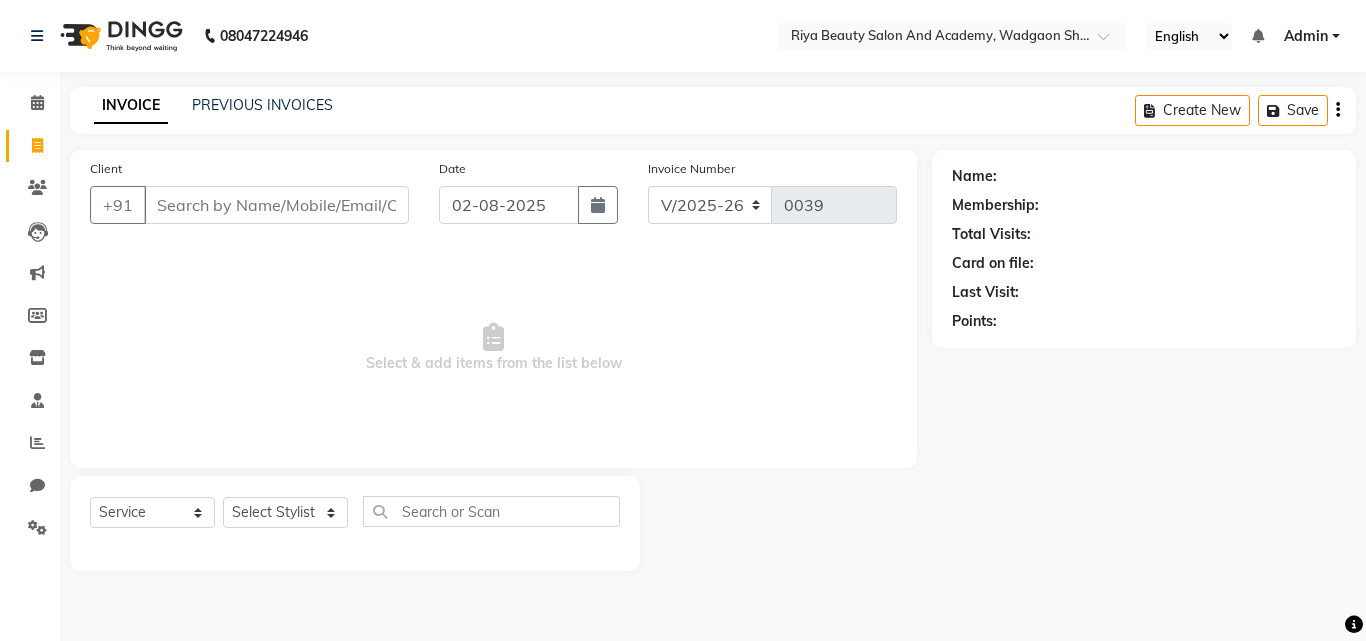 select on "8620" 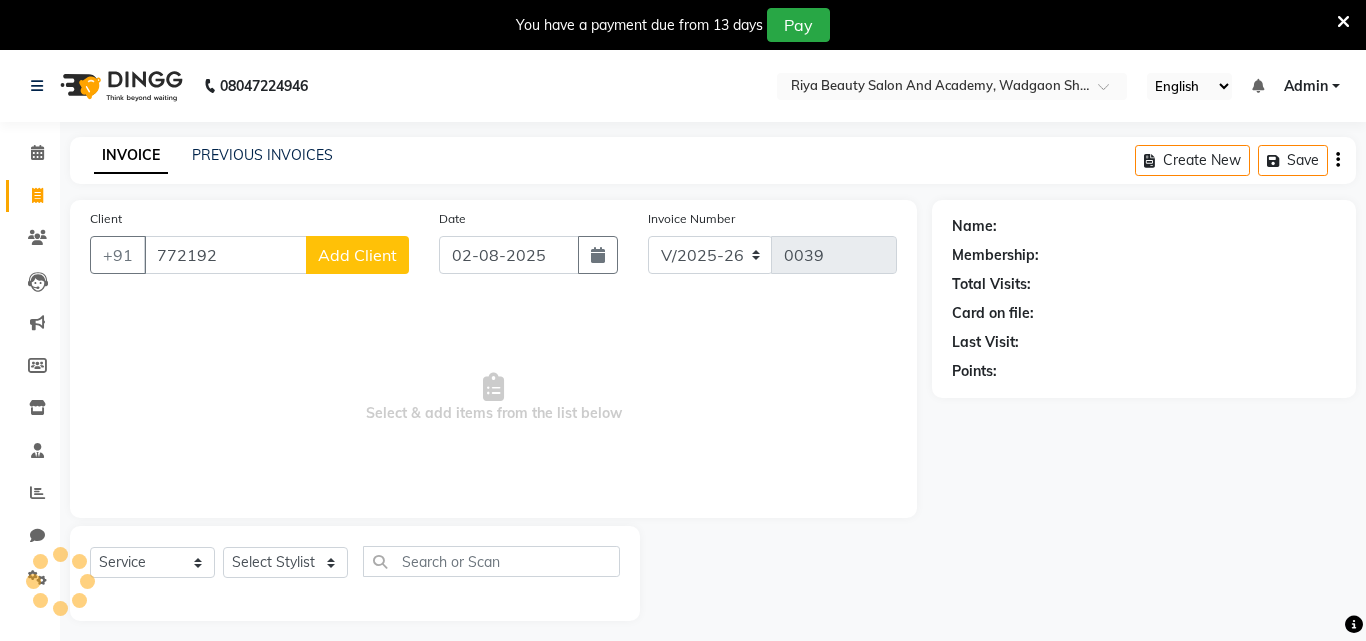 select on "8620" 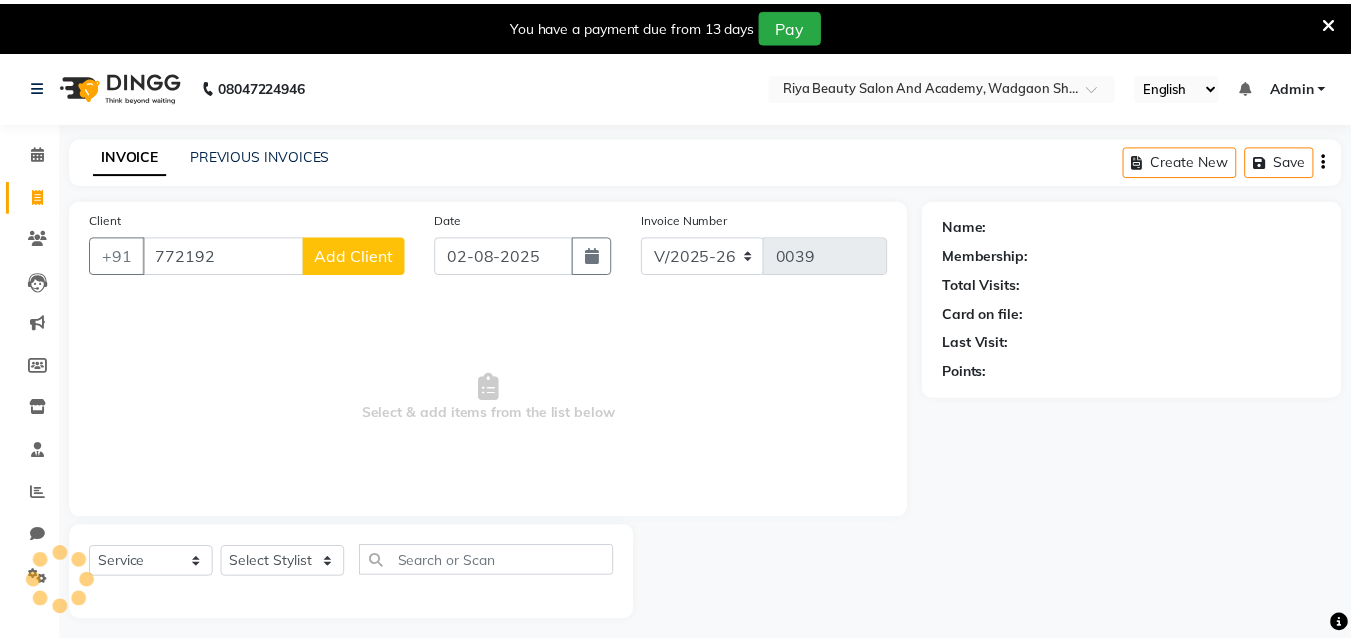 scroll, scrollTop: 0, scrollLeft: 0, axis: both 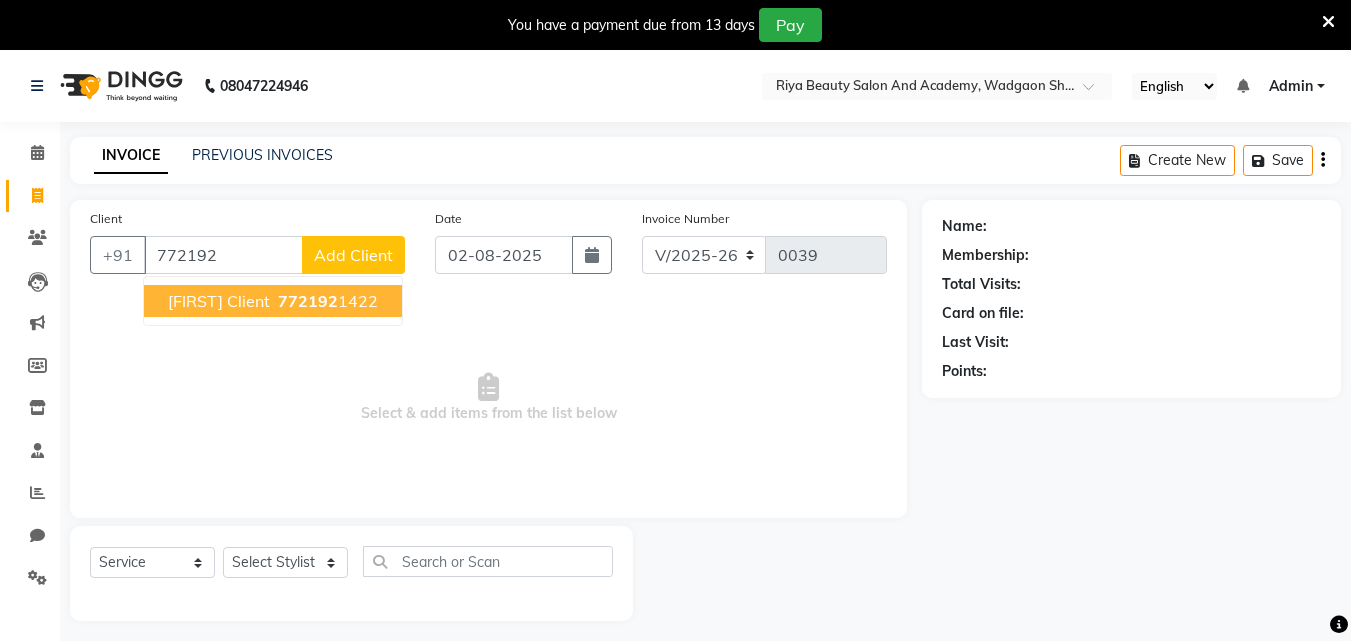 click on "Shamal Parlour Client" at bounding box center (219, 301) 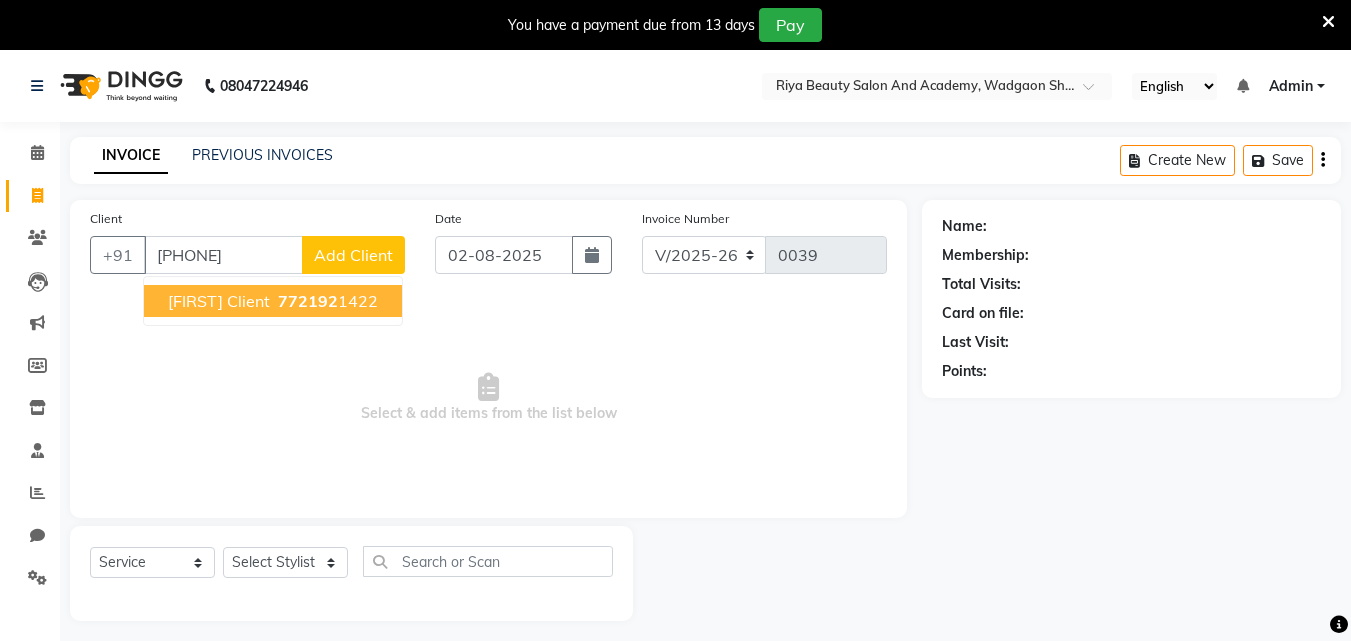click on "Client +91 7721921422 Shamal Parlour Client   772192 1422 Add Client Date 02-08-2025 Invoice Number V/2025 V/2025-26 0039  Select & add items from the list below" 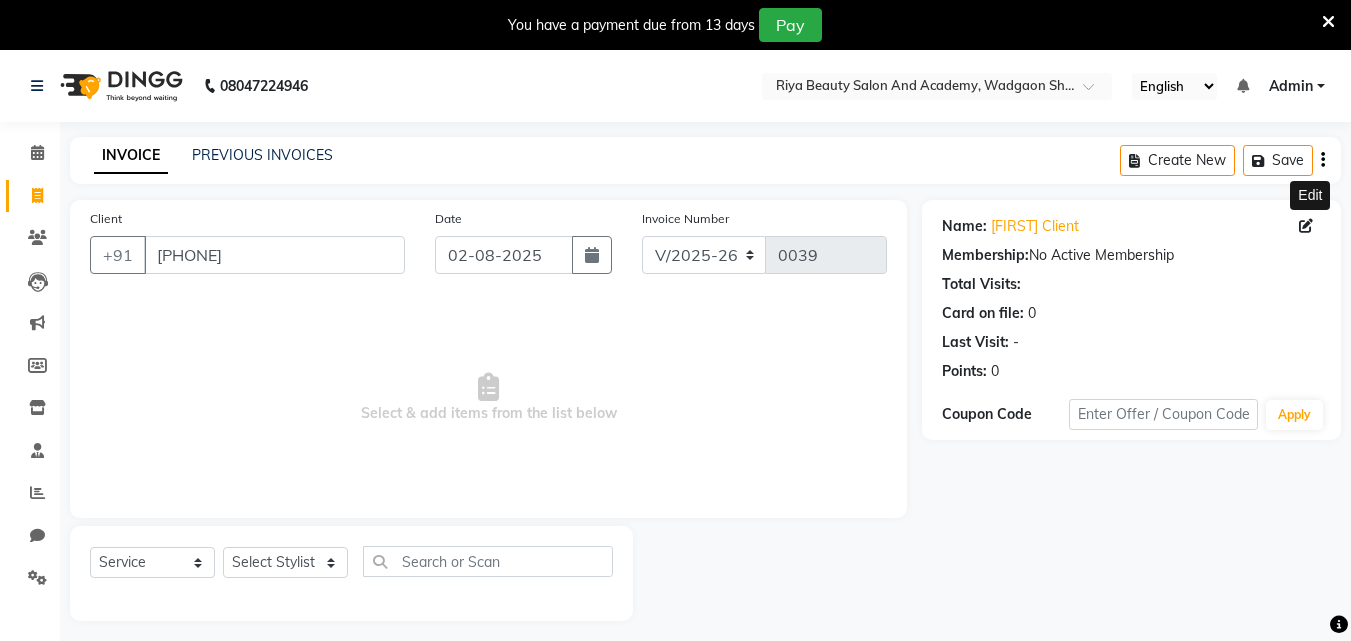 click 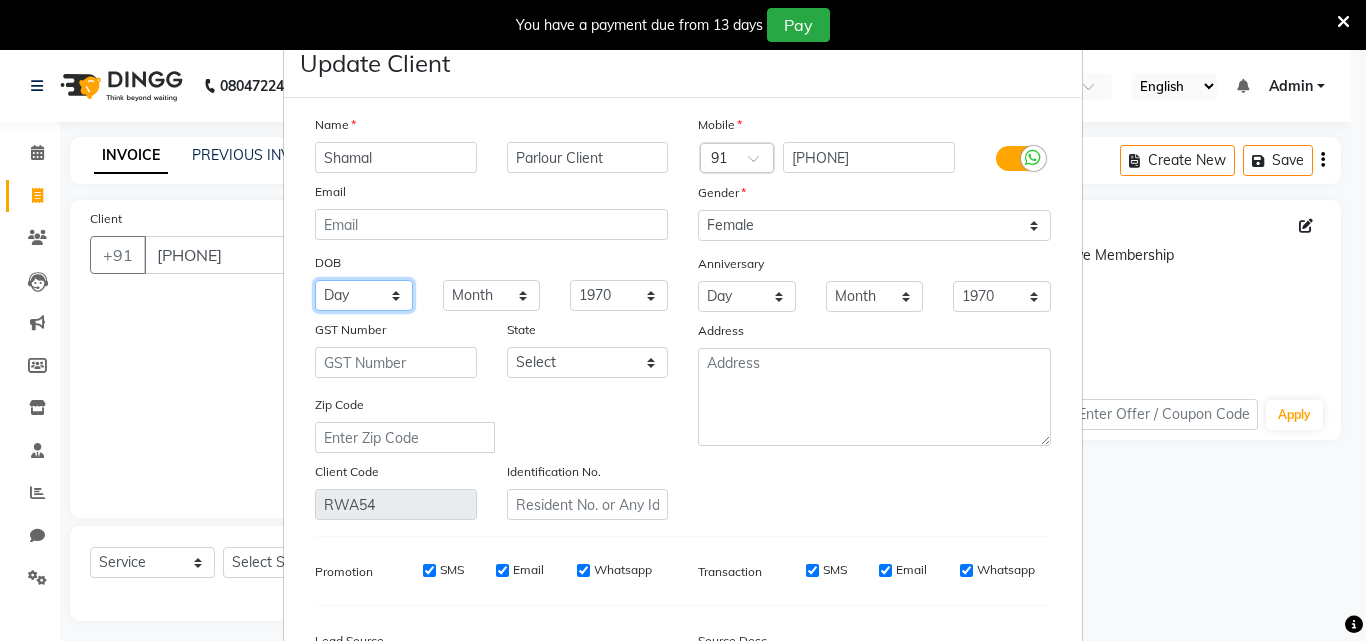 click on "Day 01 02 03 04 05 06 07 08 09 10 11 12 13 14 15 16 17 18 19 20 21 22 23 24 25 26 27 28 29 30 31" at bounding box center [364, 295] 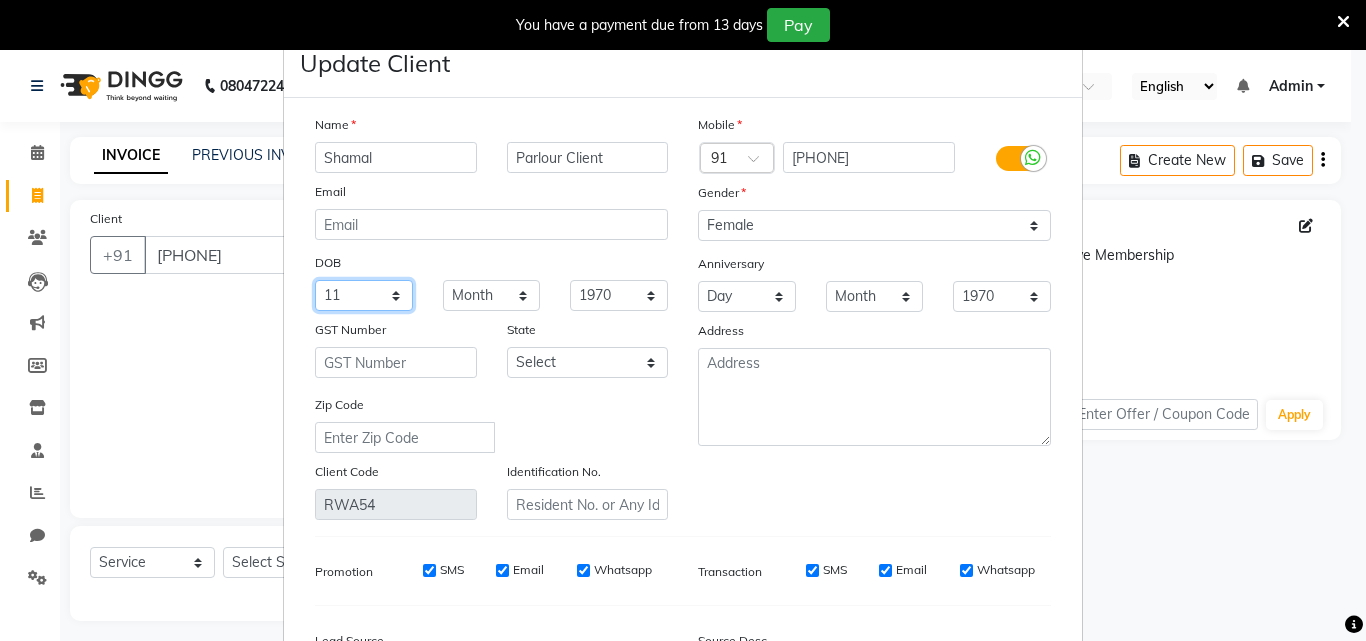 click on "Day 01 02 03 04 05 06 07 08 09 10 11 12 13 14 15 16 17 18 19 20 21 22 23 24 25 26 27 28 29 30 31" at bounding box center (364, 295) 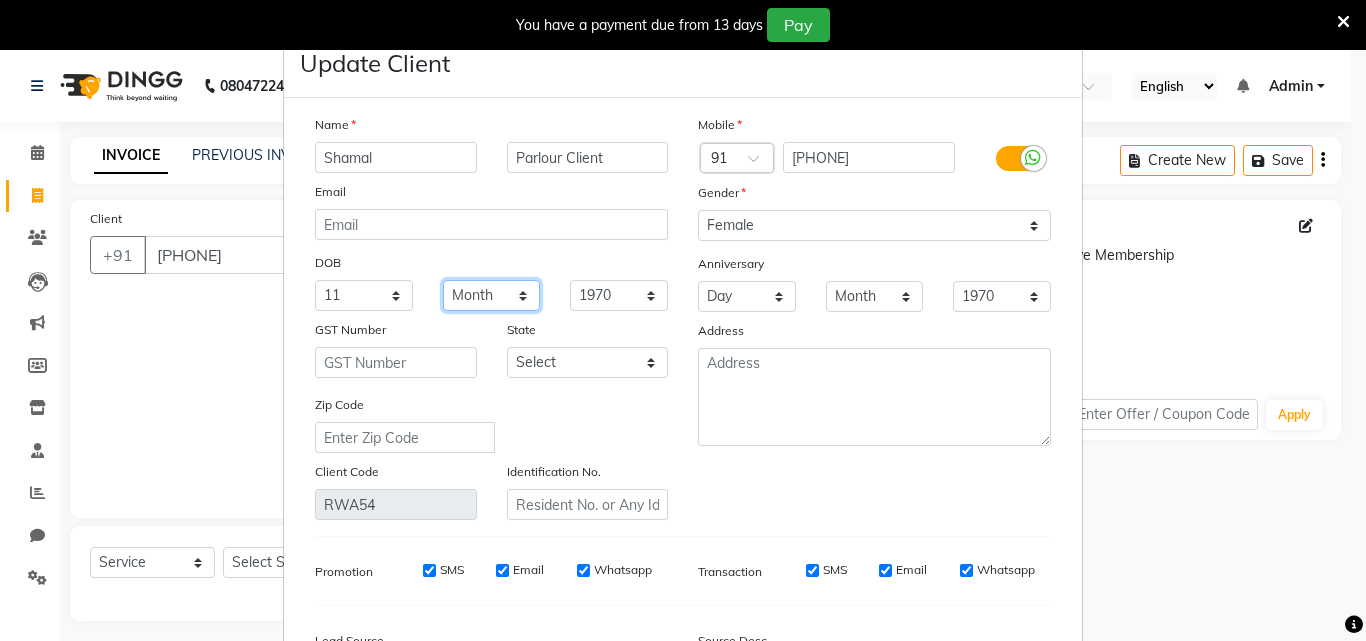 click on "Month January February March April May June July August September October November December" at bounding box center [492, 295] 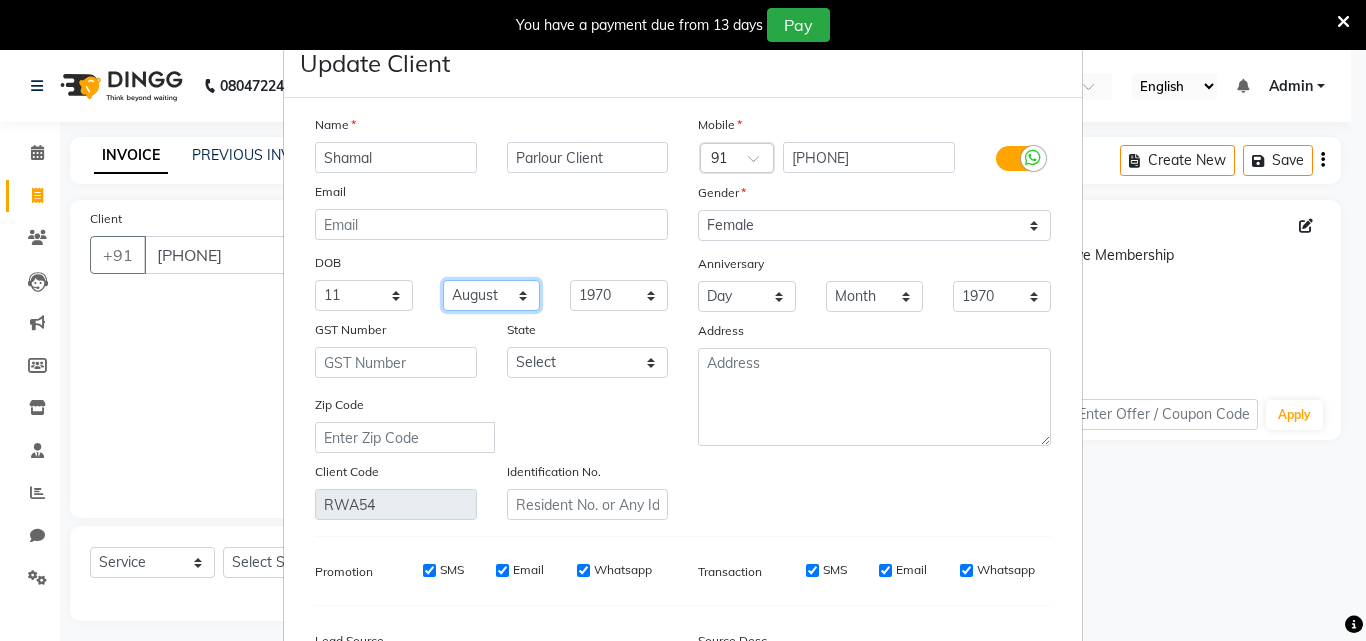 click on "Month January February March April May June July August September October November December" at bounding box center (492, 295) 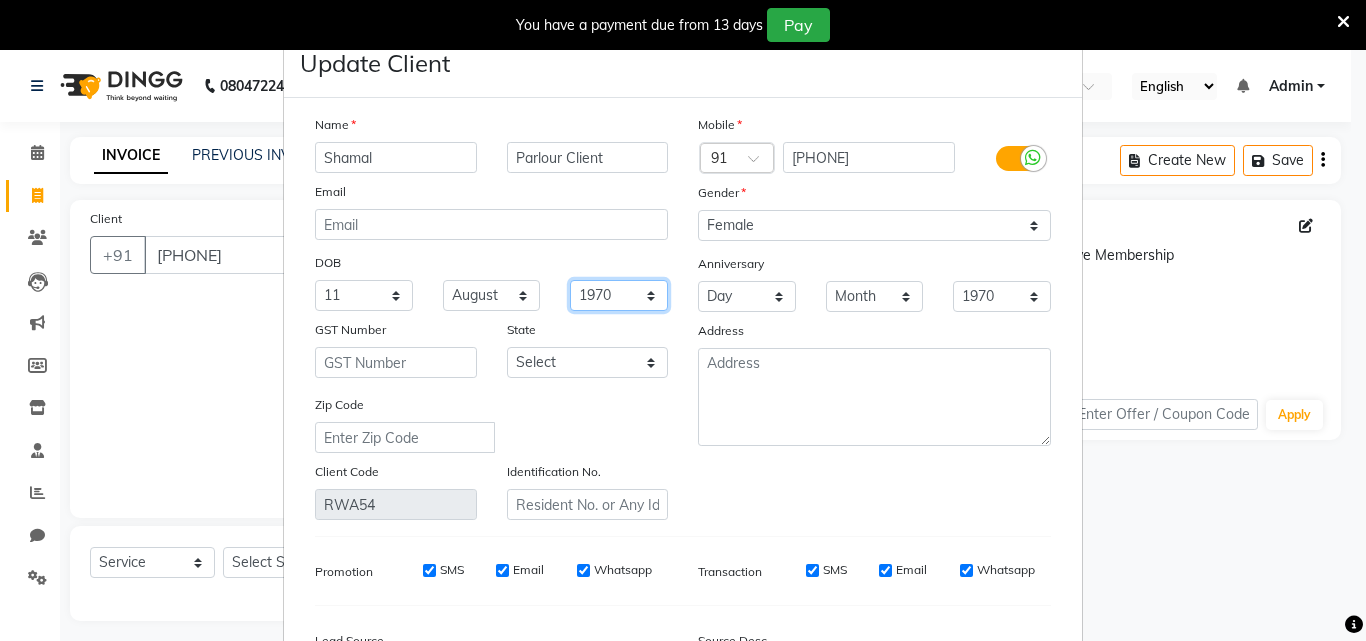 click on "1940 1941 1942 1943 1944 1945 1946 1947 1948 1949 1950 1951 1952 1953 1954 1955 1956 1957 1958 1959 1960 1961 1962 1963 1964 1965 1966 1967 1968 1969 1970 1971 1972 1973 1974 1975 1976 1977 1978 1979 1980 1981 1982 1983 1984 1985 1986 1987 1988 1989 1990 1991 1992 1993 1994 1995 1996 1997 1998 1999 2000 2001 2002 2003 2004 2005 2006 2007 2008 2009 2010 2011 2012 2013 2014 2015 2016 2017 2018 2019 2020 2021 2022 2023 2024" at bounding box center [619, 295] 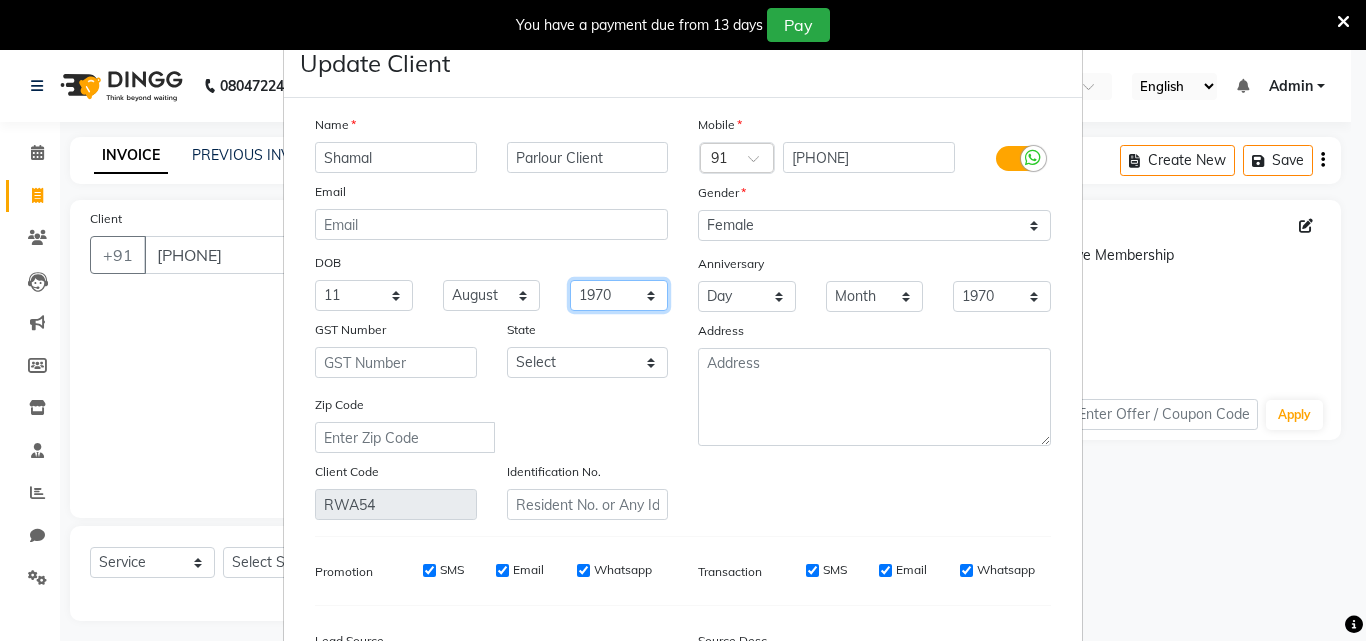 select on "1997" 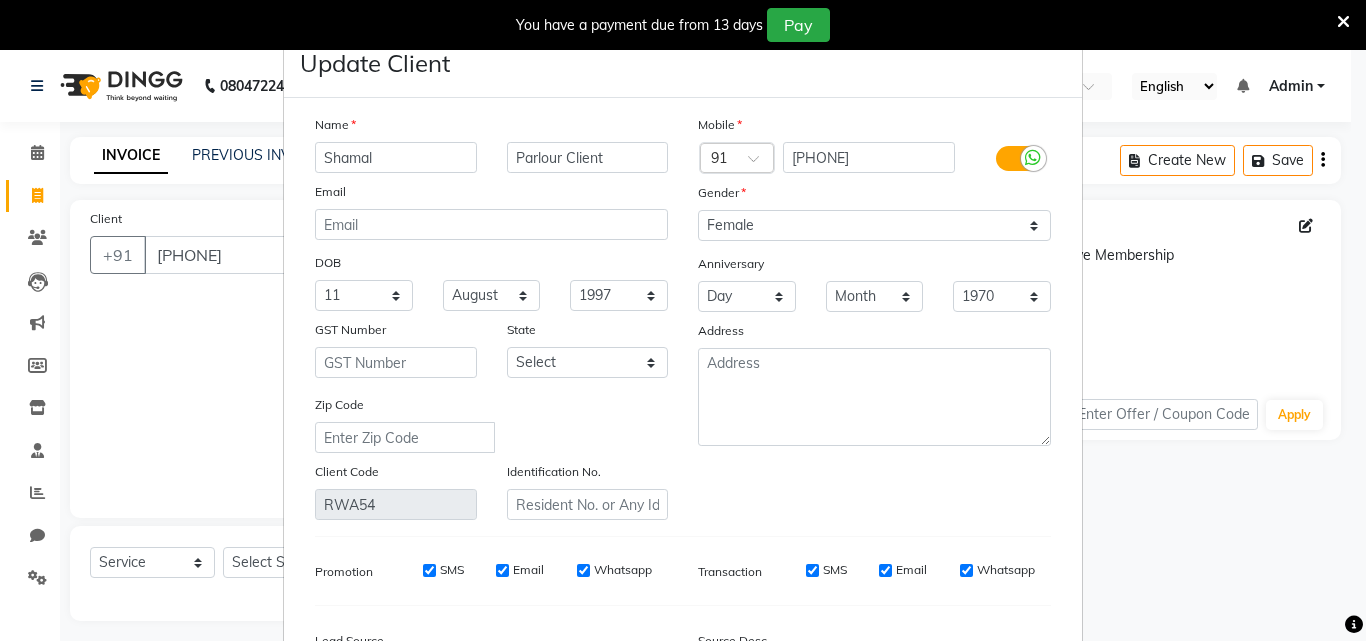 click on "Name Shamal Parlour Client Email DOB Day 01 02 03 04 05 06 07 08 09 10 11 12 13 14 15 16 17 18 19 20 21 22 23 24 25 26 27 28 29 30 31 Month January February March April May June July August September October November December 1940 1941 1942 1943 1944 1945 1946 1947 1948 1949 1950 1951 1952 1953 1954 1955 1956 1957 1958 1959 1960 1961 1962 1963 1964 1965 1966 1967 1968 1969 1970 1971 1972 1973 1974 1975 1976 1977 1978 1979 1980 1981 1982 1983 1984 1985 1986 1987 1988 1989 1990 1991 1992 1993 1994 1995 1996 1997 1998 1999 2000 2001 2002 2003 2004 2005 2006 2007 2008 2009 2010 2011 2012 2013 2014 2015 2016 2017 2018 2019 2020 2021 2022 2023 2024 GST Number State Select Andaman and Nicobar Islands Andhra Pradesh Arunachal Pradesh Assam Bihar Chandigarh Chhattisgarh Dadra and Nagar Haveli Daman and Diu Delhi Goa Gujarat Haryana Himachal Pradesh Jammu and Kashmir Jharkhand Karnataka Kerala Lakshadweep Madhya Pradesh Maharashtra Manipur Meghalaya Mizoram Nagaland Odisha Pondicherry Punjab Rajasthan Sikkim Tamil Nadu" at bounding box center [683, 438] 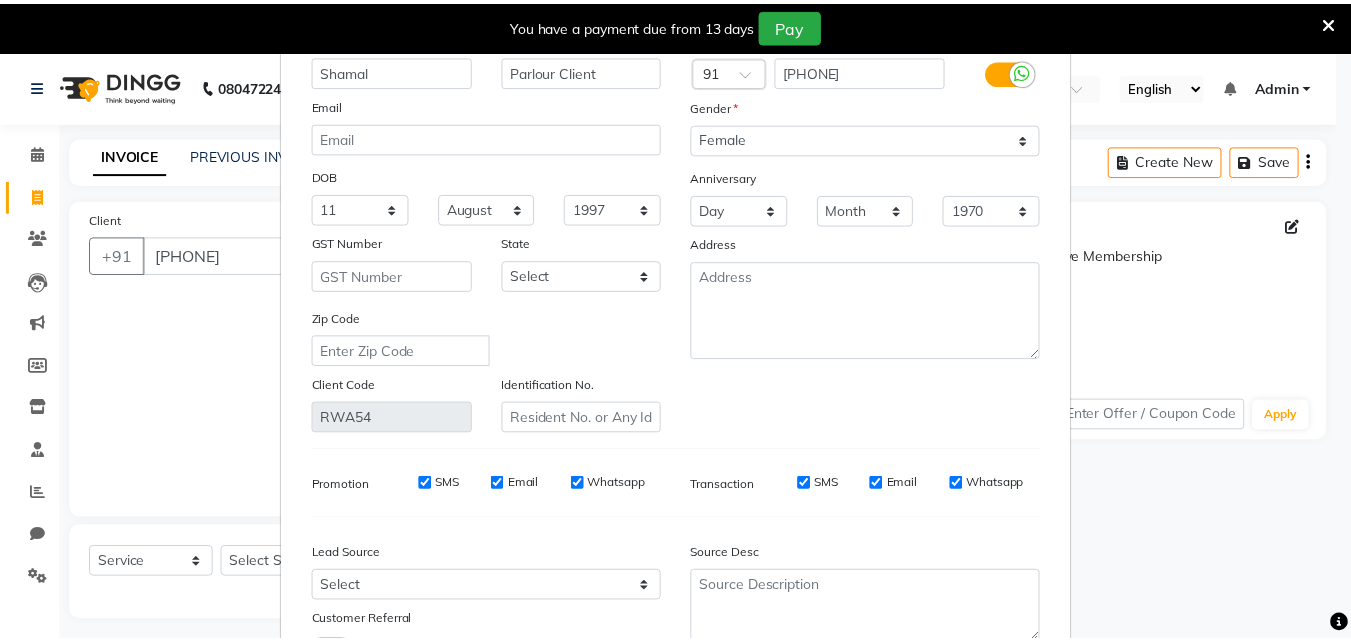 scroll, scrollTop: 246, scrollLeft: 0, axis: vertical 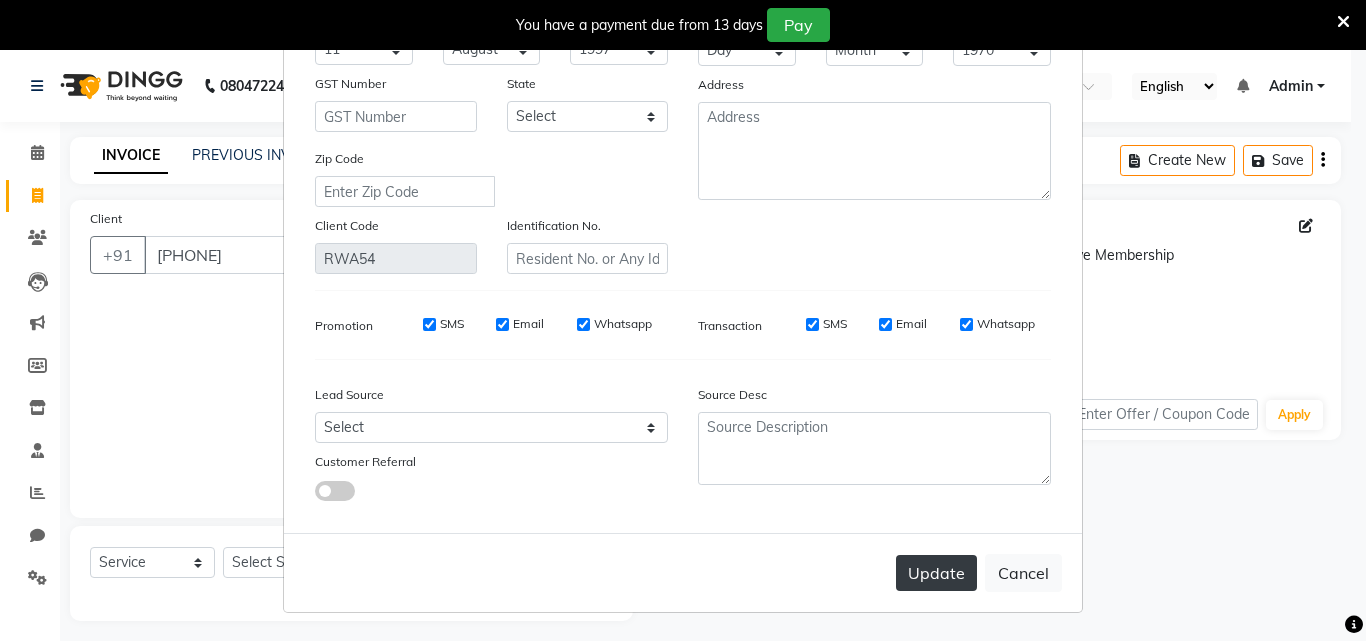 click on "Update" at bounding box center [936, 573] 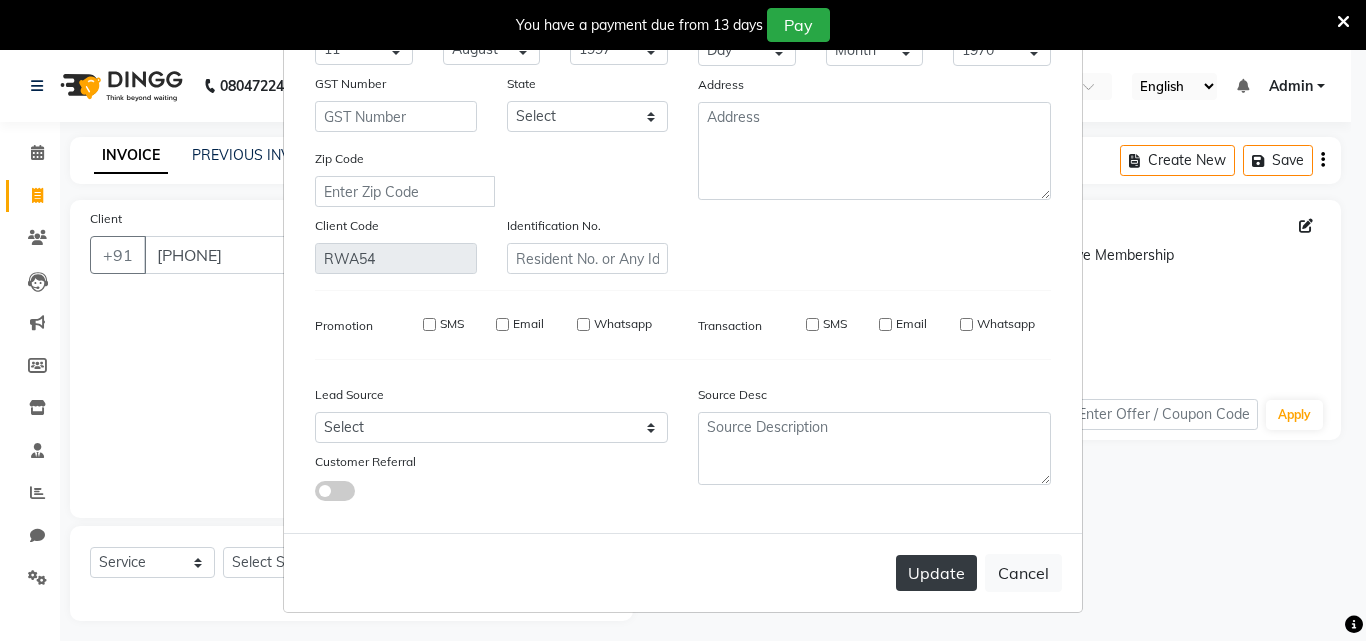 type 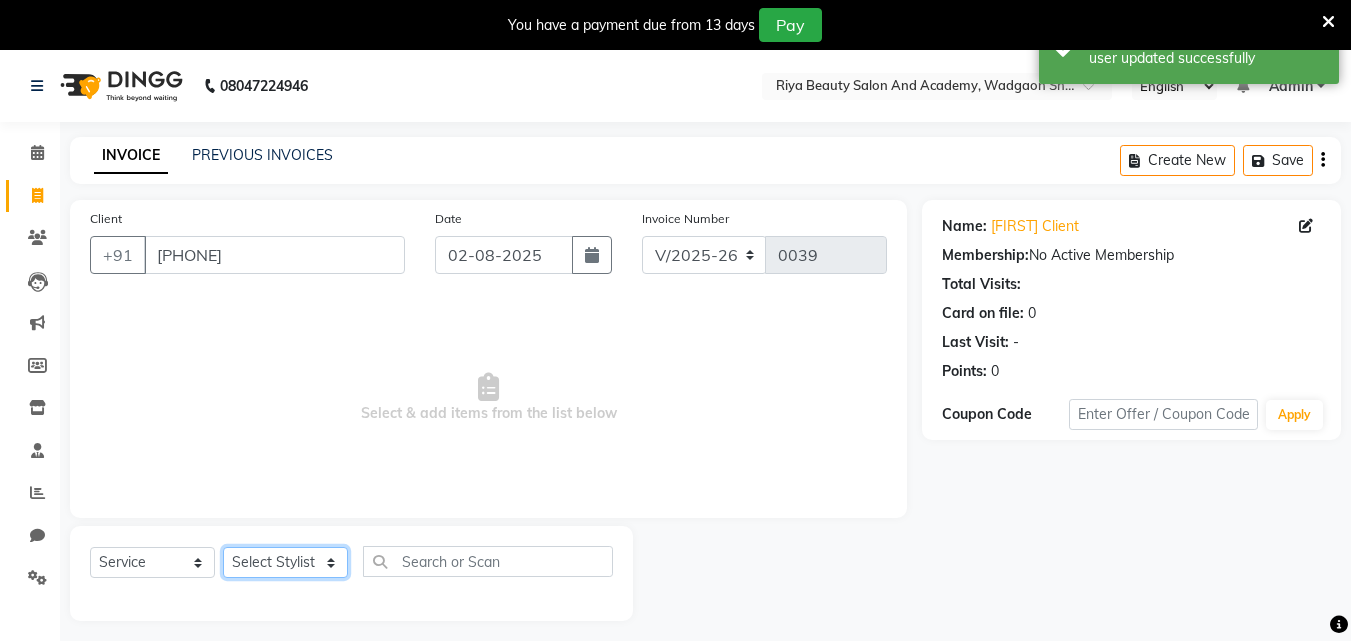 click on "Select Stylist Bhavana Riya Rupali Supriya" 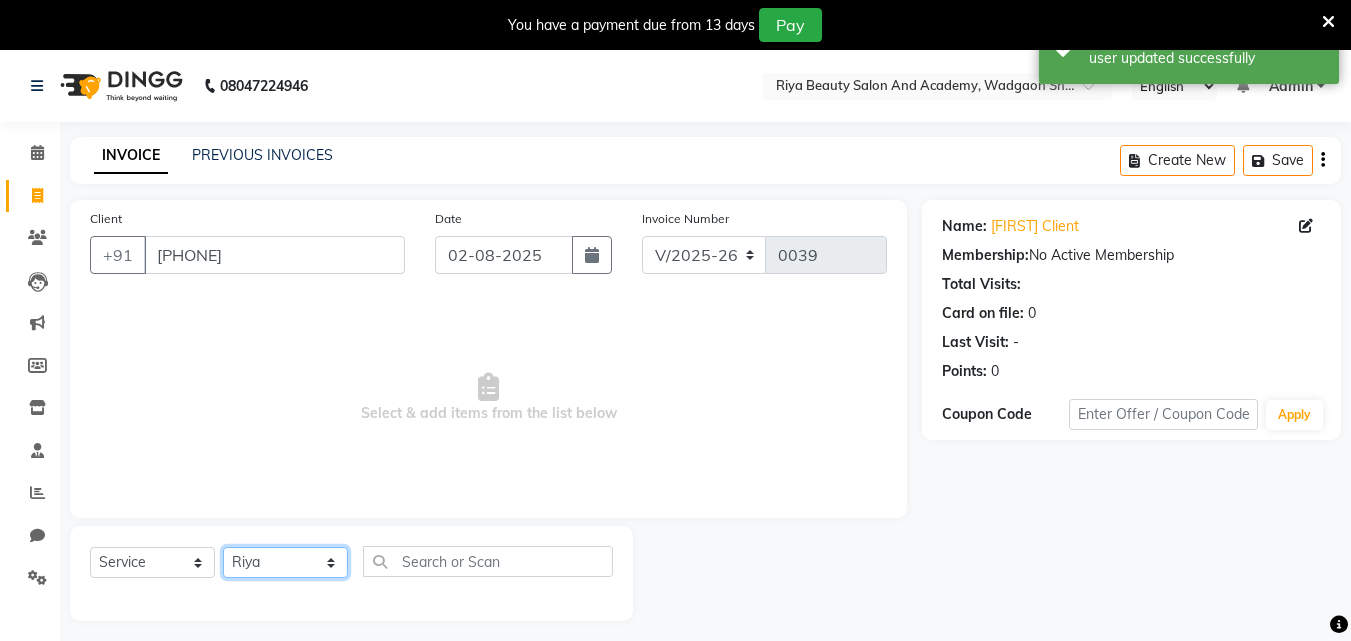 click on "Select Stylist Bhavana Riya Rupali Supriya" 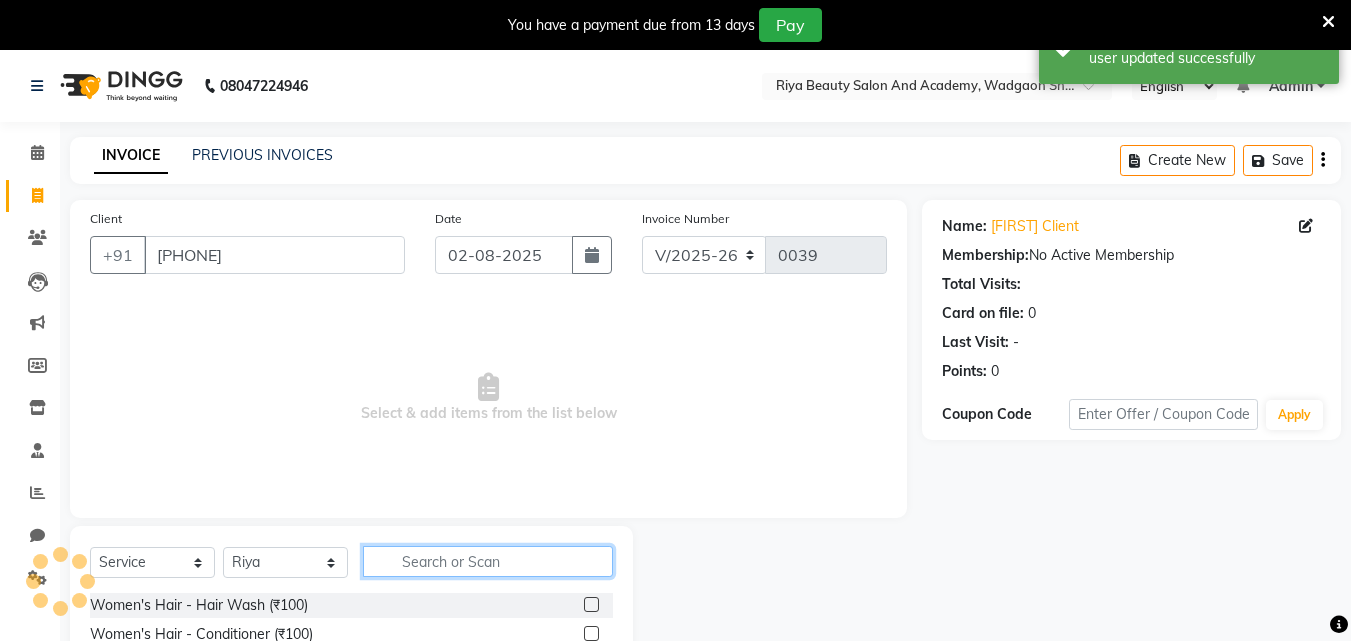 click 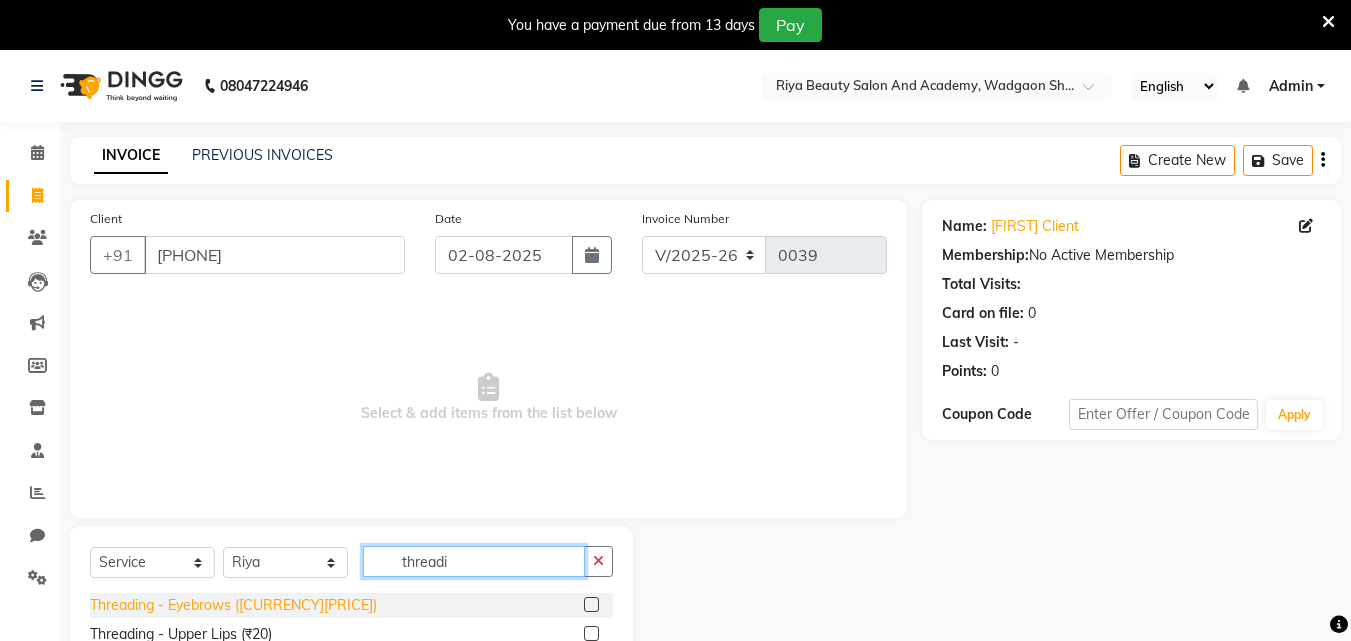 type on "threadi" 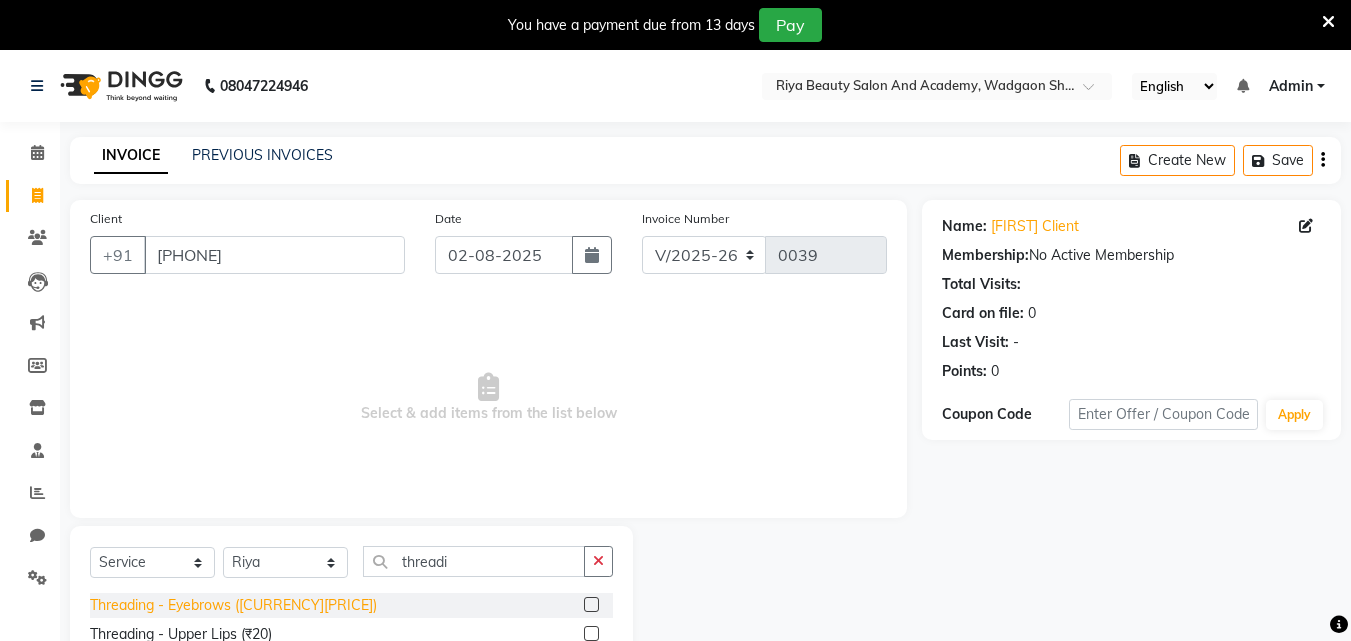 click on "Threading - Eyebrows (₹50)" 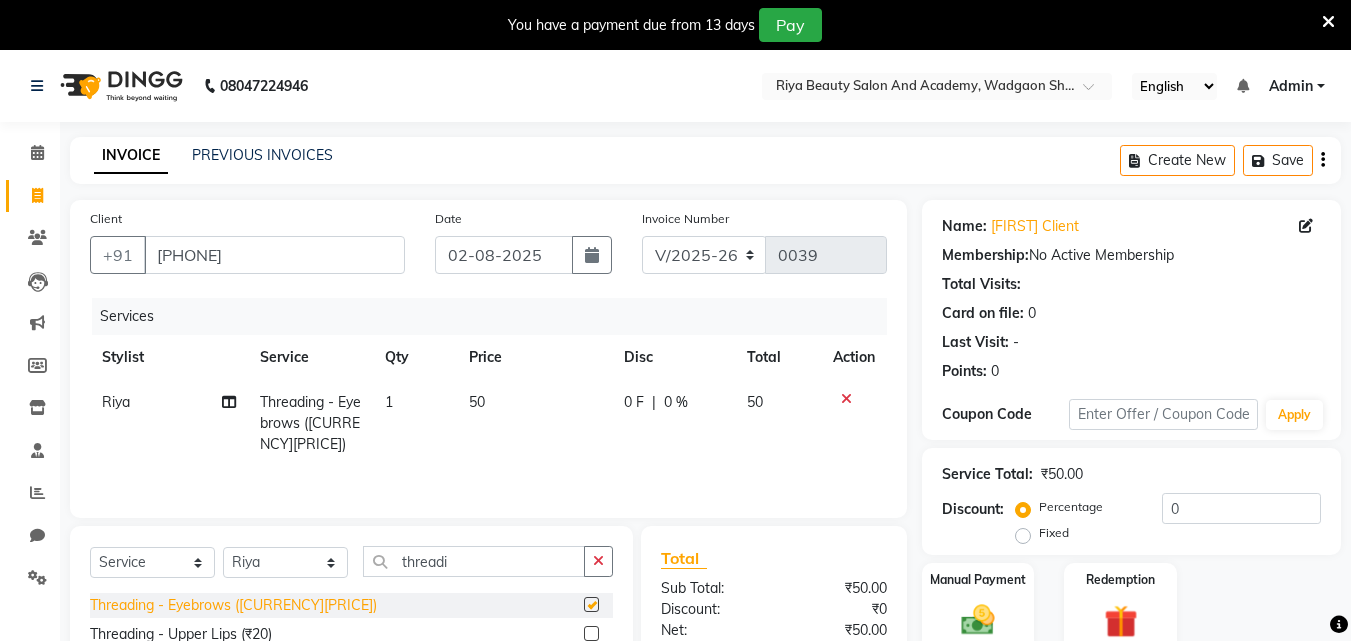 checkbox on "false" 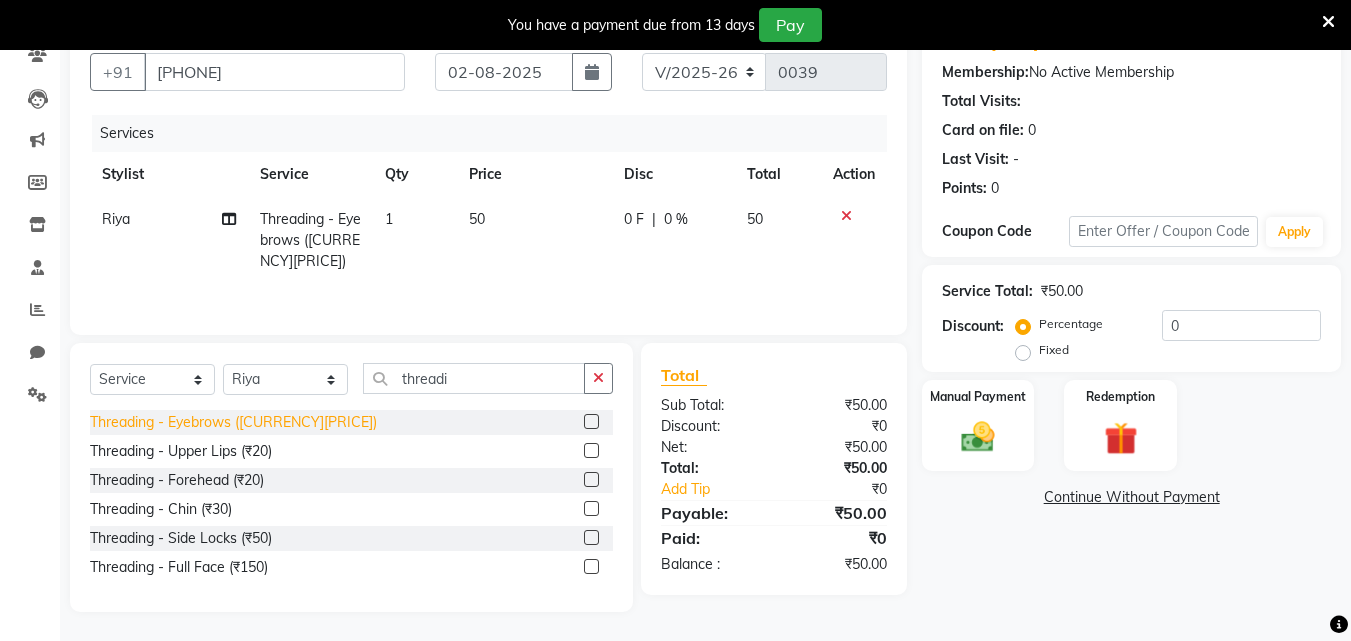 scroll, scrollTop: 184, scrollLeft: 0, axis: vertical 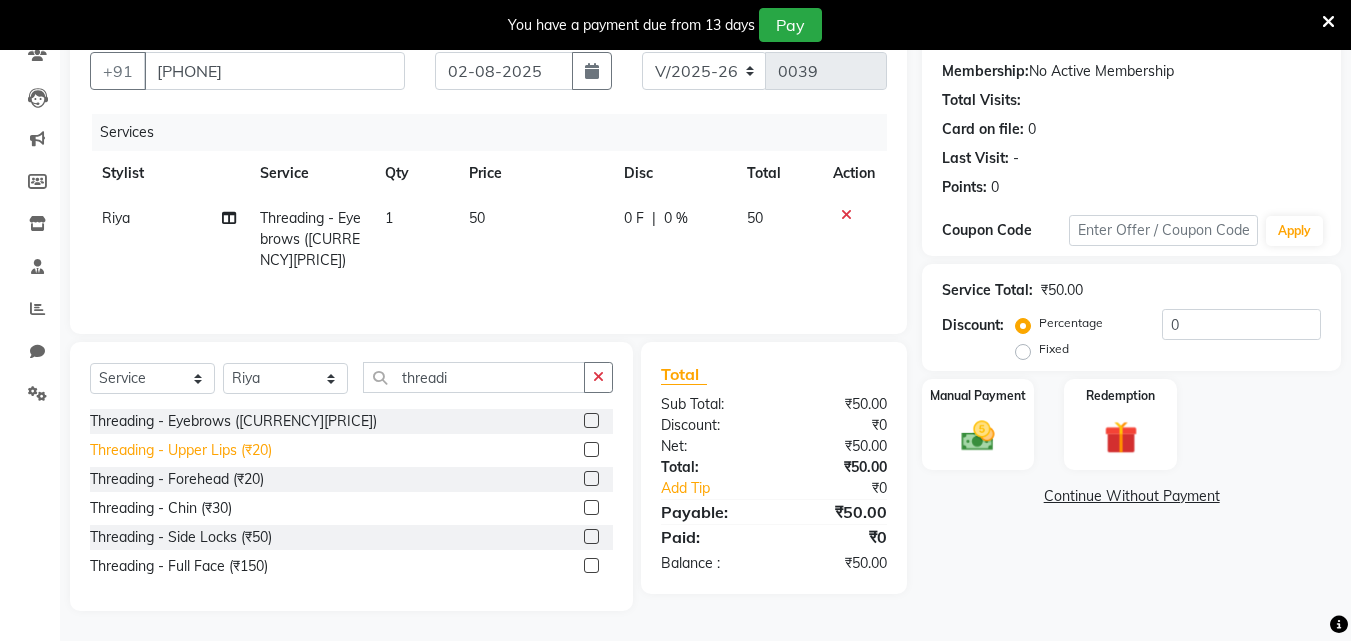 click on "Threading - Upper Lips (₹20)" 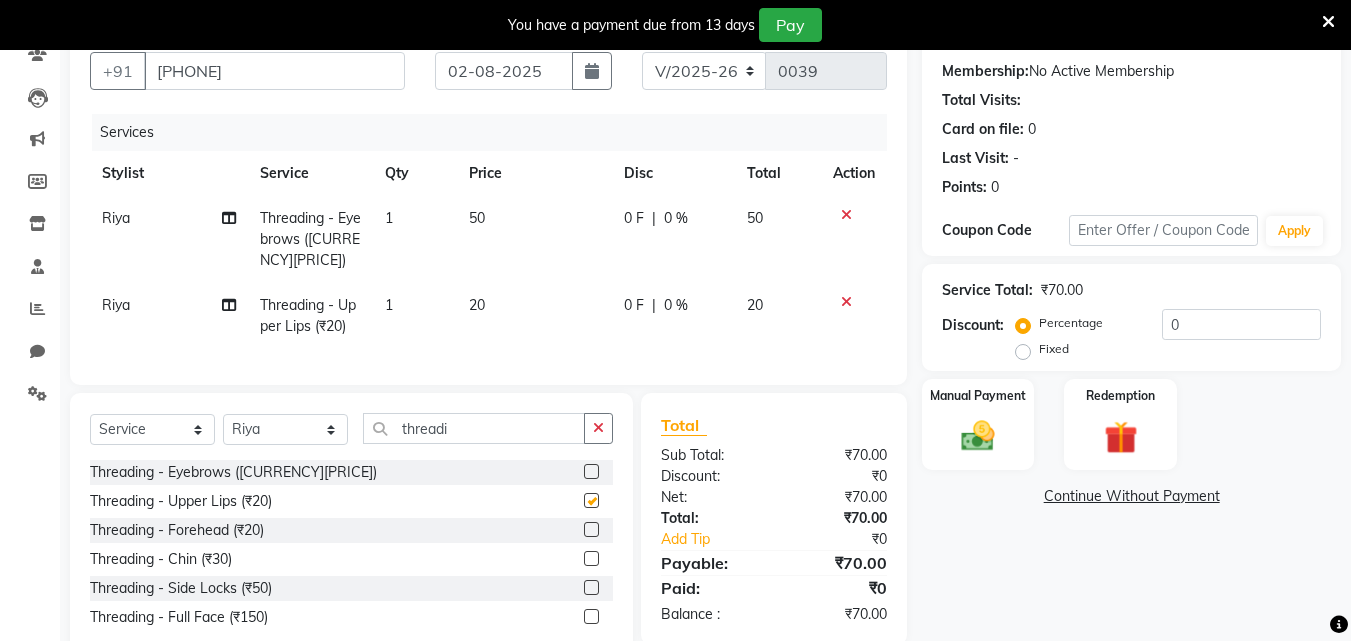 checkbox on "false" 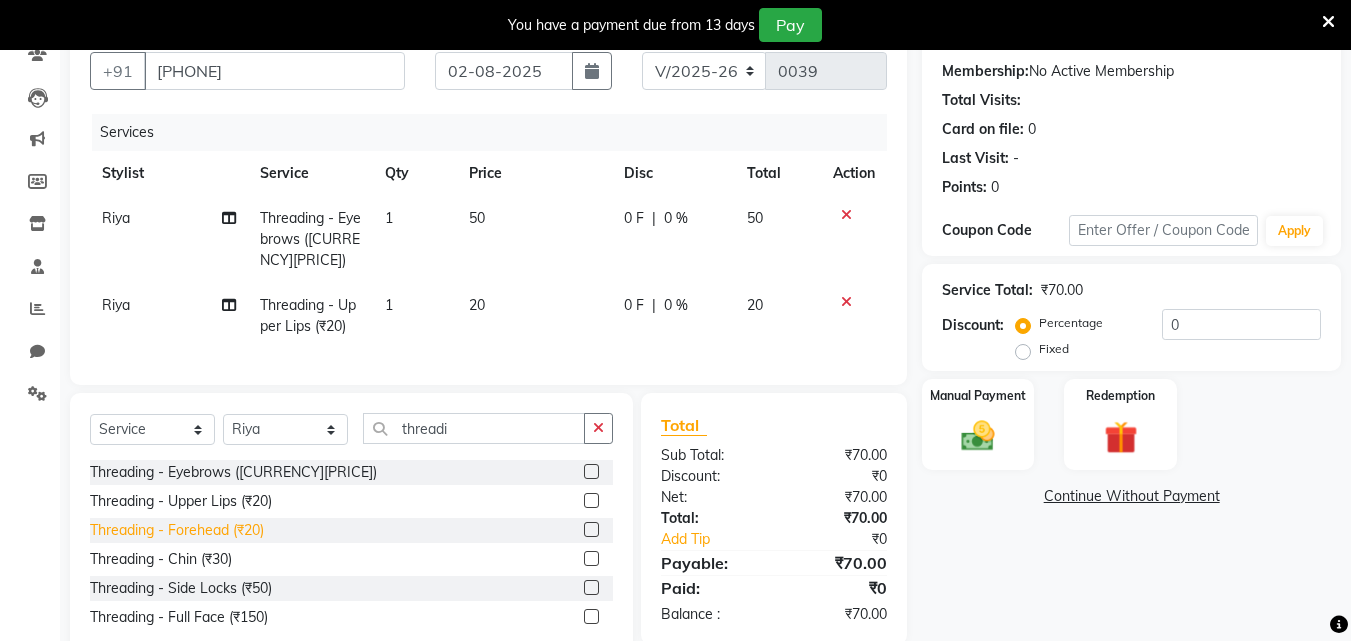 click on "Threading - Forehead (₹20)" 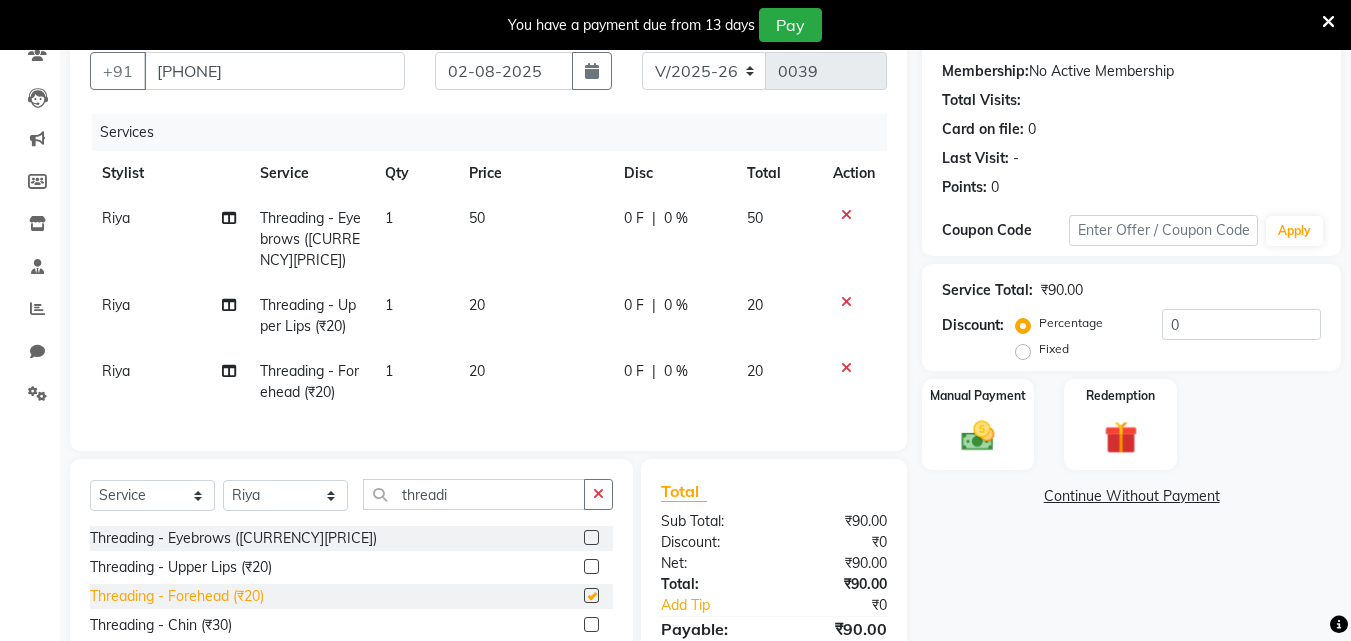 checkbox on "false" 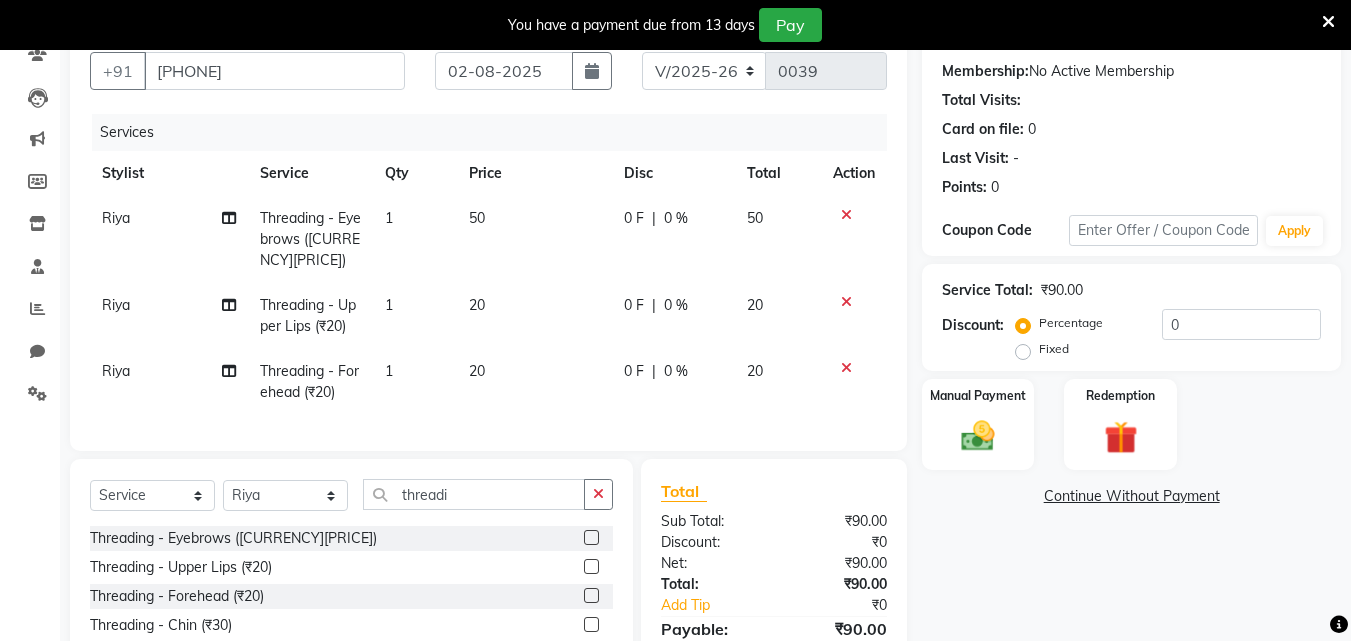 scroll, scrollTop: 295, scrollLeft: 0, axis: vertical 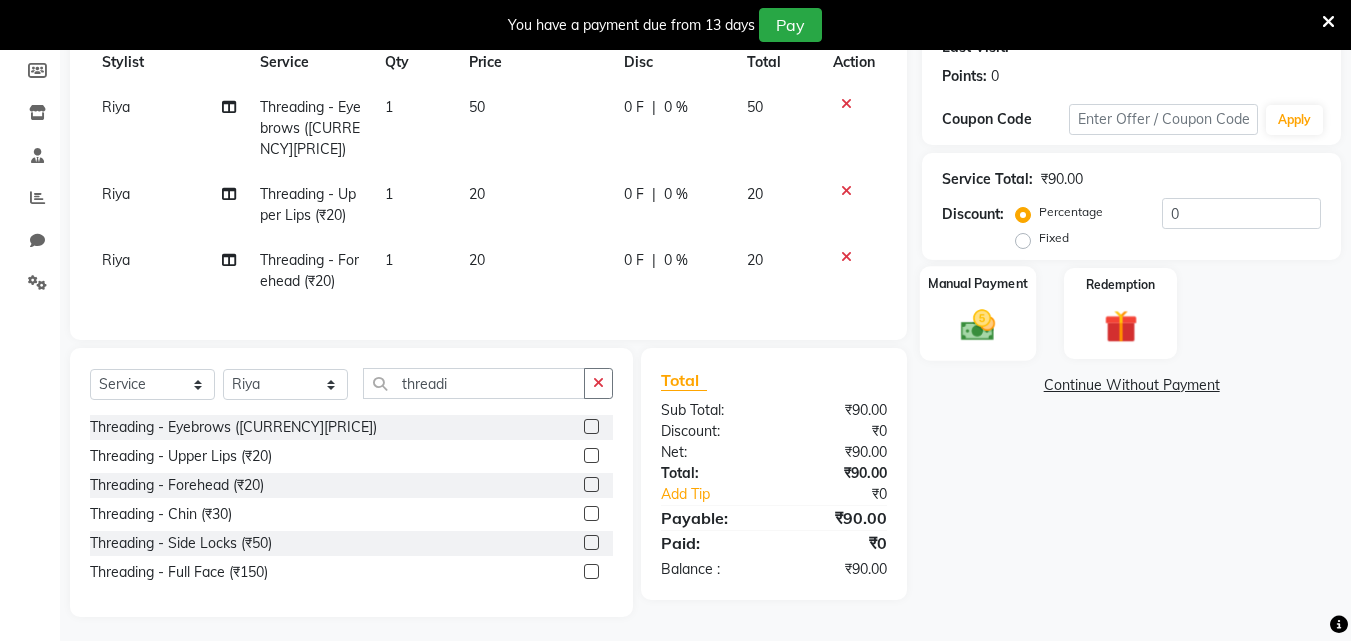 click on "Manual Payment" 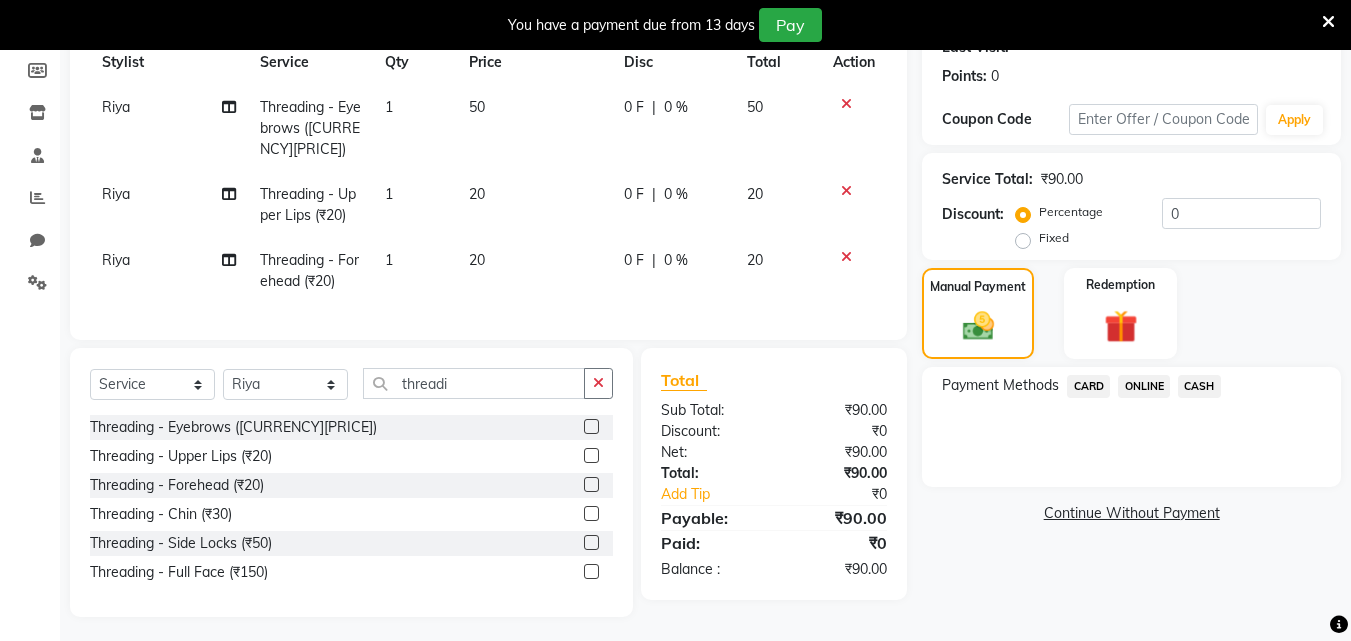 click on "ONLINE" 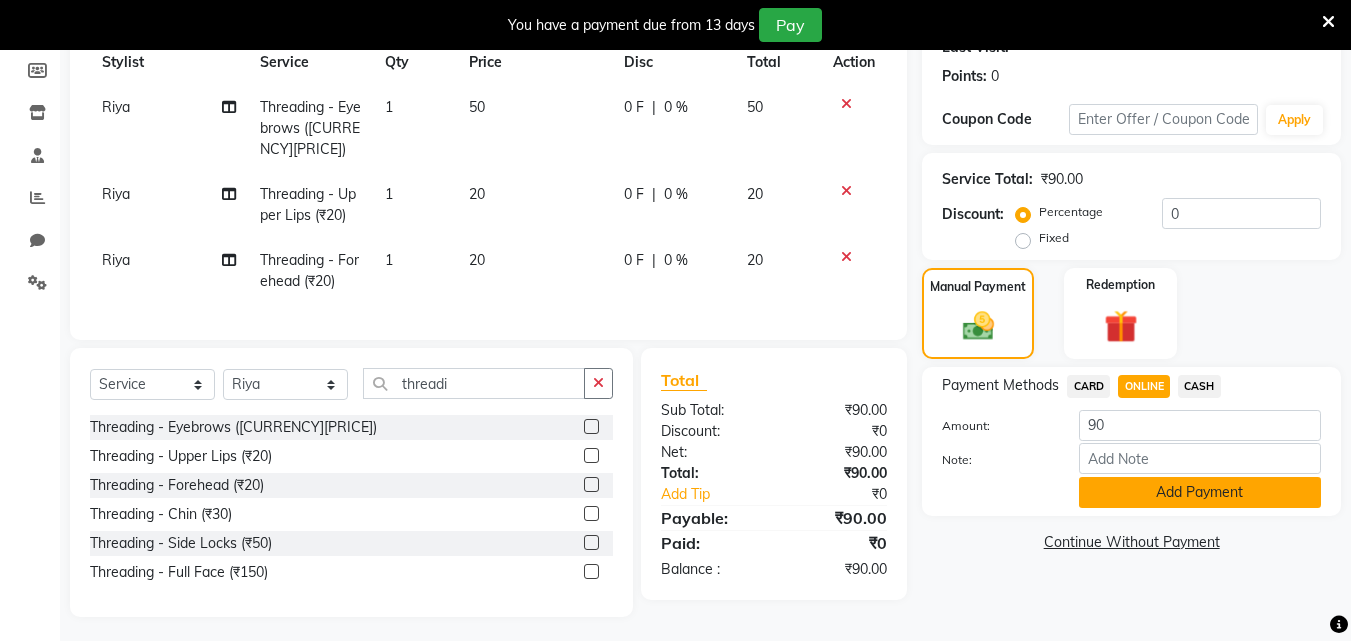 click on "Add Payment" 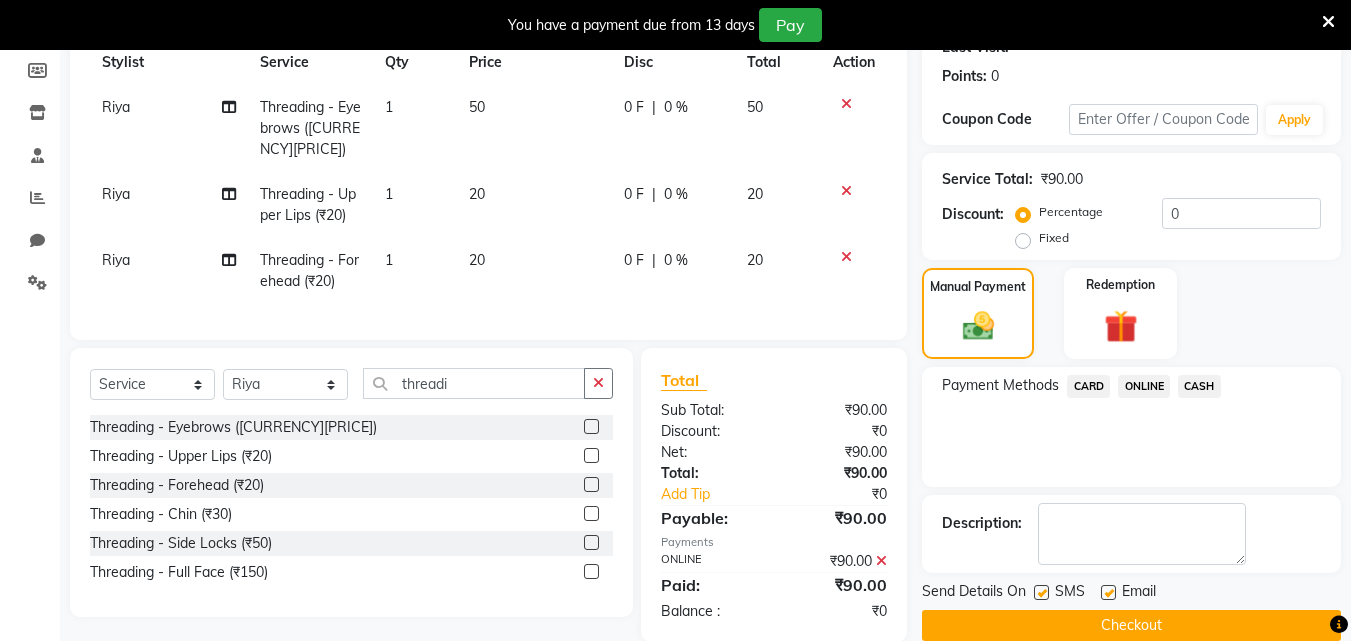 click on "ONLINE" 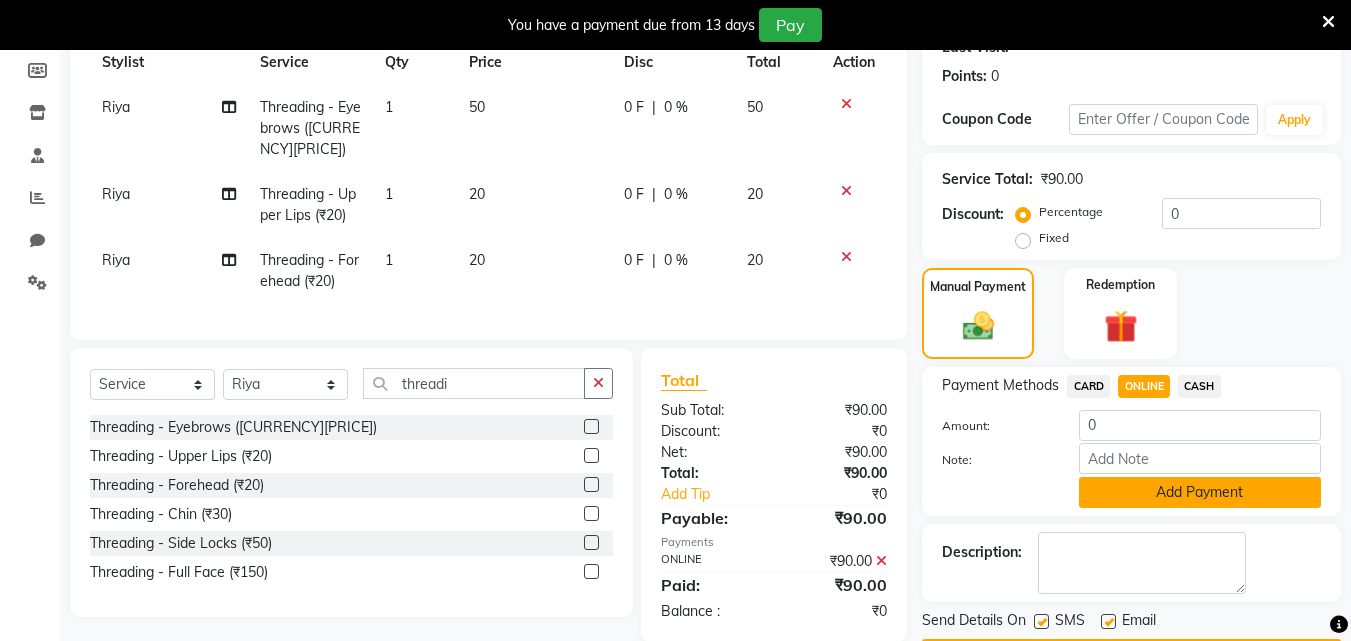click on "Add Payment" 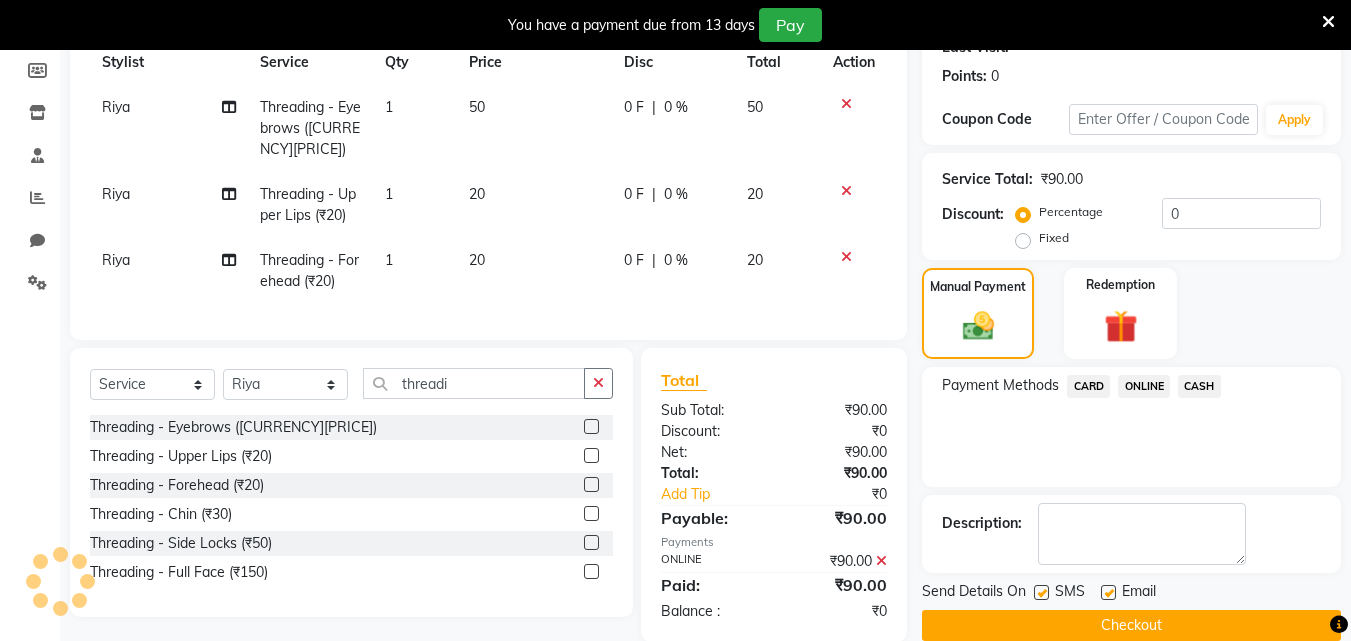 click on "Checkout" 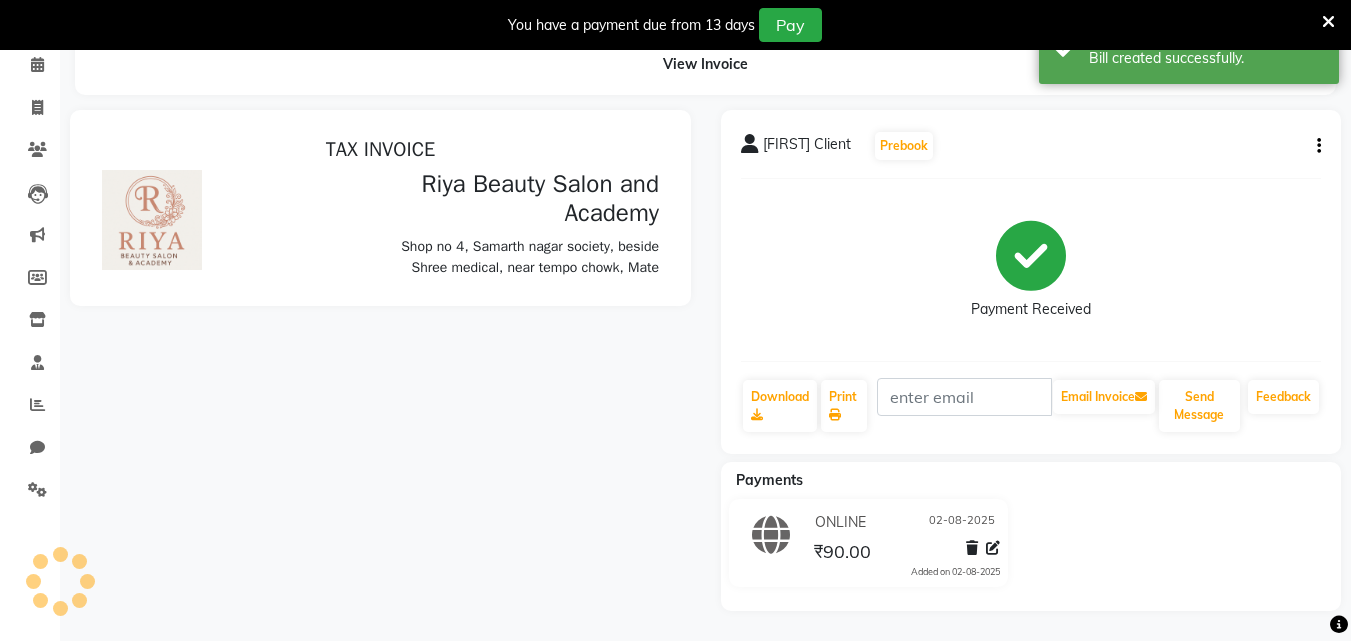 scroll, scrollTop: 0, scrollLeft: 0, axis: both 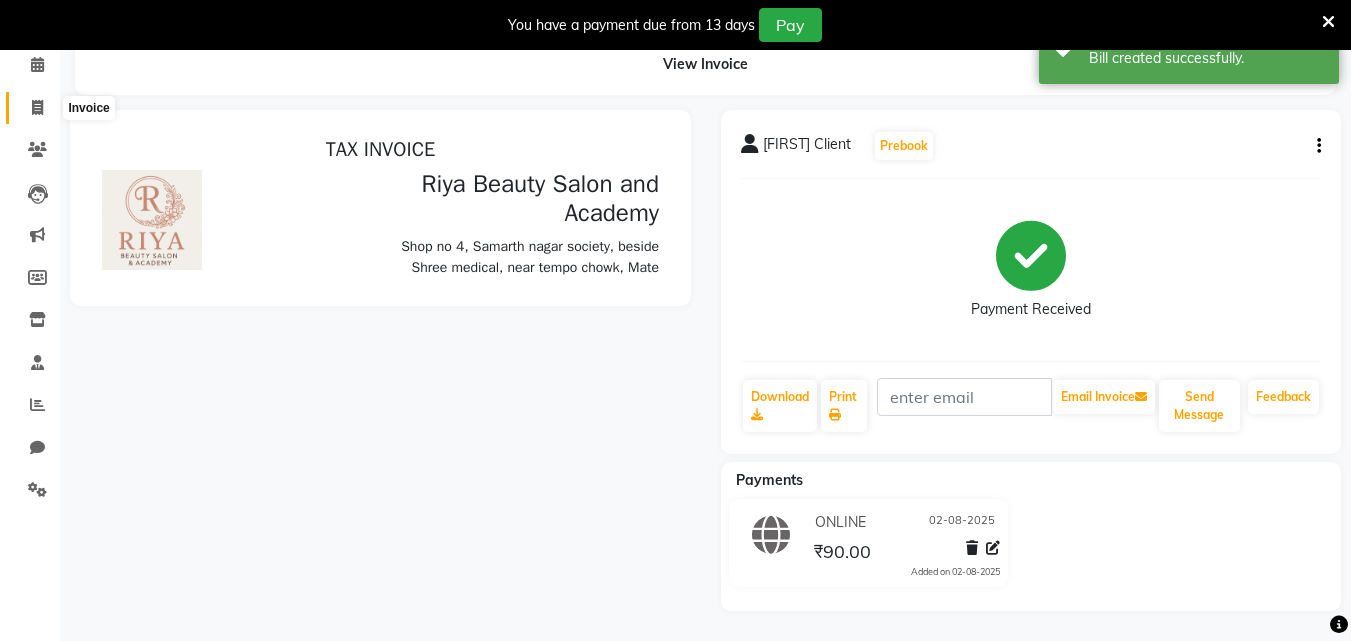 click 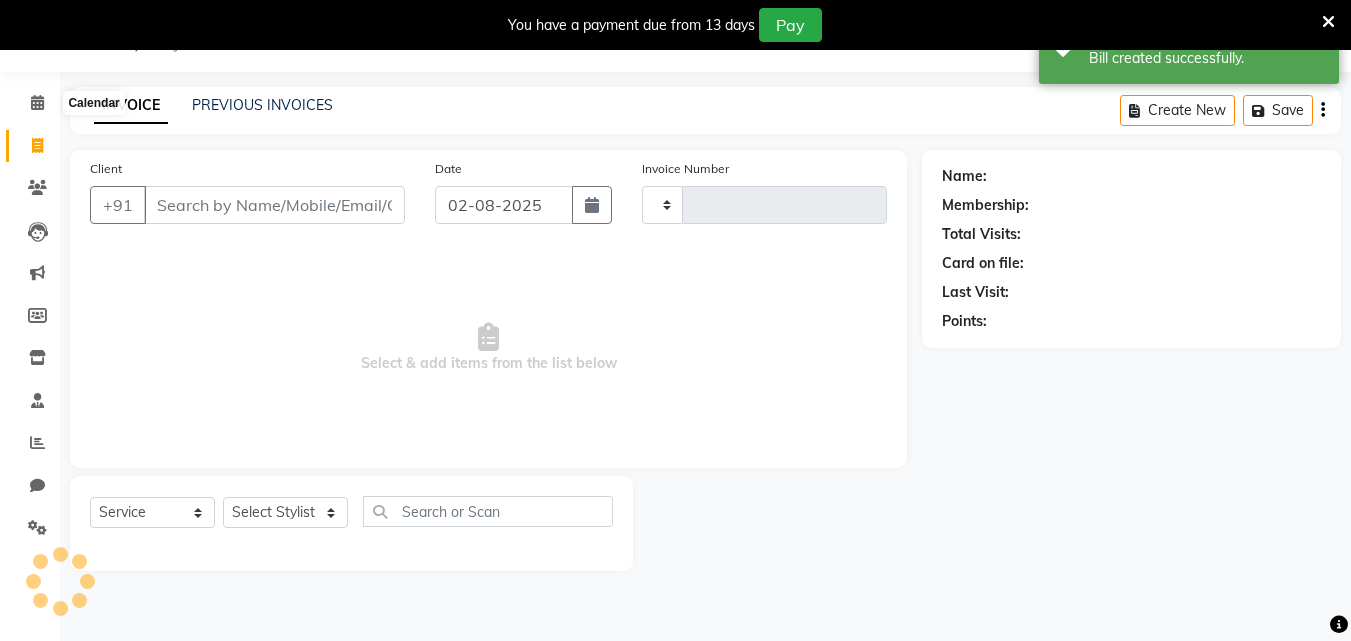 type on "0040" 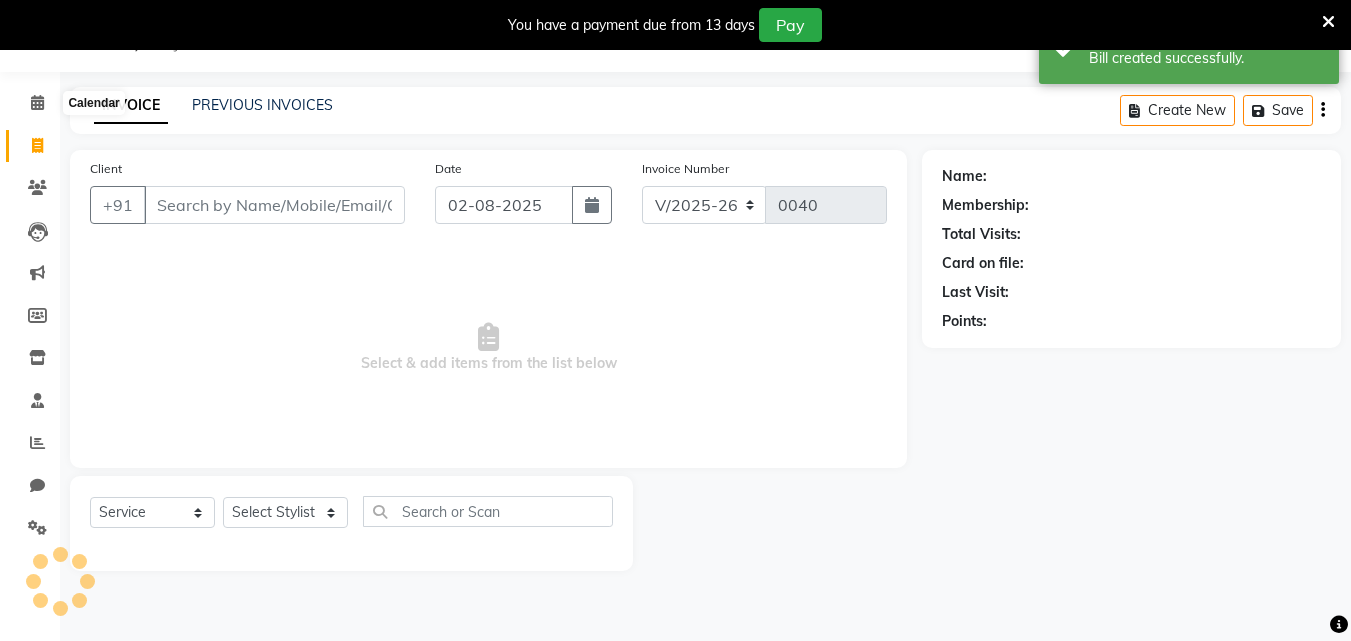 scroll, scrollTop: 50, scrollLeft: 0, axis: vertical 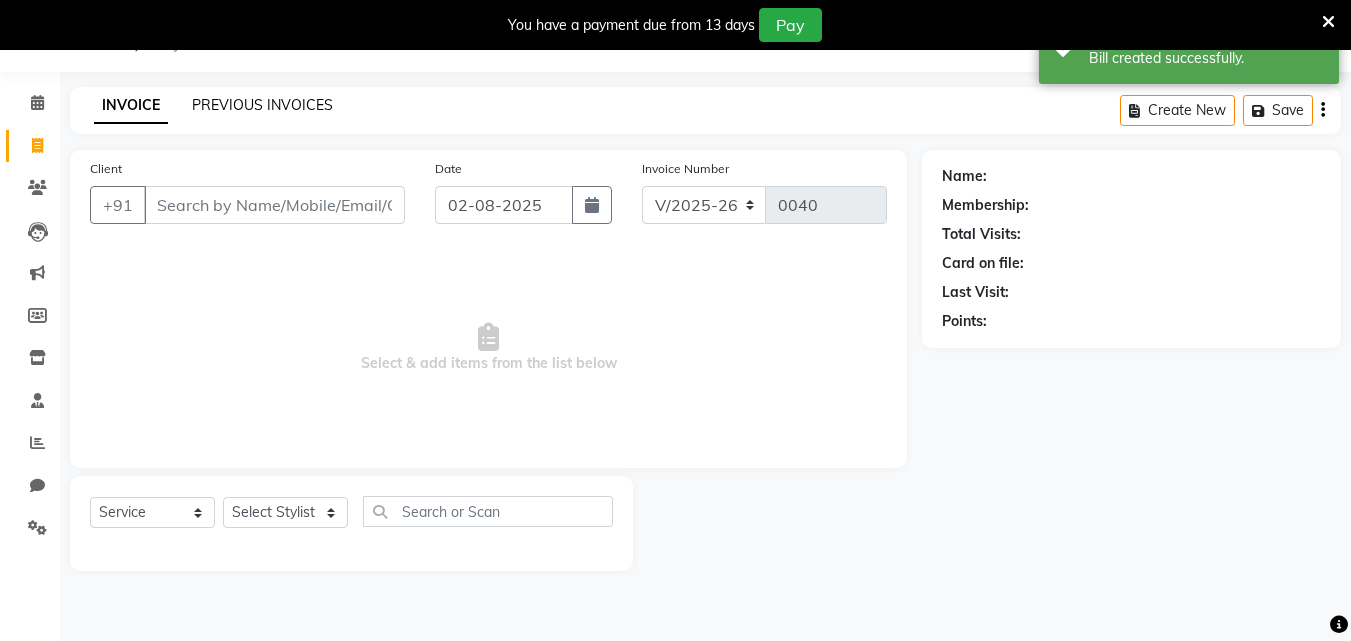 click on "PREVIOUS INVOICES" 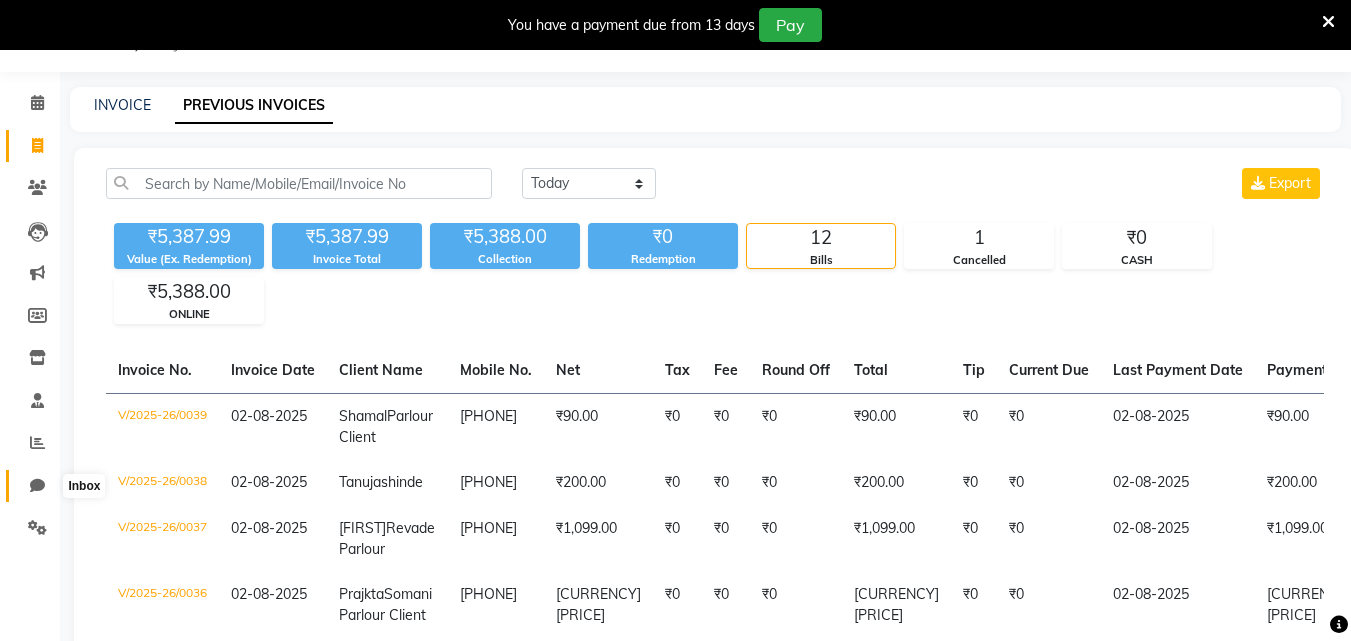 click 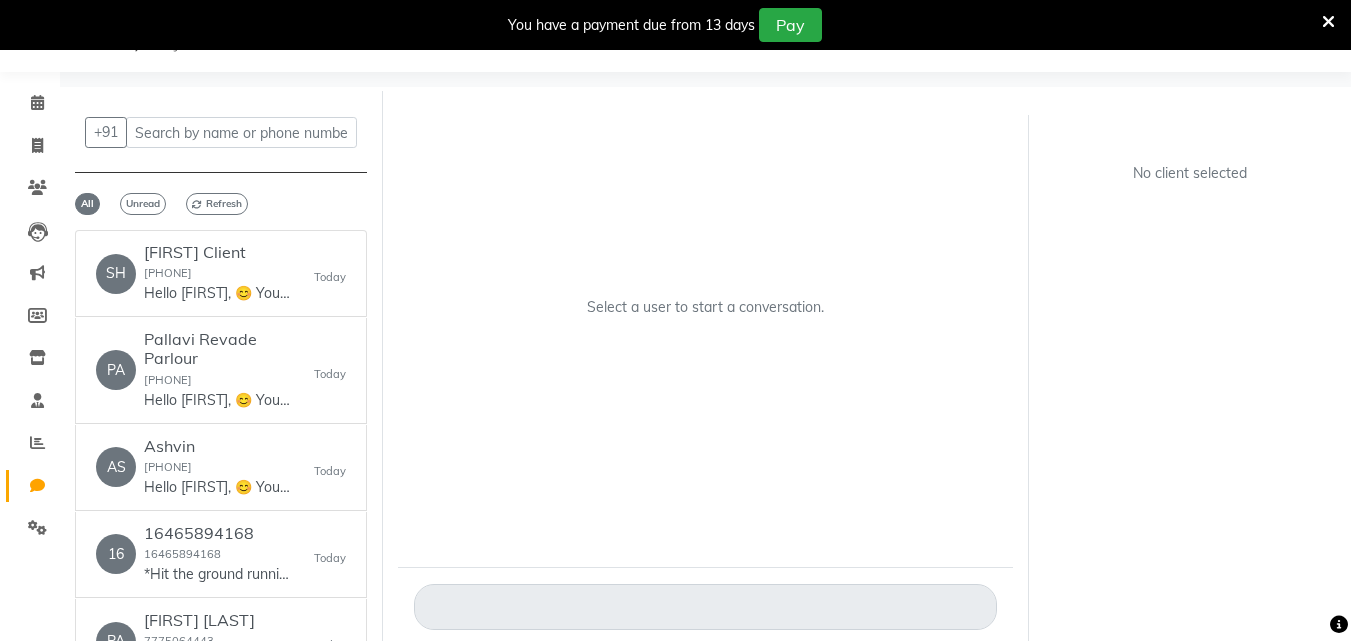 click on "Select a user to start a conversation." 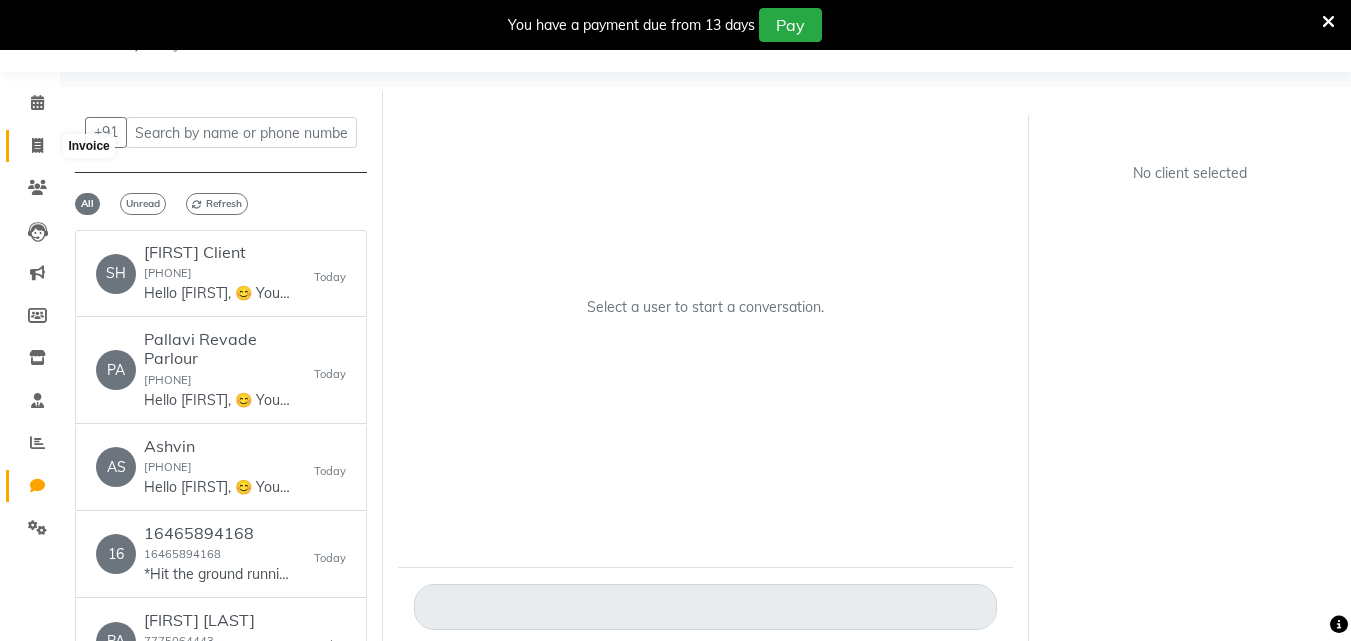 click 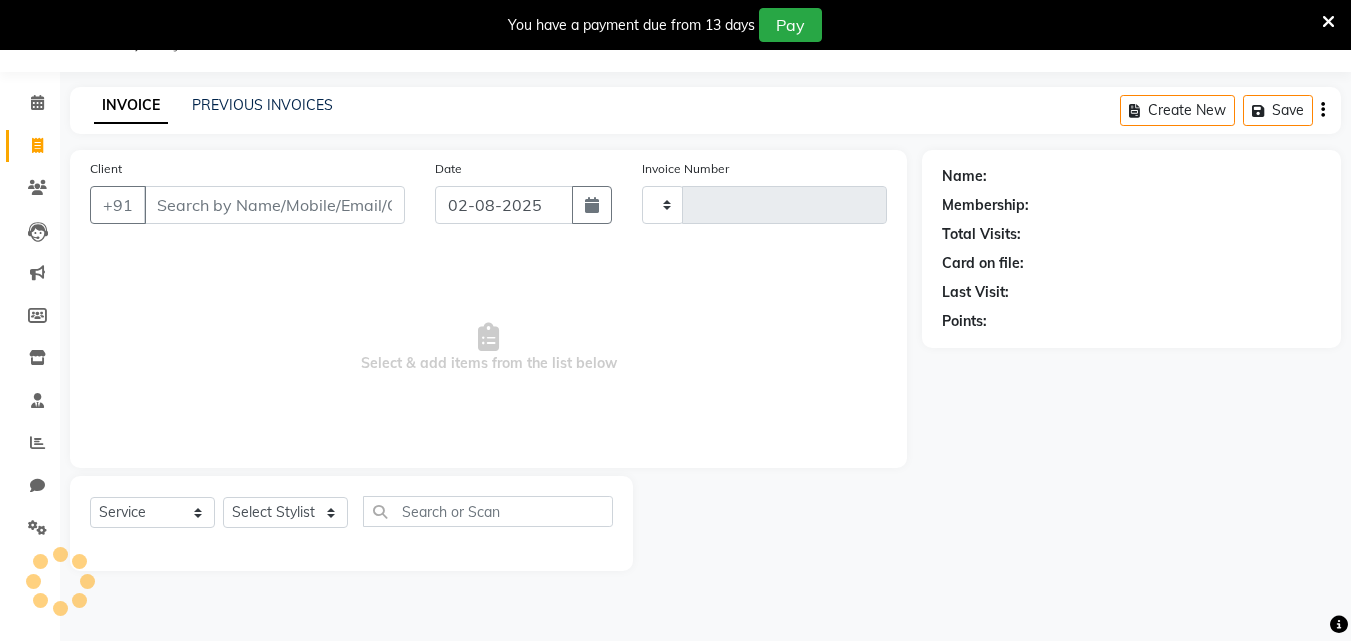 type on "0040" 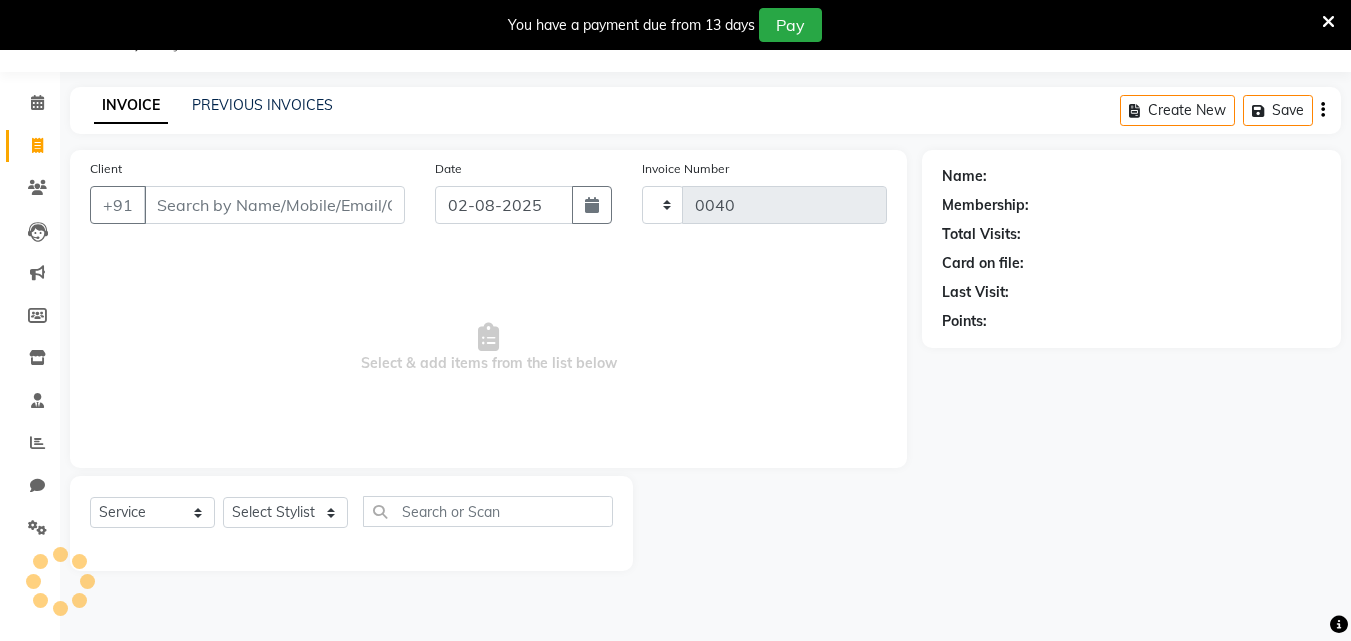 select on "8620" 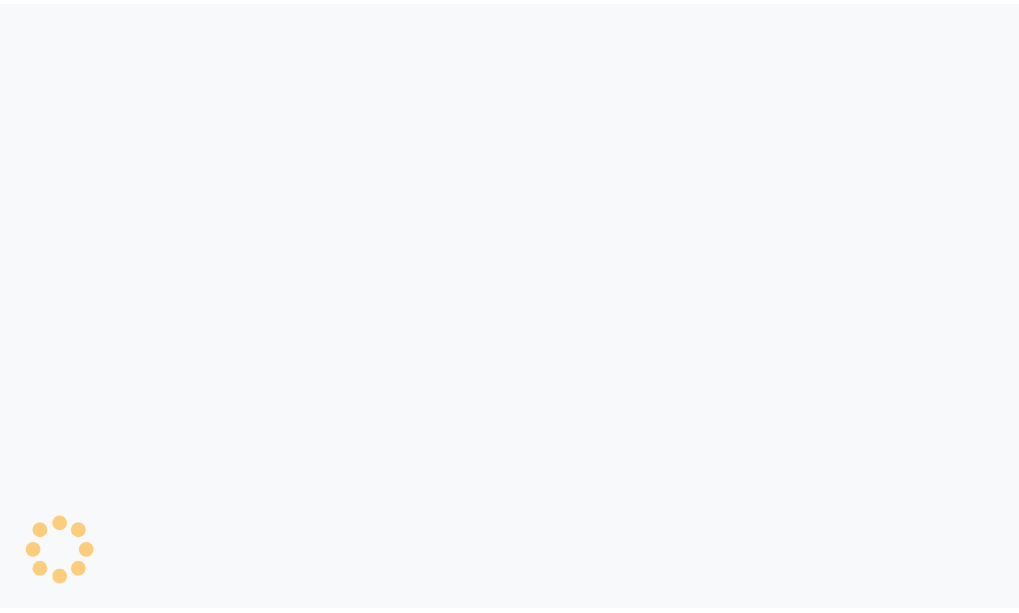 scroll, scrollTop: 0, scrollLeft: 0, axis: both 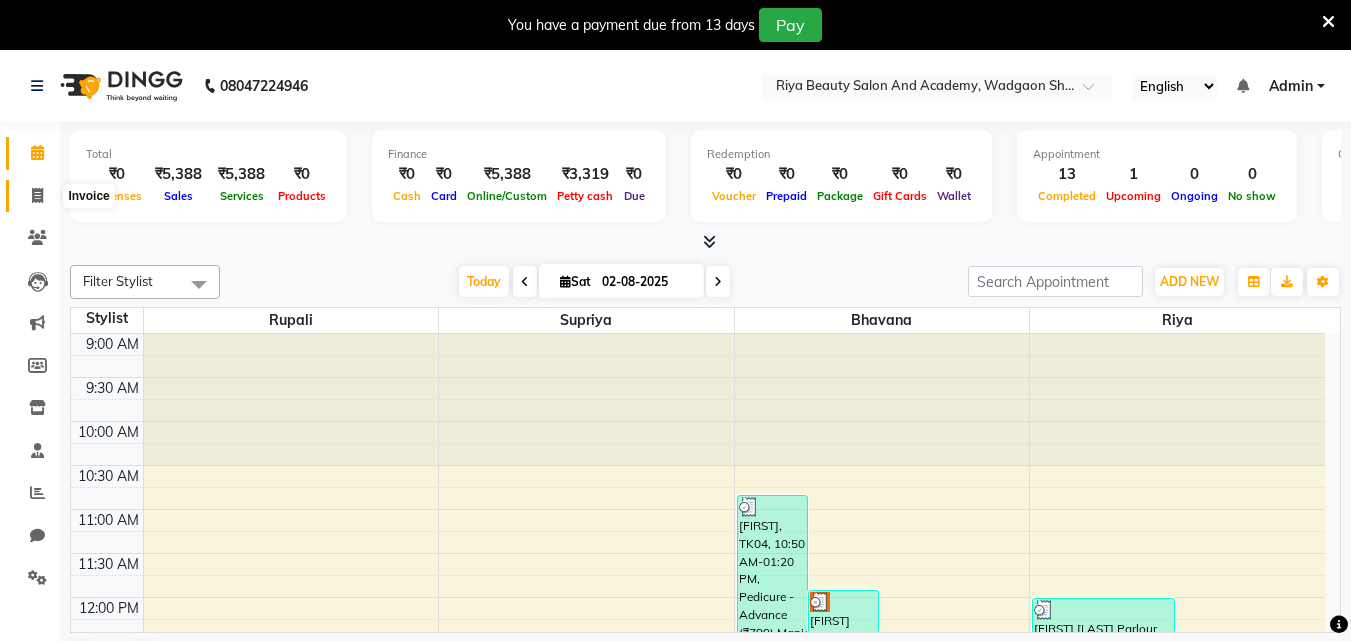 click 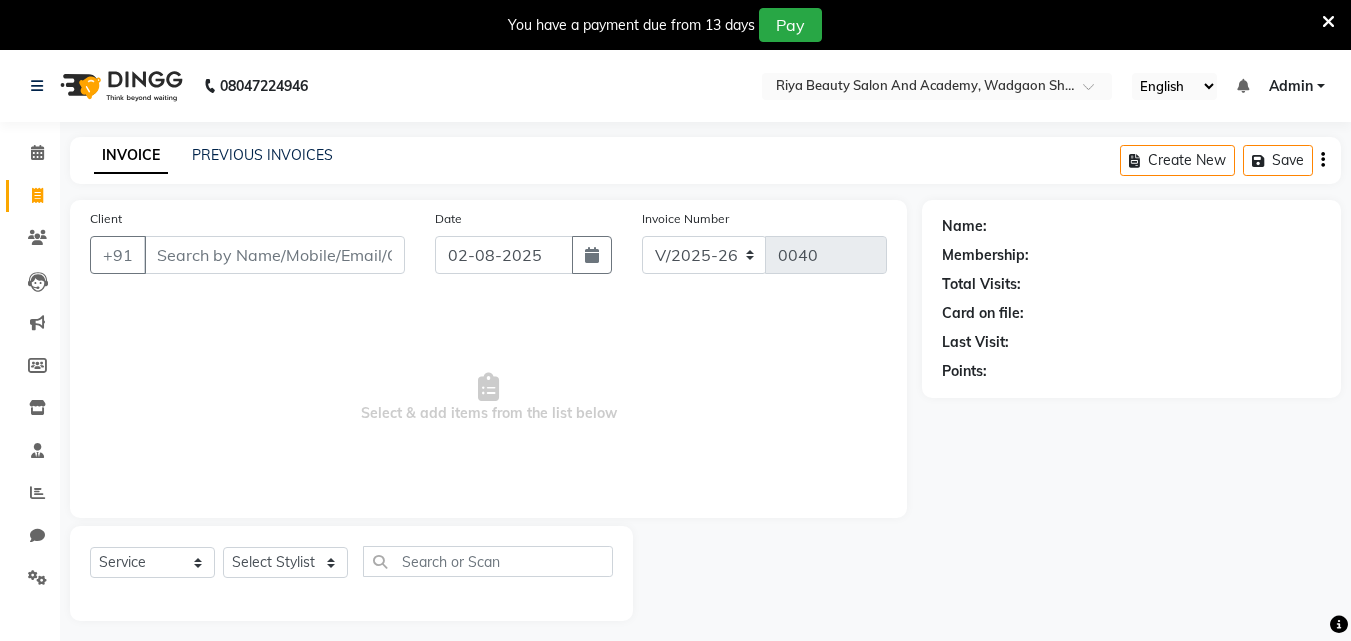 click on "Select & add items from the list below" at bounding box center (488, 398) 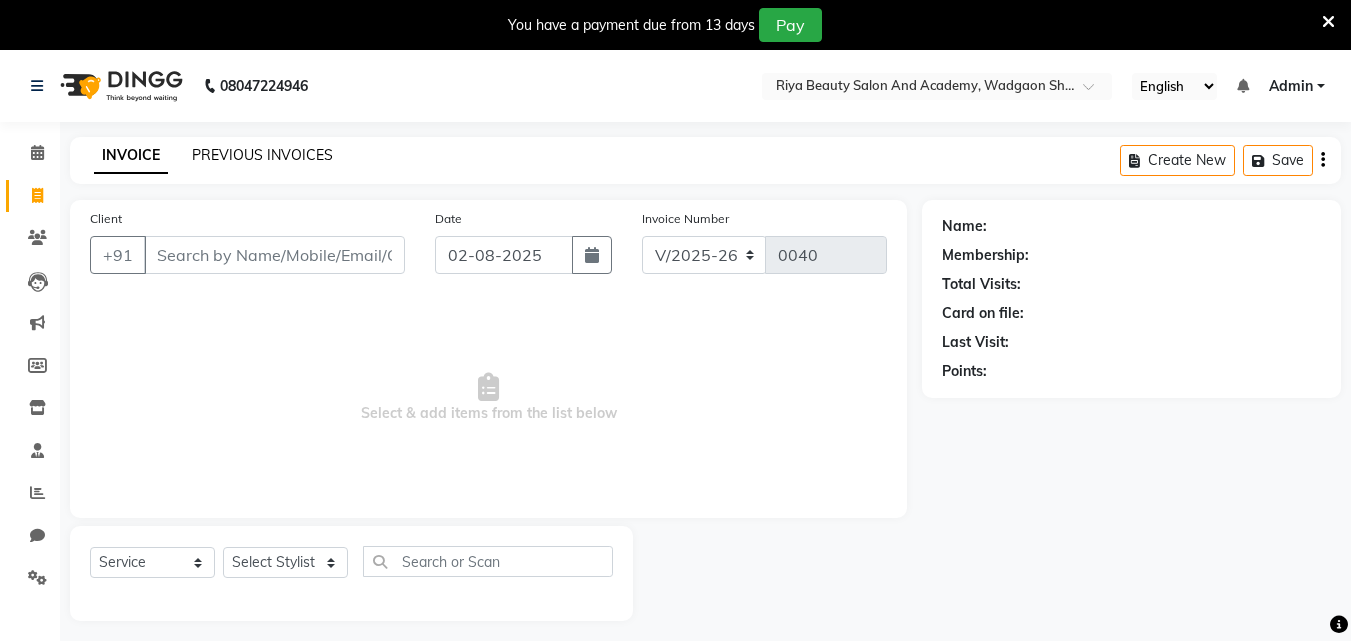 click on "PREVIOUS INVOICES" 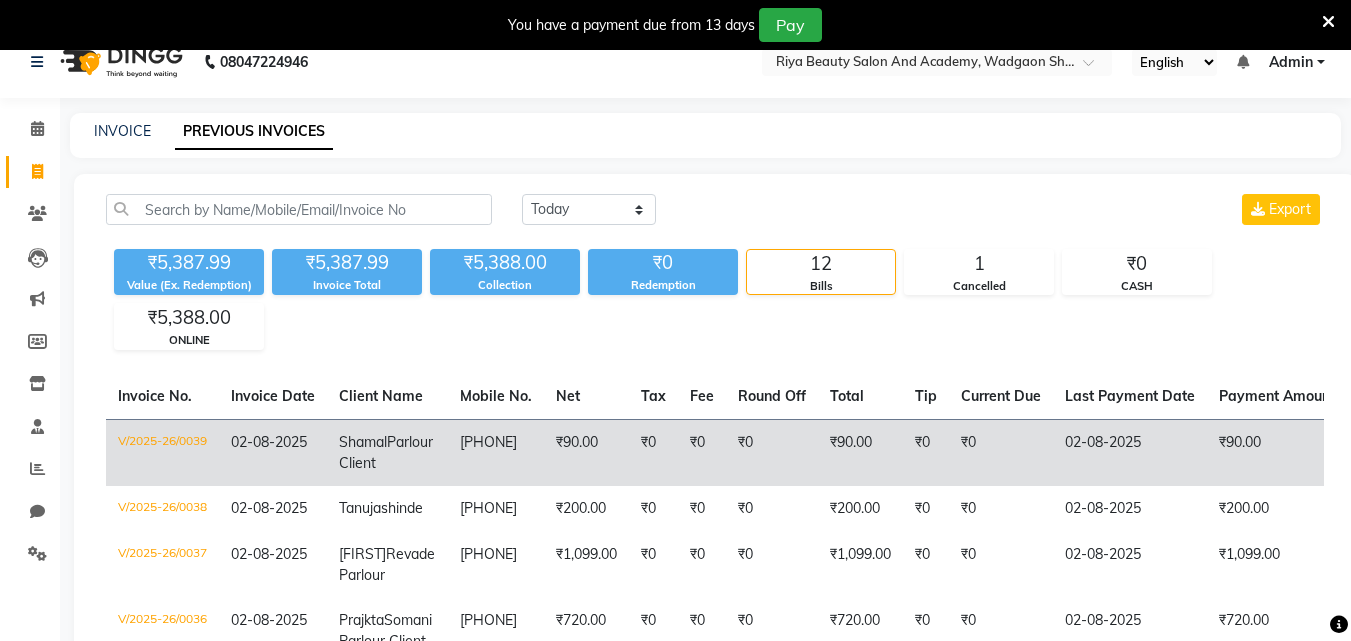 scroll, scrollTop: 0, scrollLeft: 0, axis: both 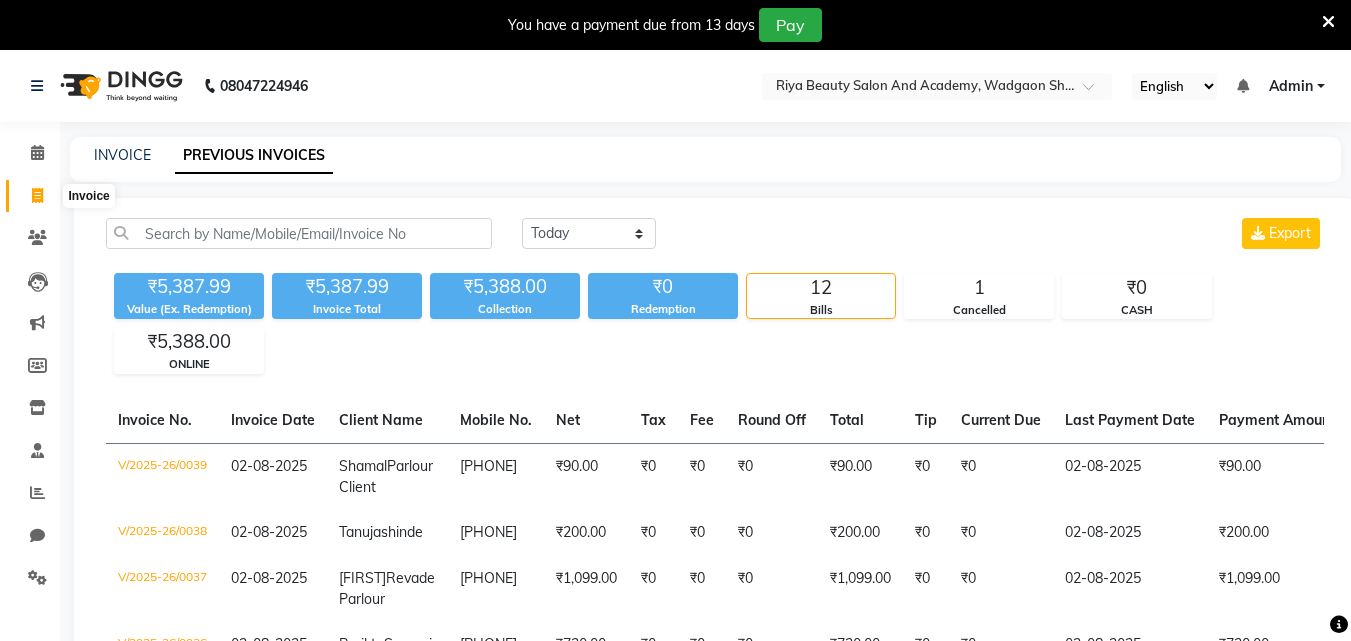 click 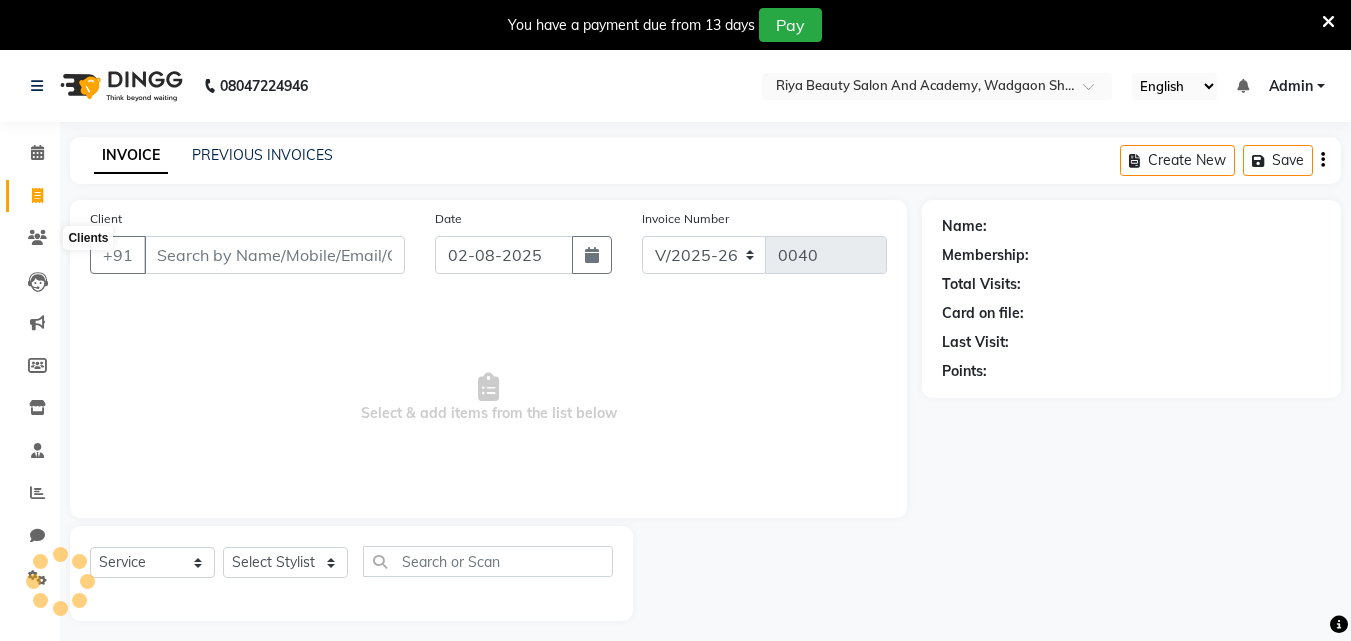 scroll, scrollTop: 50, scrollLeft: 0, axis: vertical 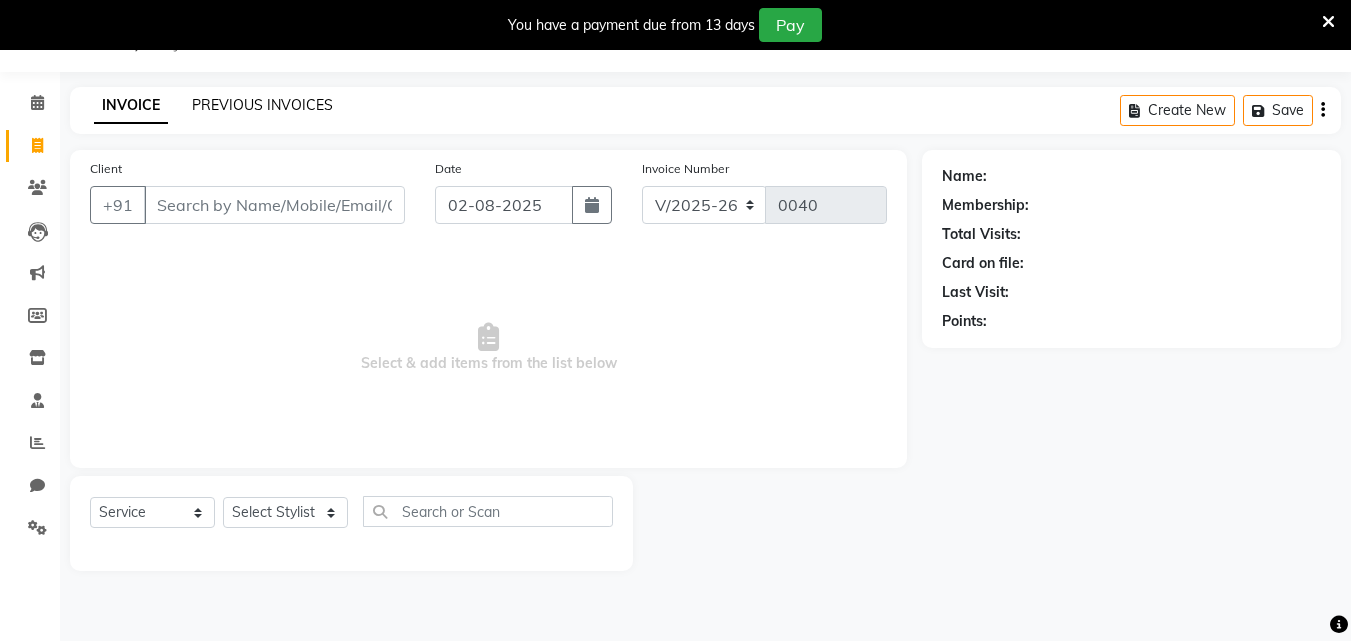 click on "PREVIOUS INVOICES" 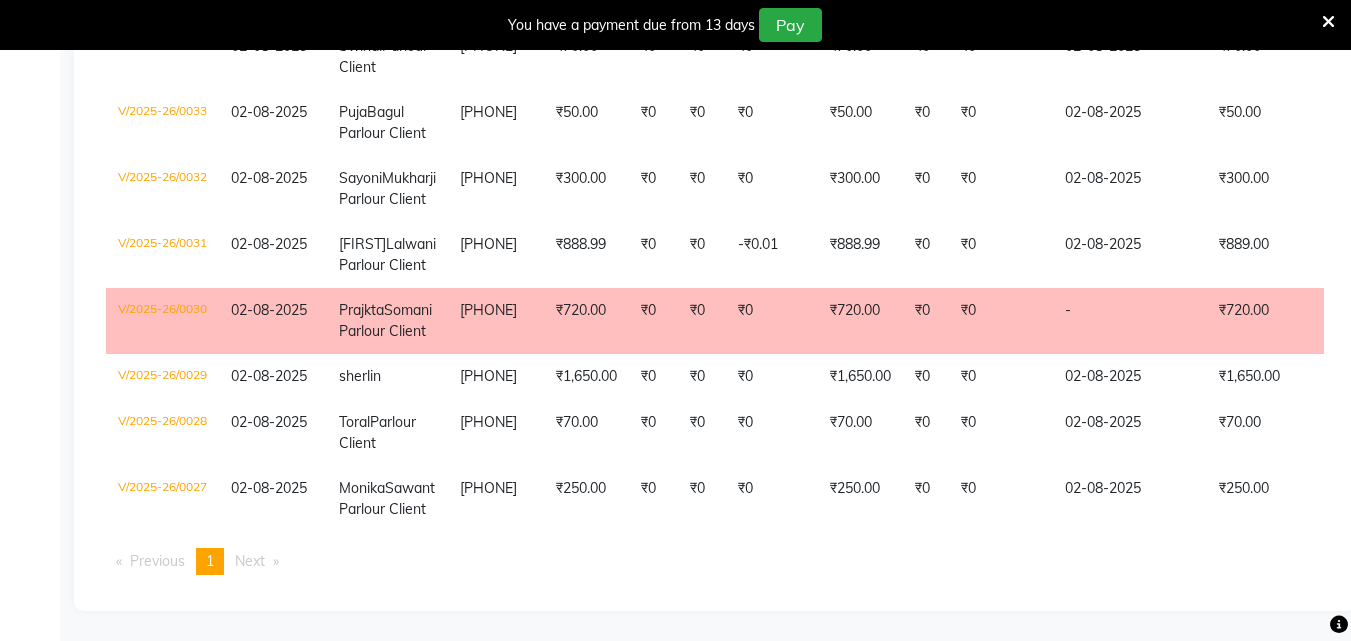 scroll, scrollTop: 1060, scrollLeft: 0, axis: vertical 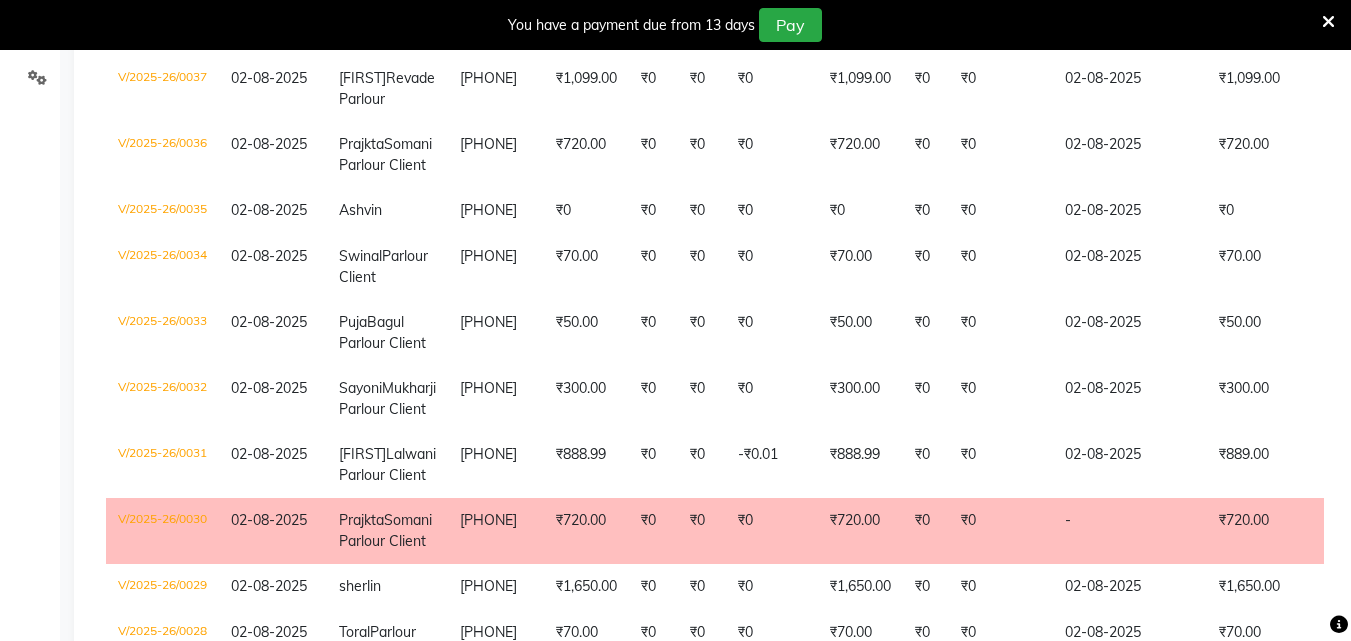click on "₹0" 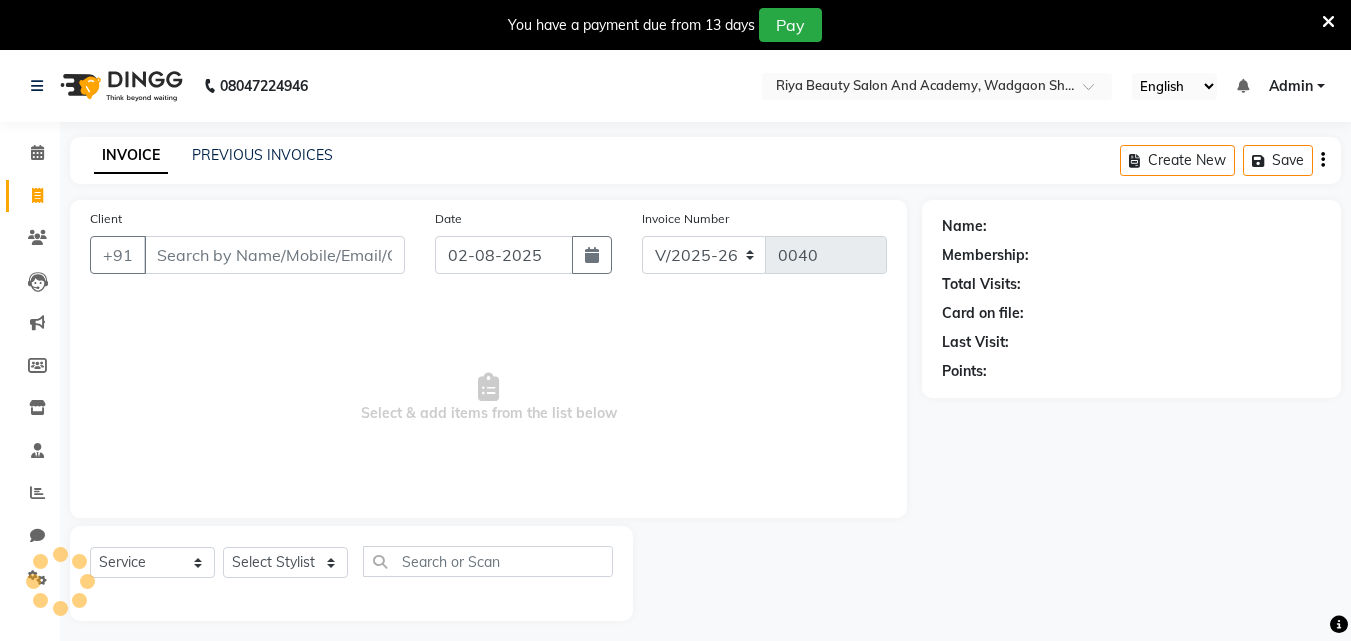 select on "8620" 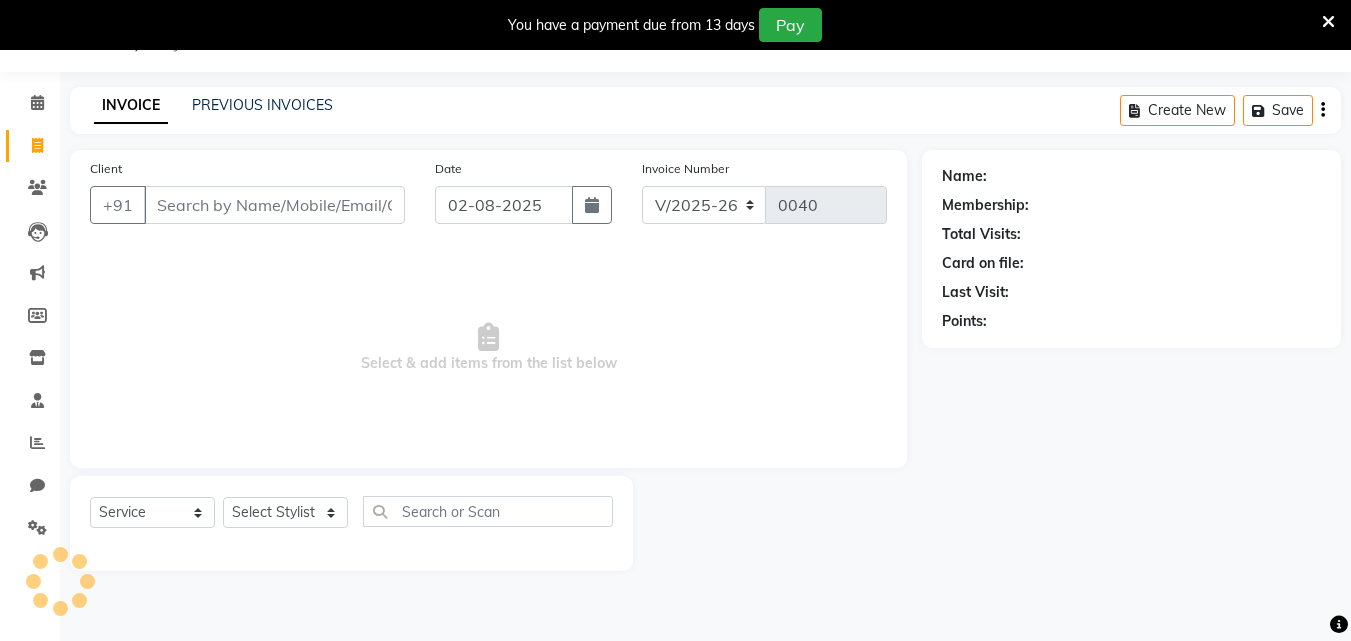 scroll, scrollTop: 0, scrollLeft: 0, axis: both 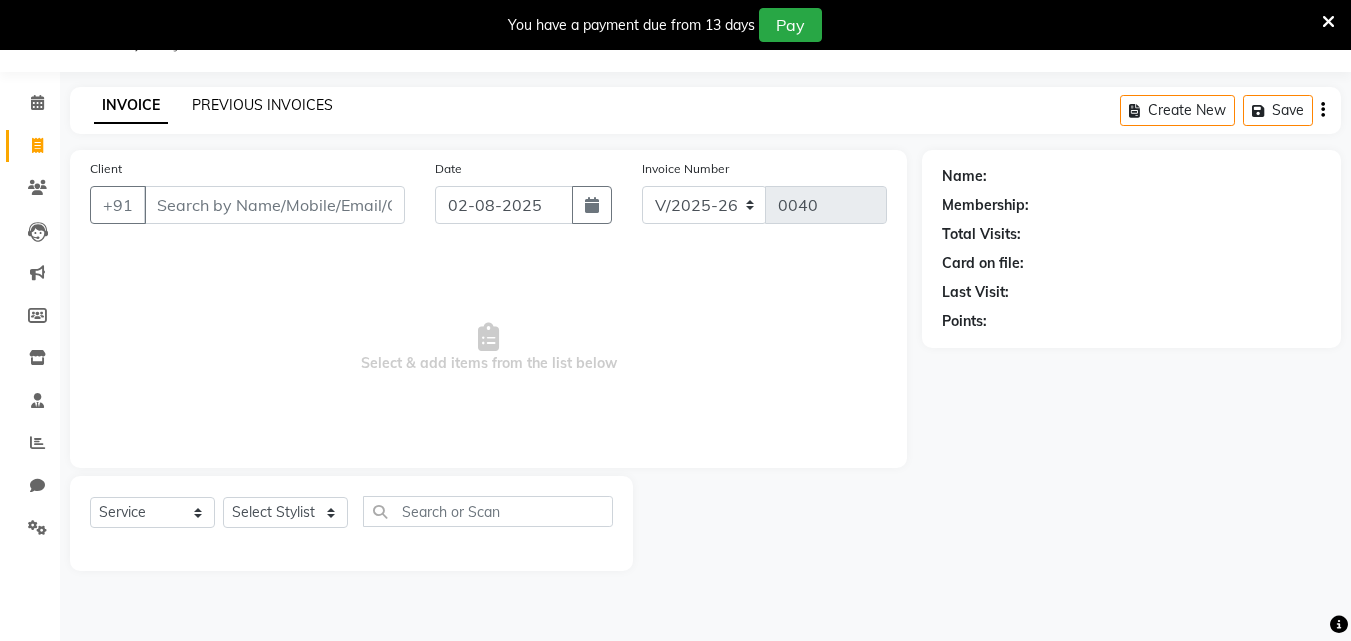 click on "PREVIOUS INVOICES" 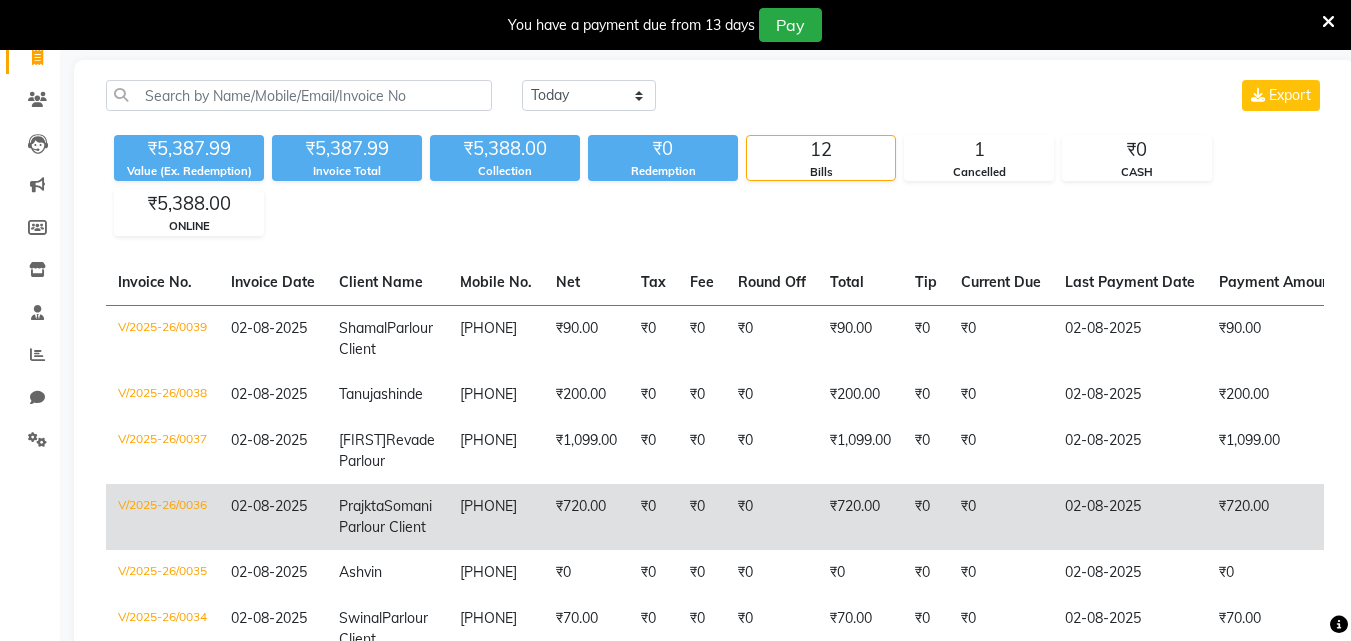 scroll, scrollTop: 0, scrollLeft: 0, axis: both 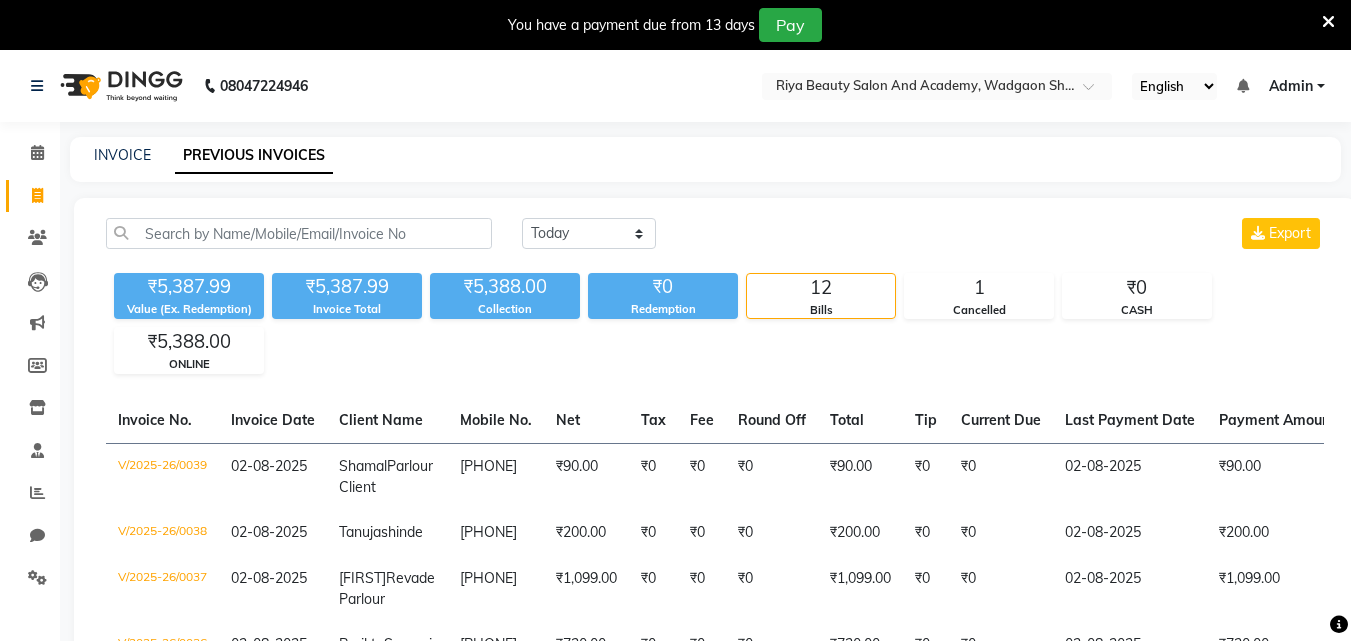 click on "INVOICE PREVIOUS INVOICES" 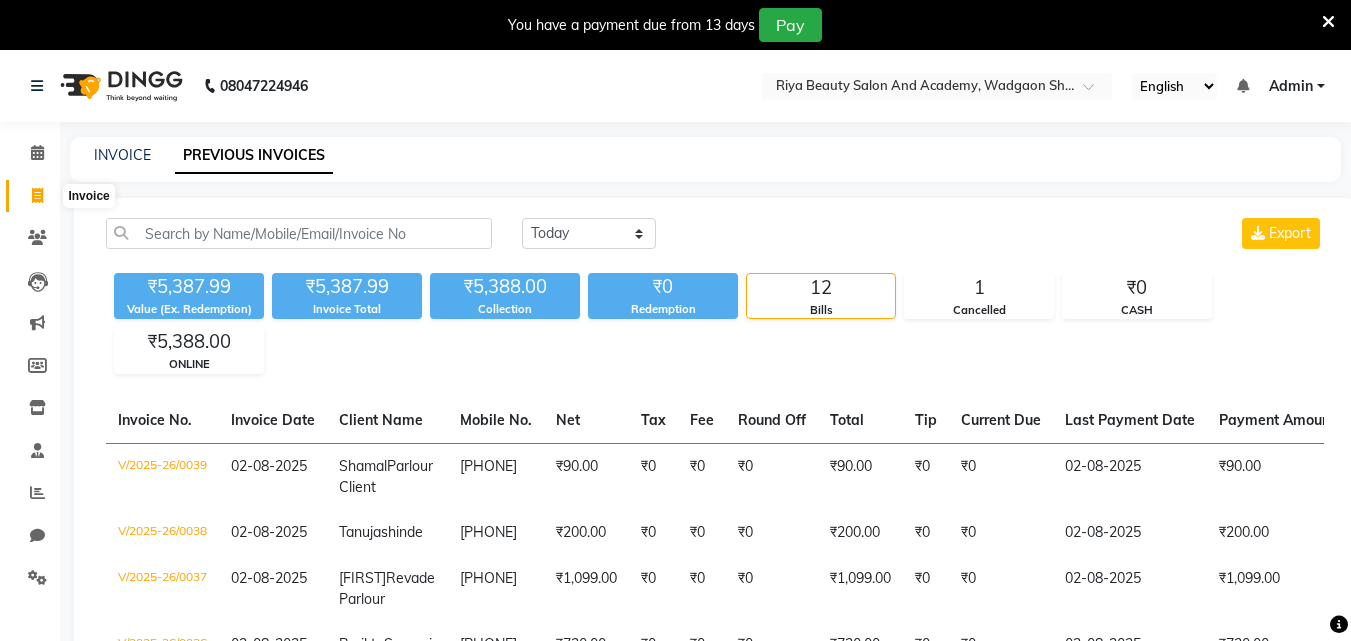 click 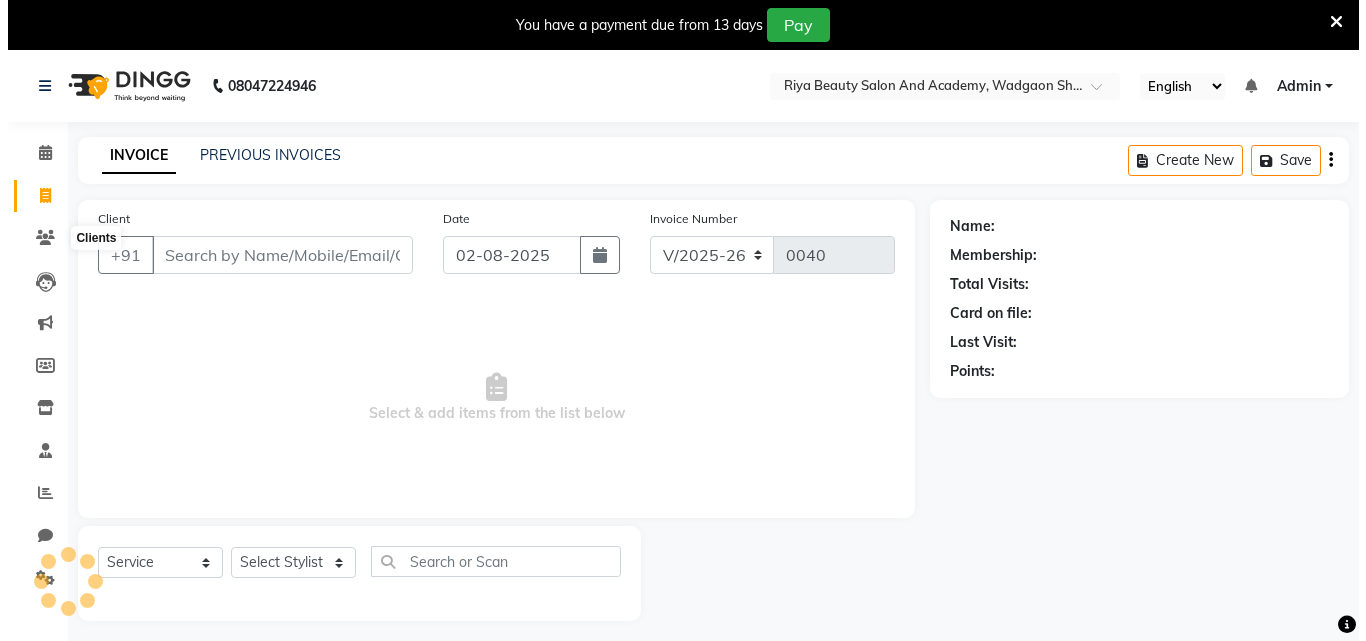 scroll, scrollTop: 50, scrollLeft: 0, axis: vertical 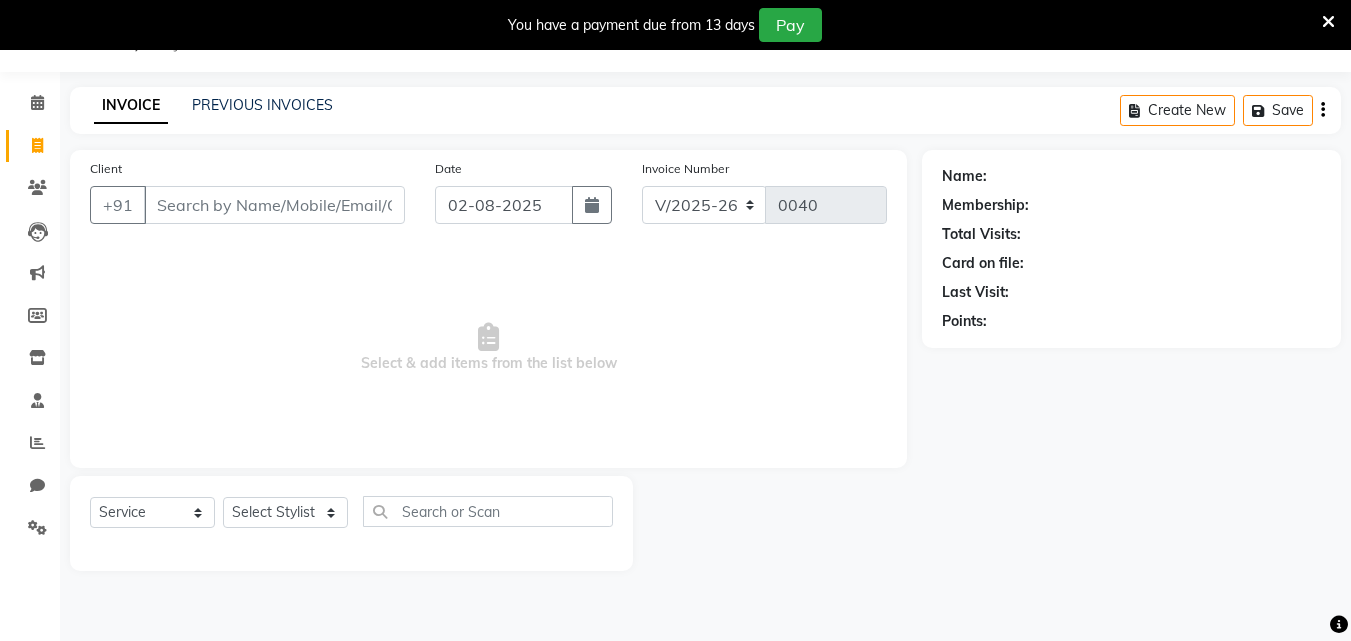 click on "Client" at bounding box center (274, 205) 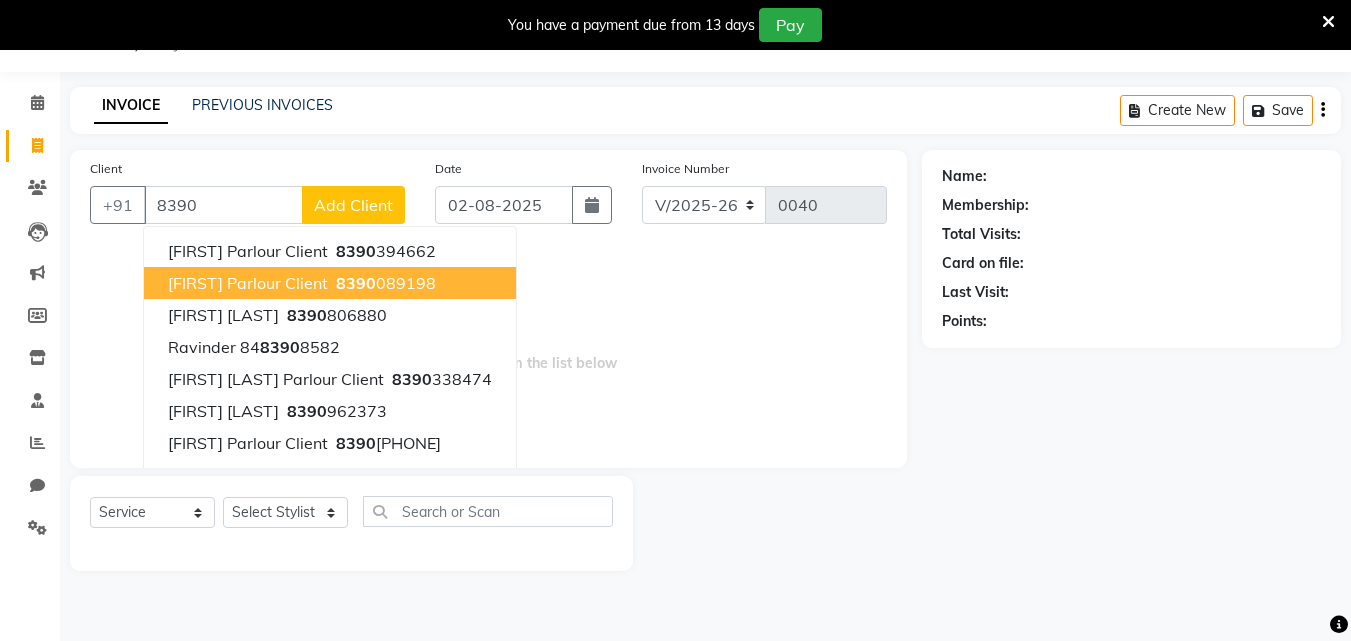 click on "Aastha Parlour Client" at bounding box center [248, 283] 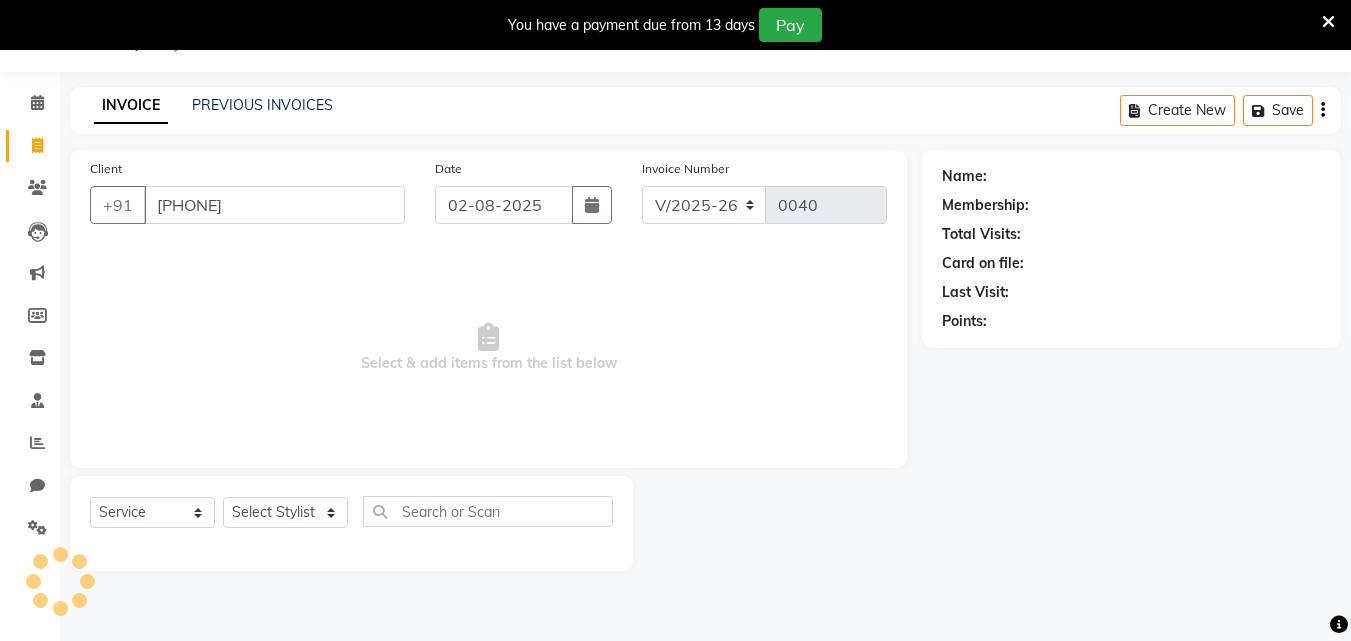 type on "[PHONE]" 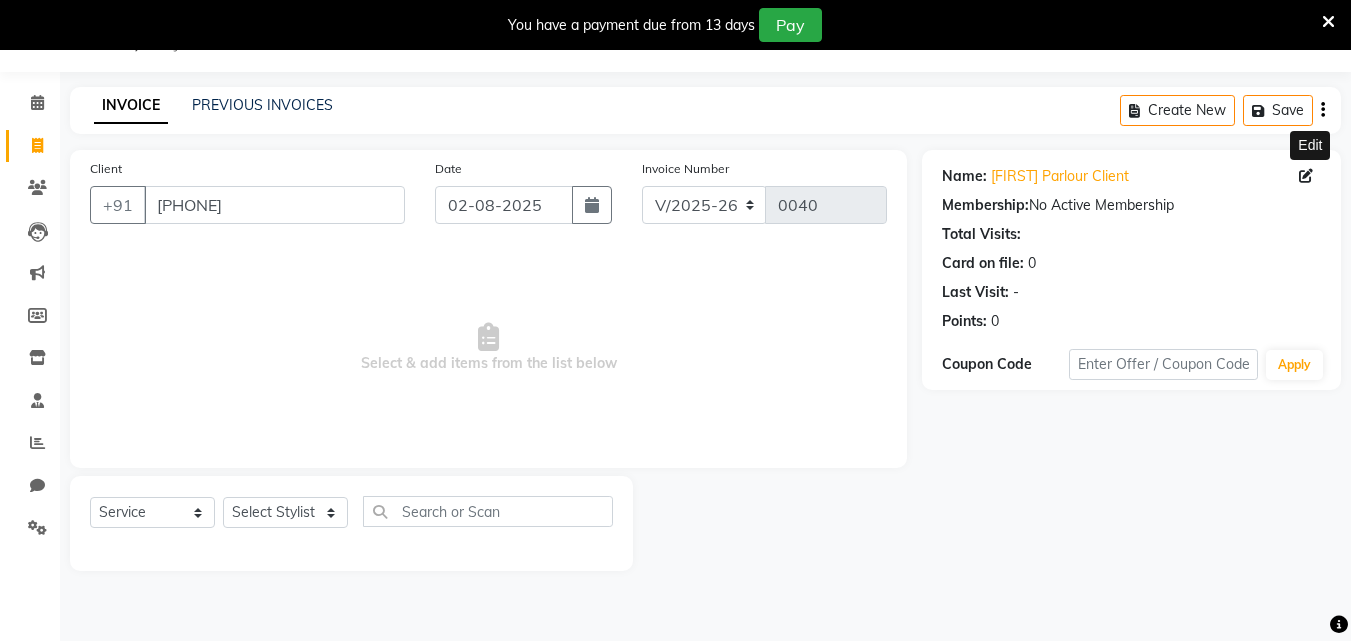 click 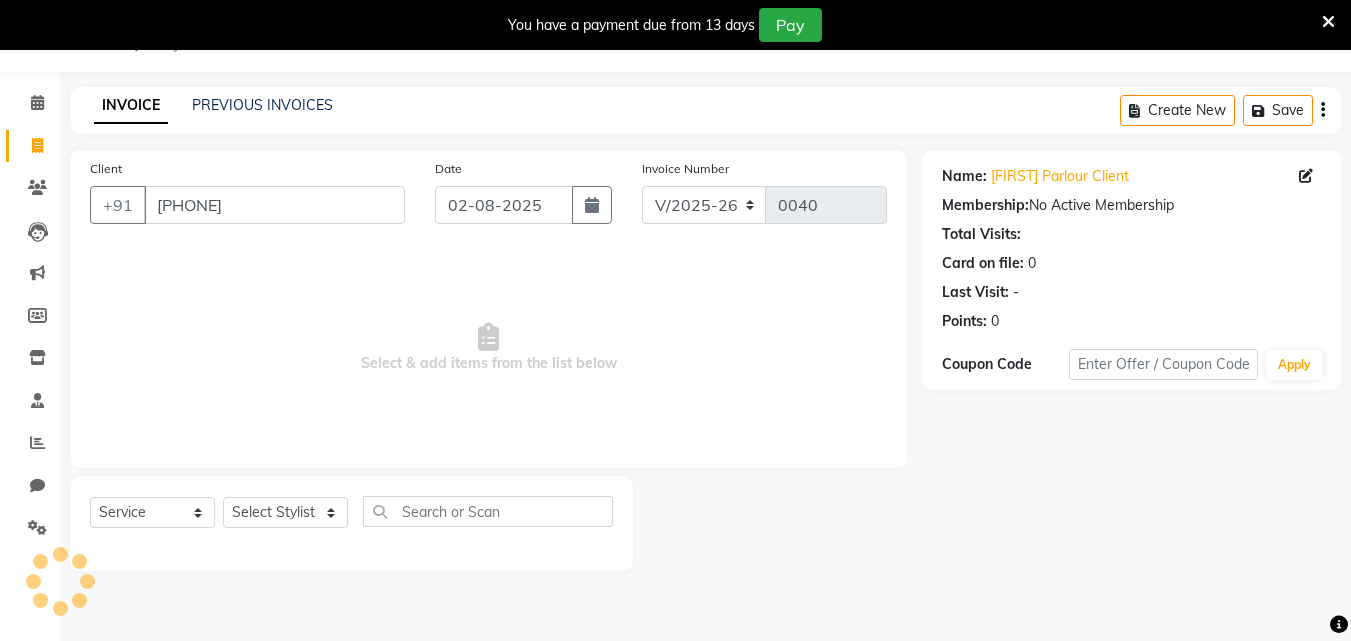 select on "female" 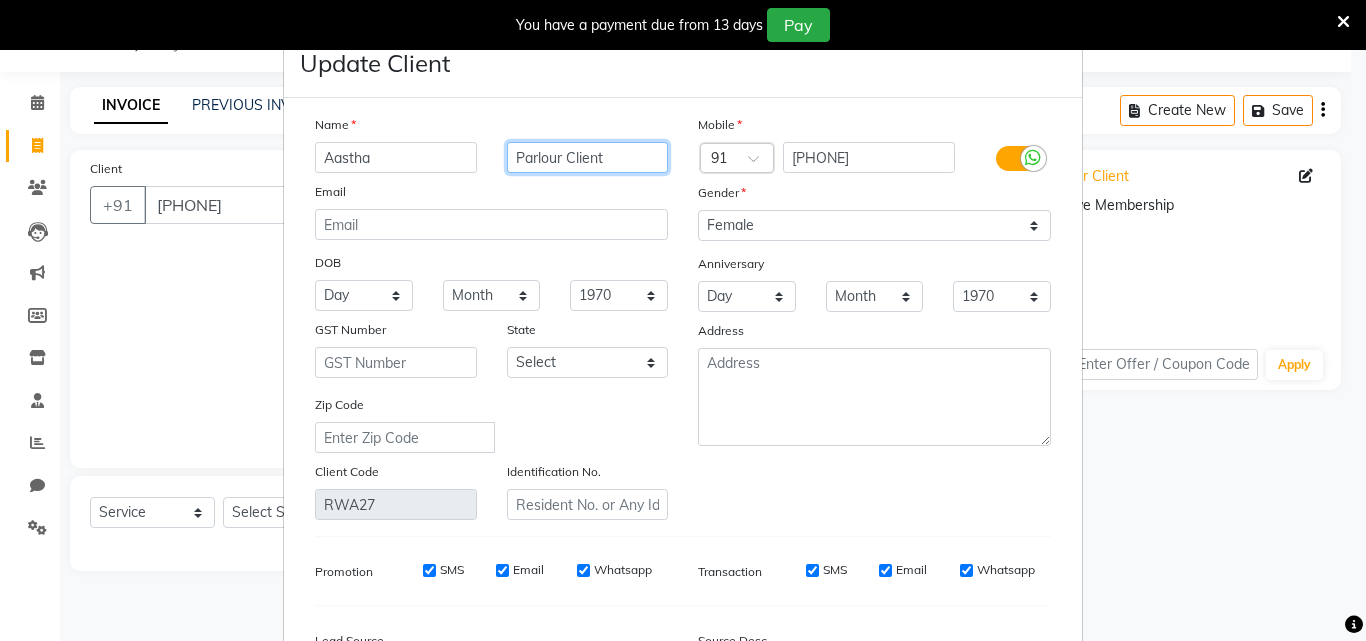 click on "Parlour Client" at bounding box center (588, 157) 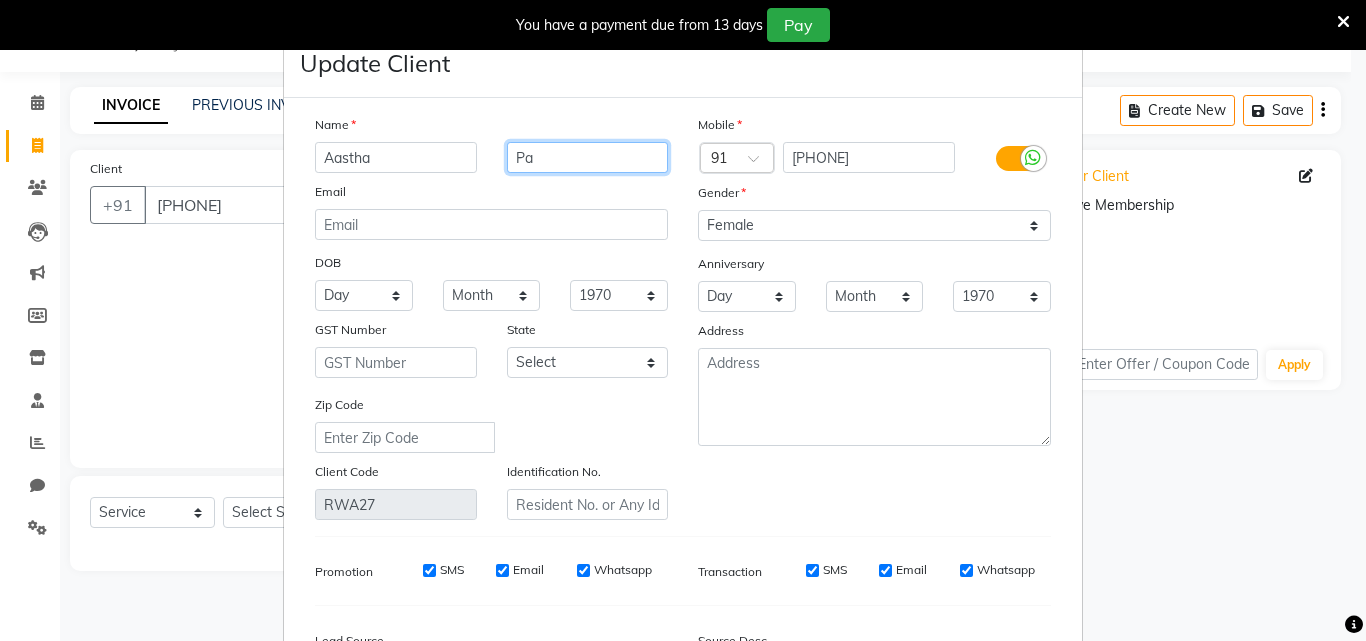 type on "P" 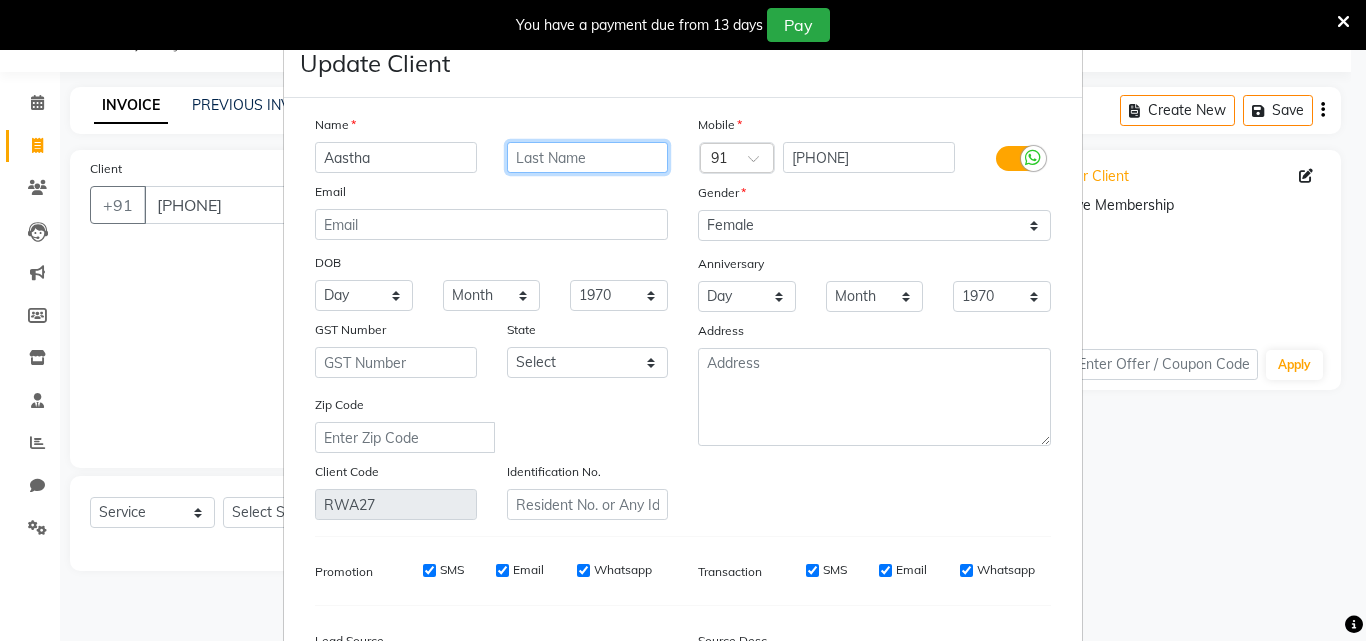 type on "n" 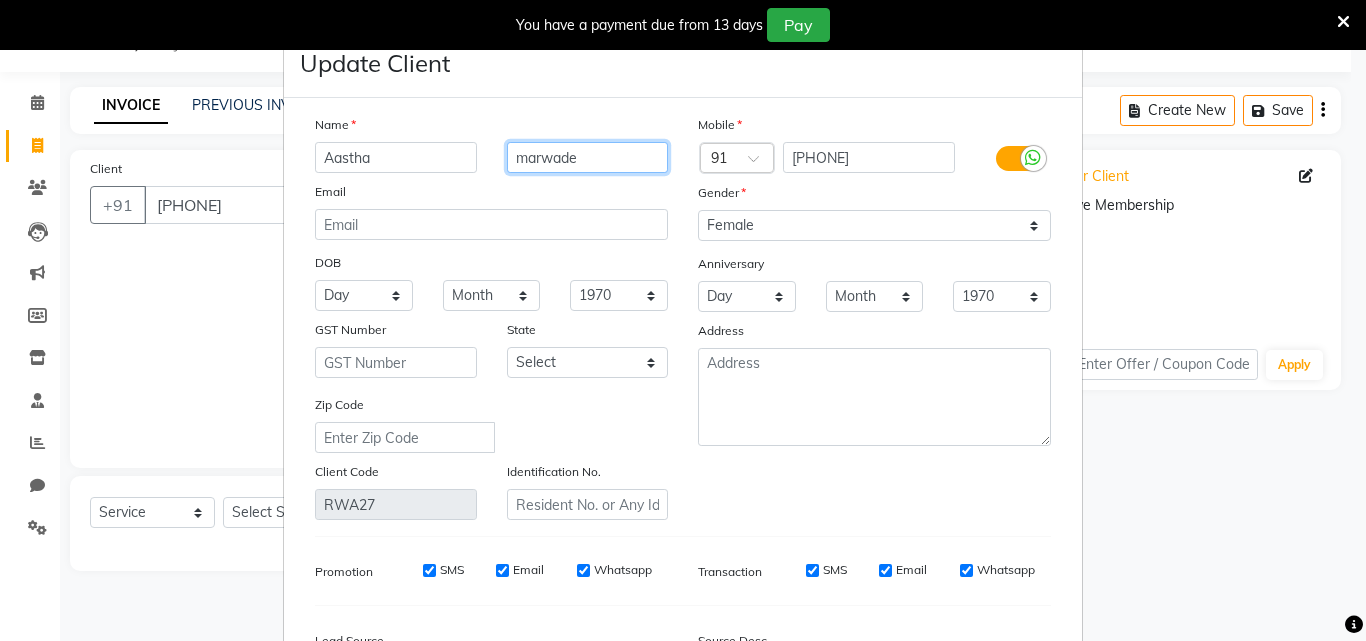 type on "marwade" 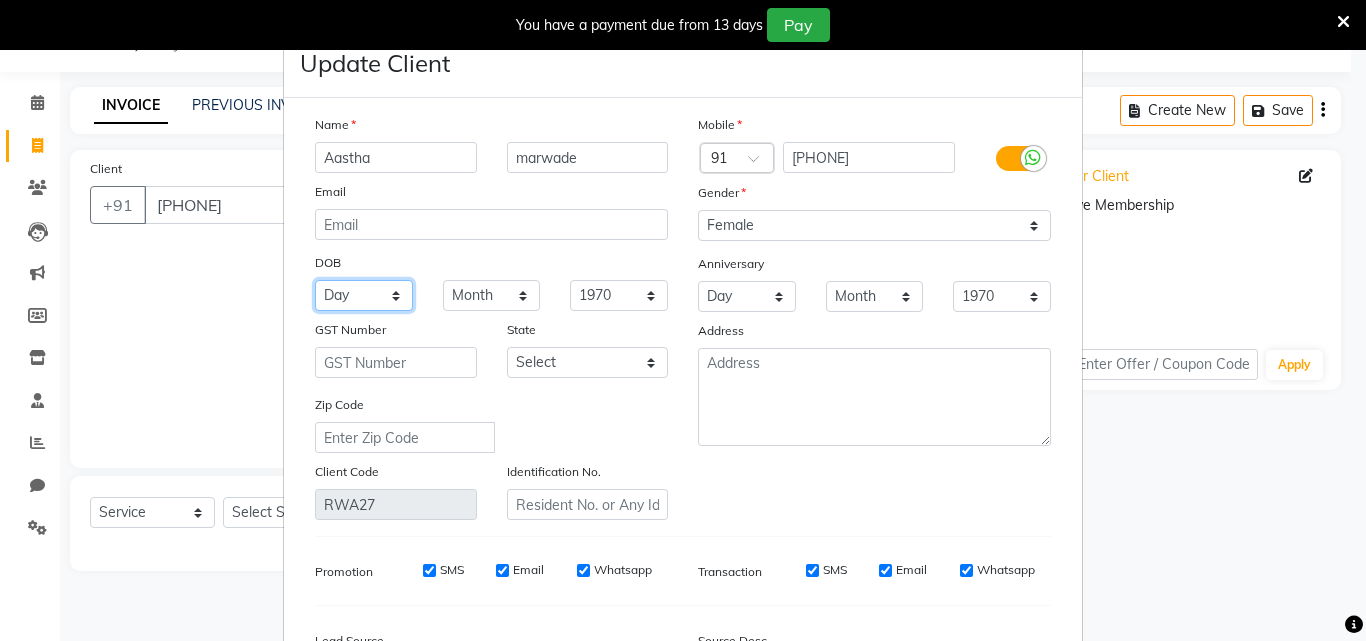 click on "Day 01 02 03 04 05 06 07 08 09 10 11 12 13 14 15 16 17 18 19 20 21 22 23 24 25 26 27 28 29 30 31" at bounding box center [364, 295] 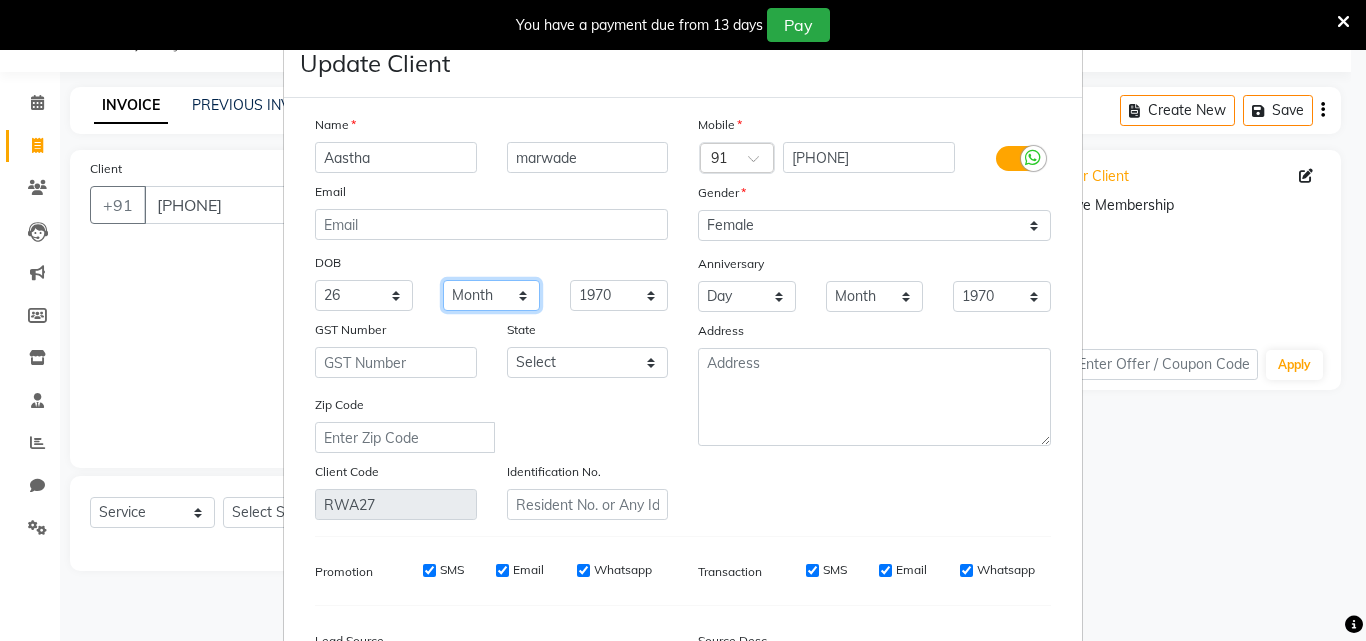 click on "Month January February March April May June July August September October November December" at bounding box center [492, 295] 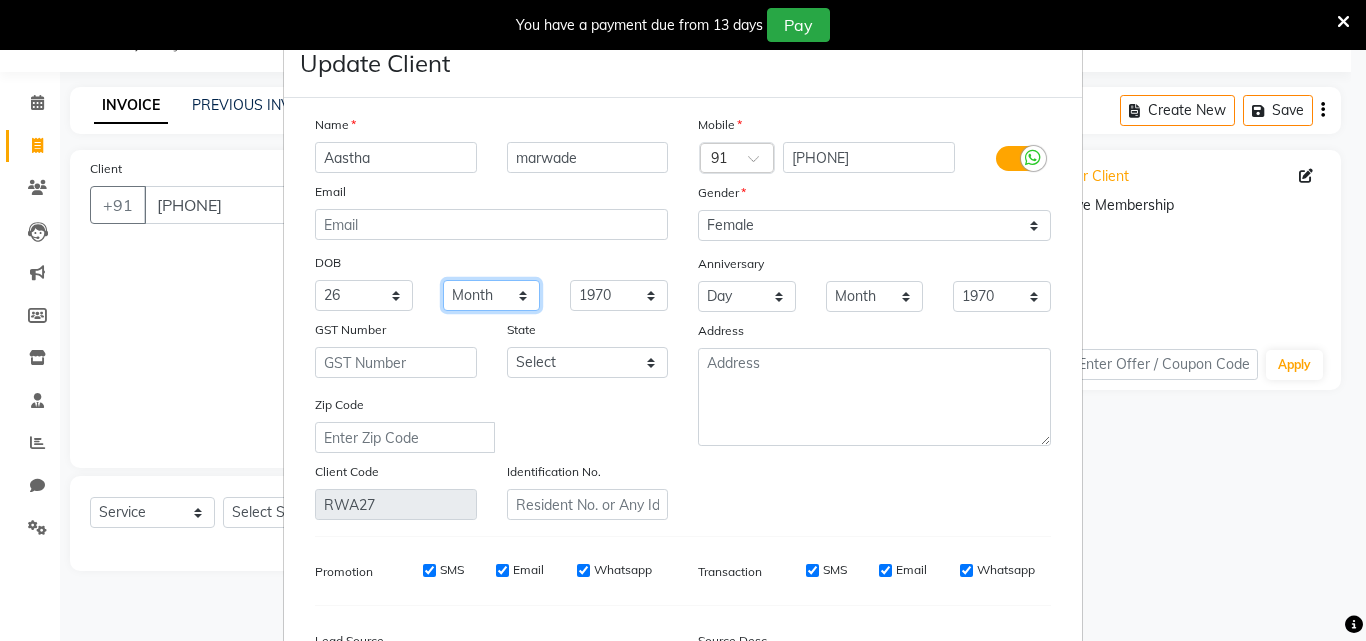 select on "10" 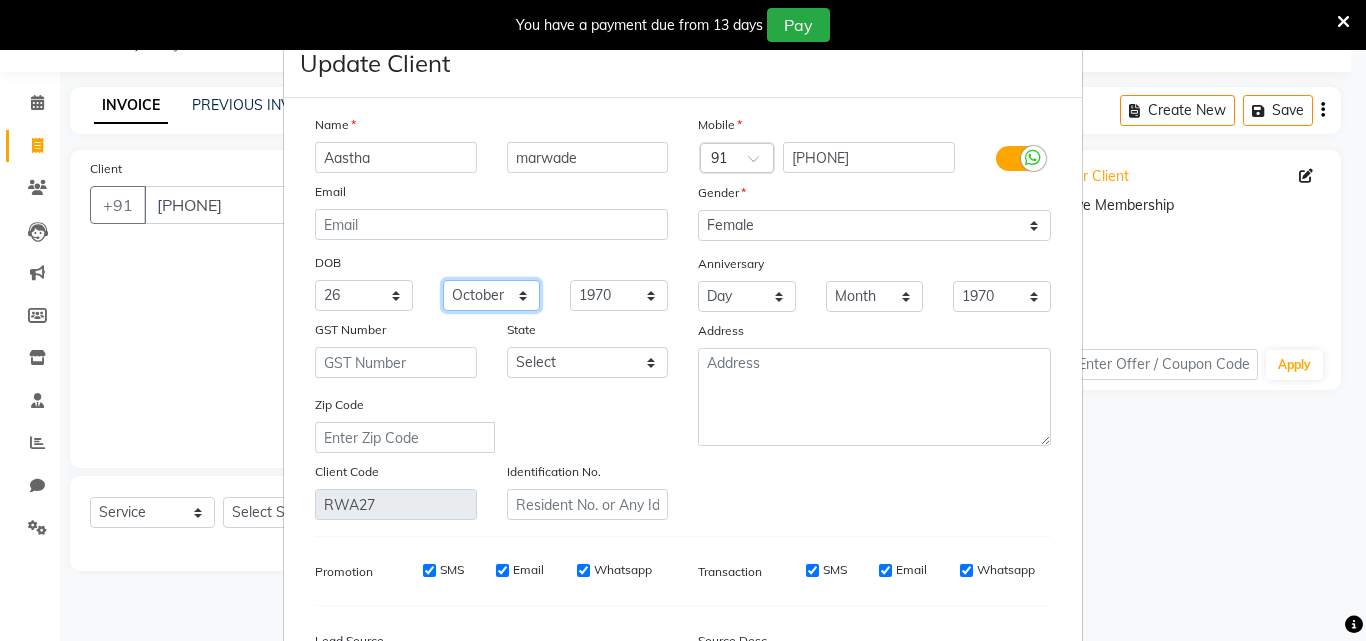 click on "Month January February March April May June July August September October November December" at bounding box center (492, 295) 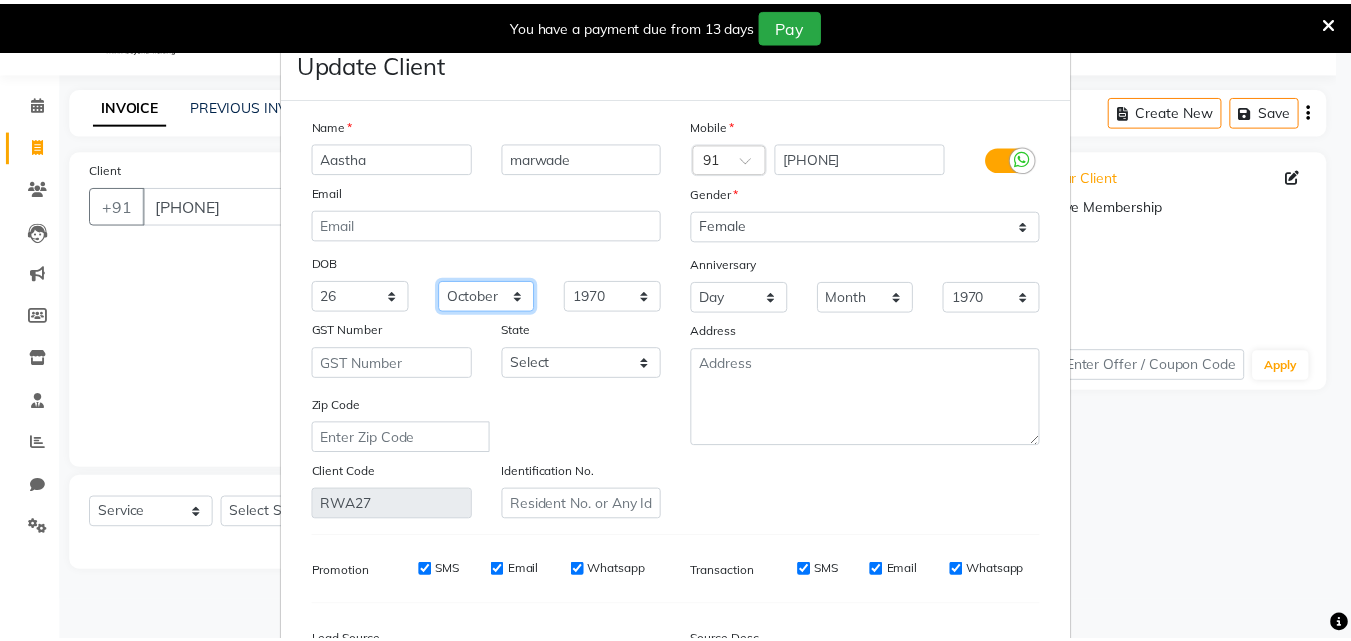 scroll, scrollTop: 246, scrollLeft: 0, axis: vertical 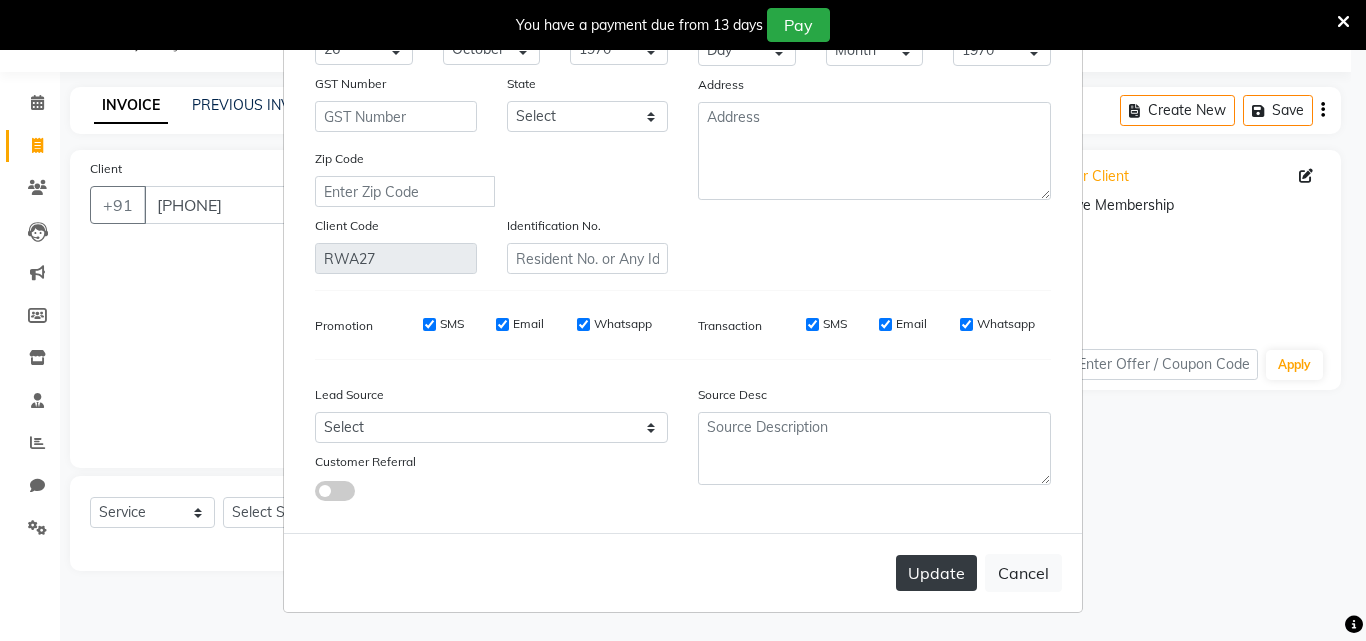 click on "Update" at bounding box center (936, 573) 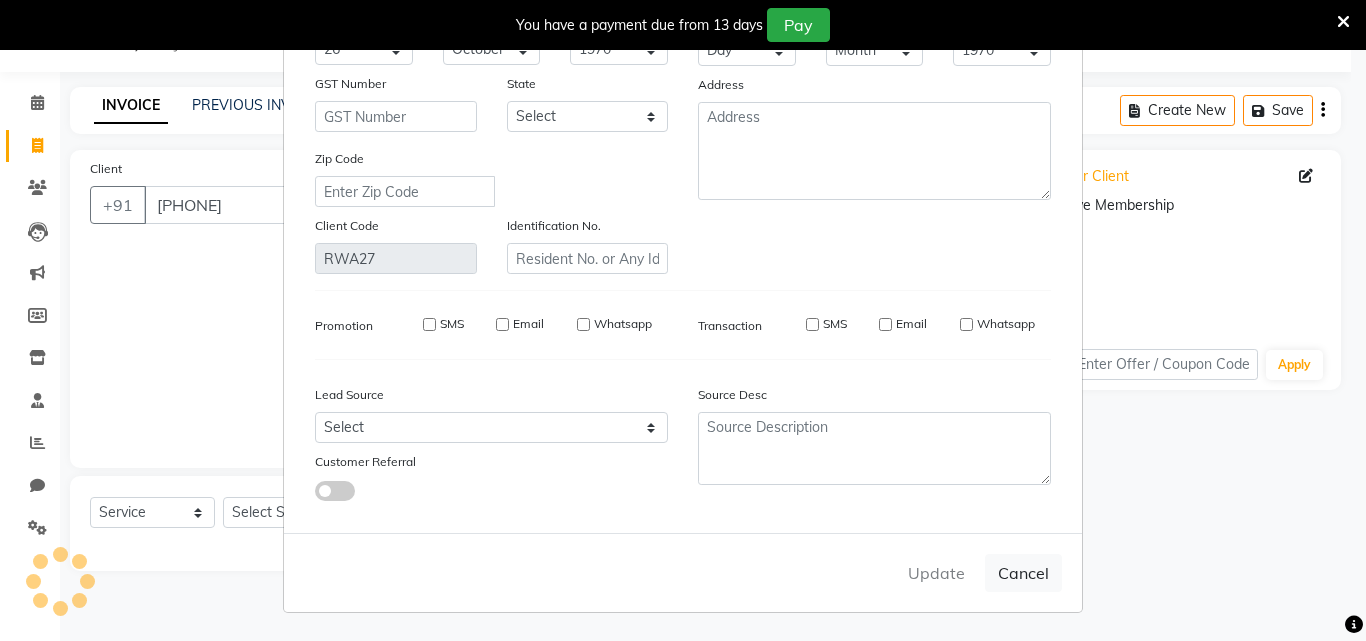 type 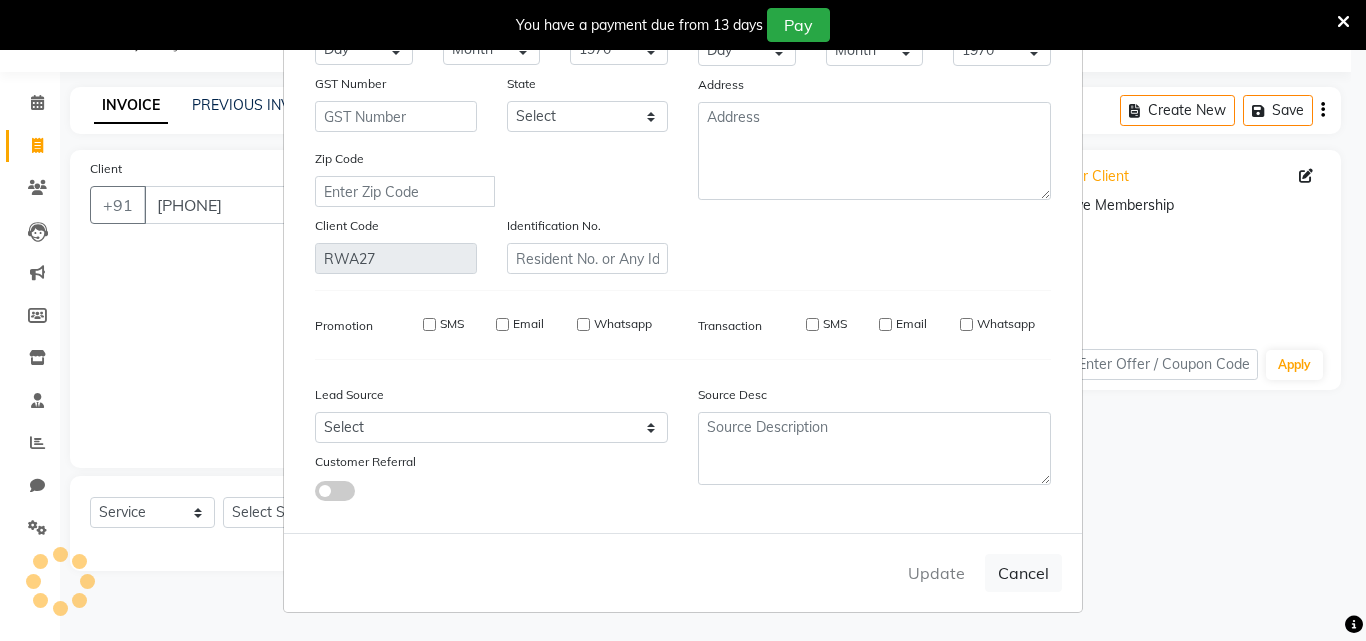 select 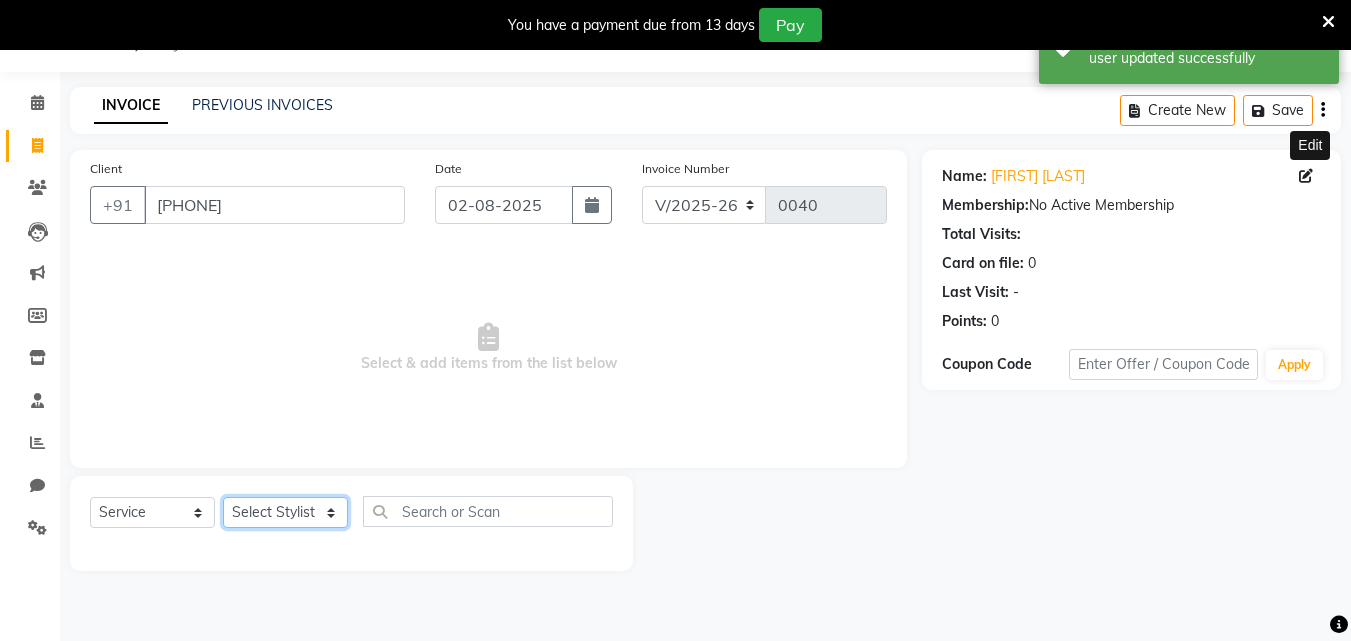 click on "Select Stylist Bhavana Riya Rupali Supriya" 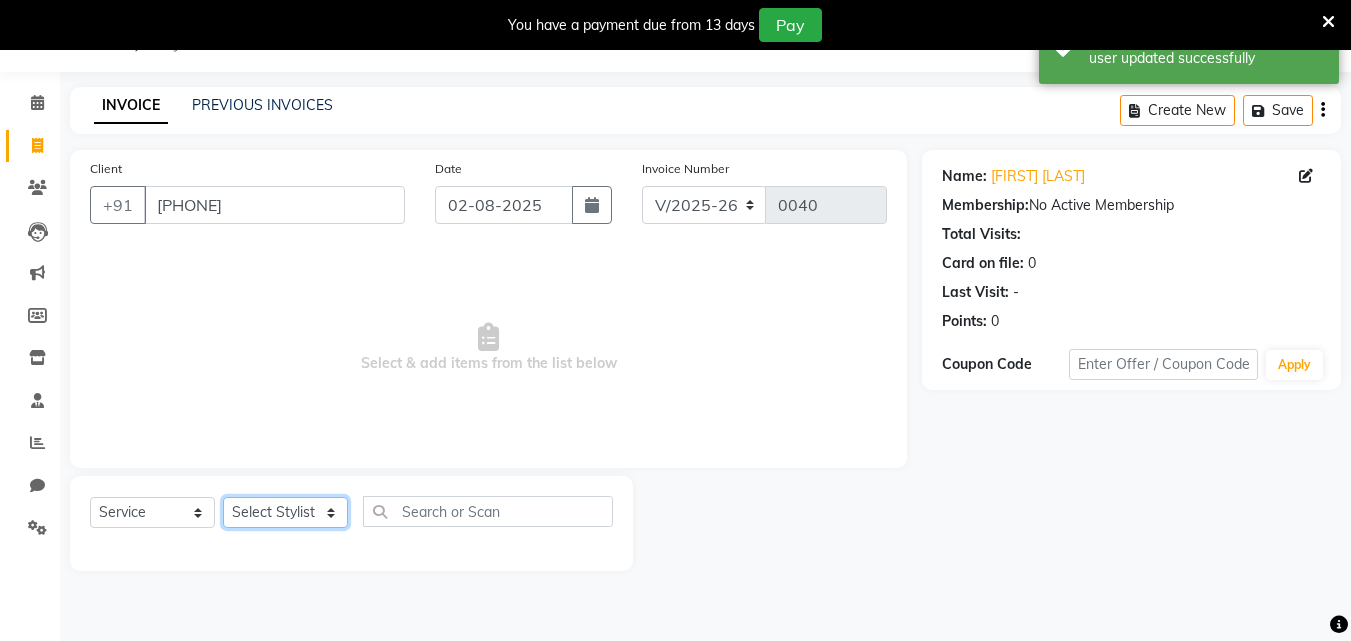 select on "87283" 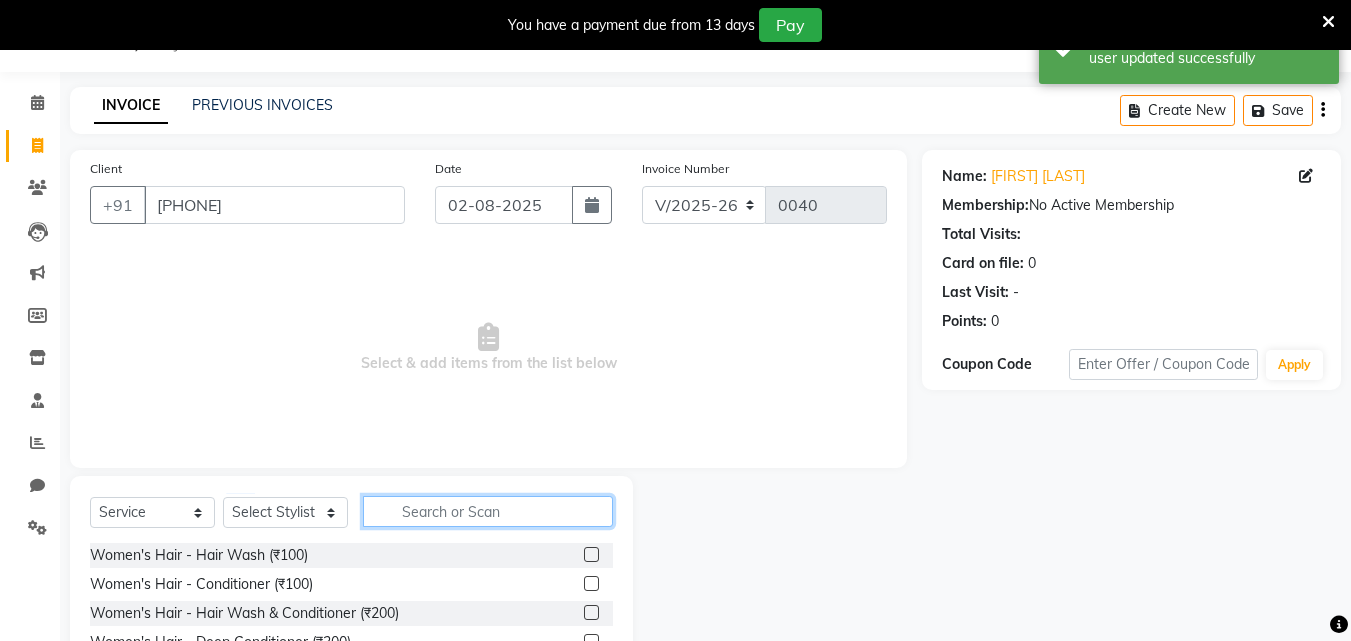 click 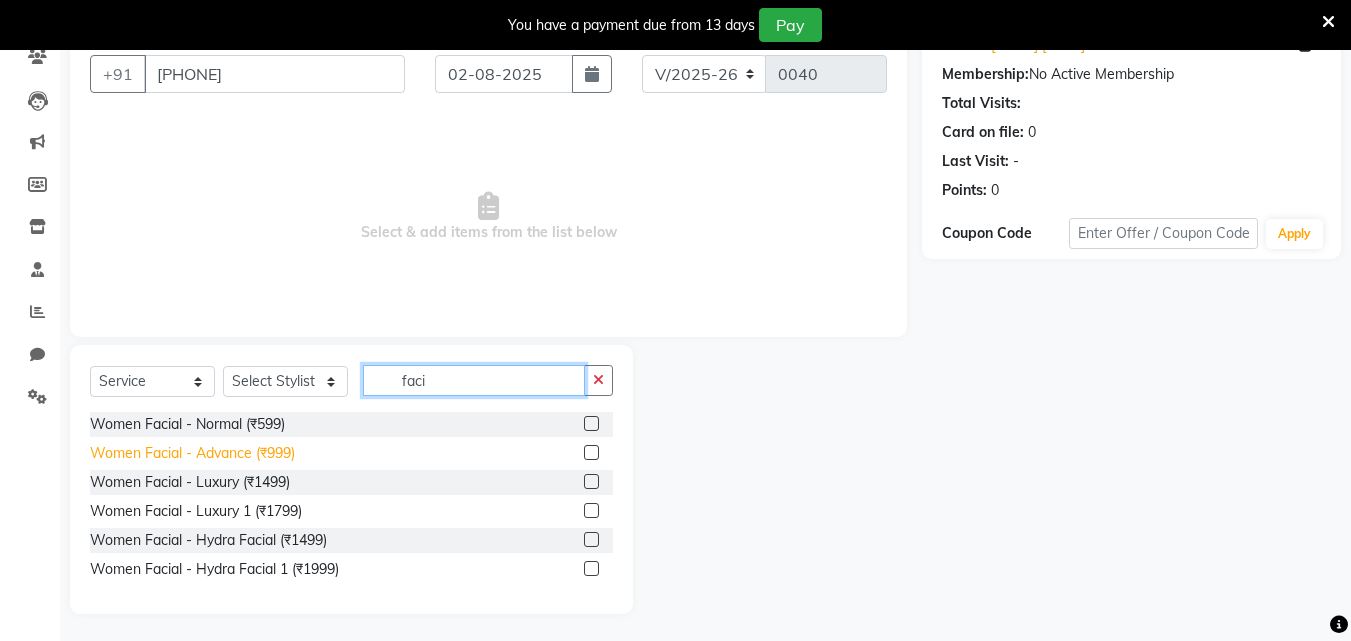 scroll, scrollTop: 184, scrollLeft: 0, axis: vertical 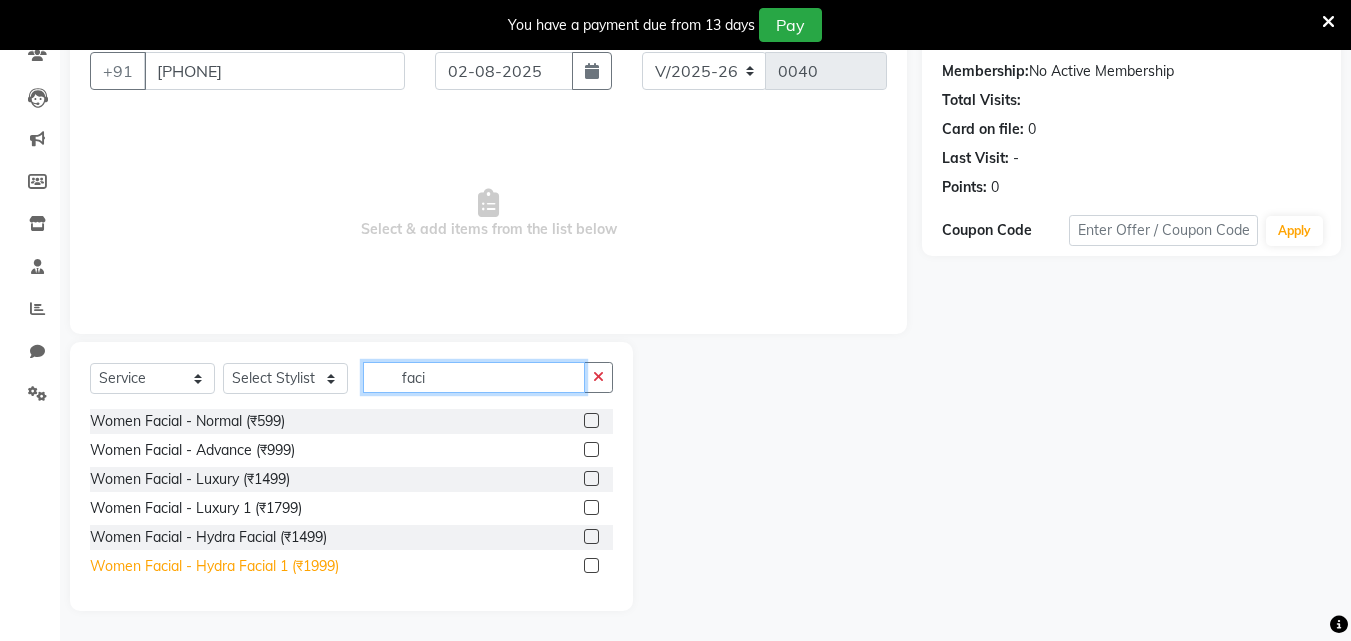 type on "faci" 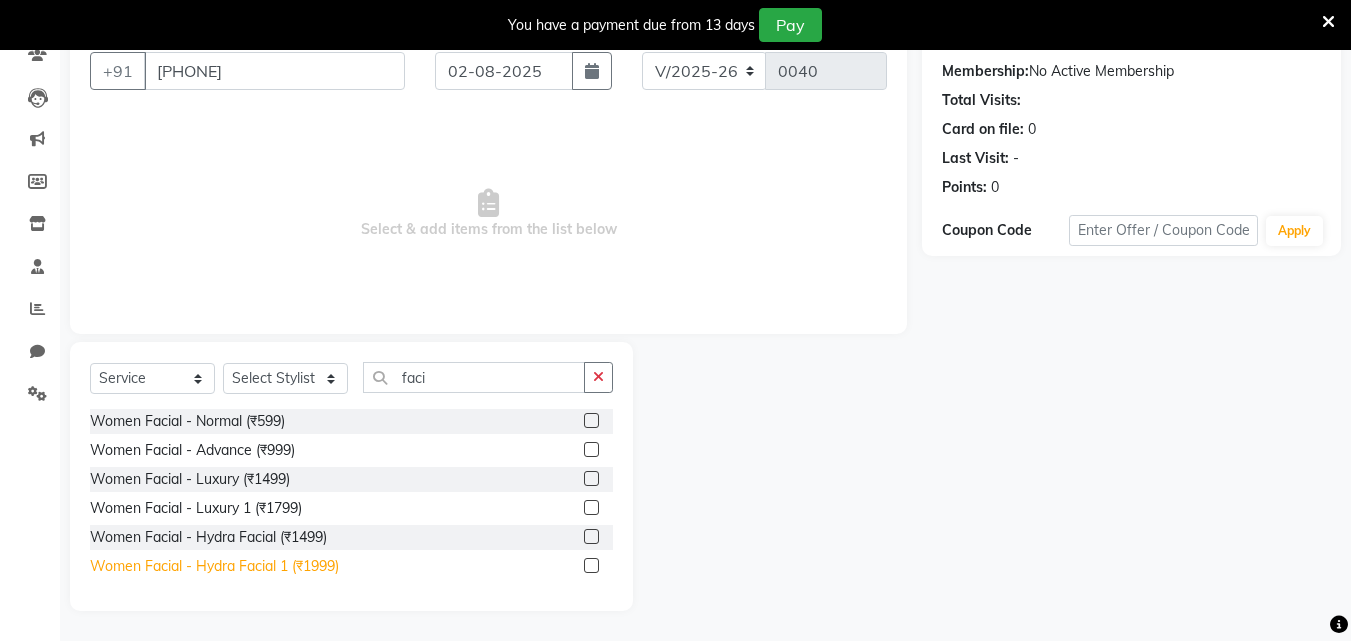 click on "Women Facial - Hydra Facial 1 (₹1999)" 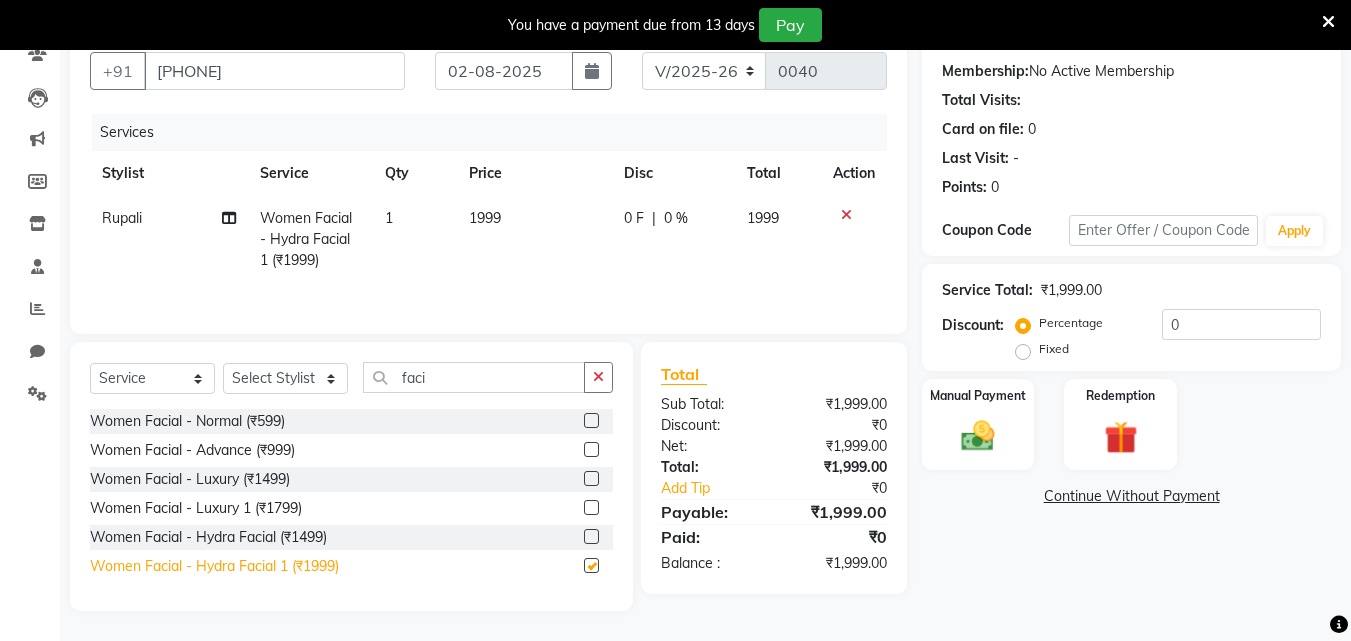 checkbox on "false" 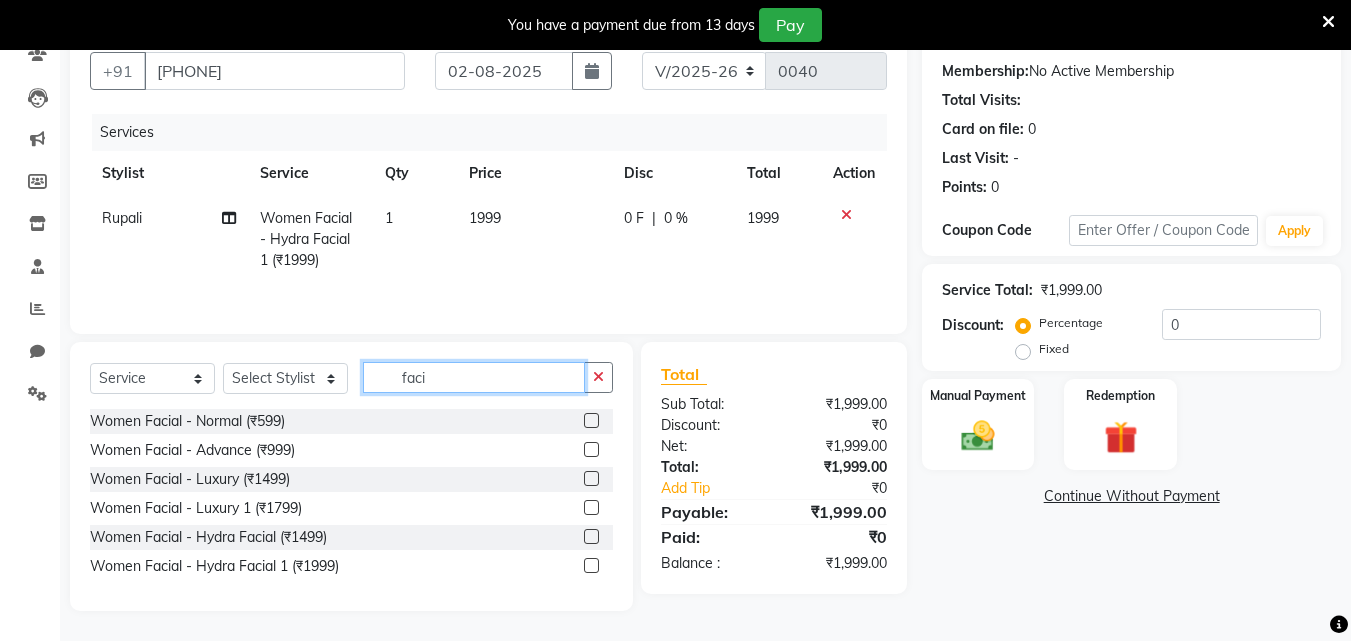 click on "faci" 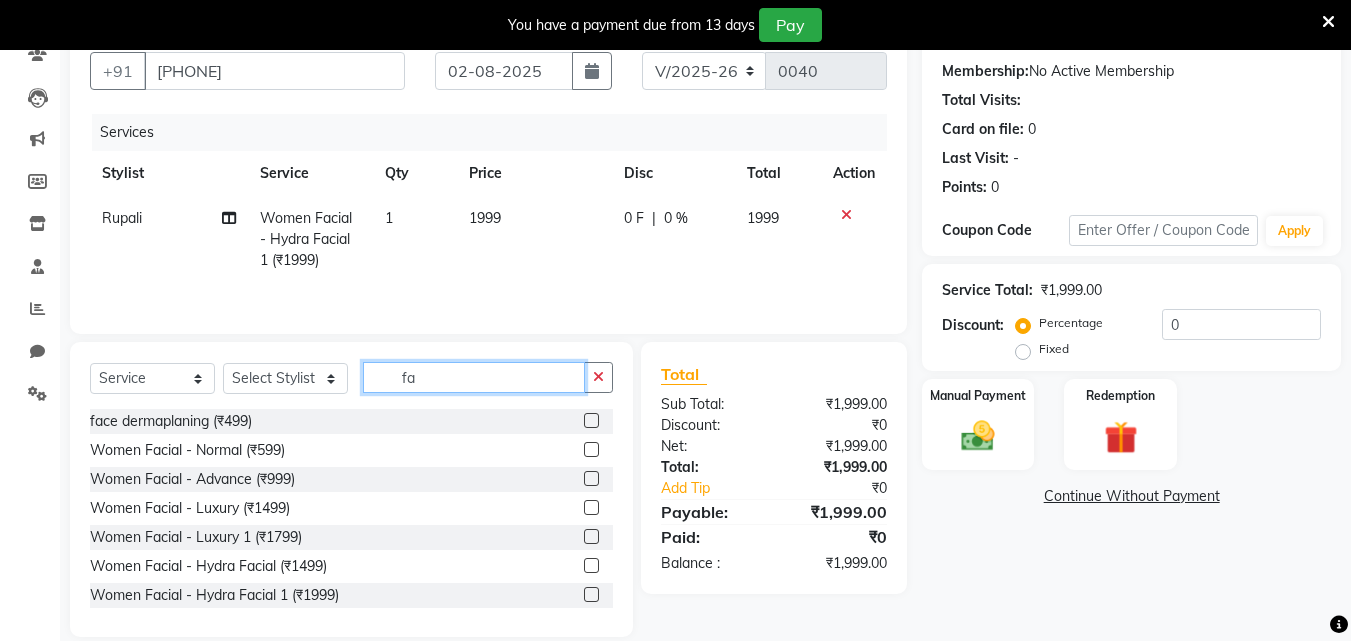 type on "f" 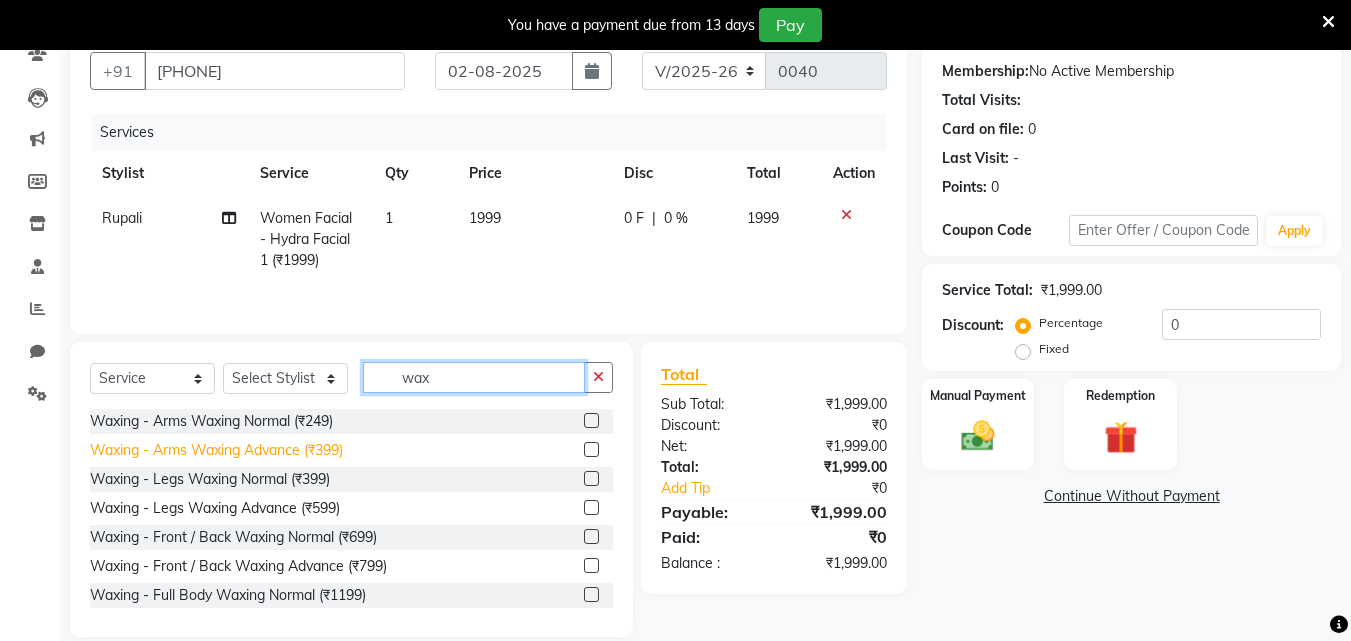 type on "wax" 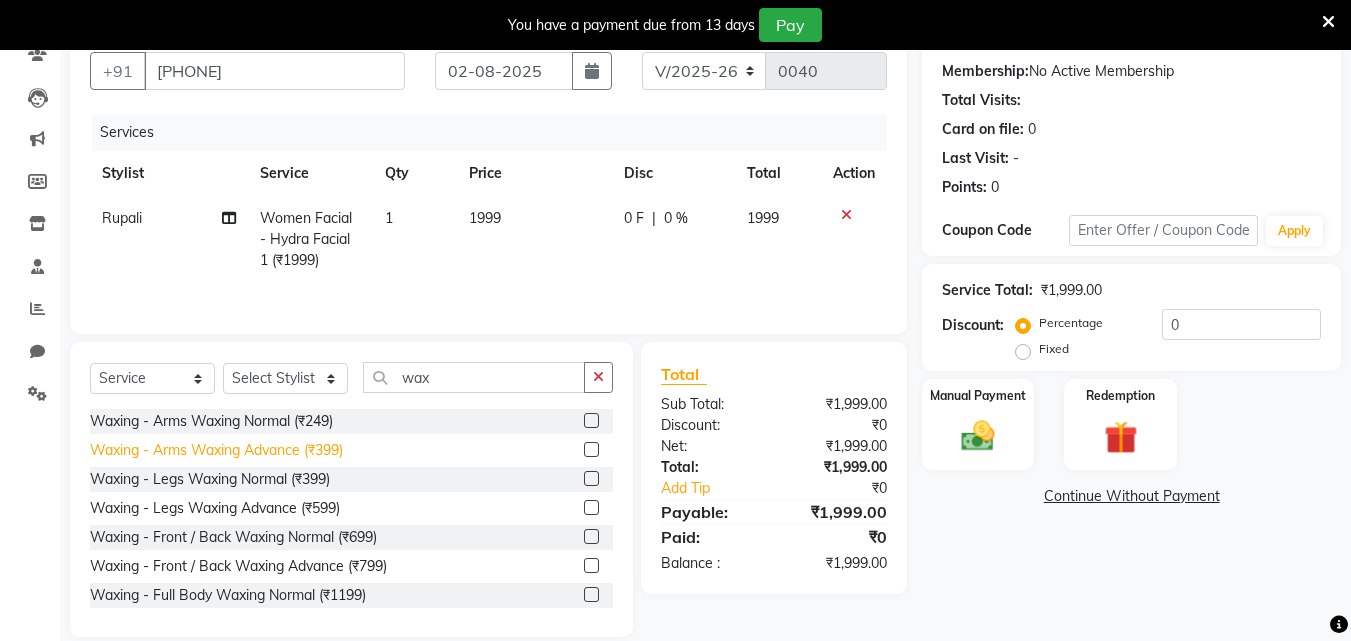 click on "Waxing - Arms Waxing Advance (₹399)" 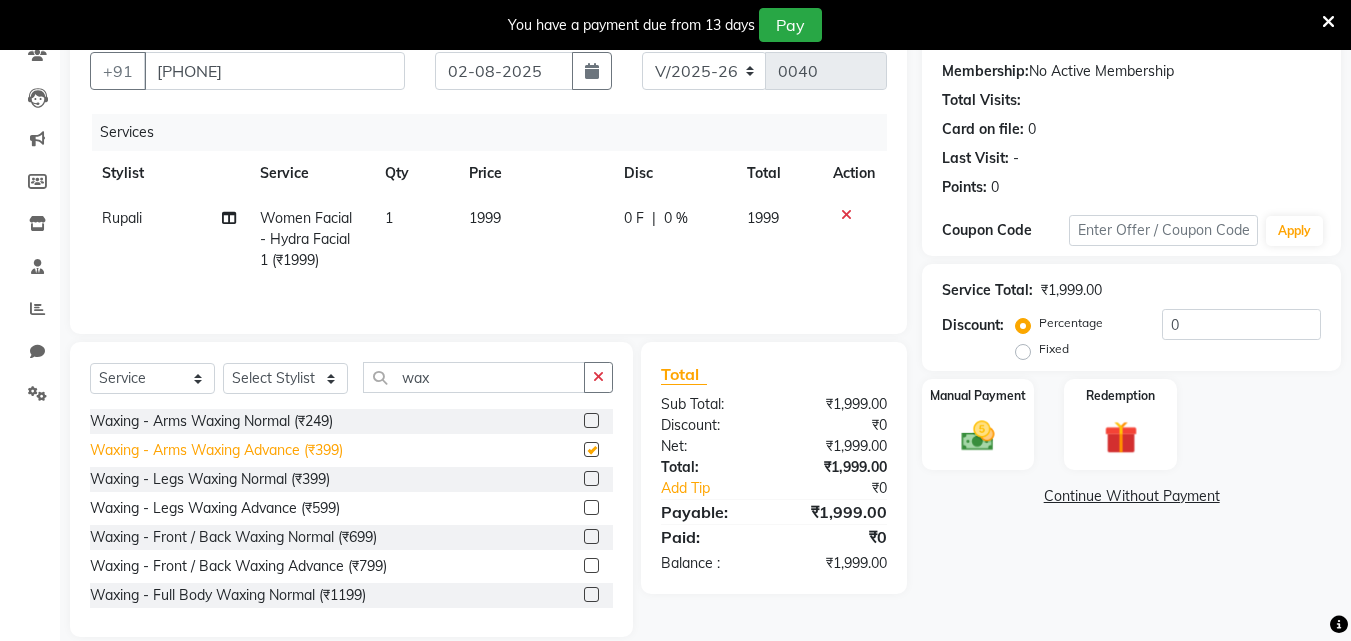checkbox on "false" 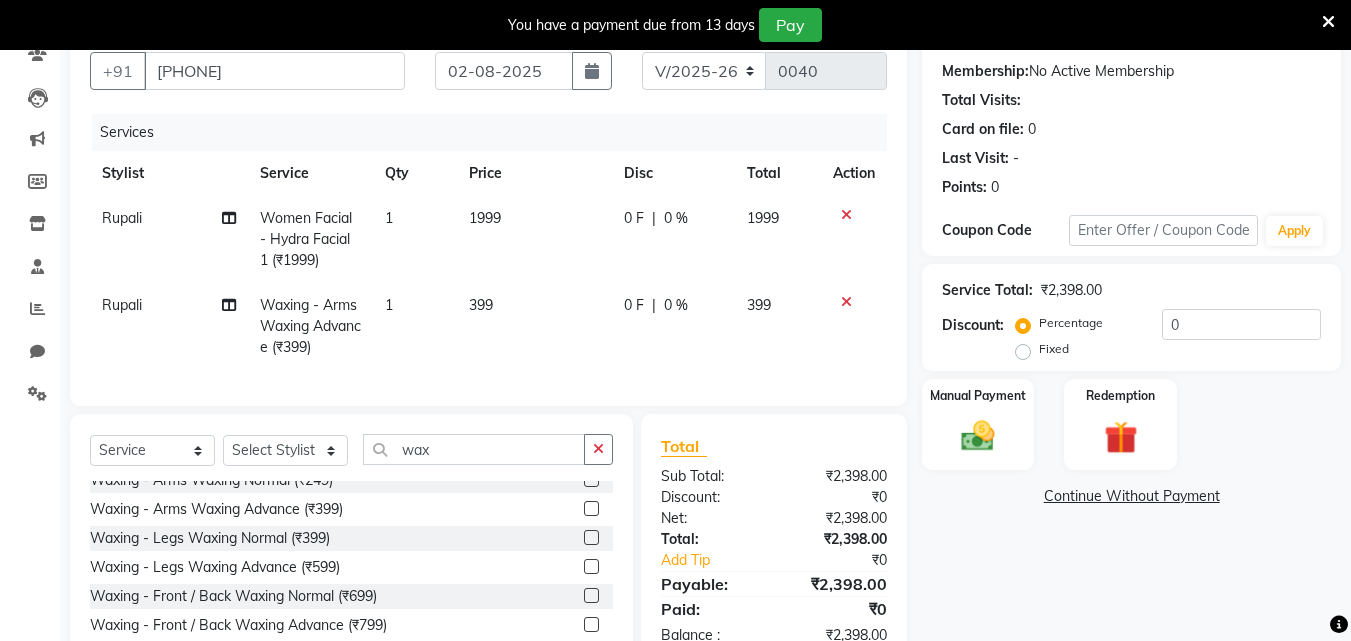scroll, scrollTop: 0, scrollLeft: 0, axis: both 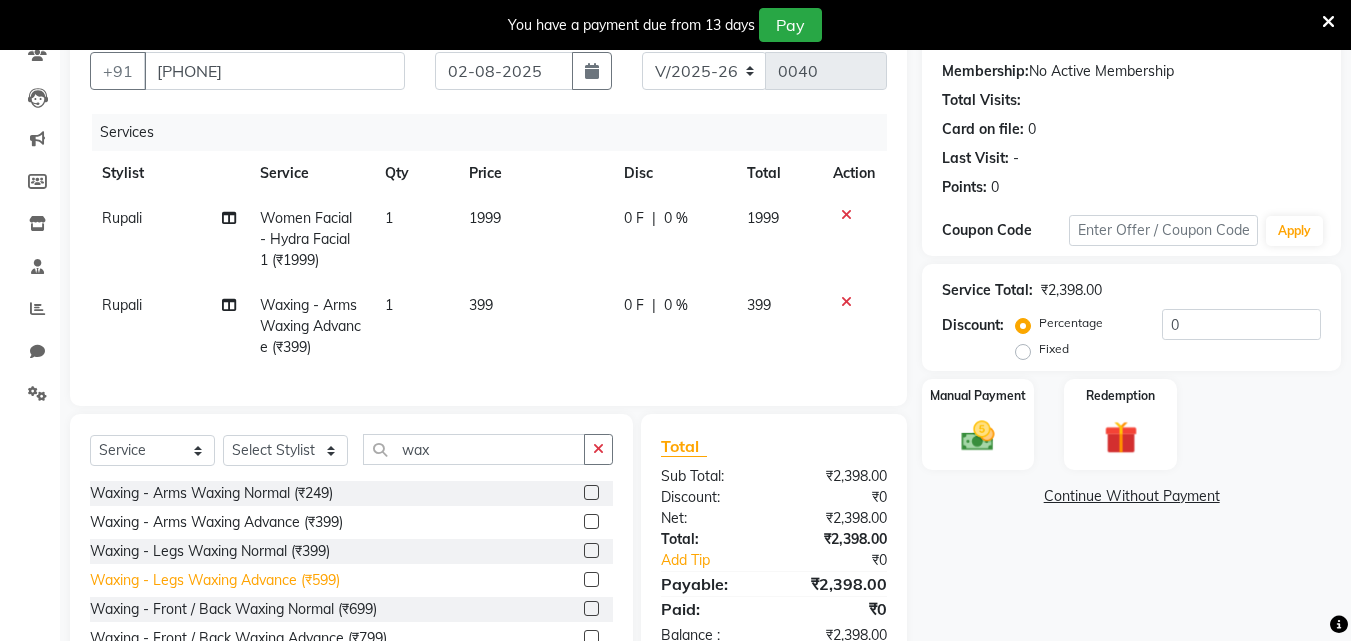 click on "Waxing - Legs Waxing Advance (₹599)" 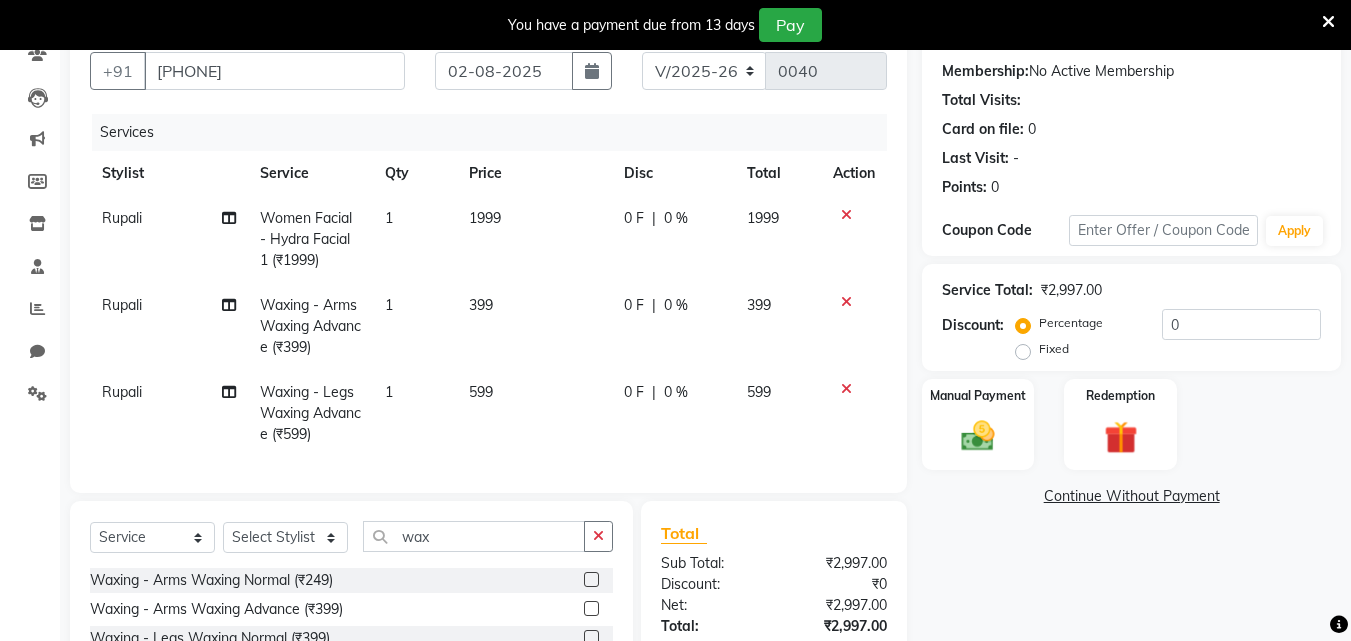 checkbox on "false" 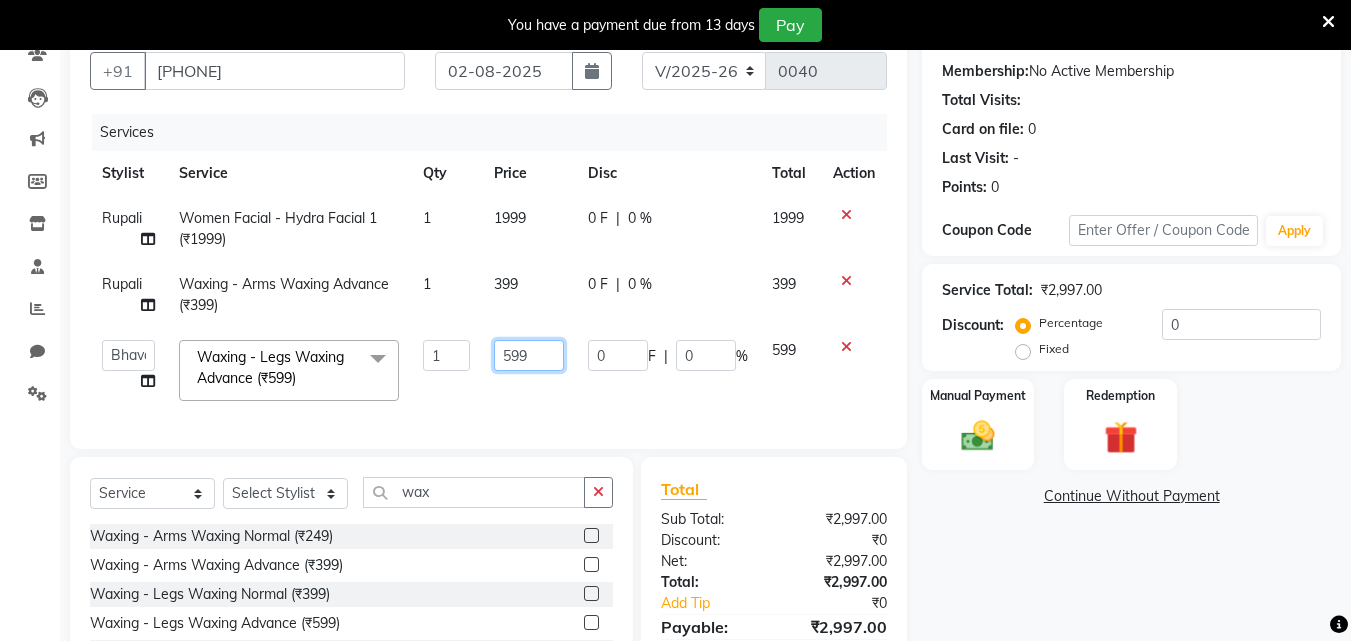 click on "599" 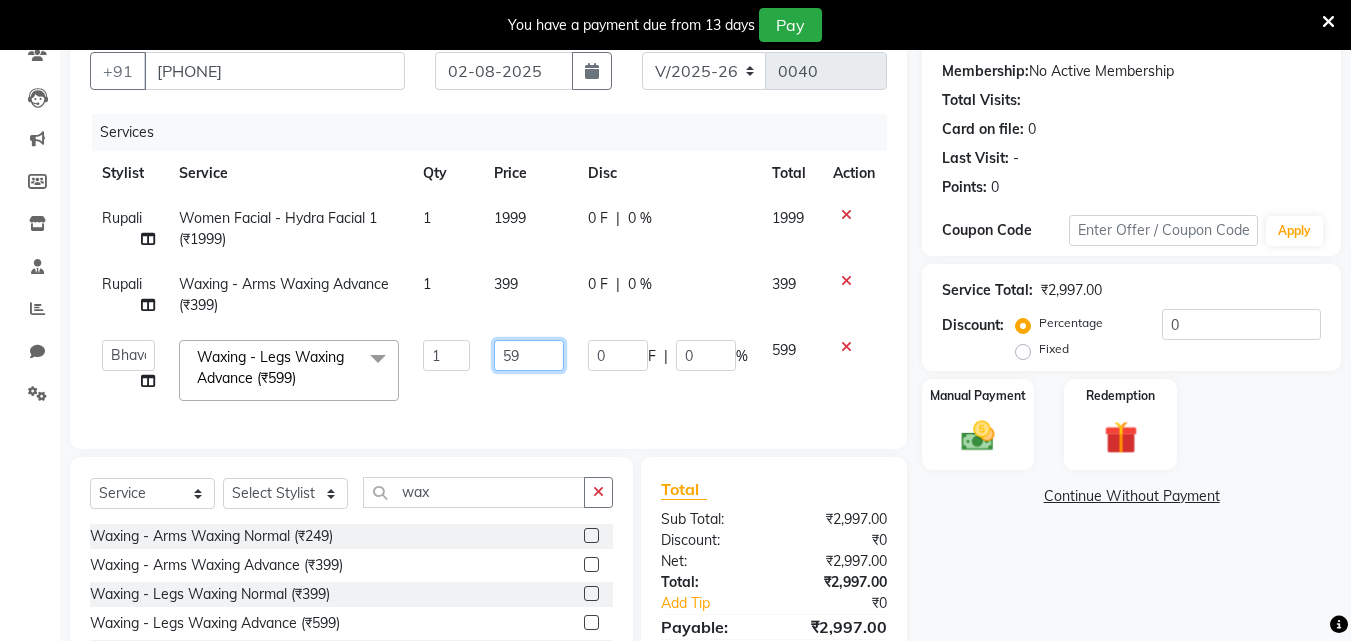 type on "5" 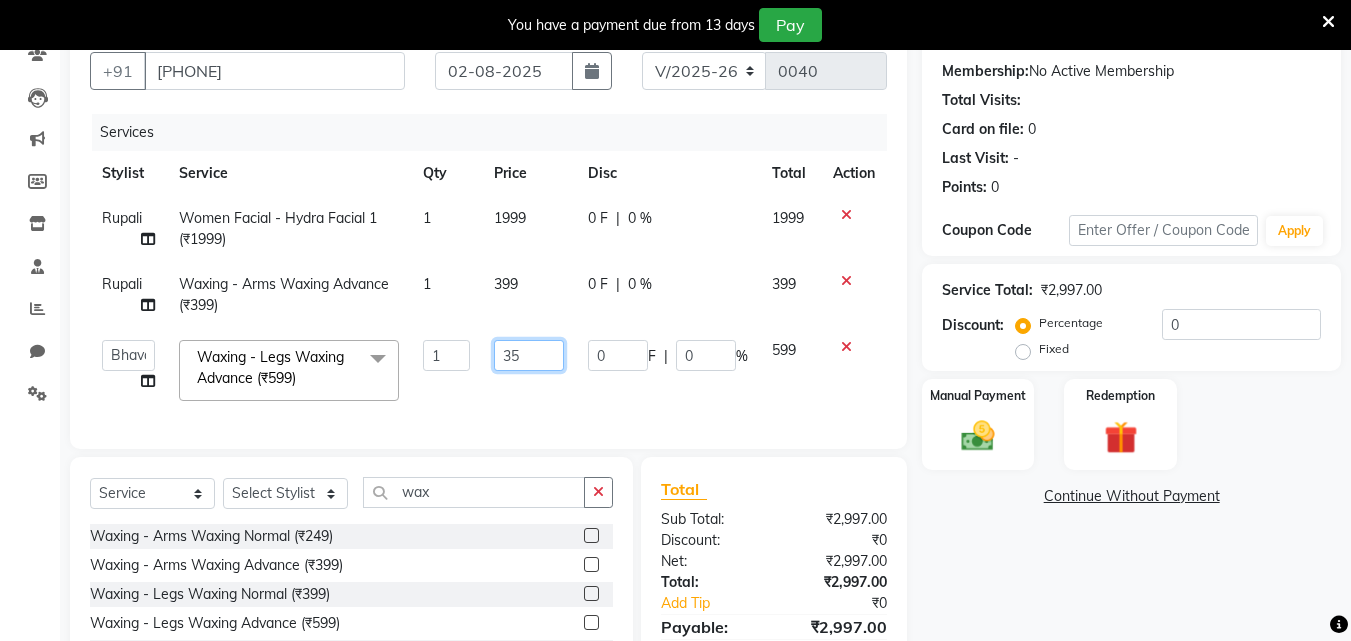 type on "350" 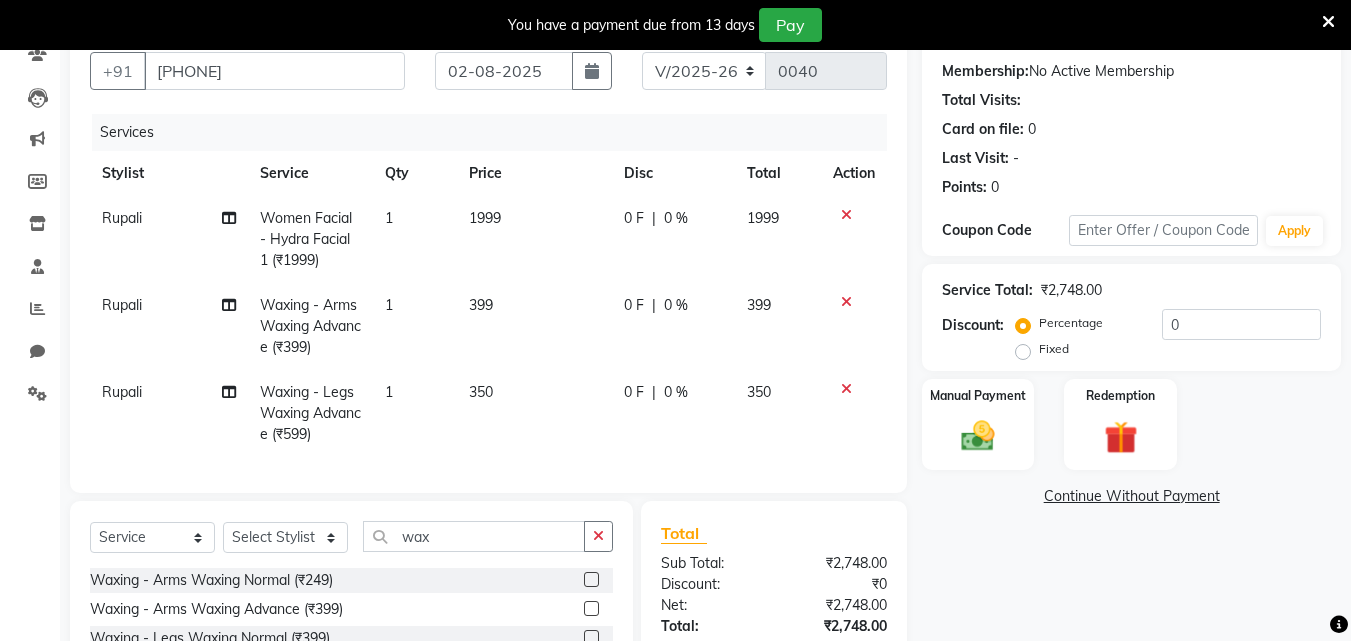click on "399" 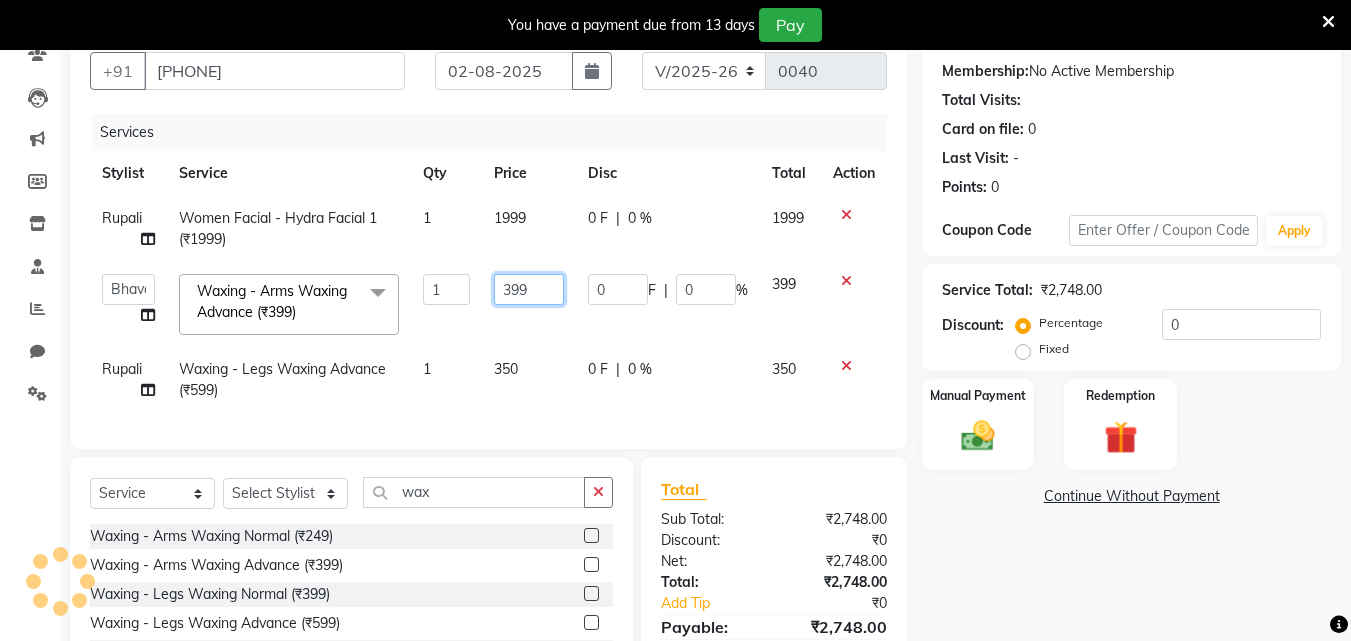 click on "399" 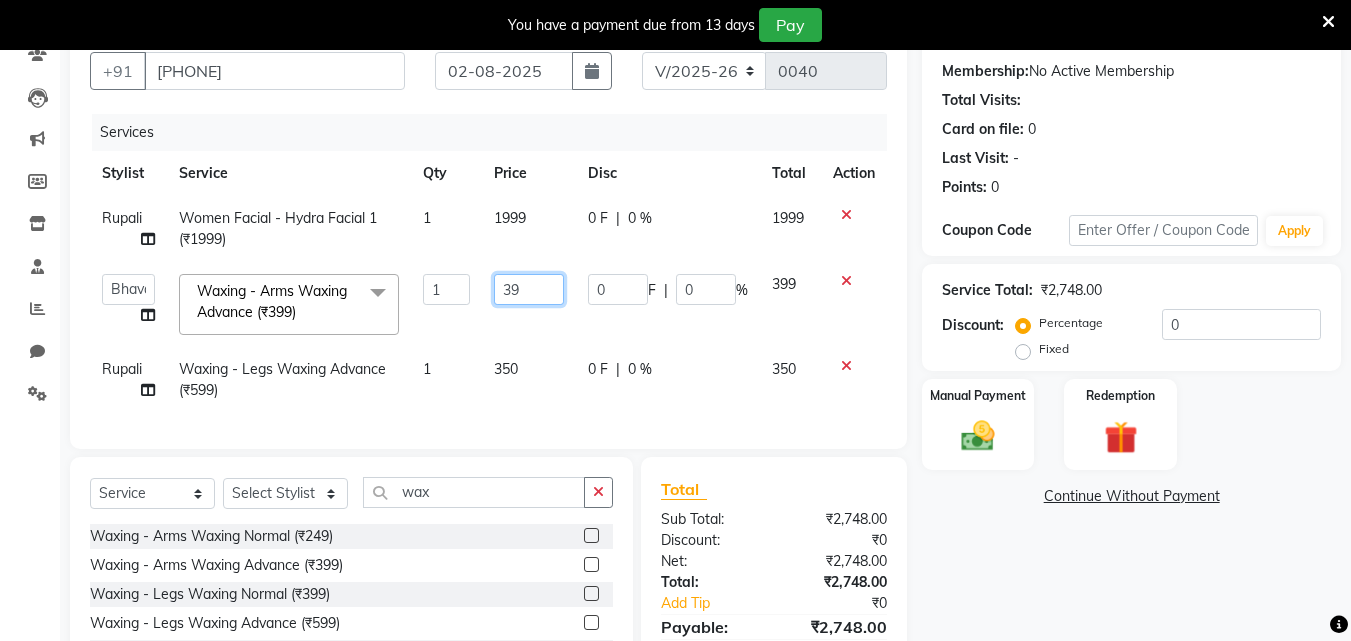 type on "3" 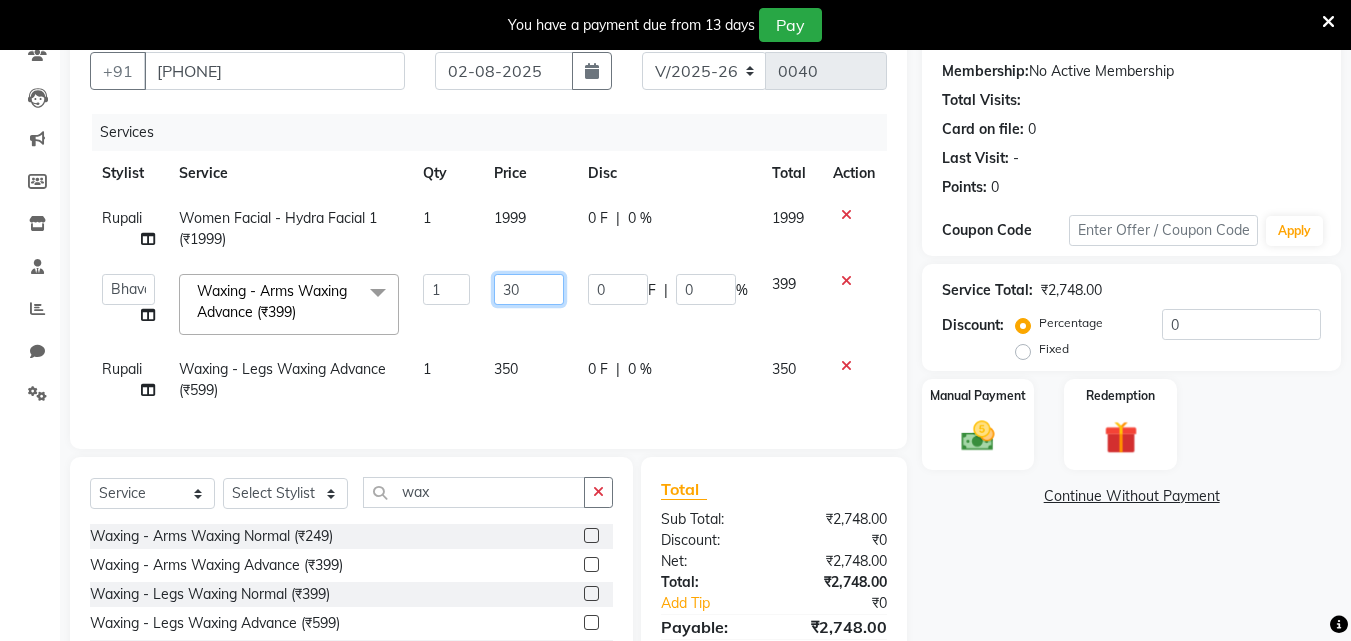 type on "300" 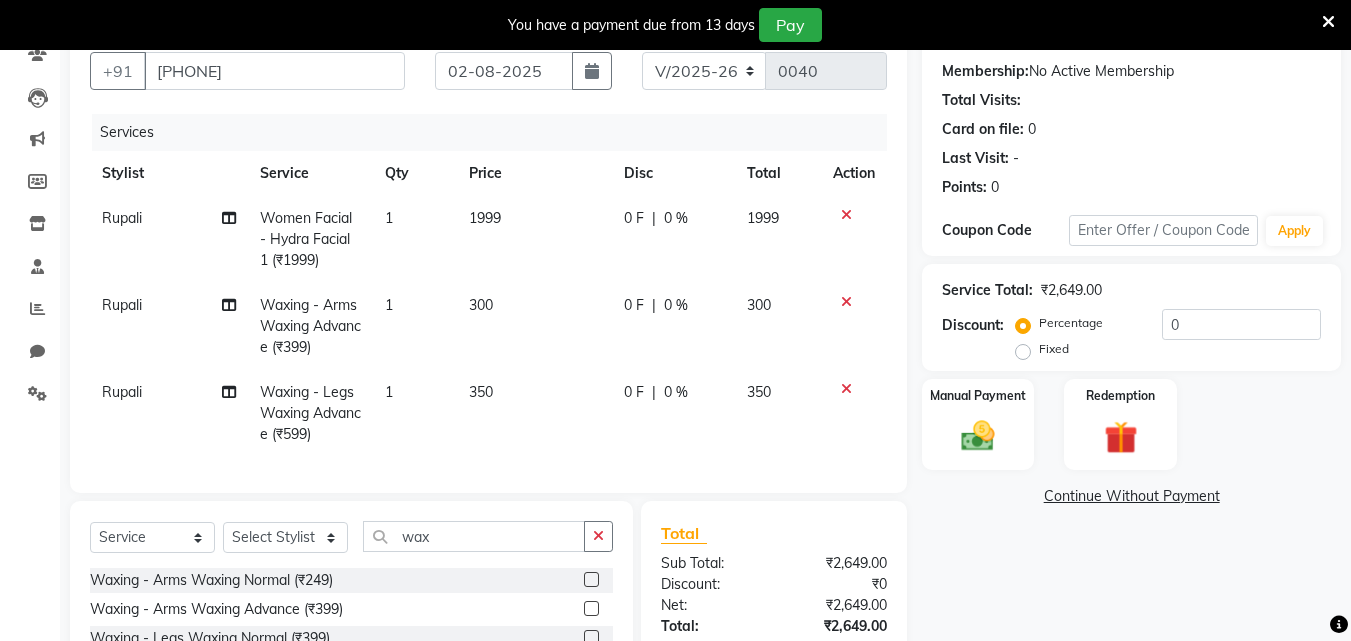 click on "Name: Aastha Marwade Membership:  No Active Membership  Total Visits:   Card on file:  0 Last Visit:   - Points:   0  Coupon Code Apply Service Total:  ₹2,649.00  Discount:  Percentage   Fixed  0 Manual Payment Redemption  Continue Without Payment" 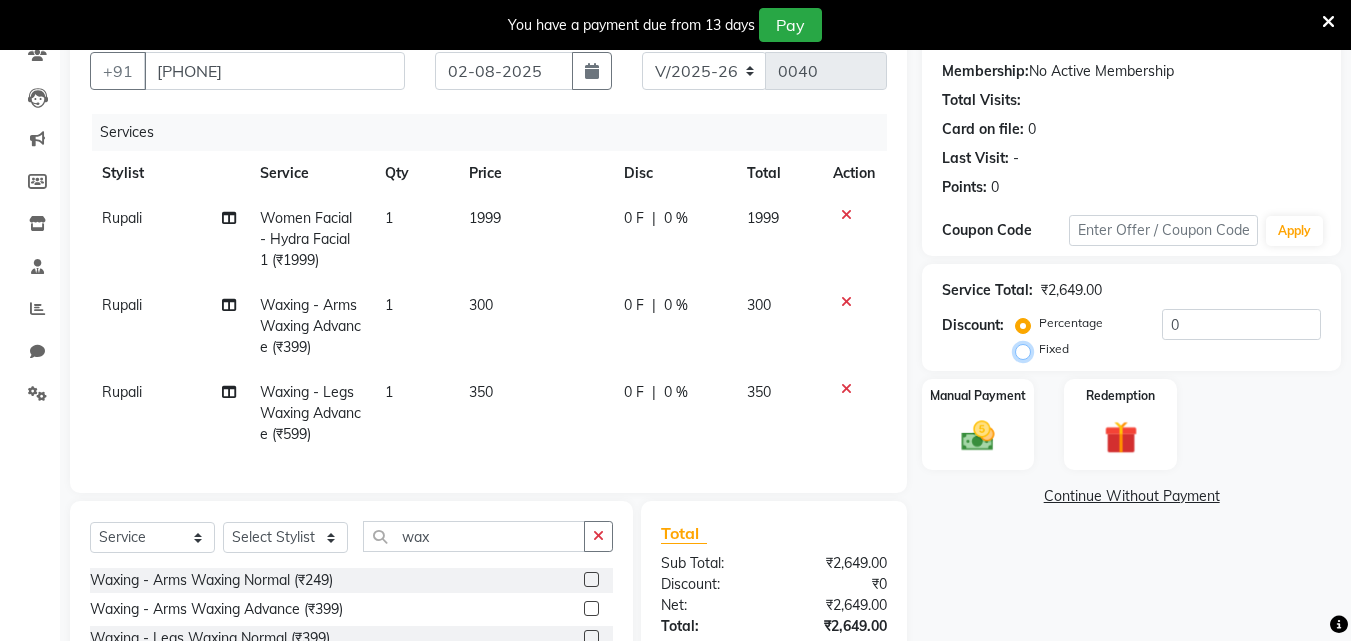 click on "Fixed" at bounding box center (1027, 349) 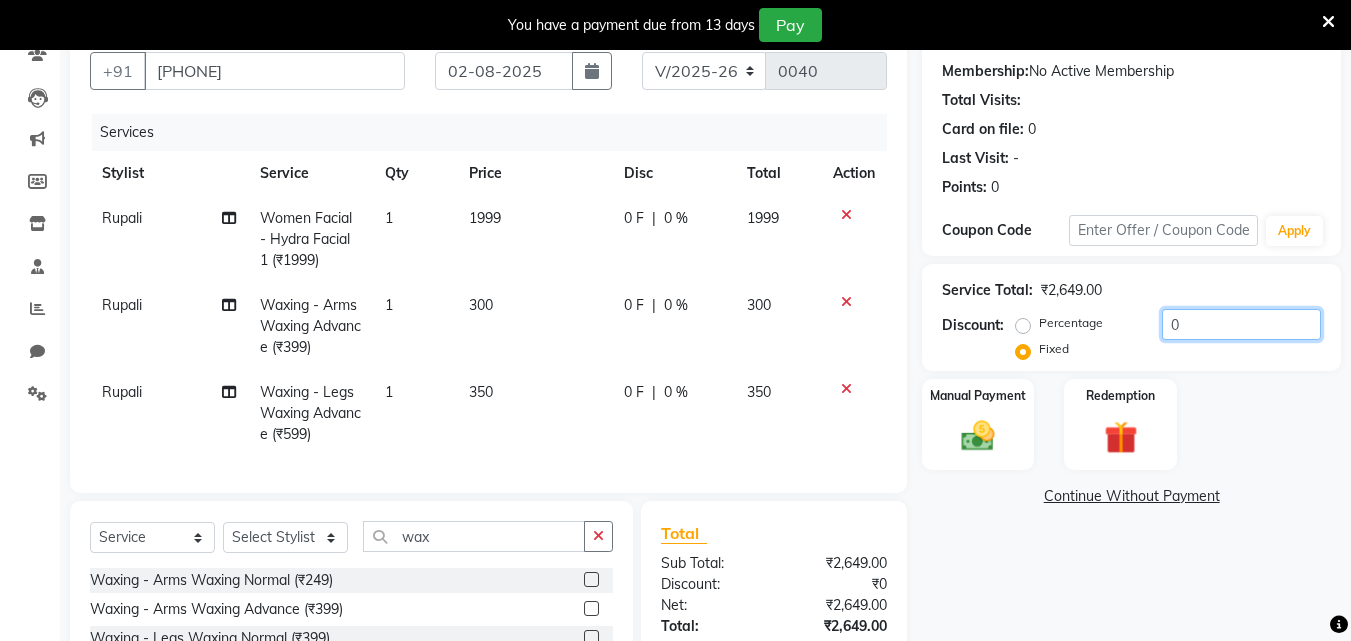click on "0" 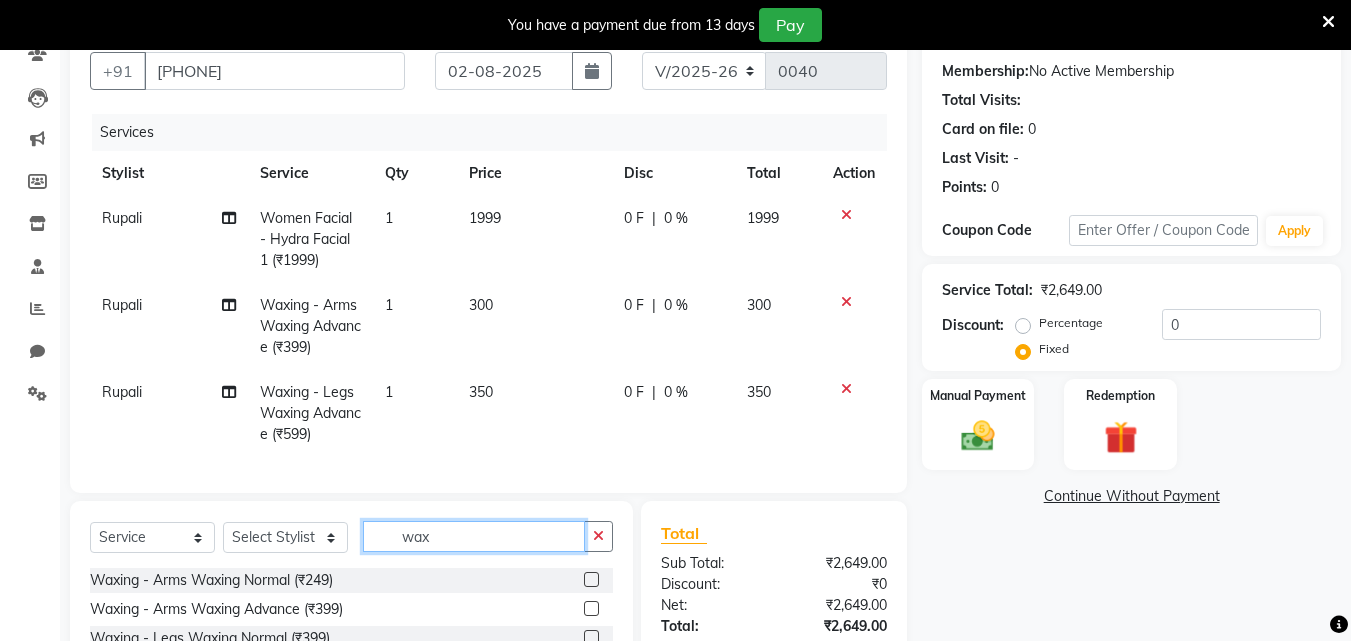 click on "wax" 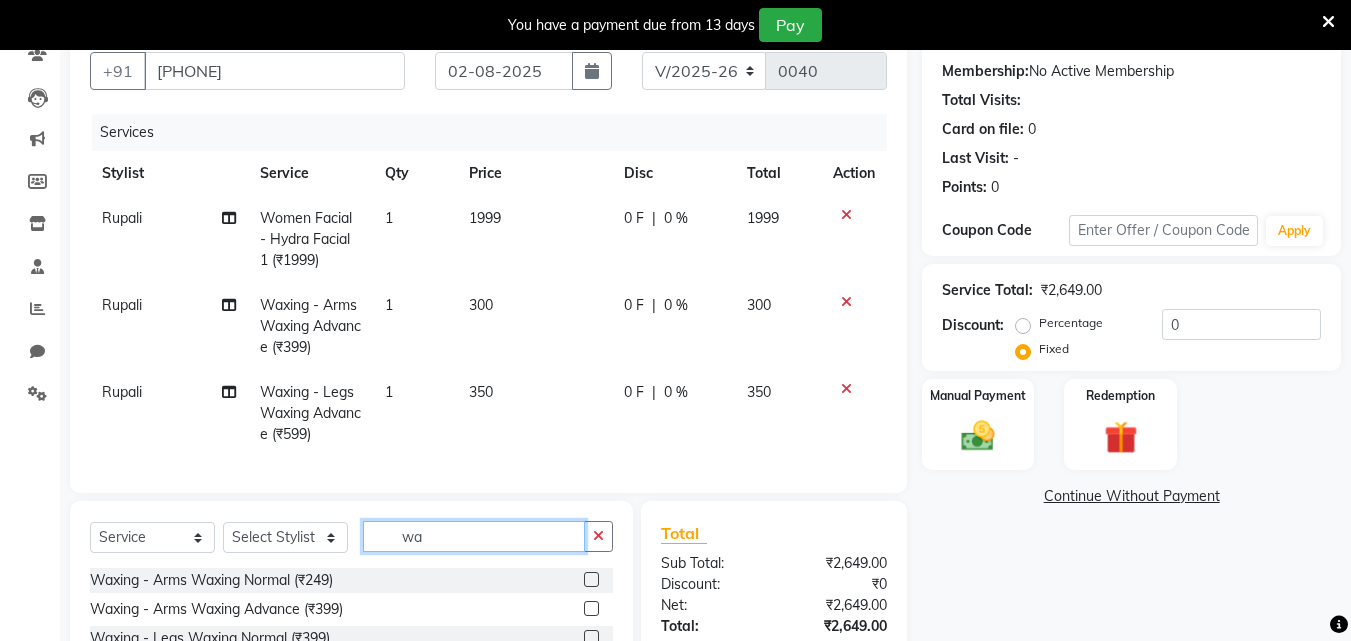 type on "w" 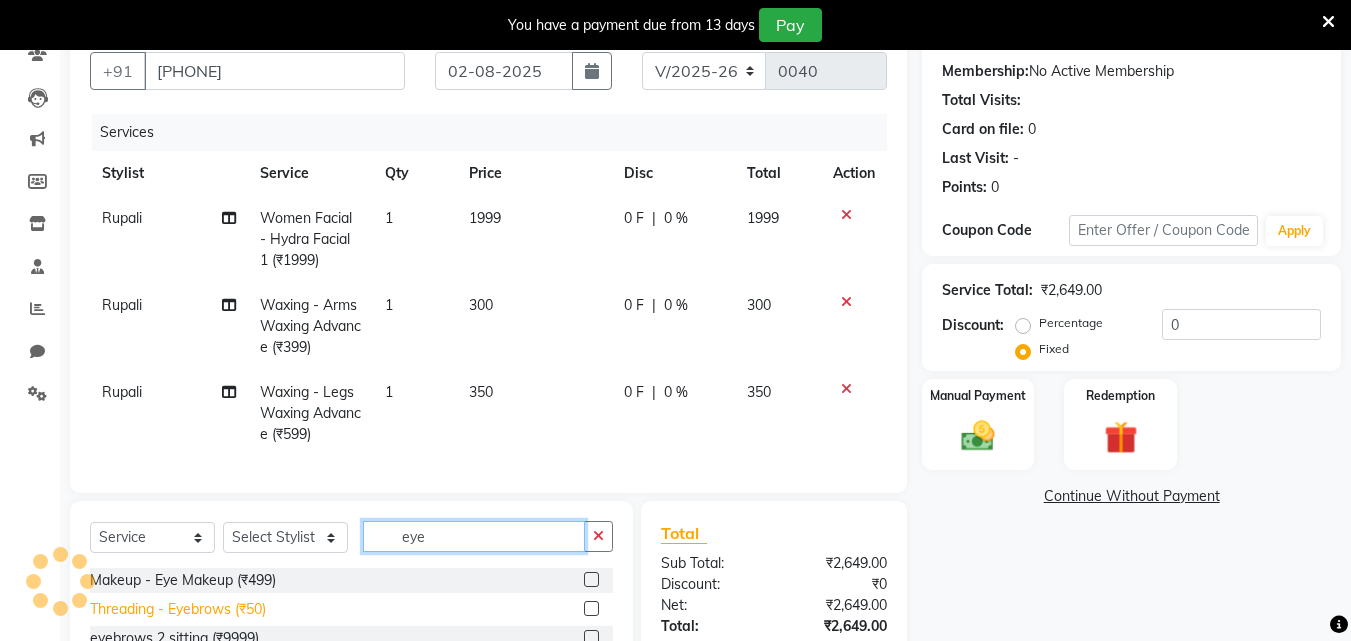 type on "eye" 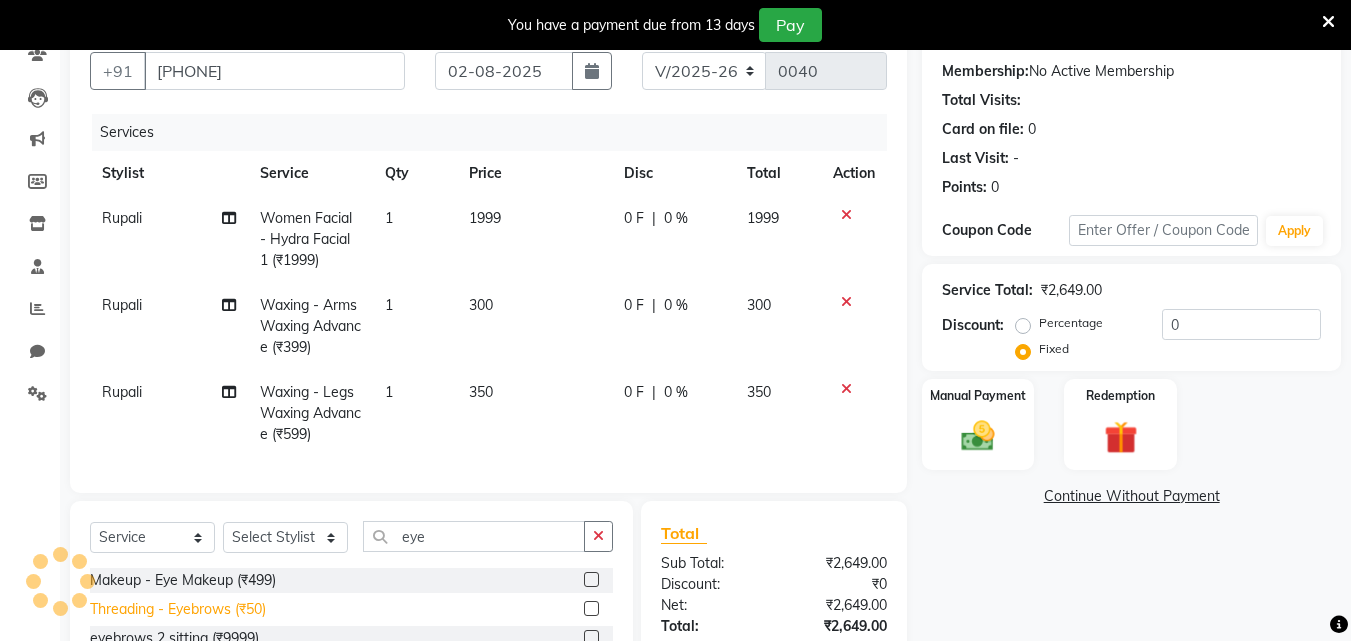 click on "Threading - Eyebrows (₹50)" 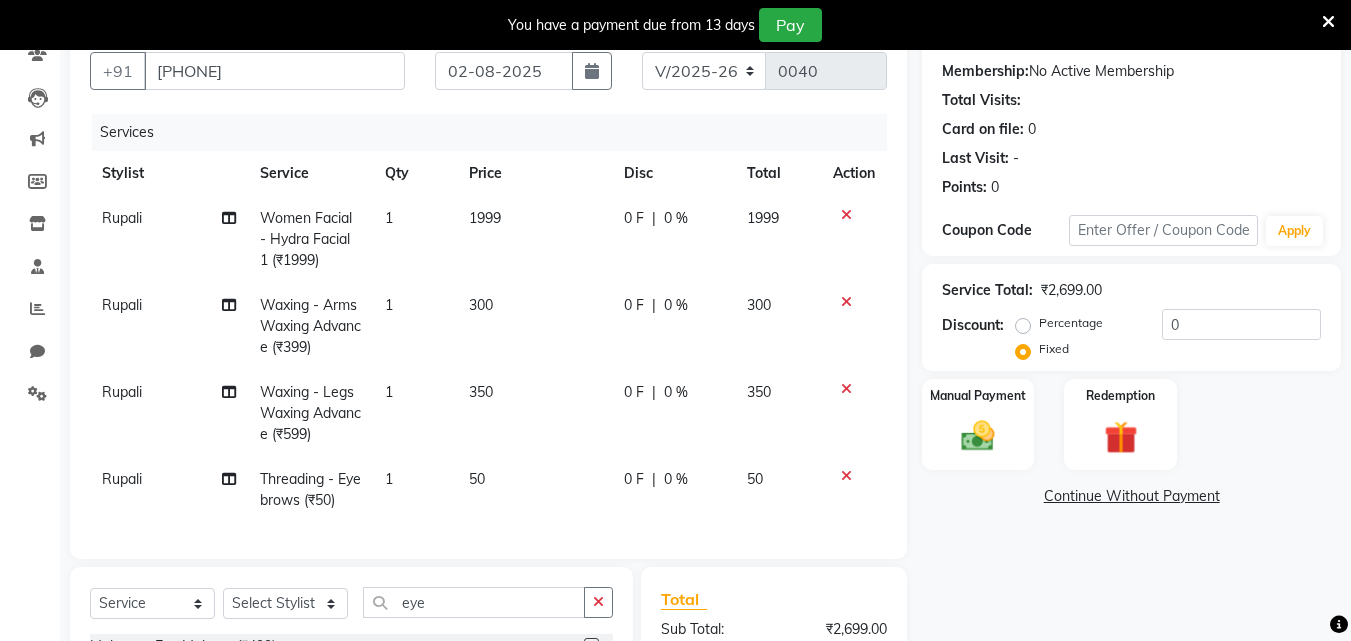 checkbox on "false" 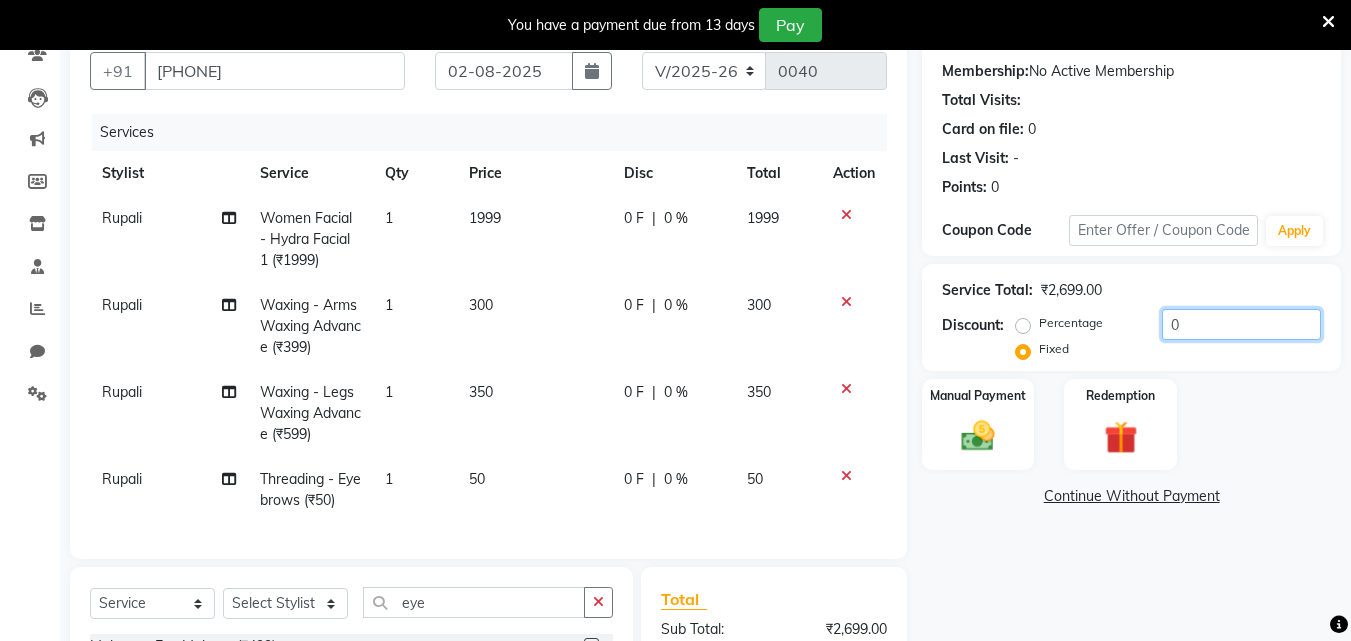 click on "0" 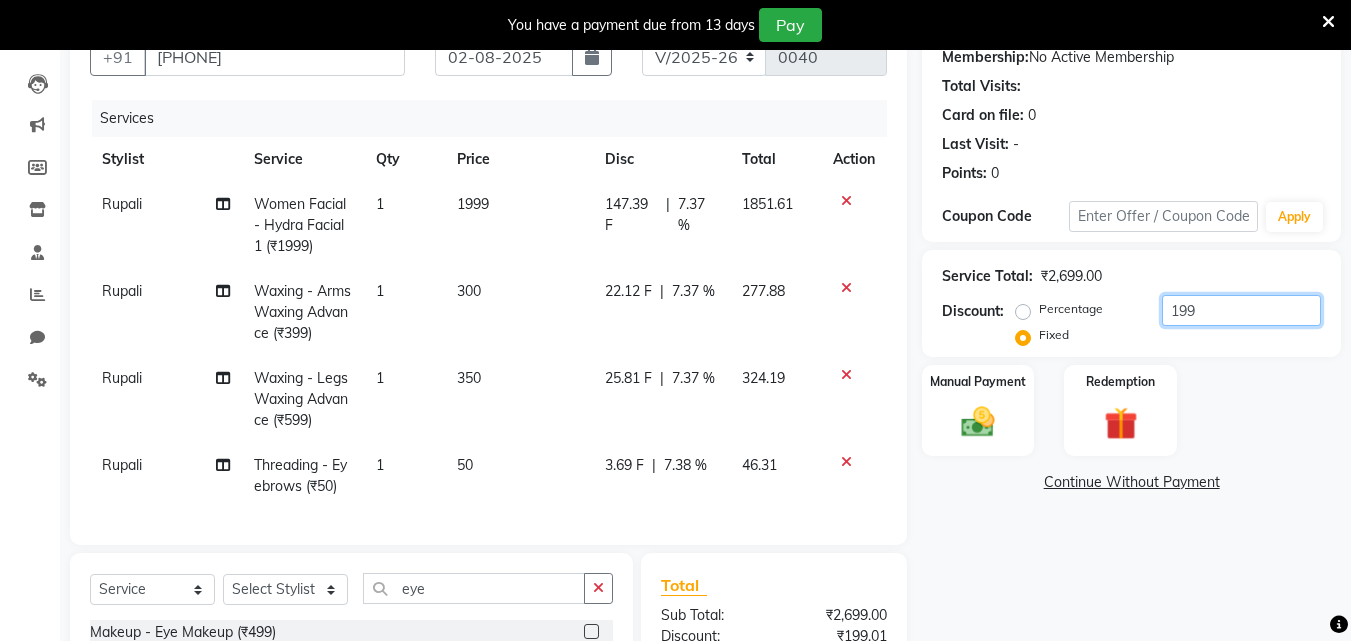 scroll, scrollTop: 181, scrollLeft: 0, axis: vertical 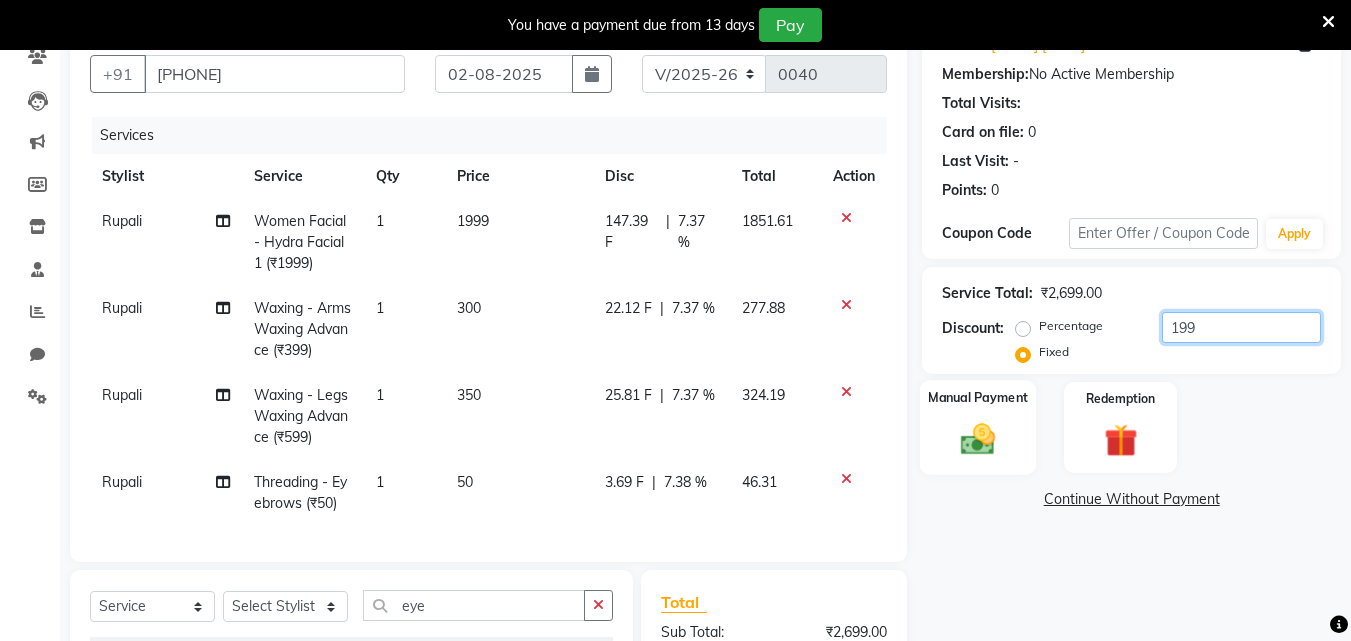 type on "199" 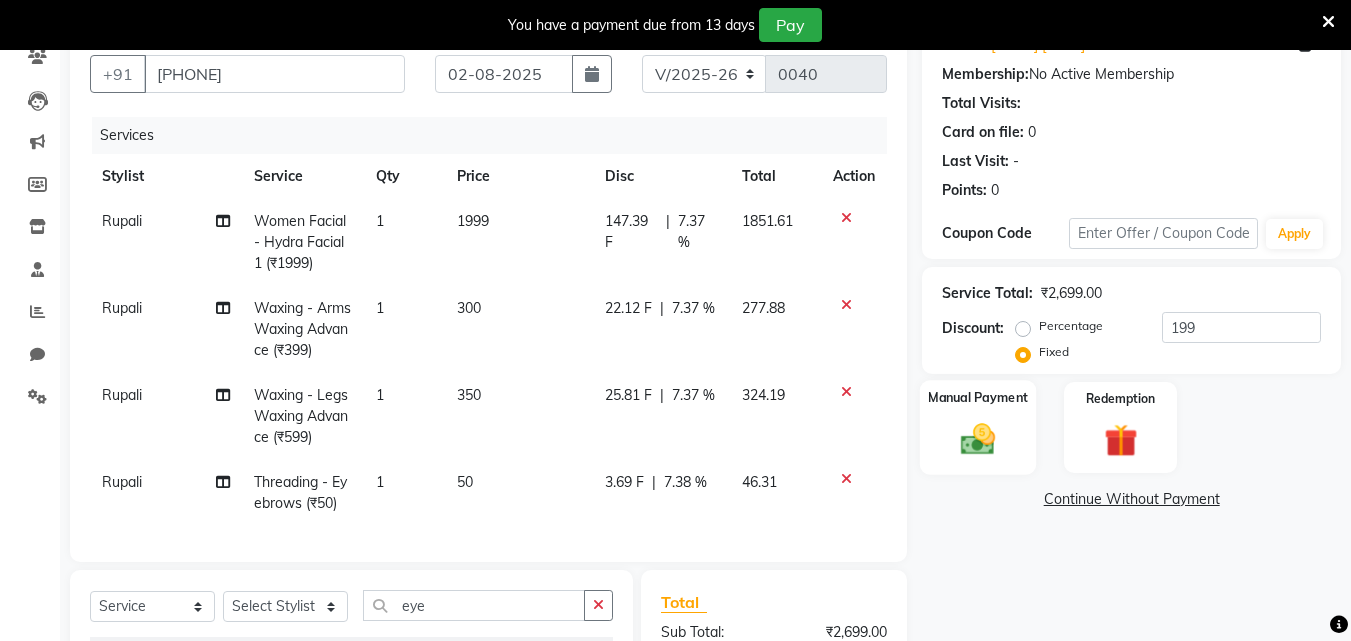 click 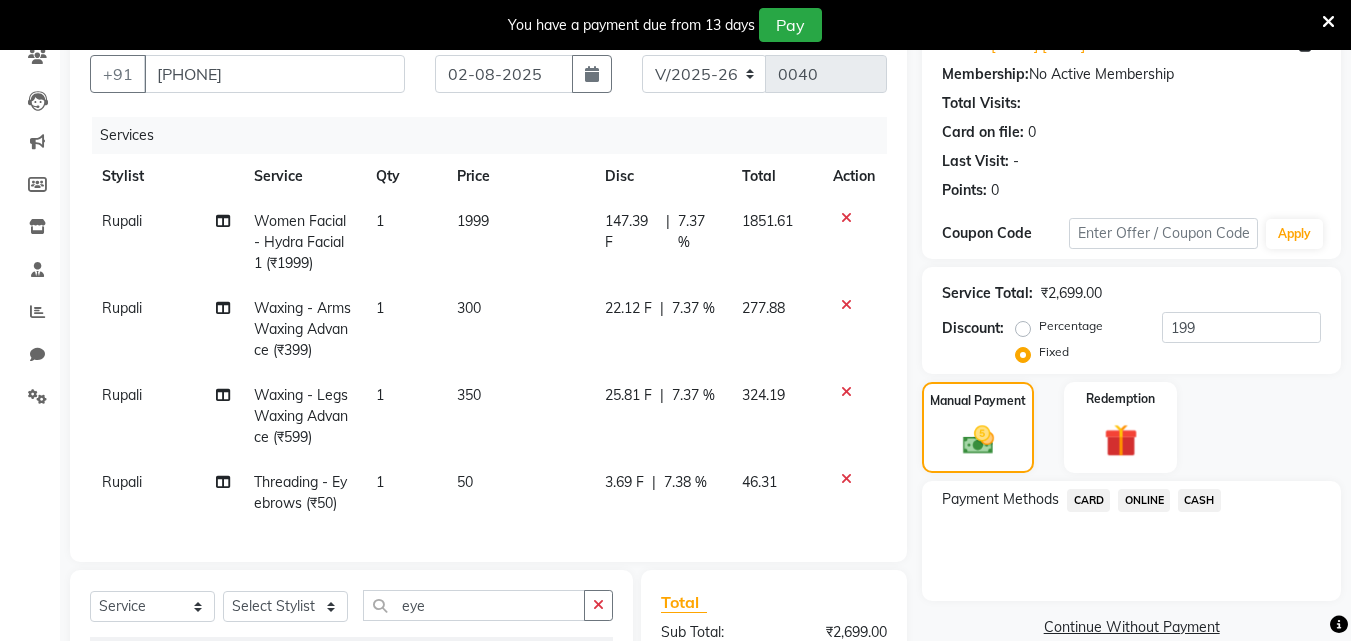 click on "ONLINE" 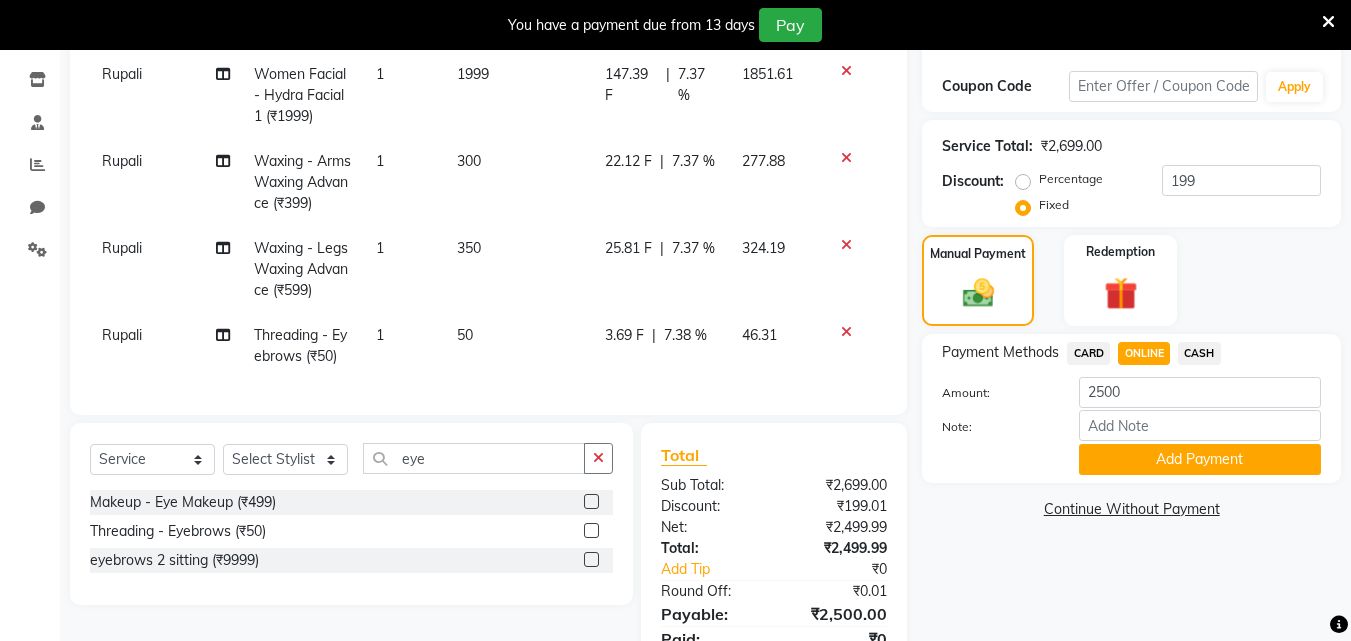 scroll, scrollTop: 361, scrollLeft: 0, axis: vertical 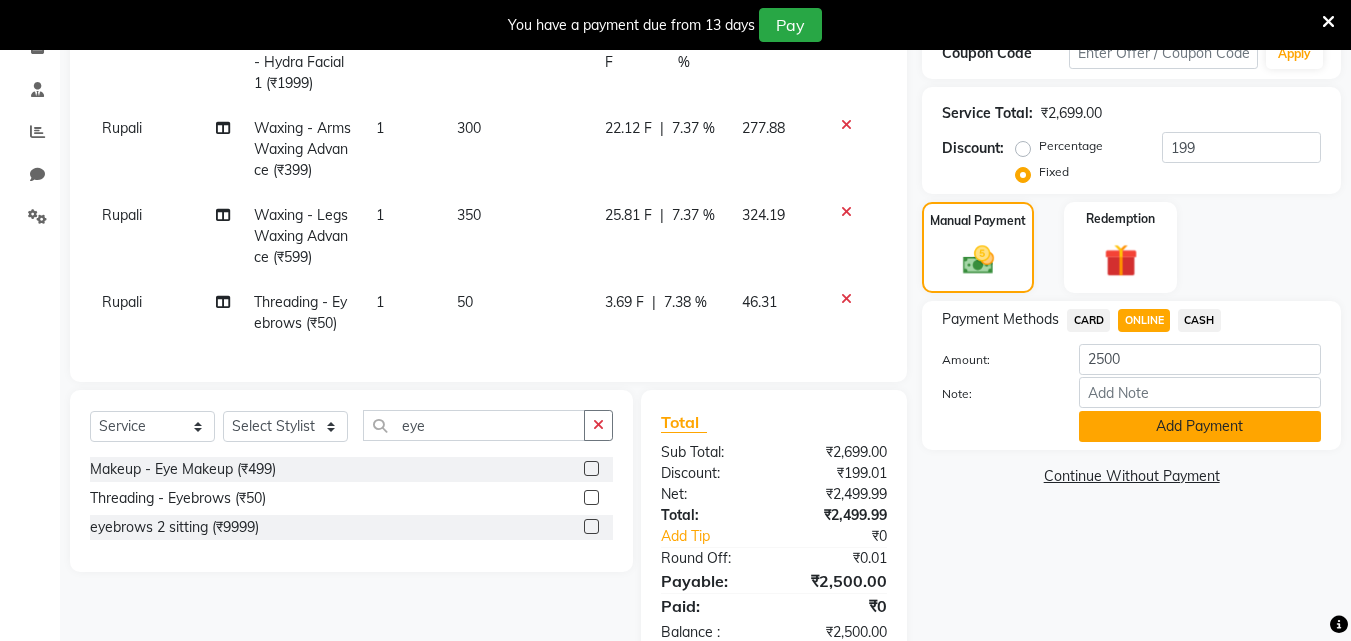 click on "Add Payment" 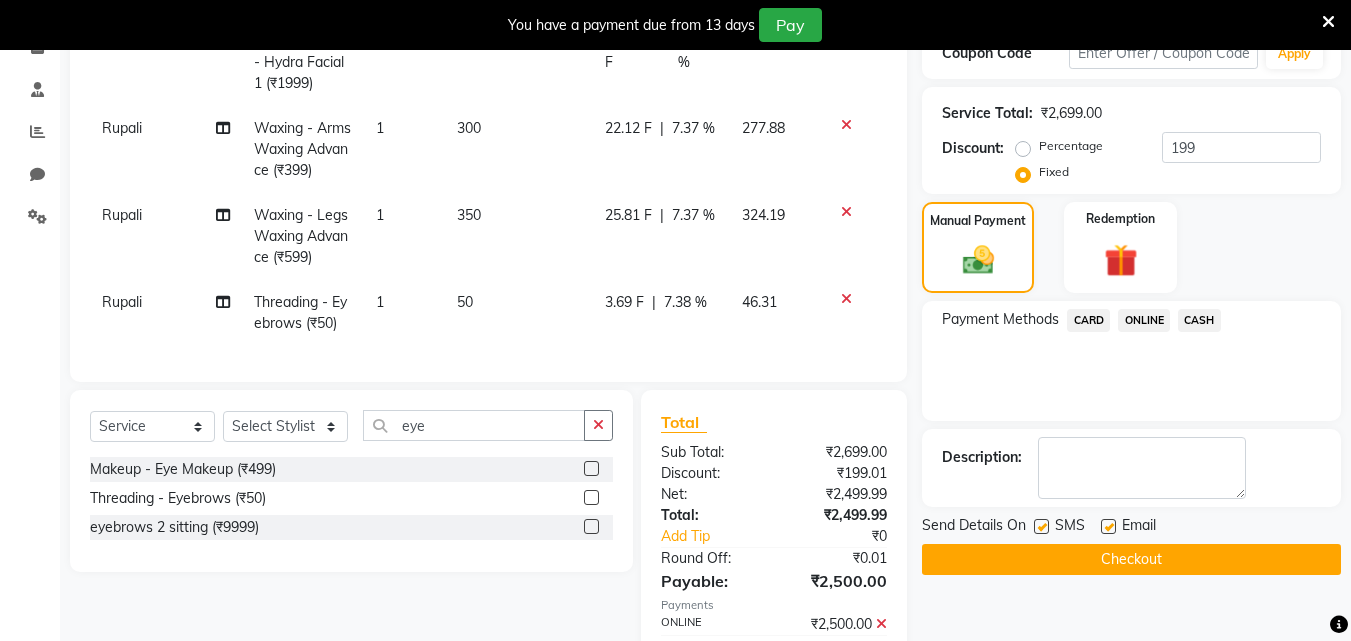 click on "Checkout" 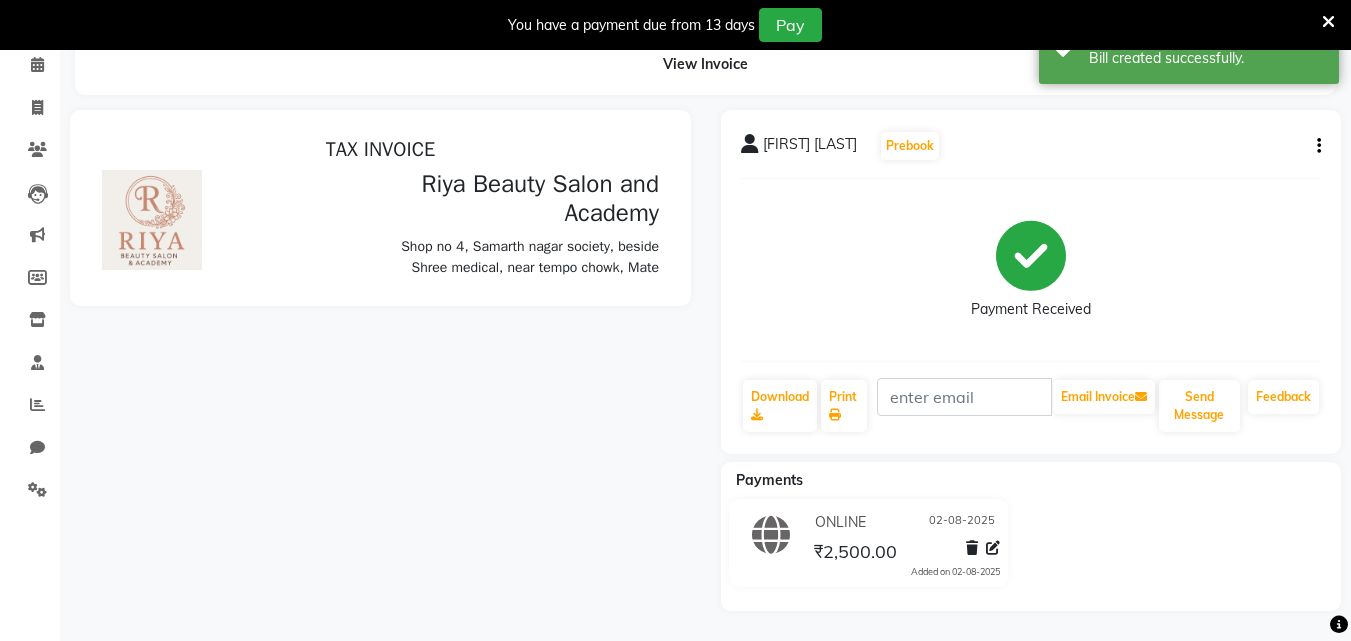 scroll, scrollTop: 0, scrollLeft: 0, axis: both 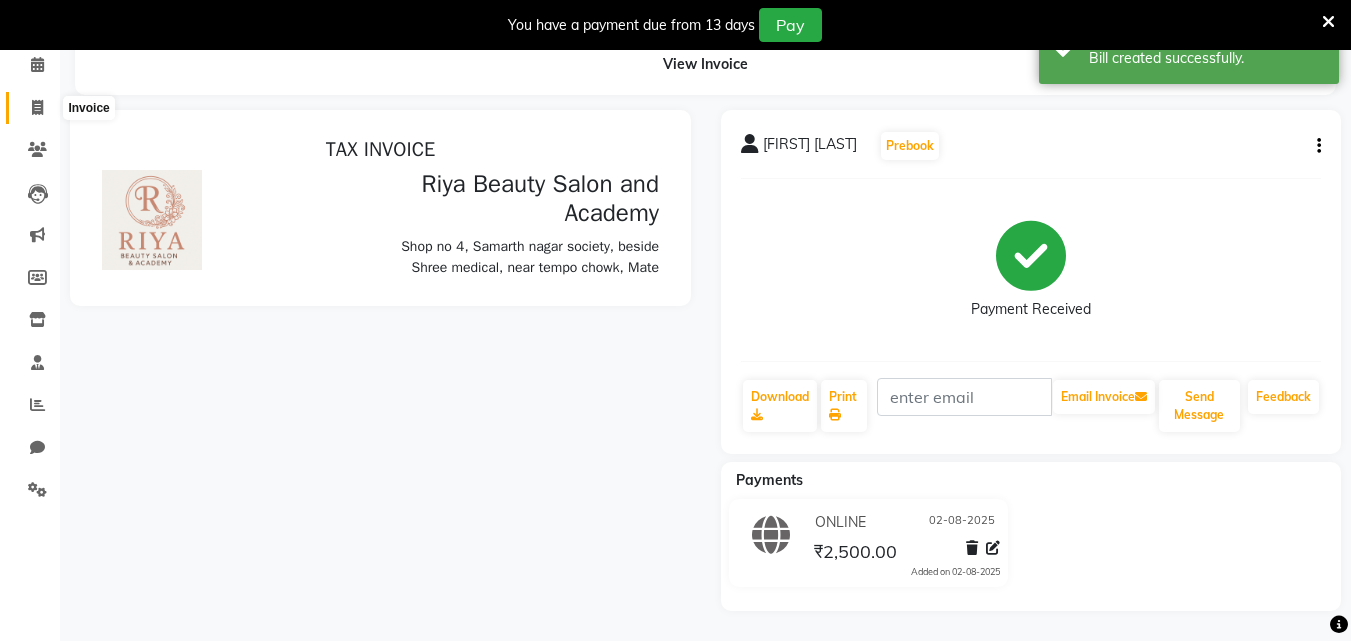 click 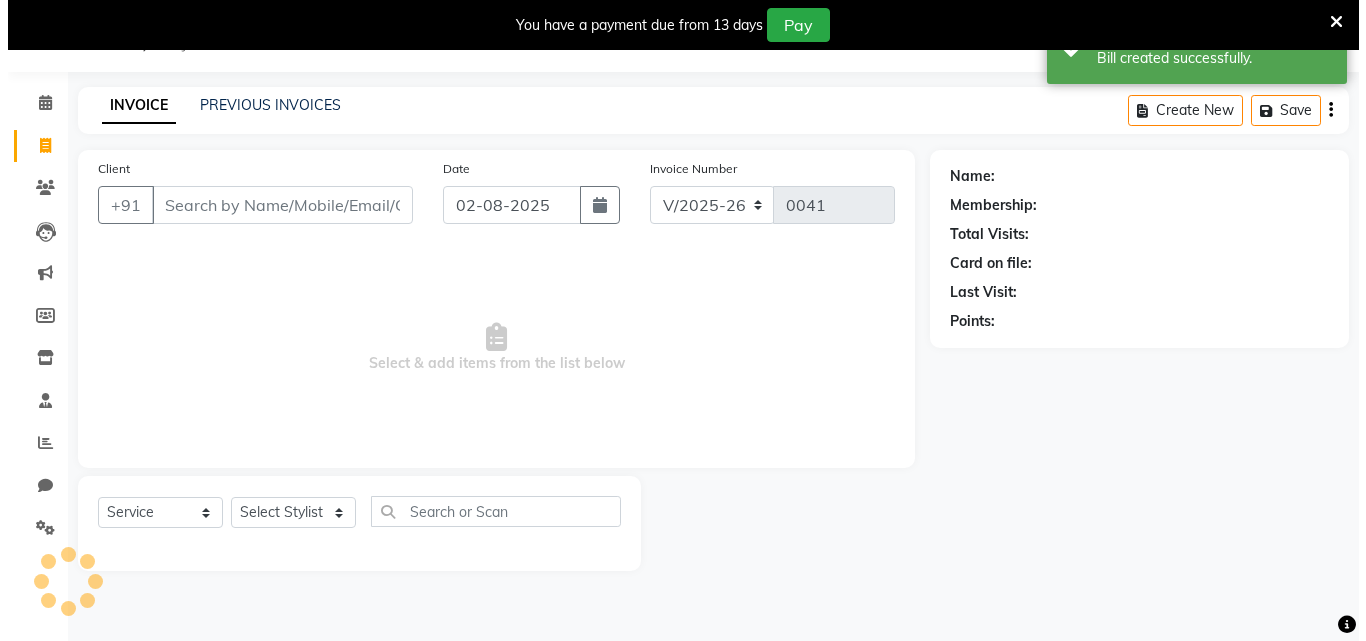 scroll, scrollTop: 50, scrollLeft: 0, axis: vertical 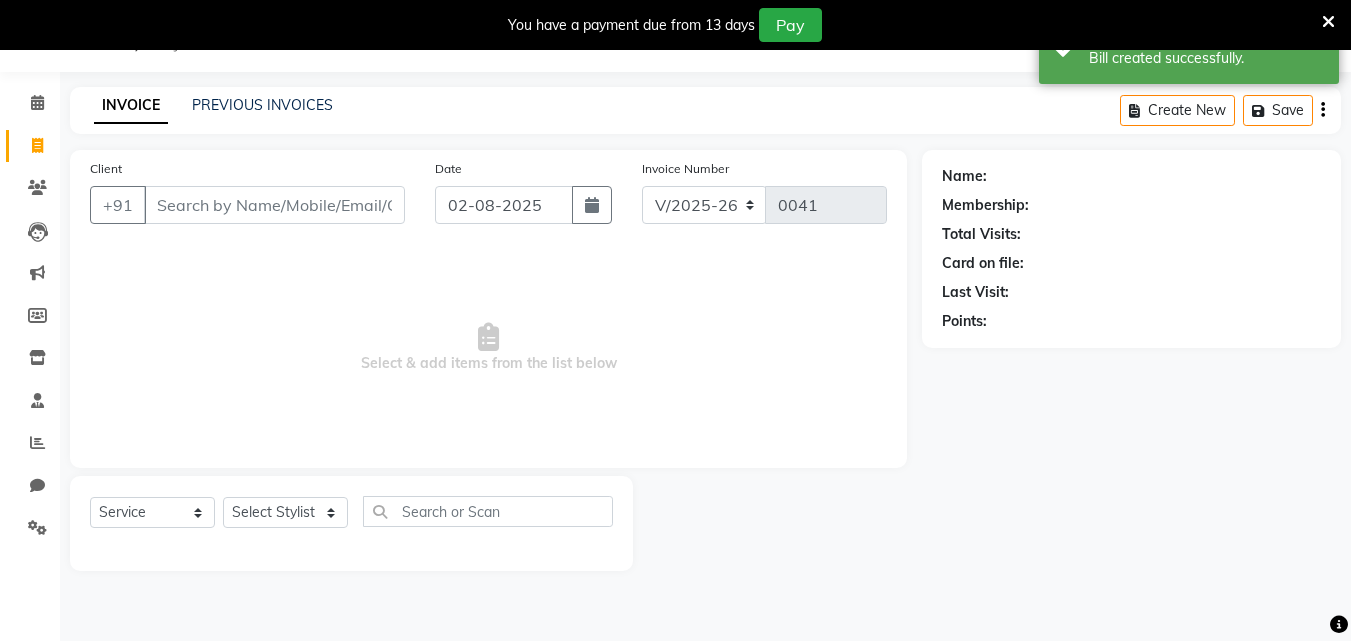 click on "Client" at bounding box center [274, 205] 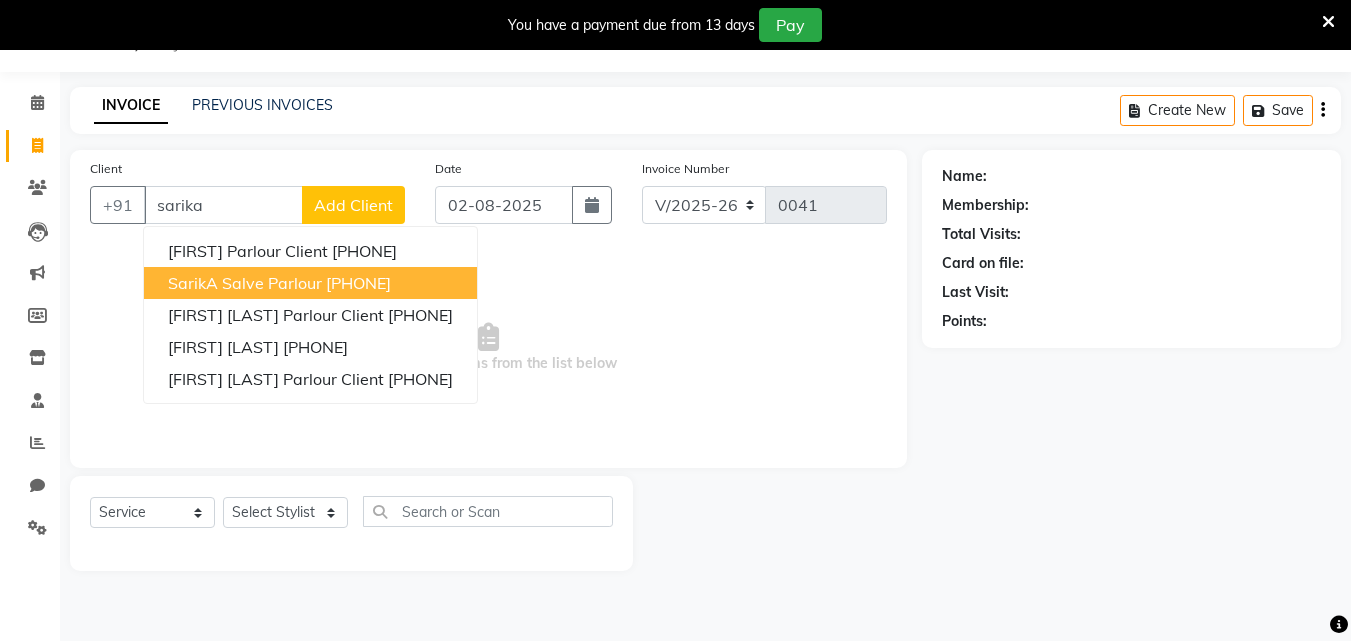 click on "sarikA Salve Parlour" at bounding box center [245, 283] 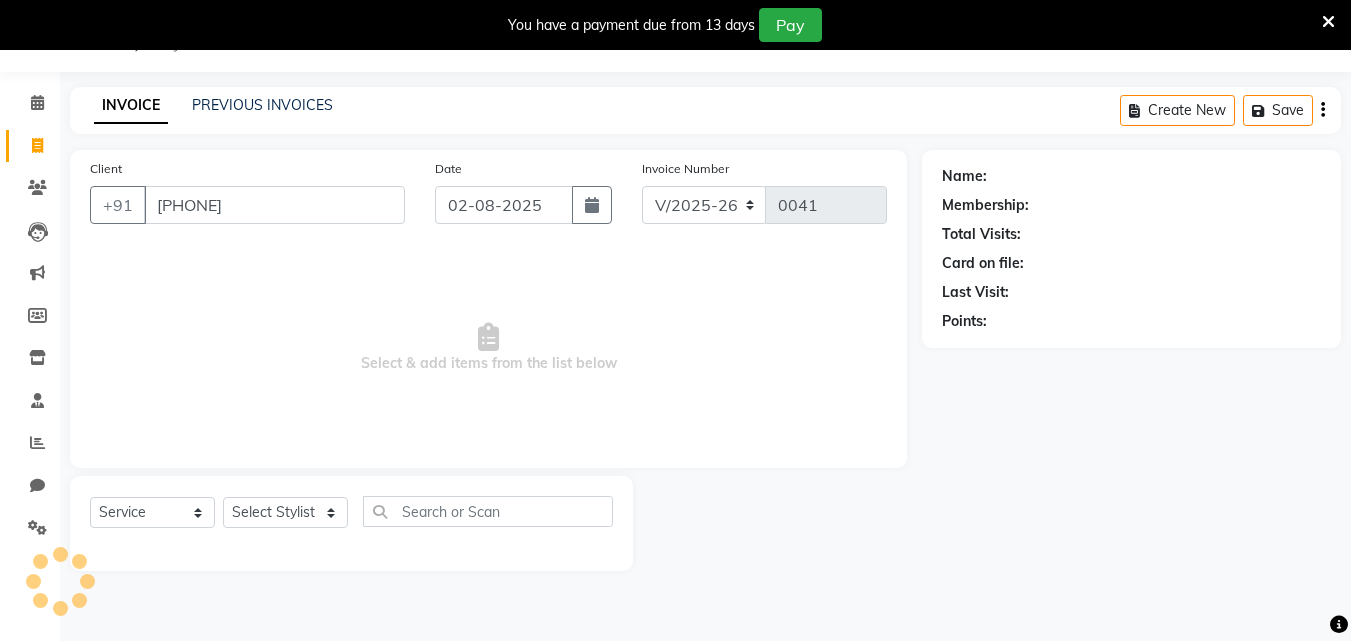 type on "[PHONE]" 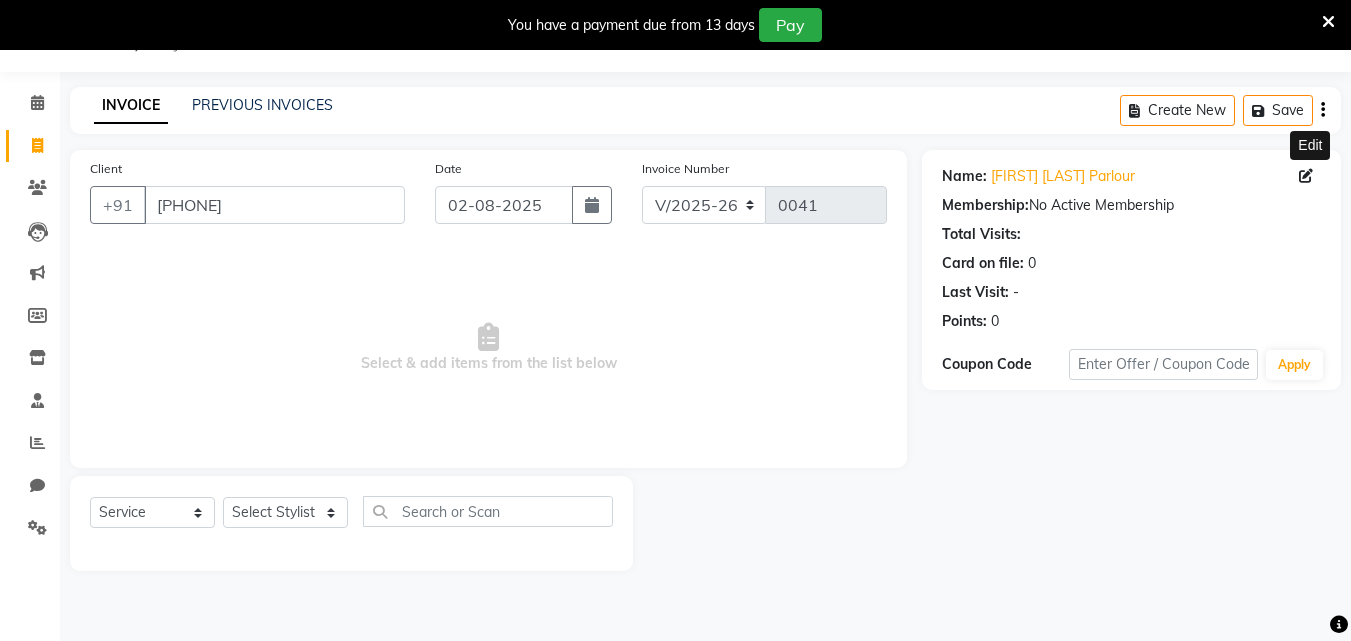 click 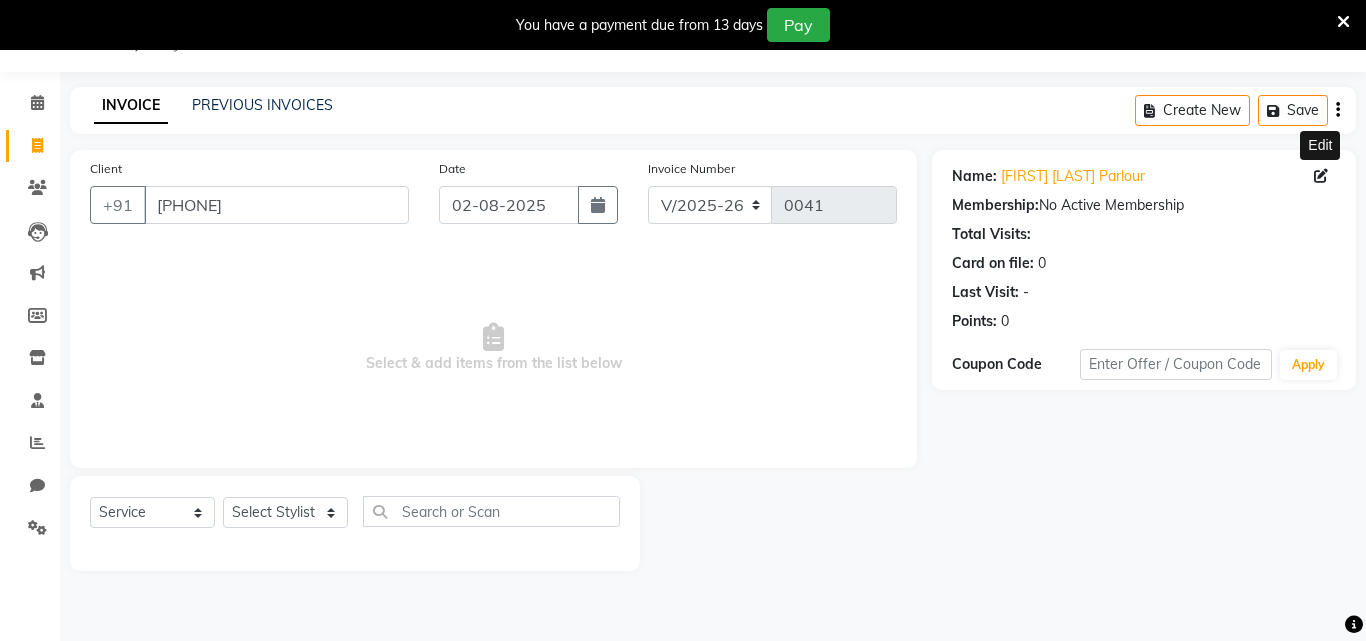 select on "female" 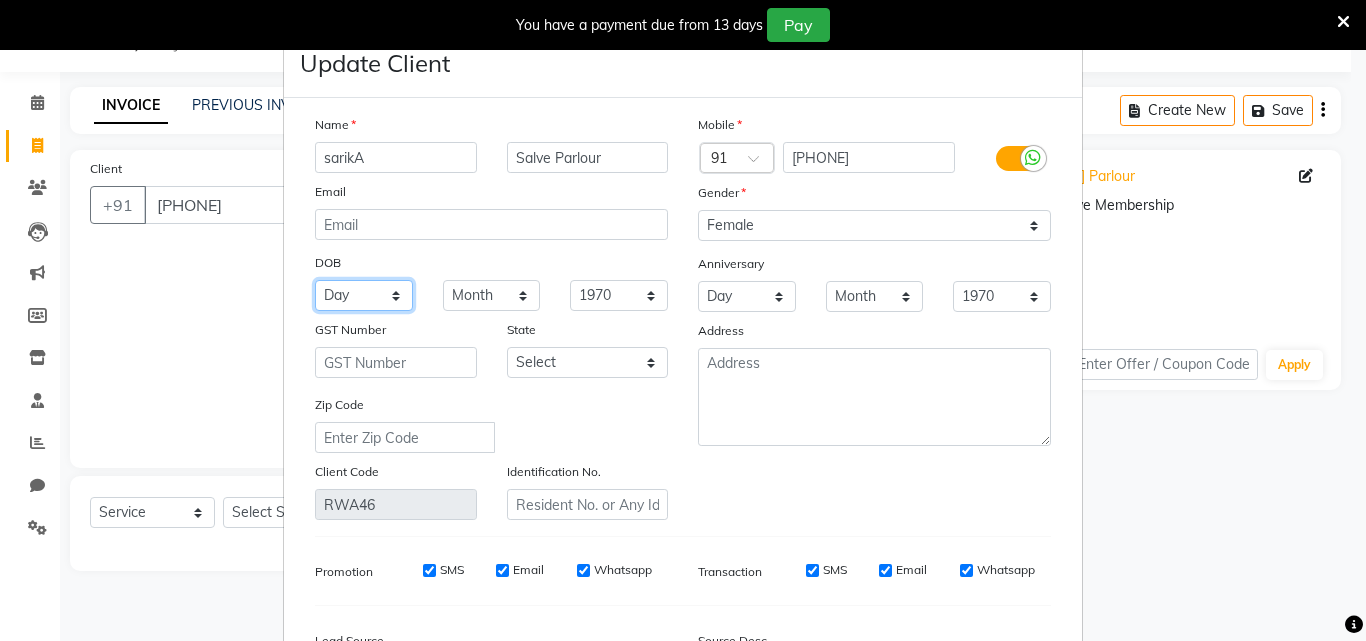 click on "Day 01 02 03 04 05 06 07 08 09 10 11 12 13 14 15 16 17 18 19 20 21 22 23 24 25 26 27 28 29 30 31" at bounding box center (364, 295) 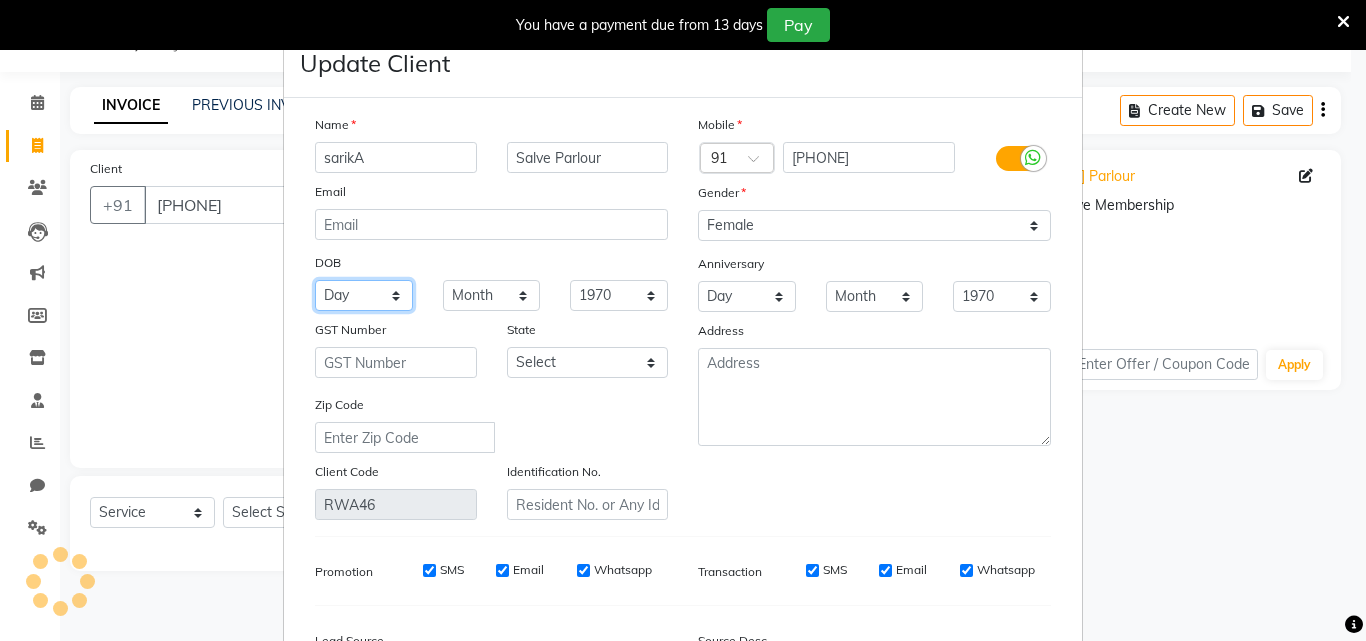 select on "23" 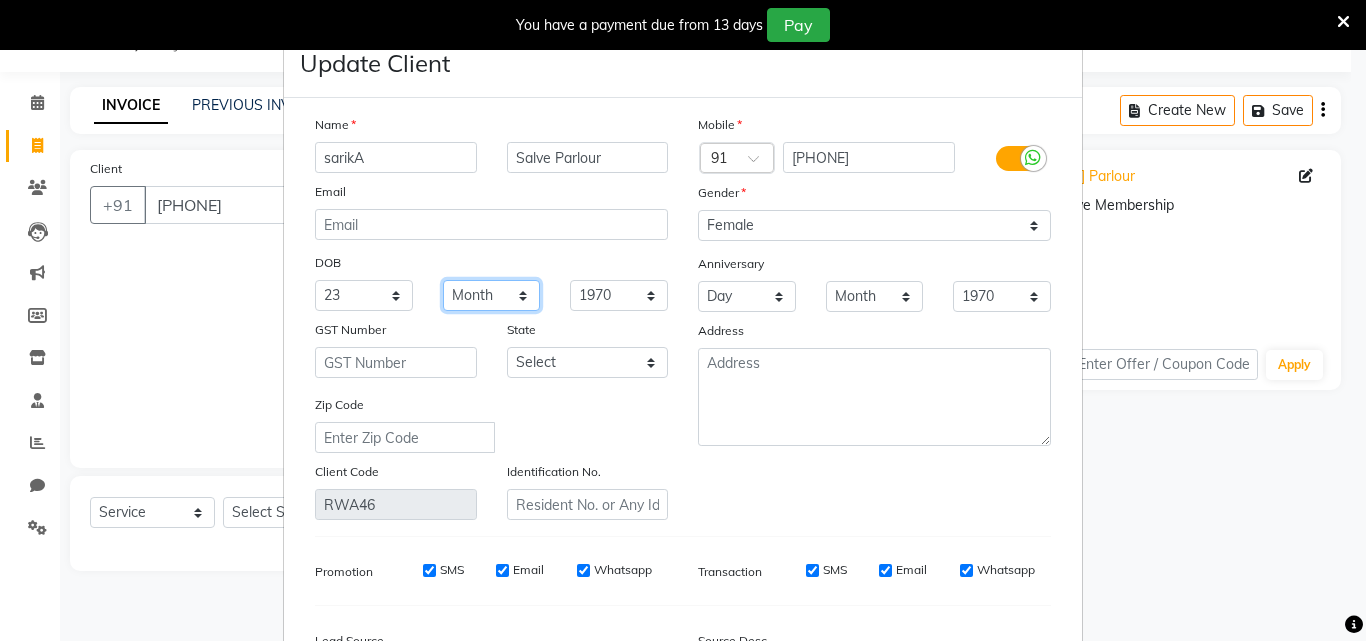 click on "Month January February March April May June July August September October November December" at bounding box center (492, 295) 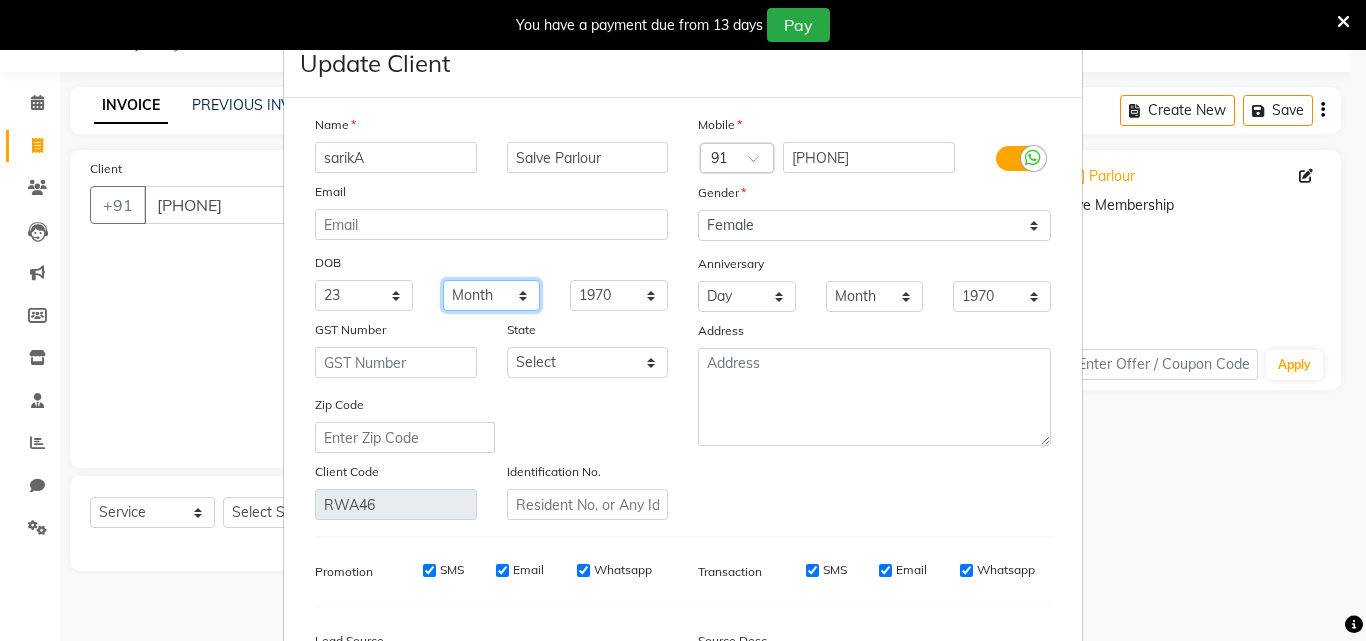 select on "08" 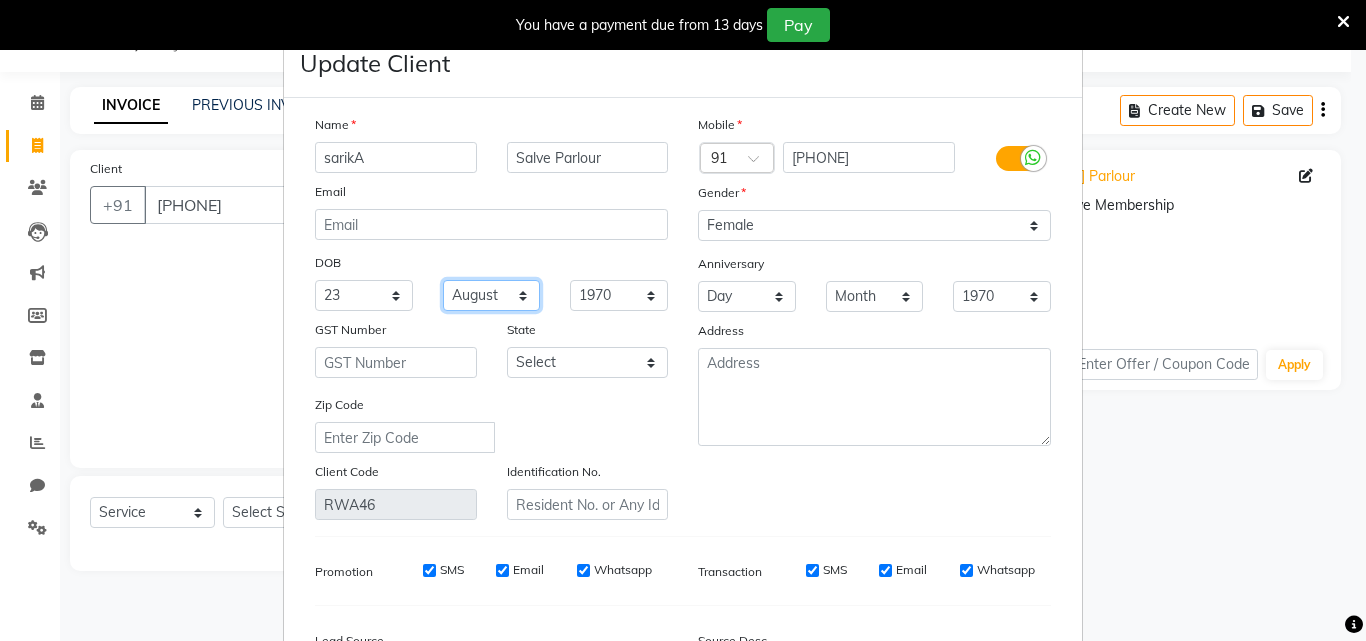 click on "Month January February March April May June July August September October November December" at bounding box center [492, 295] 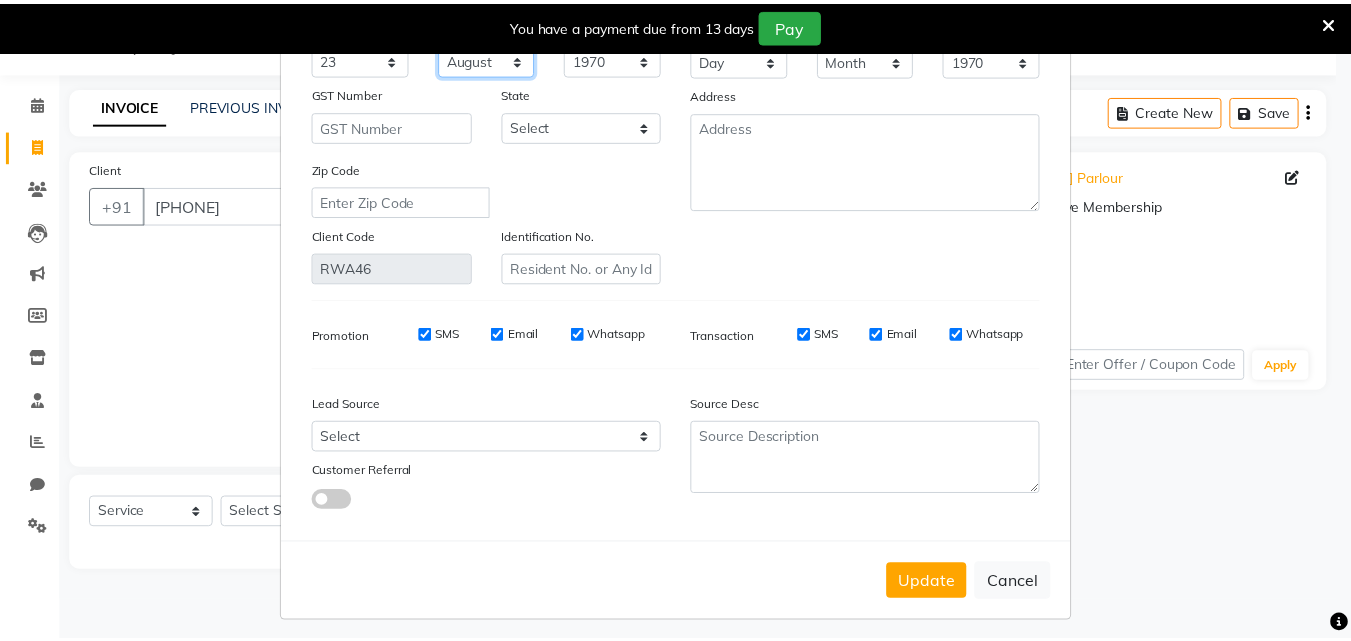 scroll, scrollTop: 246, scrollLeft: 0, axis: vertical 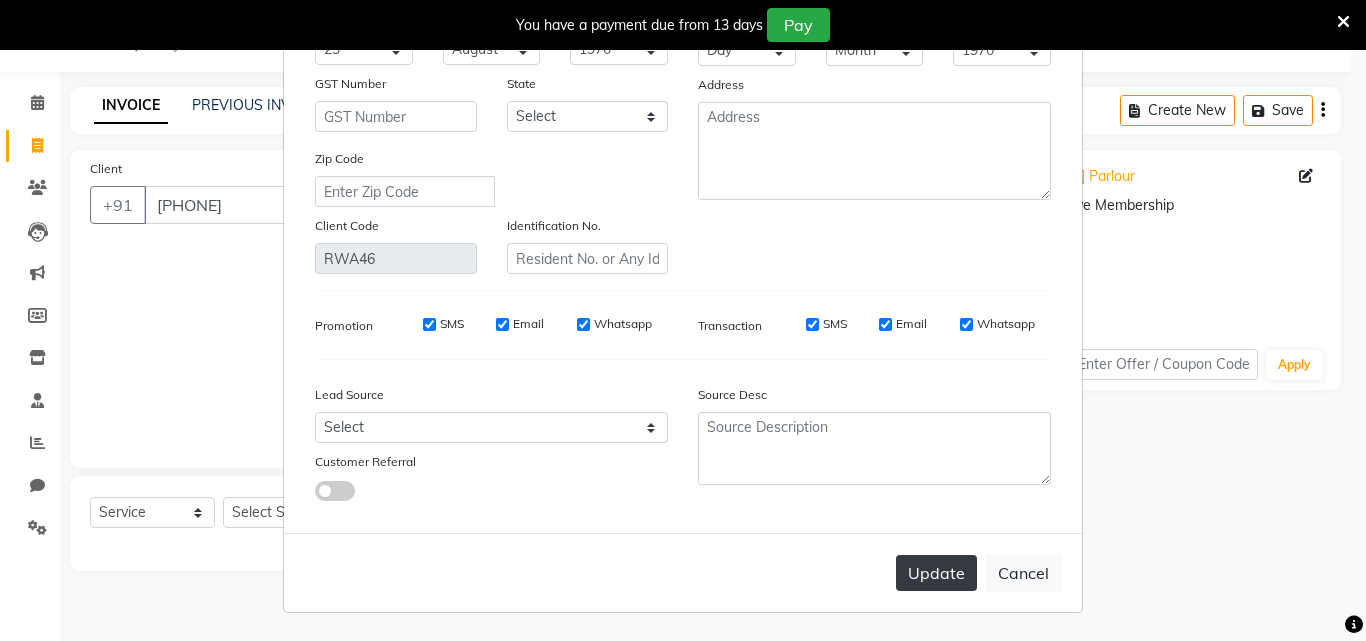 click on "Update" at bounding box center [936, 573] 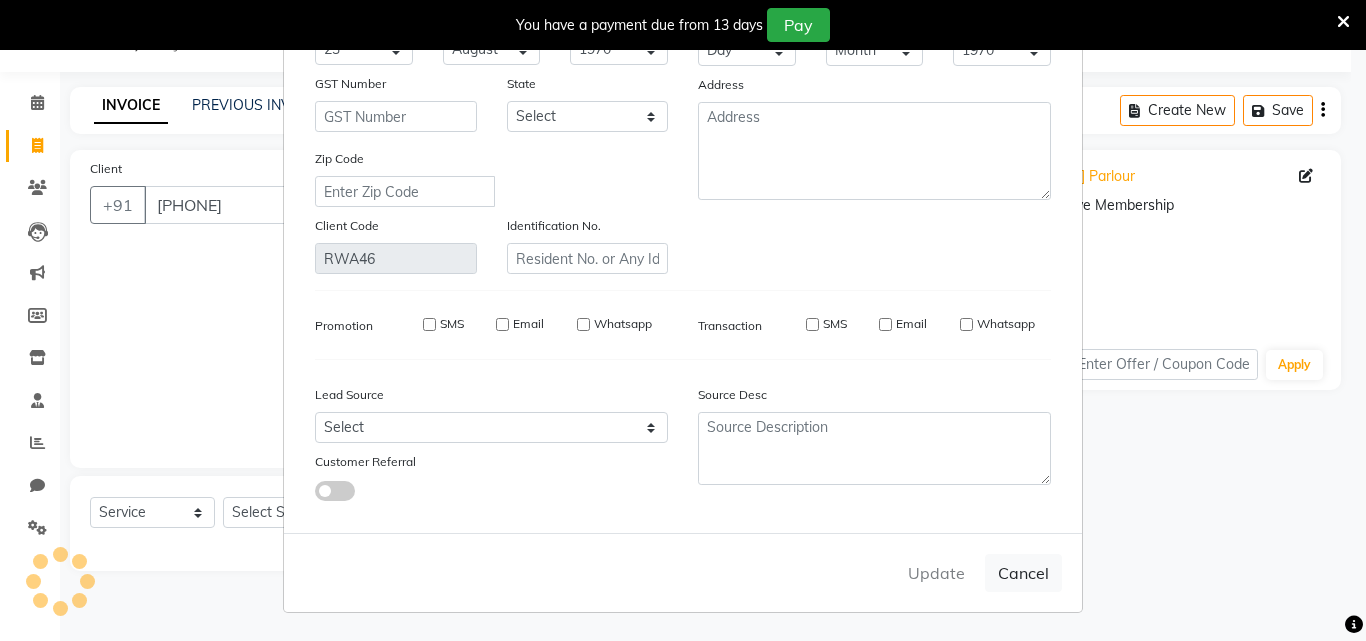 type 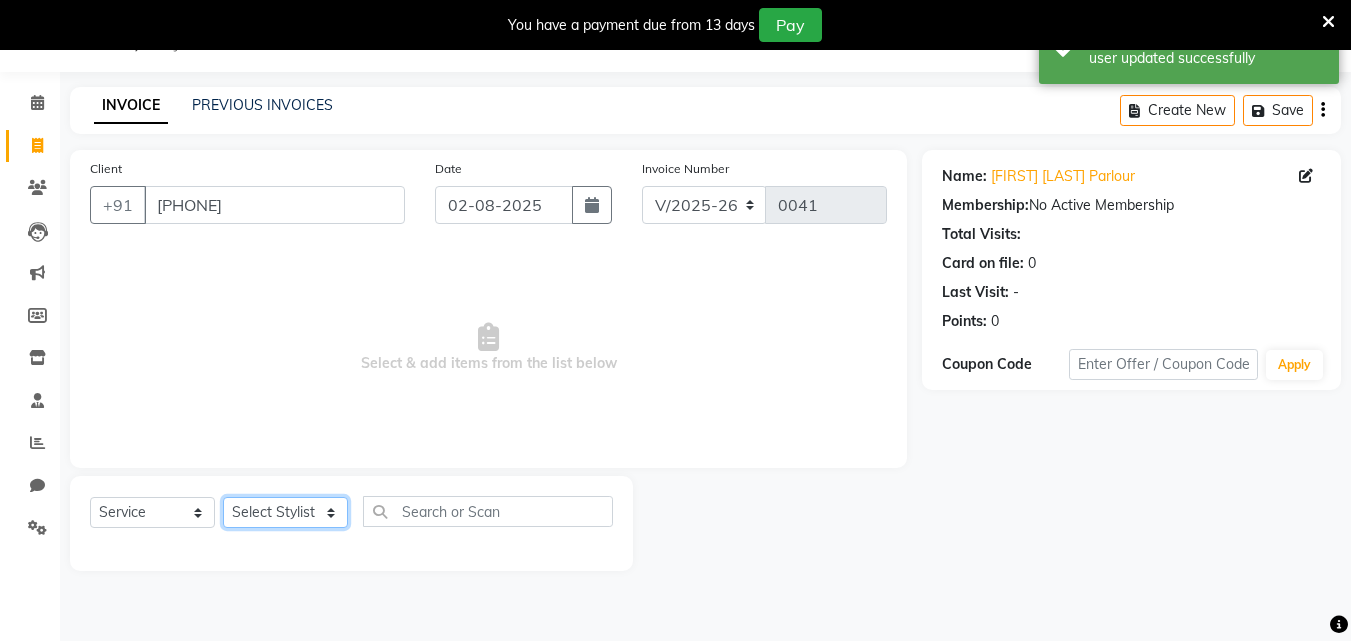 click on "Select Stylist Bhavana Riya Rupali Supriya" 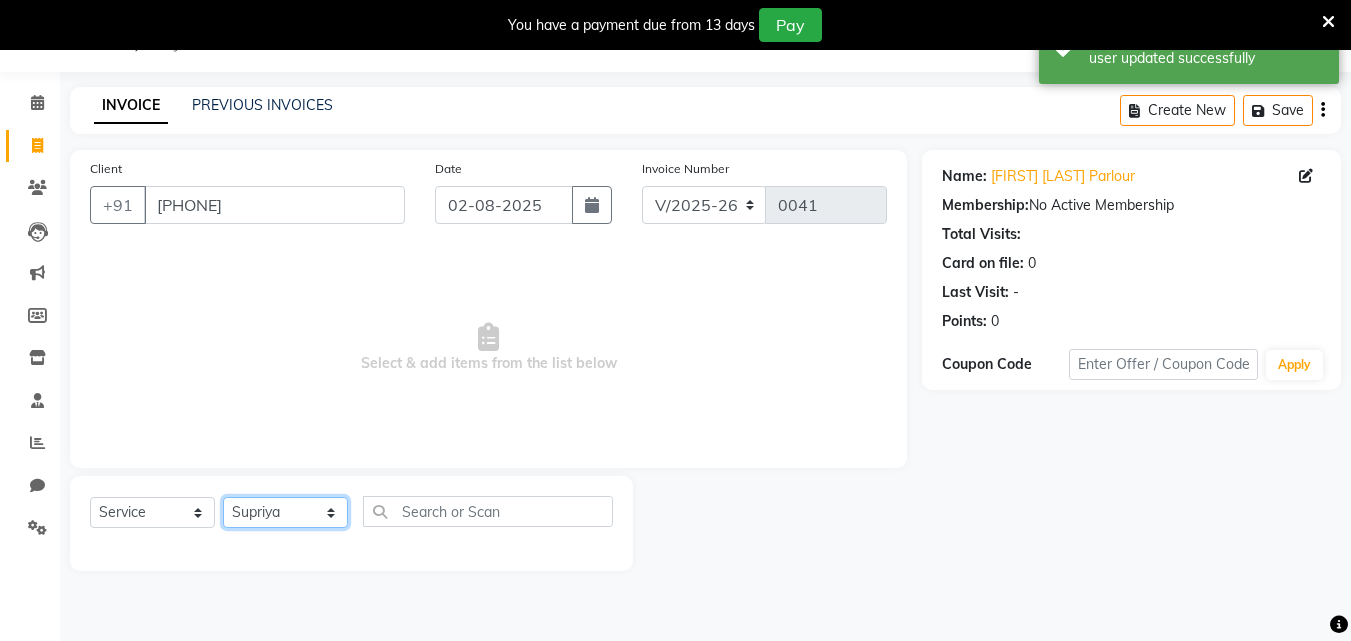 click on "Select Stylist Bhavana Riya Rupali Supriya" 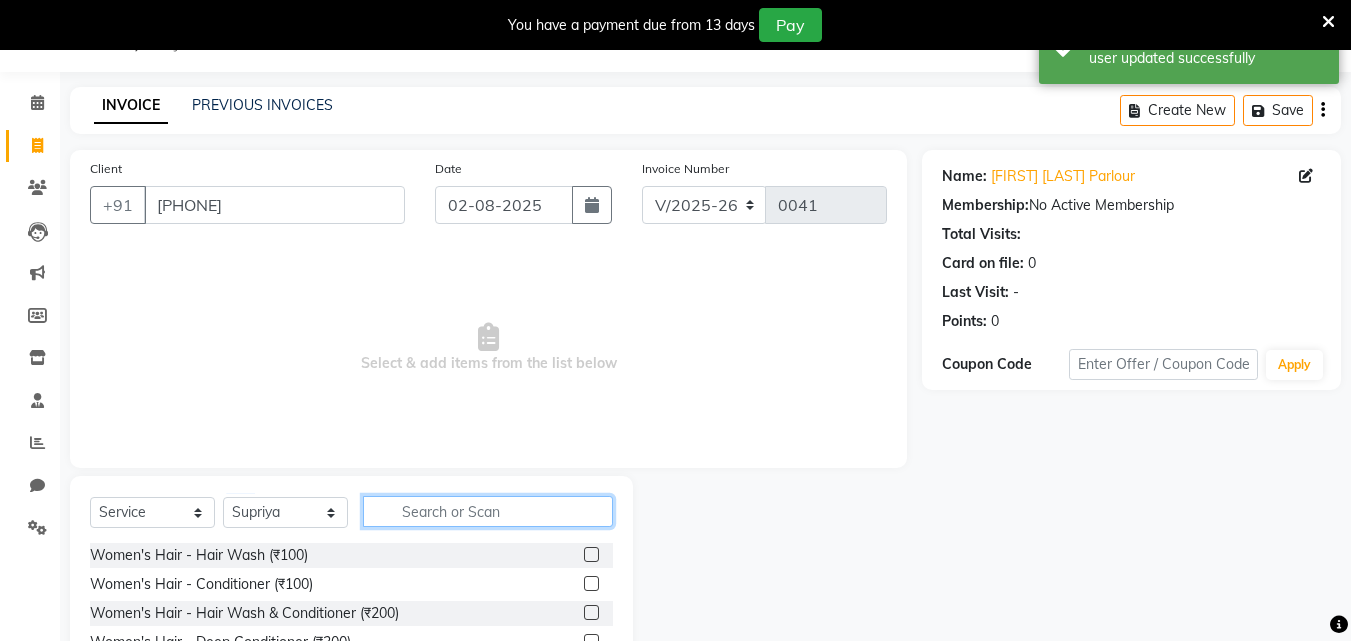 click 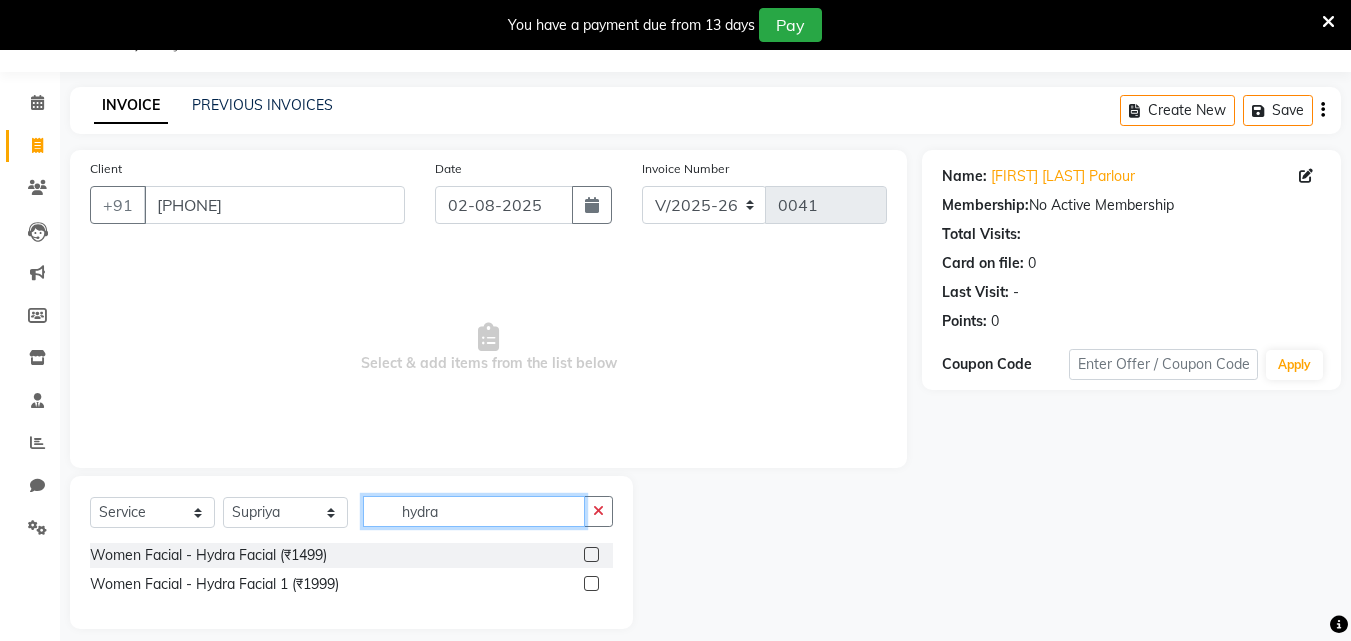 type on "hydra" 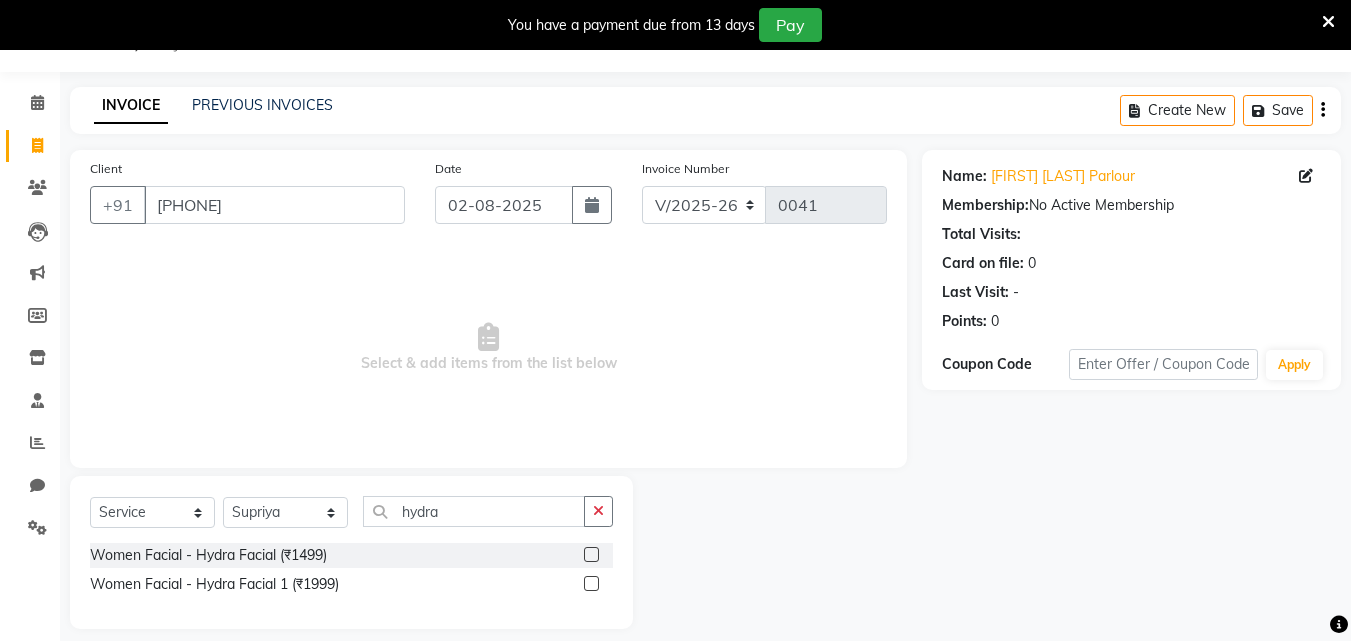 click on "Women Facial - Hydra Facial (₹1499)" 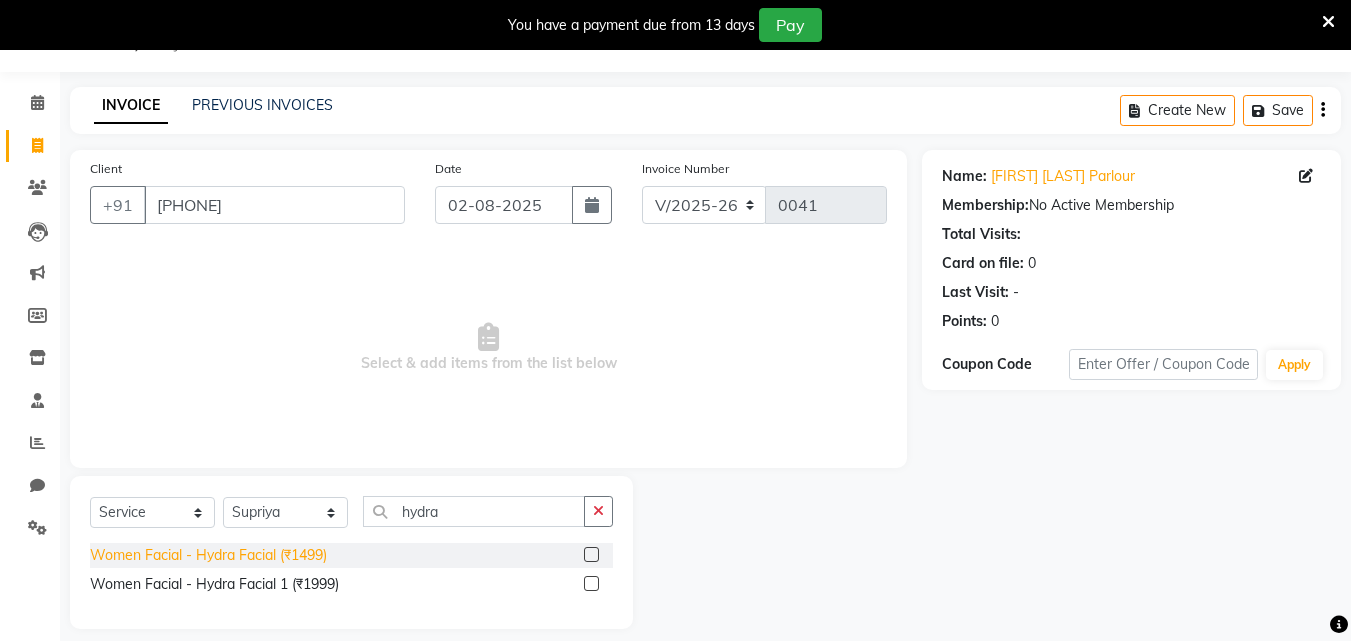 click on "Women Facial - Hydra Facial (₹1499)" 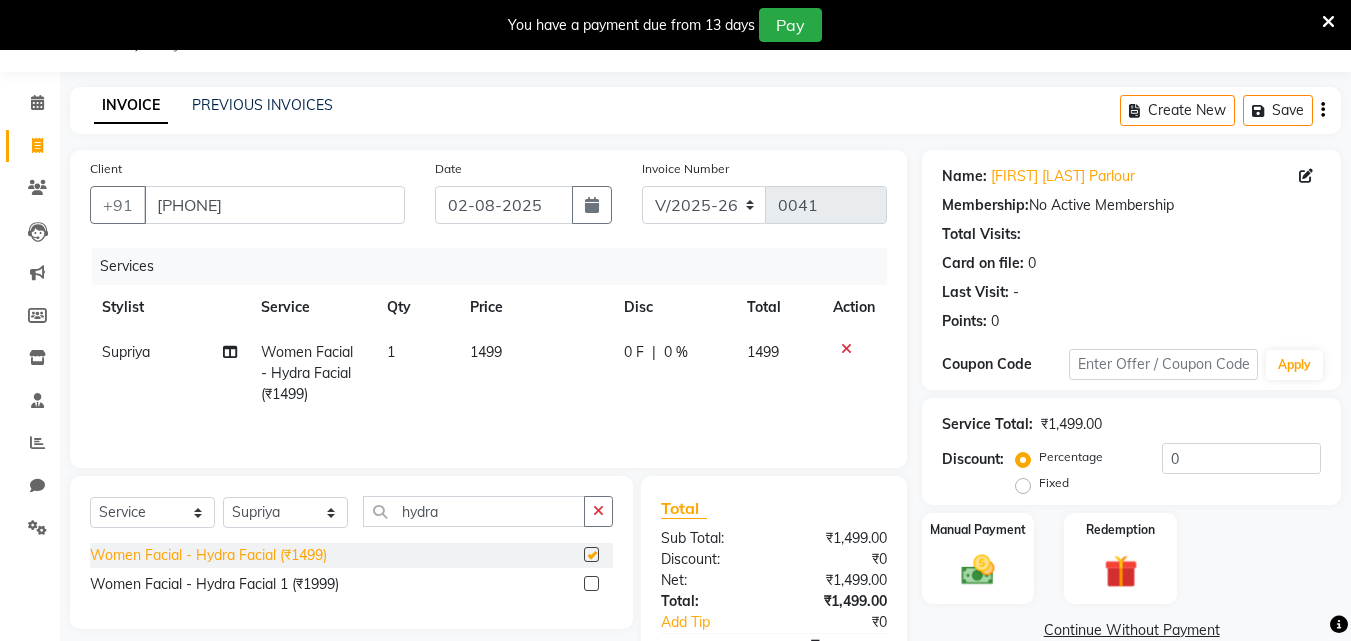 checkbox on "false" 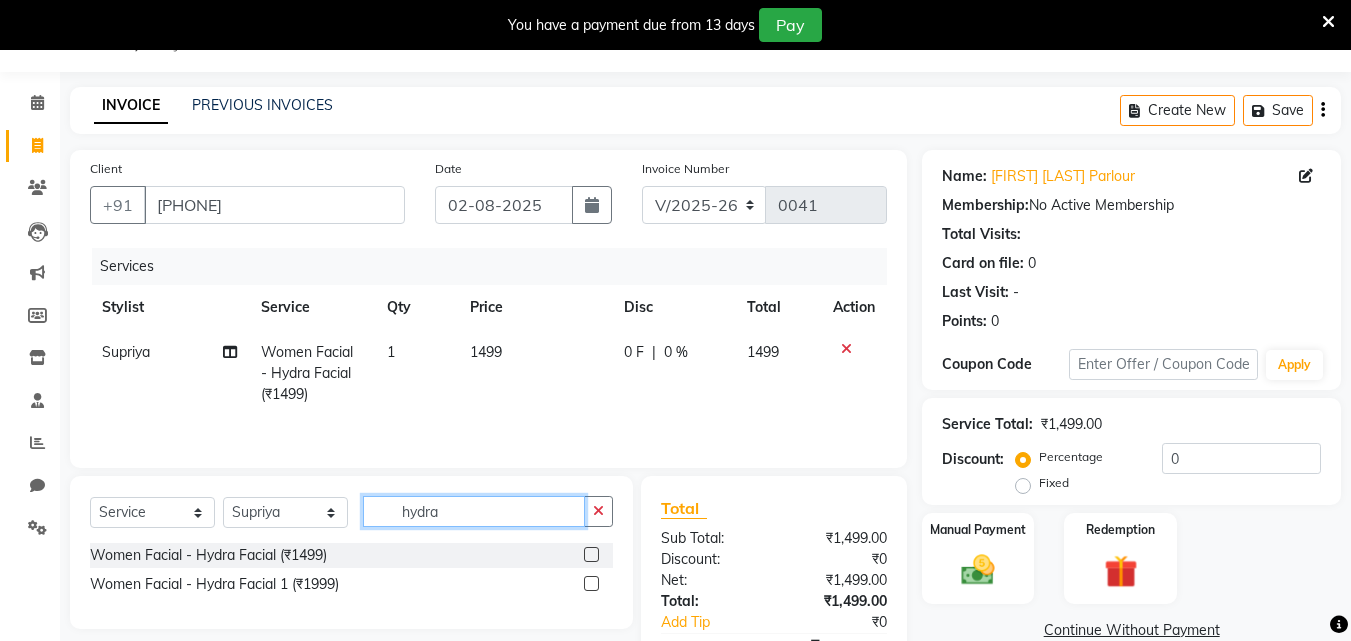 click on "hydra" 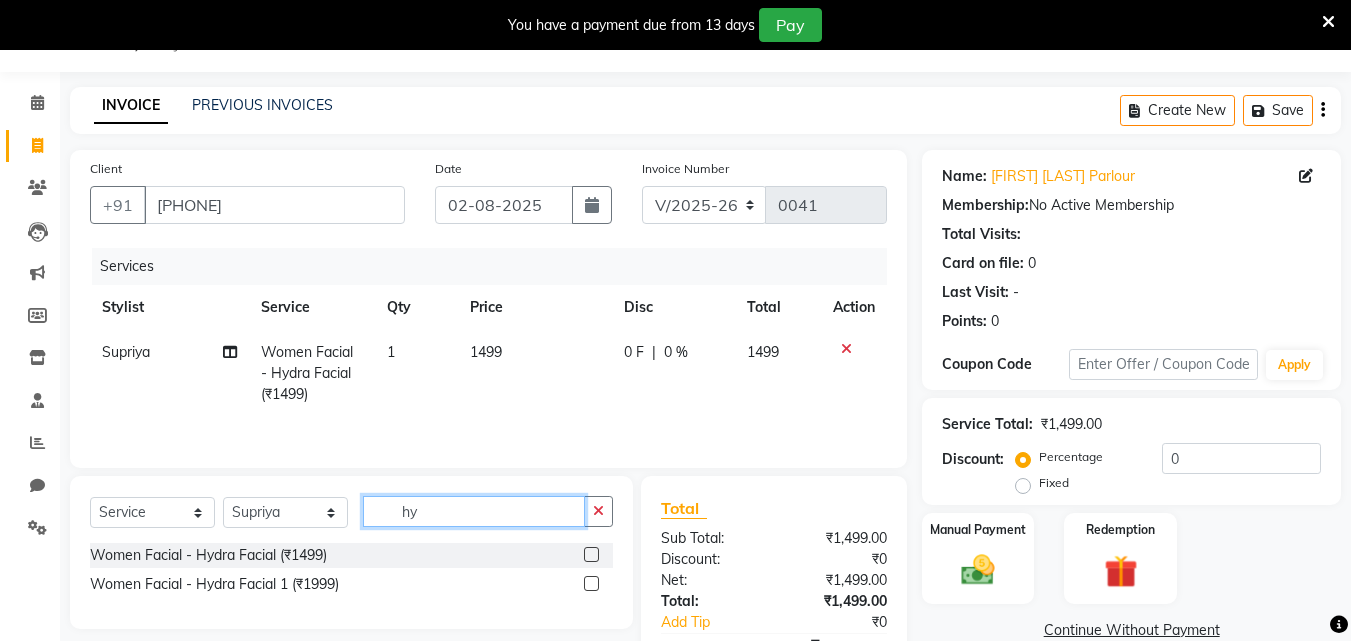 type on "h" 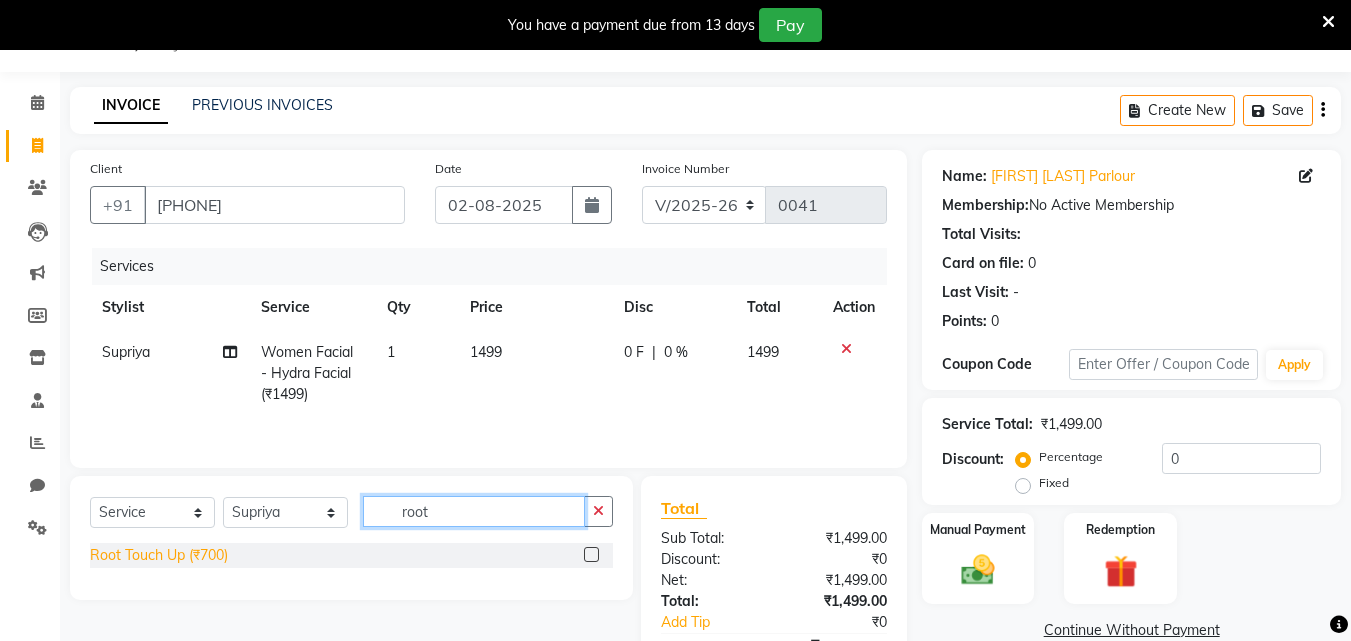 type on "root" 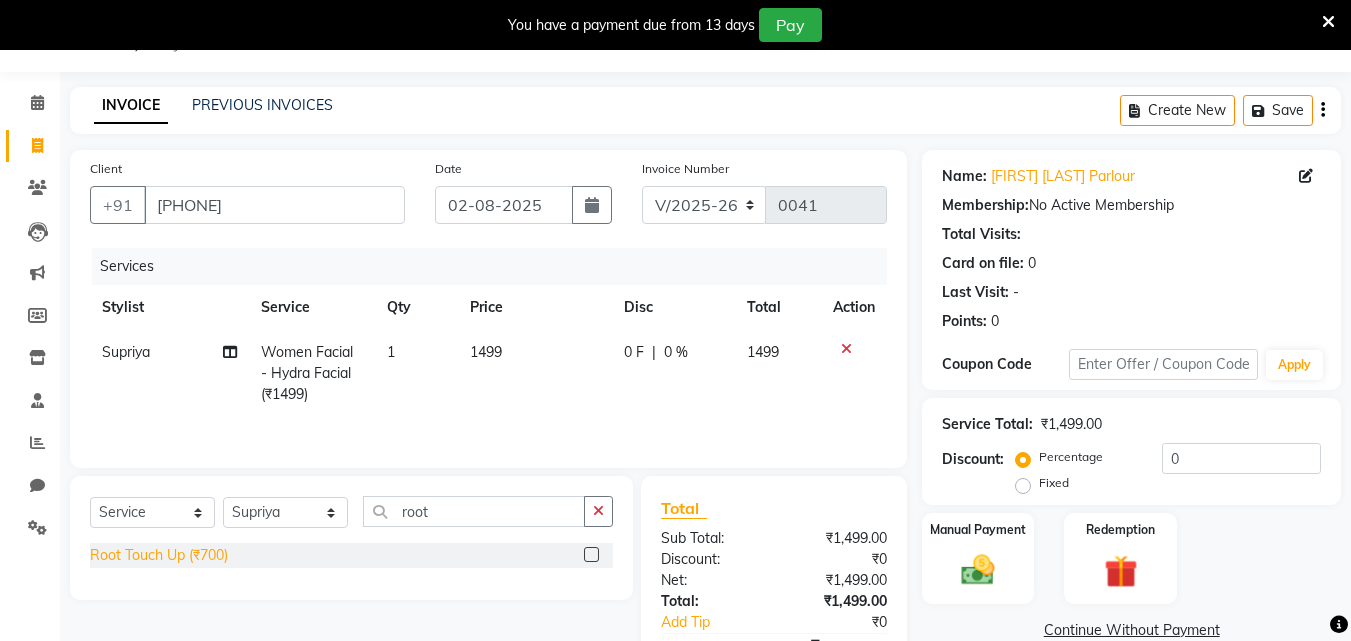 click on "Root Touch Up (₹700)" 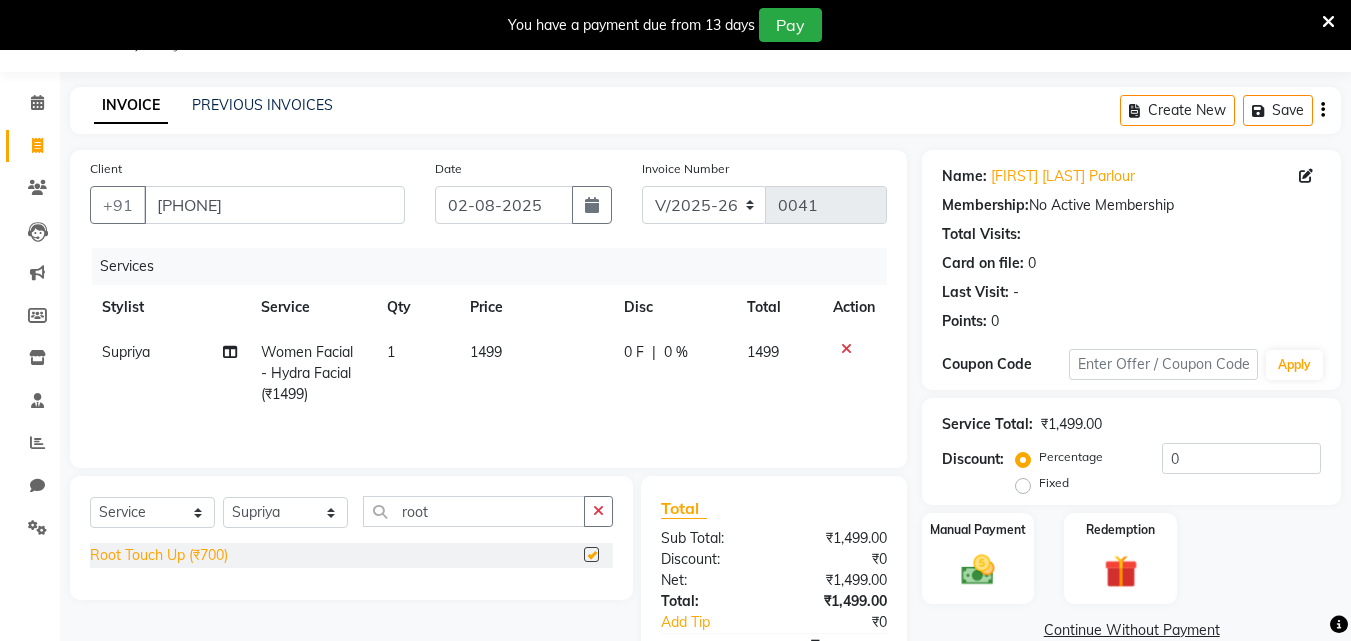 checkbox on "false" 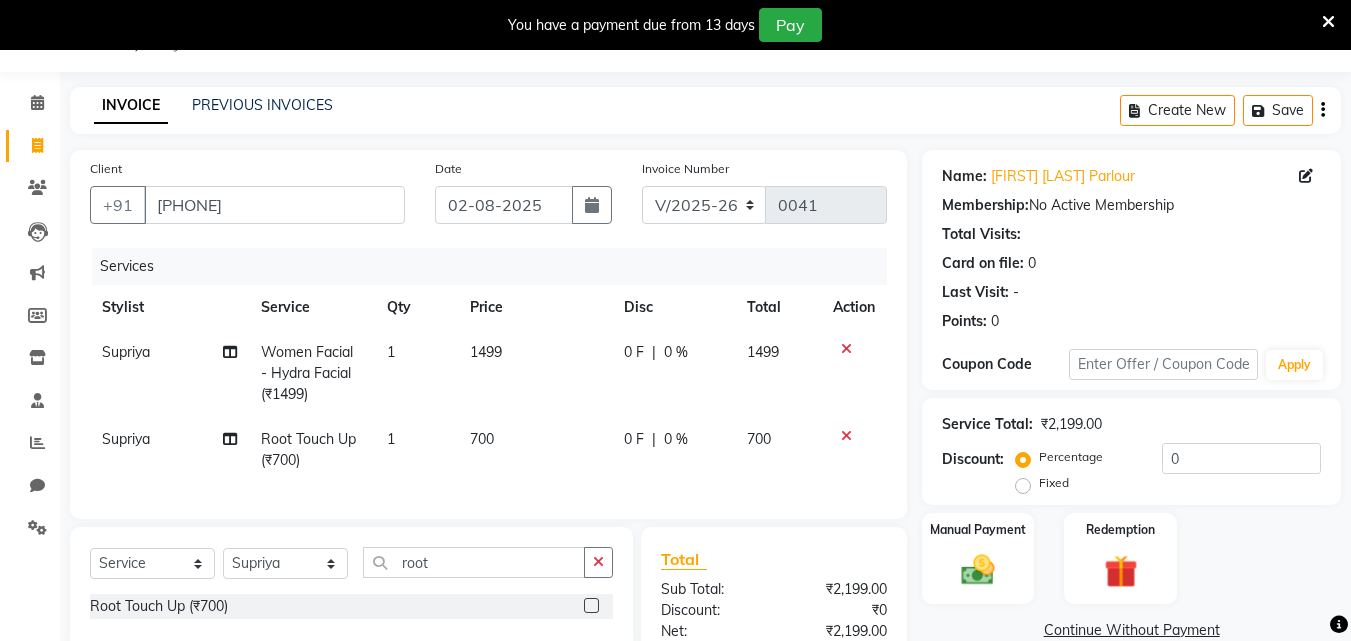 click on "700" 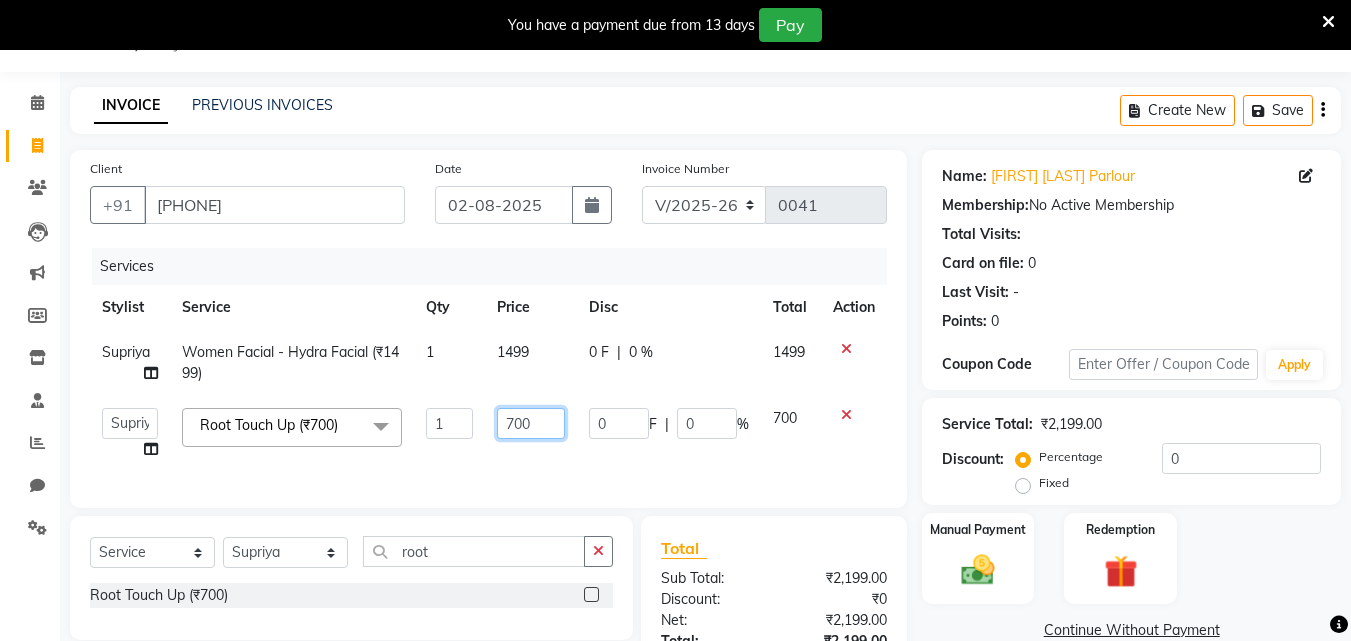 click on "700" 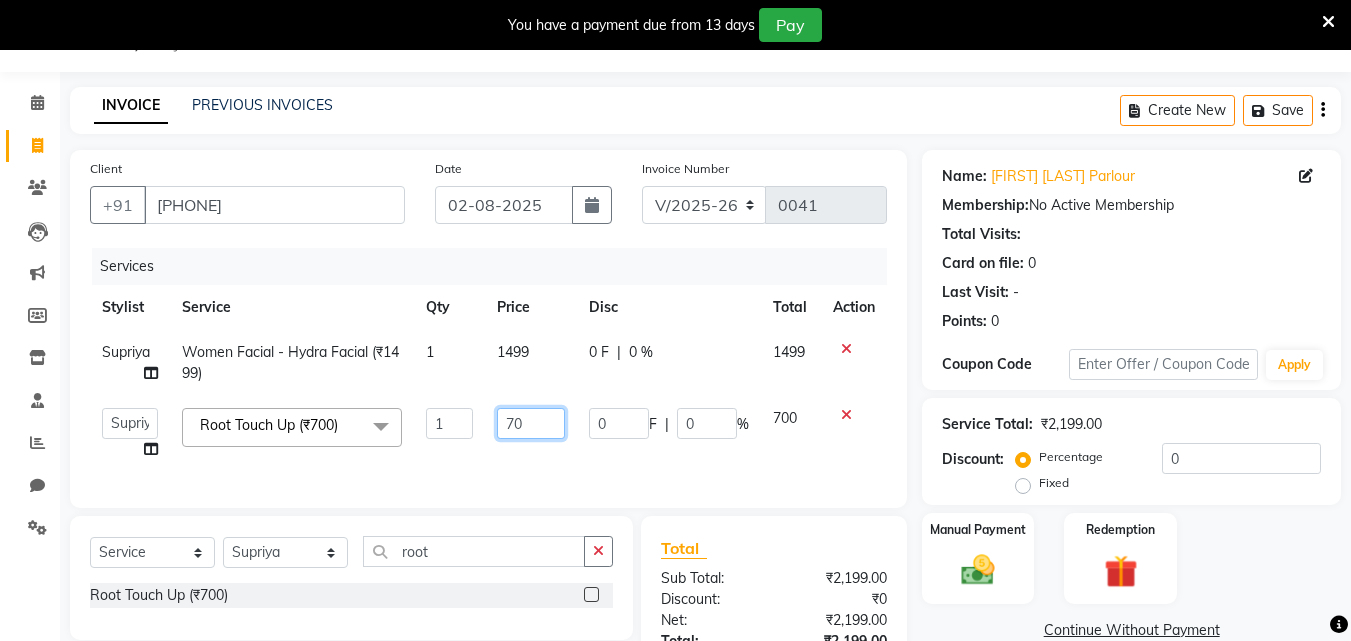 type on "7" 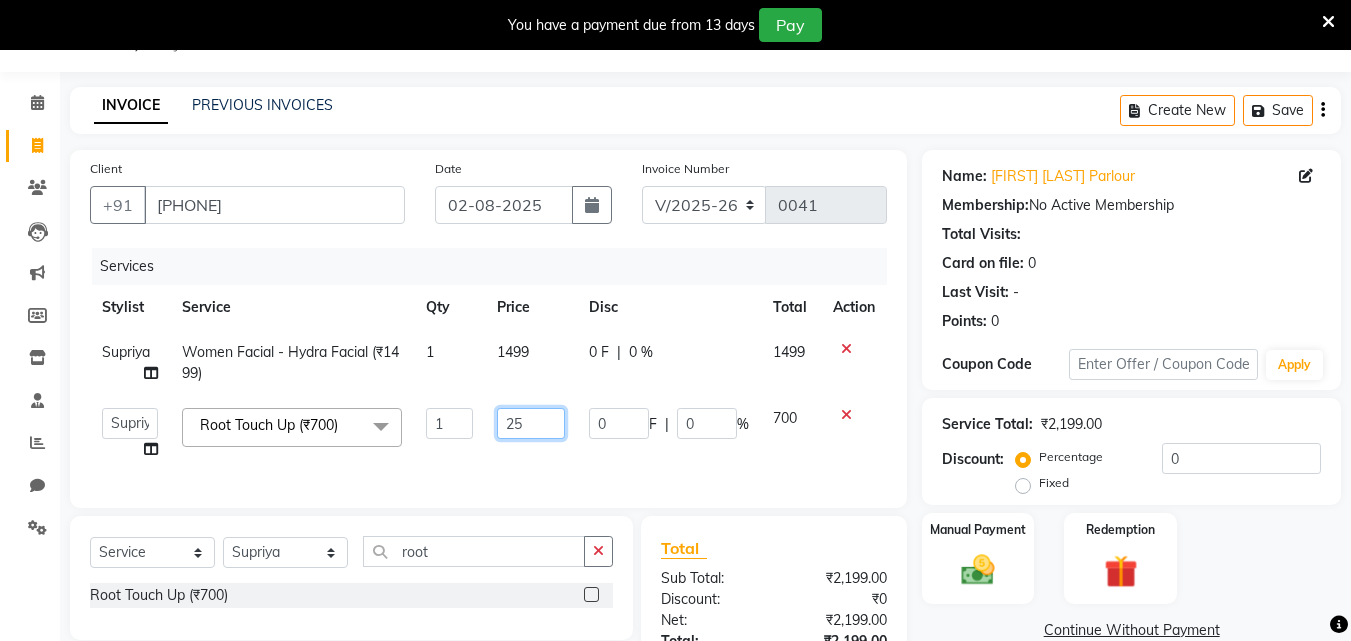 type on "250" 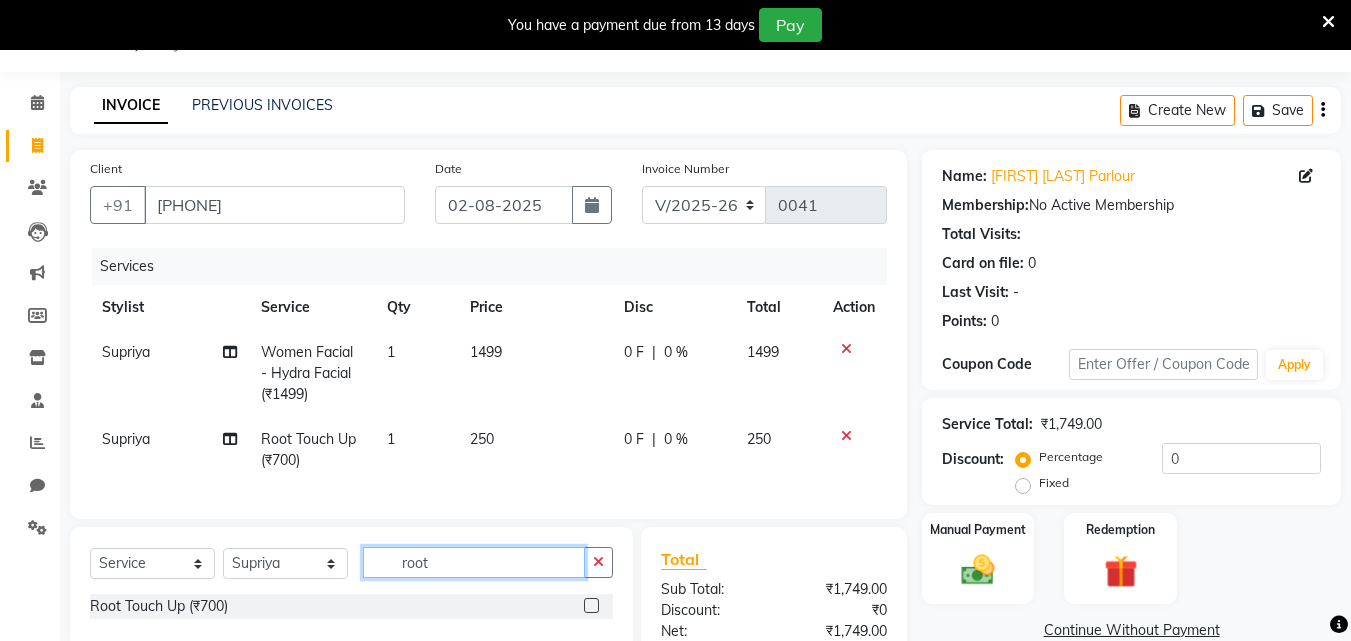 click on "root" 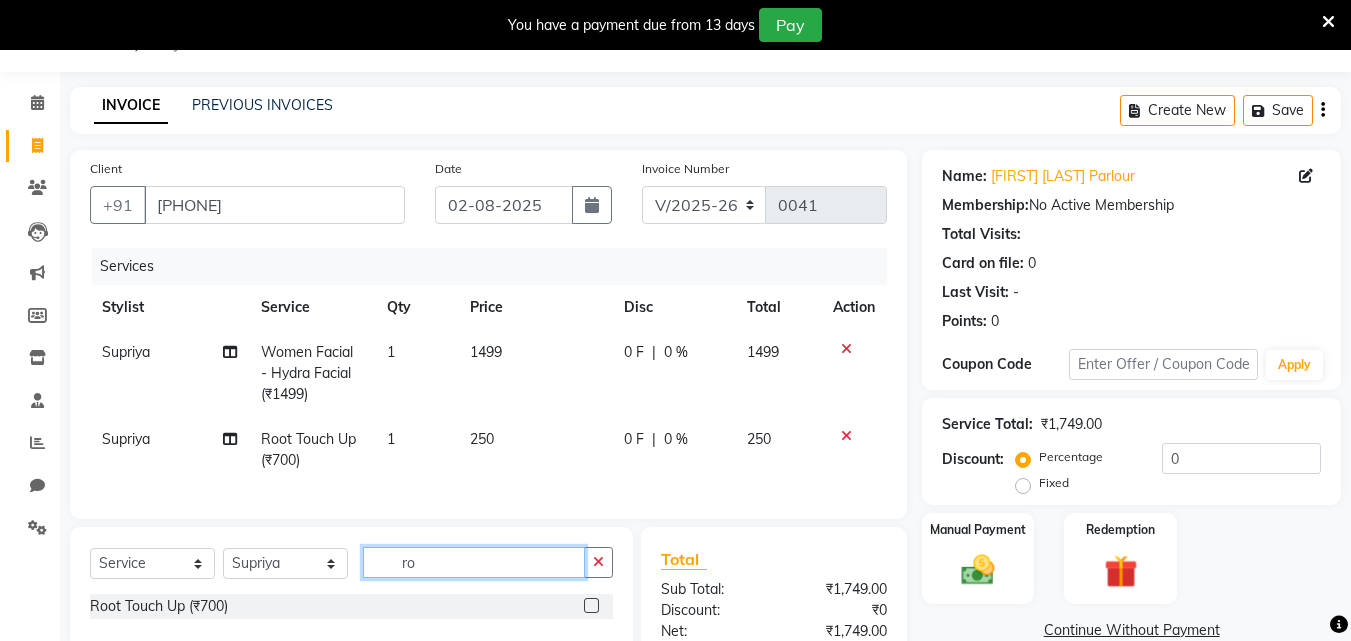 type on "r" 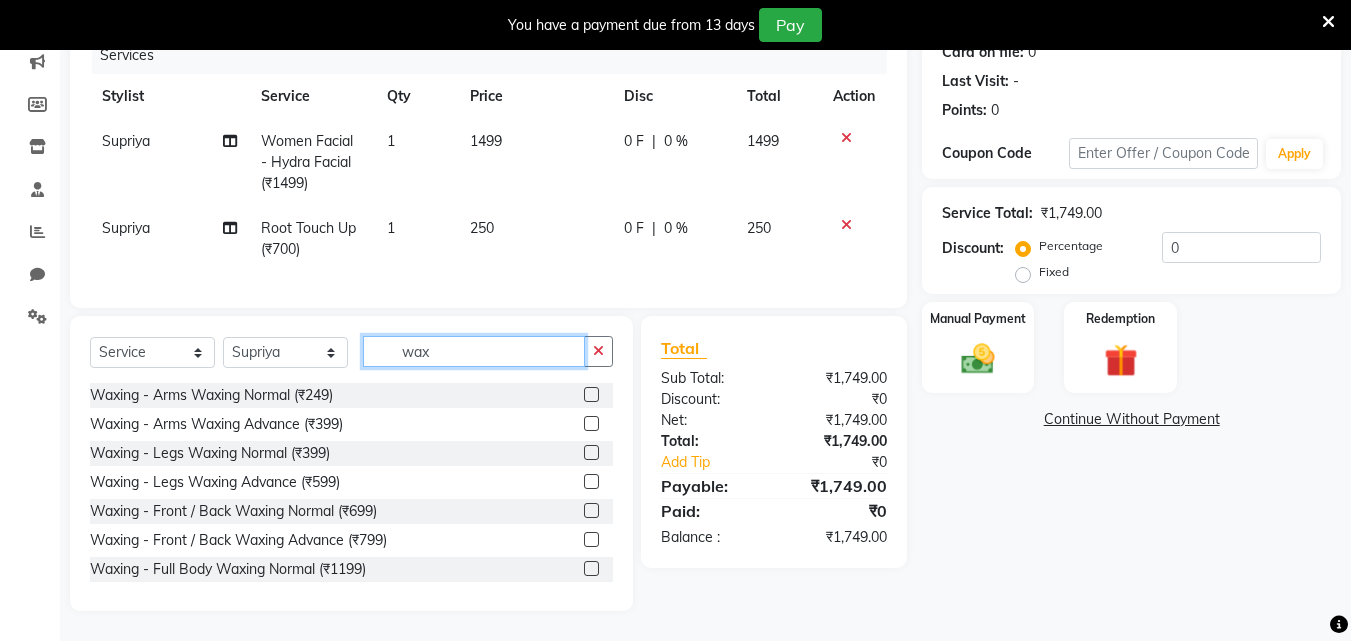 scroll, scrollTop: 276, scrollLeft: 0, axis: vertical 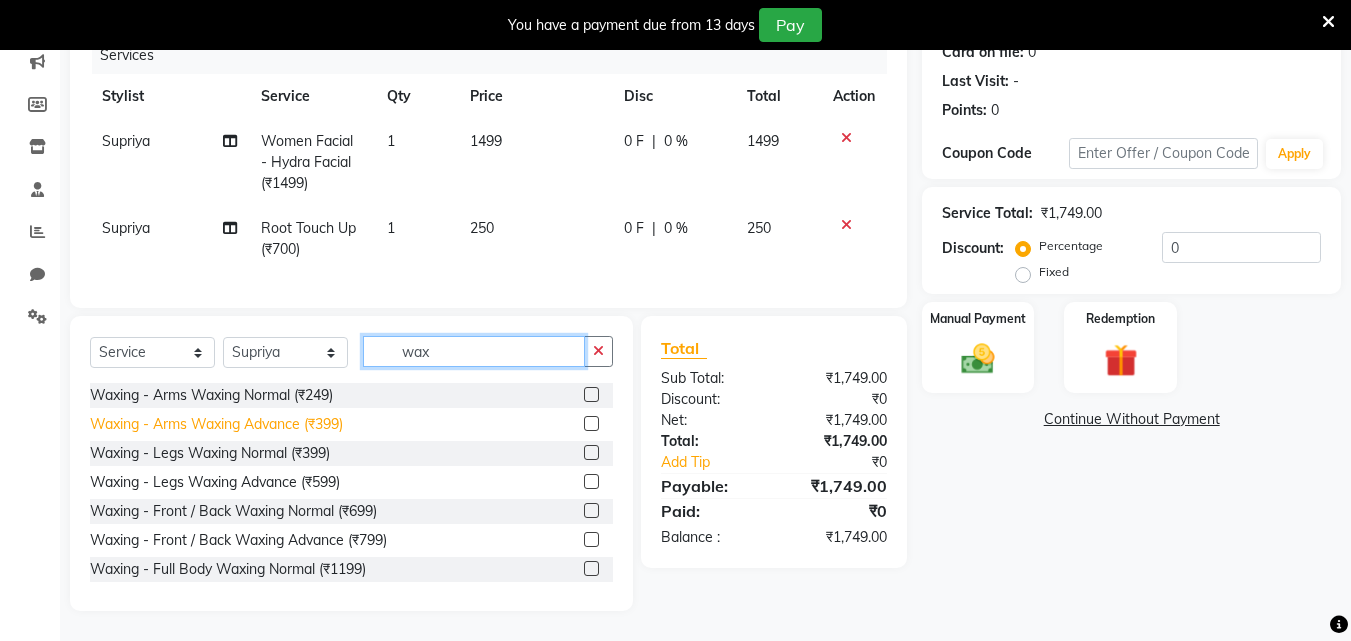type on "wax" 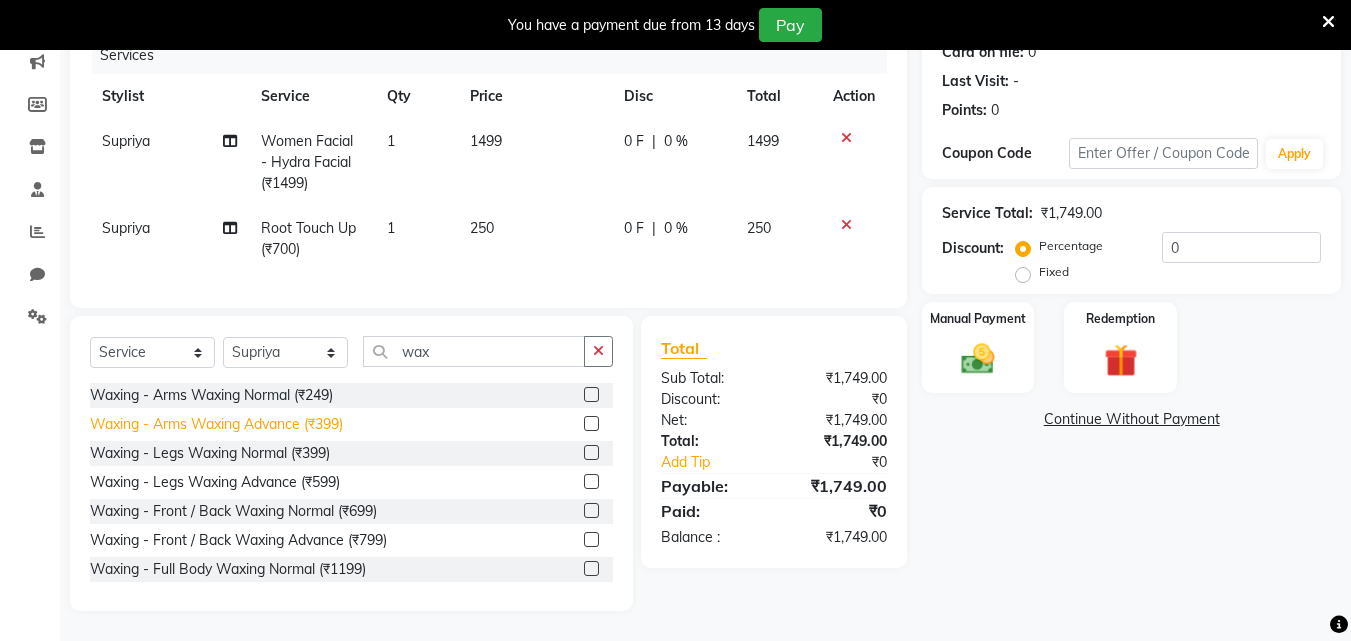 click on "Waxing - Arms Waxing Advance (₹399)" 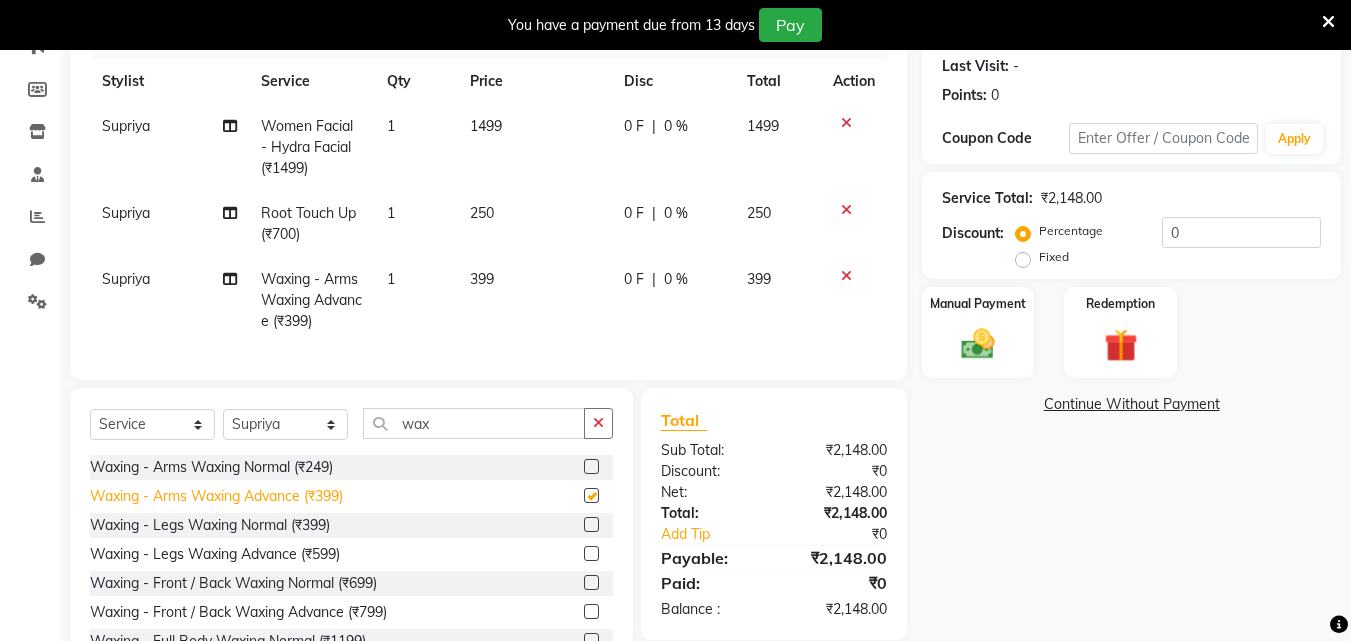checkbox on "false" 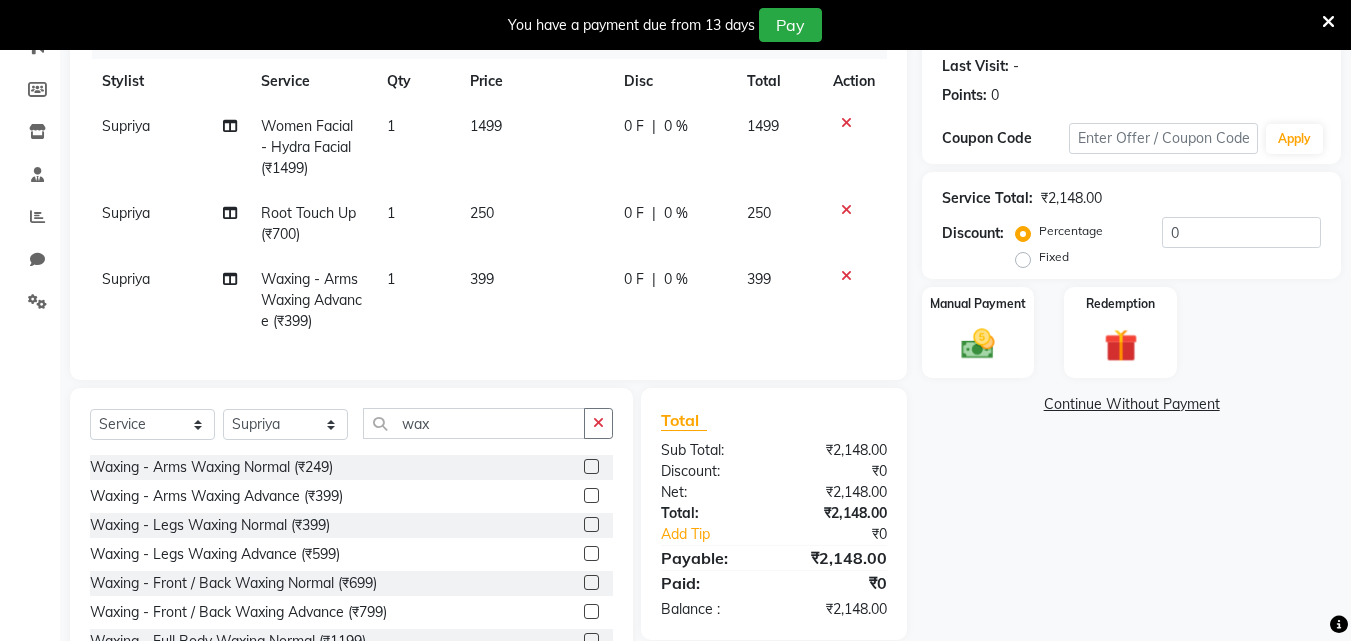 click on "399" 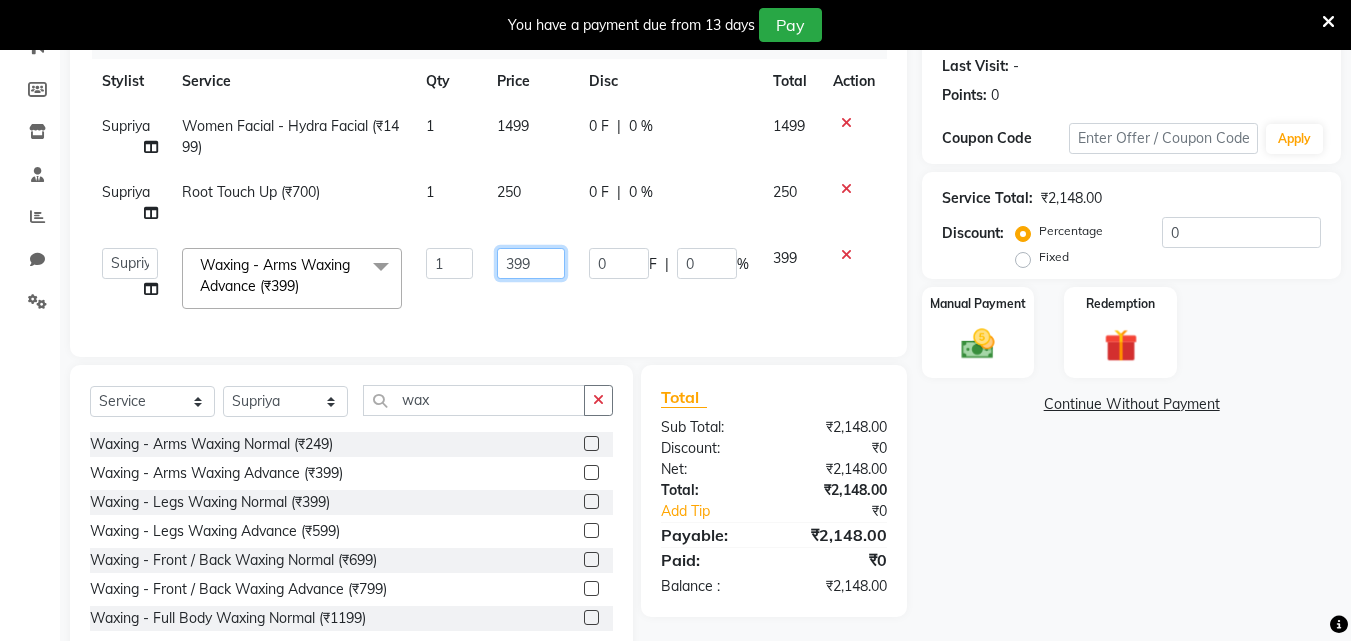 click on "399" 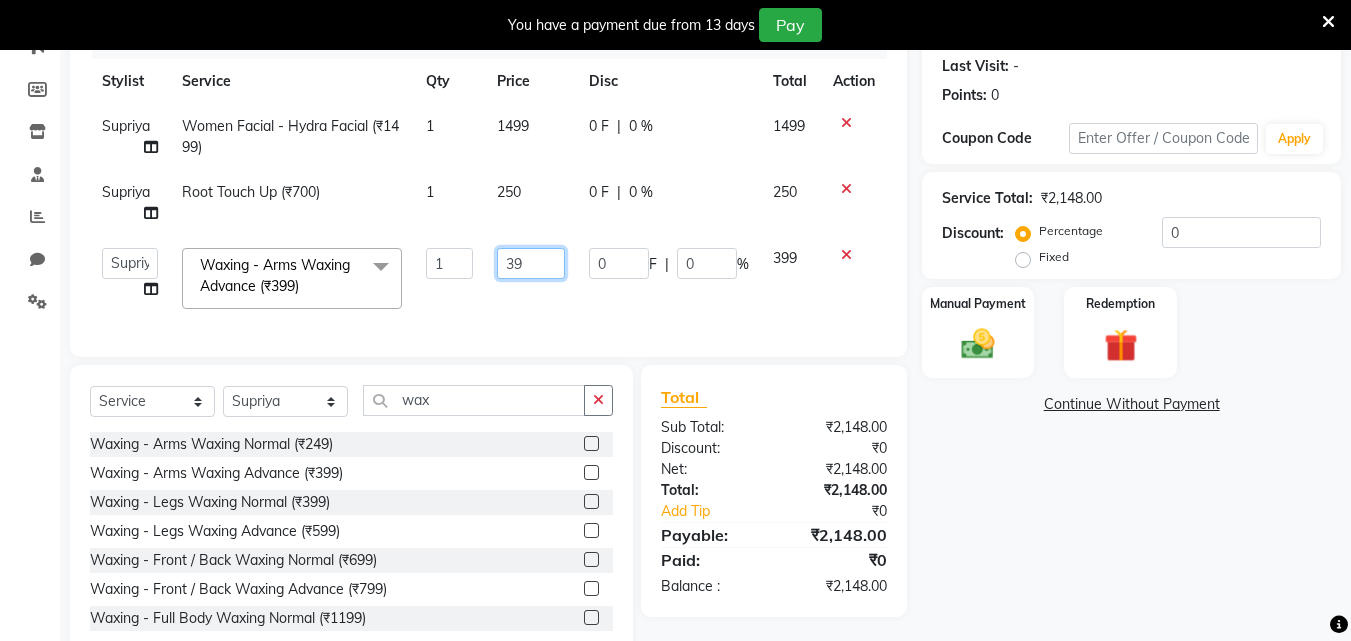 type on "3" 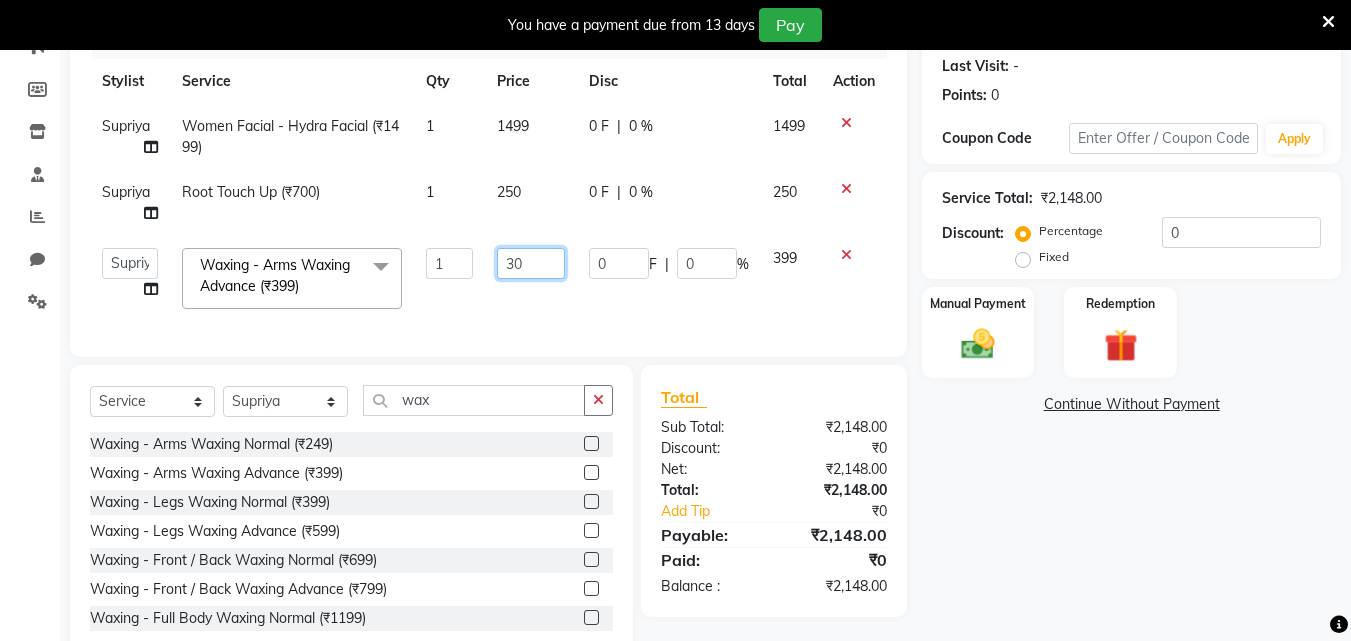 type on "300" 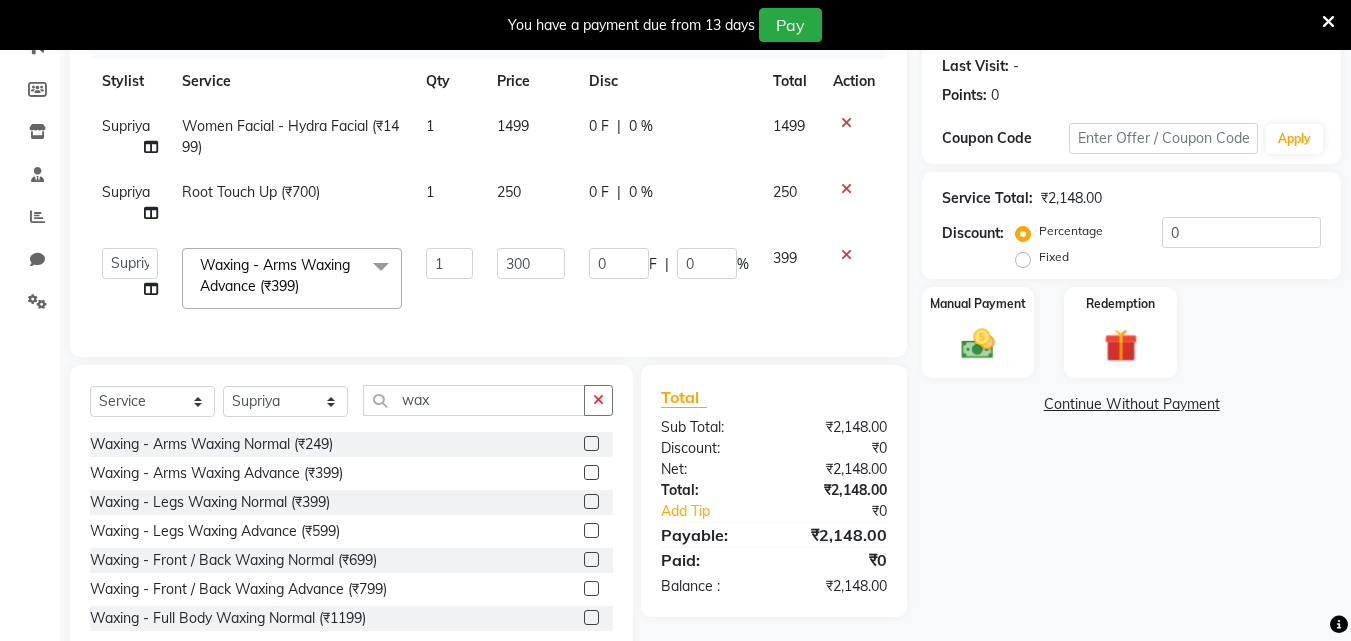 click on "Select  Service  Product  Membership  Package Voucher Prepaid Gift Card  Select Stylist Bhavana Riya Rupali Supriya wax Waxing - Arms Waxing Normal (₹249)  Waxing - Arms Waxing Advance (₹399)  Waxing - Legs Waxing Normal (₹399)  Waxing - Legs Waxing Advance (₹599)  Waxing - Front / Back Waxing Normal (₹699)  Waxing - Front / Back Waxing Advance (₹799)  Waxing - Full Body Waxing Normal (₹1199)  Waxing - Full Body Waxing Advance (₹1699)  Waxing - Cleanup Normal (₹349)  Waxing - Cleanup Advance (₹599)  Waxing - Cleanup Luxury (₹799)  wax full face Brazilian (₹499)  wax full face Normal (₹249)  Upper Lips Wax (₹50)  chin Wax (₹80)  Side Locks Wax (₹100)  nose wax (₹149)" 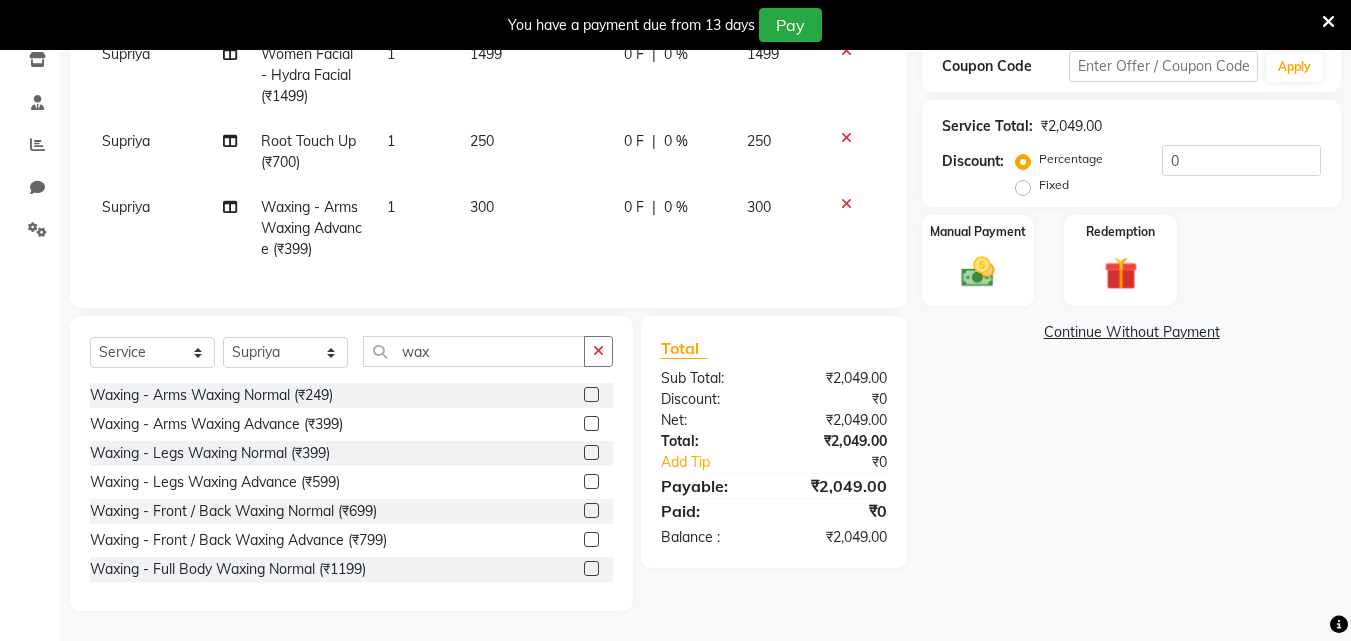 scroll, scrollTop: 363, scrollLeft: 0, axis: vertical 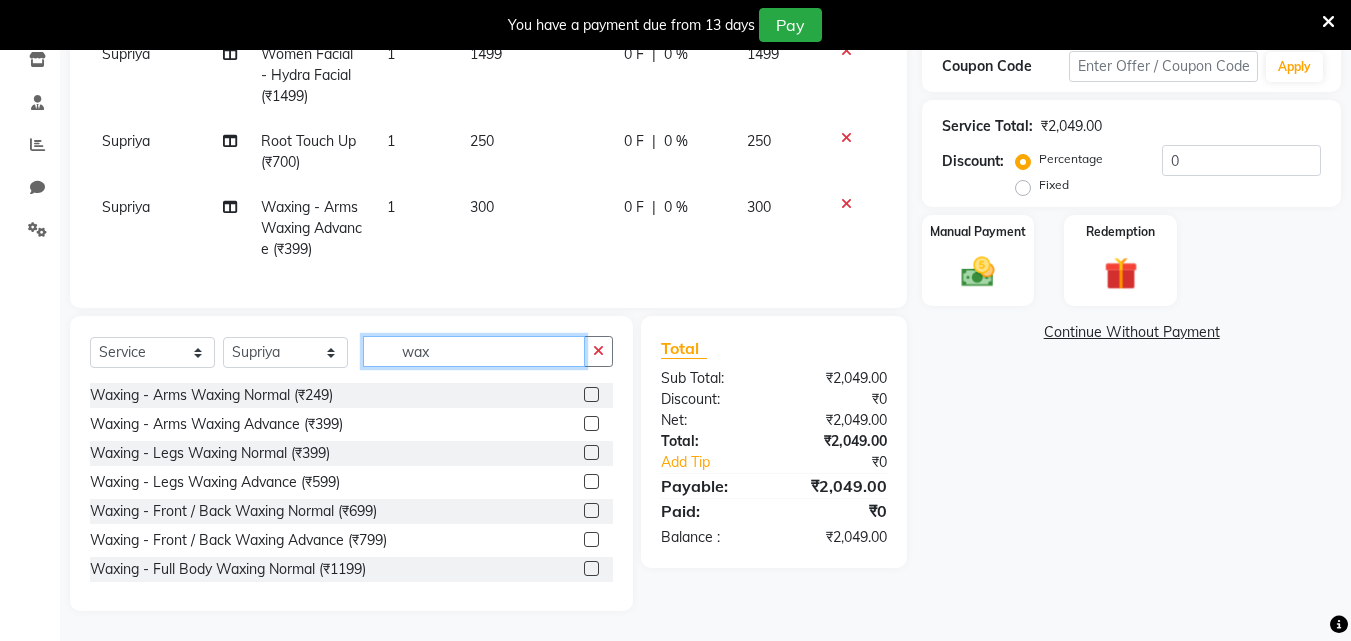 click on "wax" 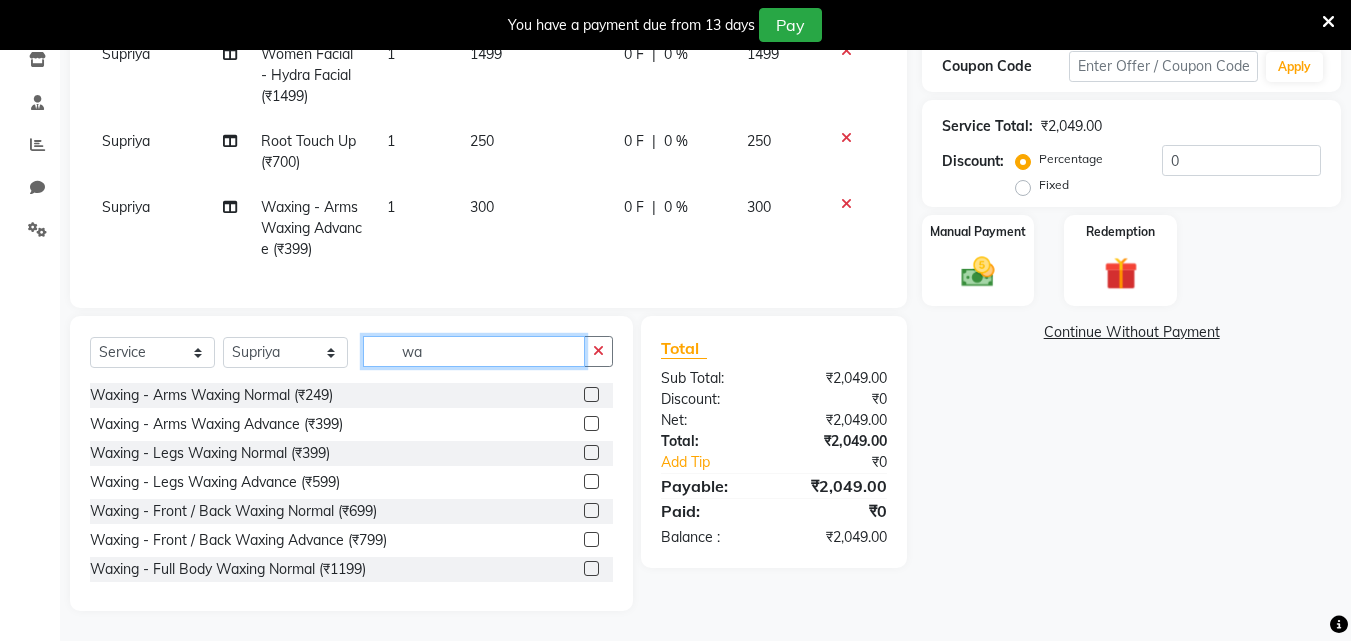 type on "w" 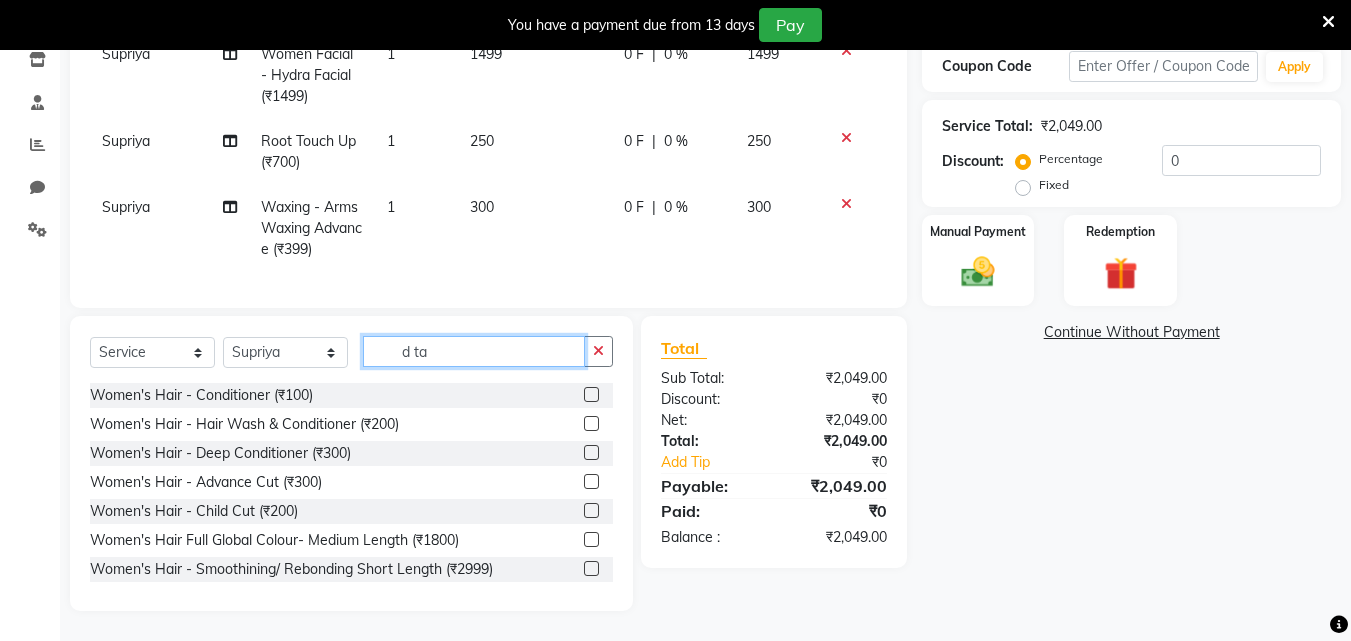 scroll, scrollTop: 320, scrollLeft: 0, axis: vertical 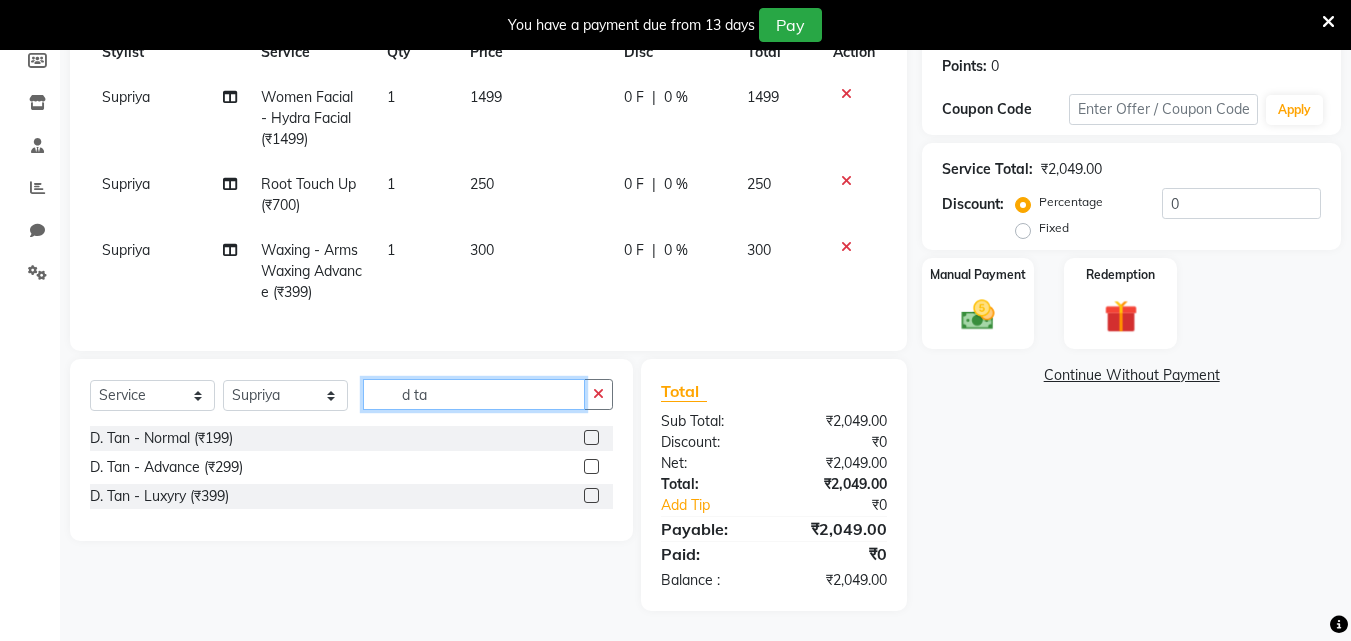 type on "d ta" 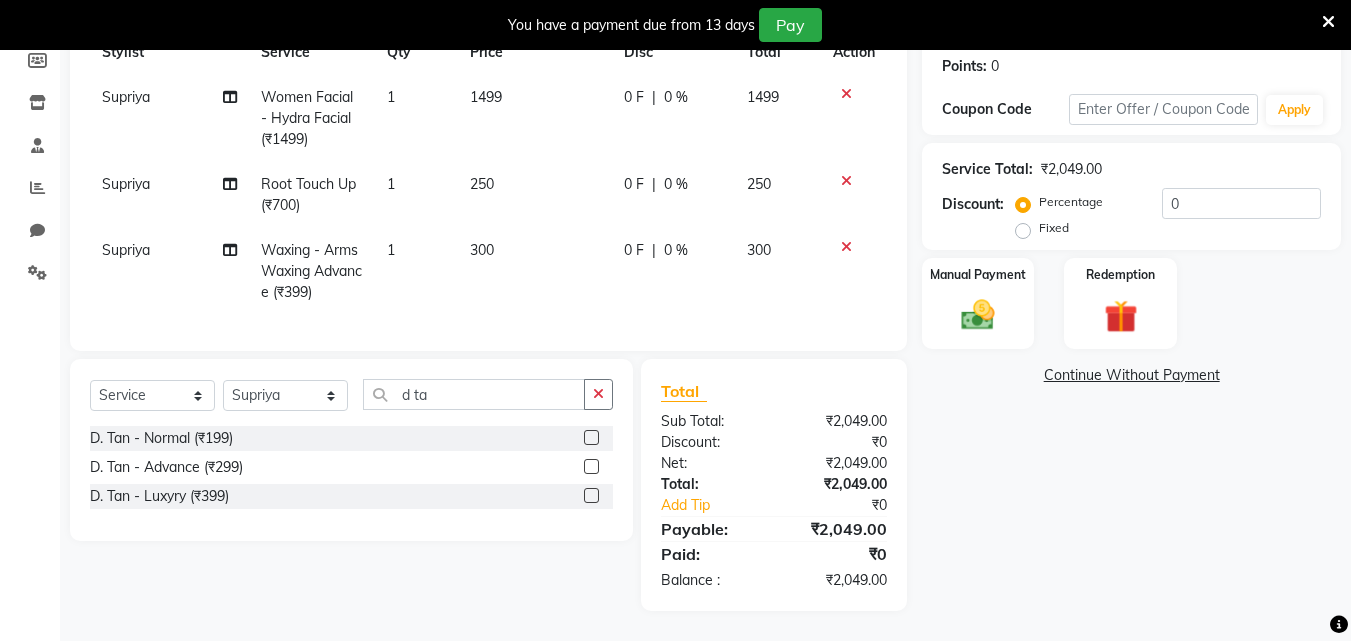 click on "D. Tan - Normal (₹199)" 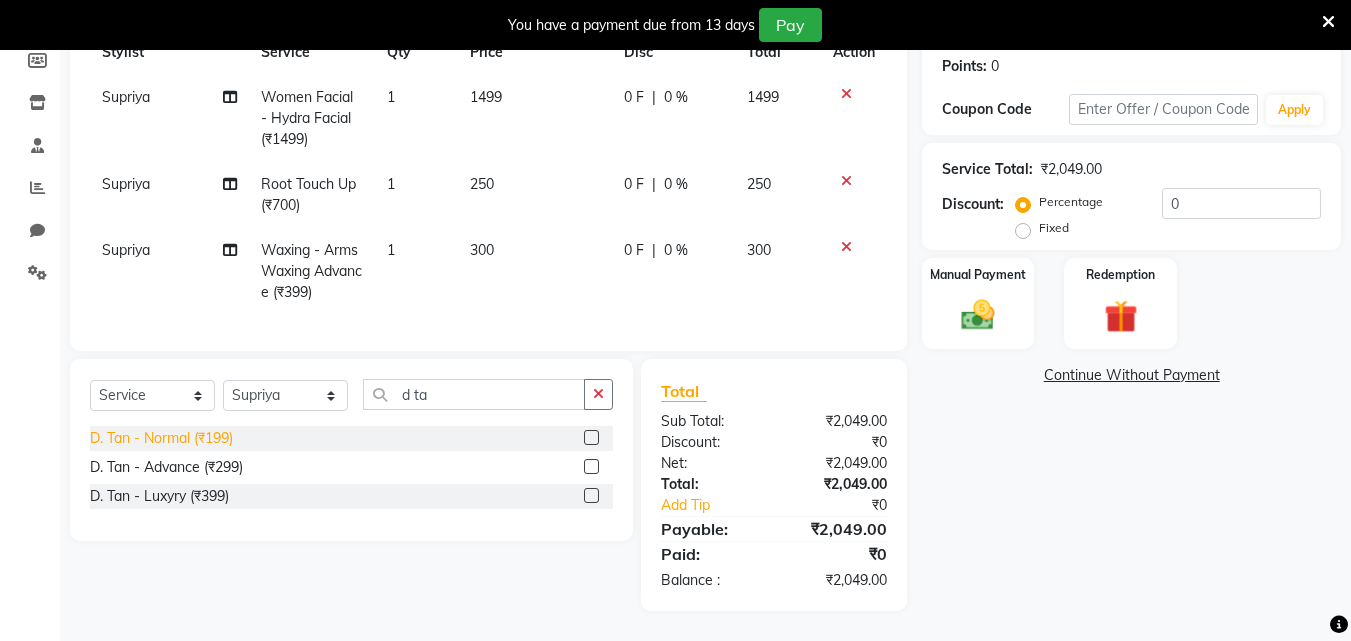 click on "D. Tan - Normal (₹199)" 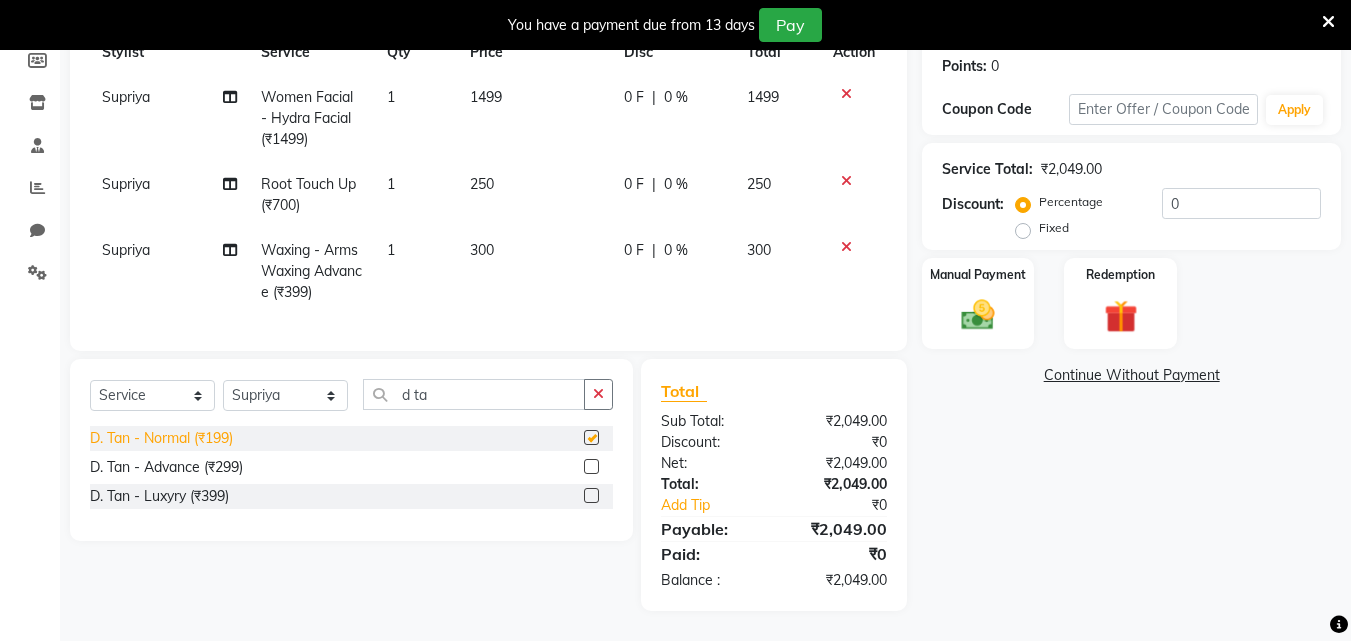 checkbox on "false" 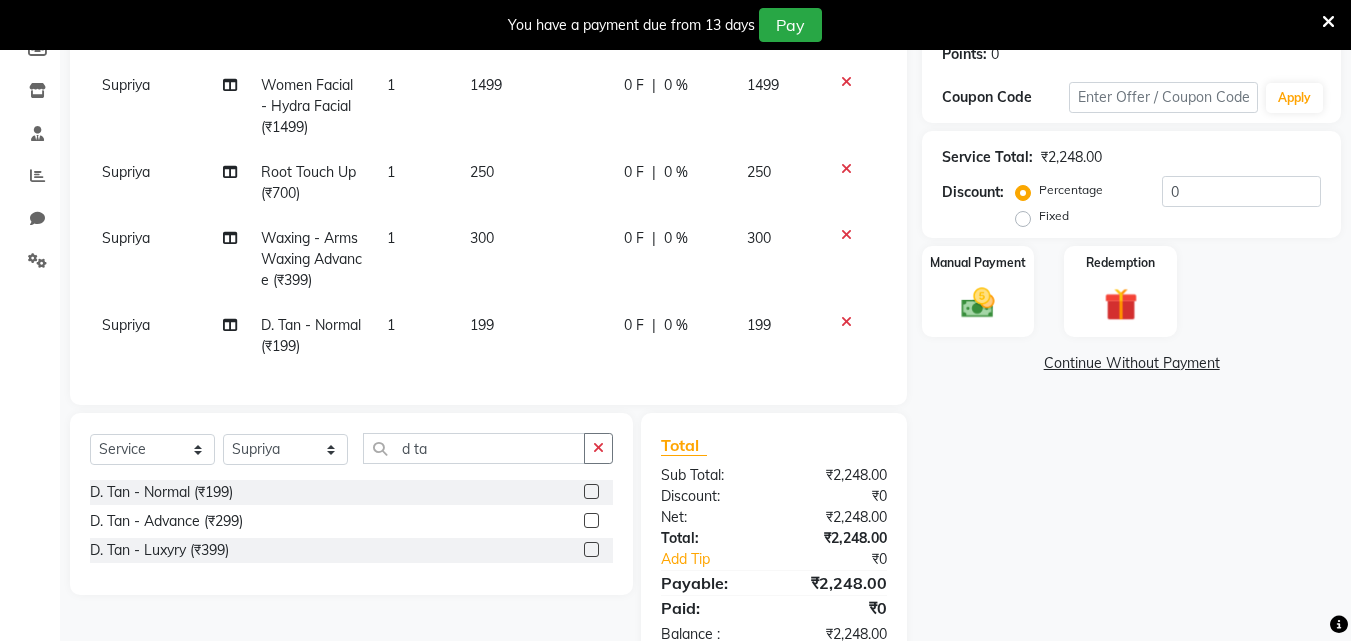 scroll, scrollTop: 319, scrollLeft: 0, axis: vertical 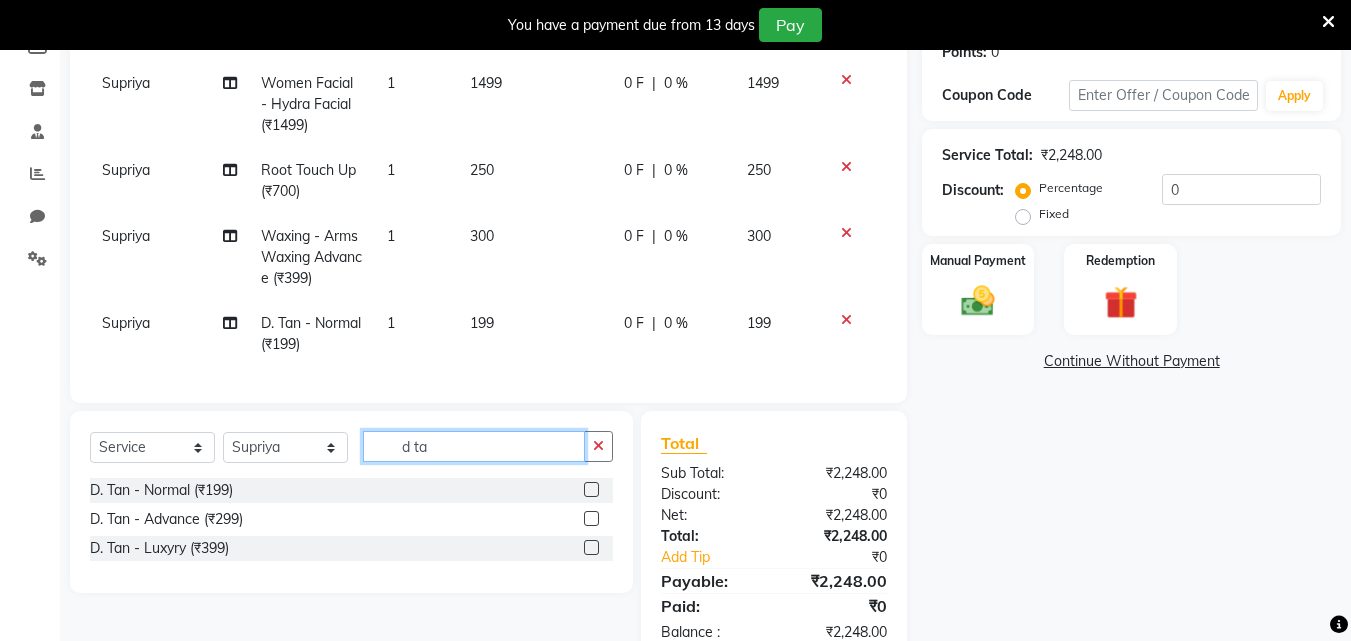 click on "d ta" 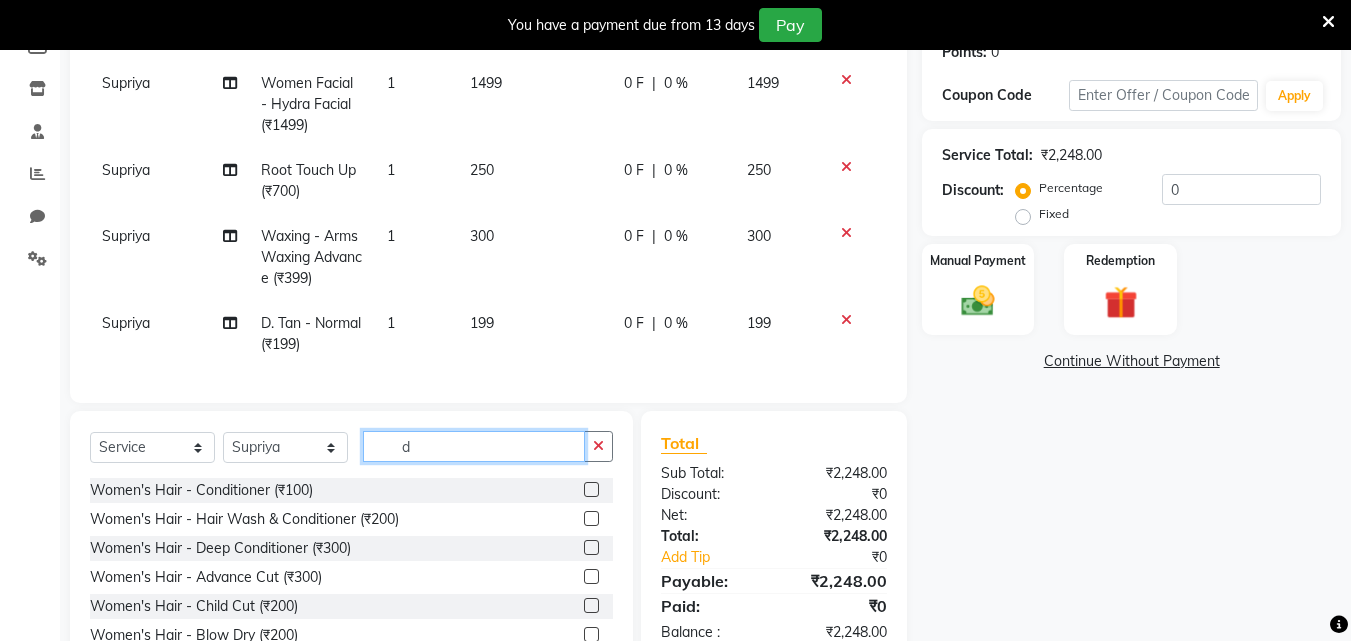 type on "d" 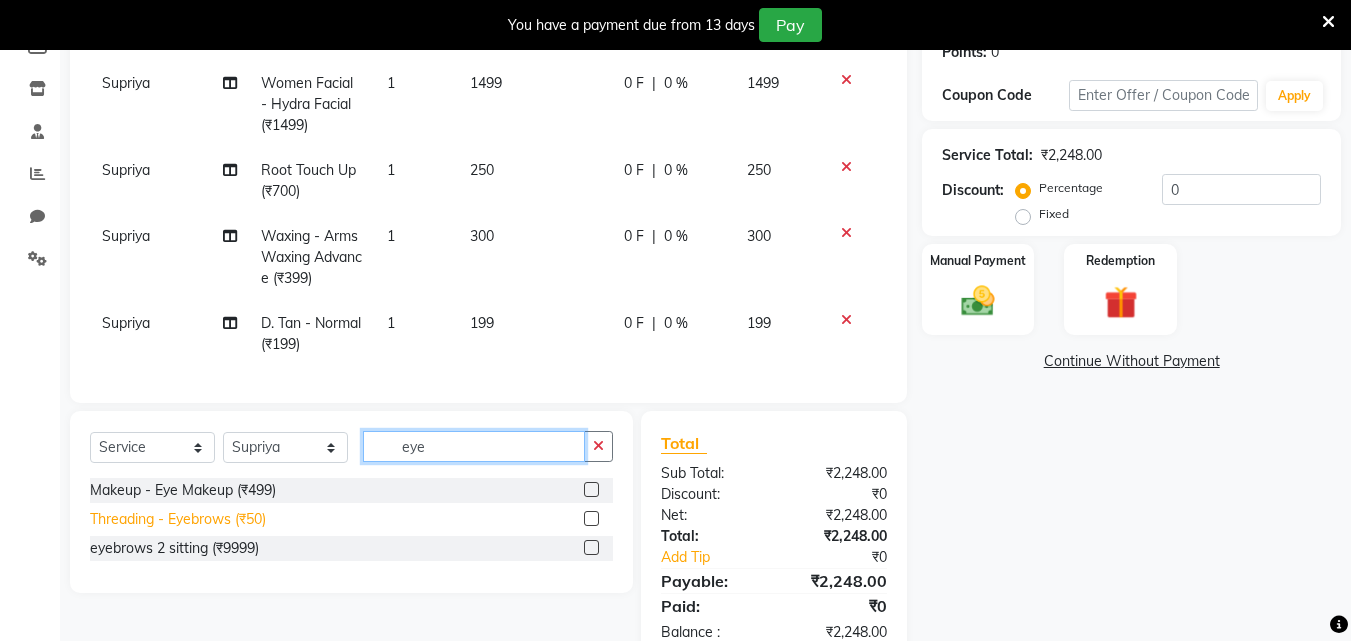 type on "eye" 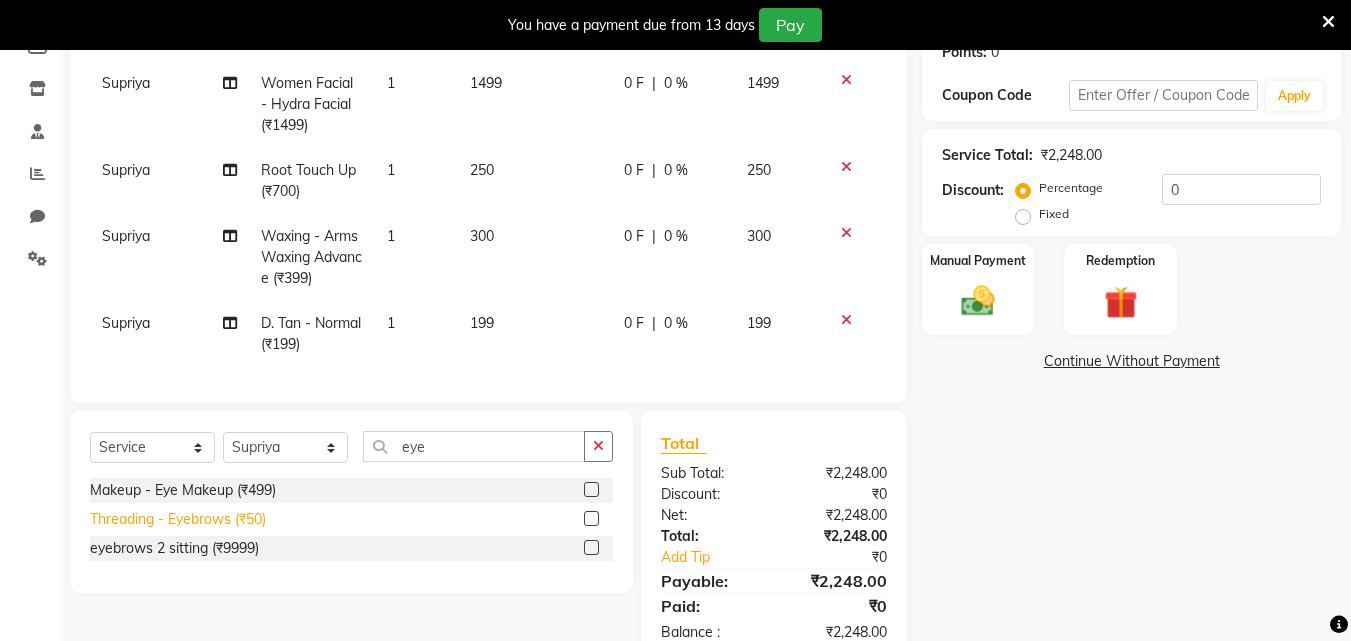 click on "Threading - Eyebrows (₹50)" 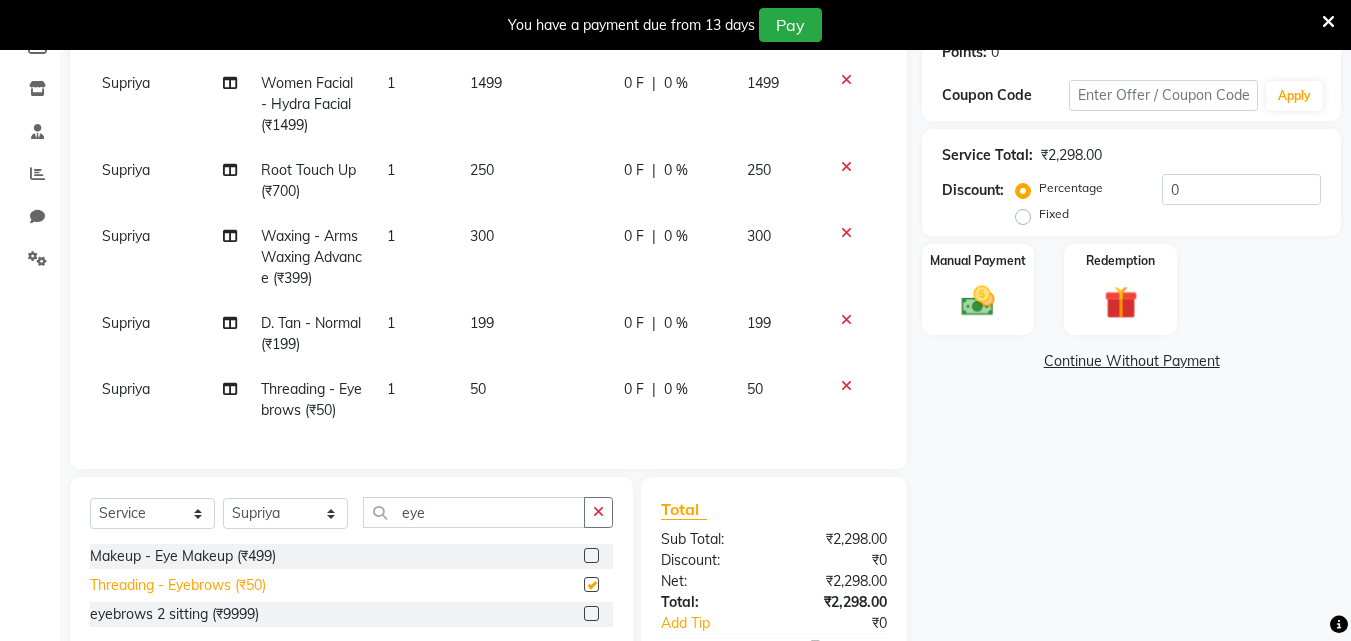 checkbox on "false" 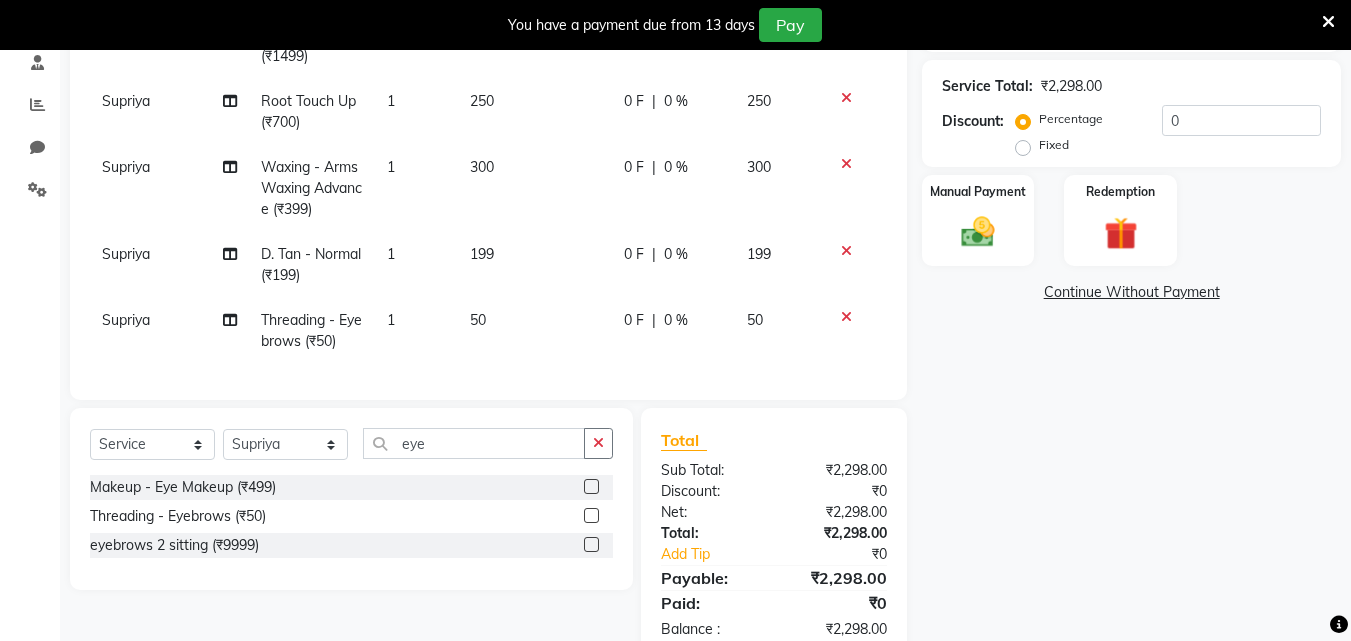 scroll, scrollTop: 445, scrollLeft: 0, axis: vertical 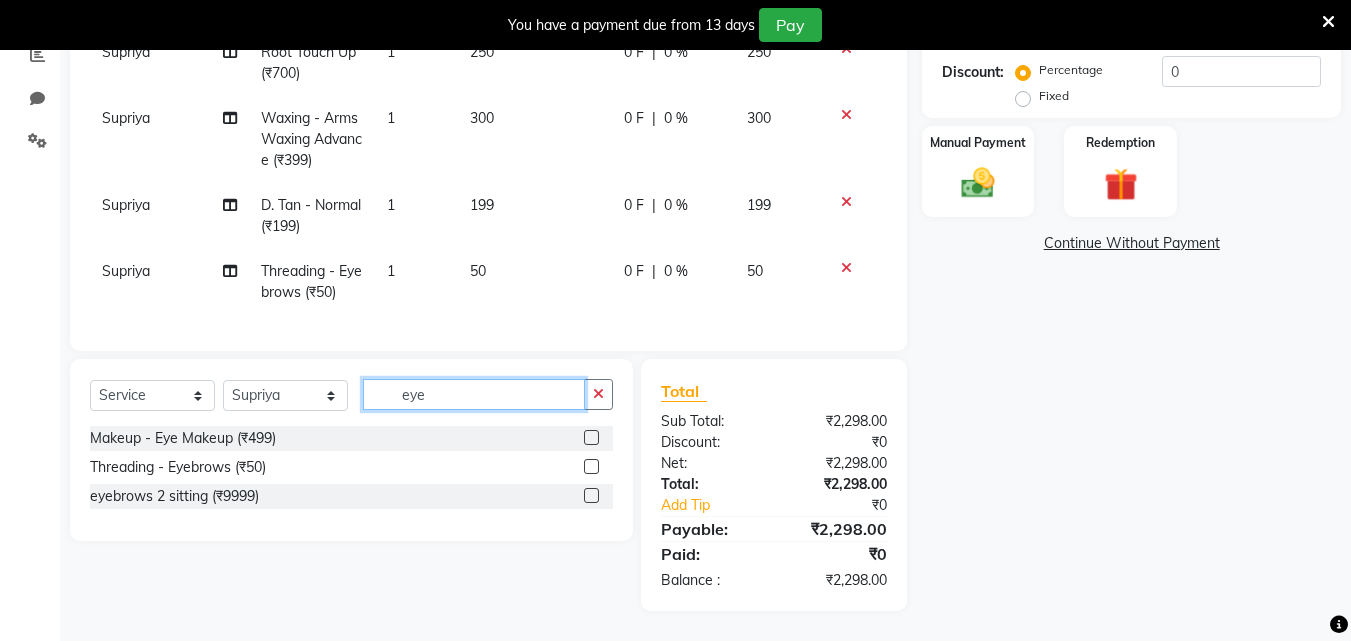 click on "eye" 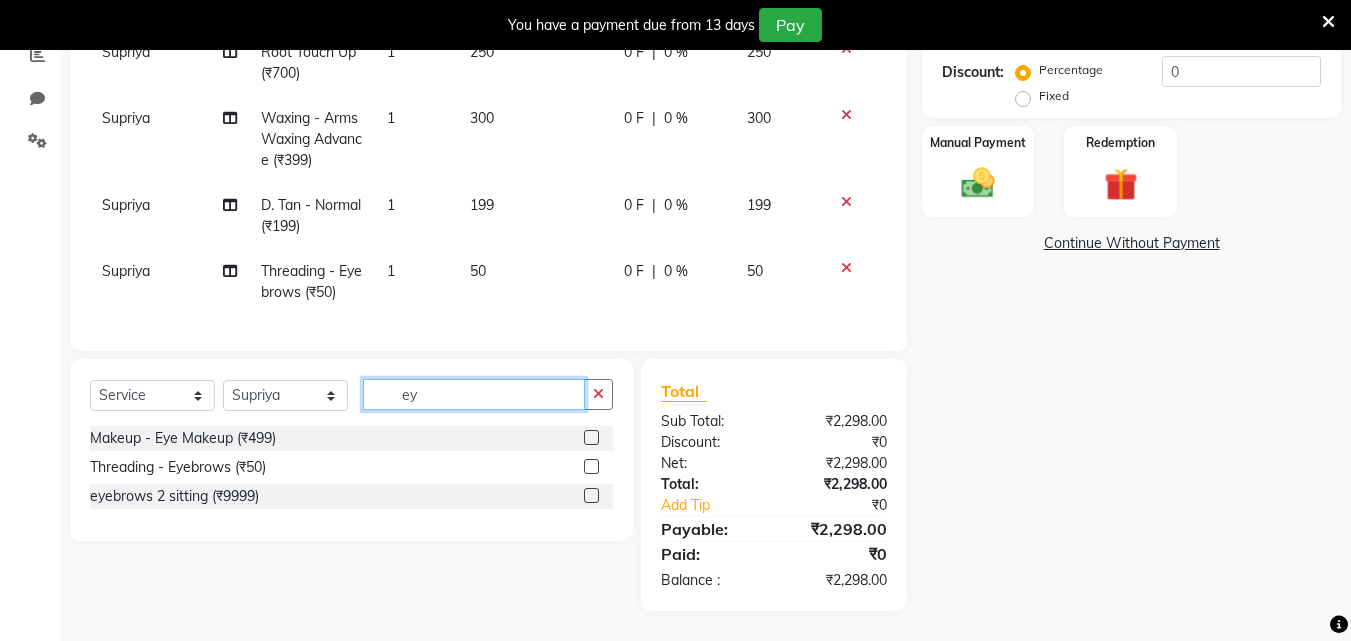 type on "e" 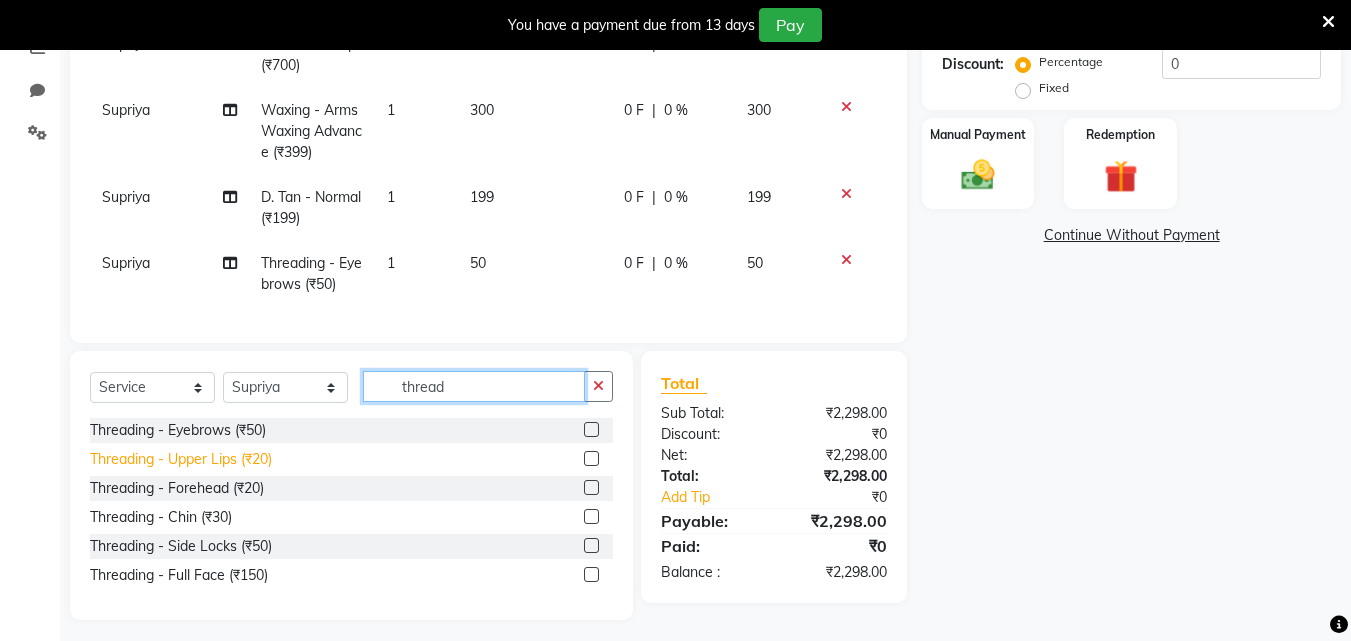 type on "thread" 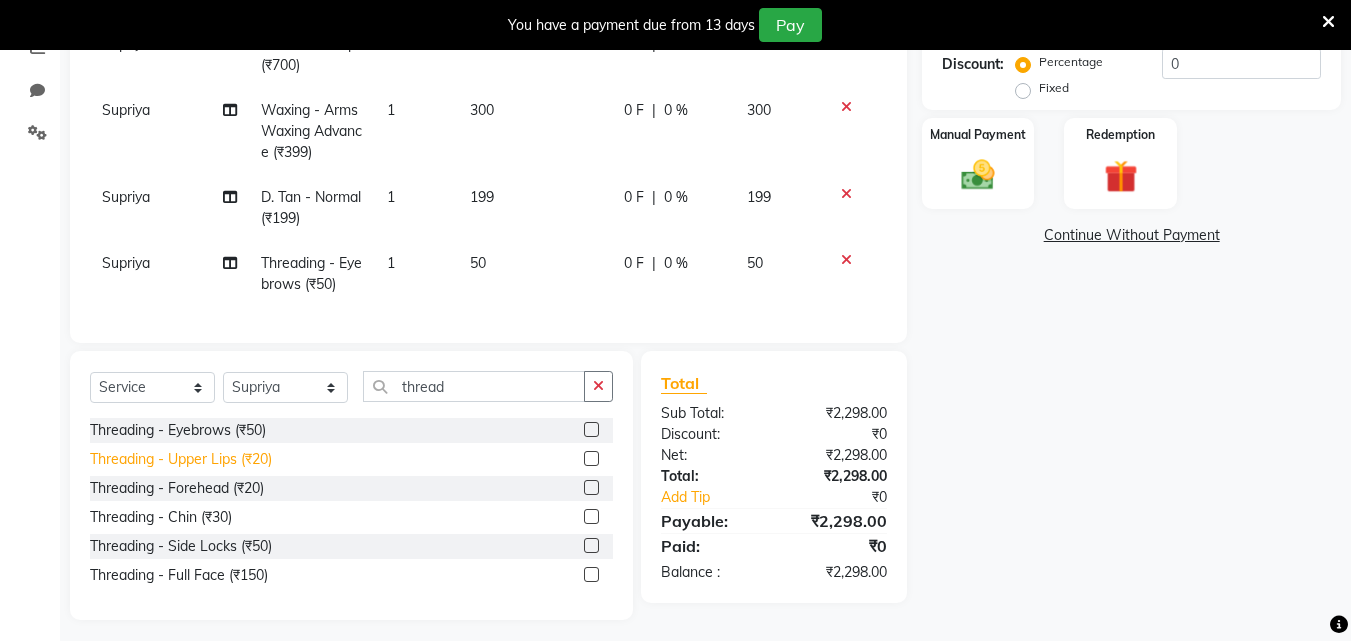 click on "Threading - Upper Lips (₹20)" 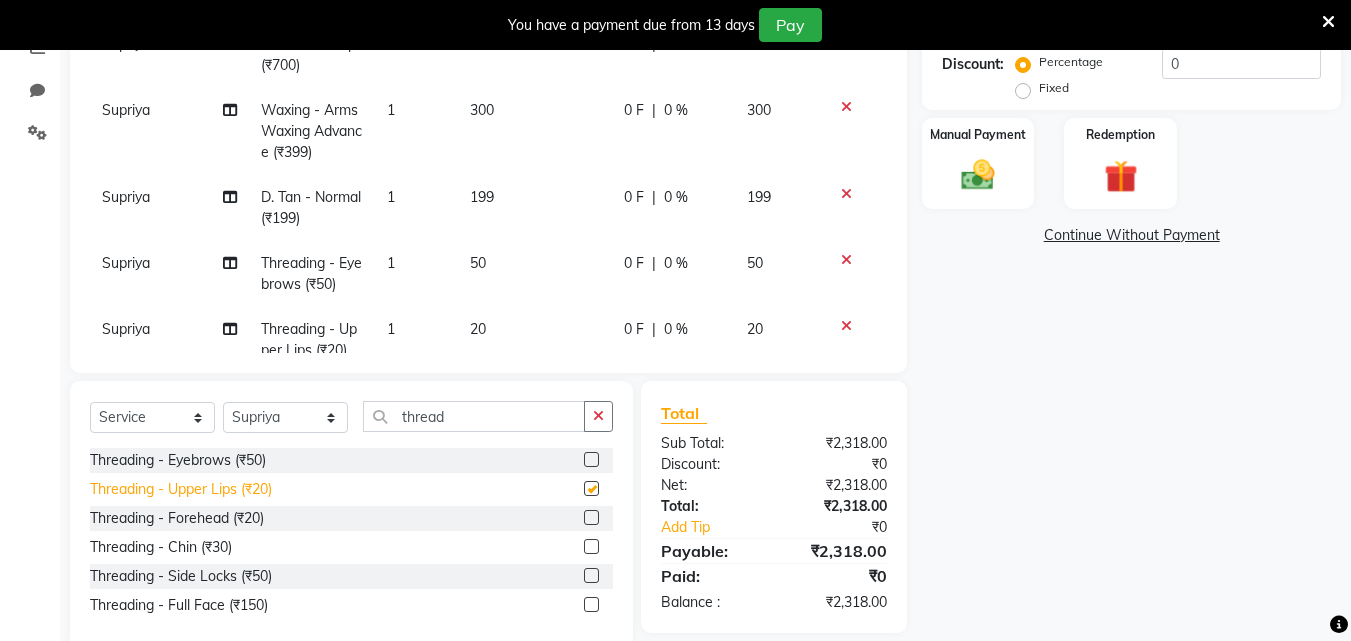 checkbox on "false" 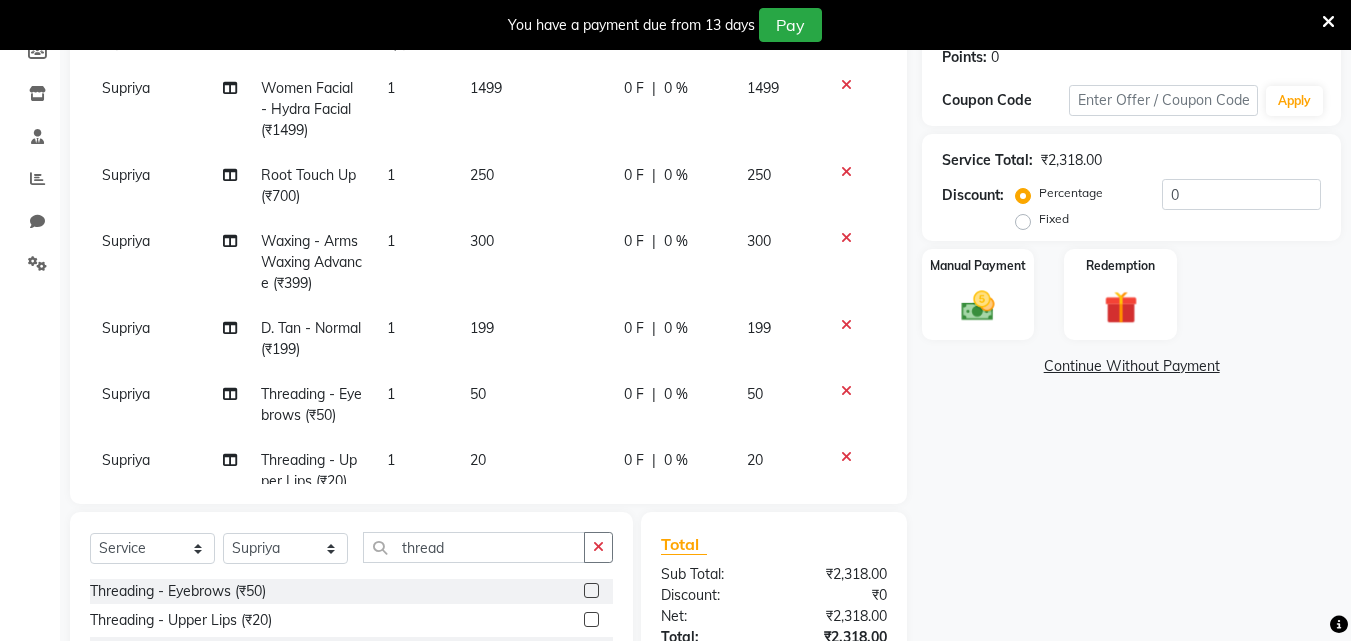 scroll, scrollTop: 287, scrollLeft: 0, axis: vertical 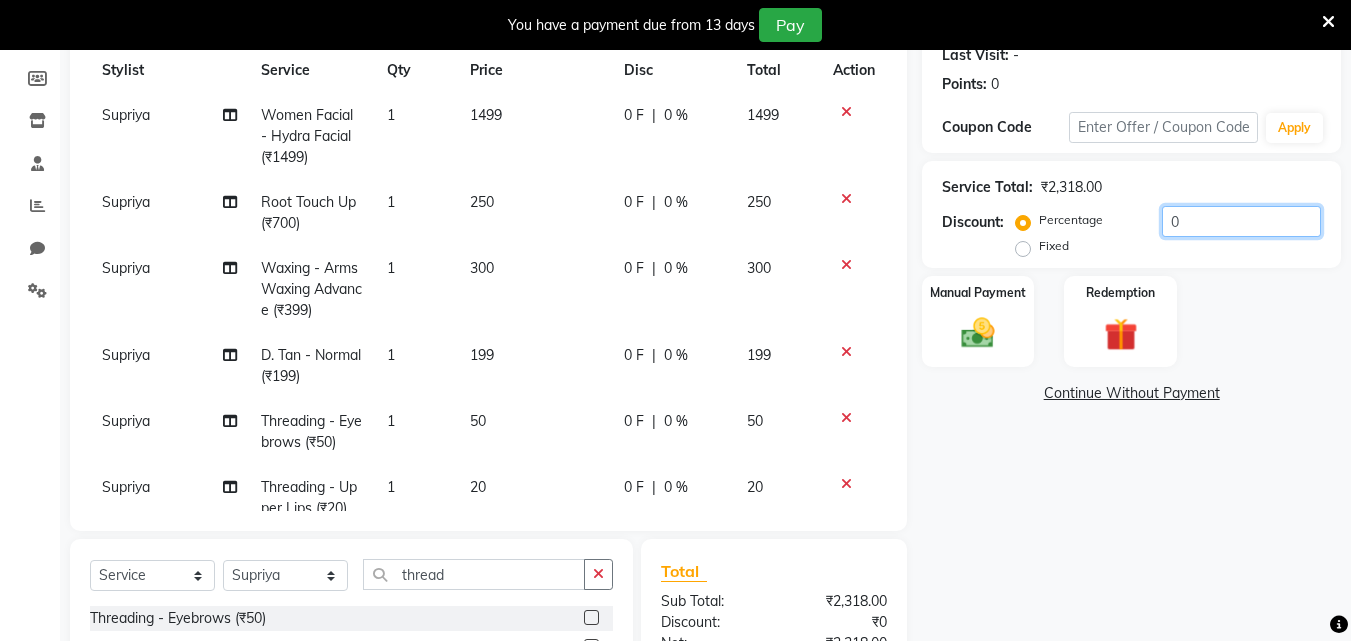 click on "0" 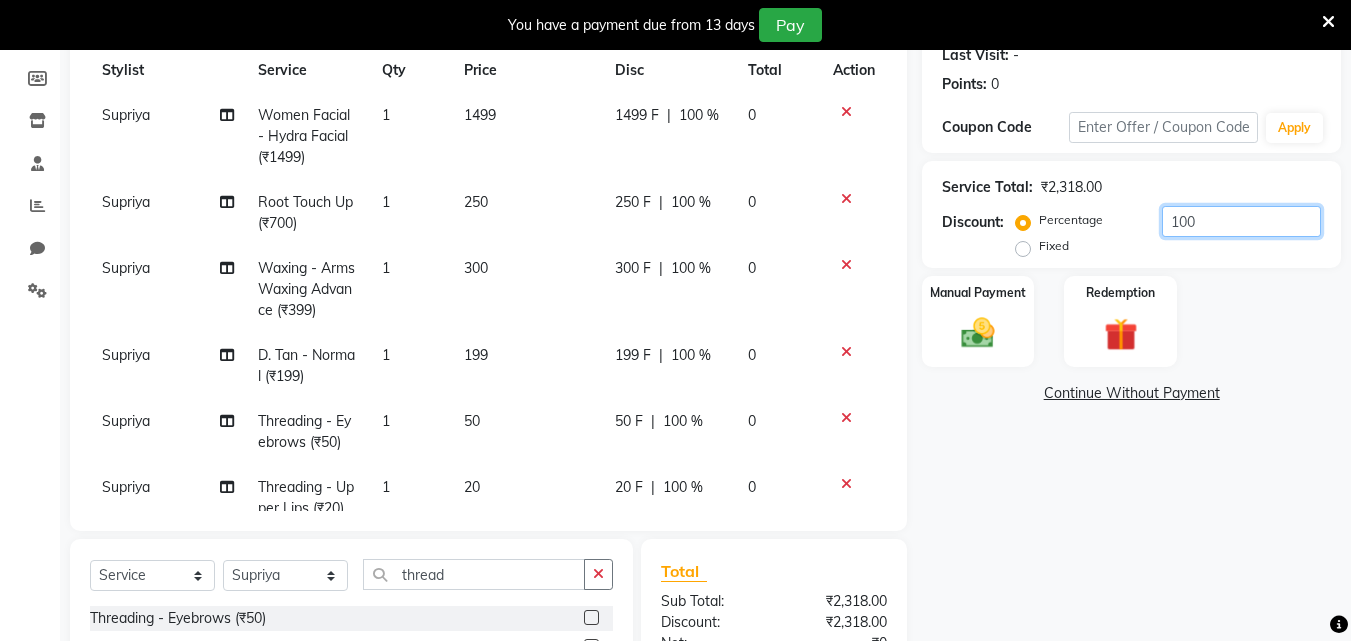 type on "100" 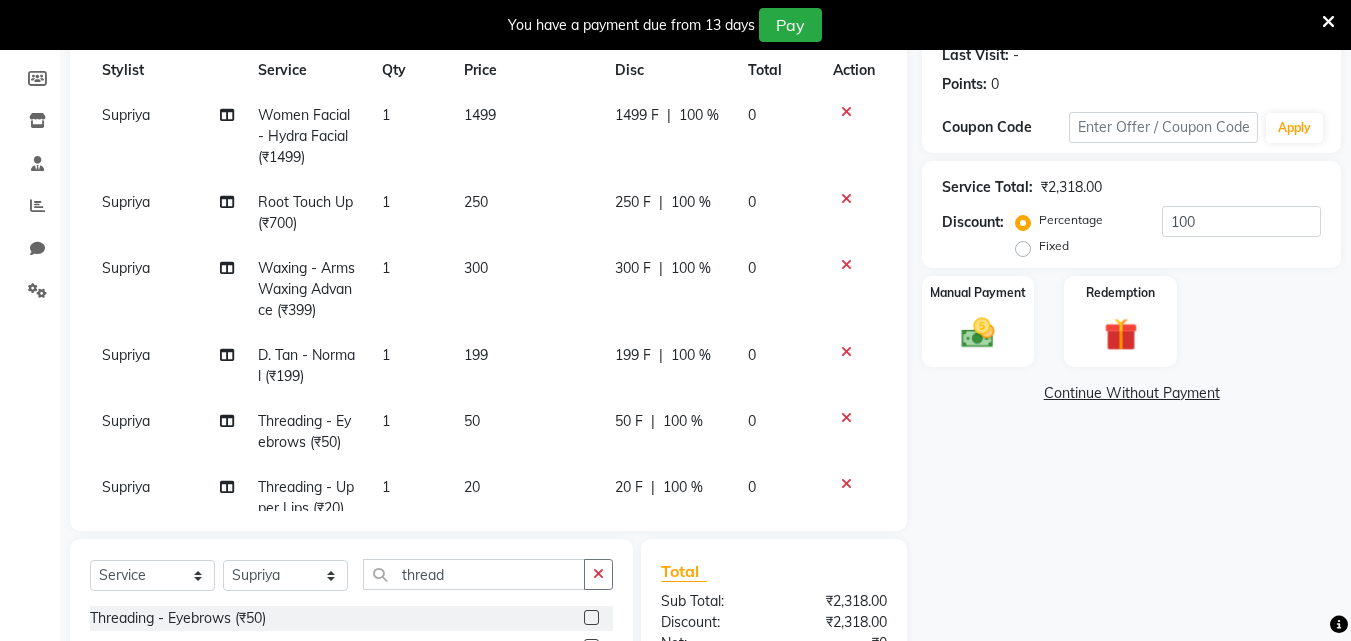click on "Fixed" 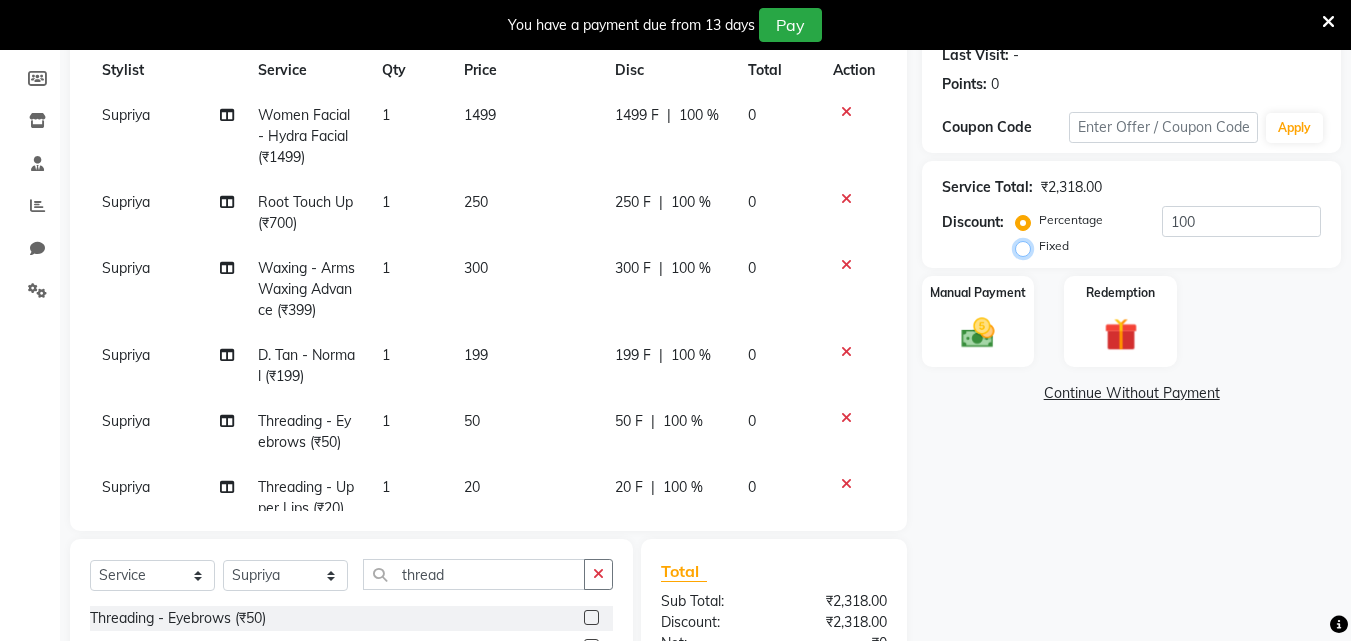 click on "Fixed" at bounding box center (1027, 246) 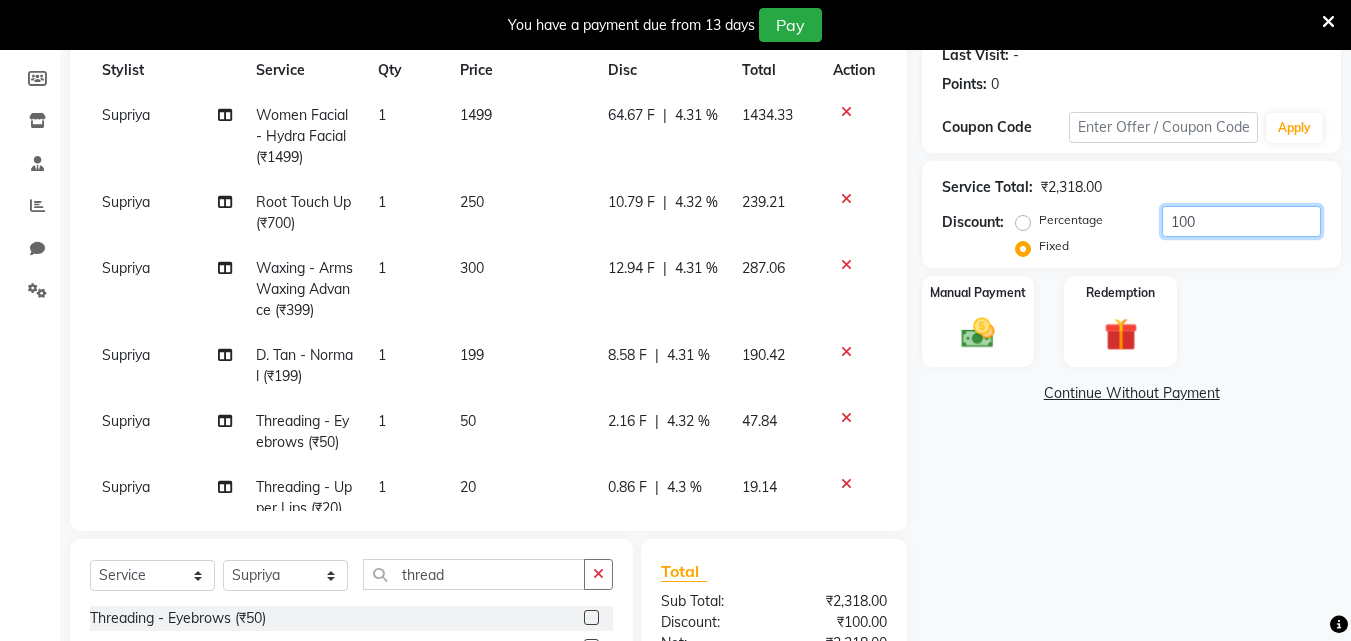 click on "100" 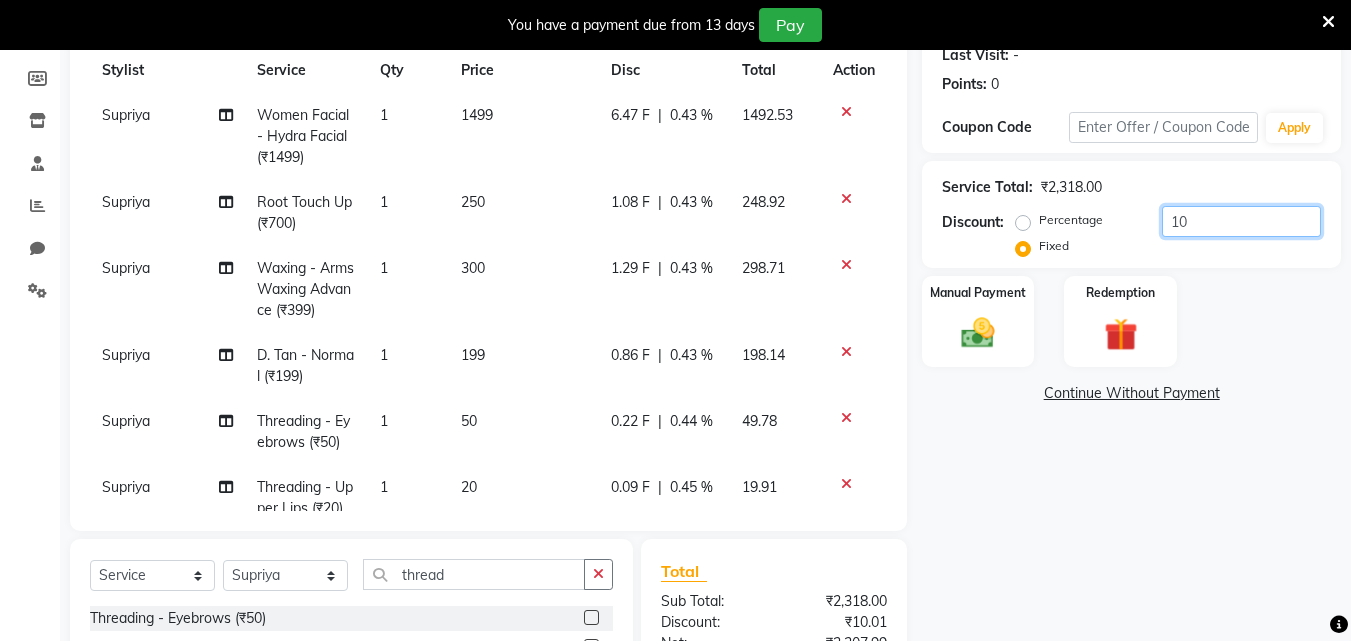 type on "1" 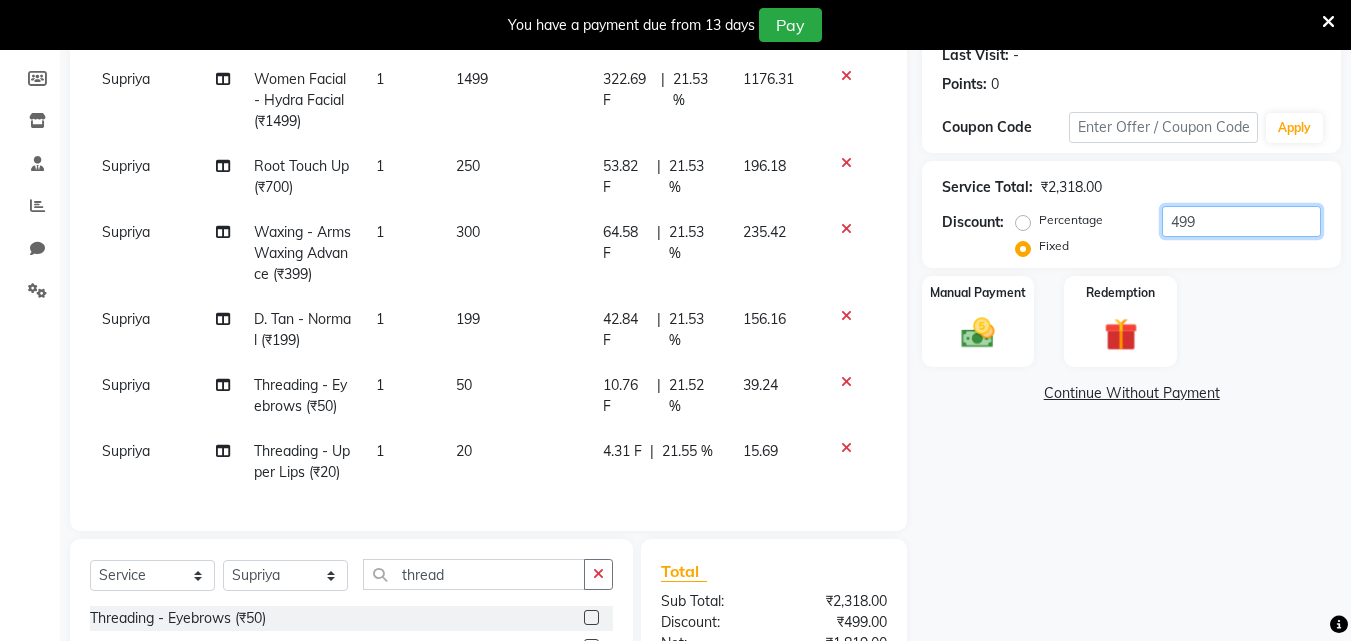 scroll, scrollTop: 72, scrollLeft: 0, axis: vertical 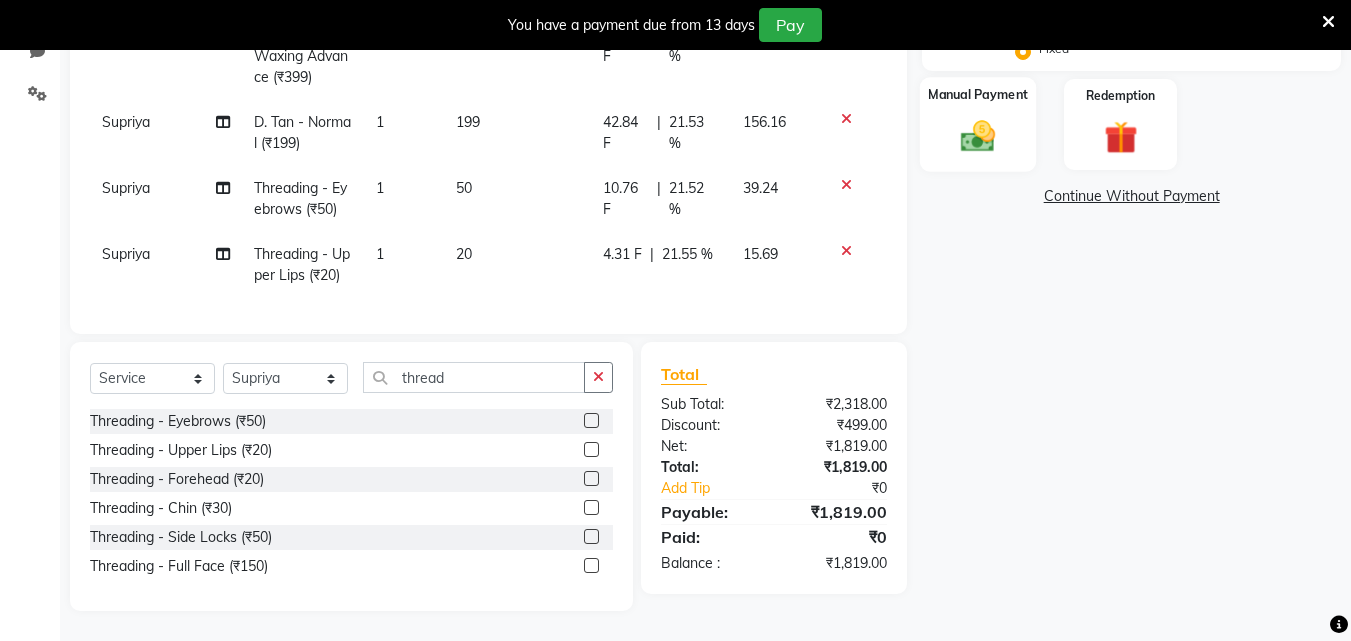type on "499" 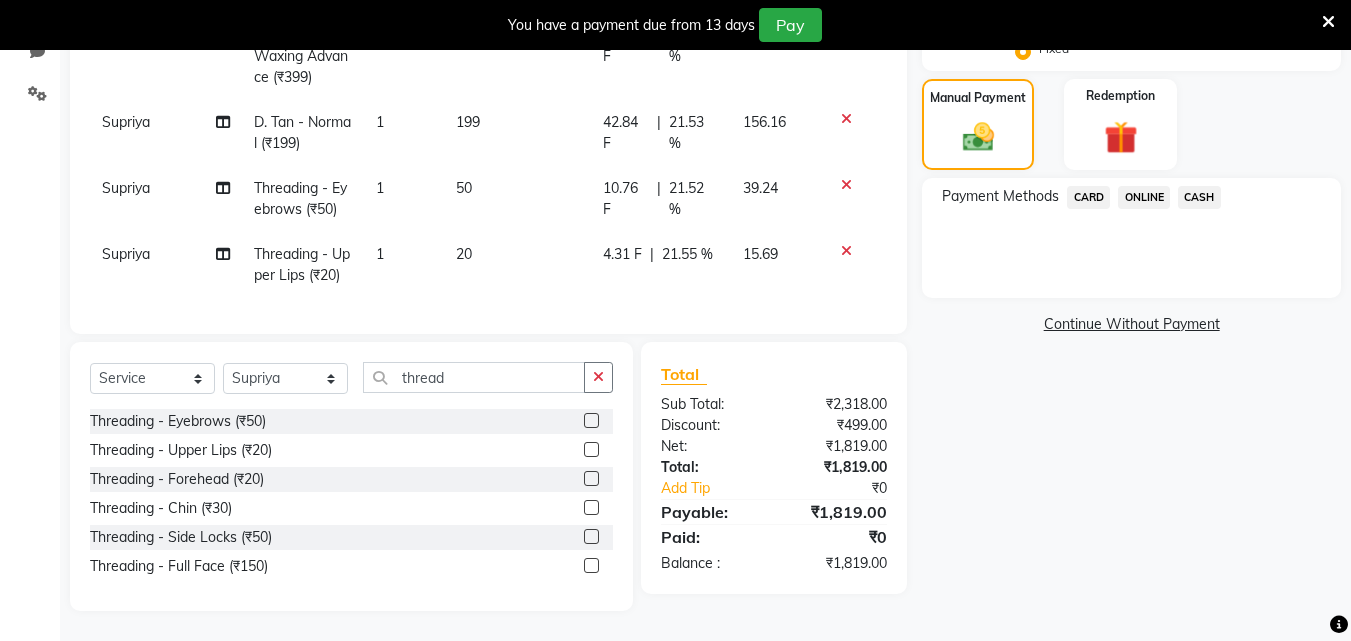click on "ONLINE" 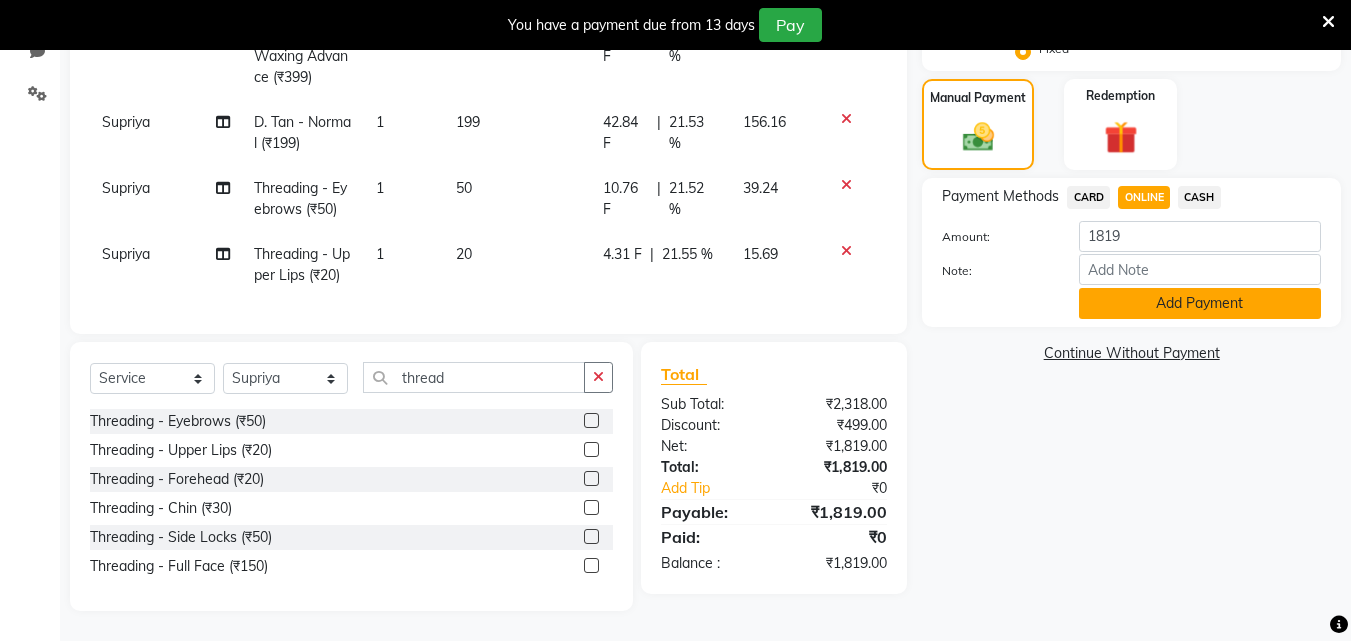 click on "Add Payment" 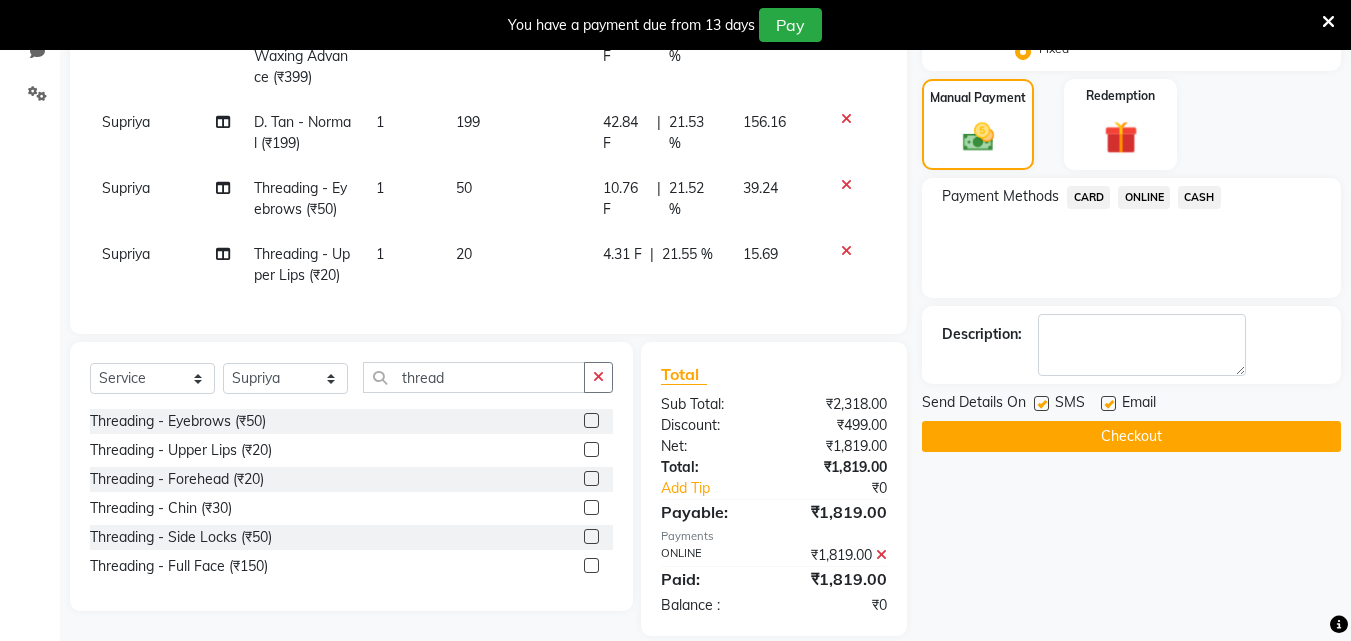 click on "Checkout" 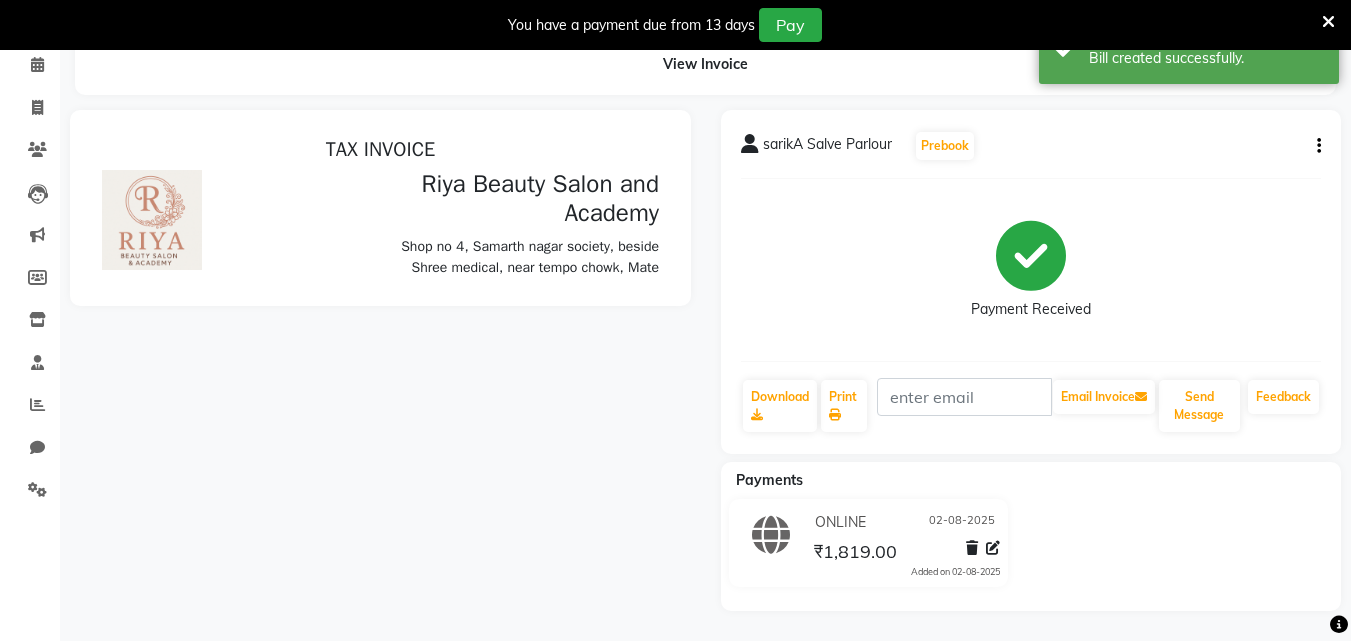 scroll, scrollTop: 0, scrollLeft: 0, axis: both 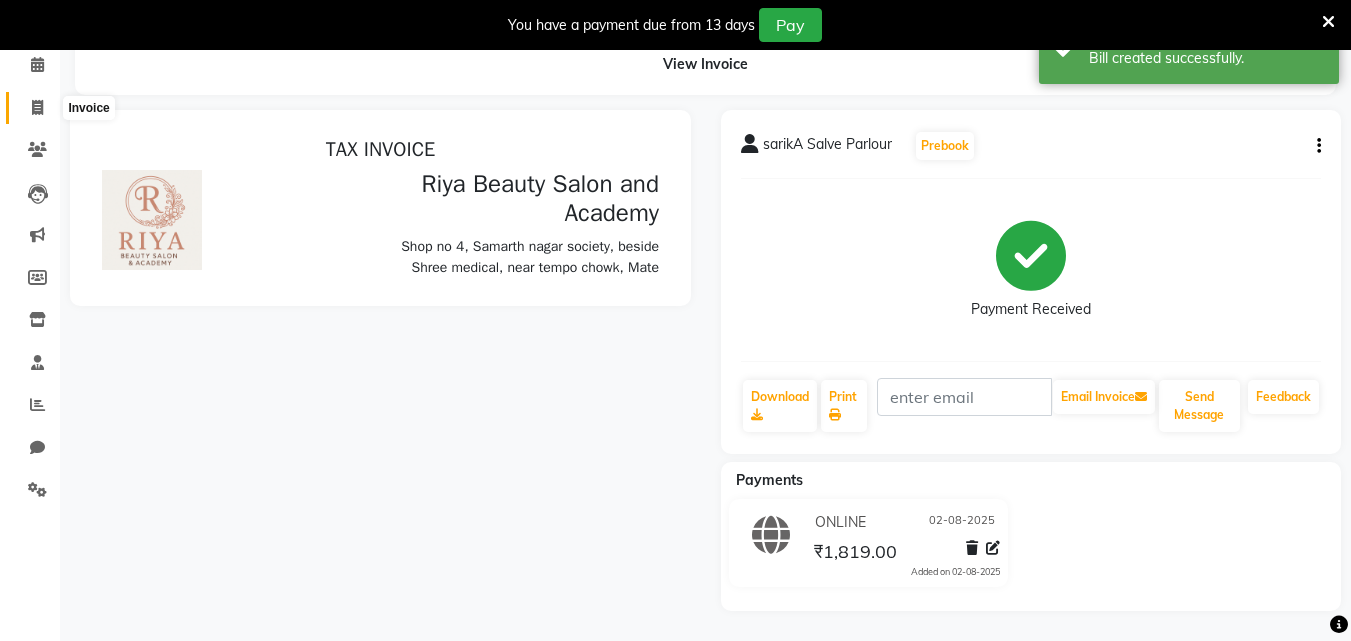 click 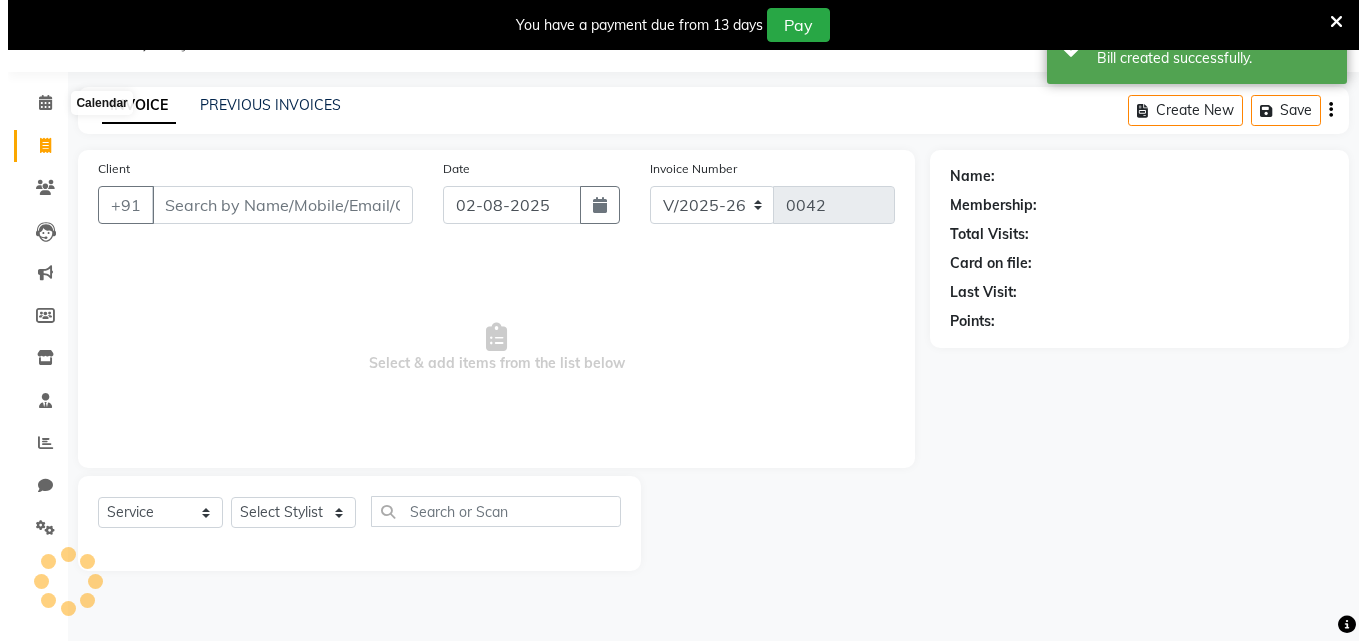 scroll, scrollTop: 50, scrollLeft: 0, axis: vertical 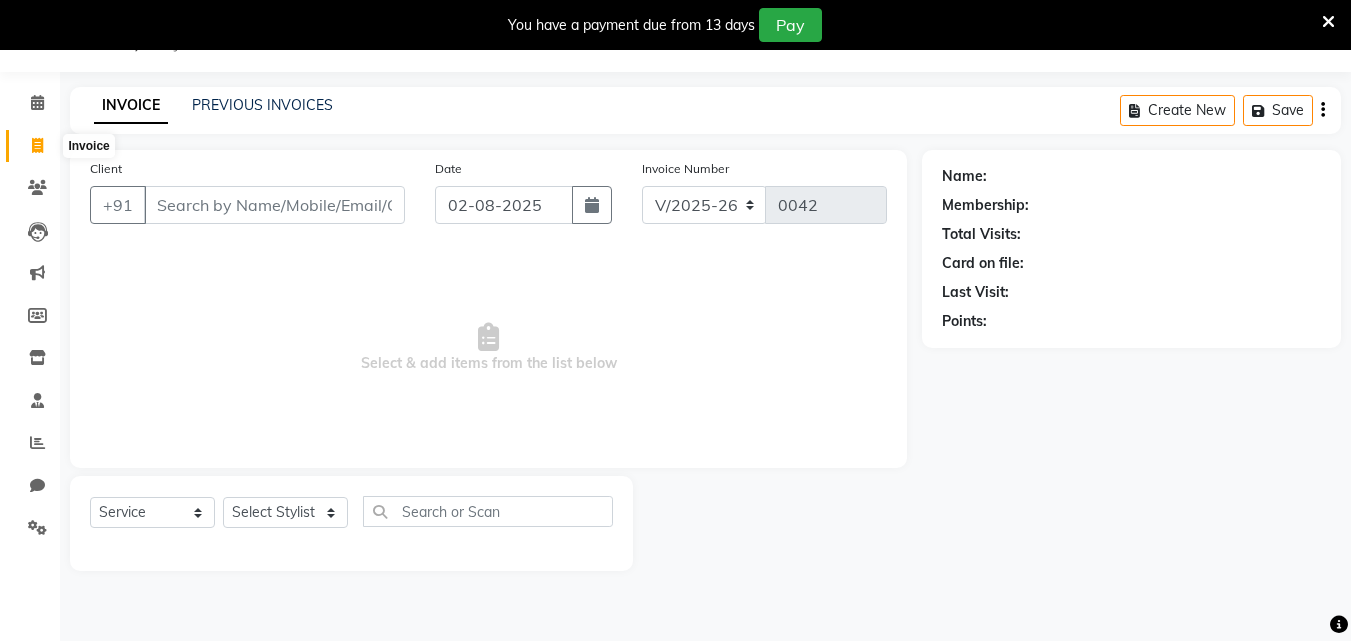 click 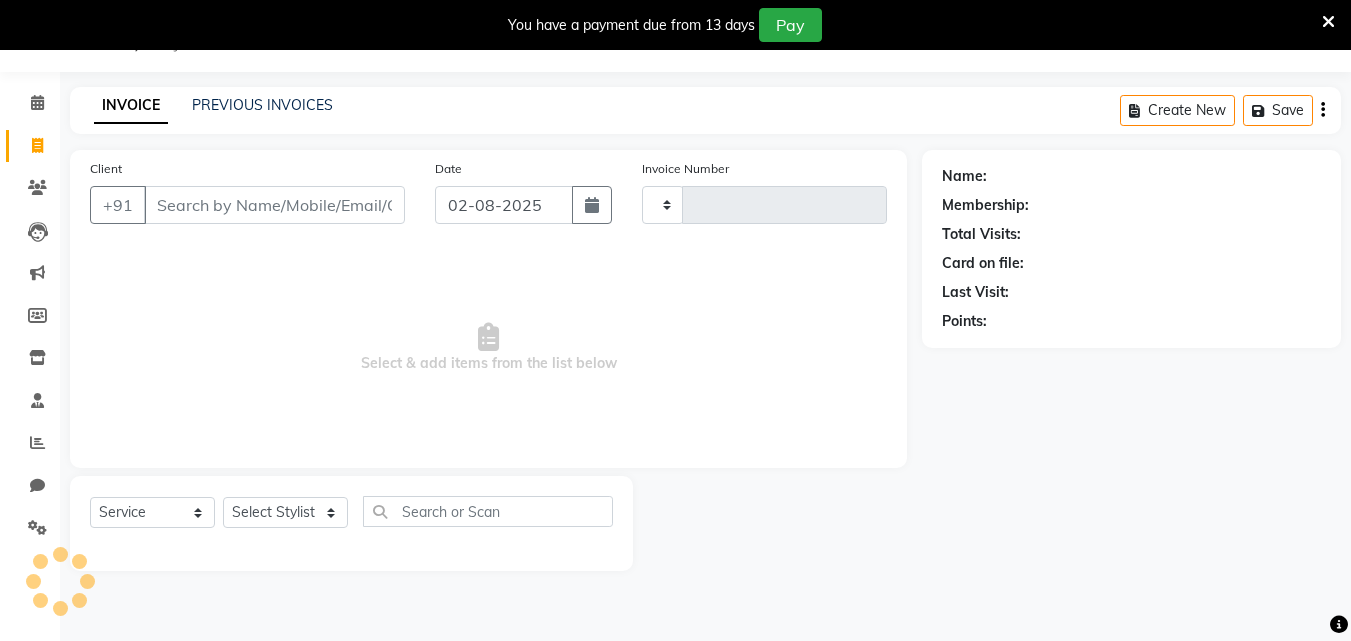 type on "0042" 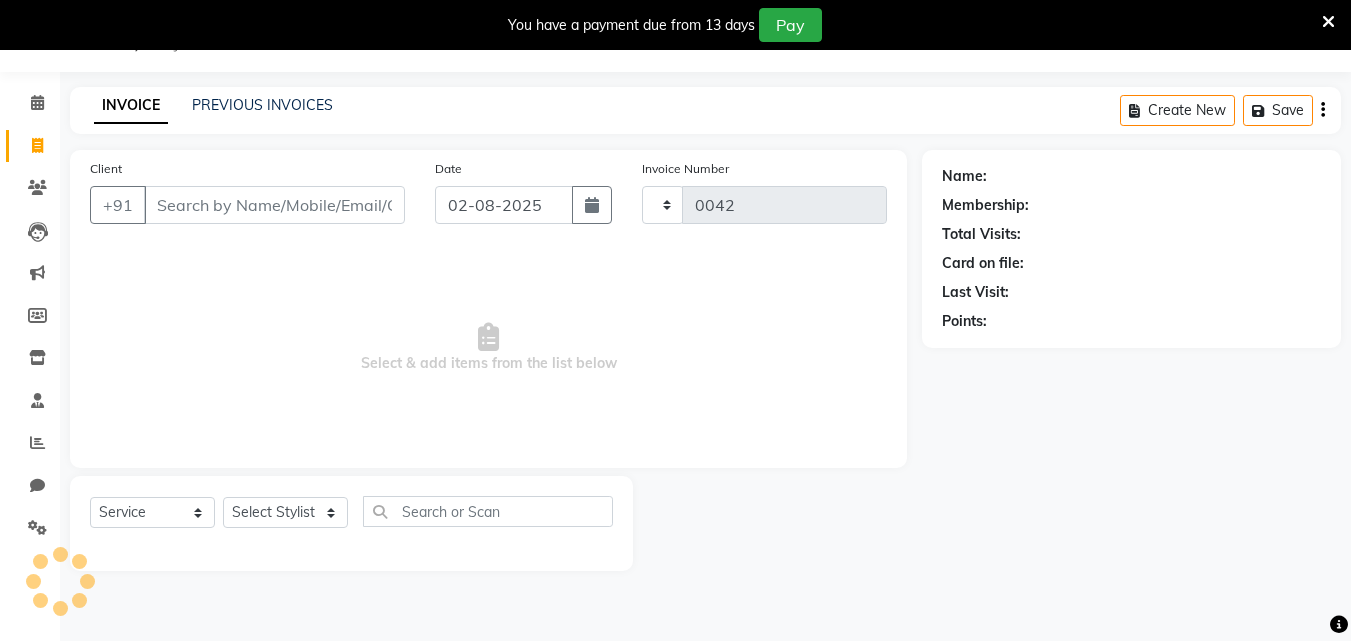 select on "8620" 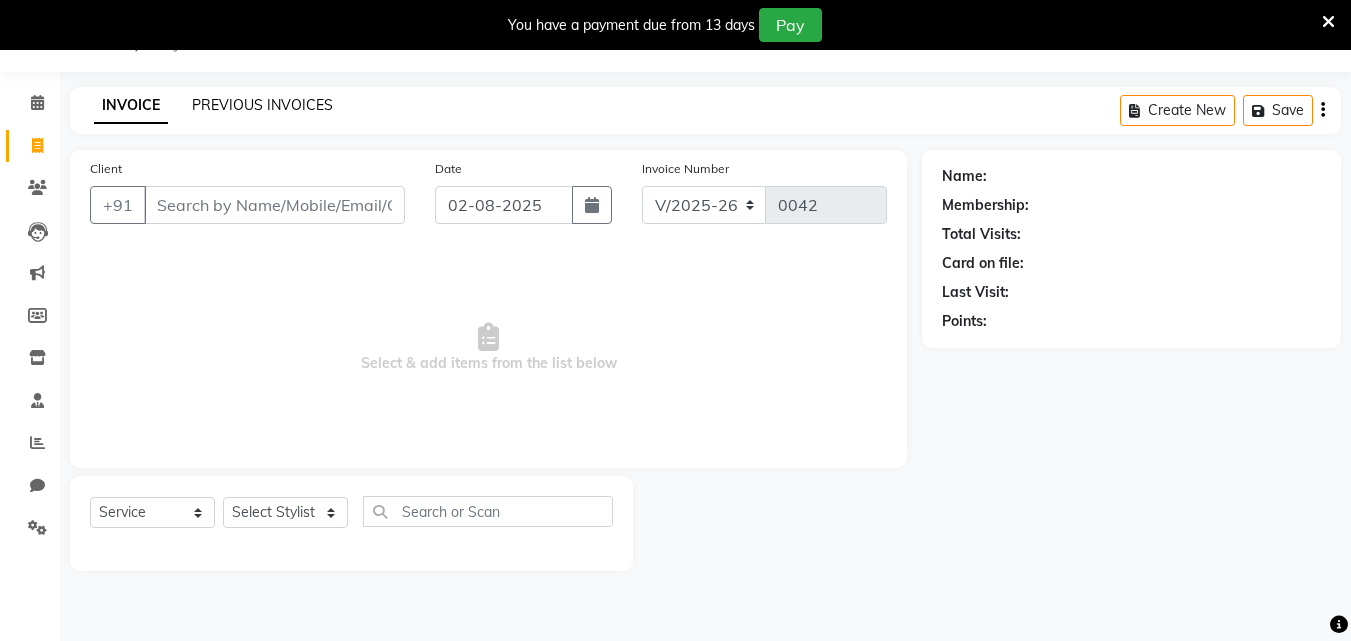 click on "PREVIOUS INVOICES" 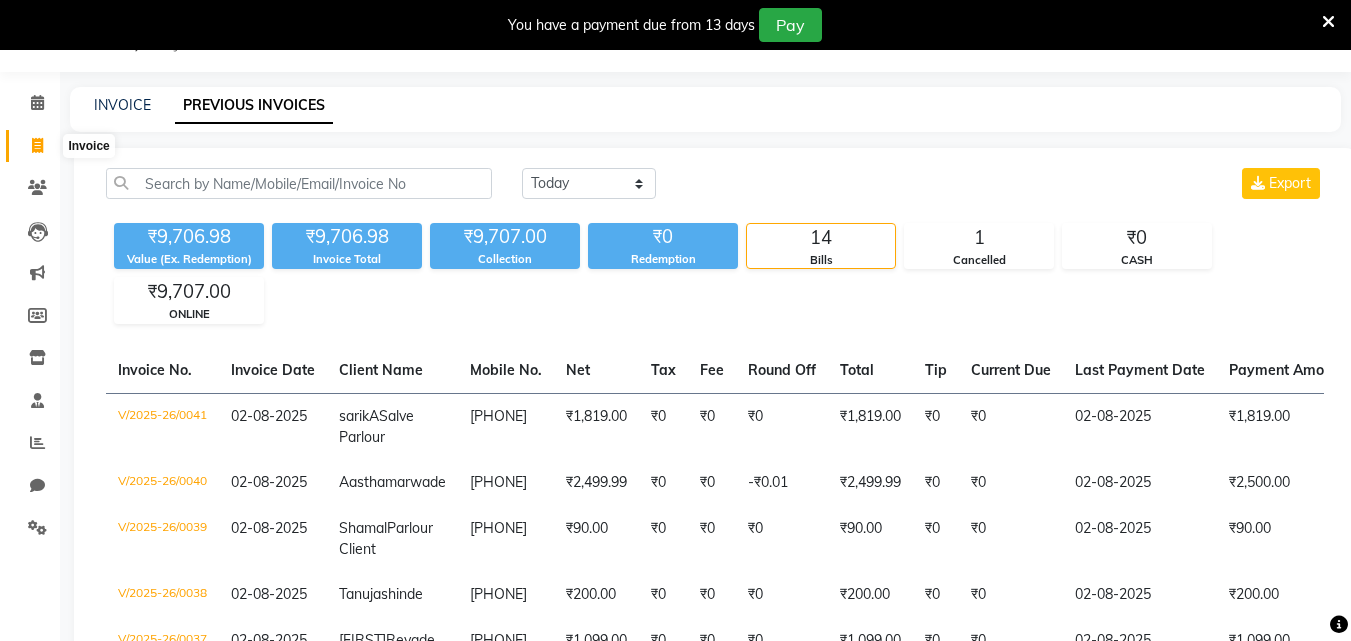 click 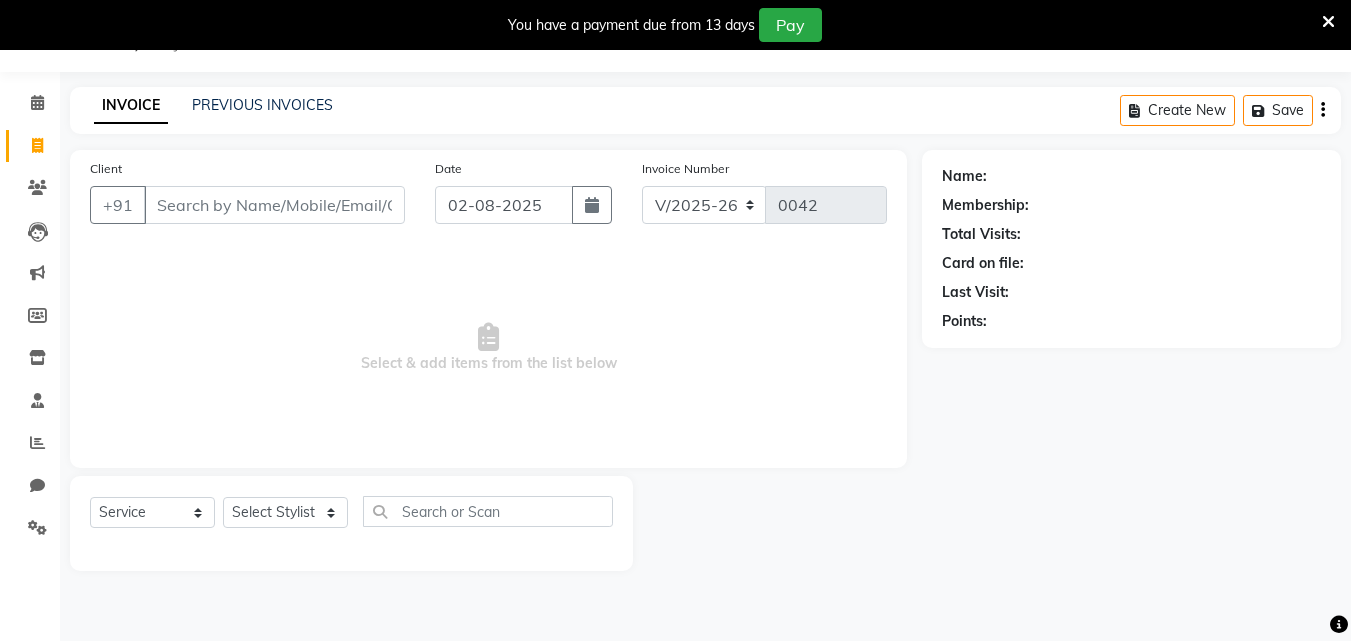 click 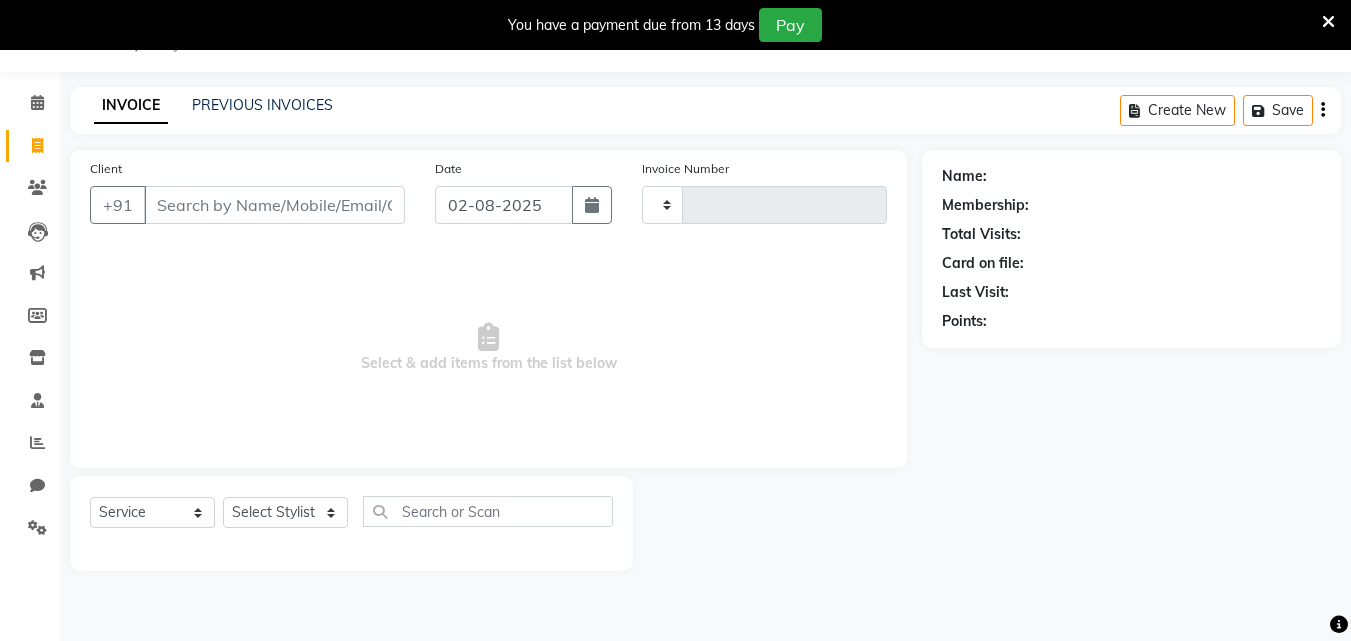 type on "0042" 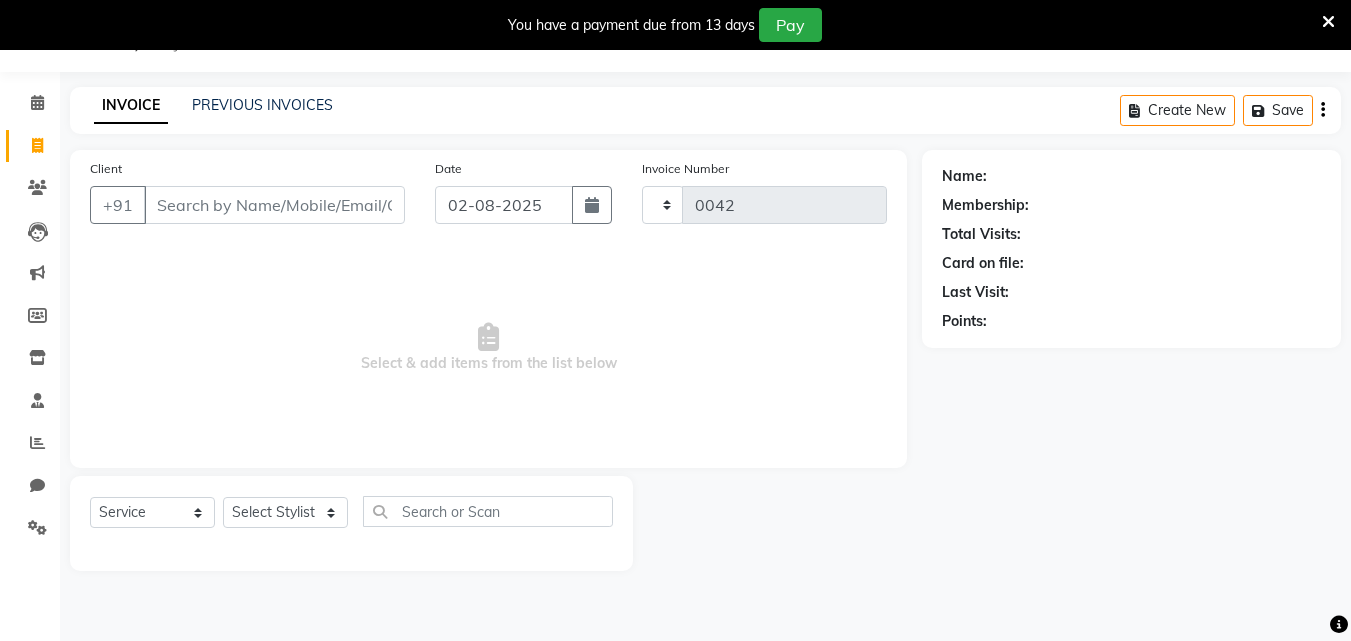 select on "8620" 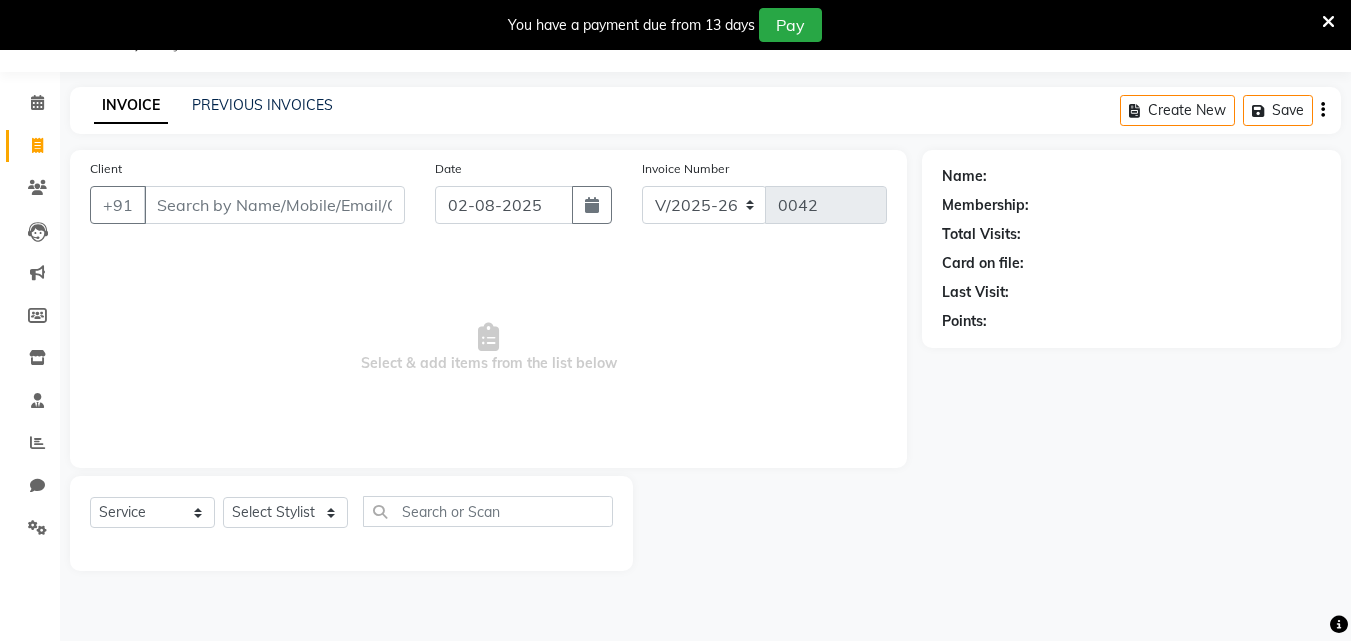 click on "Select & add items from the list below" at bounding box center [488, 348] 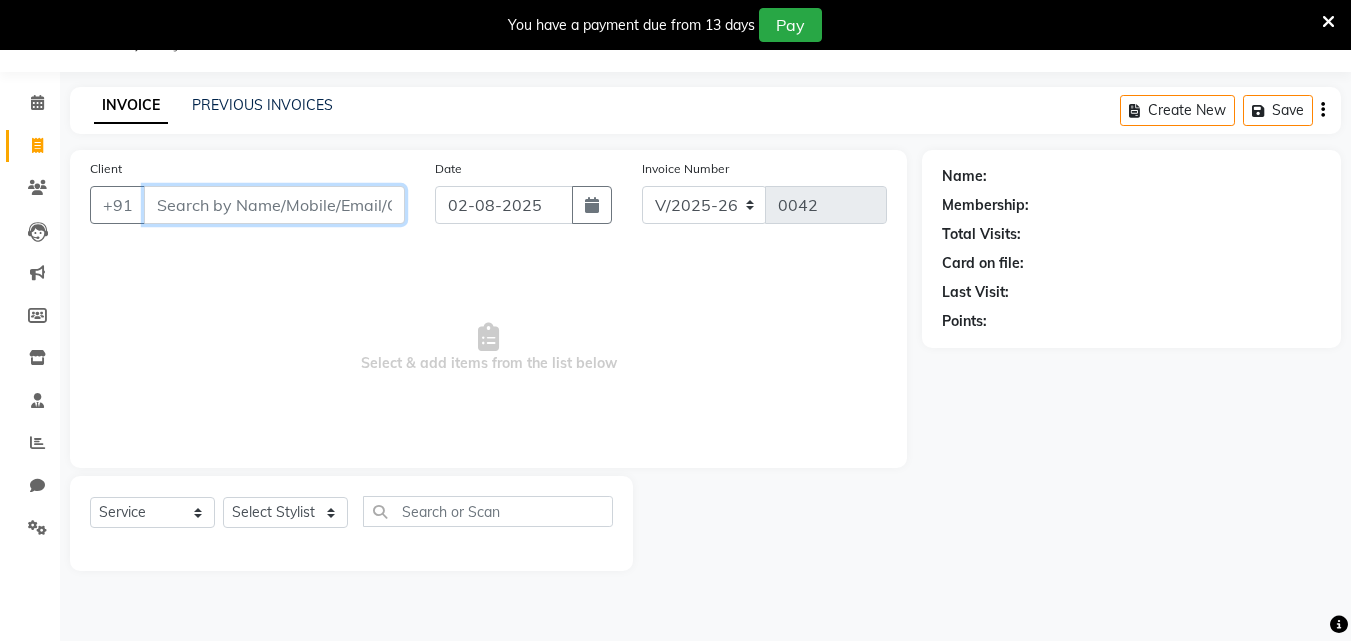 click on "Client" at bounding box center (274, 205) 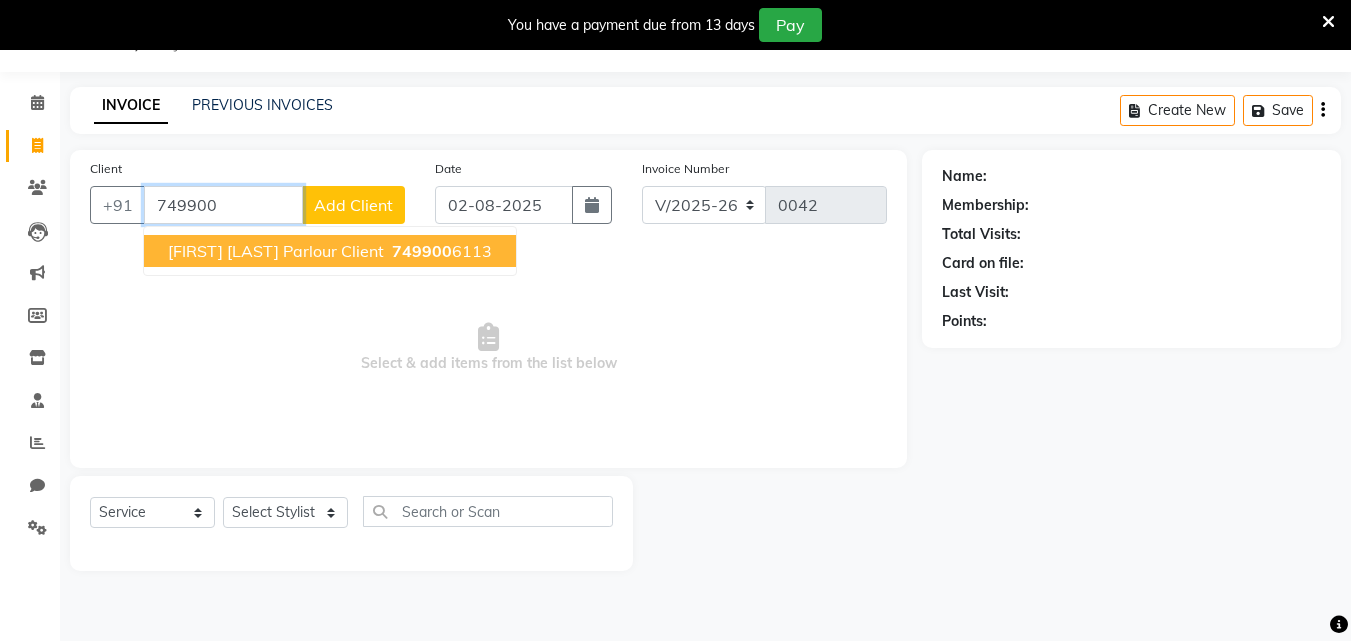 click on "Padmashri Wagholikar Parlour Client" at bounding box center [276, 251] 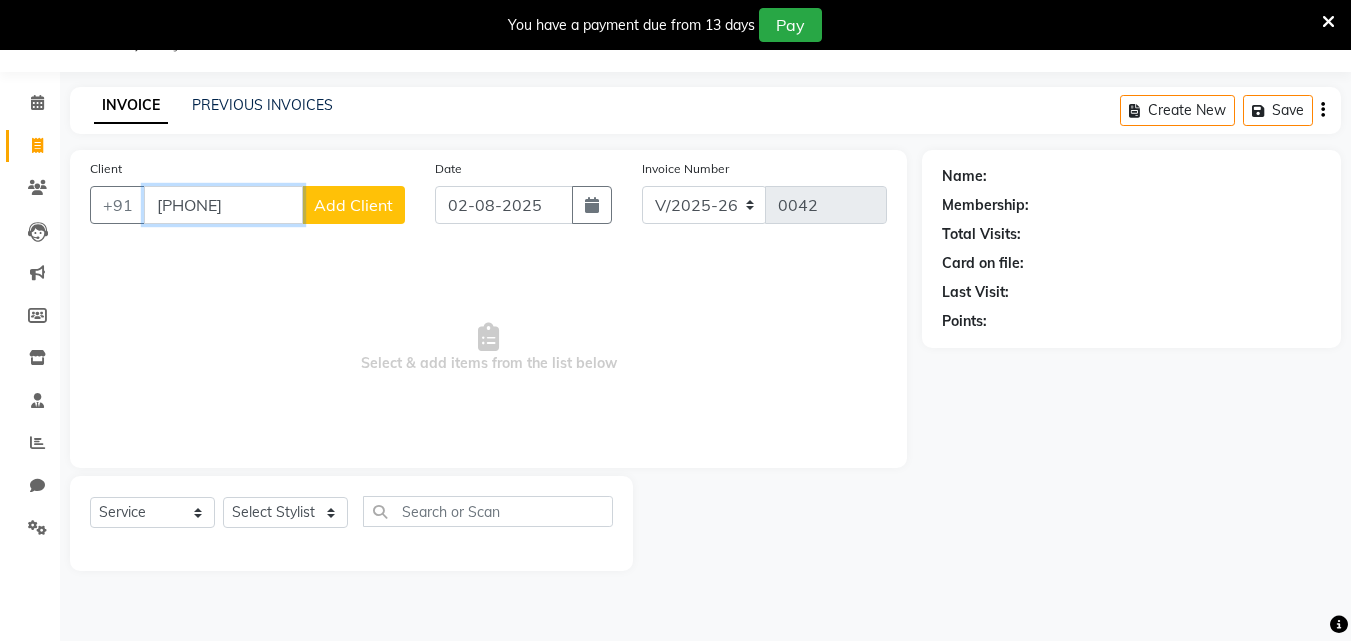 type on "[PHONE]" 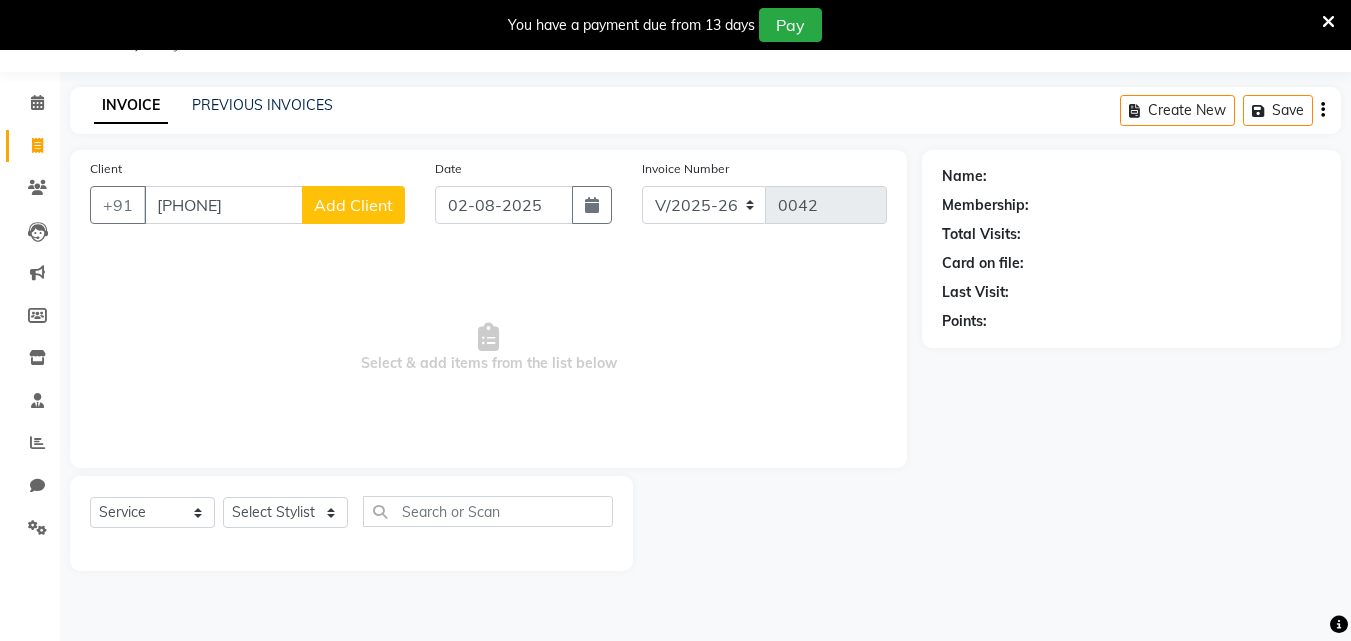 click on "Add Client" 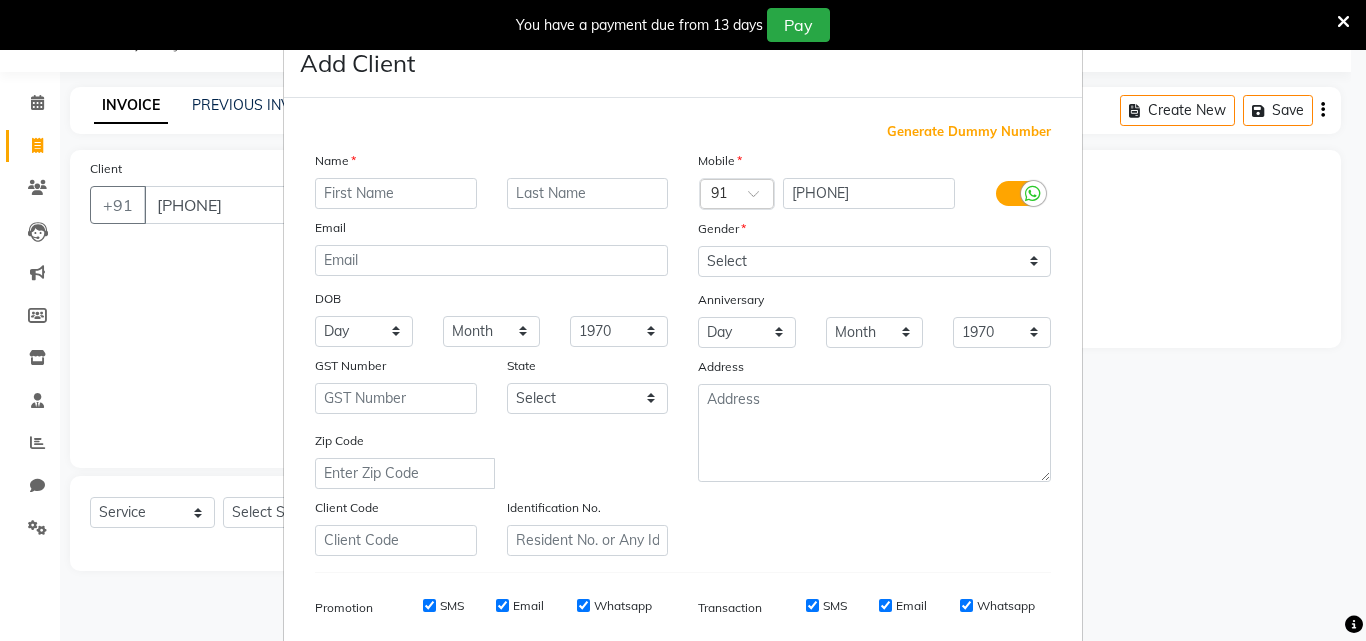 click on "Add Client Generate Dummy Number Name Email DOB Day 01 02 03 04 05 06 07 08 09 10 11 12 13 14 15 16 17 18 19 20 21 22 23 24 25 26 27 28 29 30 31 Month January February March April May June July August September October November December 1940 1941 1942 1943 1944 1945 1946 1947 1948 1949 1950 1951 1952 1953 1954 1955 1956 1957 1958 1959 1960 1961 1962 1963 1964 1965 1966 1967 1968 1969 1970 1971 1972 1973 1974 1975 1976 1977 1978 1979 1980 1981 1982 1983 1984 1985 1986 1987 1988 1989 1990 1991 1992 1993 1994 1995 1996 1997 1998 1999 2000 2001 2002 2003 2004 2005 2006 2007 2008 2009 2010 2011 2012 2013 2014 2015 2016 2017 2018 2019 2020 2021 2022 2023 2024 GST Number State Select Andaman and Nicobar Islands Andhra Pradesh Arunachal Pradesh Assam Bihar Chandigarh Chhattisgarh Dadra and Nagar Haveli Daman and Diu Delhi Goa Gujarat Haryana Himachal Pradesh Jammu and Kashmir Jharkhand Karnataka Kerala Lakshadweep Madhya Pradesh Maharashtra Manipur Meghalaya Mizoram Nagaland Odisha Pondicherry Punjab Rajasthan Sikkim" at bounding box center [683, 320] 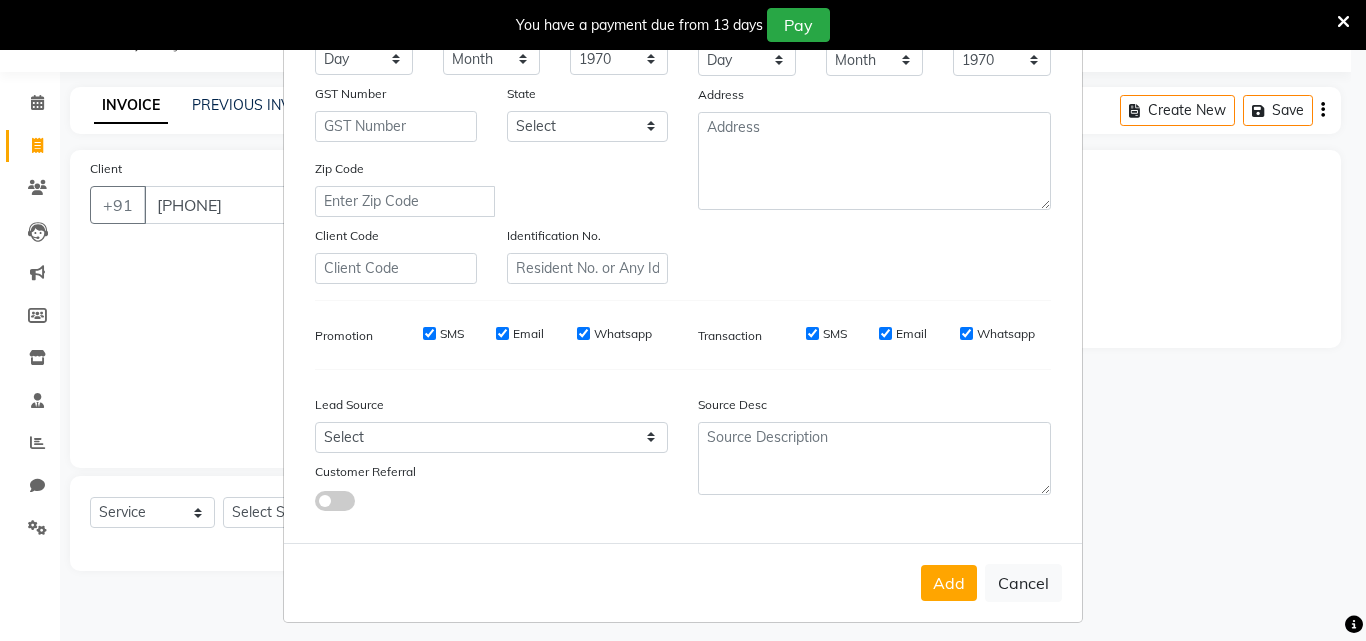 scroll, scrollTop: 282, scrollLeft: 0, axis: vertical 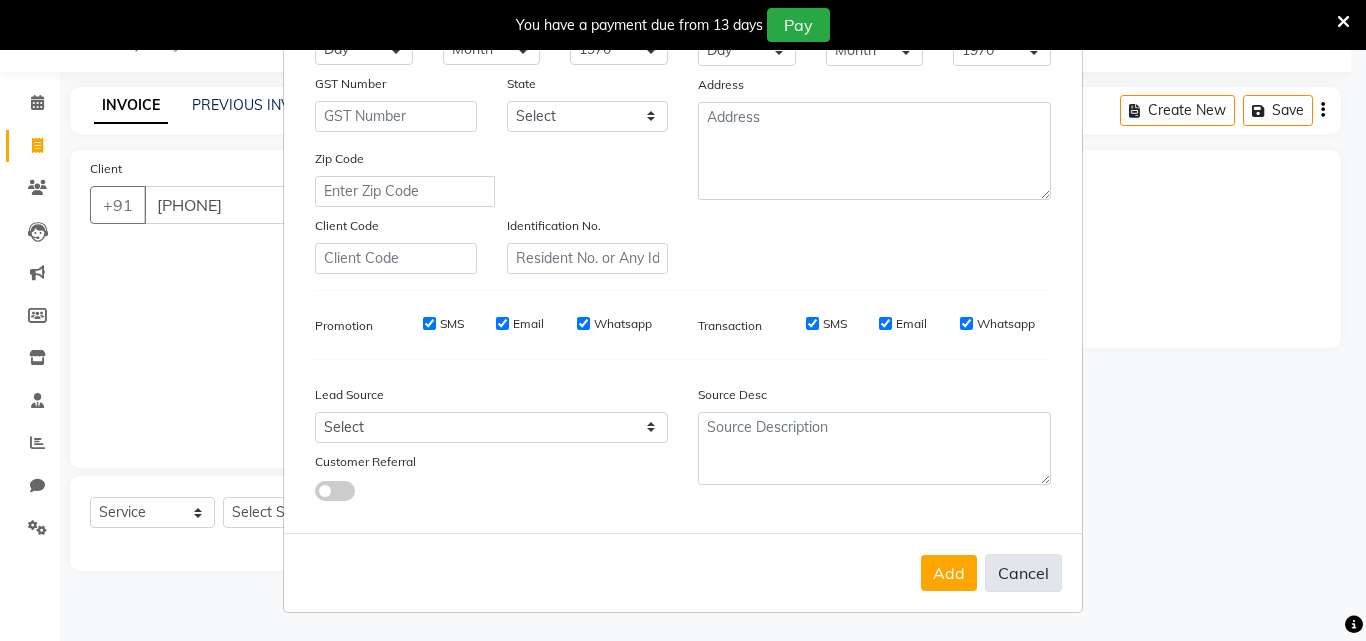 click on "Cancel" at bounding box center (1023, 573) 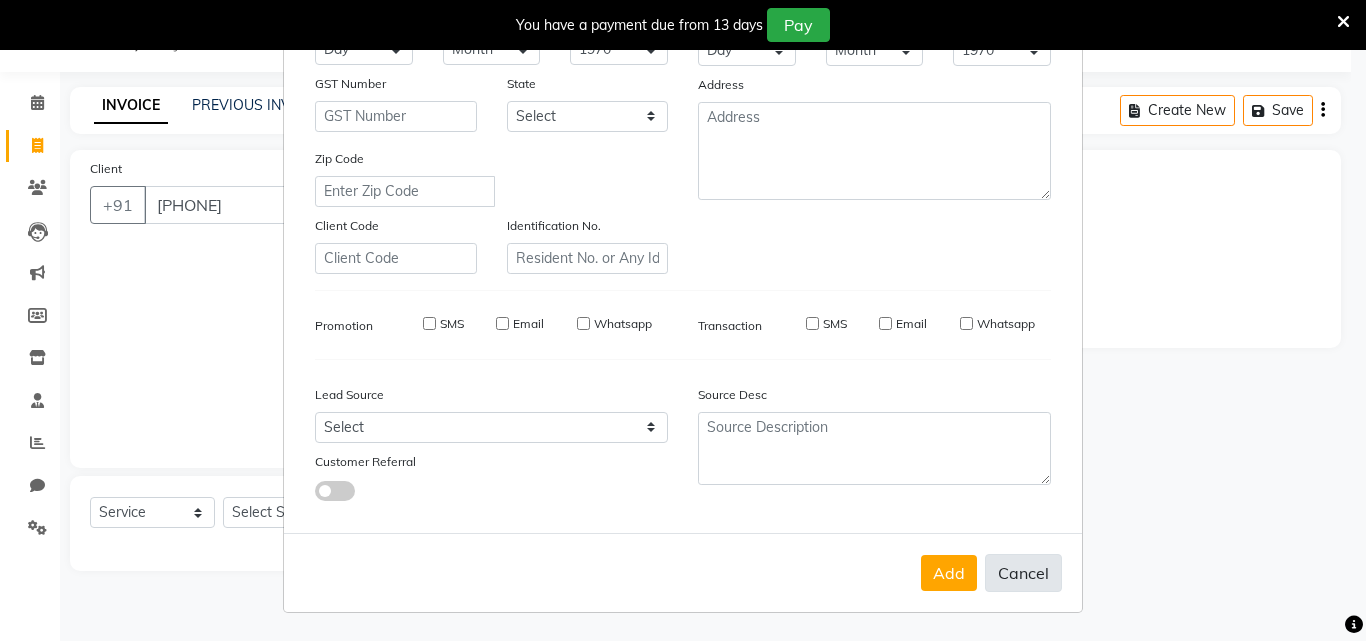select 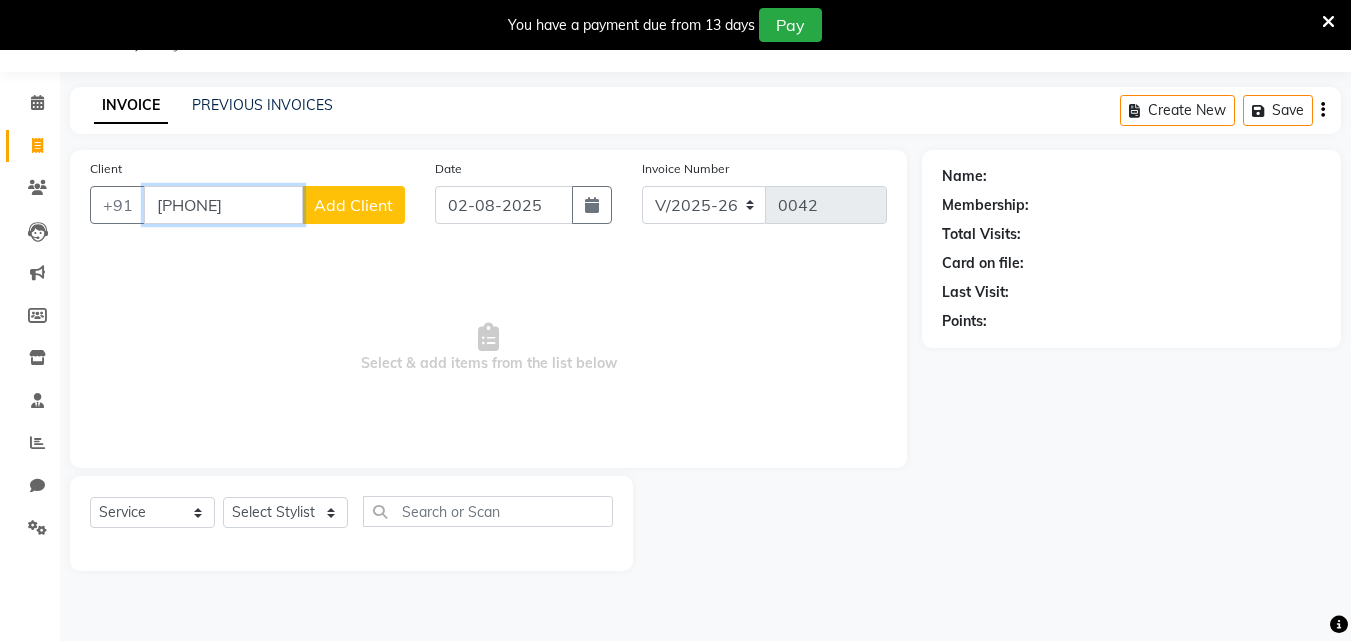 click on "[PHONE]" at bounding box center [223, 205] 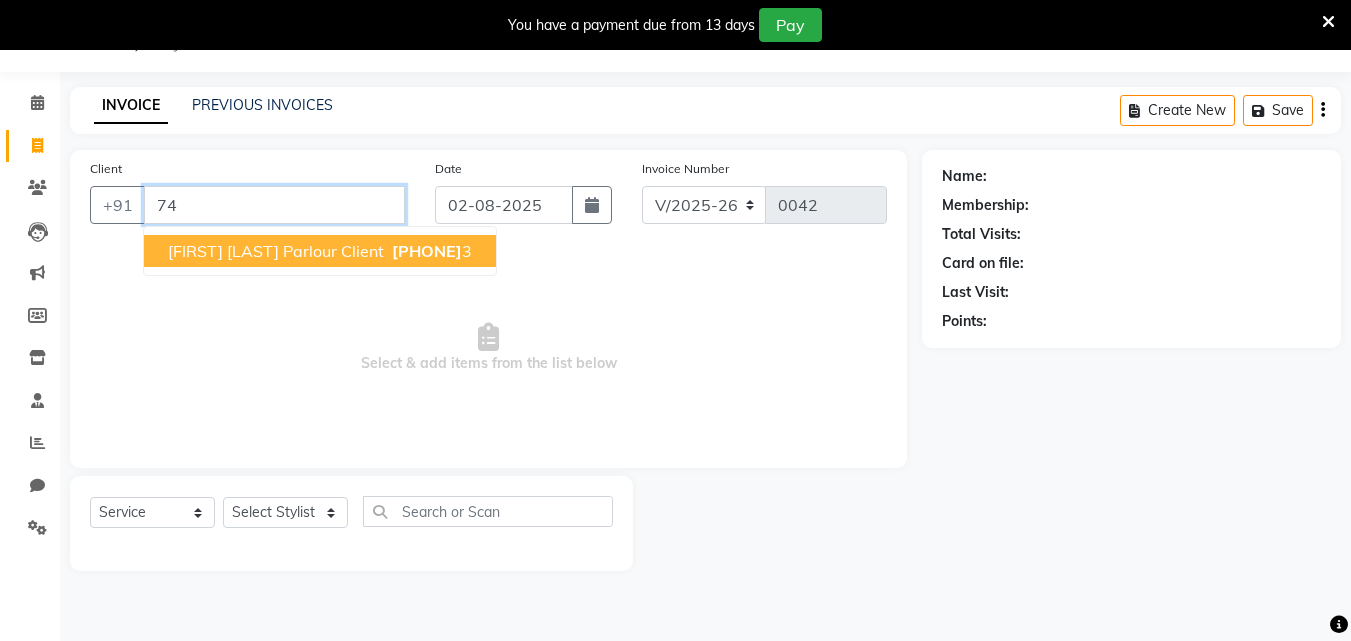 type on "7" 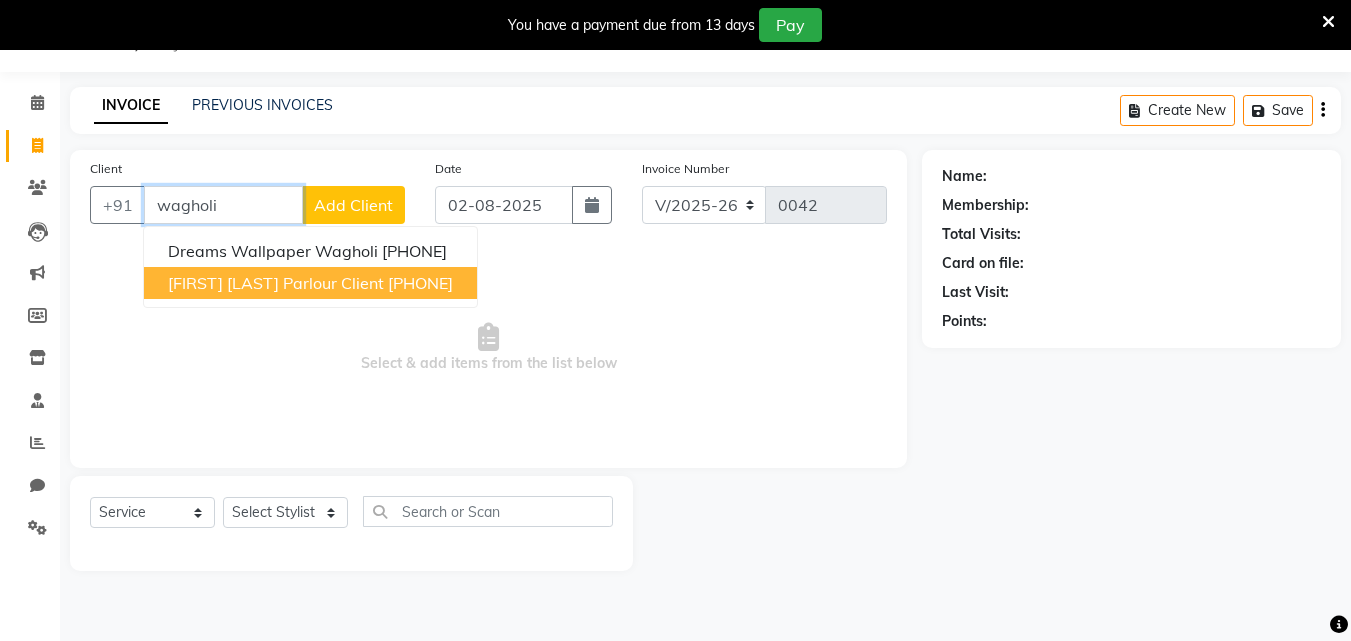 click on "Padmashri Wagholikar Parlour Client" at bounding box center (276, 283) 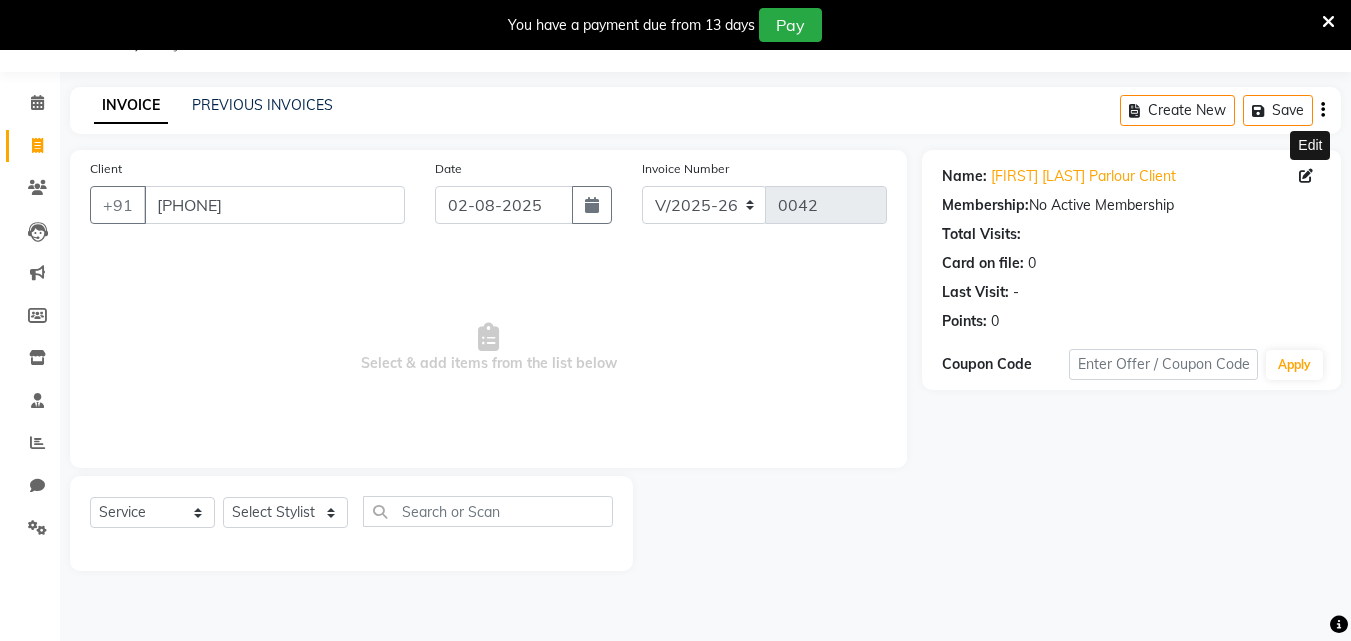click 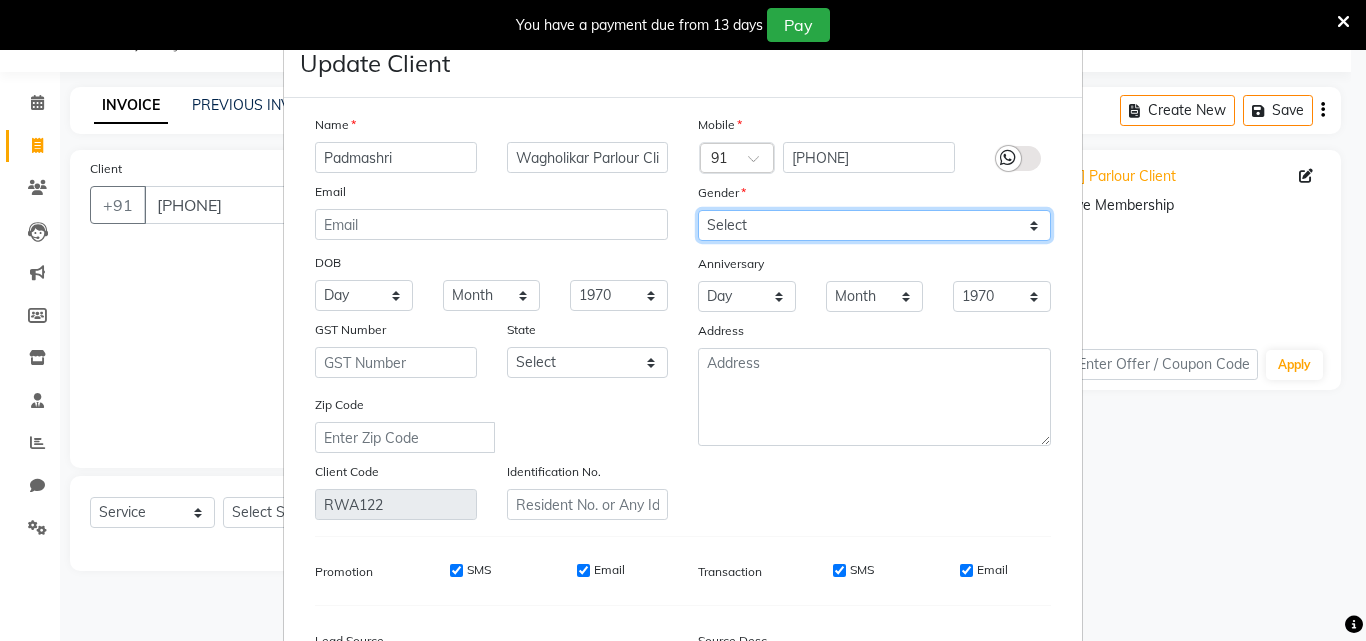 click on "Select Male Female Other Prefer Not To Say" at bounding box center (874, 225) 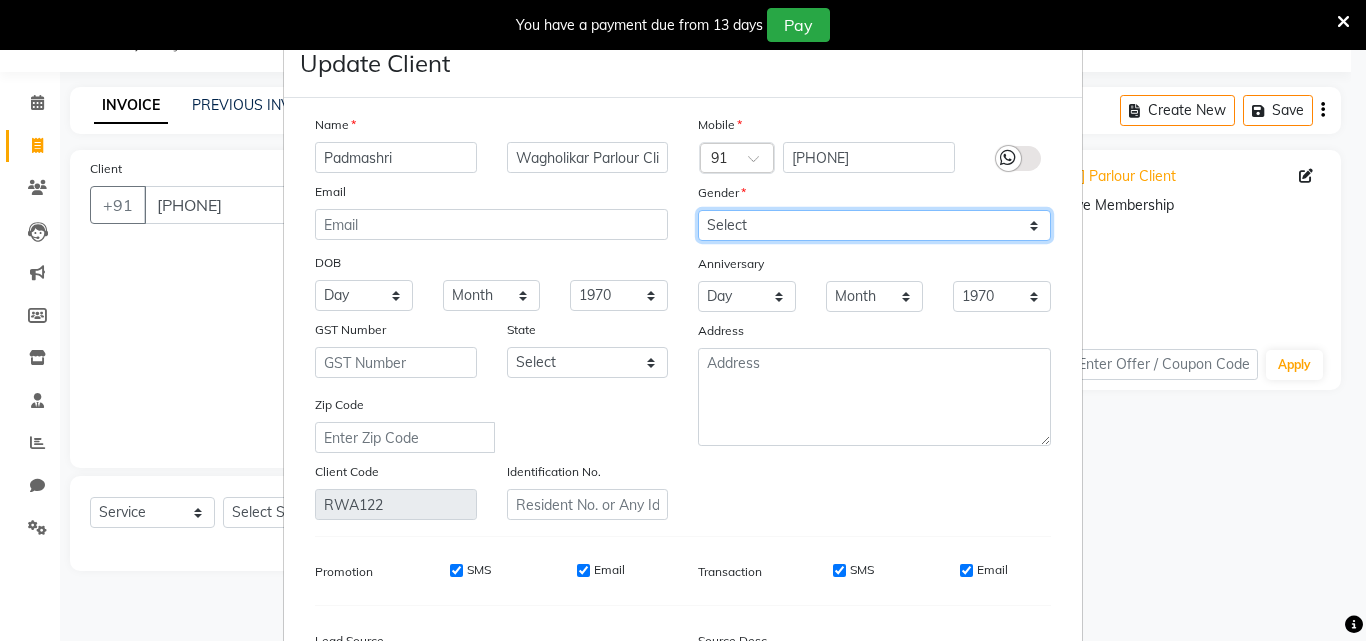 select on "female" 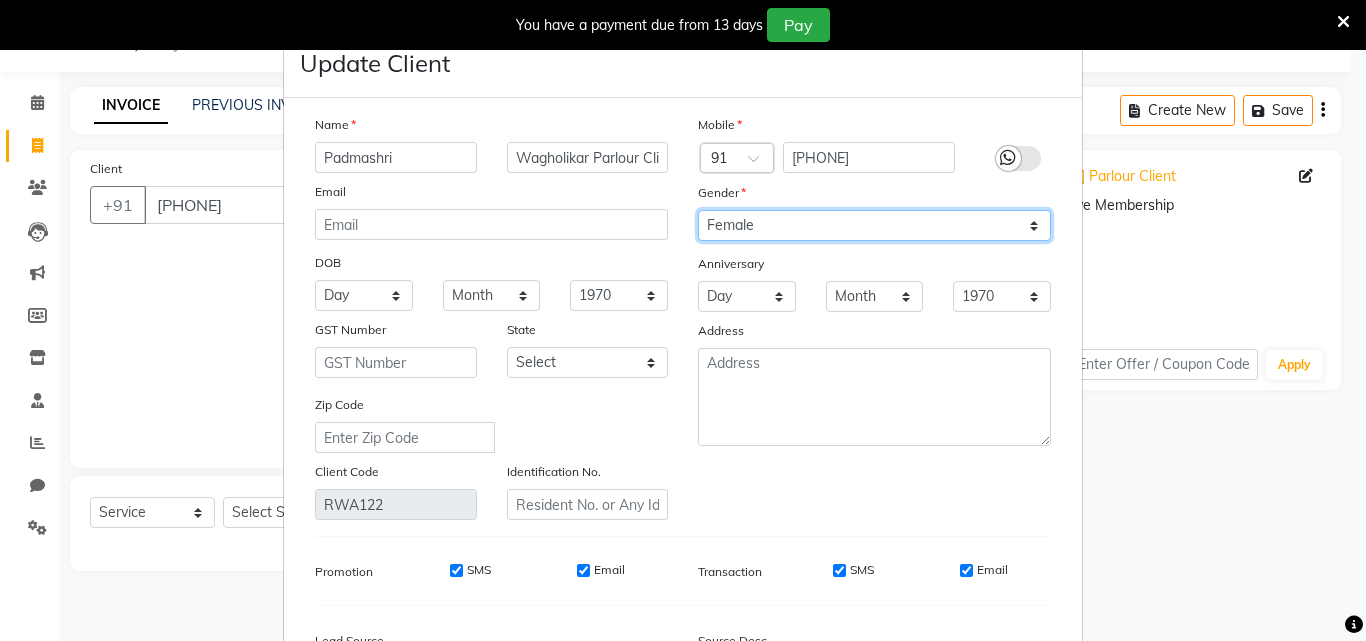 click on "Select Male Female Other Prefer Not To Say" at bounding box center [874, 225] 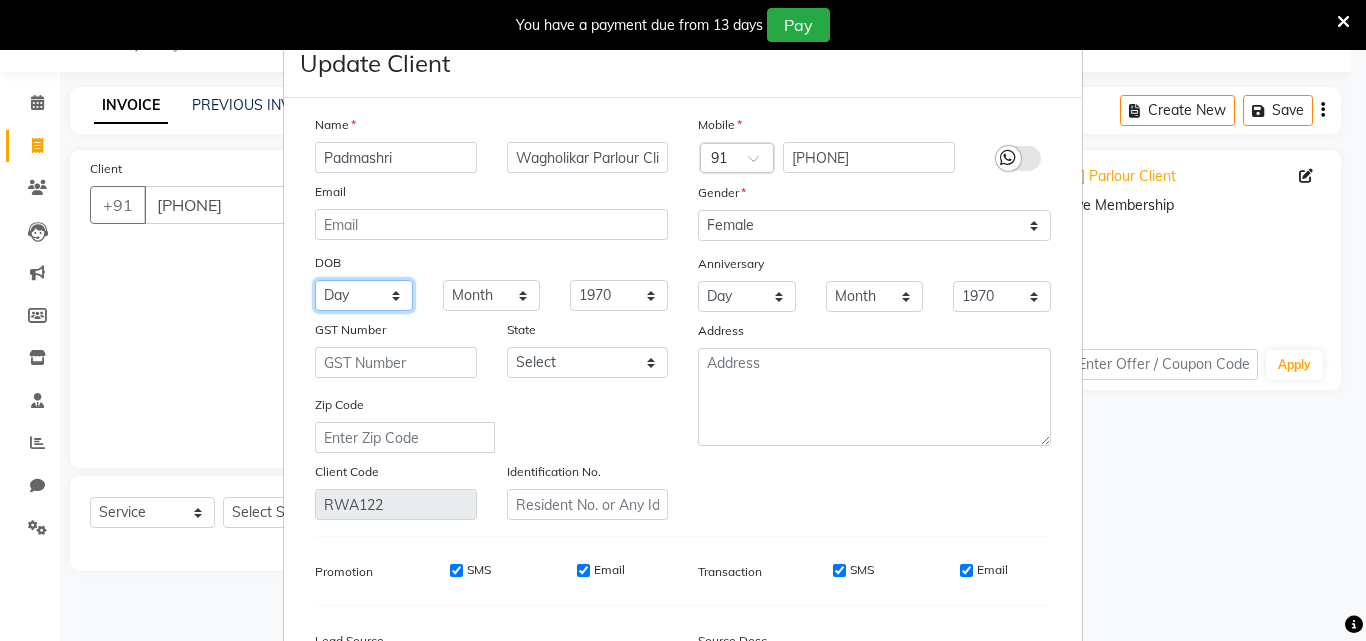click on "Day 01 02 03 04 05 06 07 08 09 10 11 12 13 14 15 16 17 18 19 20 21 22 23 24 25 26 27 28 29 30 31" at bounding box center (364, 295) 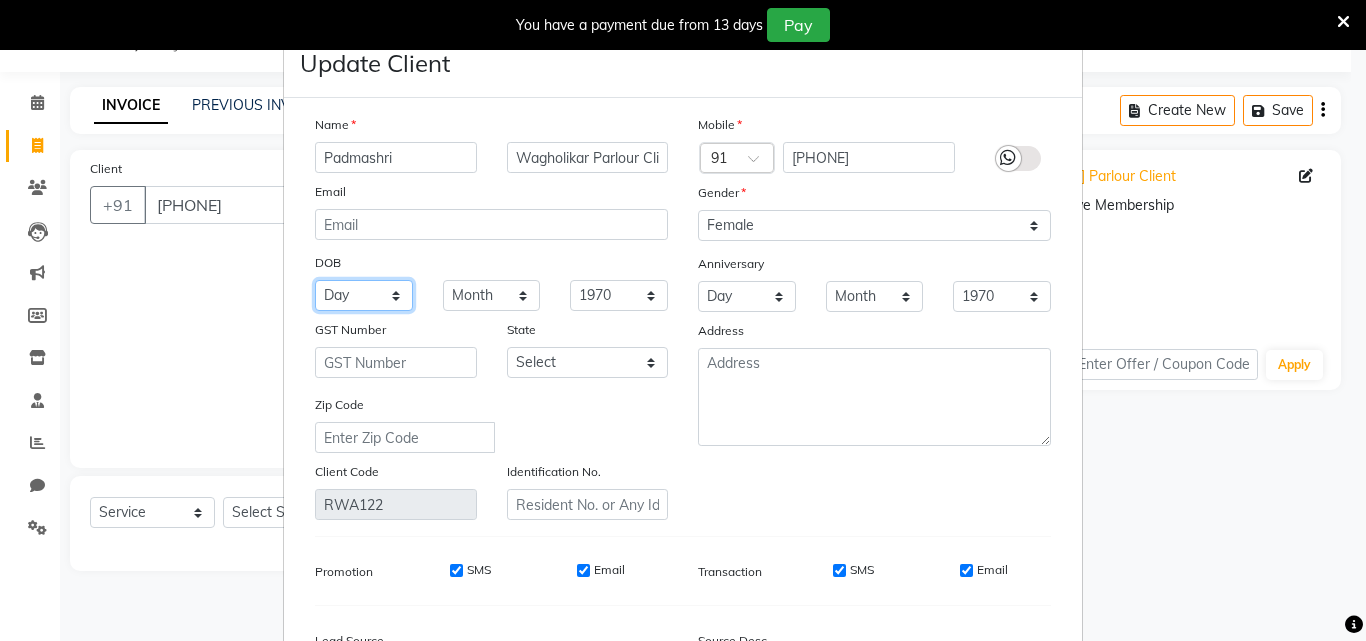 select on "22" 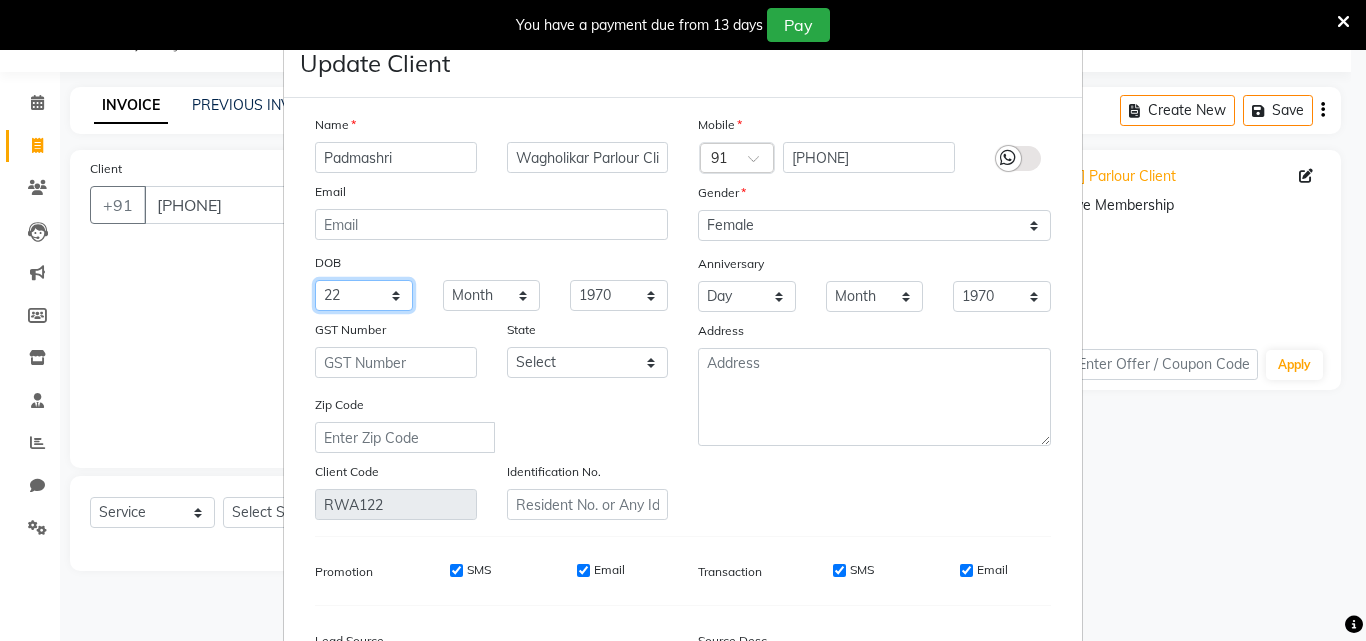 click on "Day 01 02 03 04 05 06 07 08 09 10 11 12 13 14 15 16 17 18 19 20 21 22 23 24 25 26 27 28 29 30 31" at bounding box center [364, 295] 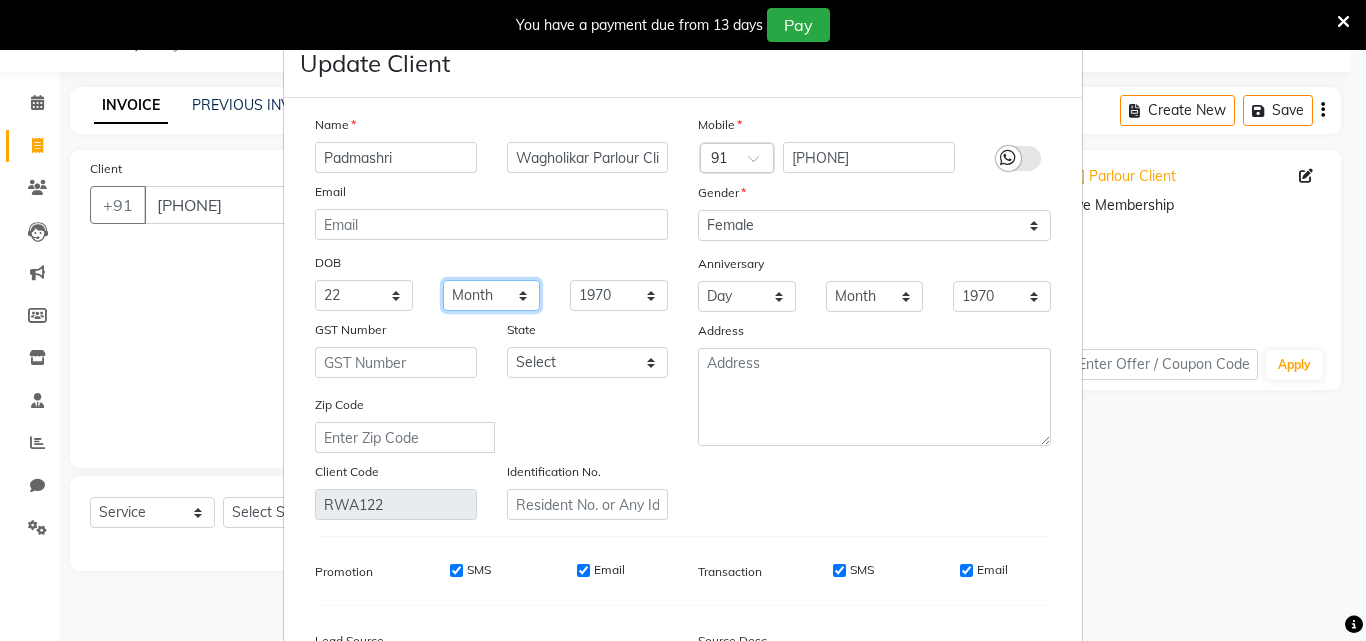 click on "Month January February March April May June July August September October November December" at bounding box center [492, 295] 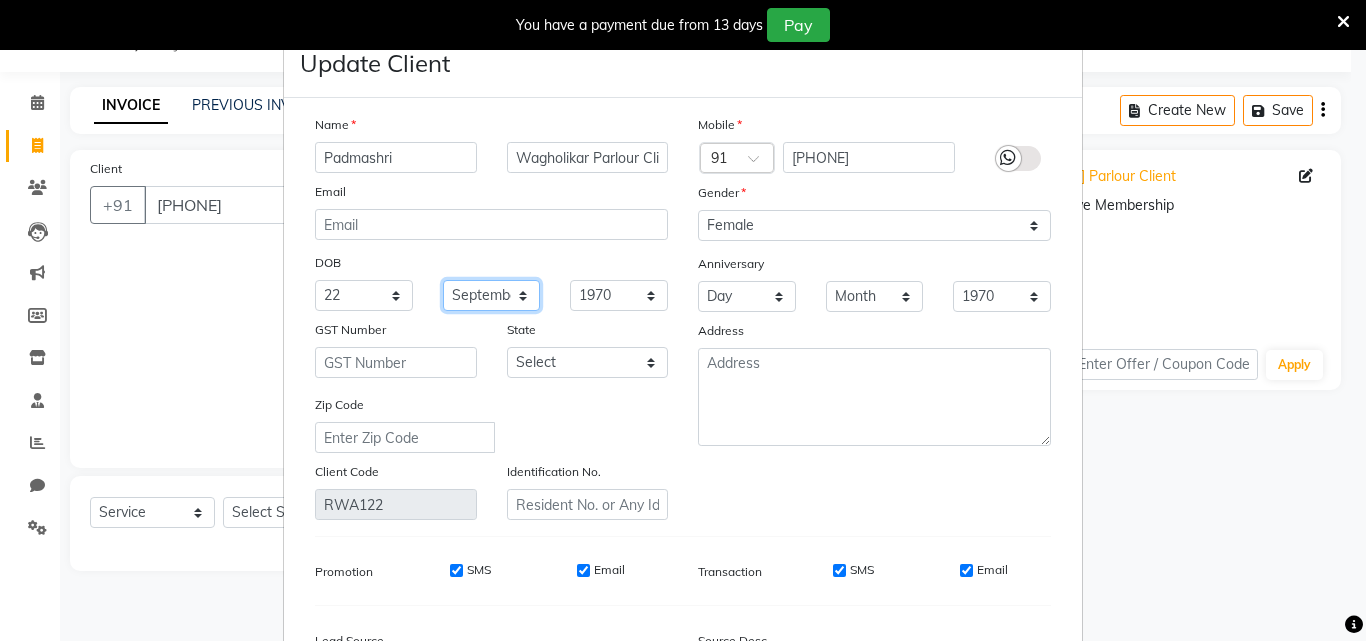 click on "Month January February March April May June July August September October November December" at bounding box center (492, 295) 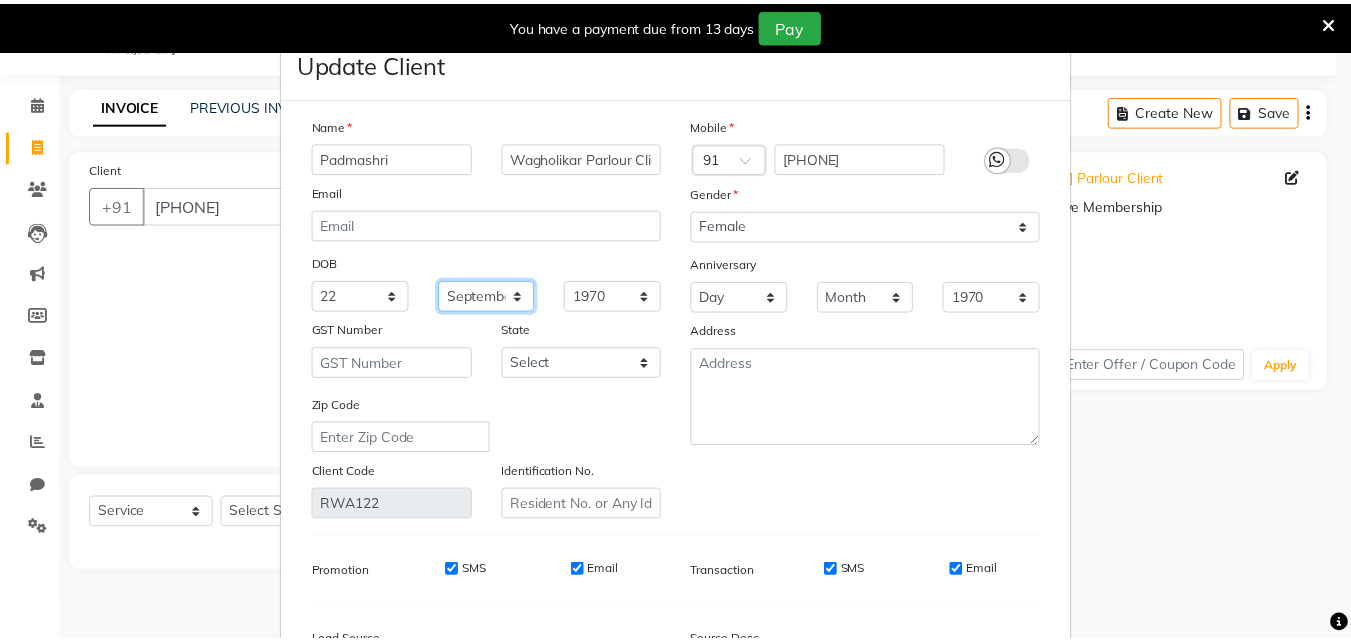 scroll, scrollTop: 246, scrollLeft: 0, axis: vertical 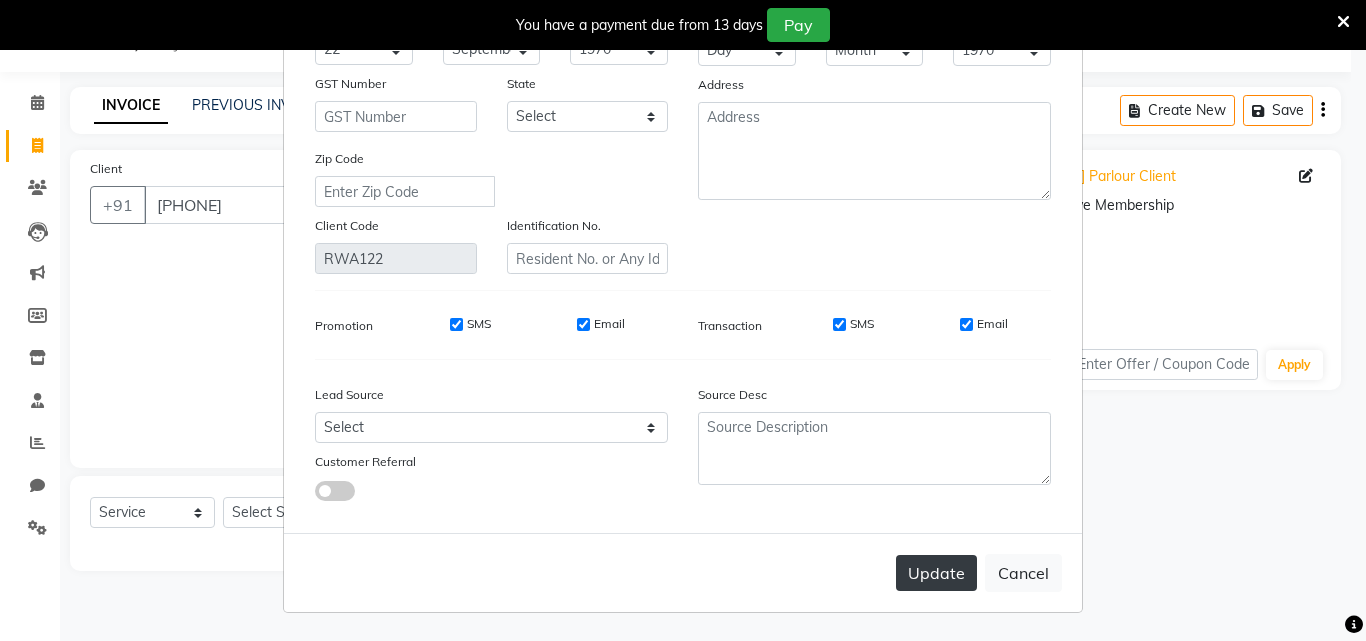 click on "Update" at bounding box center (936, 573) 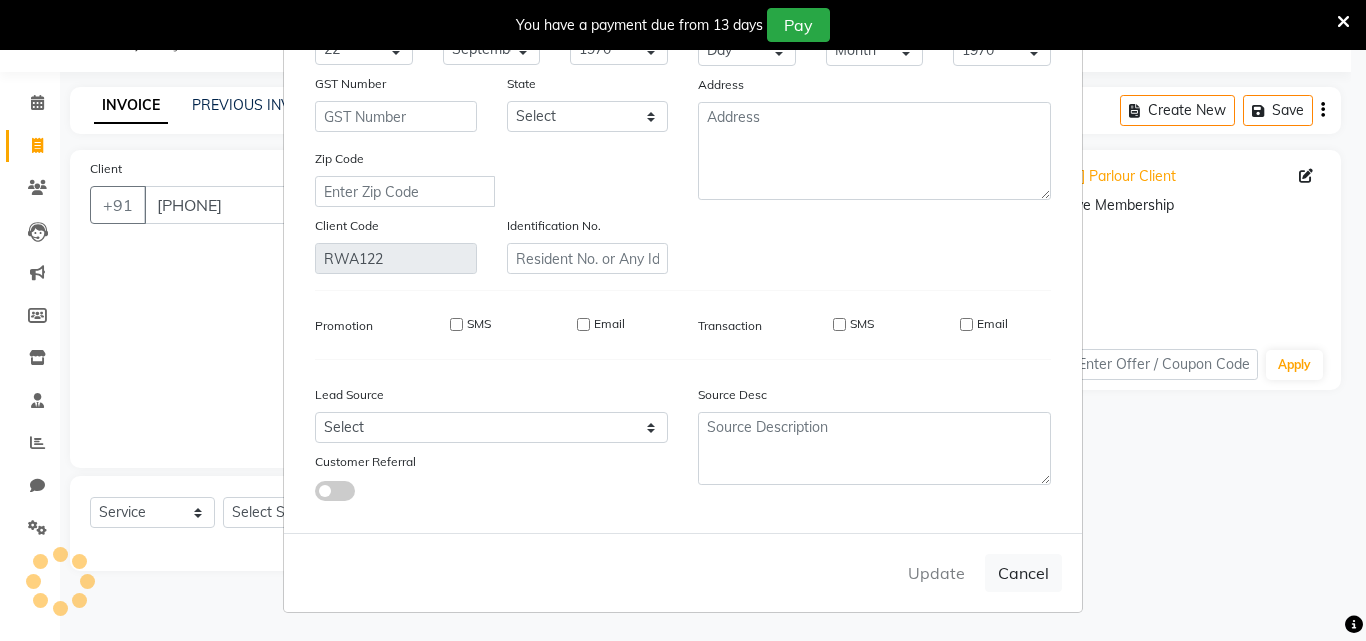 type 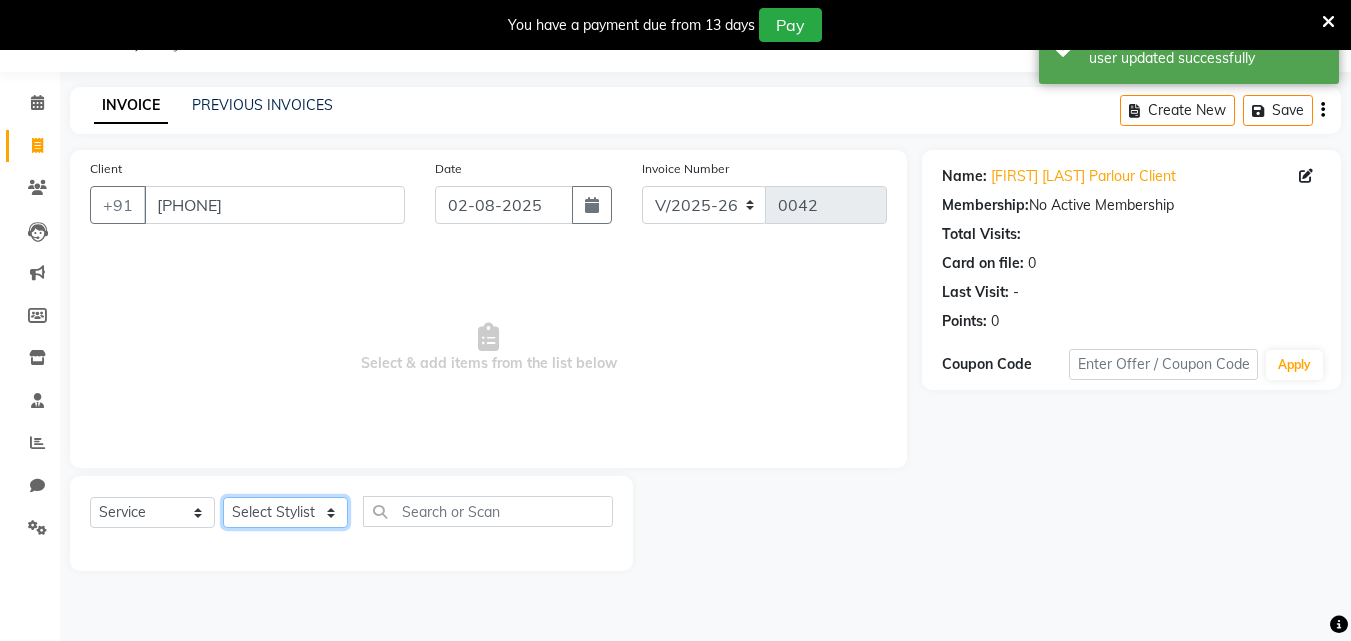 click on "Select Stylist Bhavana Riya Rupali Supriya" 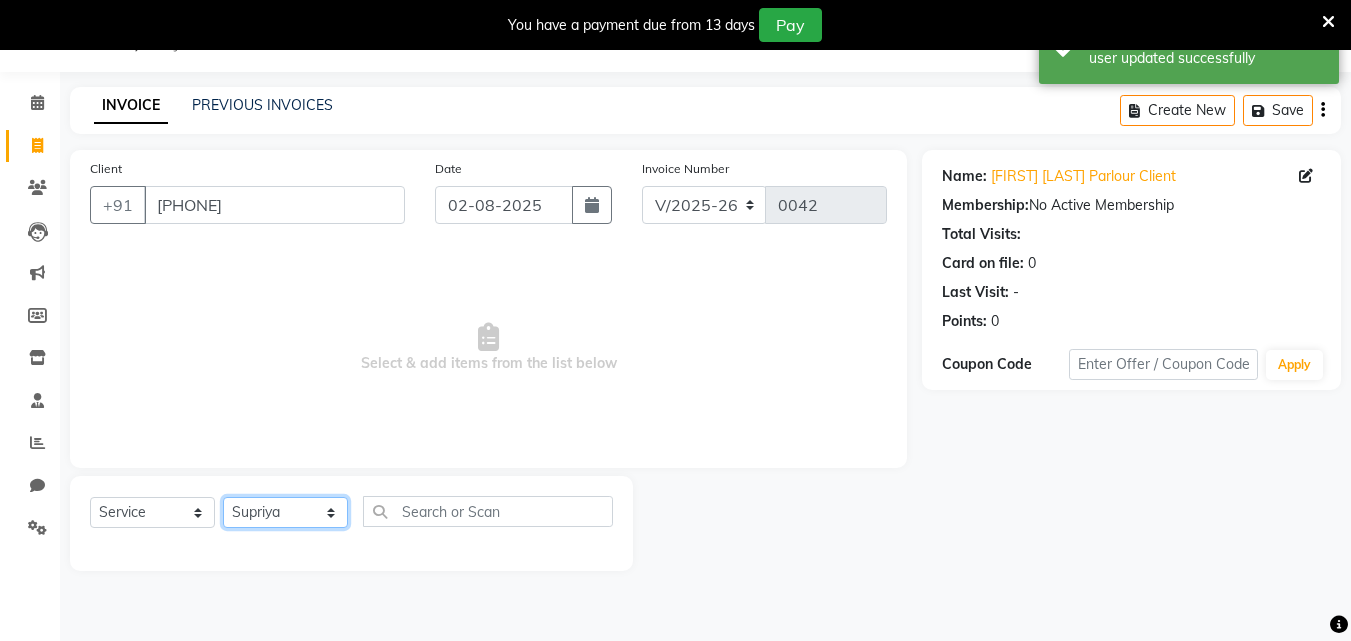 click on "Select Stylist Bhavana Riya Rupali Supriya" 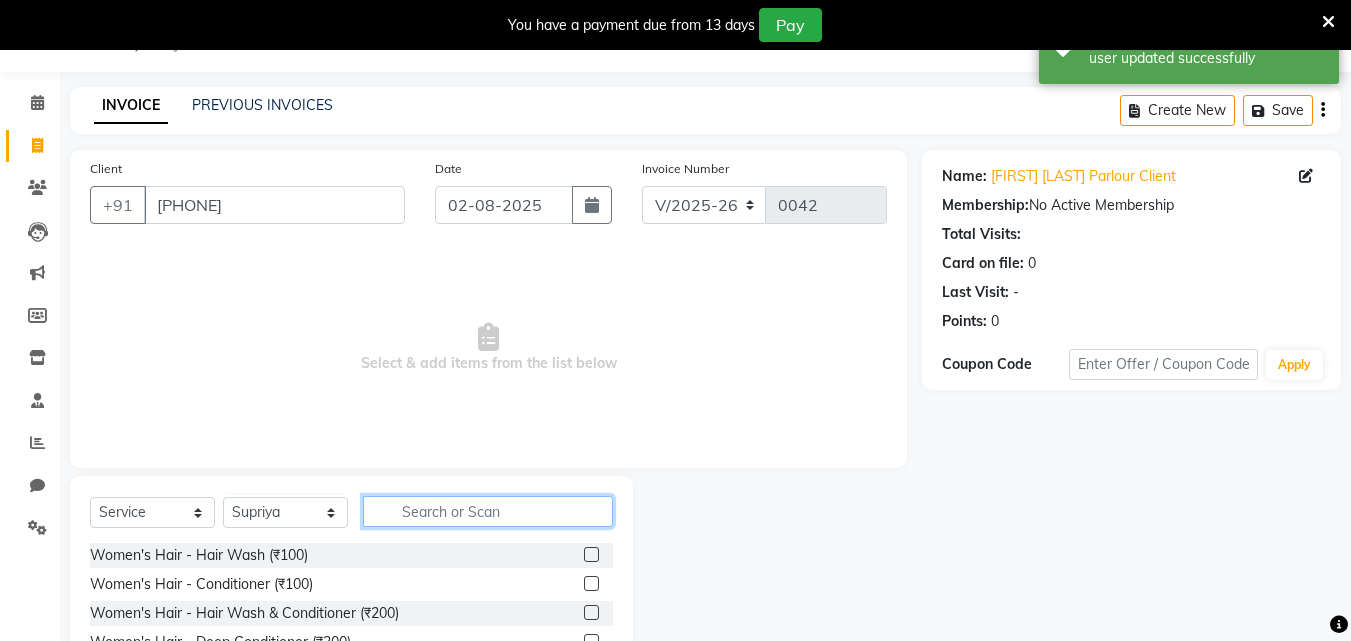 click 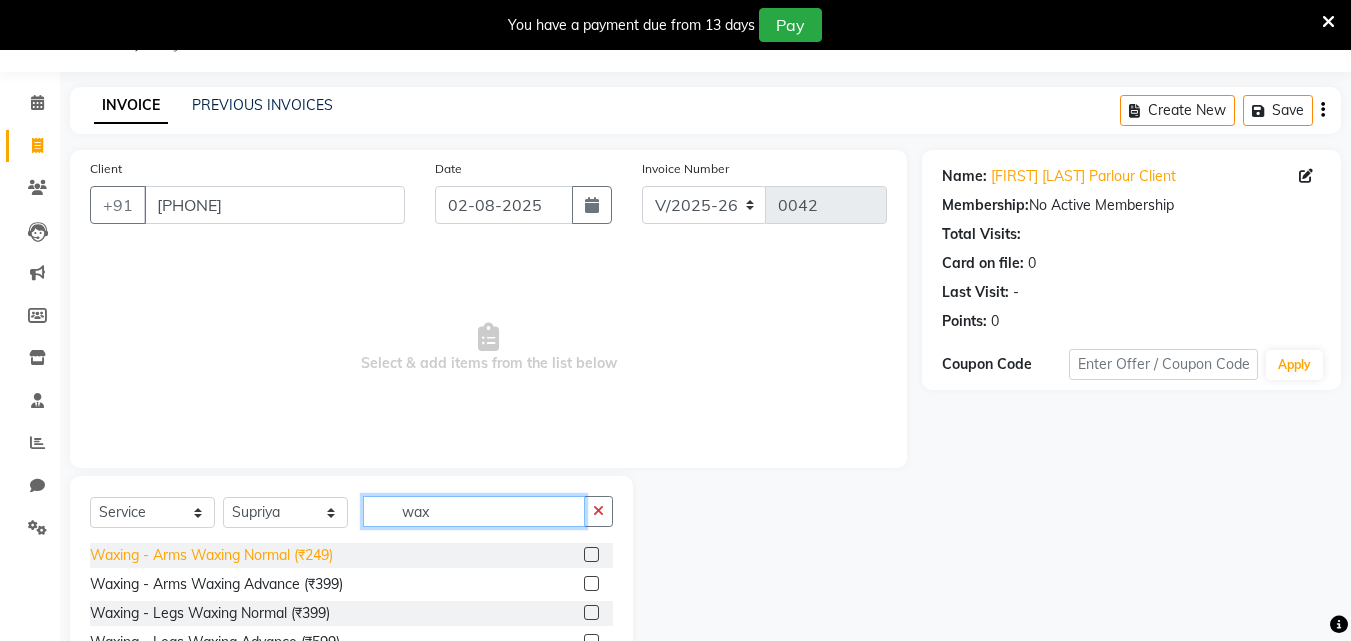 type on "wax" 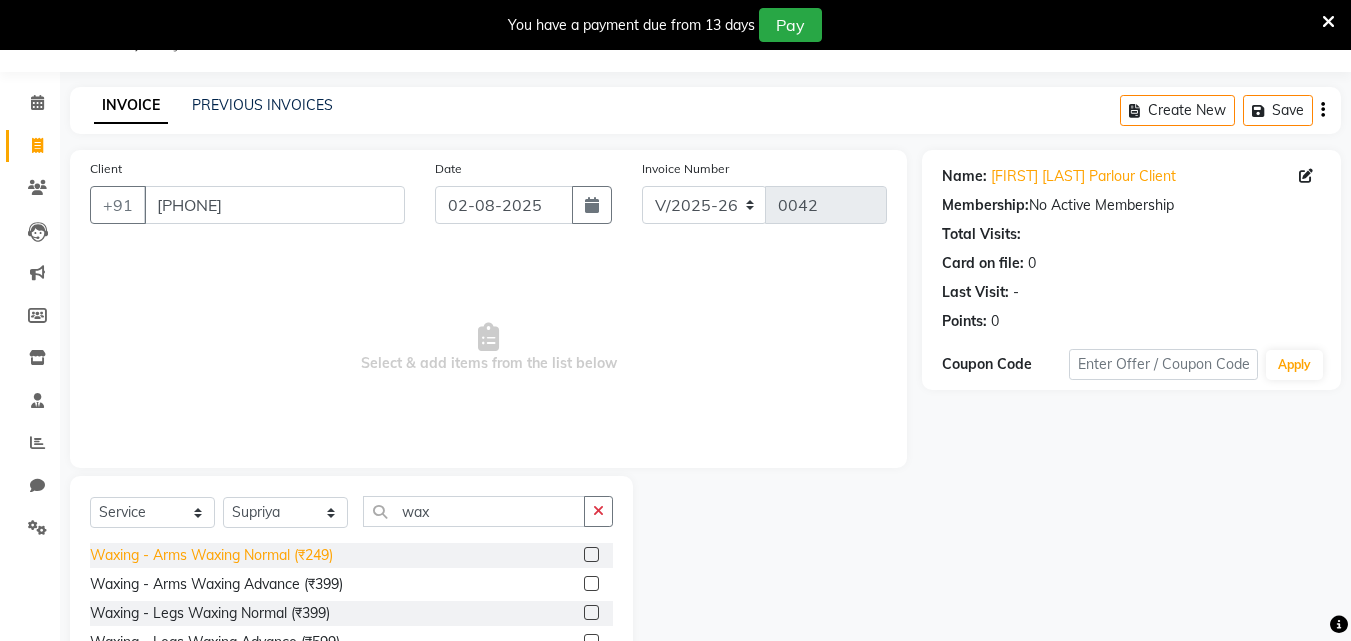 click on "Waxing - Arms Waxing Normal (₹249)" 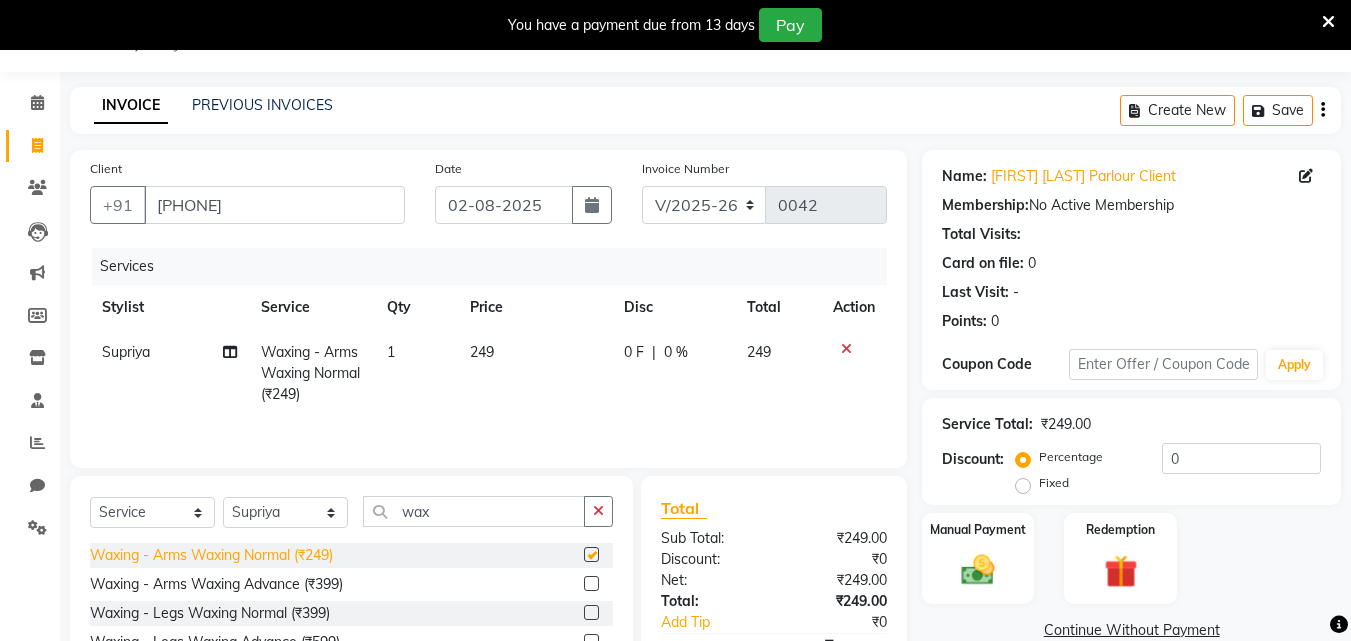checkbox on "false" 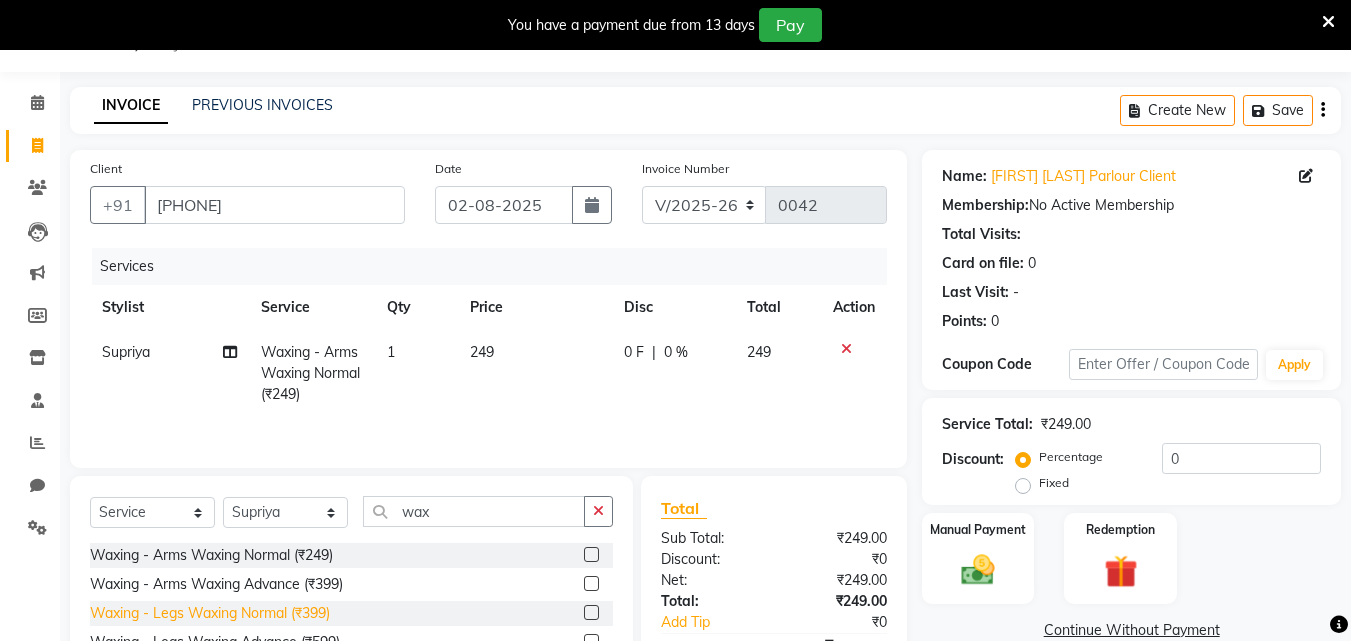 click on "Waxing - Legs Waxing Normal (₹399)" 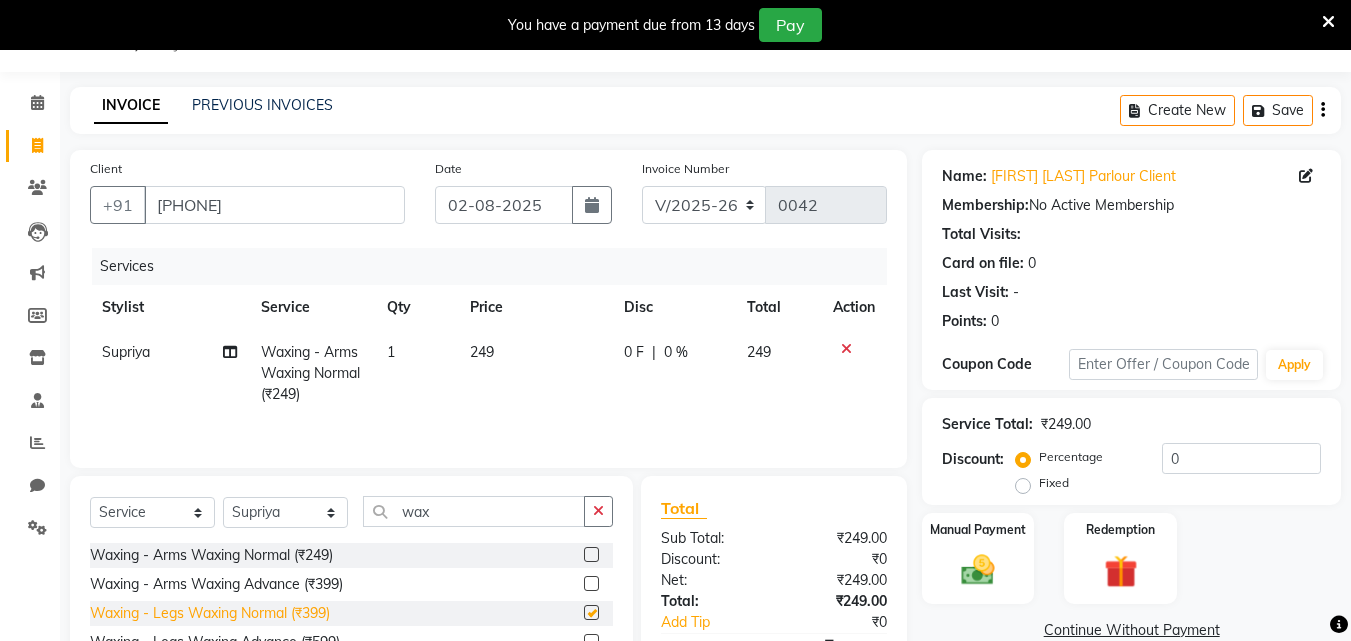 checkbox on "false" 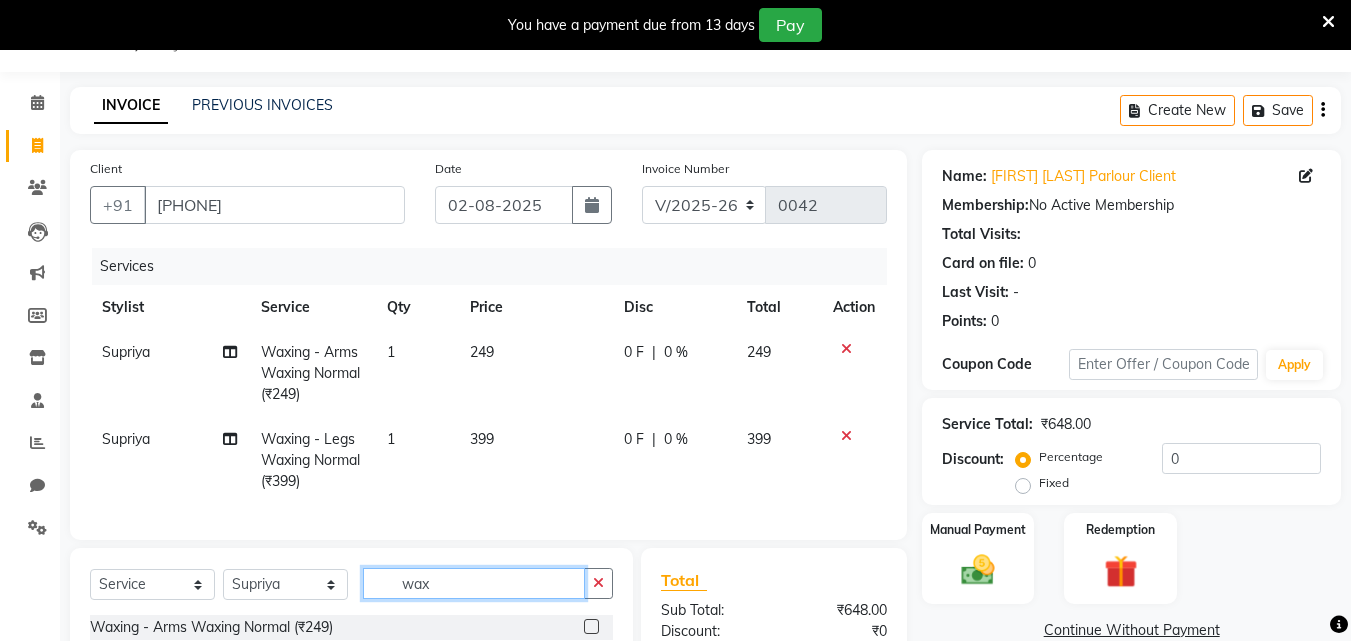 click on "wax" 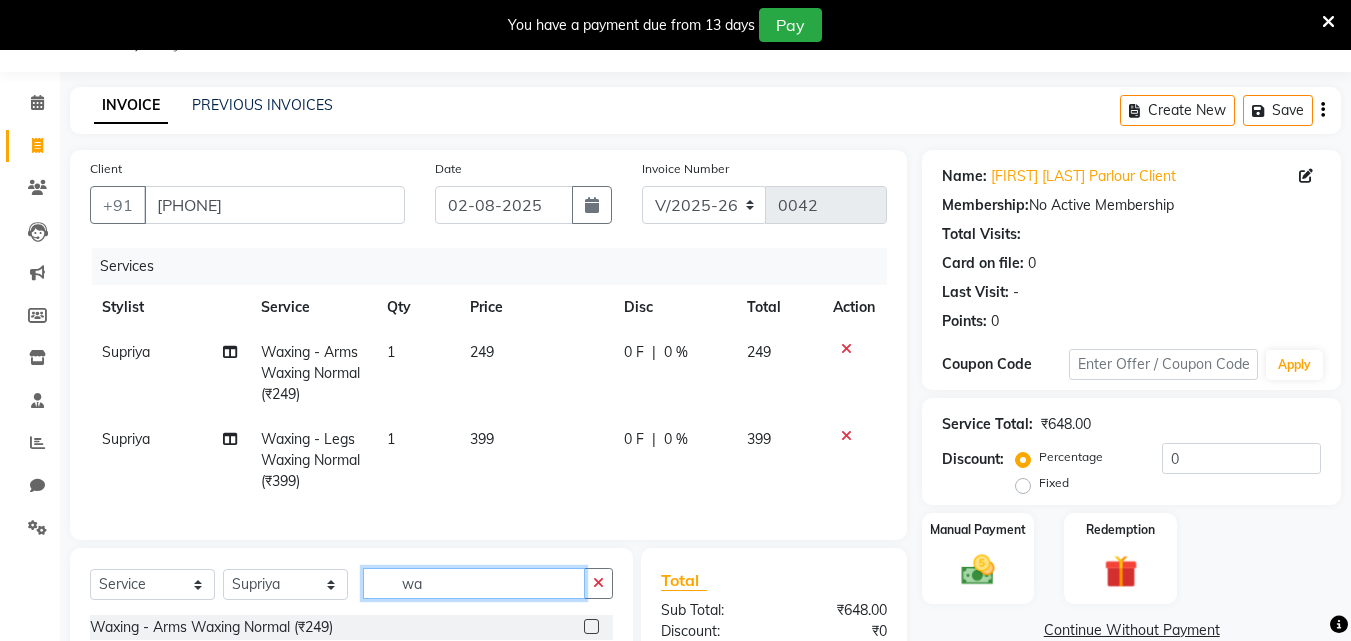 type on "w" 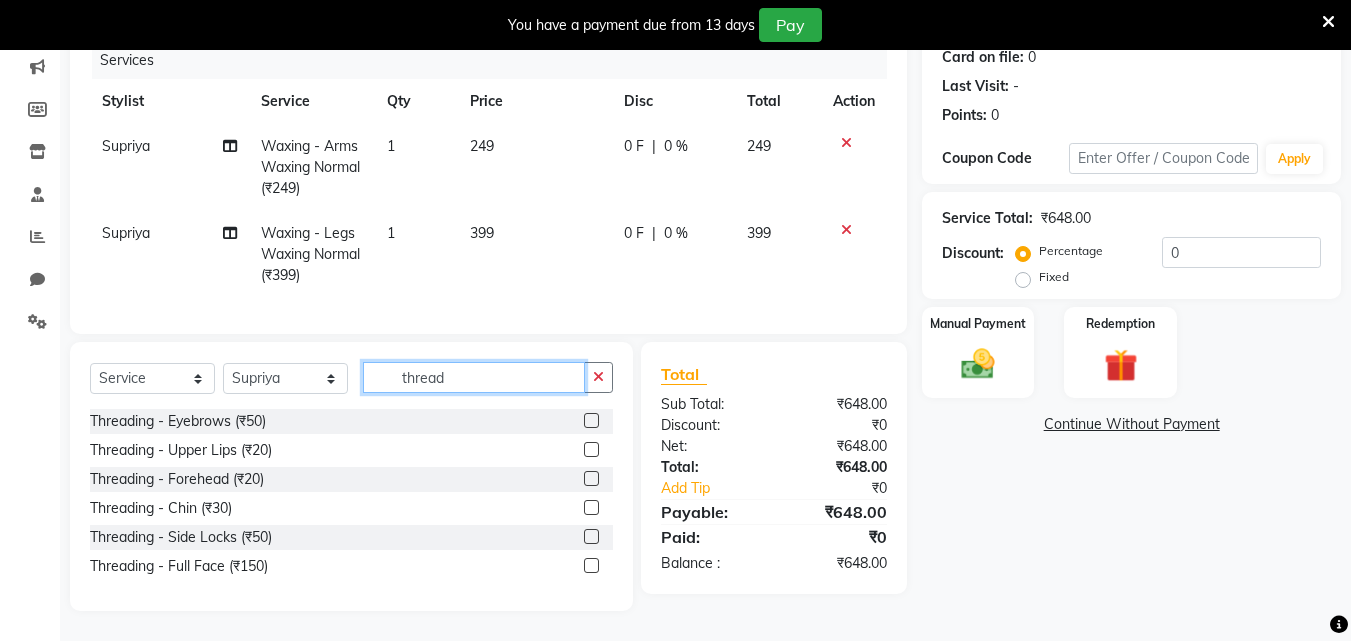 scroll, scrollTop: 271, scrollLeft: 0, axis: vertical 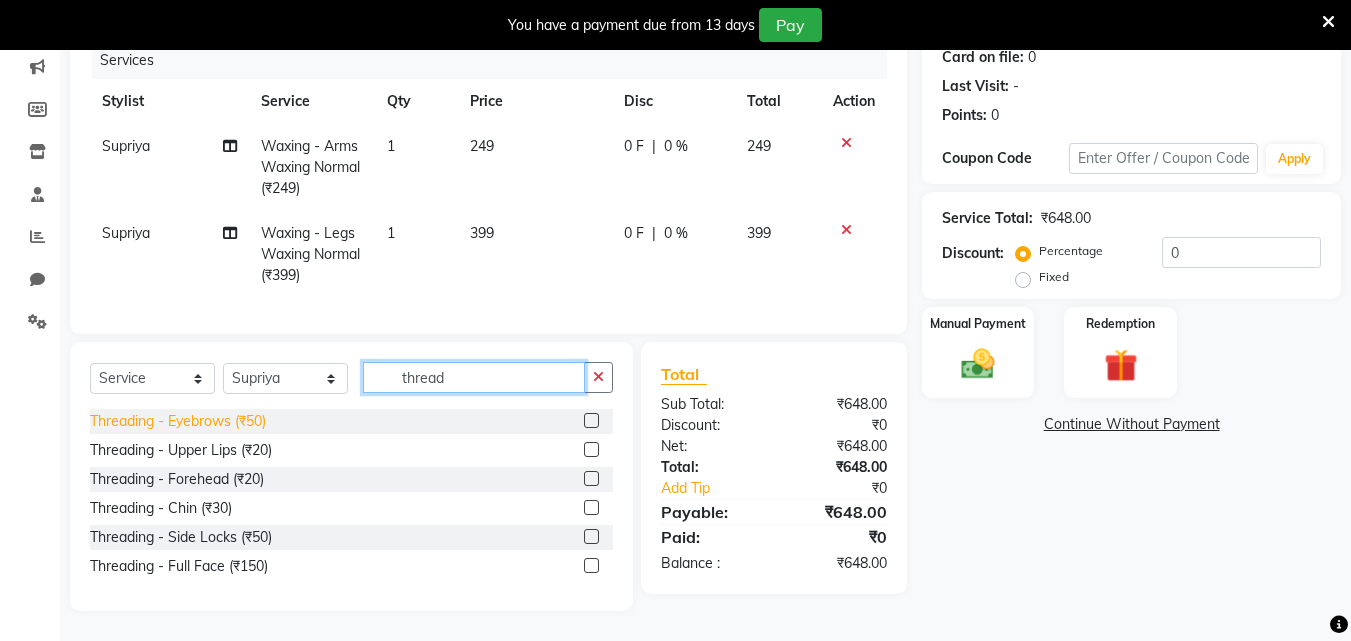 type on "thread" 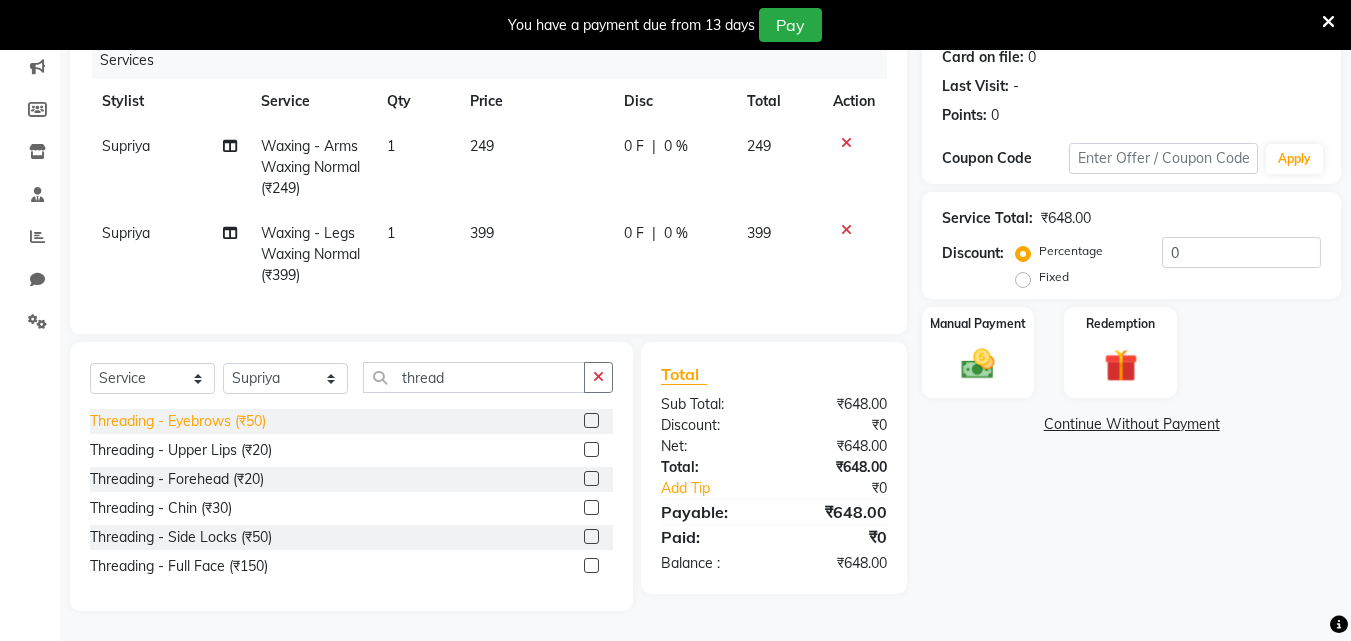 click on "Threading - Eyebrows (₹50)" 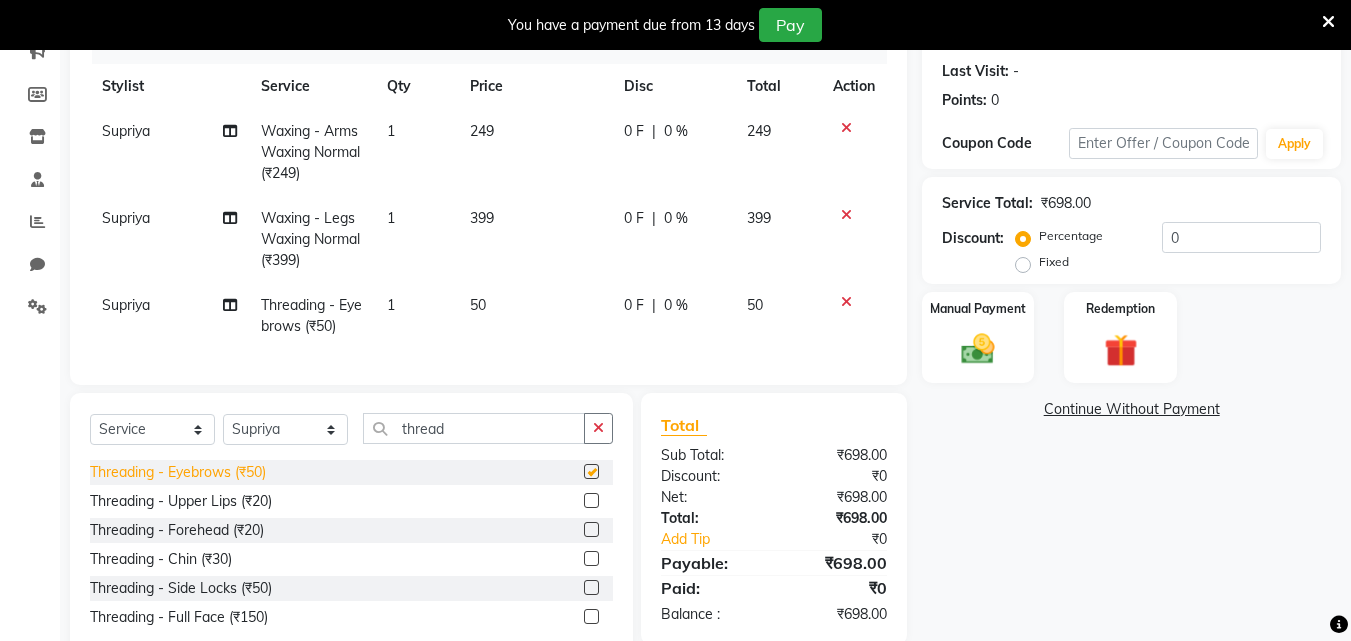 checkbox on "false" 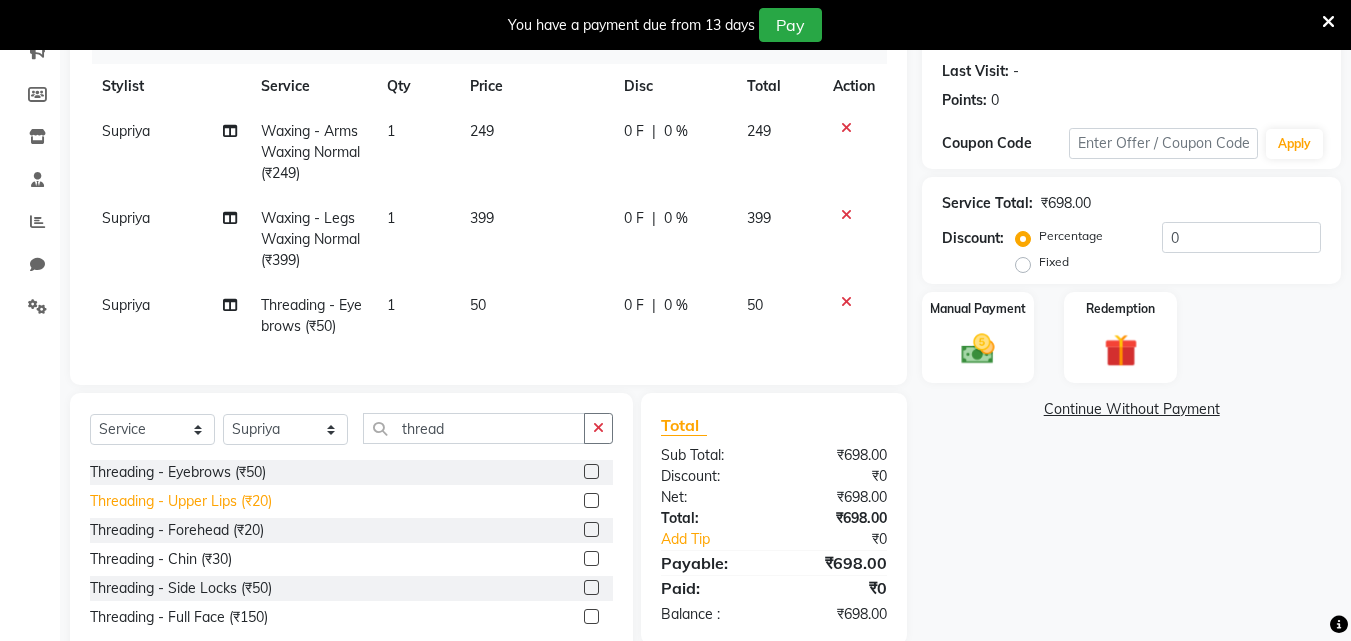 click on "Threading - Upper Lips (₹20)" 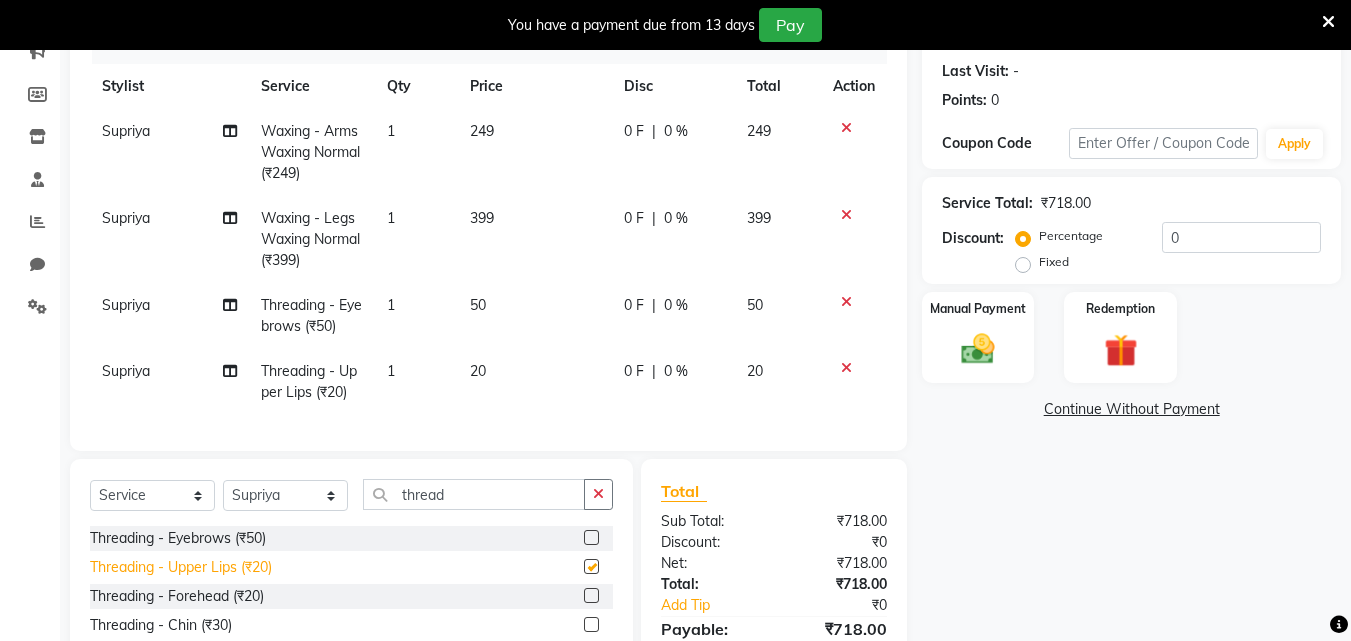 checkbox on "false" 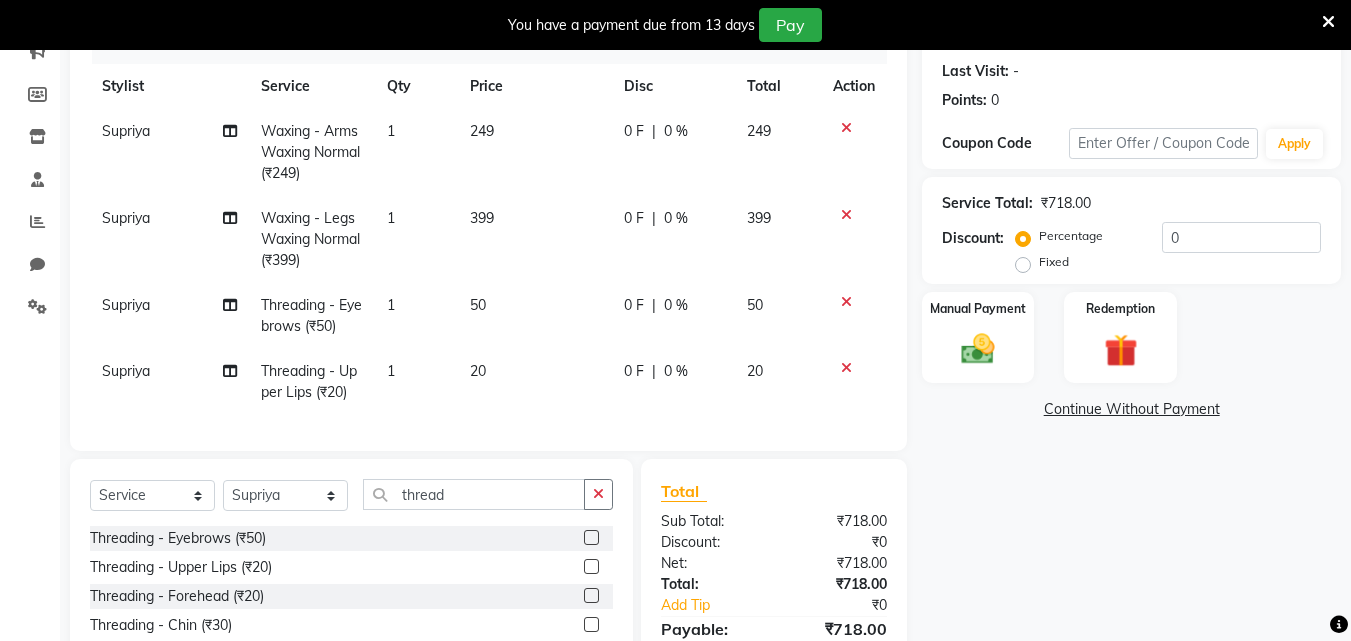 click 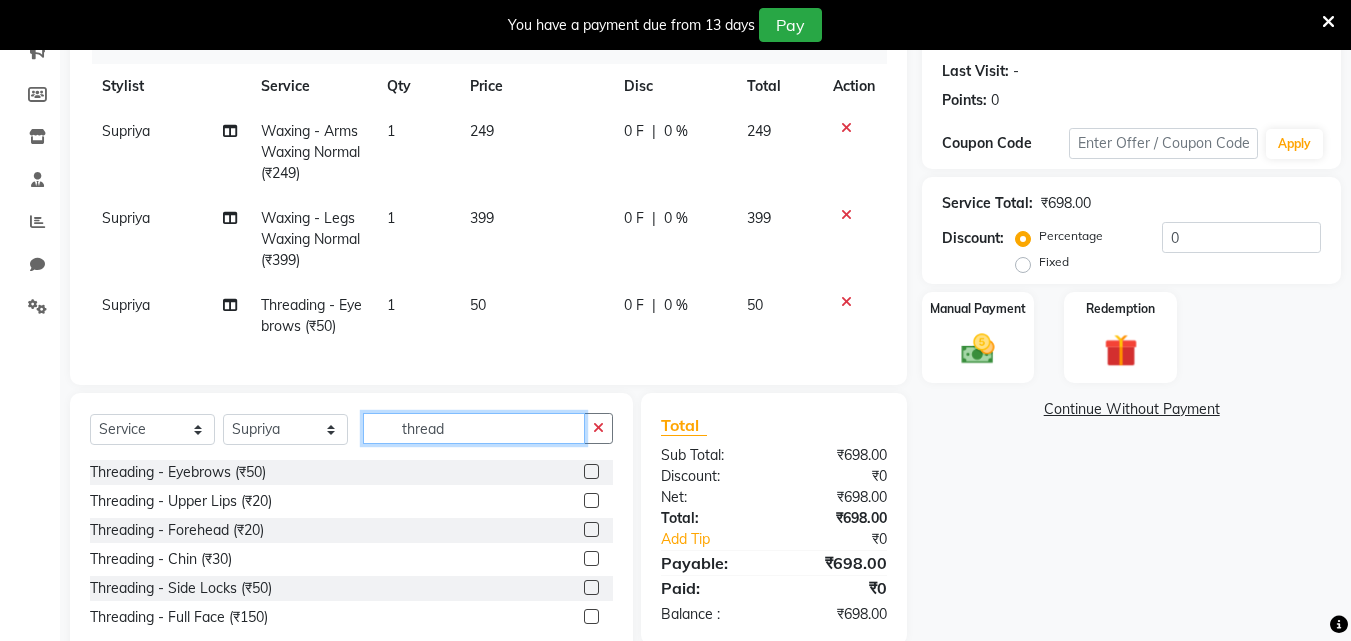 click on "thread" 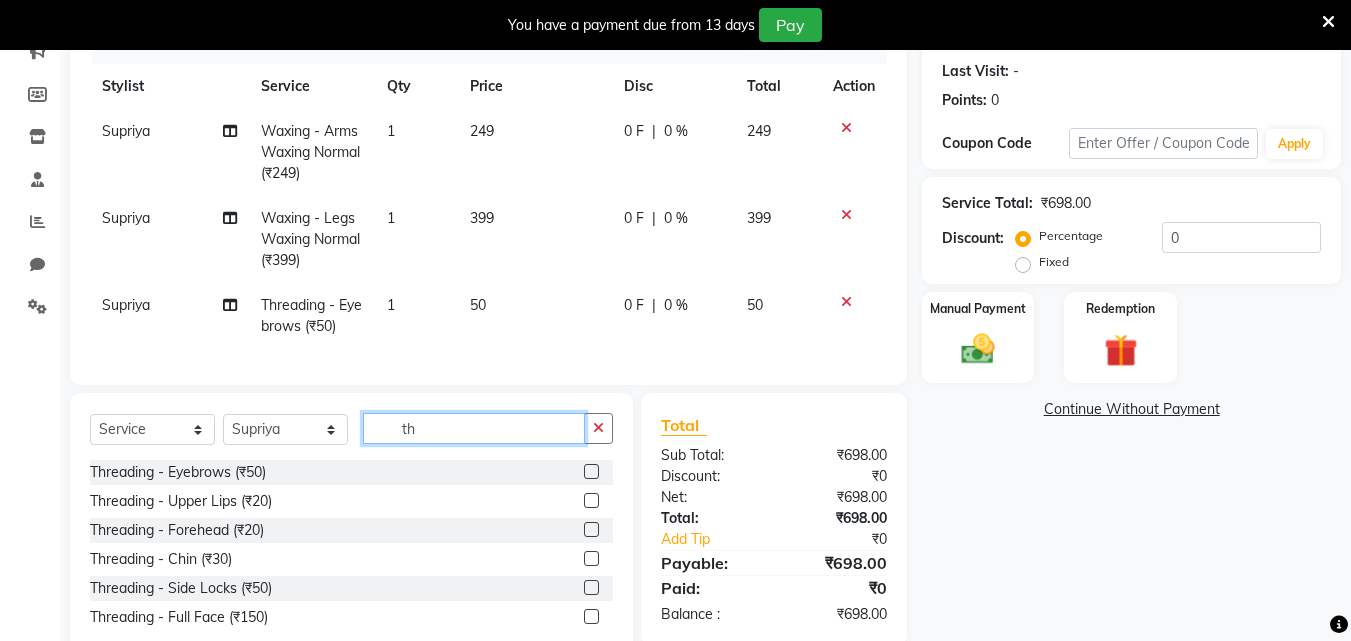 type on "t" 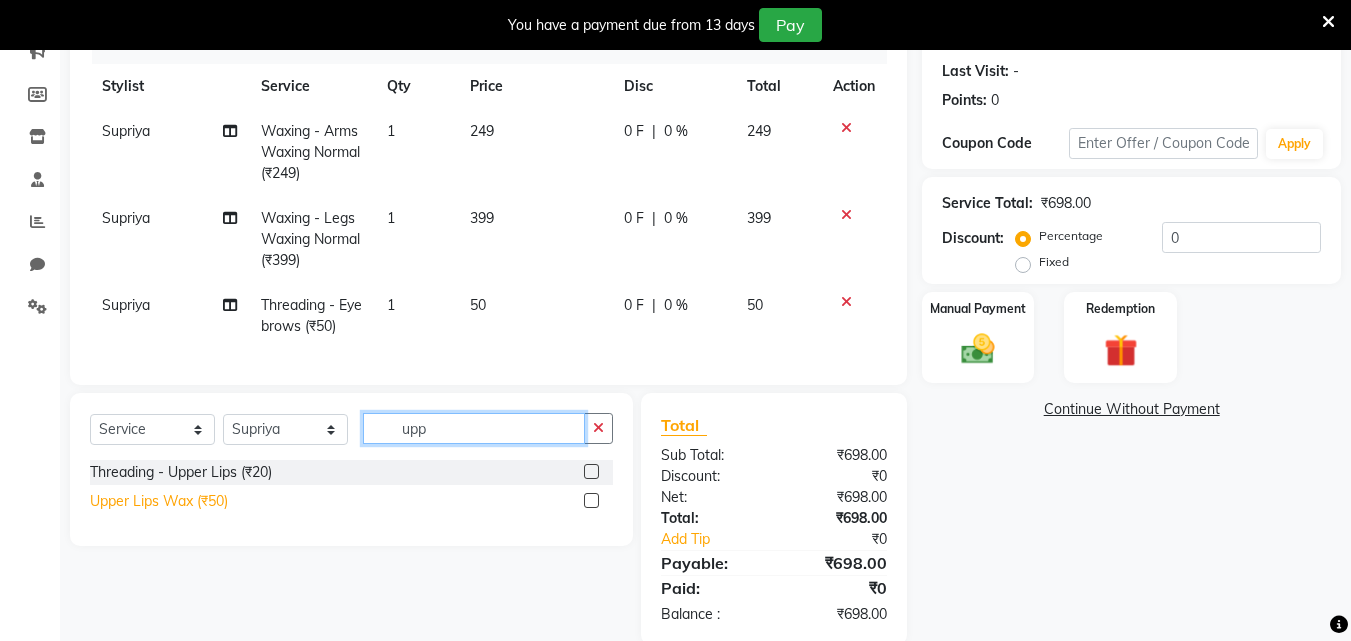 type on "upp" 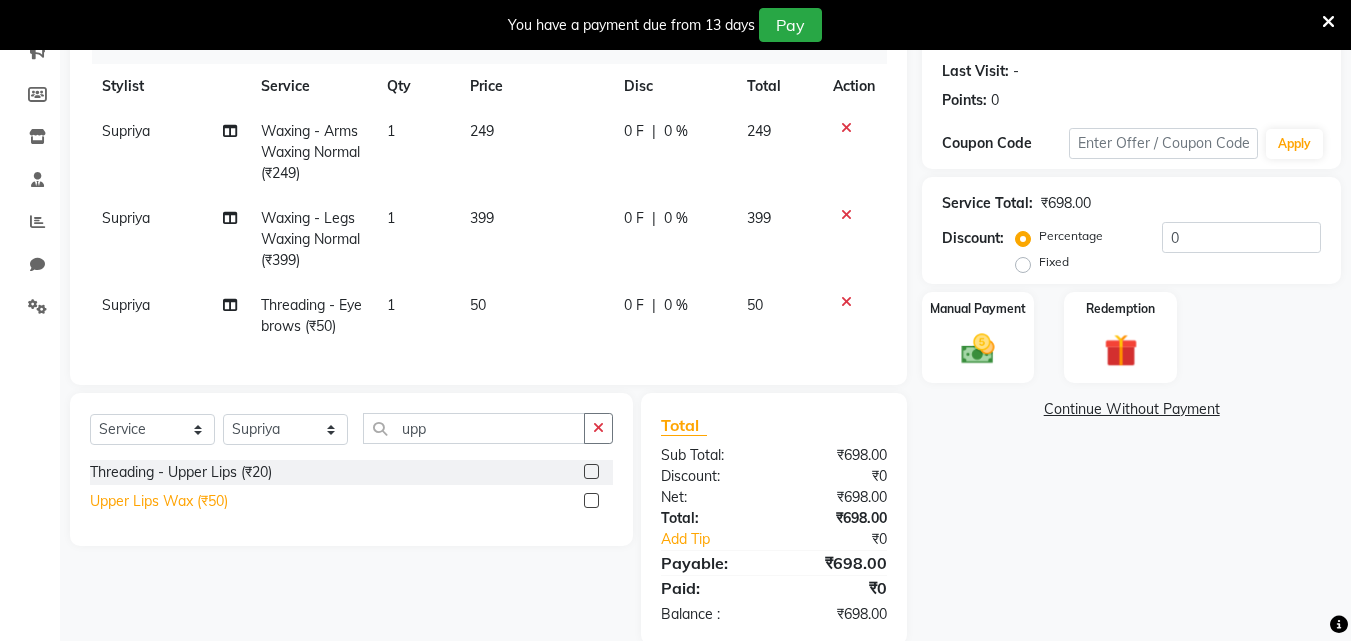 click on "Upper Lips Wax (₹50)" 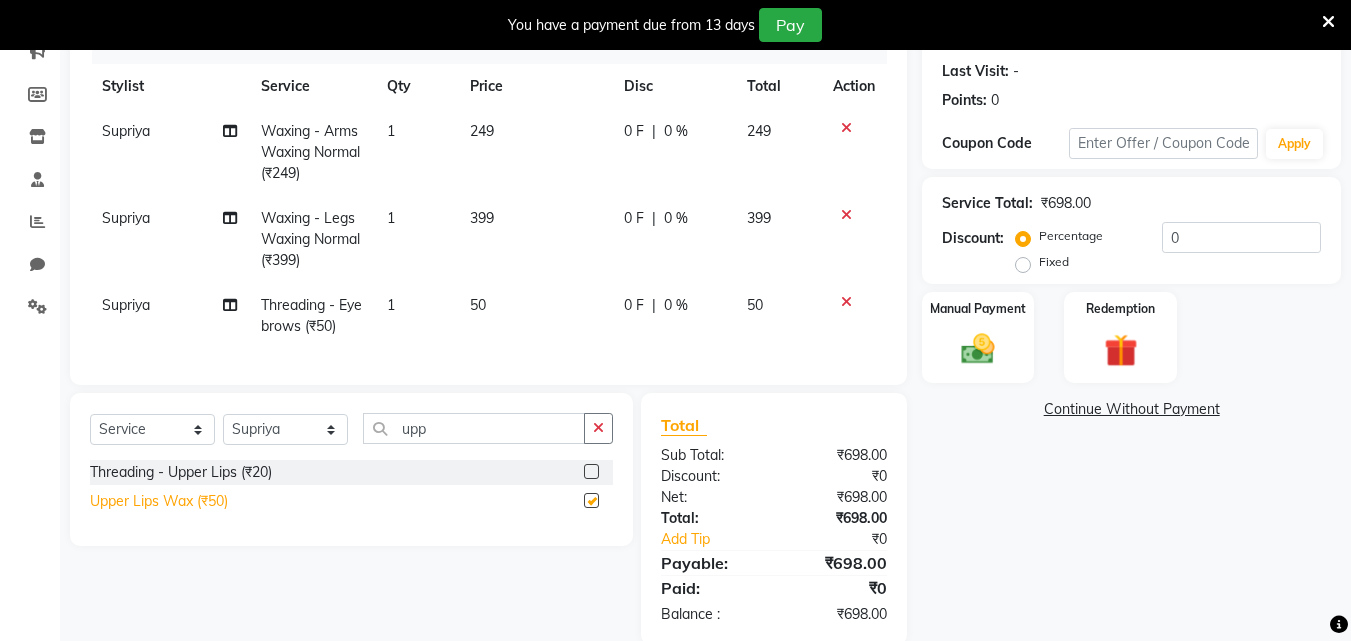 checkbox on "false" 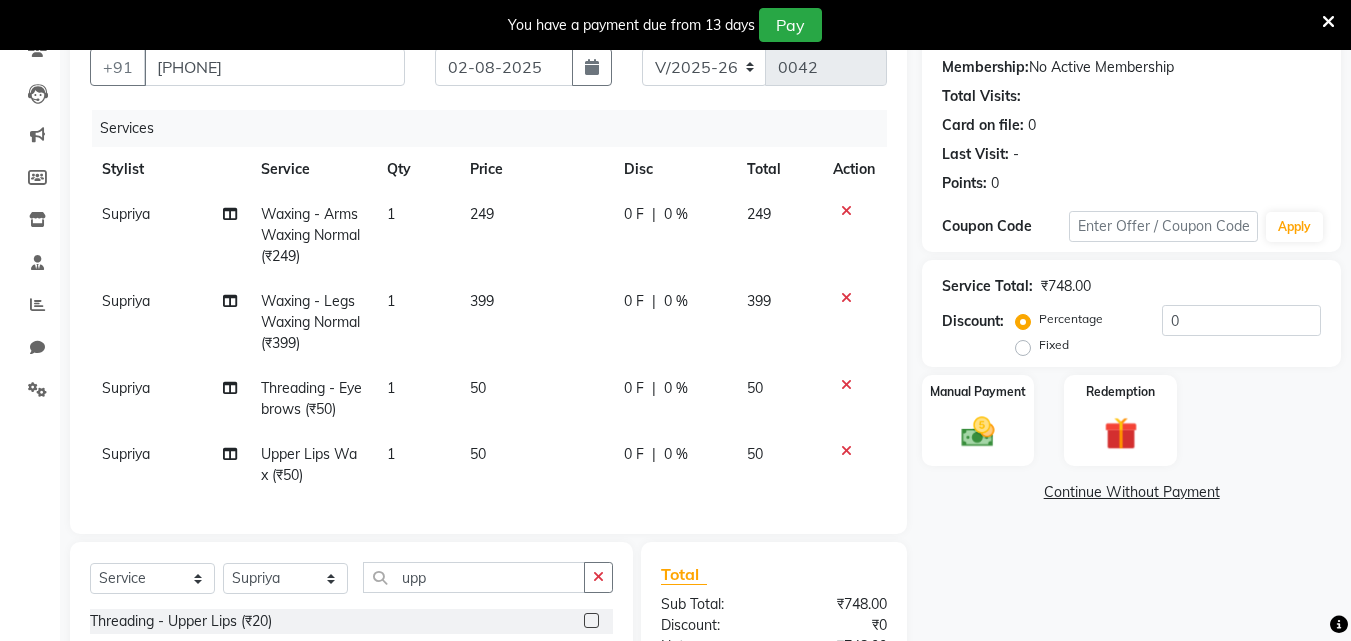 scroll, scrollTop: 73, scrollLeft: 0, axis: vertical 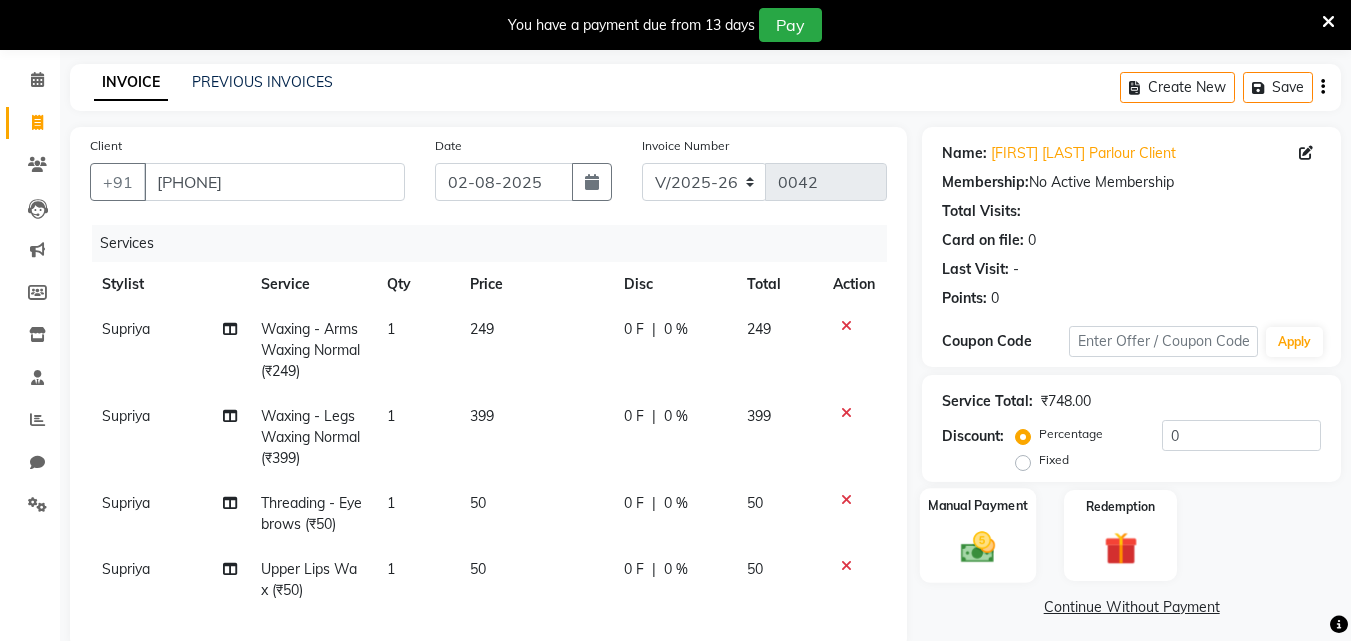 click 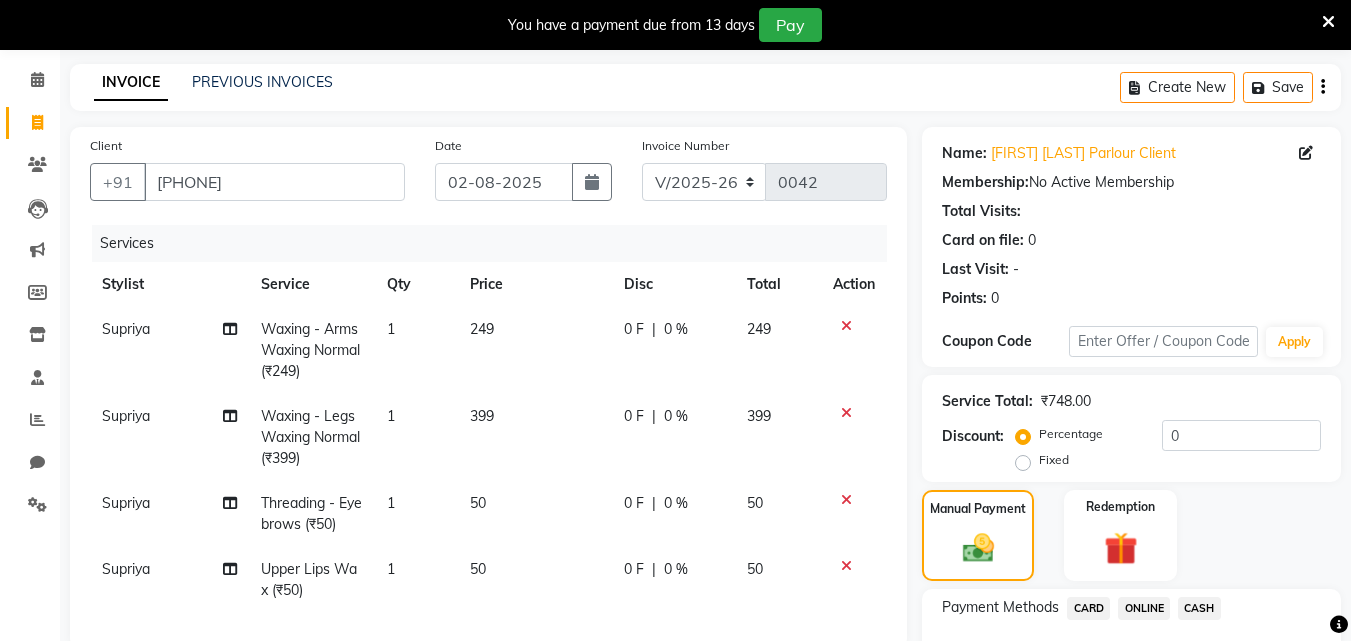 click on "399" 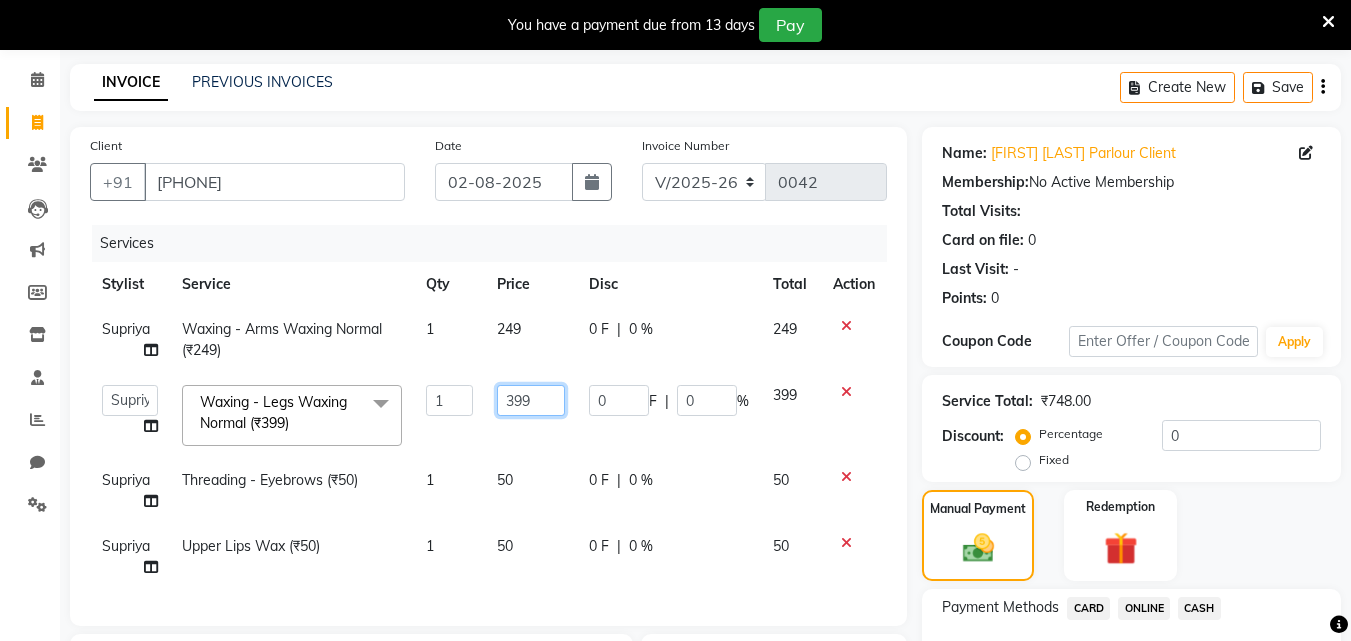 click on "399" 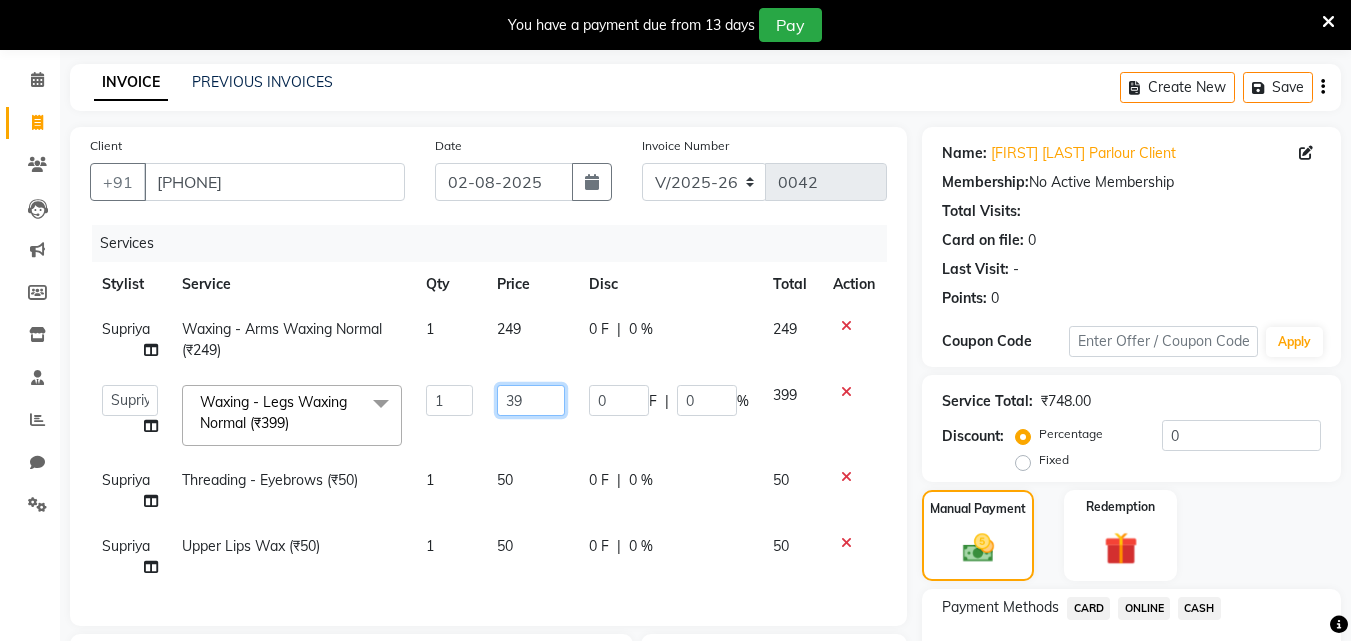 type on "3" 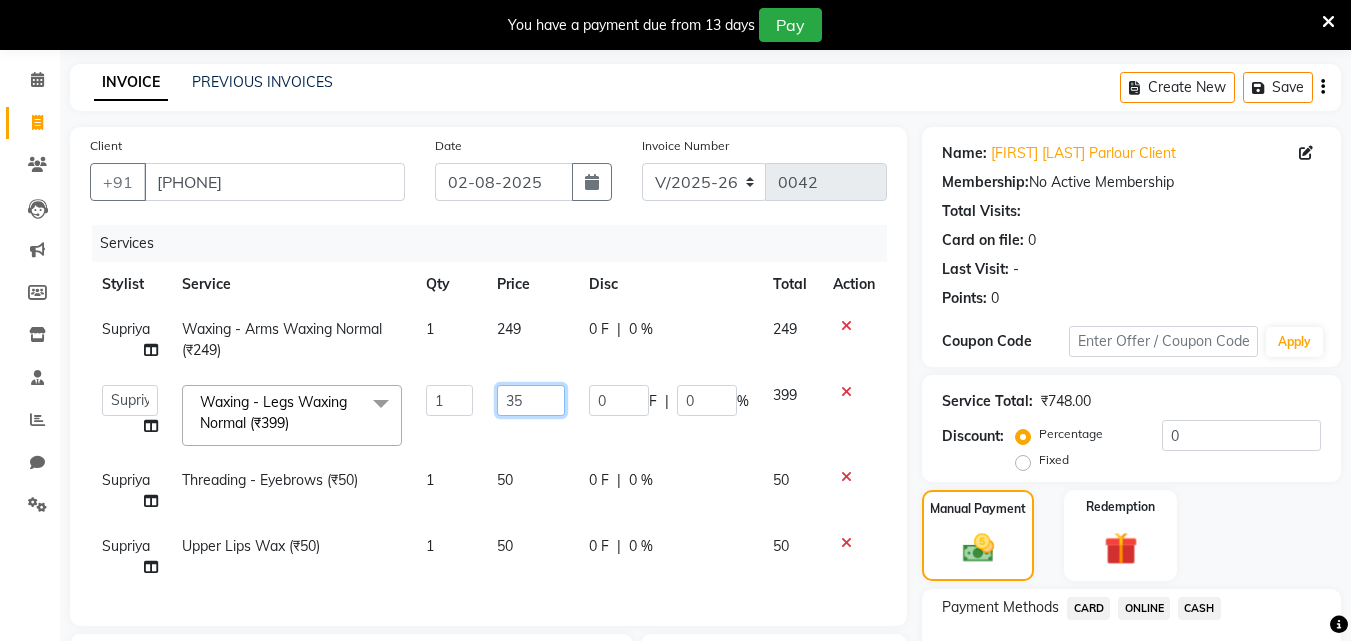 type on "350" 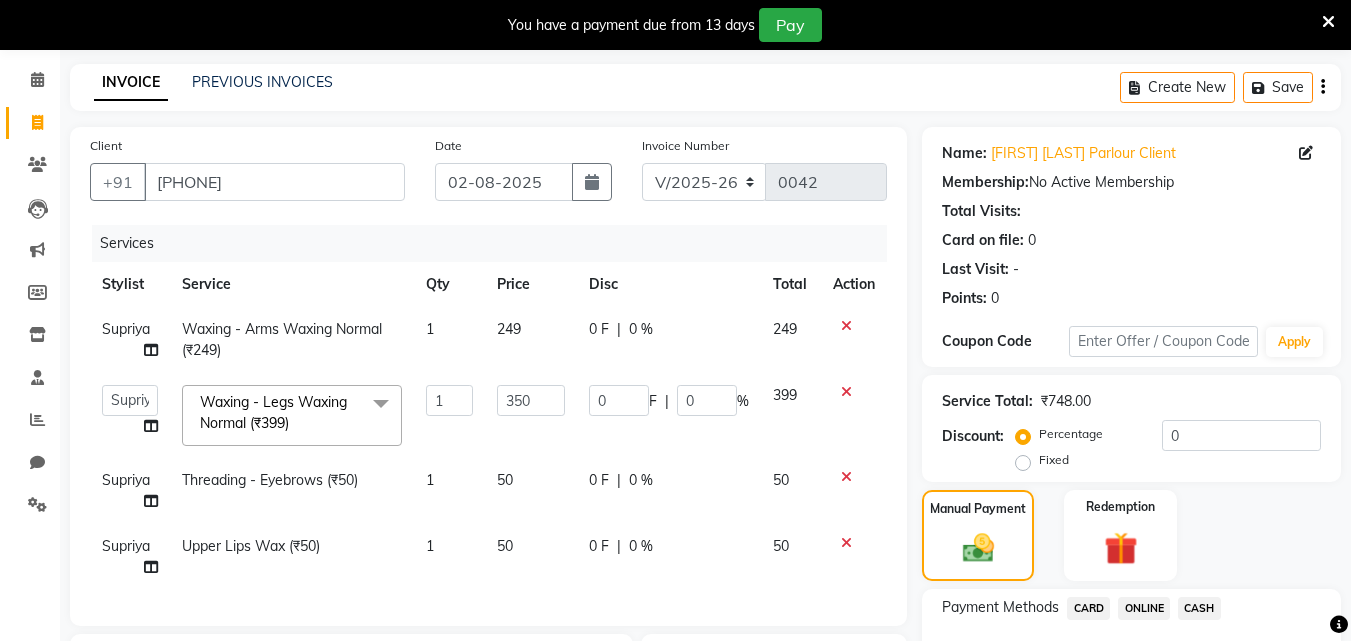 click on "249" 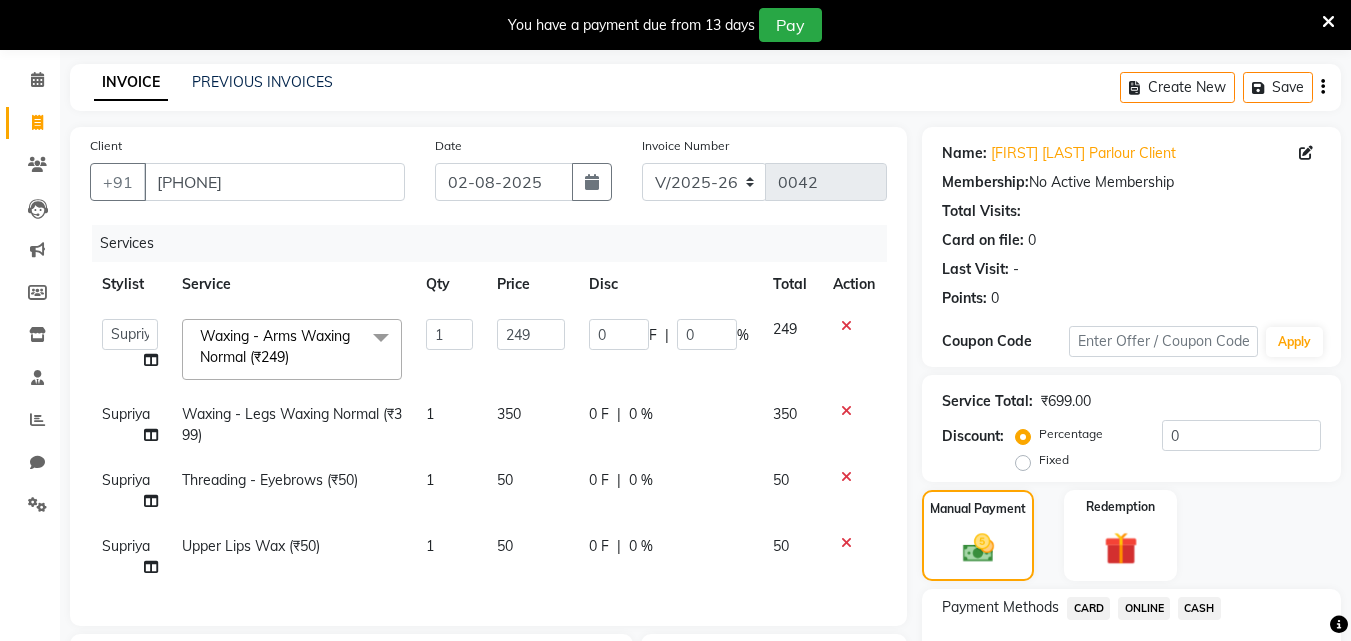 click on "0 F | 0 %" 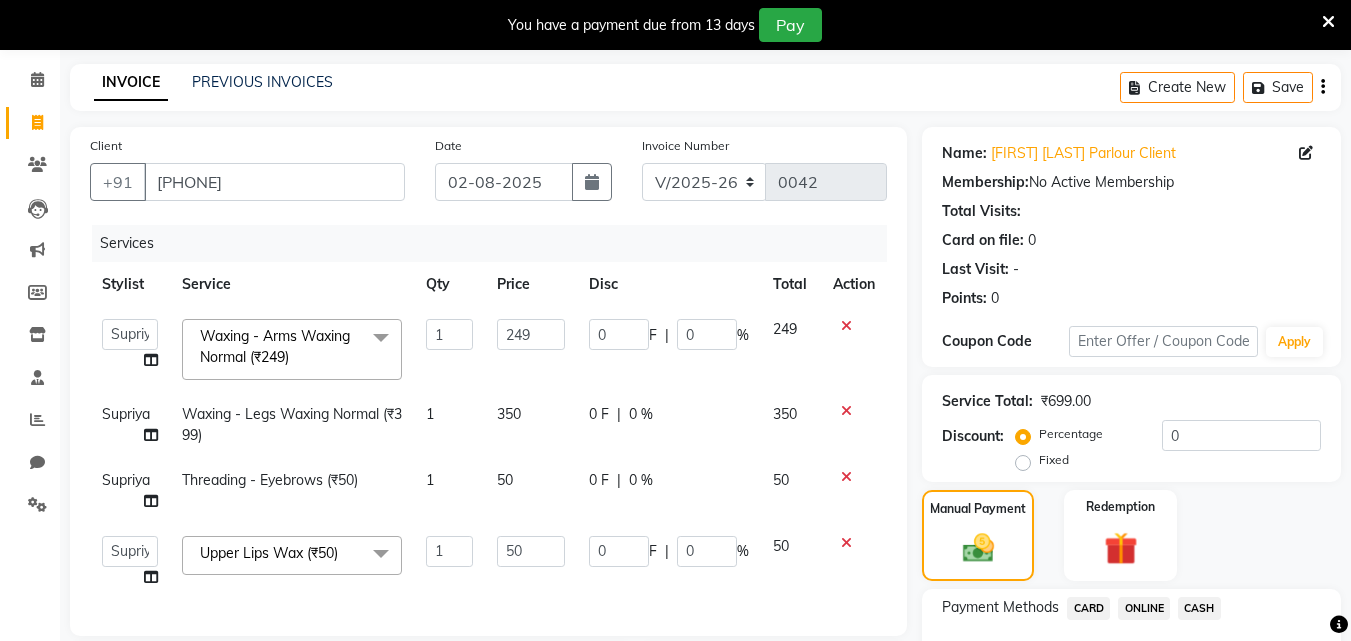 click on "0 F | 0 %" 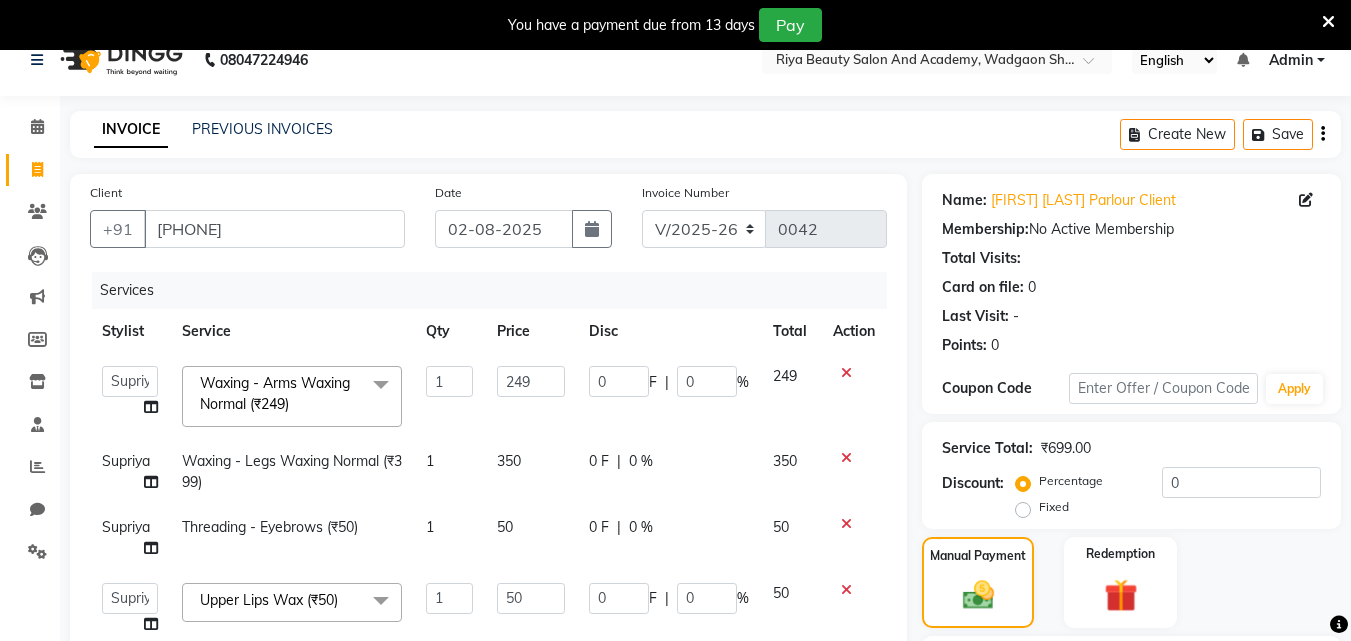 scroll, scrollTop: 20, scrollLeft: 0, axis: vertical 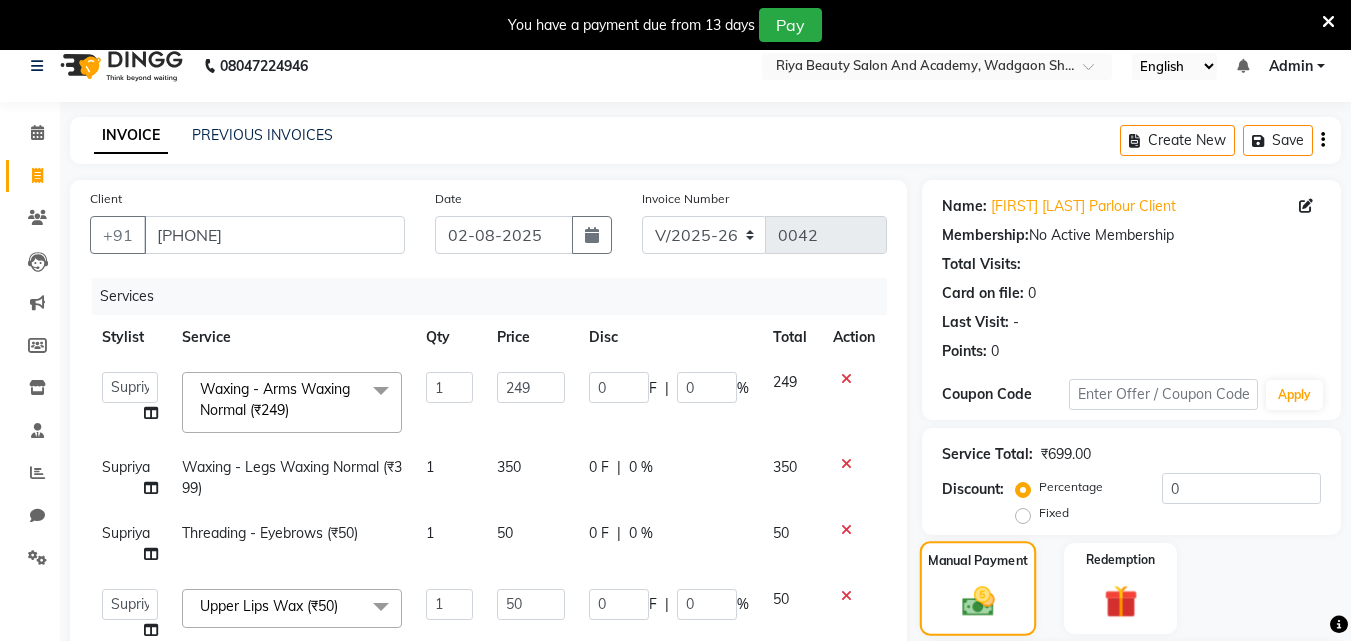 click on "Manual Payment" 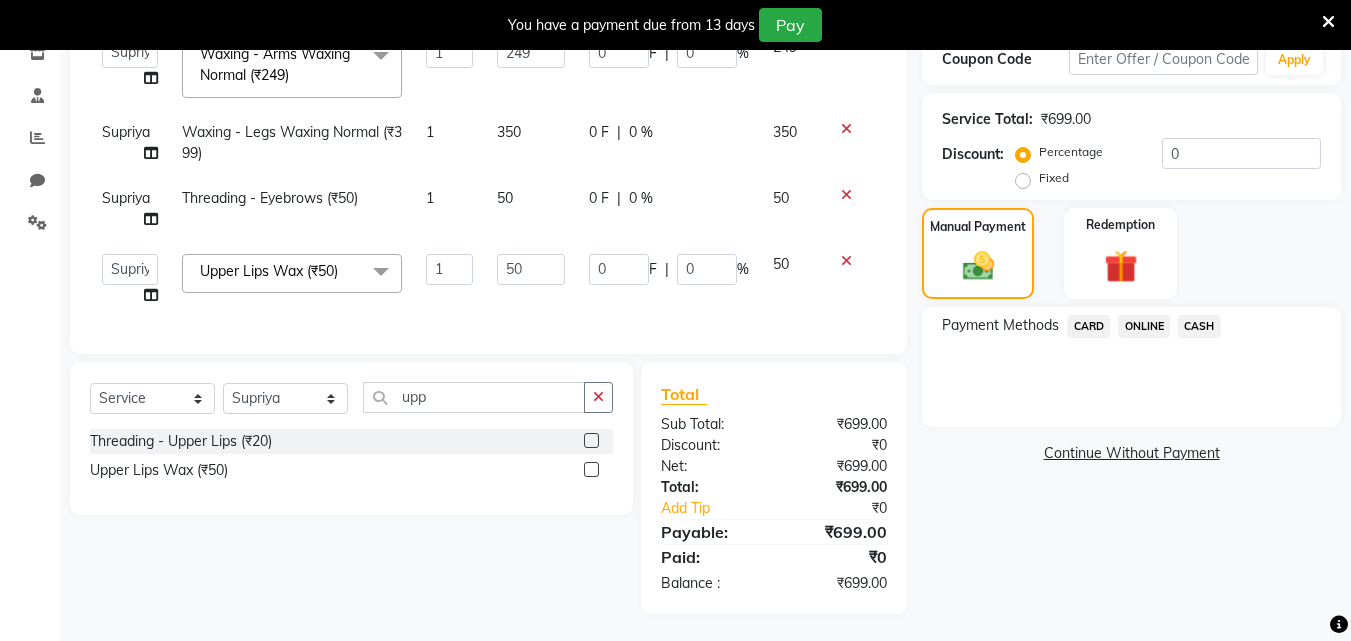 scroll, scrollTop: 373, scrollLeft: 0, axis: vertical 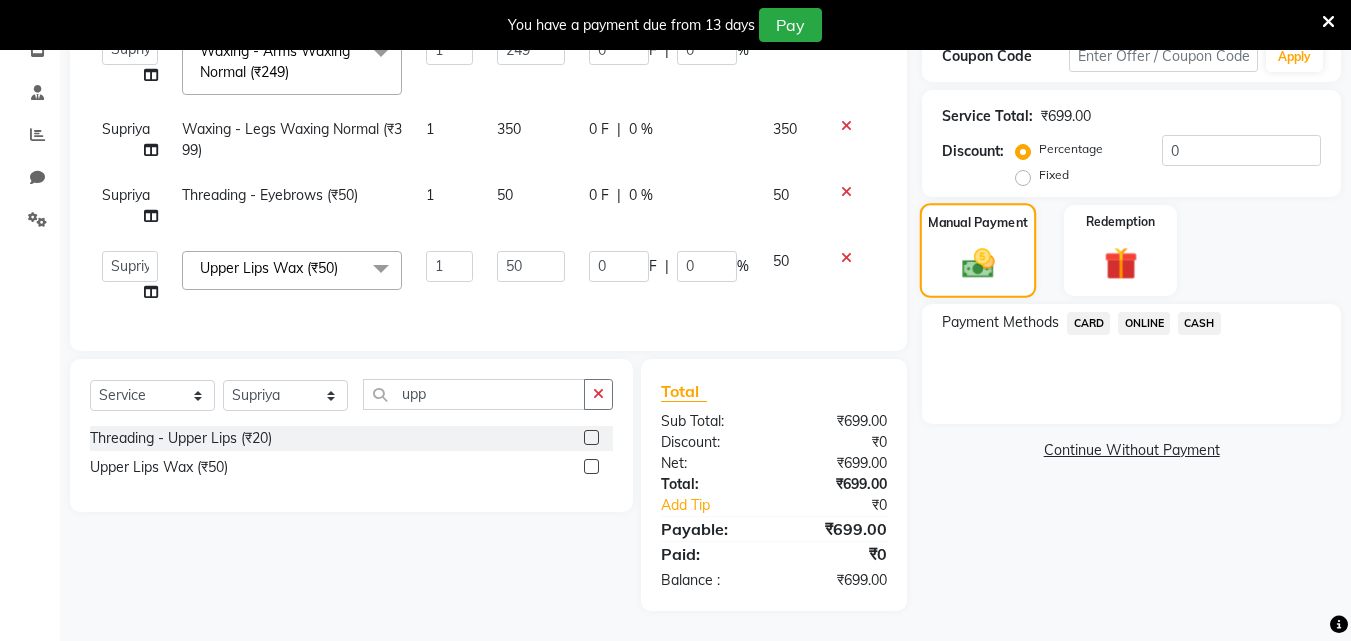 click on "Manual Payment" 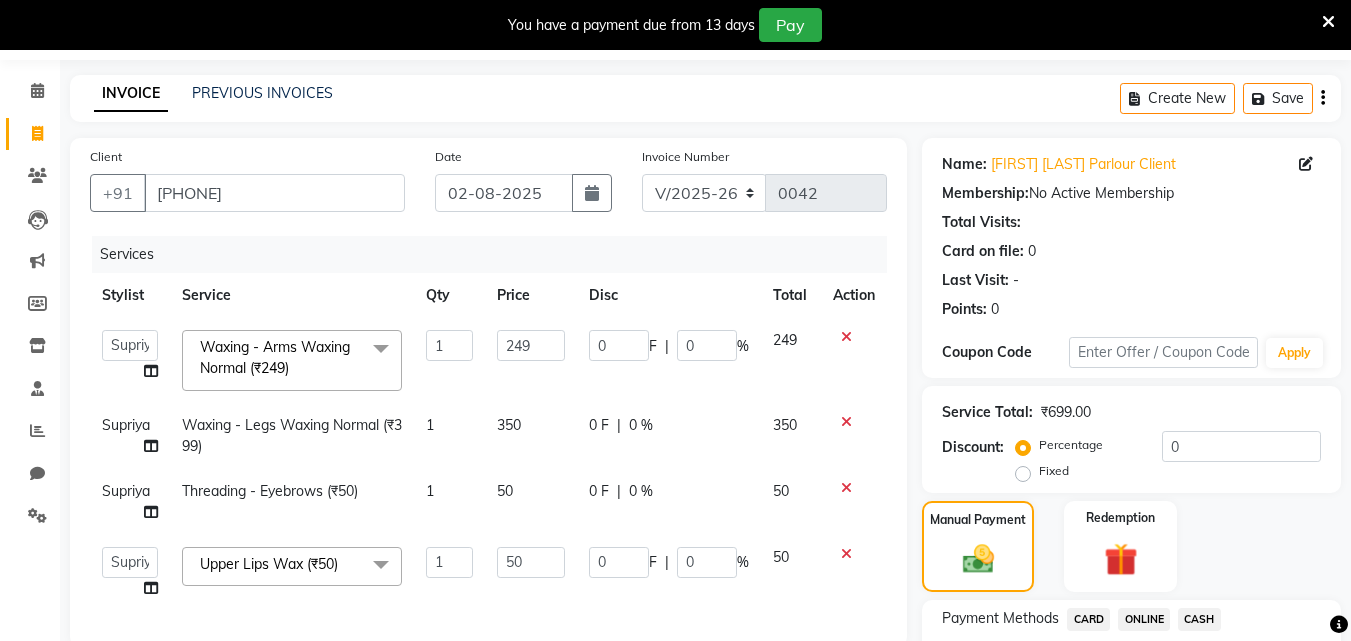 scroll, scrollTop: 60, scrollLeft: 0, axis: vertical 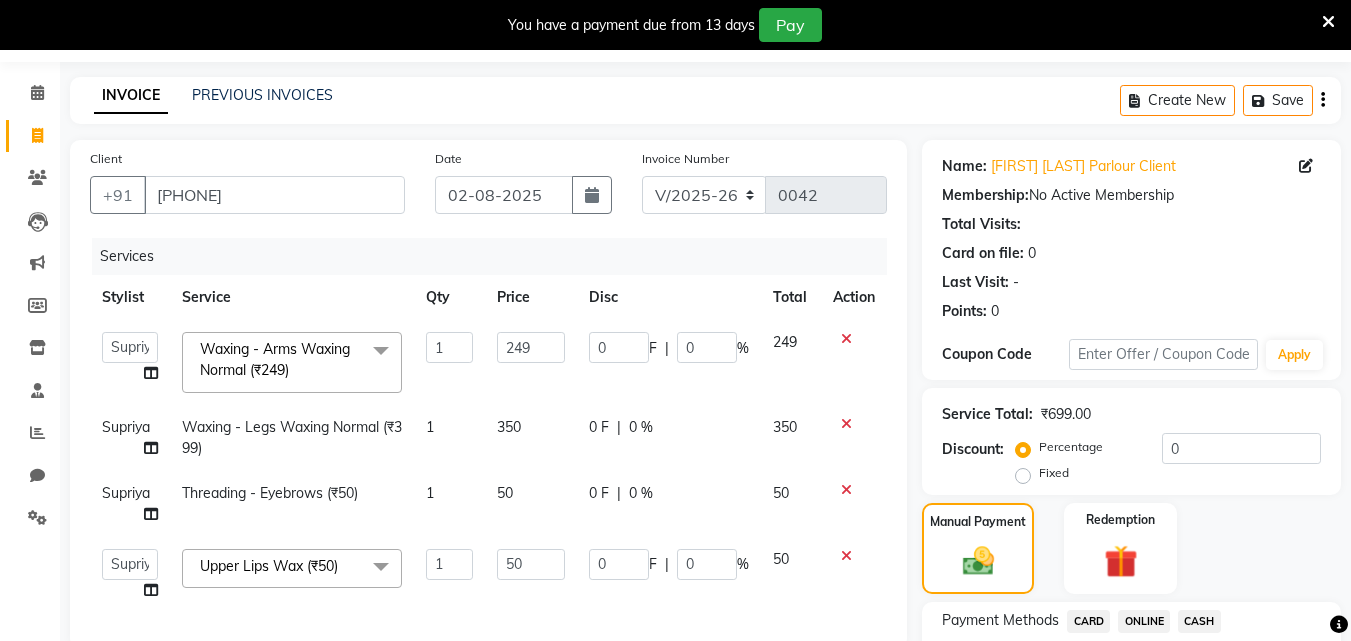 click on "ONLINE" 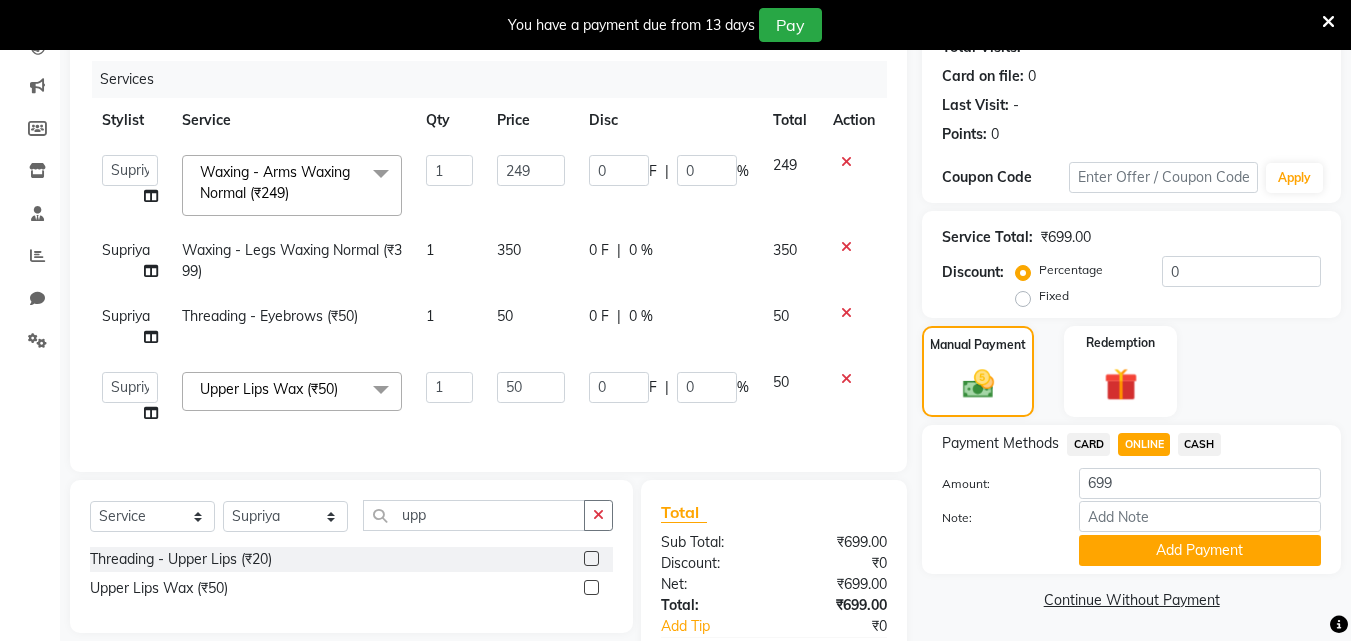 scroll, scrollTop: 336, scrollLeft: 0, axis: vertical 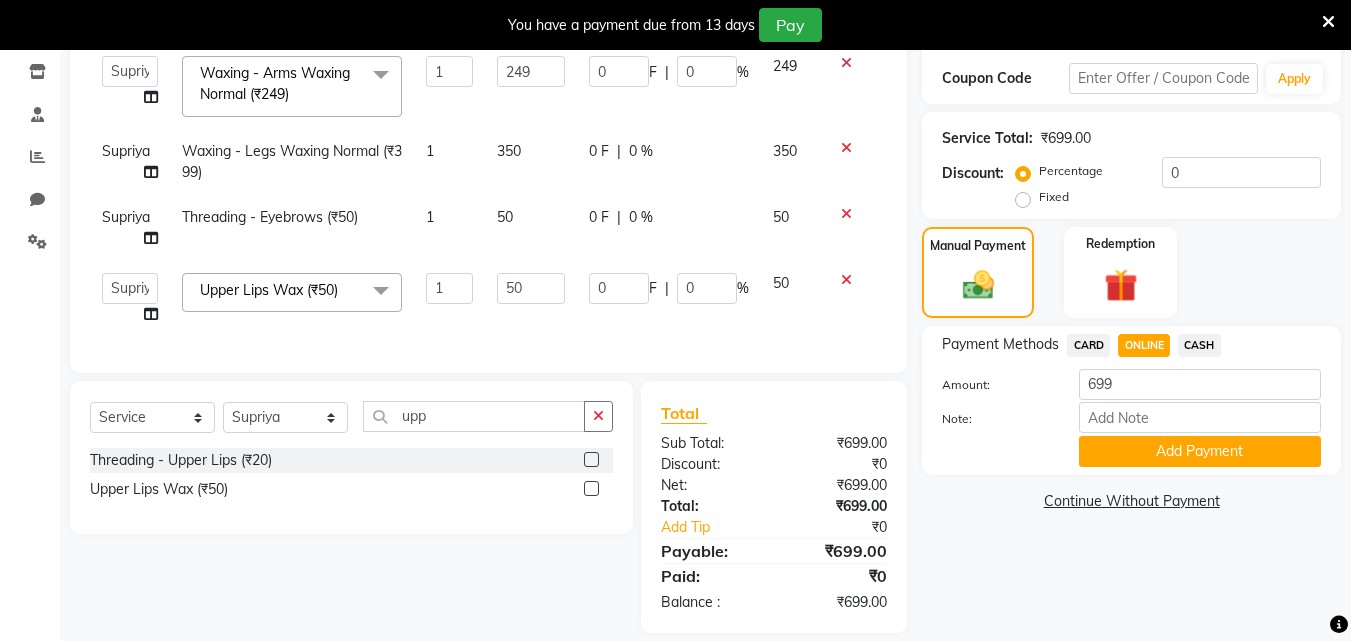 click on "ONLINE" 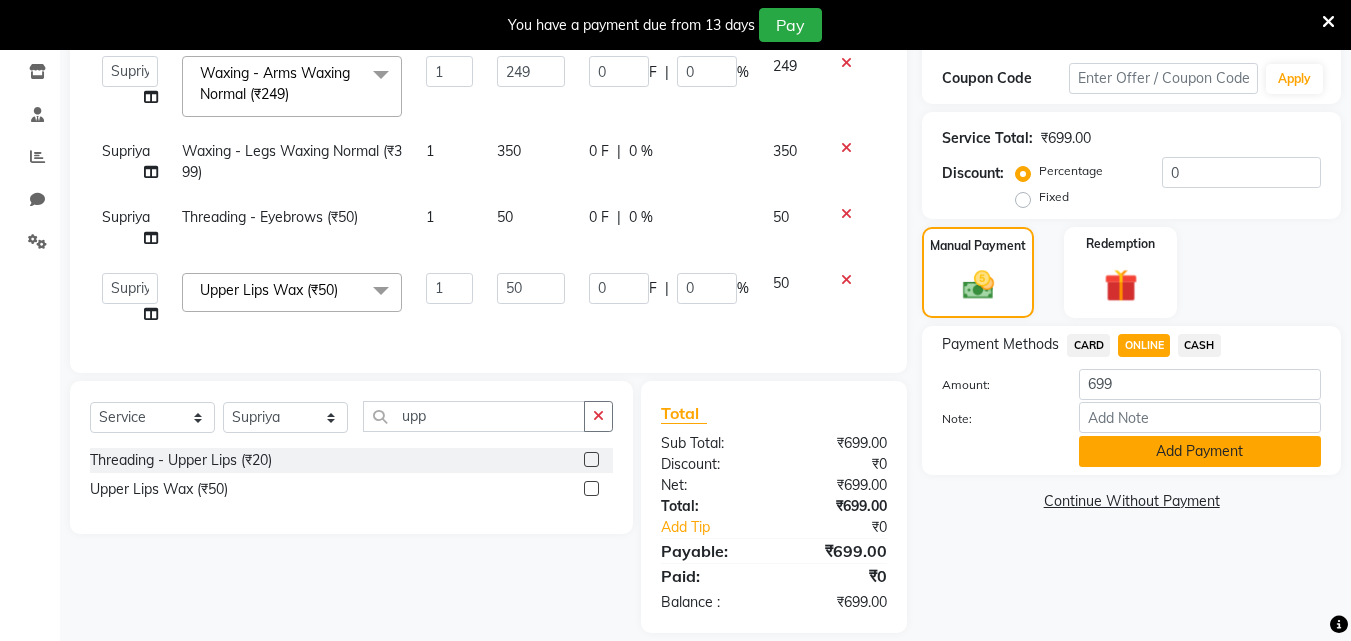 click on "Add Payment" 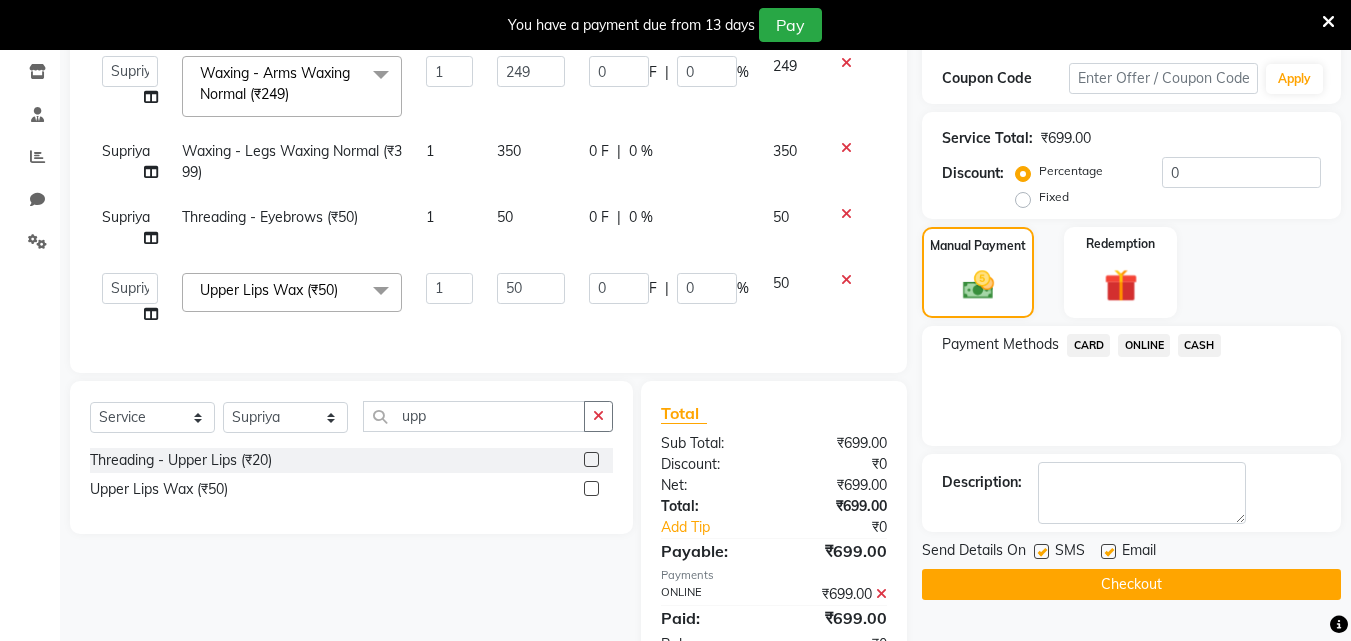 click on "Checkout" 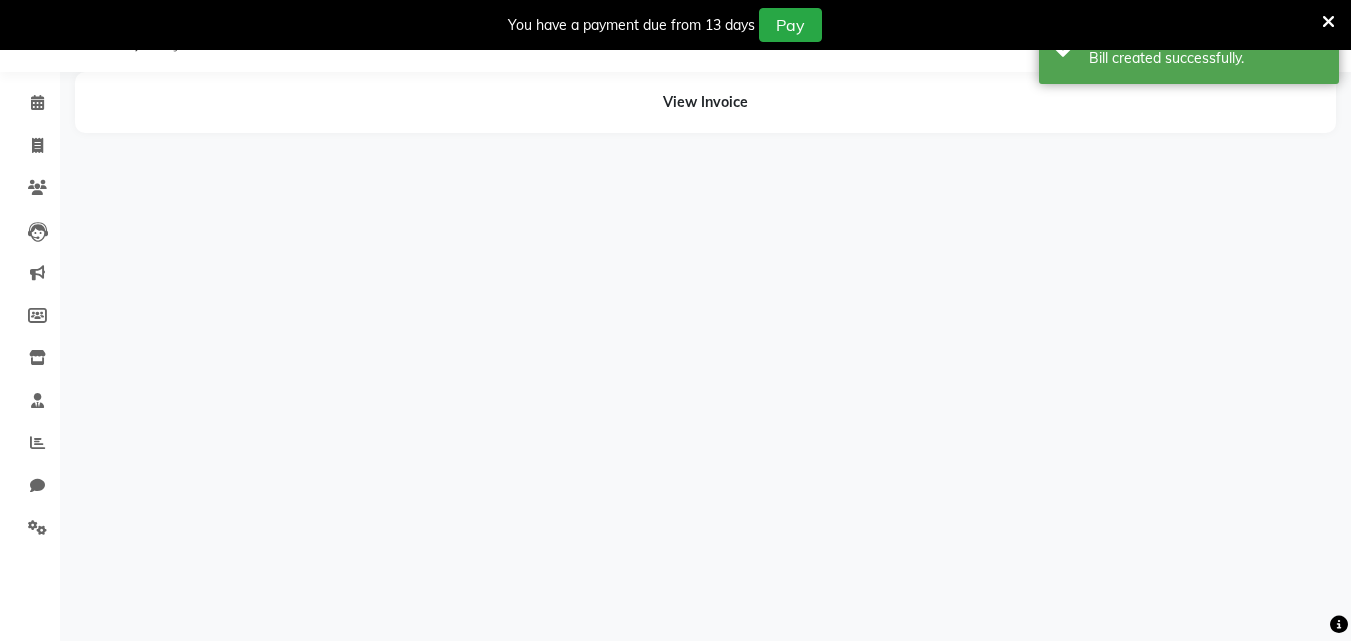 scroll, scrollTop: 88, scrollLeft: 0, axis: vertical 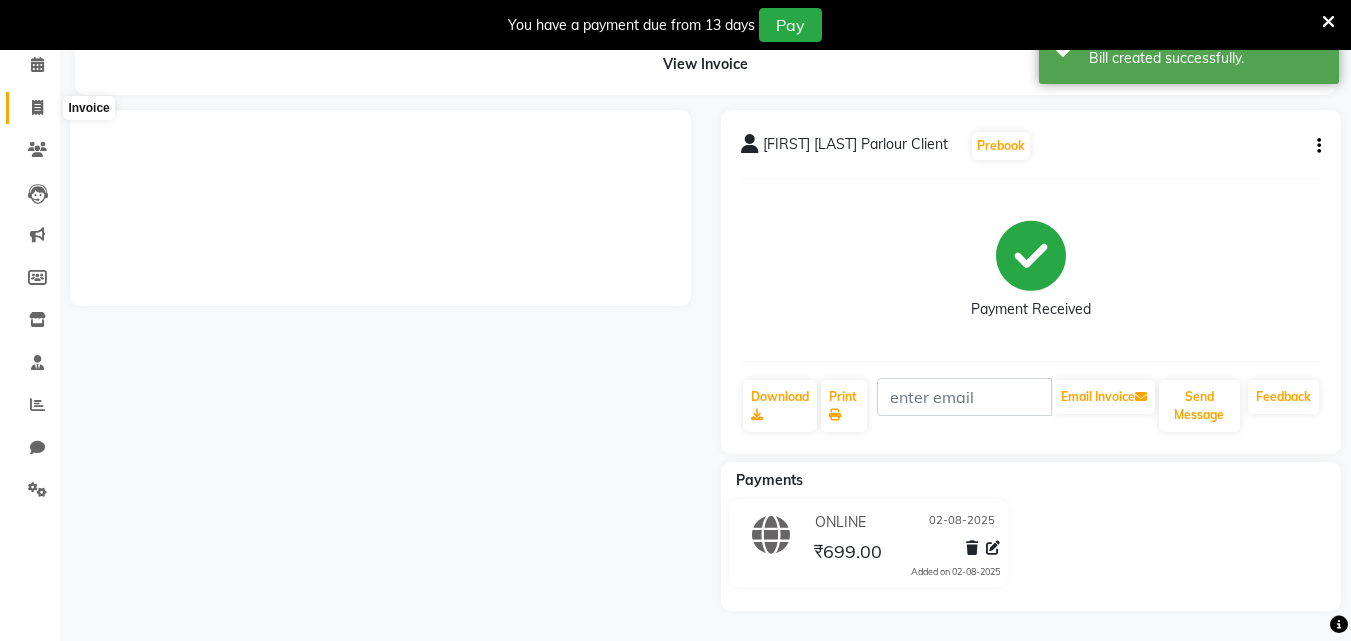 click 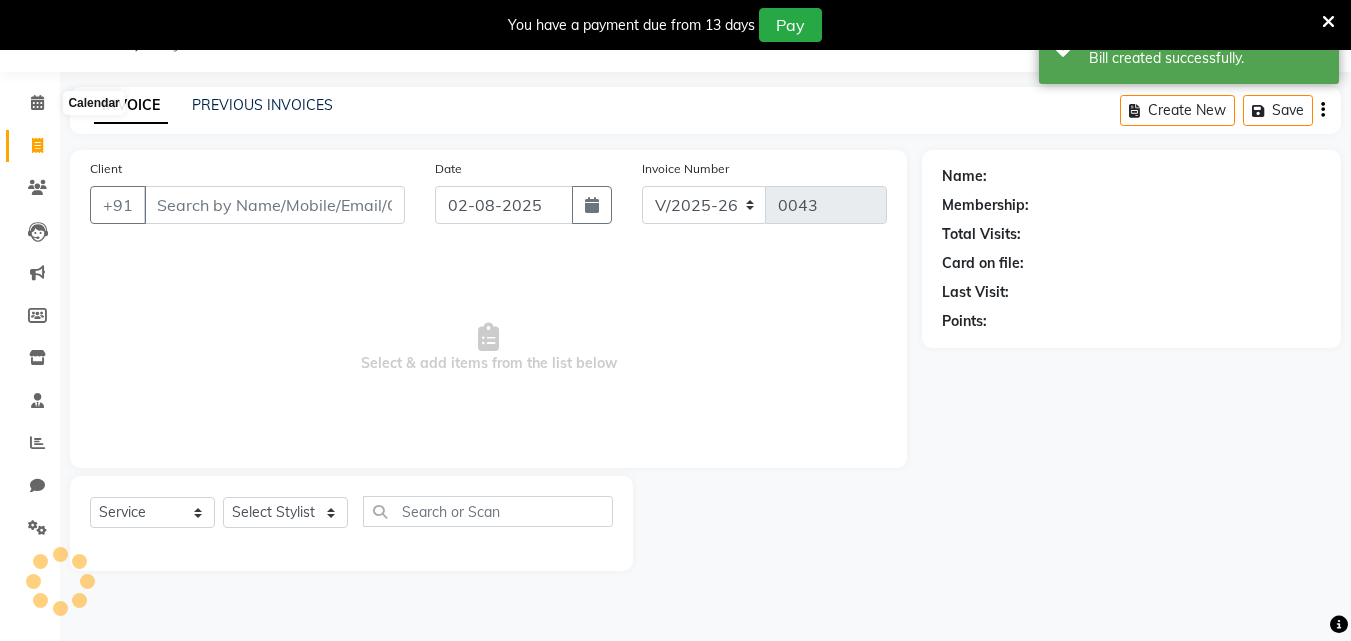 scroll, scrollTop: 50, scrollLeft: 0, axis: vertical 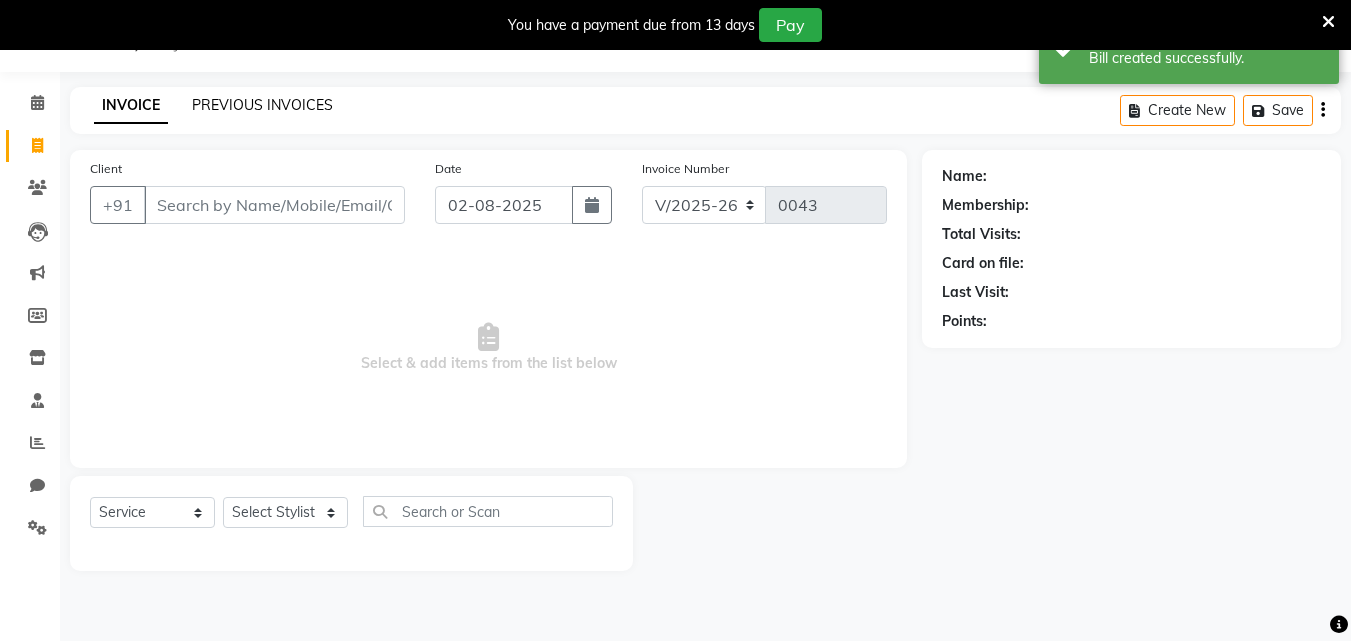 click on "PREVIOUS INVOICES" 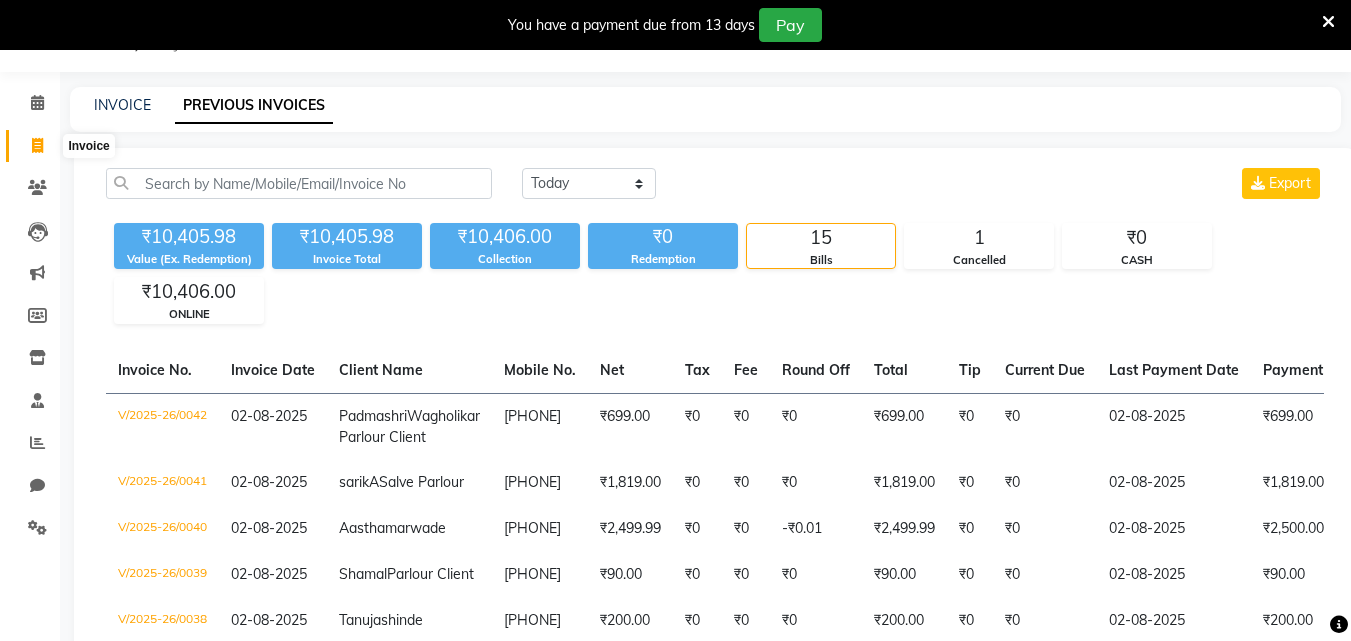 click 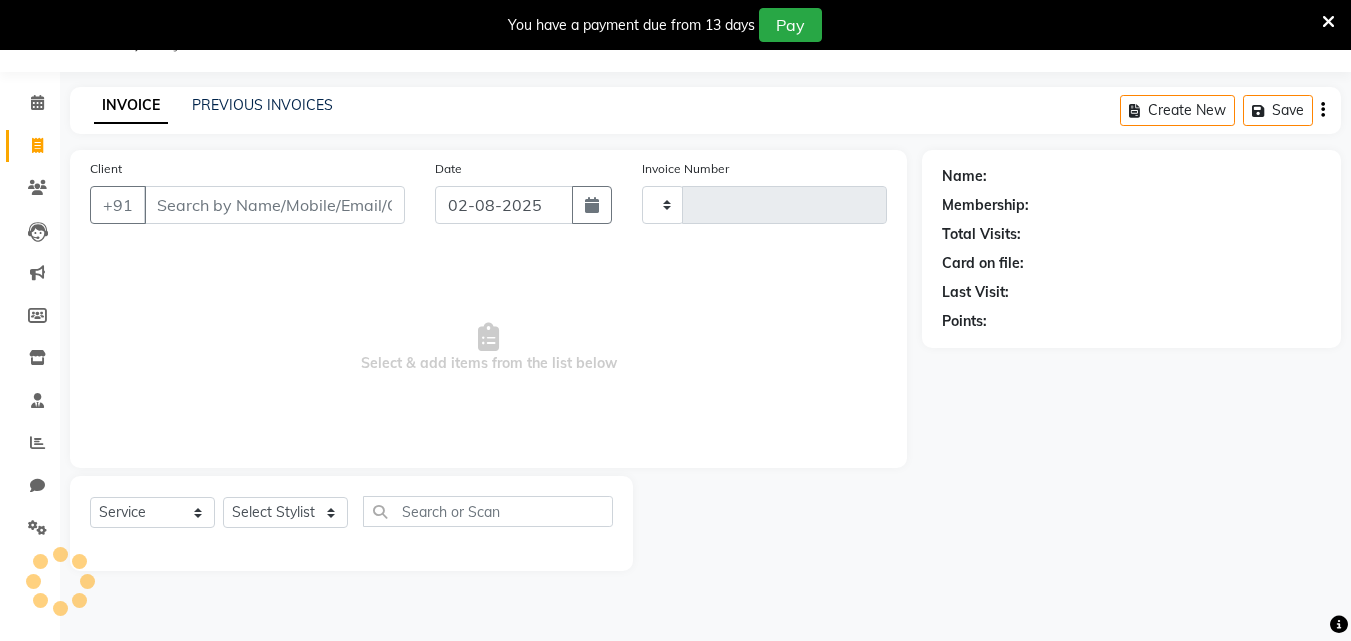 type on "0043" 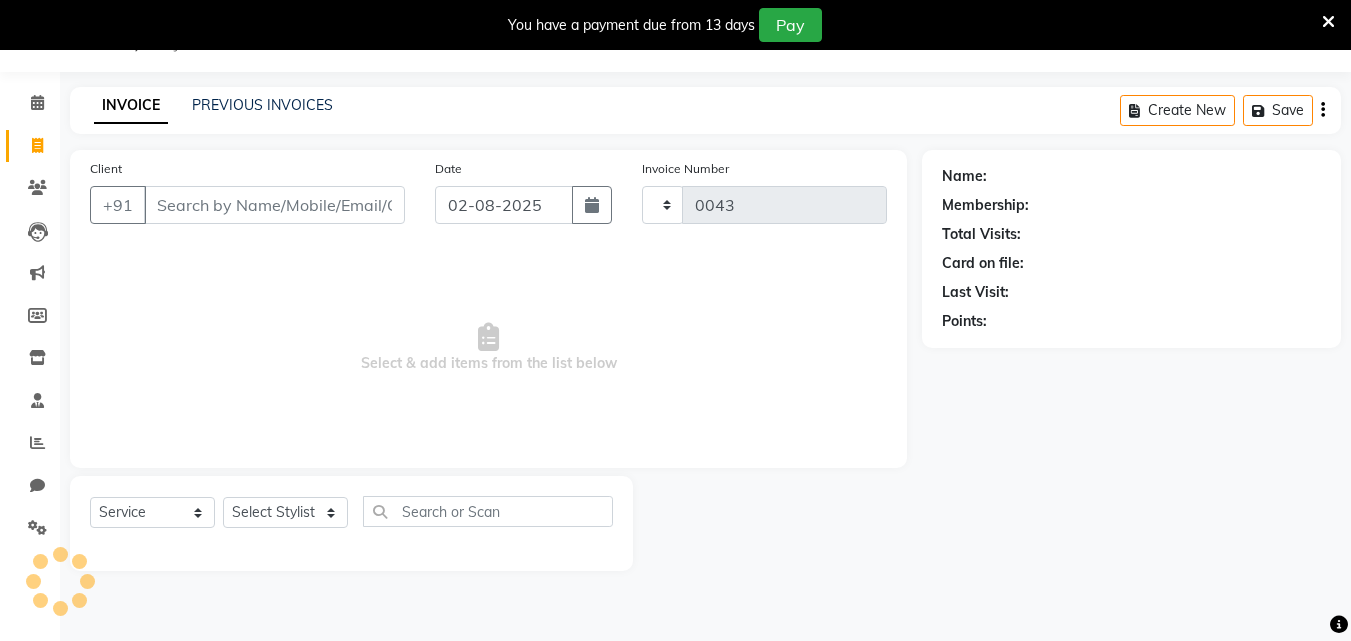 select on "8620" 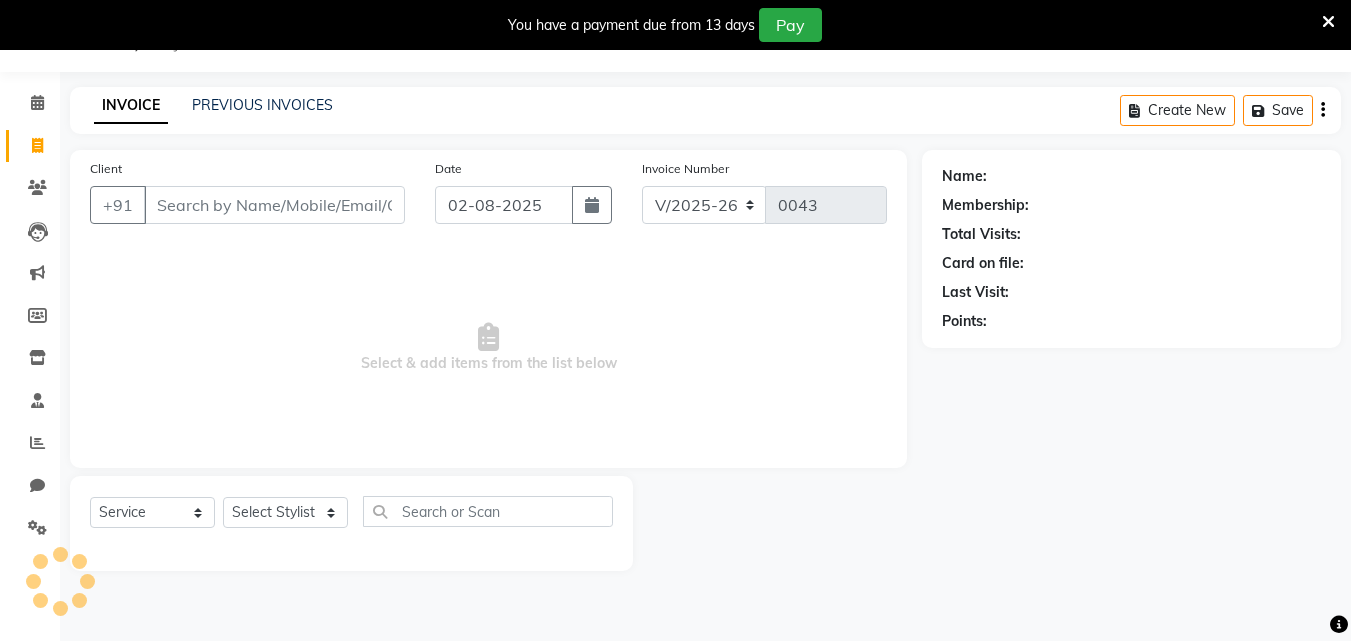 click 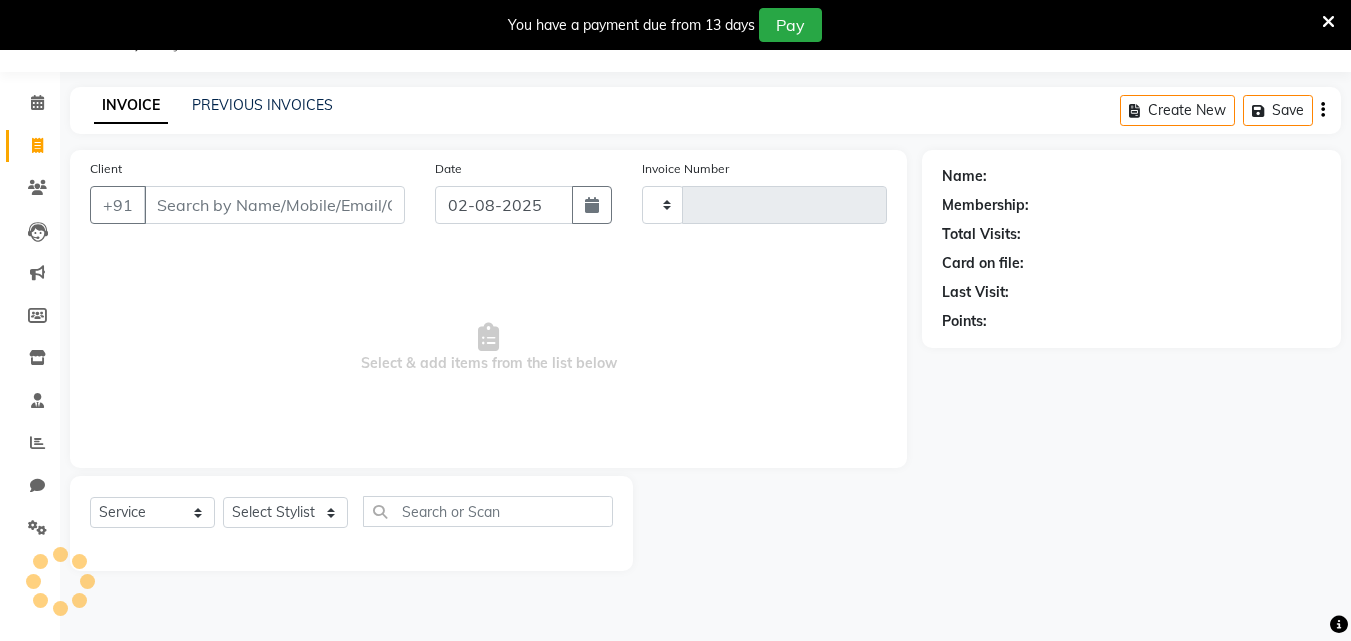 type on "0043" 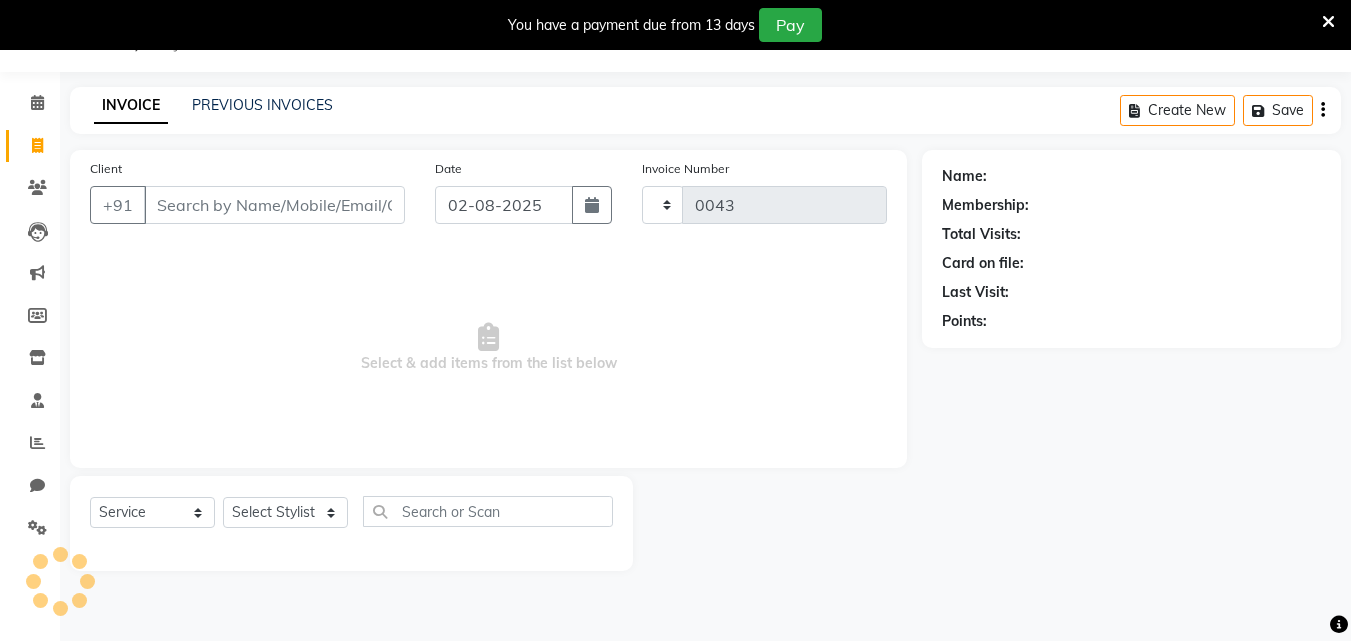 select on "8620" 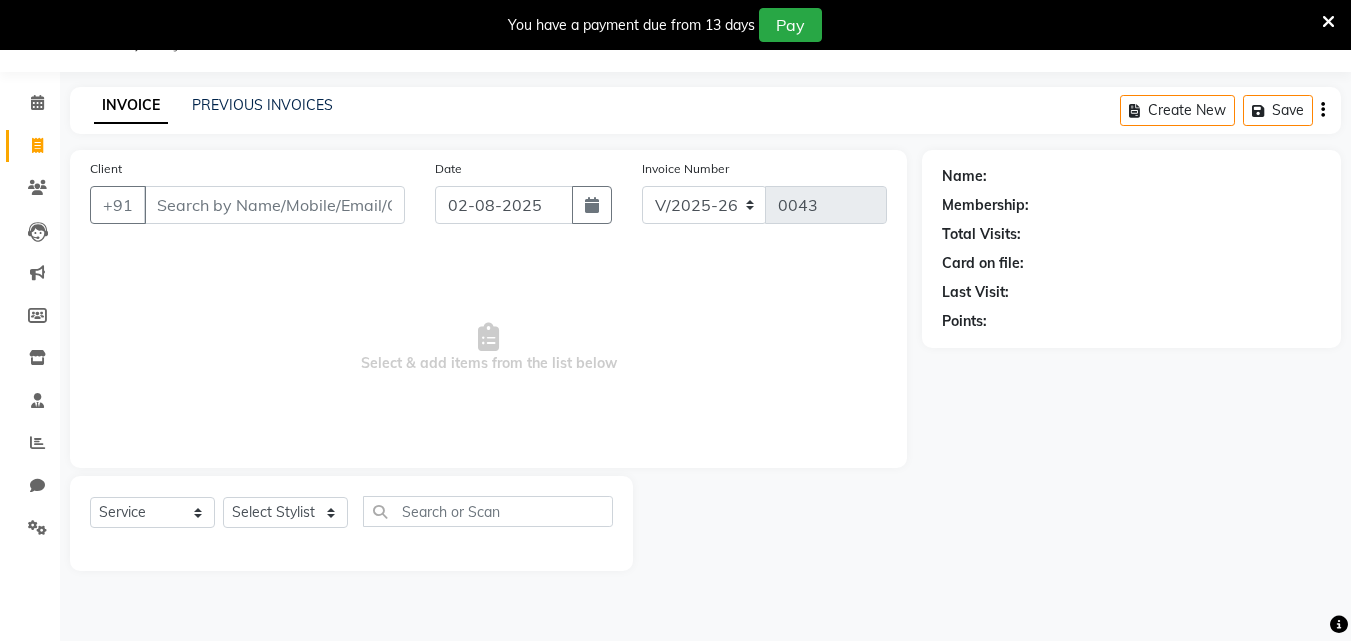 click on "Select & add items from the list below" at bounding box center (488, 348) 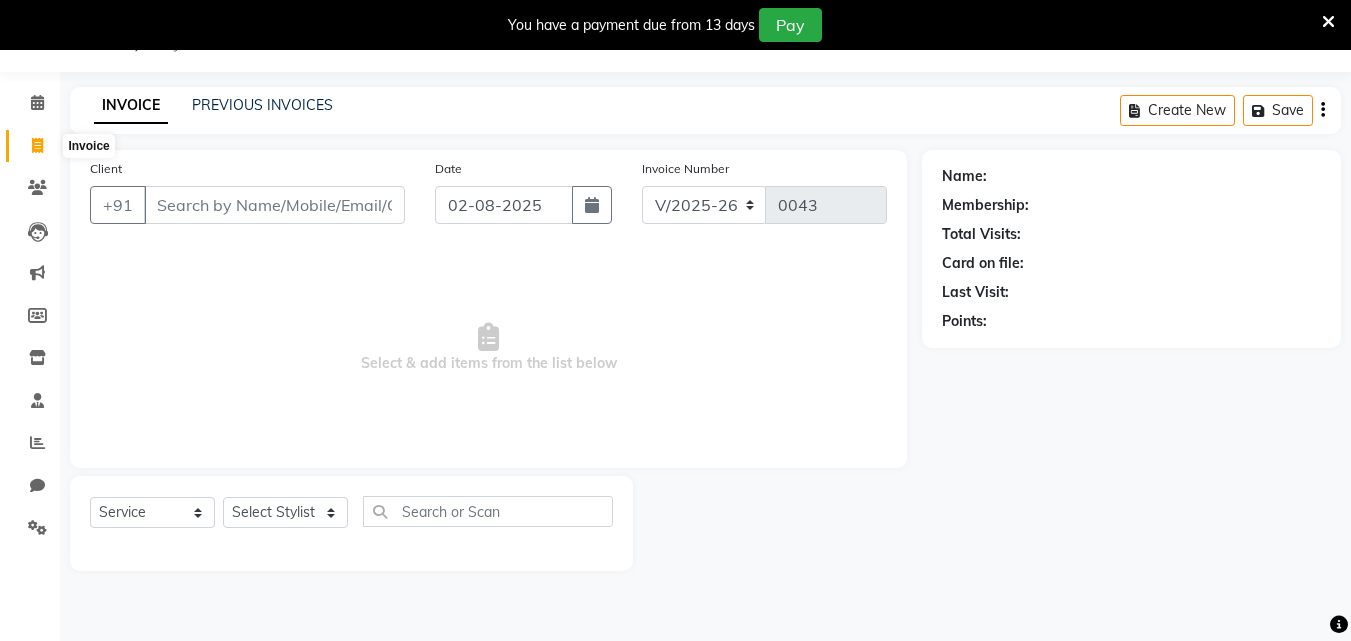 click 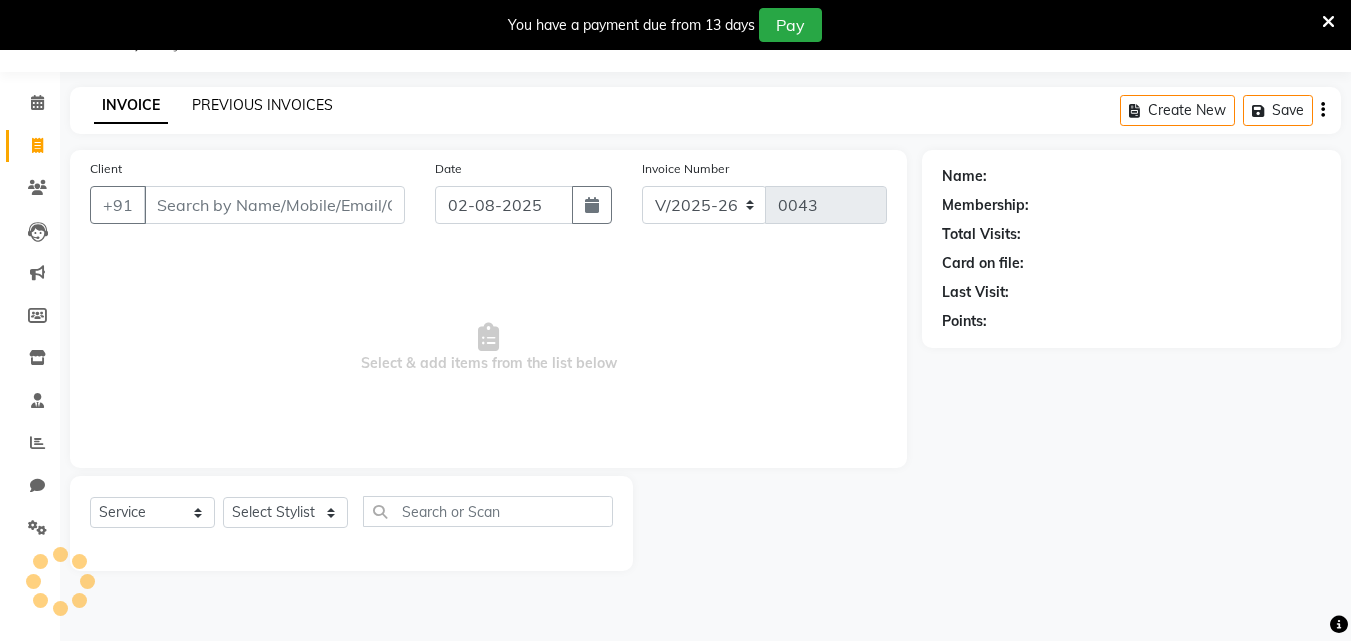 click on "PREVIOUS INVOICES" 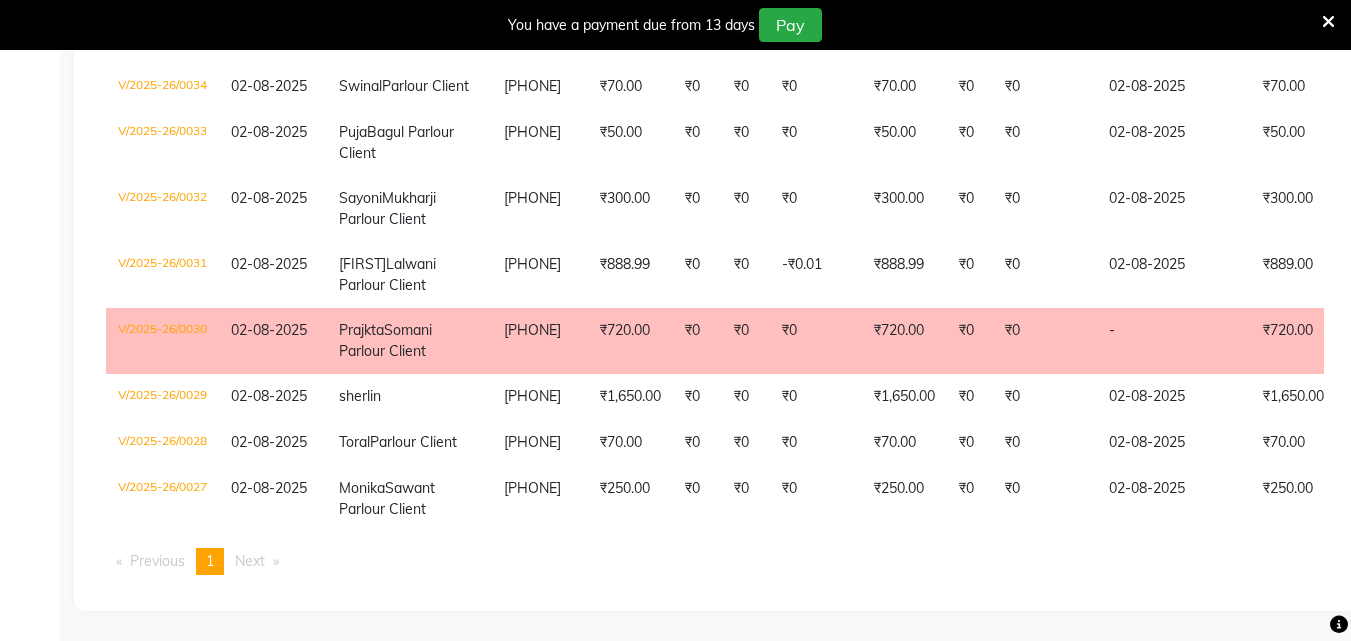 scroll, scrollTop: 1300, scrollLeft: 0, axis: vertical 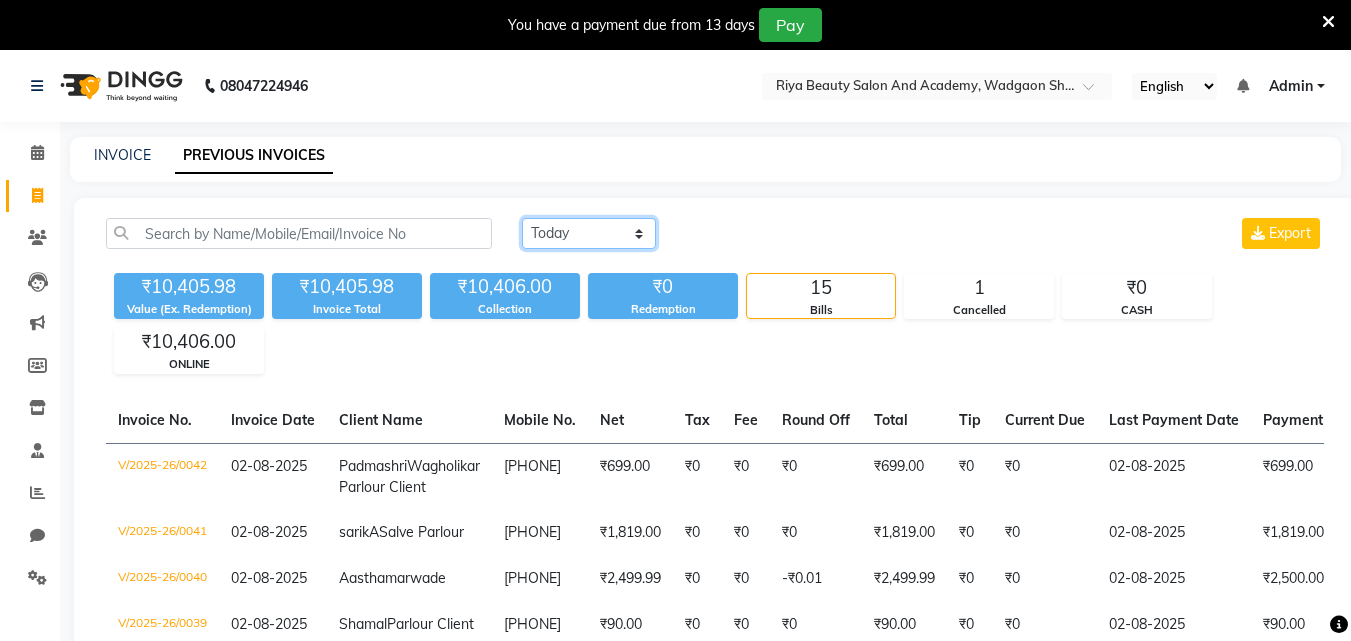 click on "Today Yesterday Custom Range" 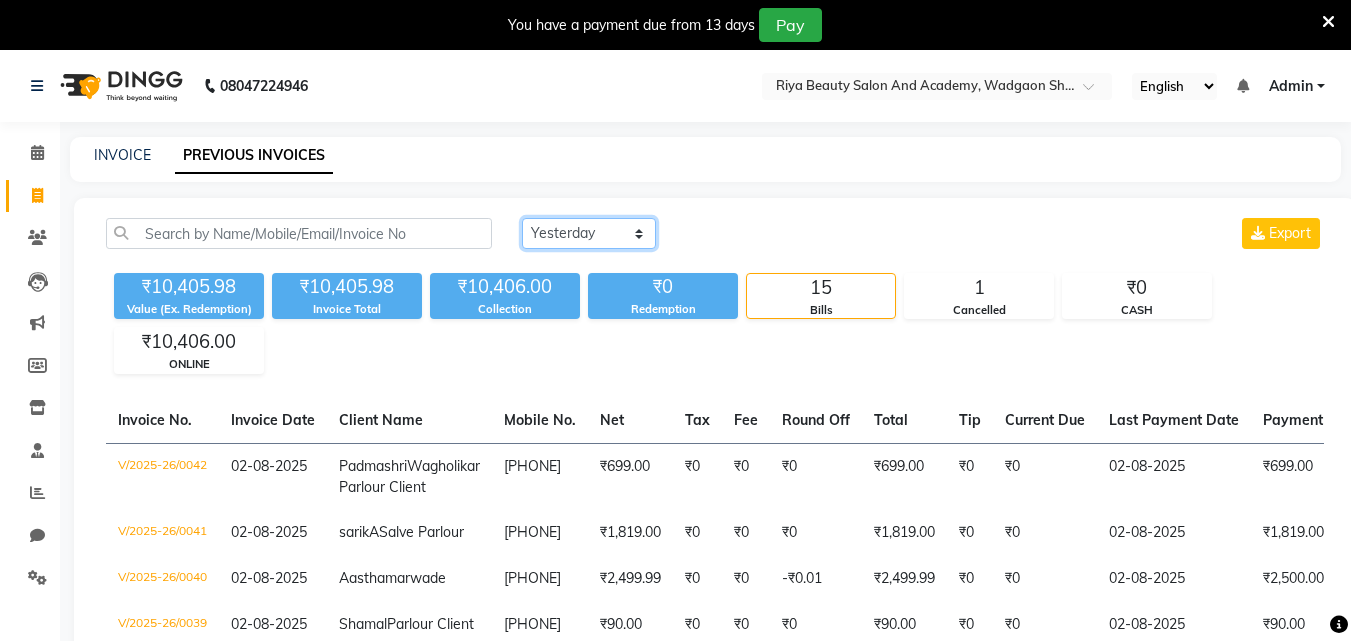 click on "Today Yesterday Custom Range" 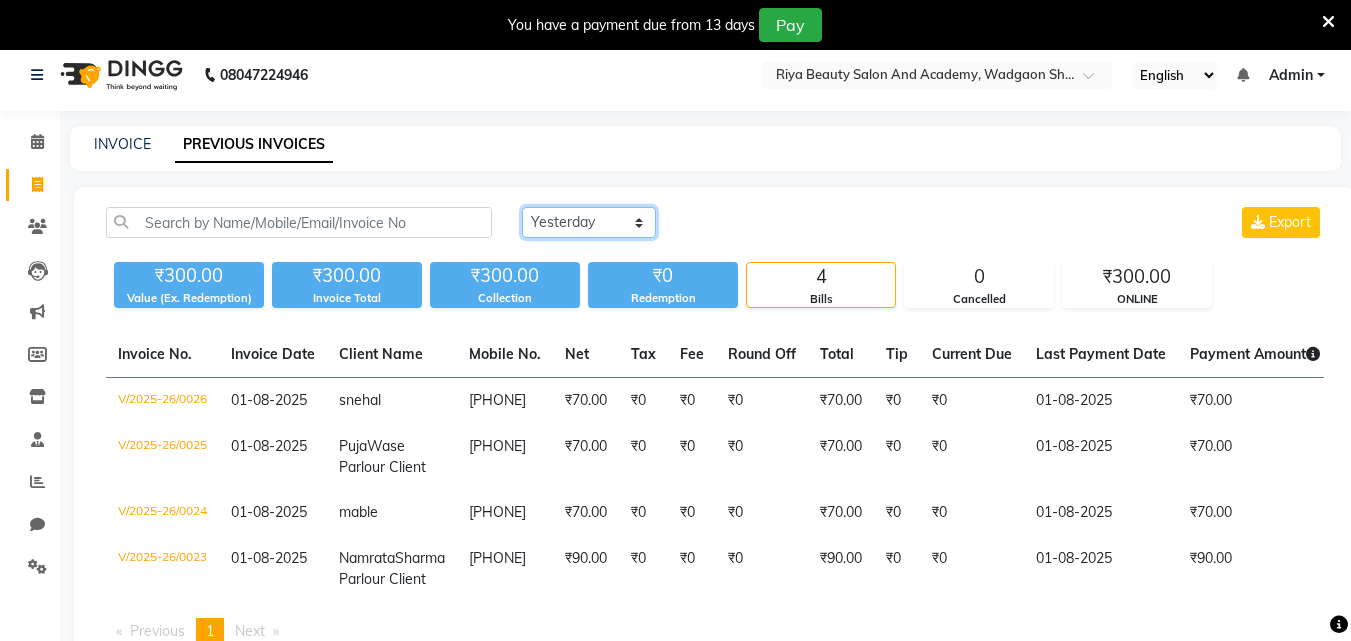 scroll, scrollTop: 0, scrollLeft: 0, axis: both 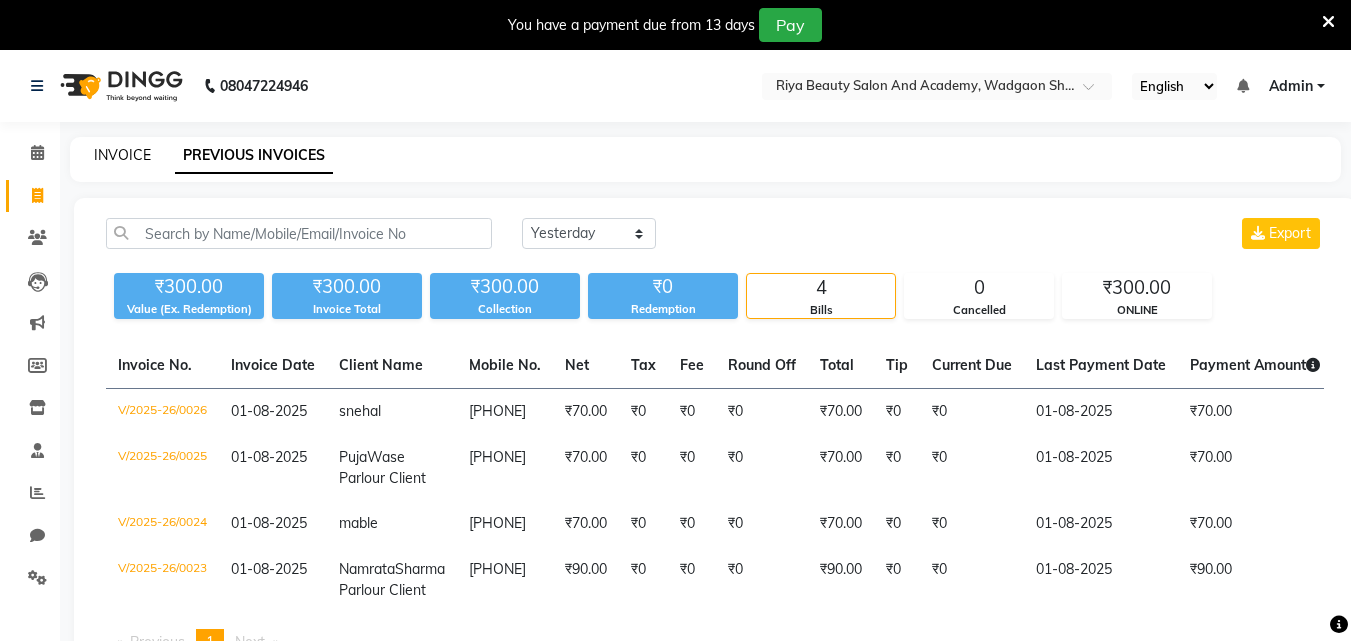 click on "INVOICE" 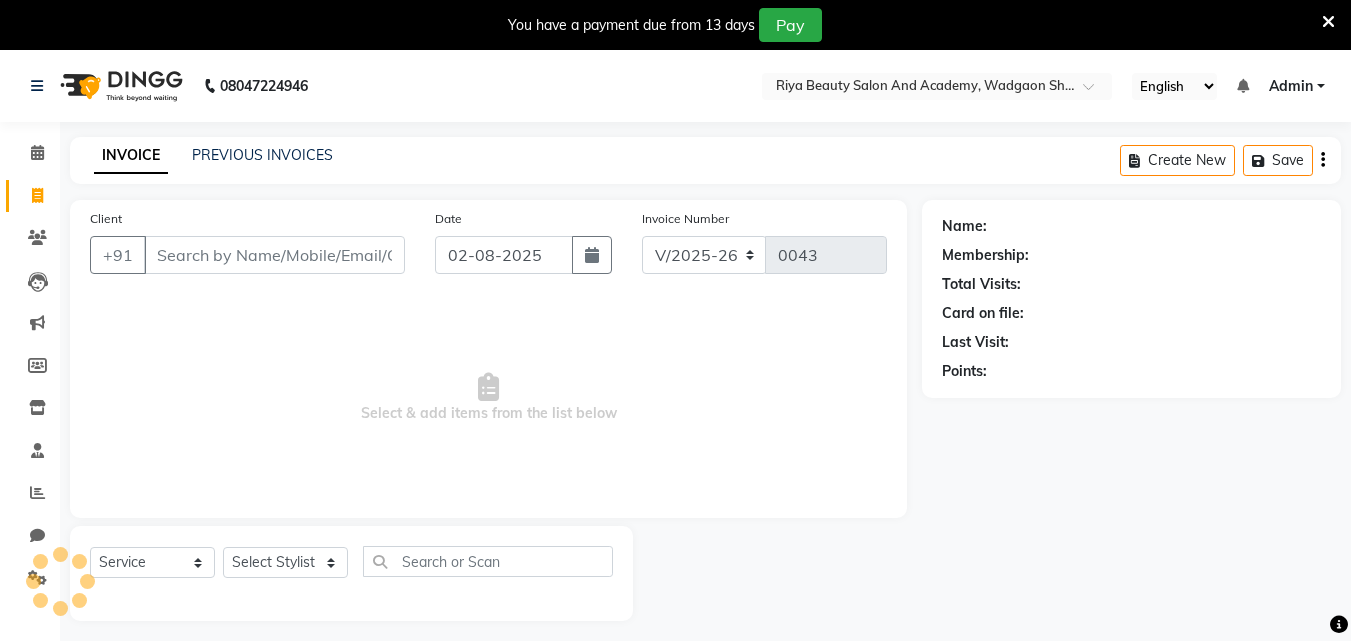 scroll, scrollTop: 50, scrollLeft: 0, axis: vertical 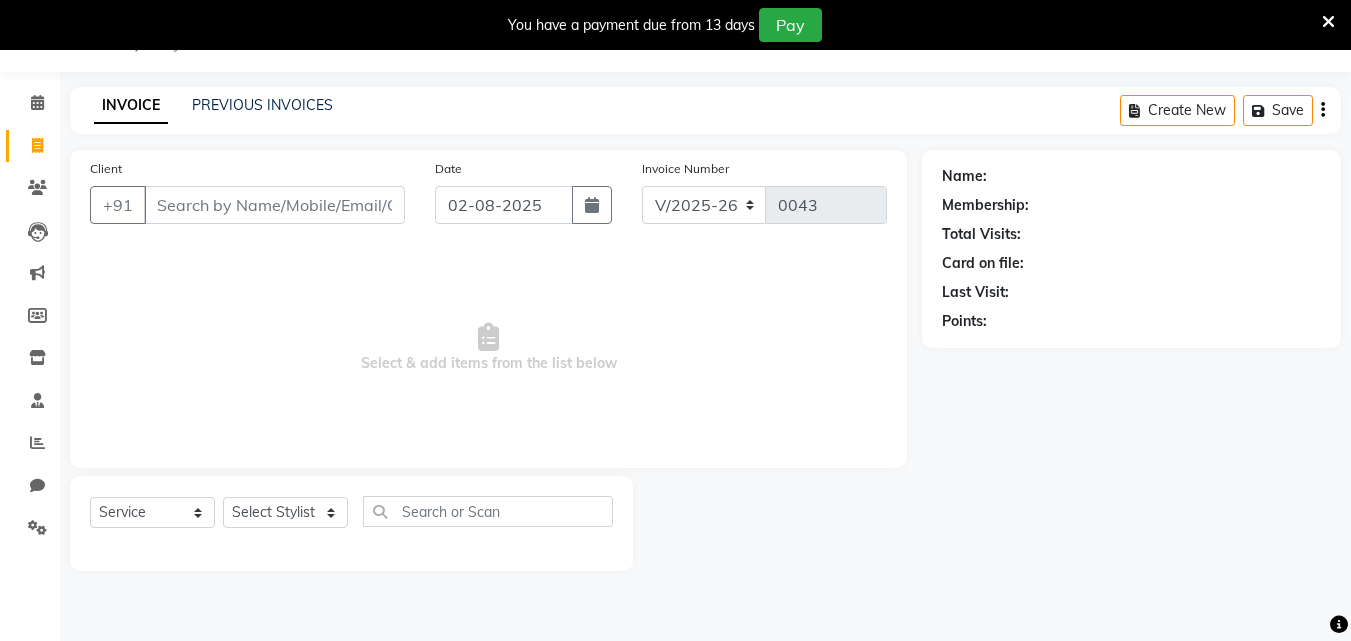 click on "Client" at bounding box center (274, 205) 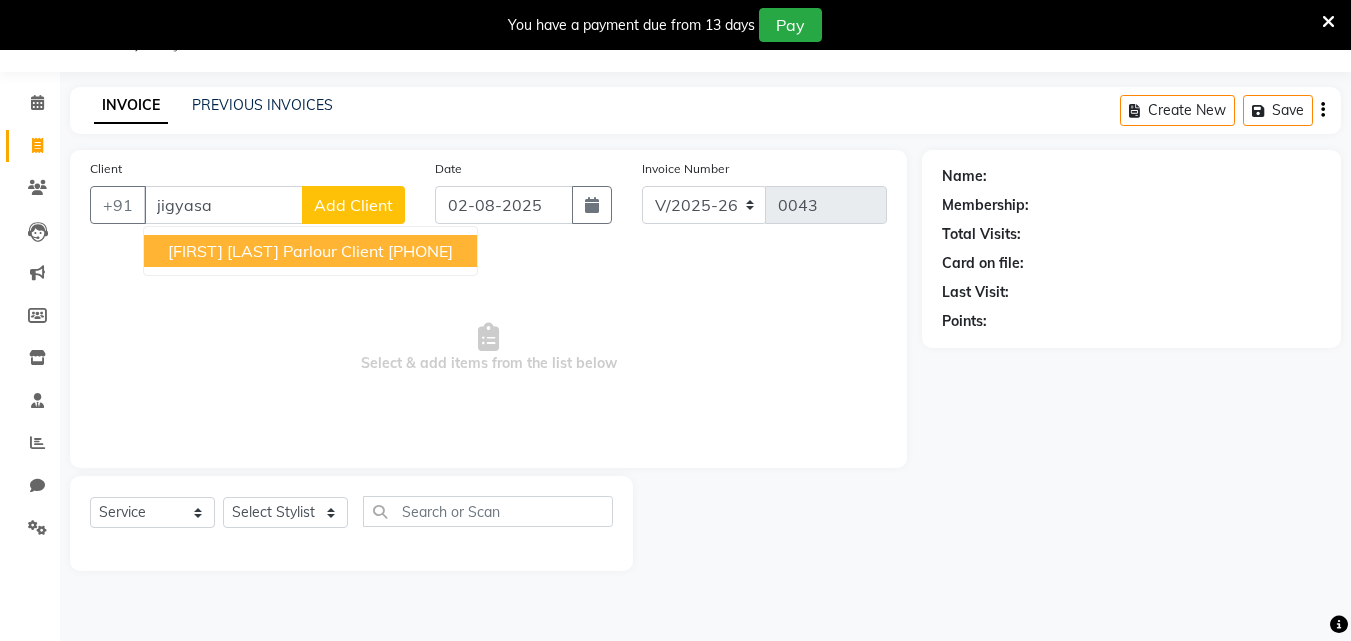click on "Jigyasa Somaiyya Parlour Client" at bounding box center [276, 251] 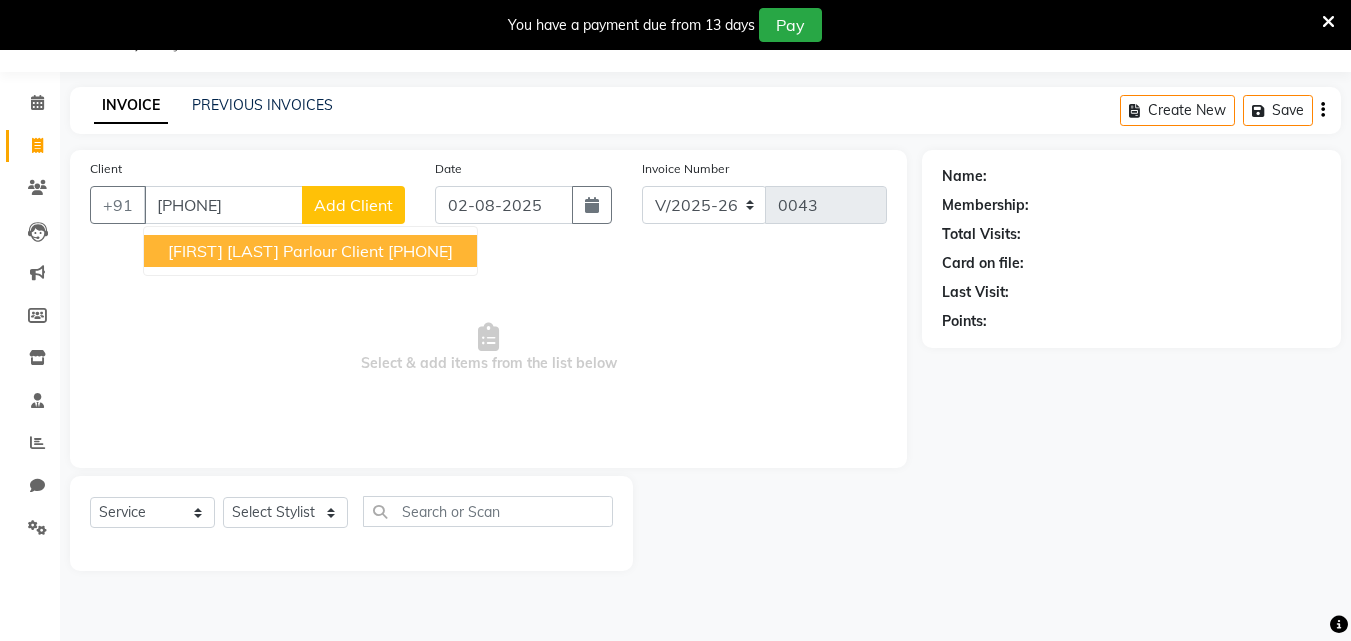 type on "9691357580" 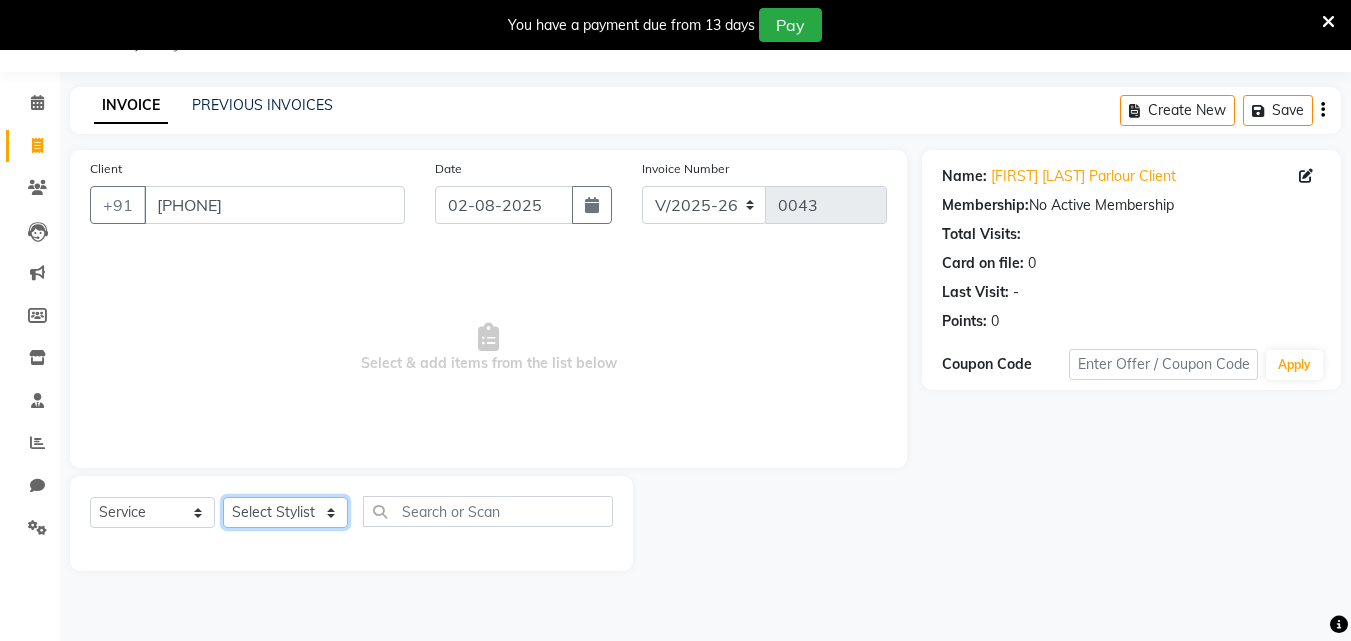 click on "Select Stylist Bhavana Riya Rupali Supriya" 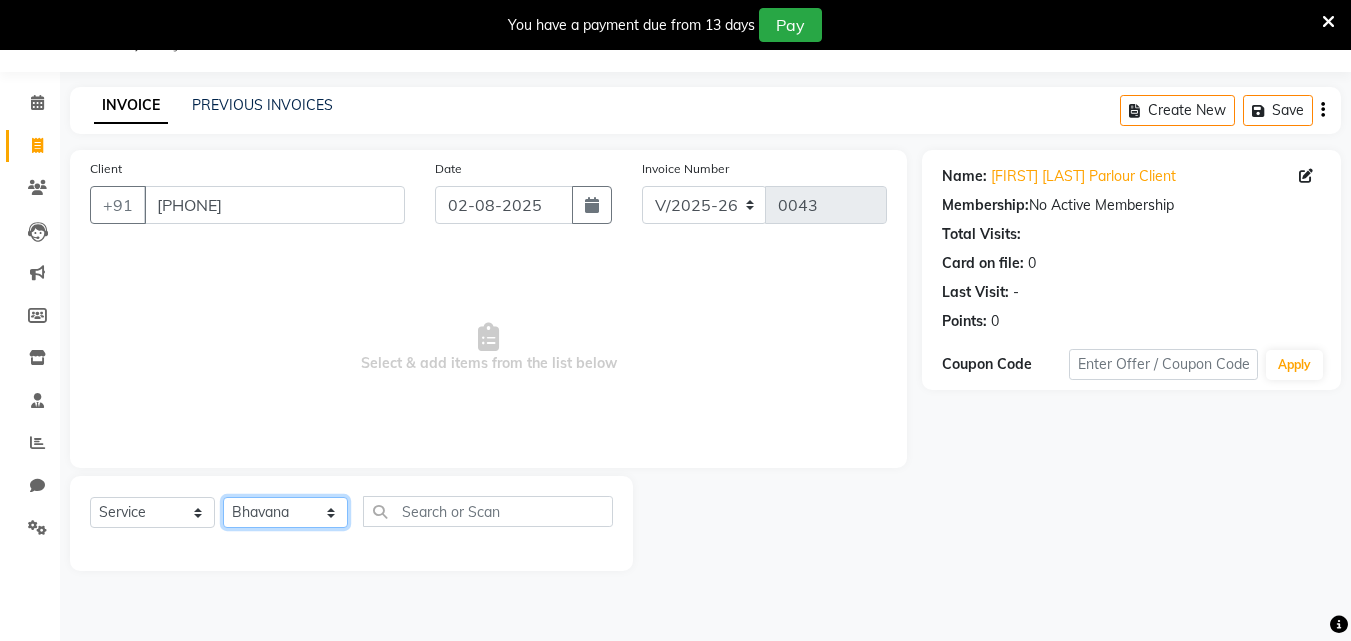 click on "Select Stylist Bhavana Riya Rupali Supriya" 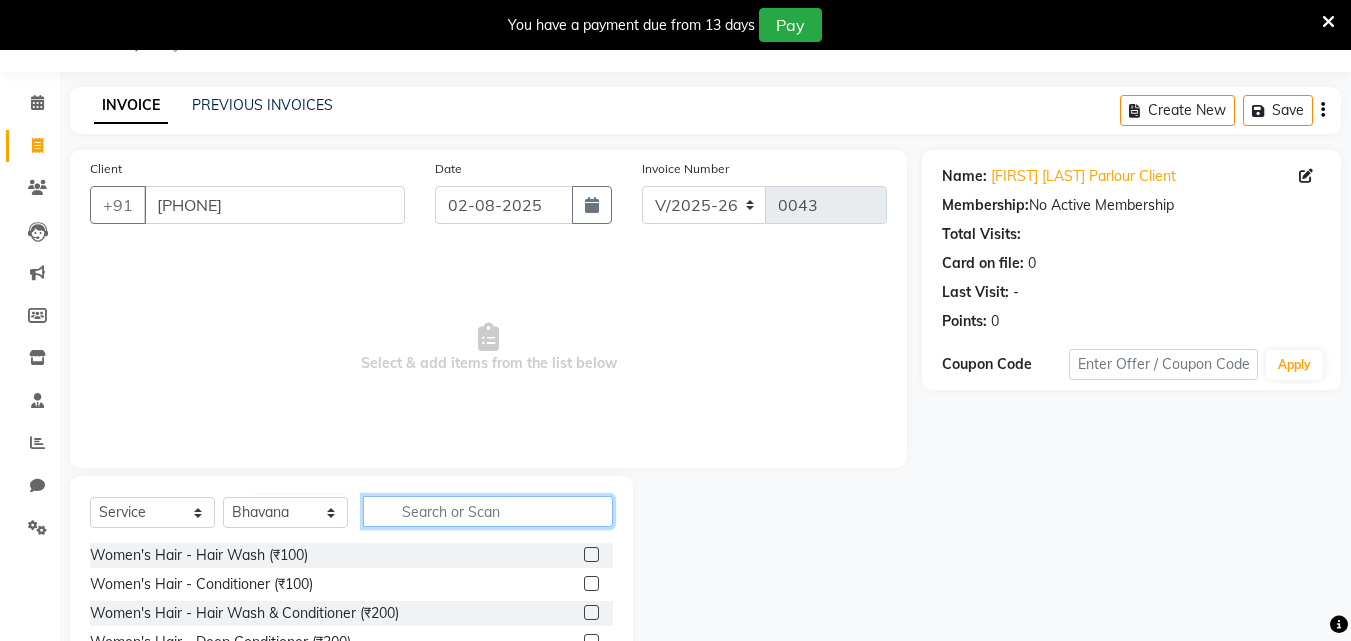 click 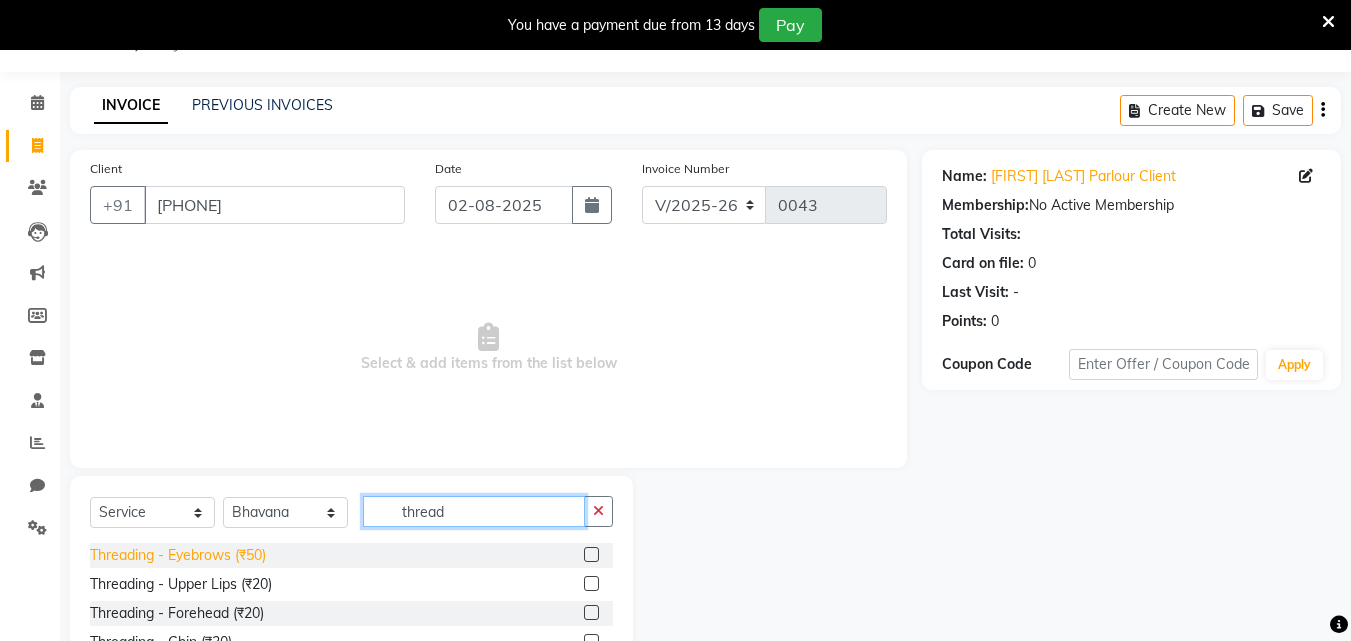 type on "thread" 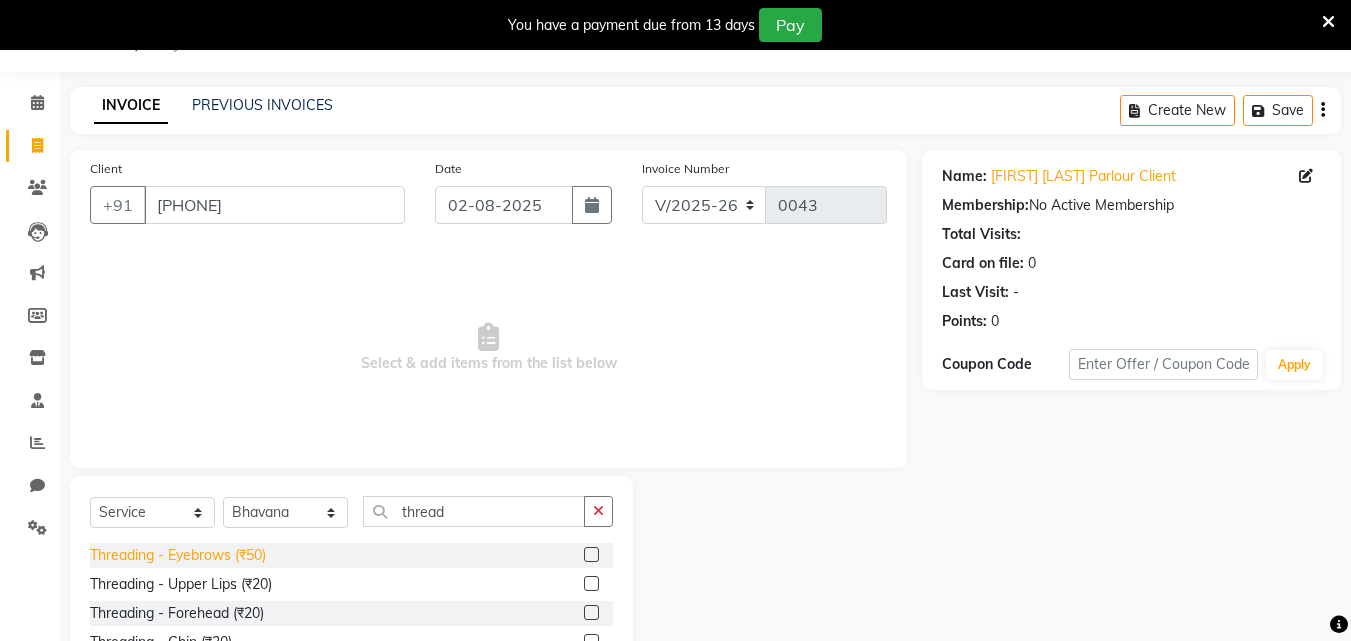 click on "Threading - Eyebrows (₹50)" 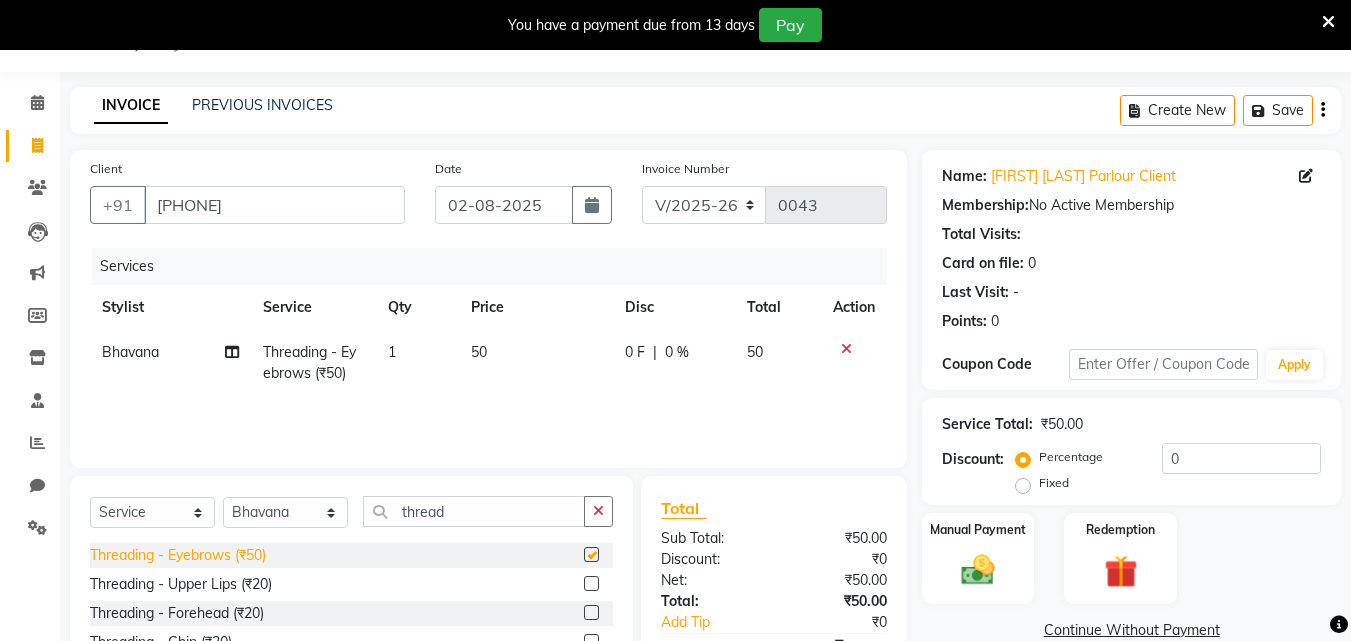 checkbox on "false" 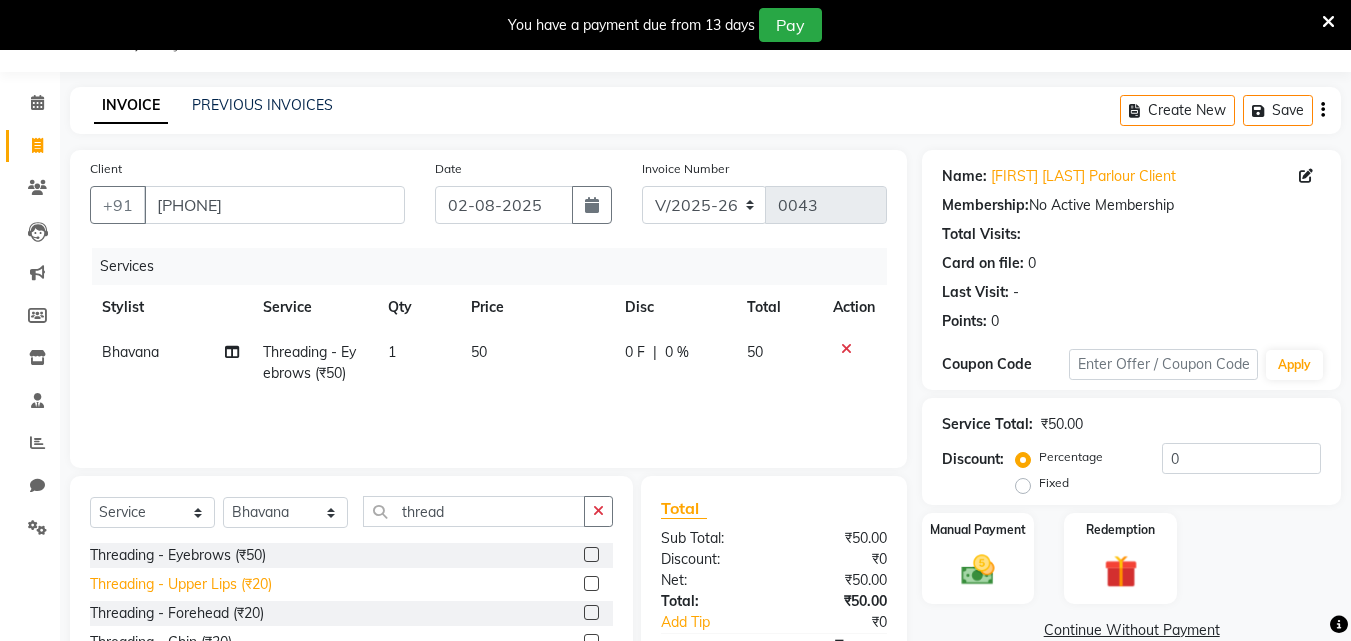 click on "Threading - Upper Lips (₹20)" 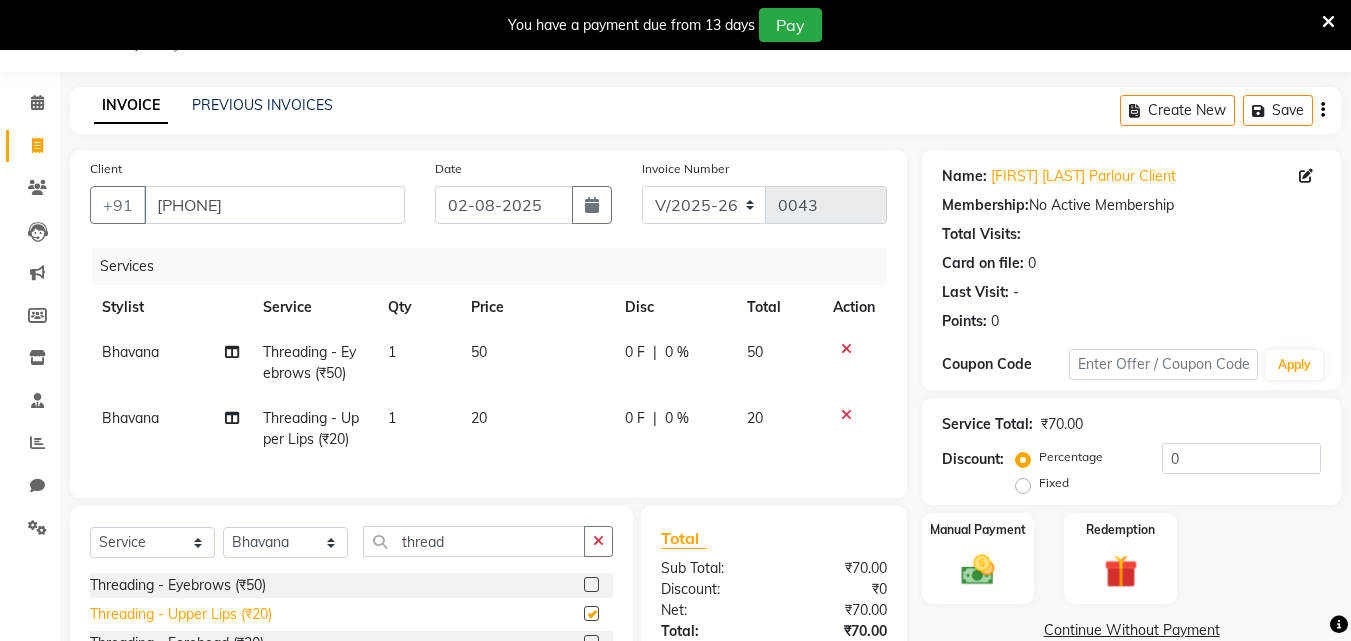 checkbox on "false" 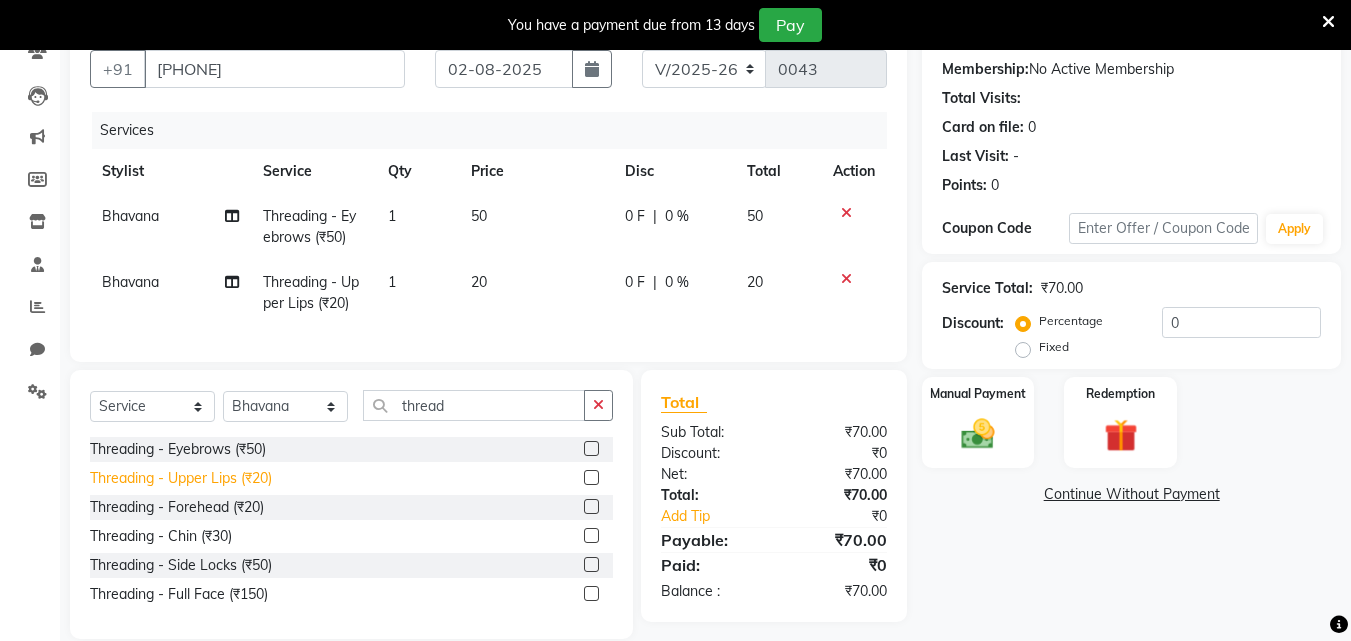 scroll, scrollTop: 213, scrollLeft: 0, axis: vertical 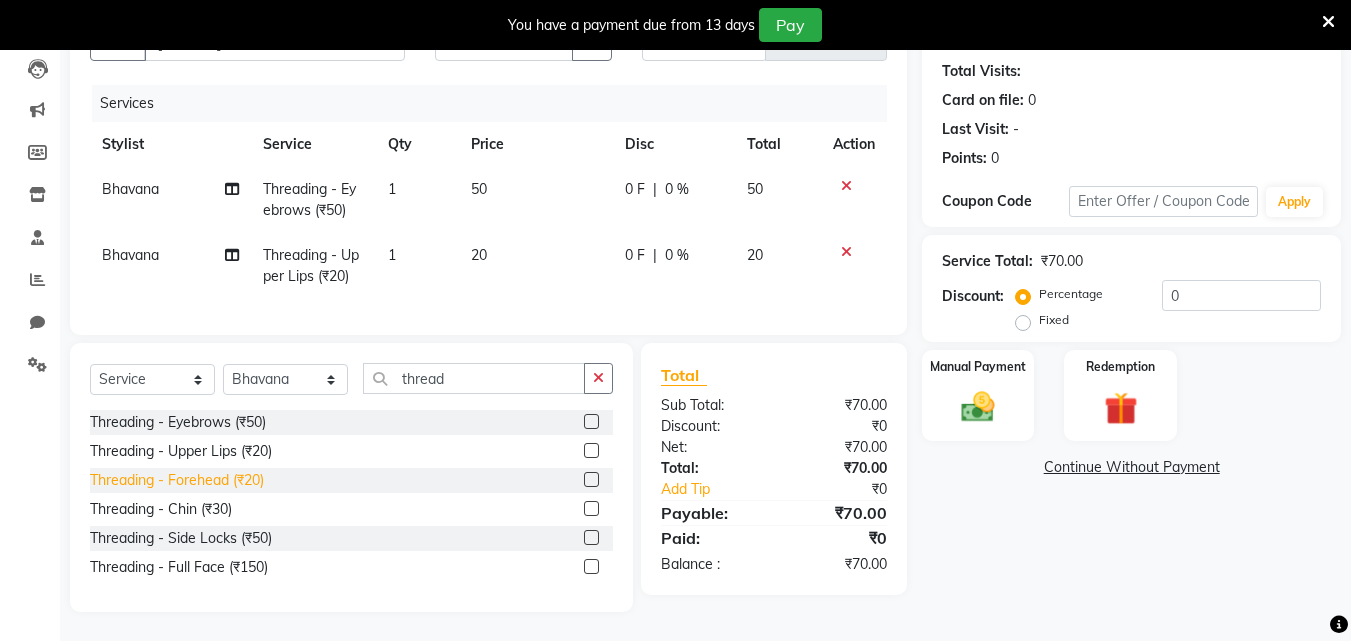 click on "Threading - Forehead (₹20)" 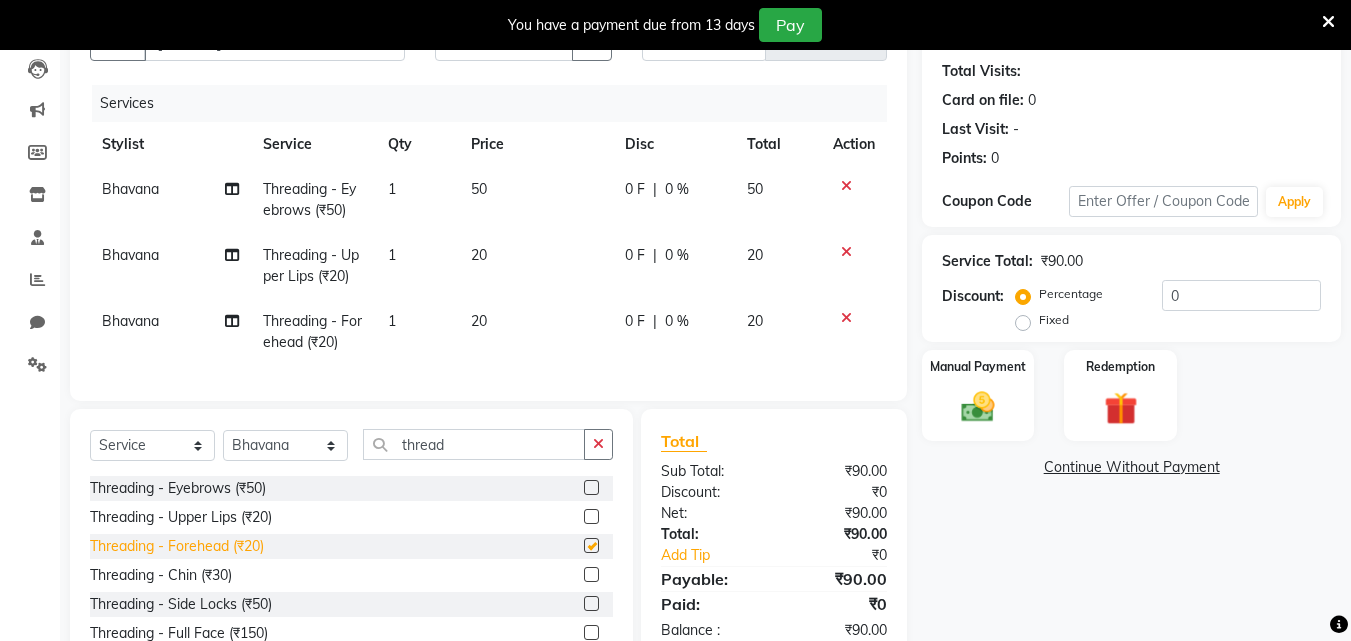checkbox on "false" 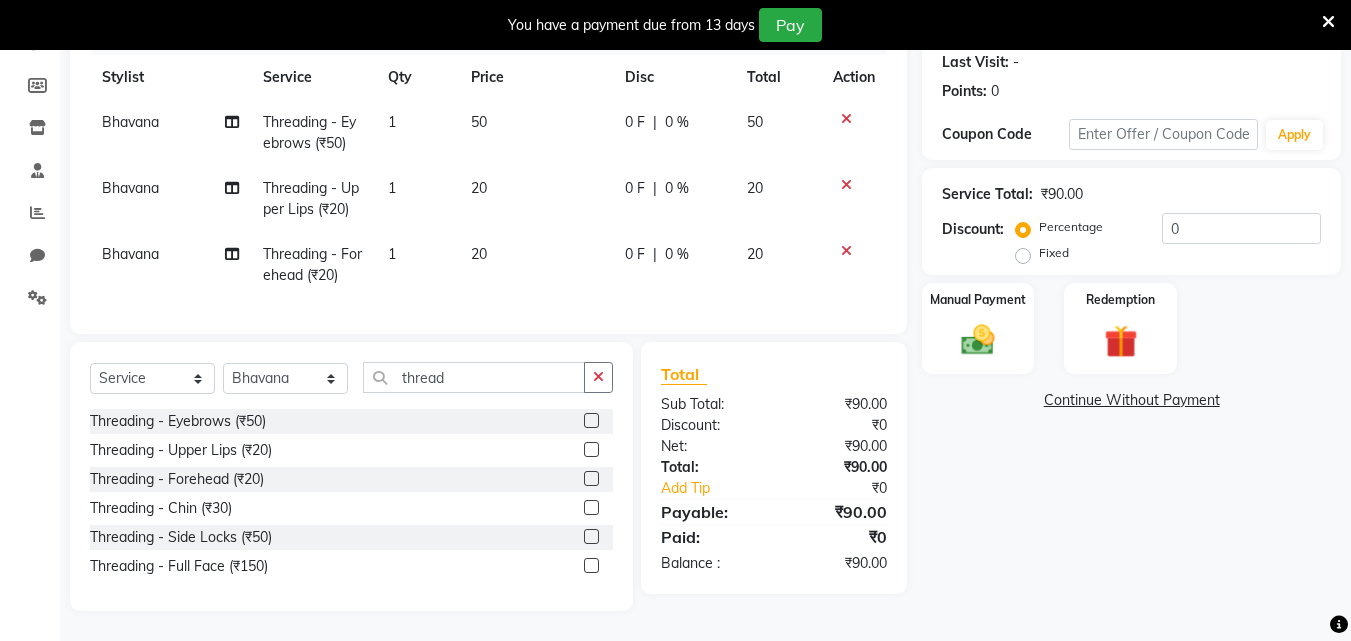 scroll, scrollTop: 295, scrollLeft: 0, axis: vertical 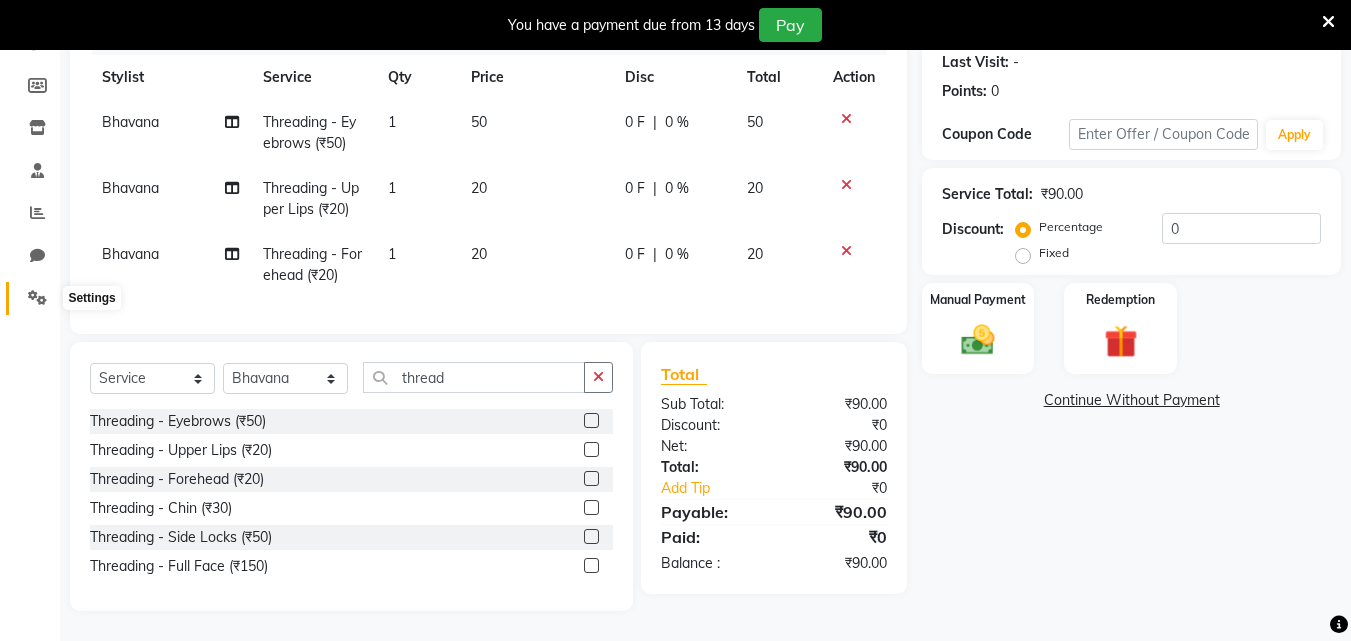 click 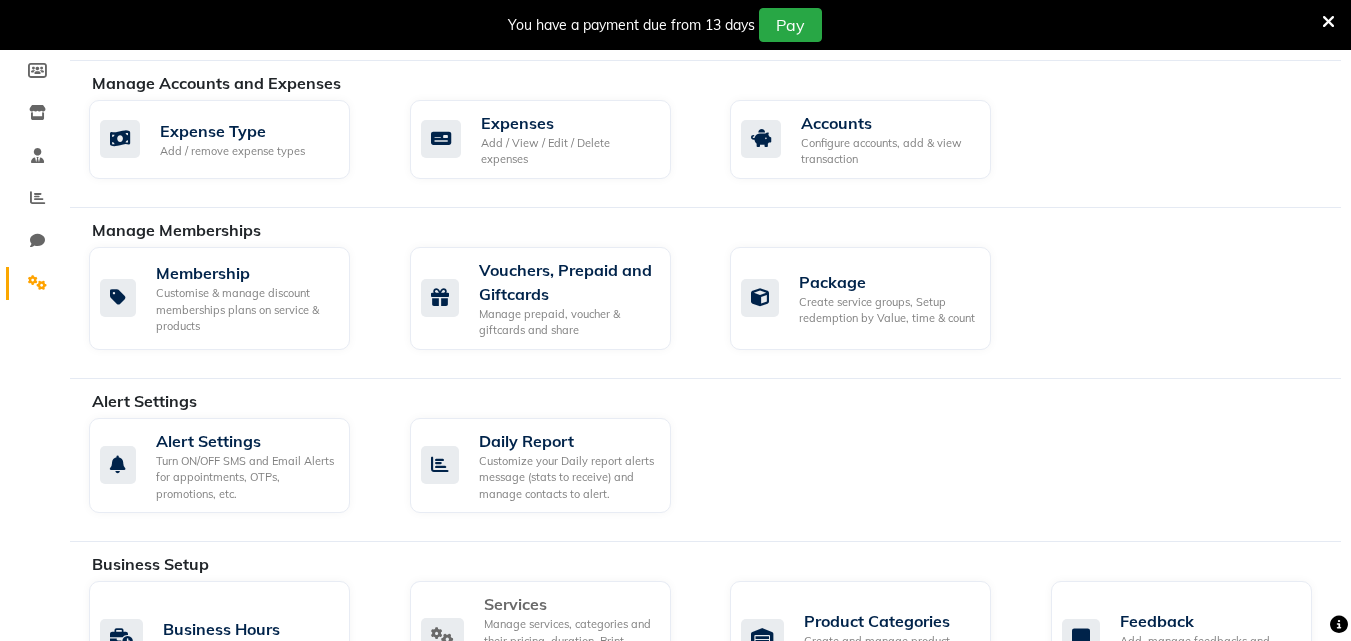 click on "Manage services, categories and their pricing, duration. Print menu, or import, export your services." 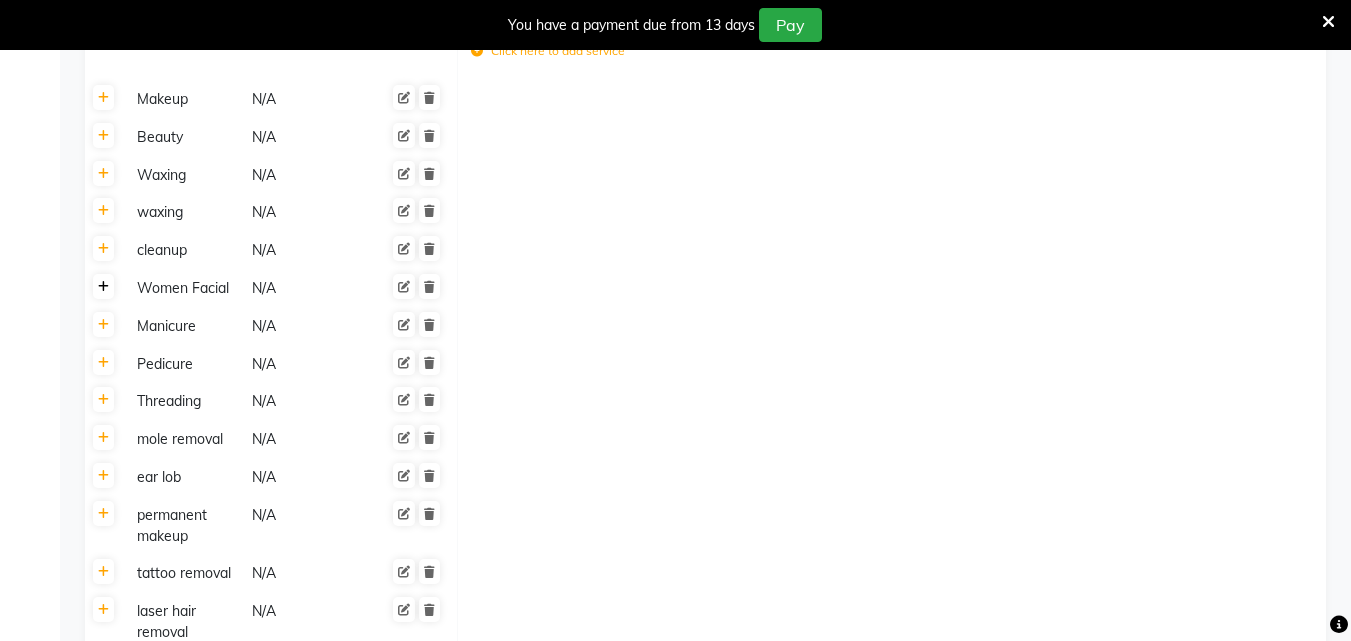 scroll, scrollTop: 2150, scrollLeft: 0, axis: vertical 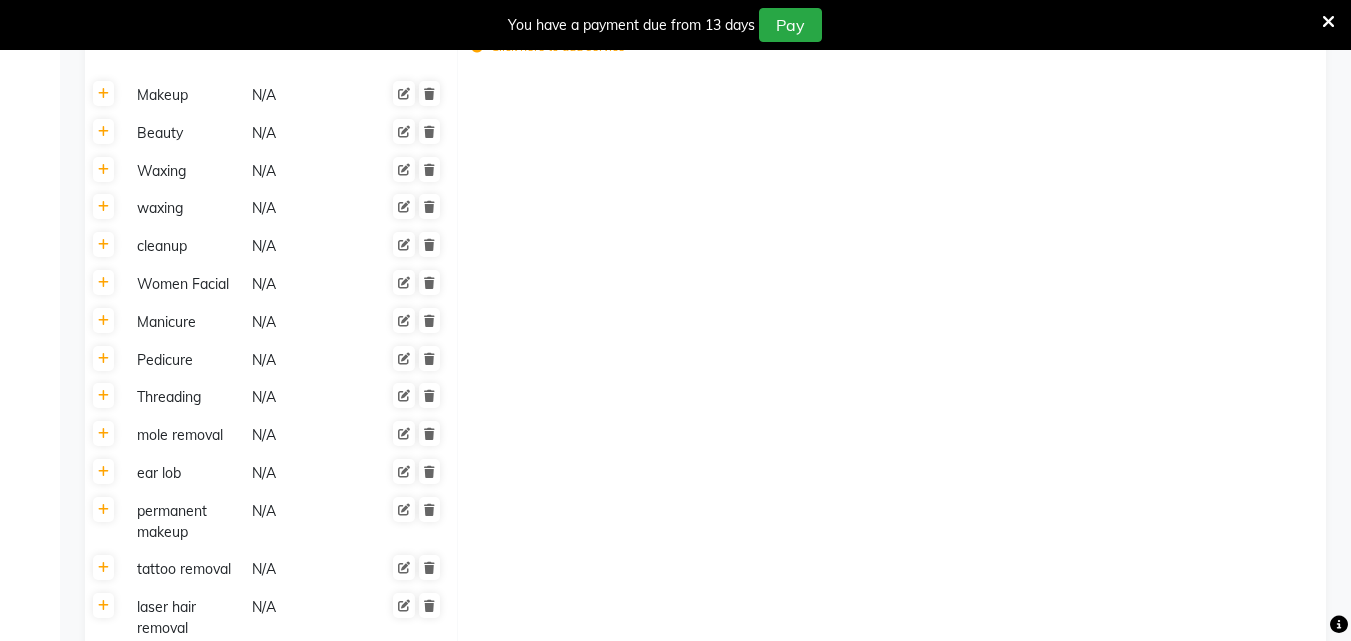 click 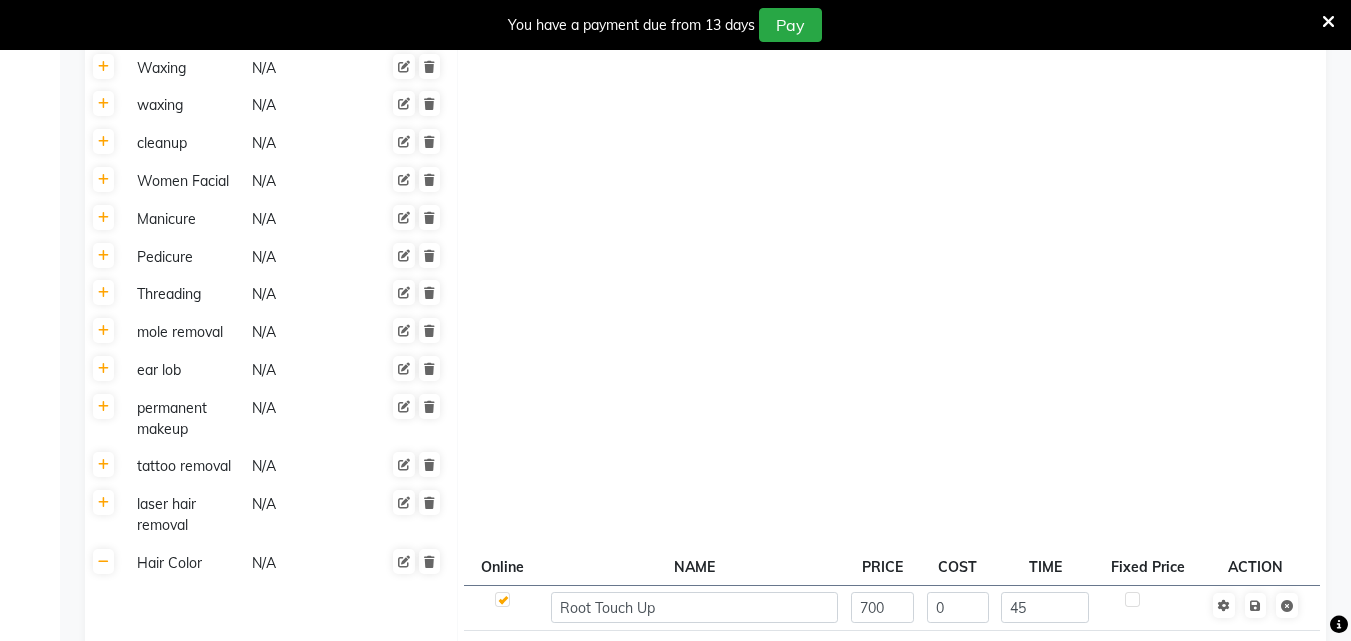 scroll, scrollTop: 2257, scrollLeft: 0, axis: vertical 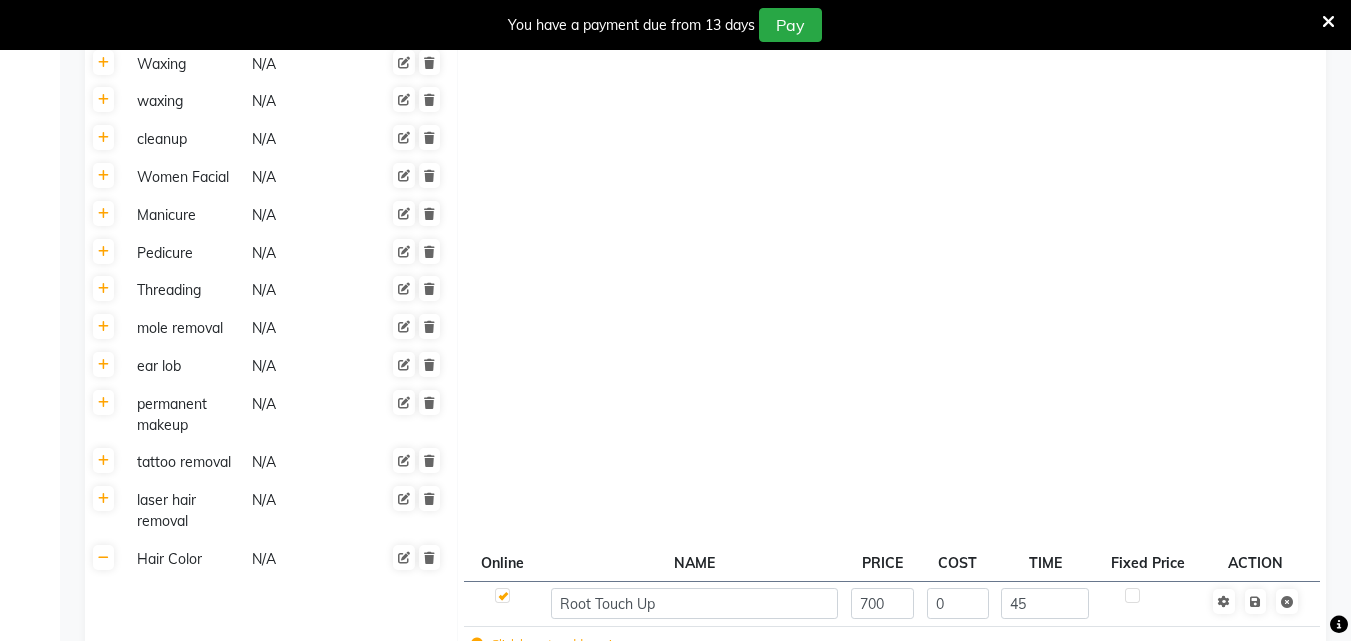 click on "Click here to add service" 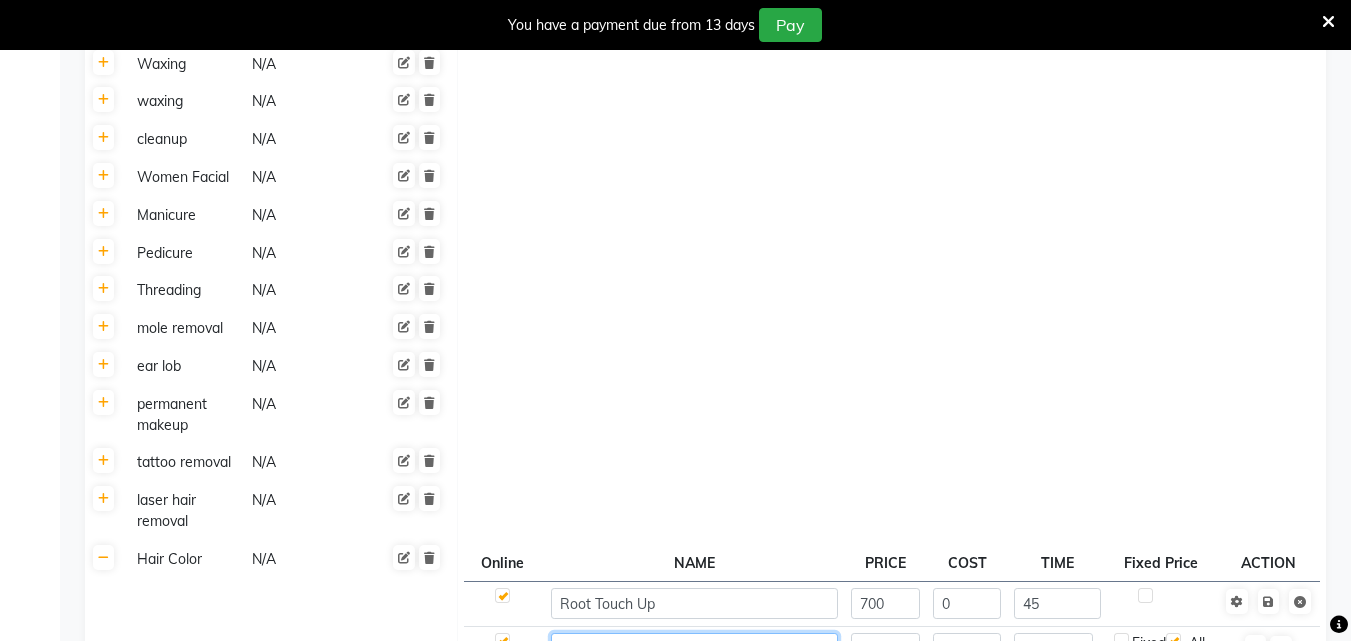 click 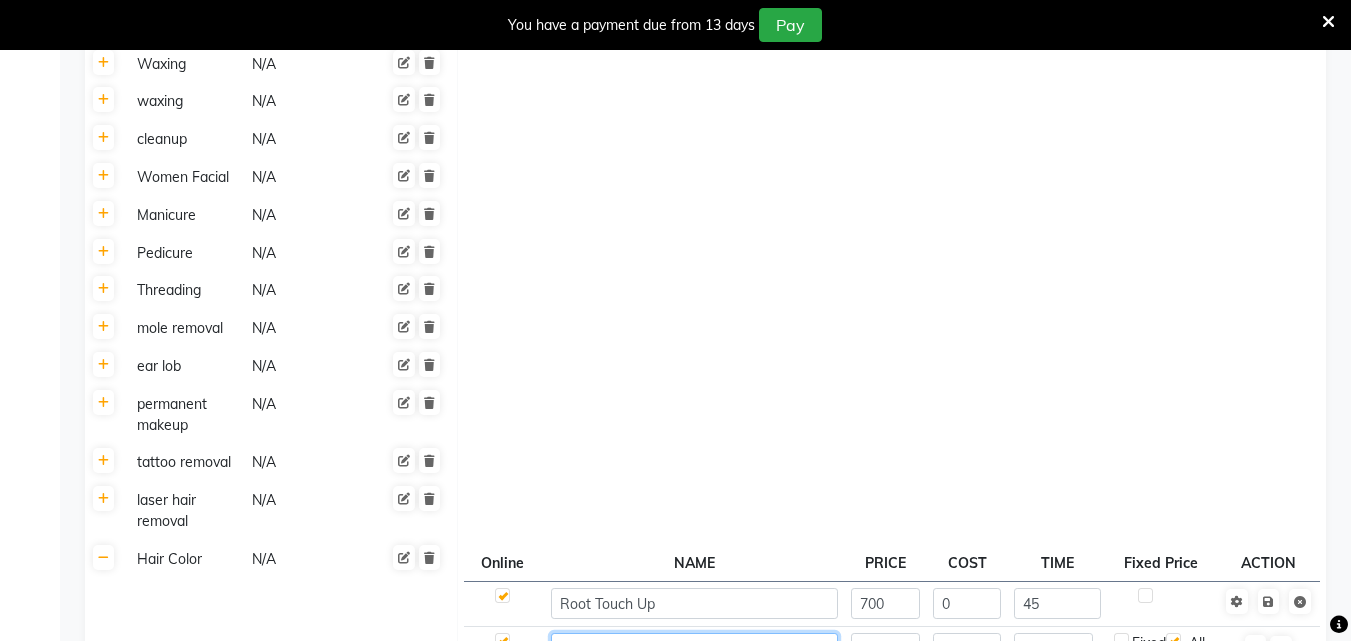 type on "color application" 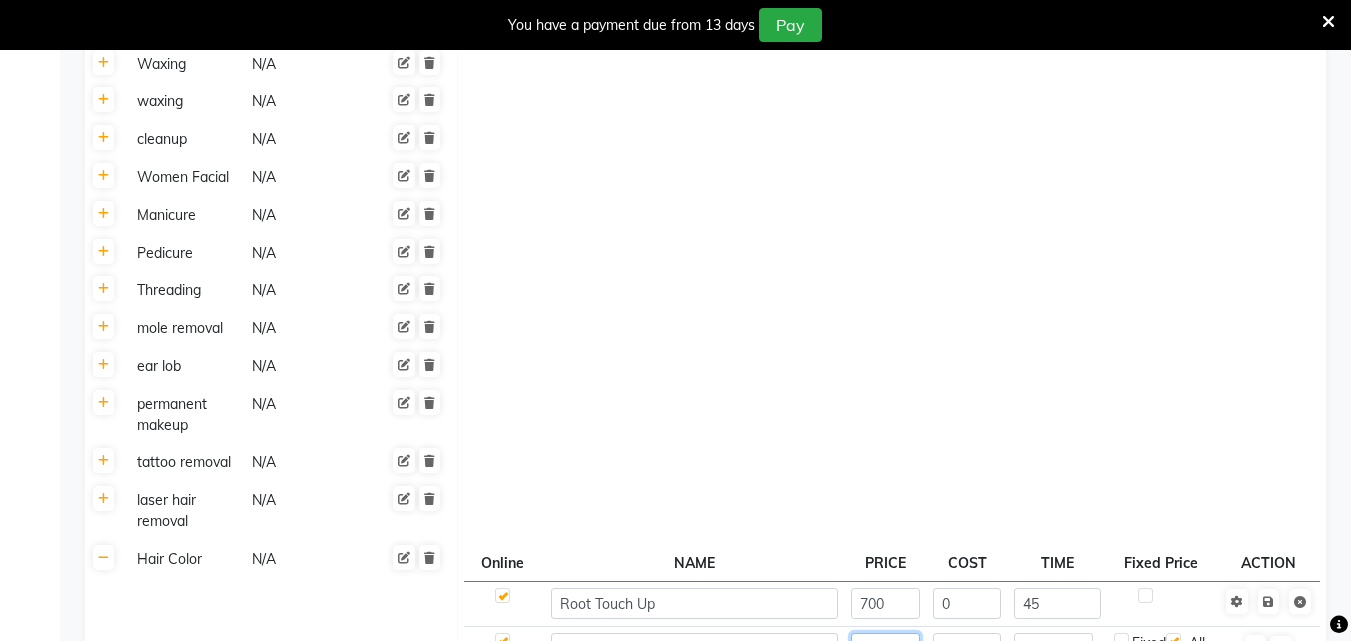 click 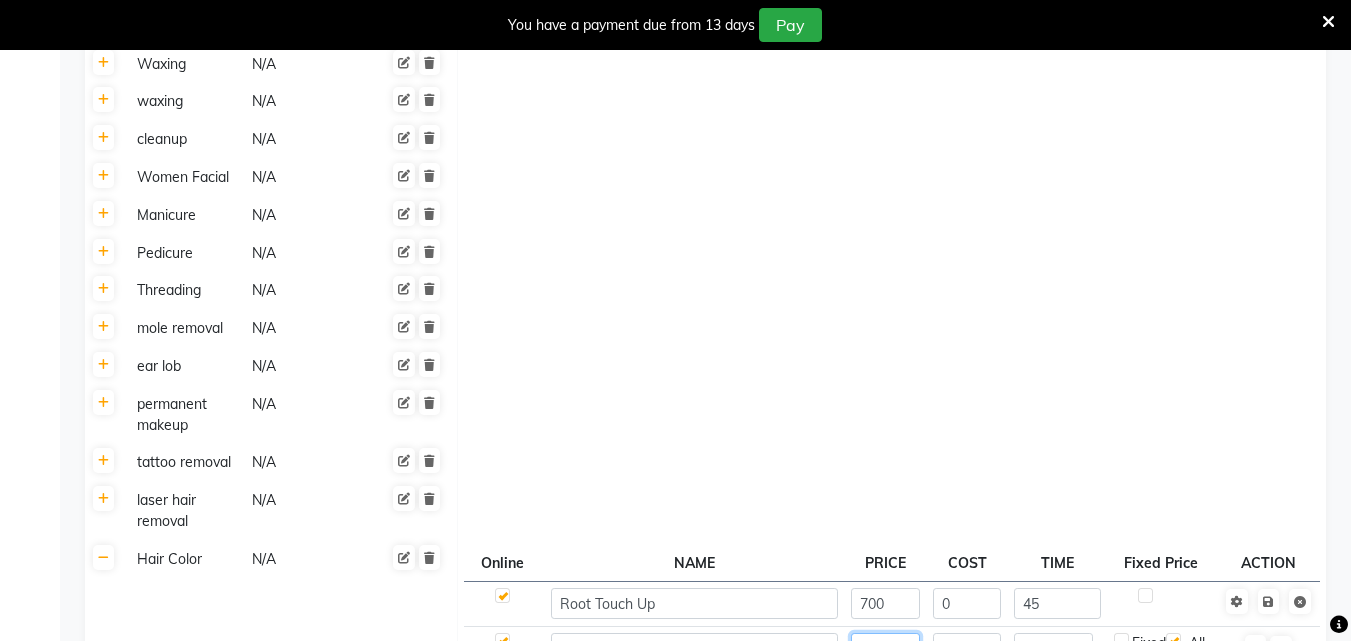 type on "250" 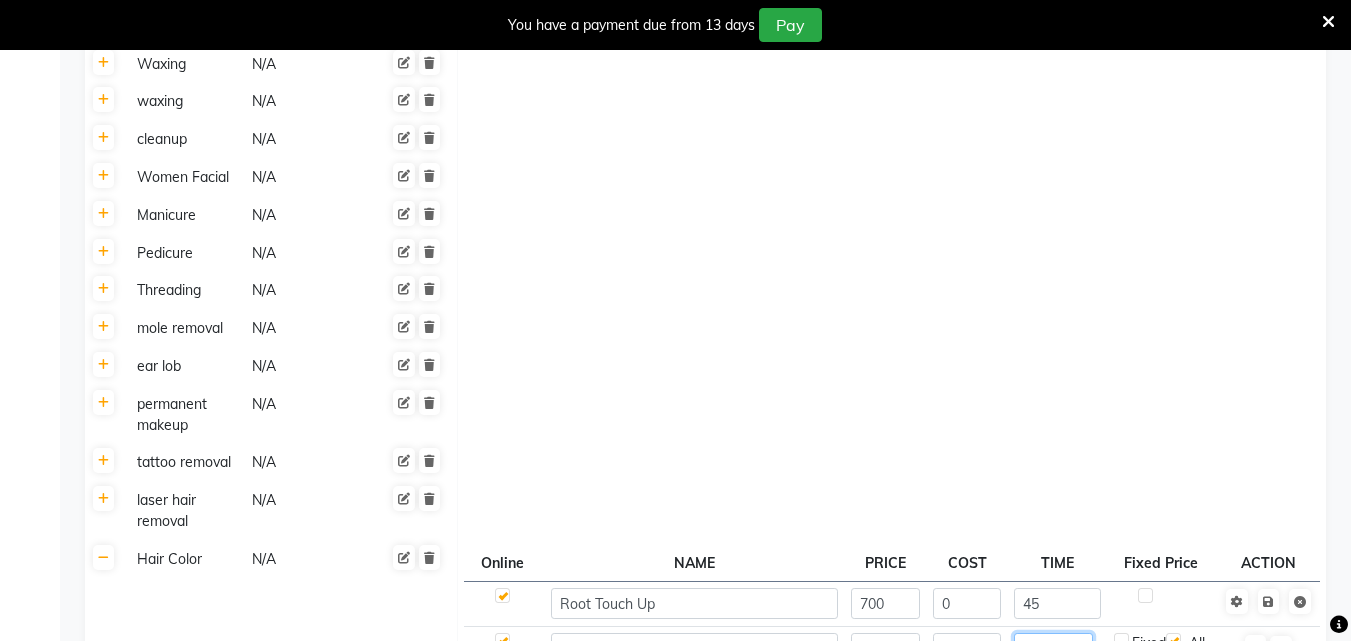 click 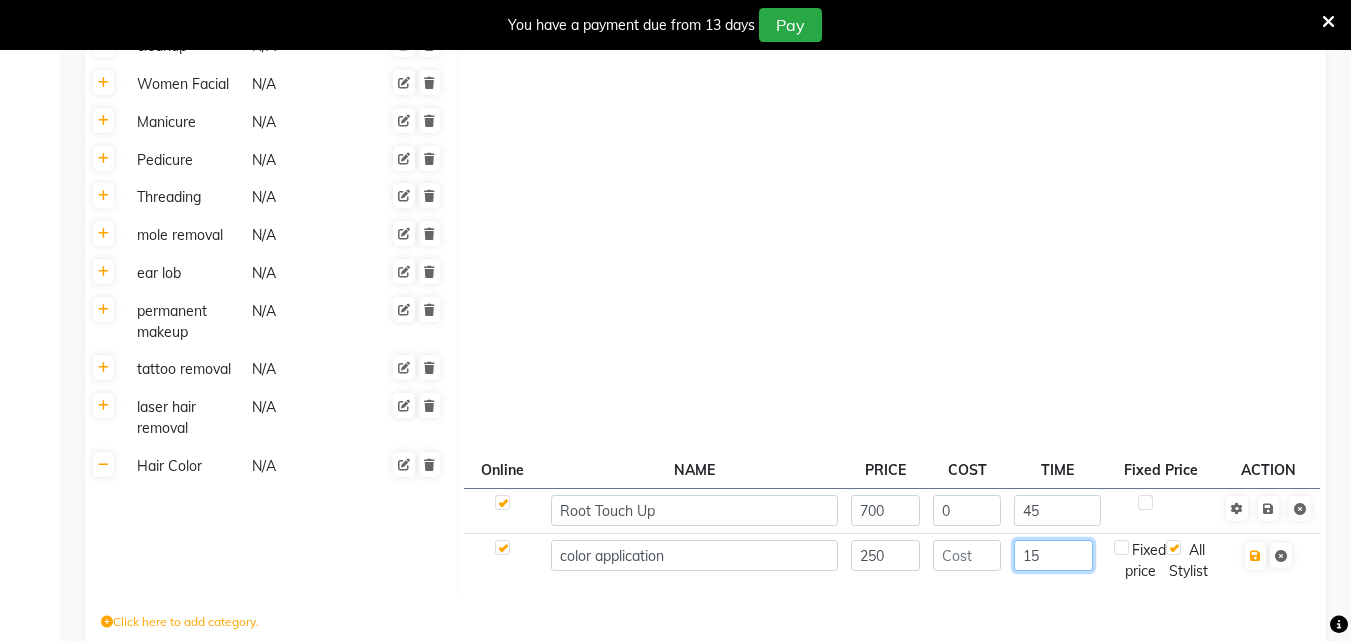 scroll, scrollTop: 2351, scrollLeft: 0, axis: vertical 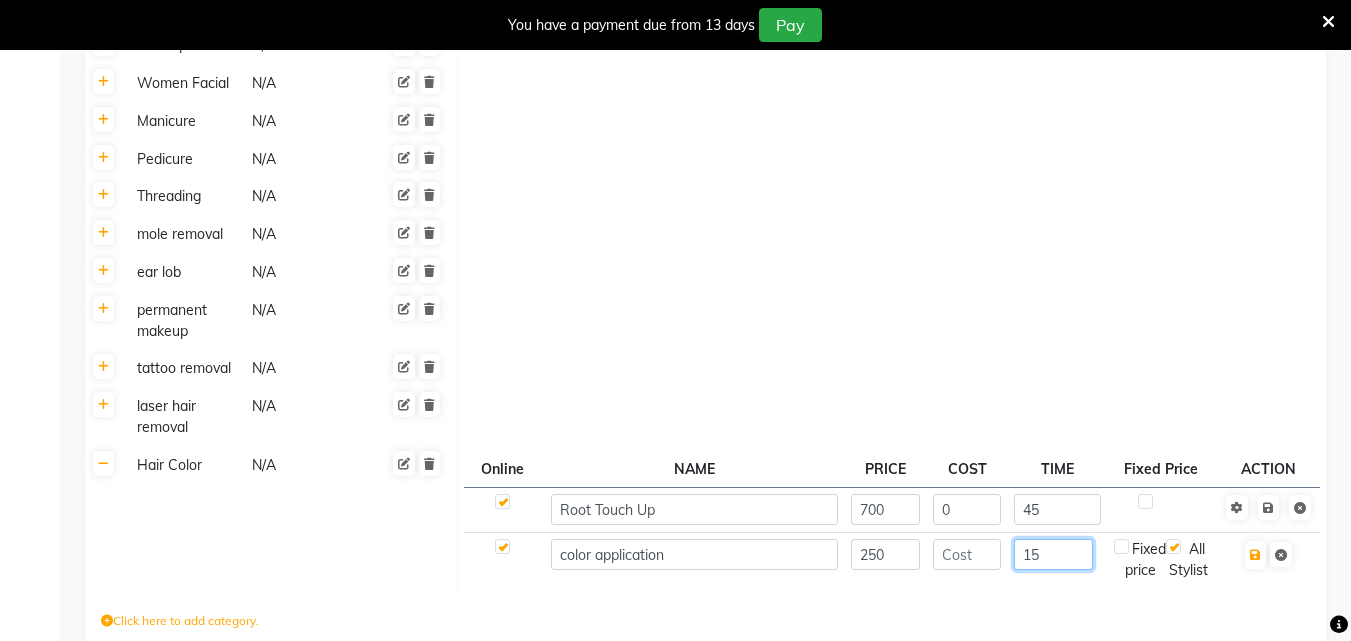 type on "15" 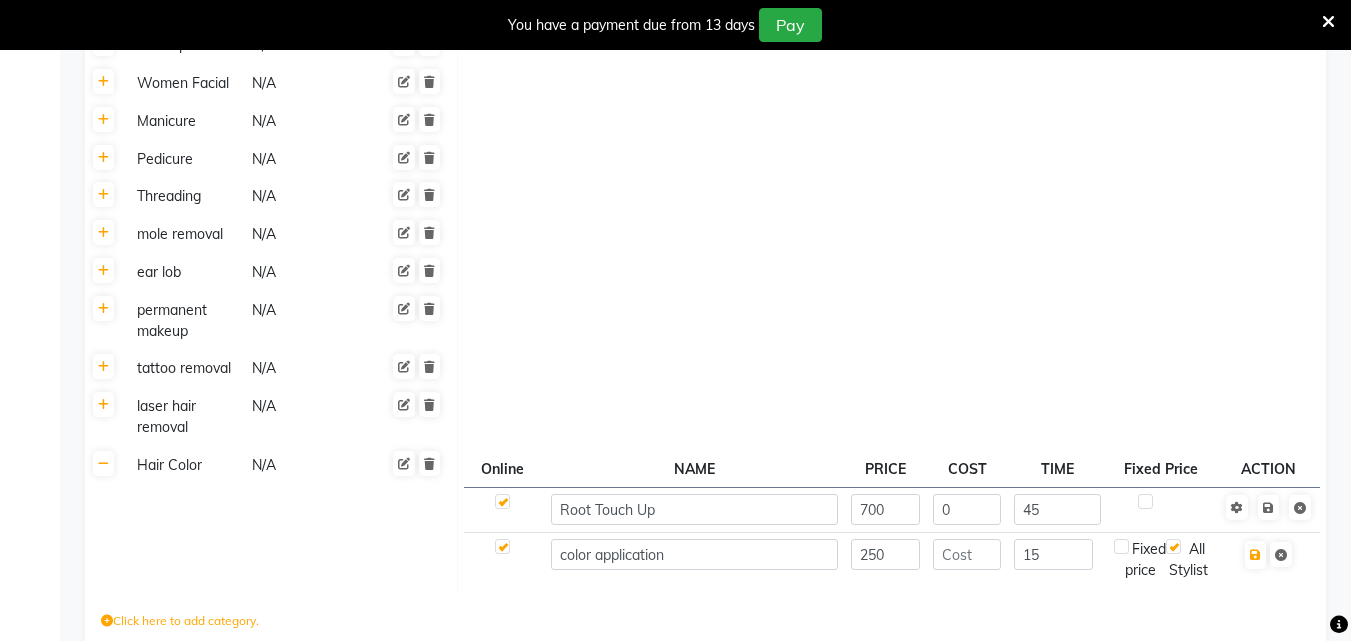 click on "Save Changes" 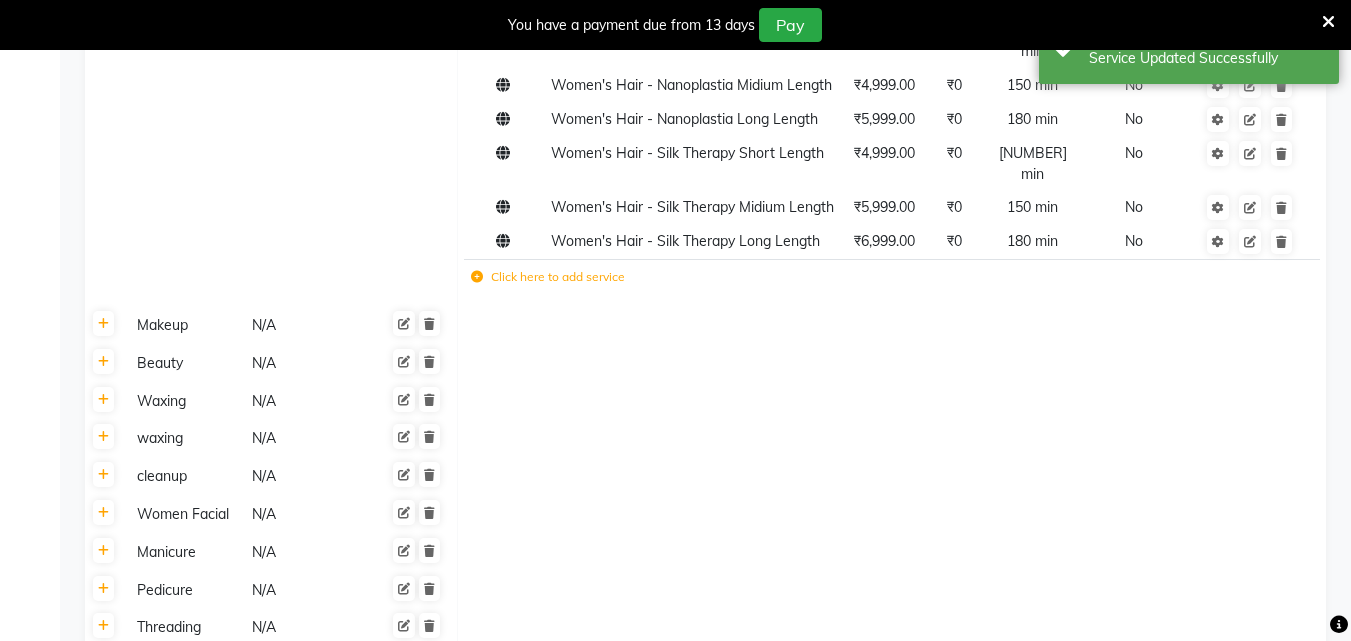 scroll, scrollTop: 1919, scrollLeft: 0, axis: vertical 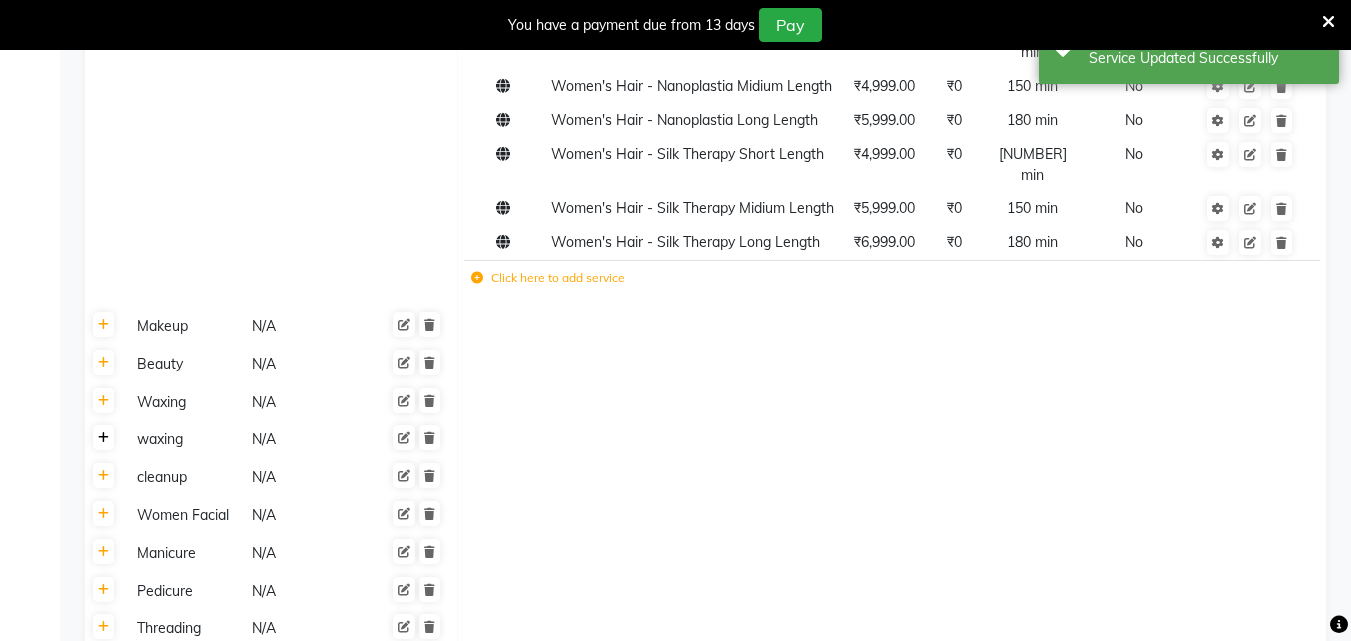 click 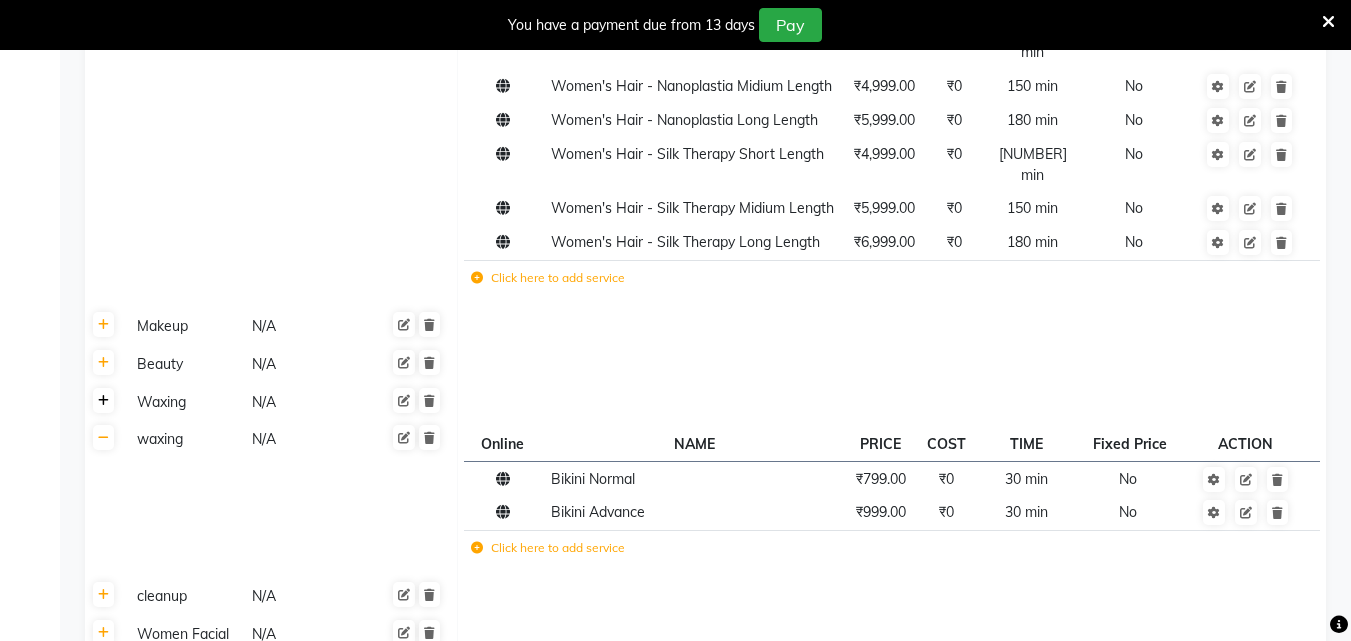 click 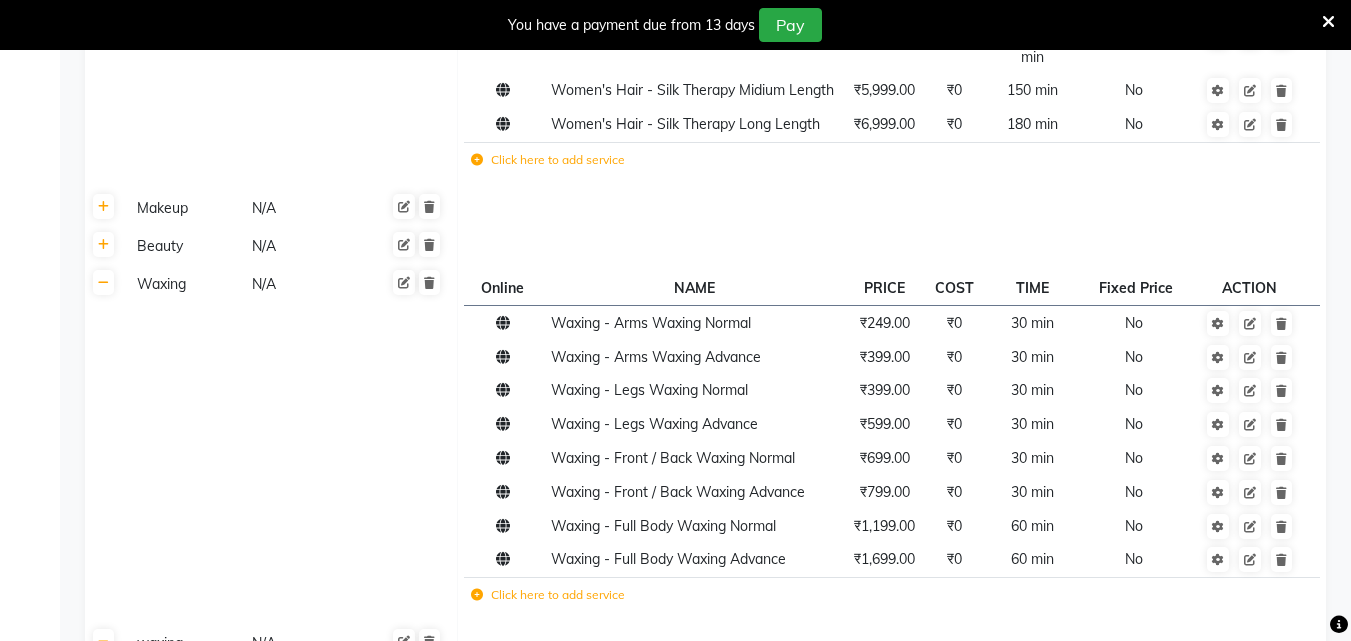 scroll, scrollTop: 2036, scrollLeft: 0, axis: vertical 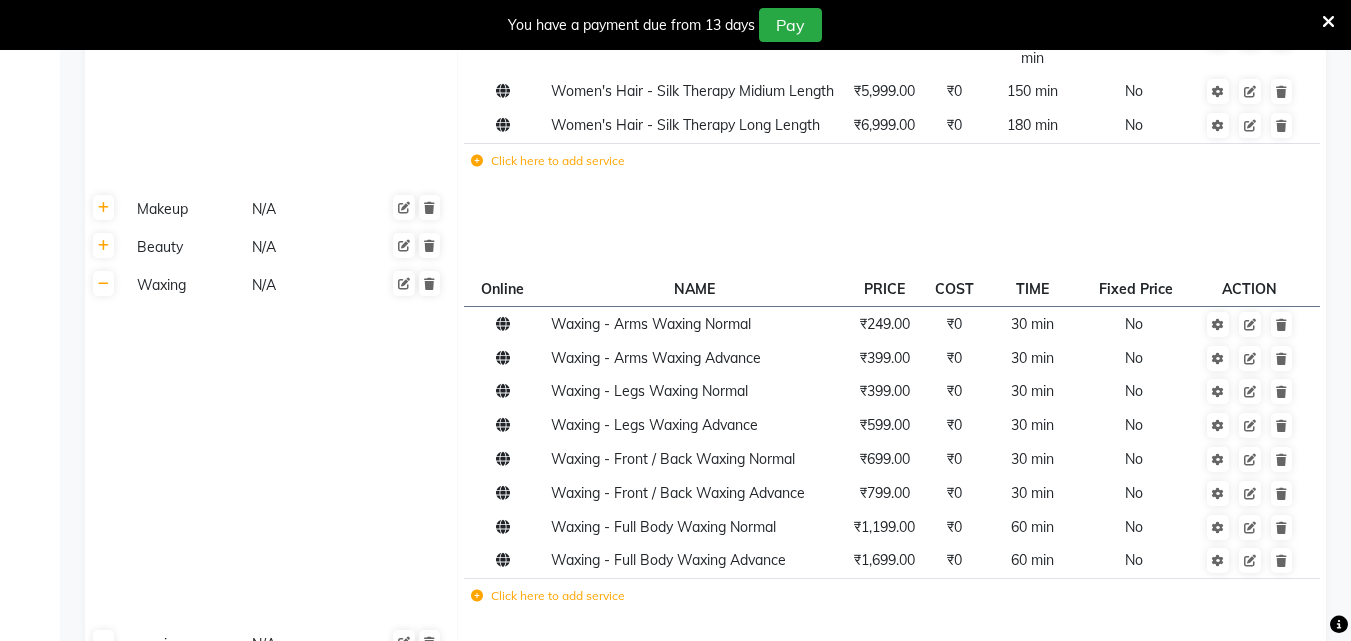 click on "Click here to add service" 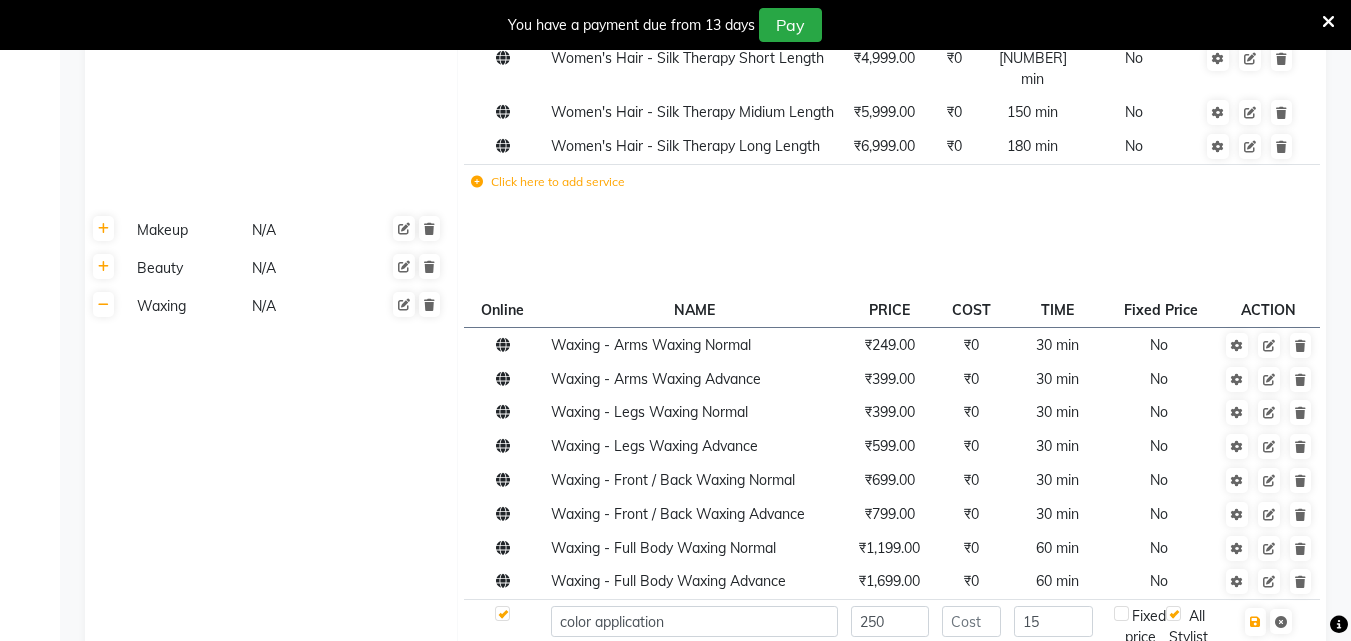 scroll, scrollTop: 2013, scrollLeft: 0, axis: vertical 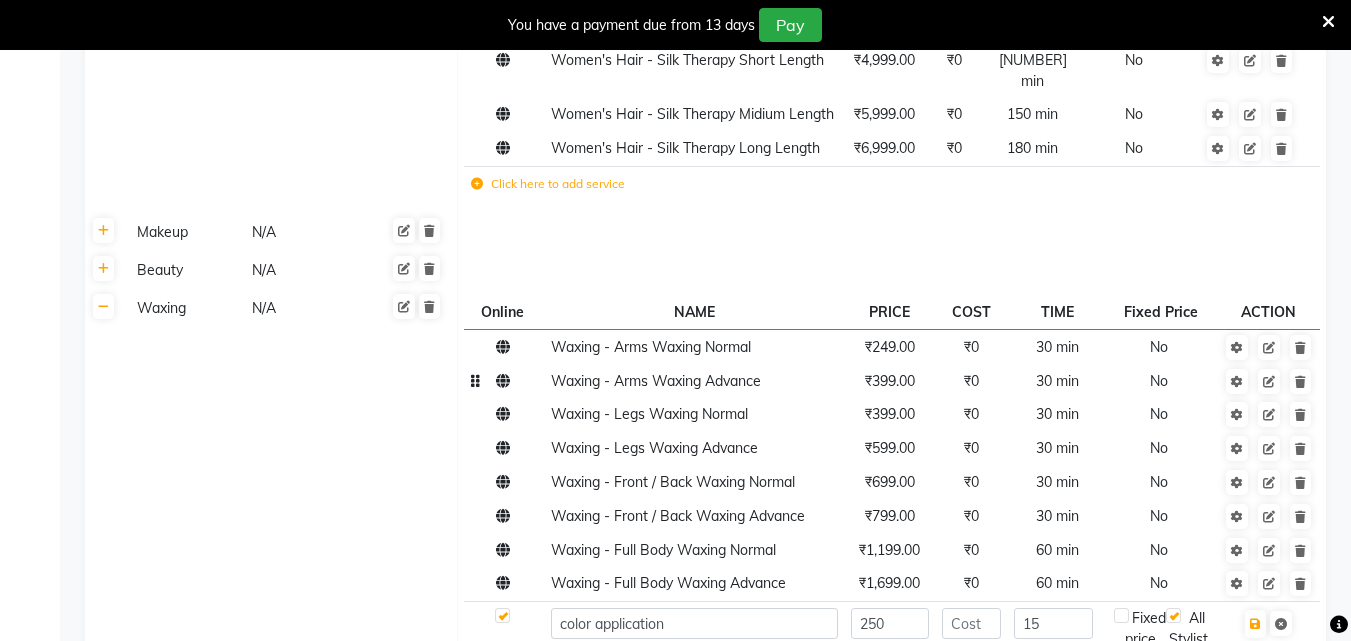 click on "Waxing - Arms Waxing Advance" 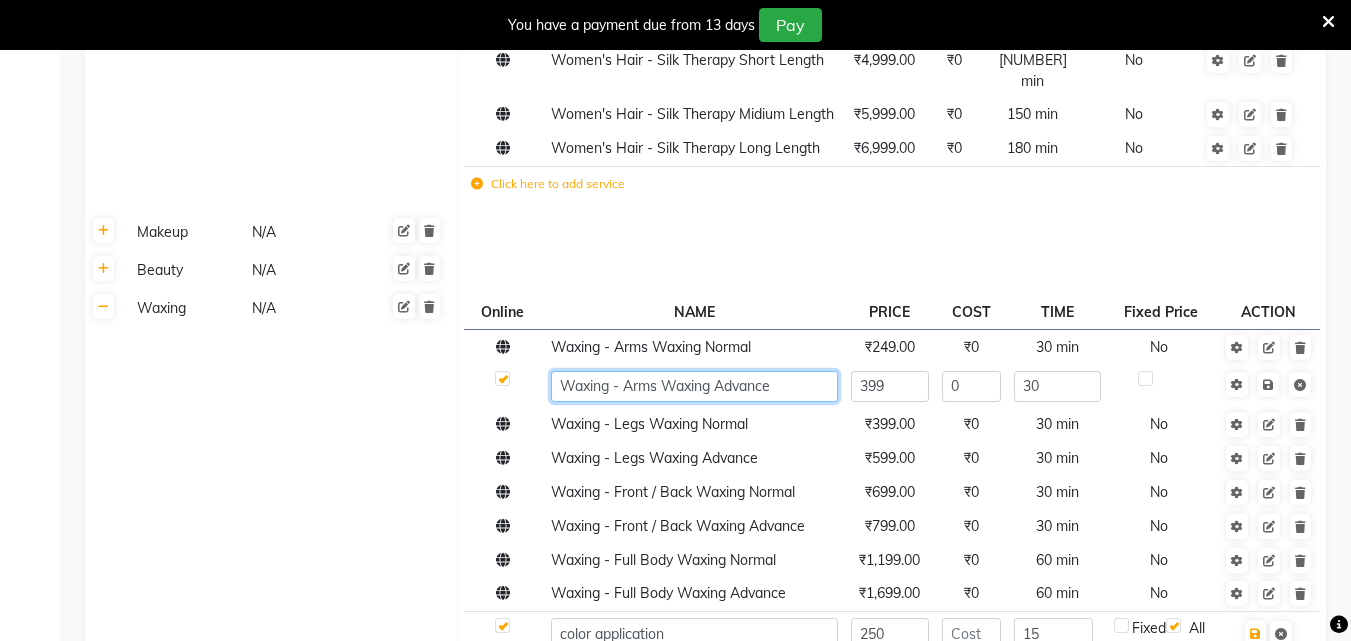 click on "Waxing - Arms Waxing Advance" 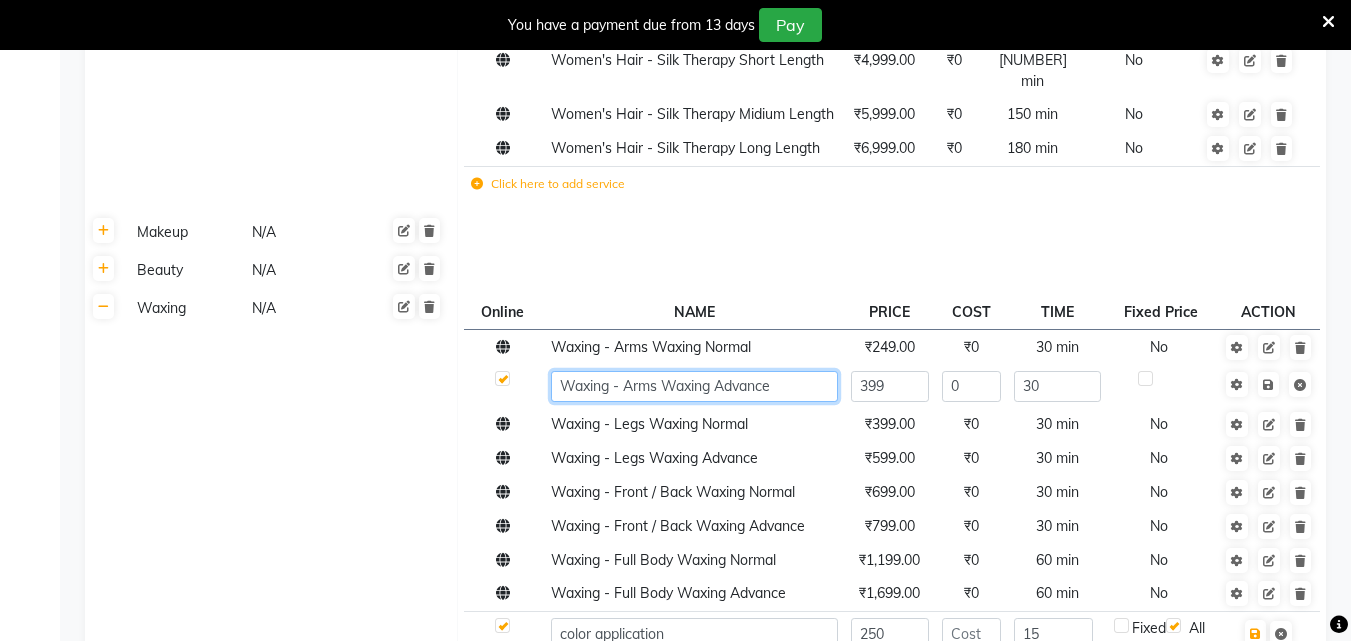 click on "Waxing - Arms Waxing Advance" 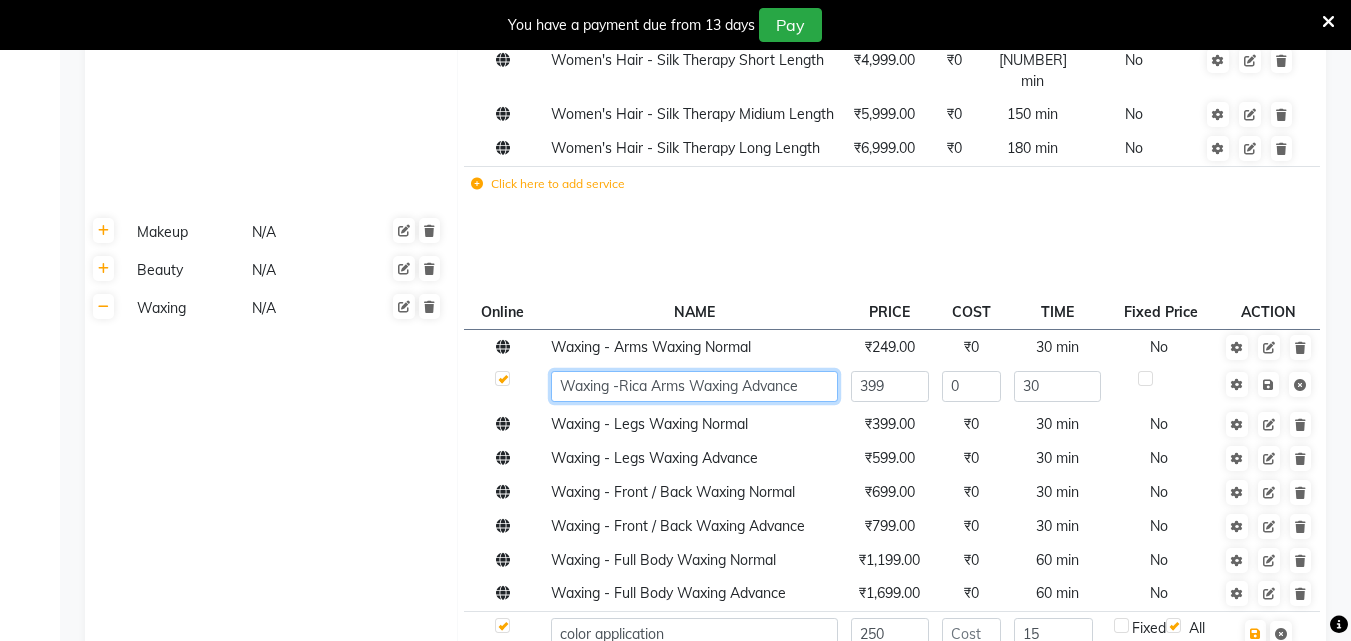 click on "Waxing -Rica Arms Waxing Advance" 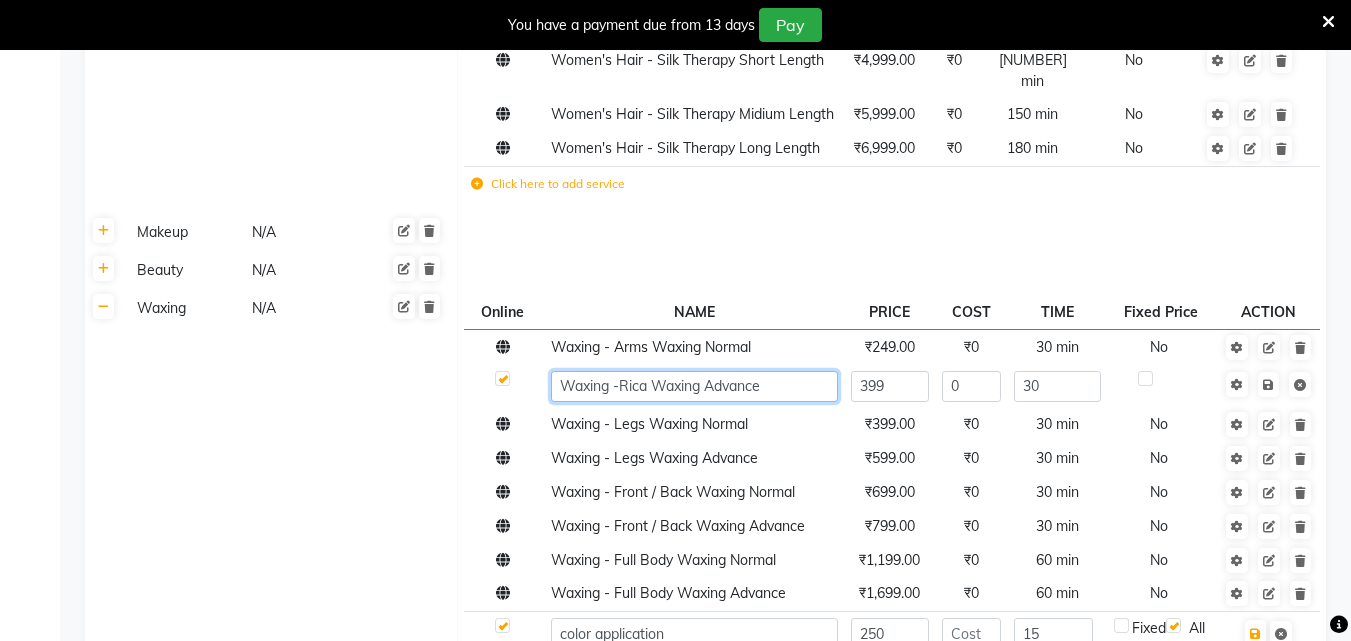 click on "Waxing -Rica Waxing Advance" 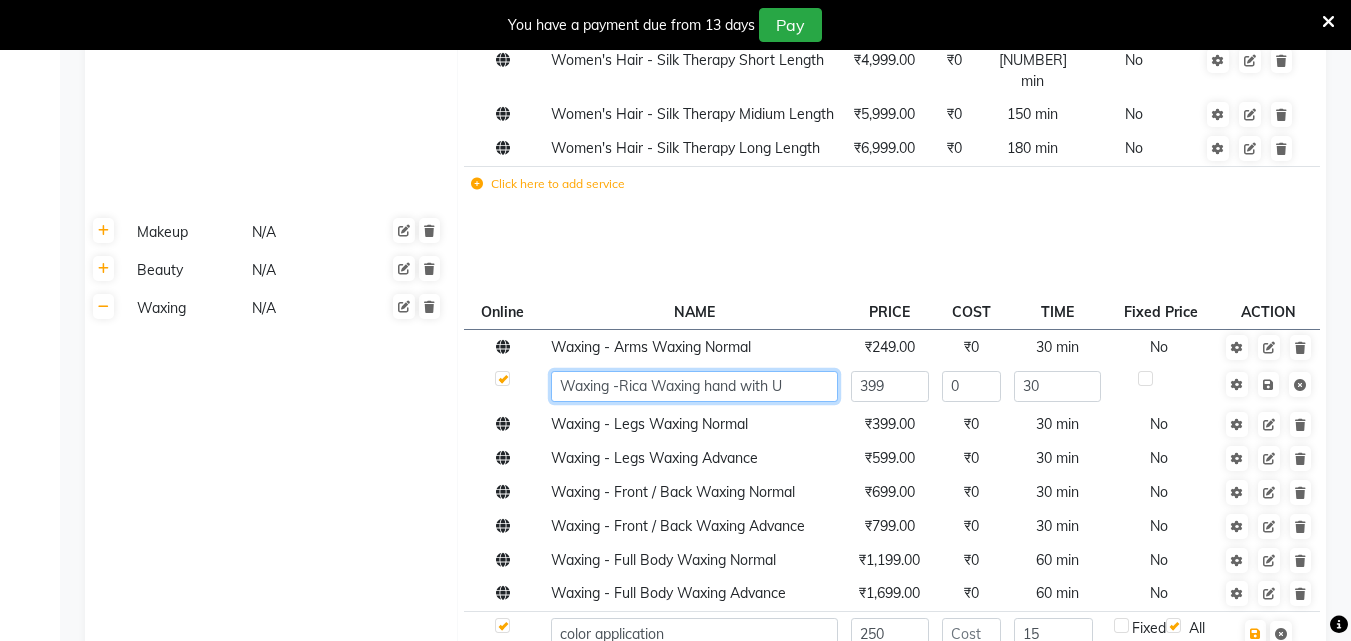 type on "Waxing -Rica Waxing hand with Ua" 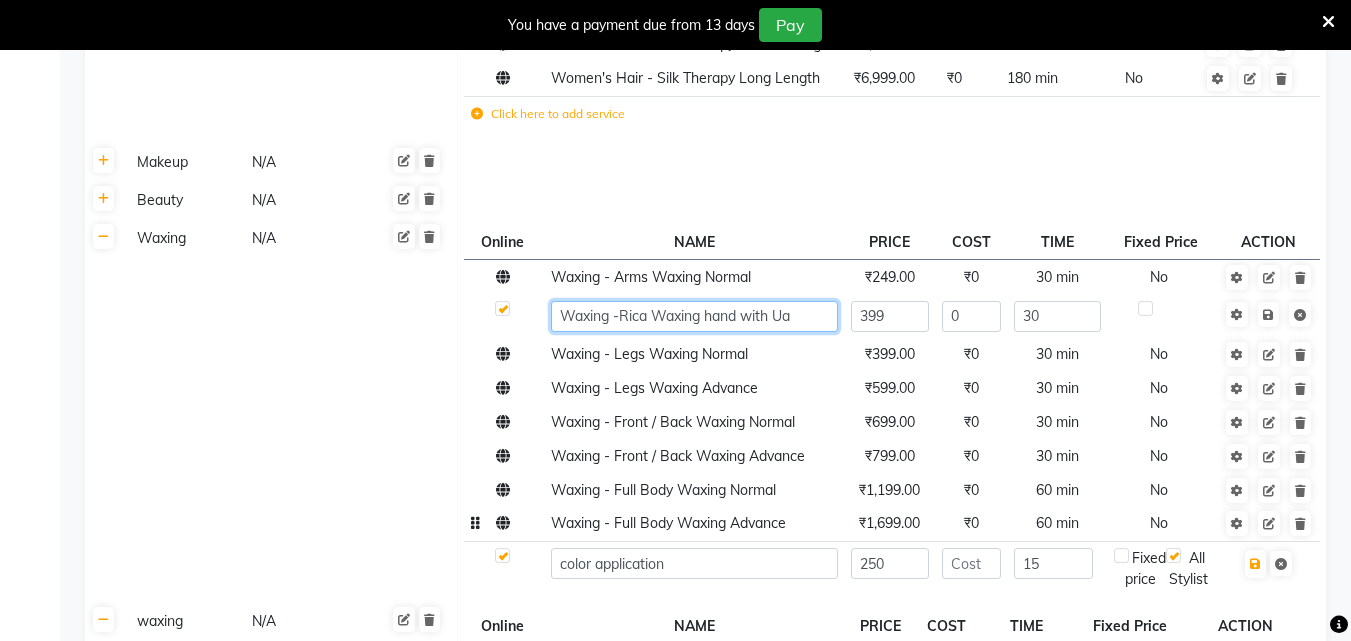 scroll, scrollTop: 2153, scrollLeft: 0, axis: vertical 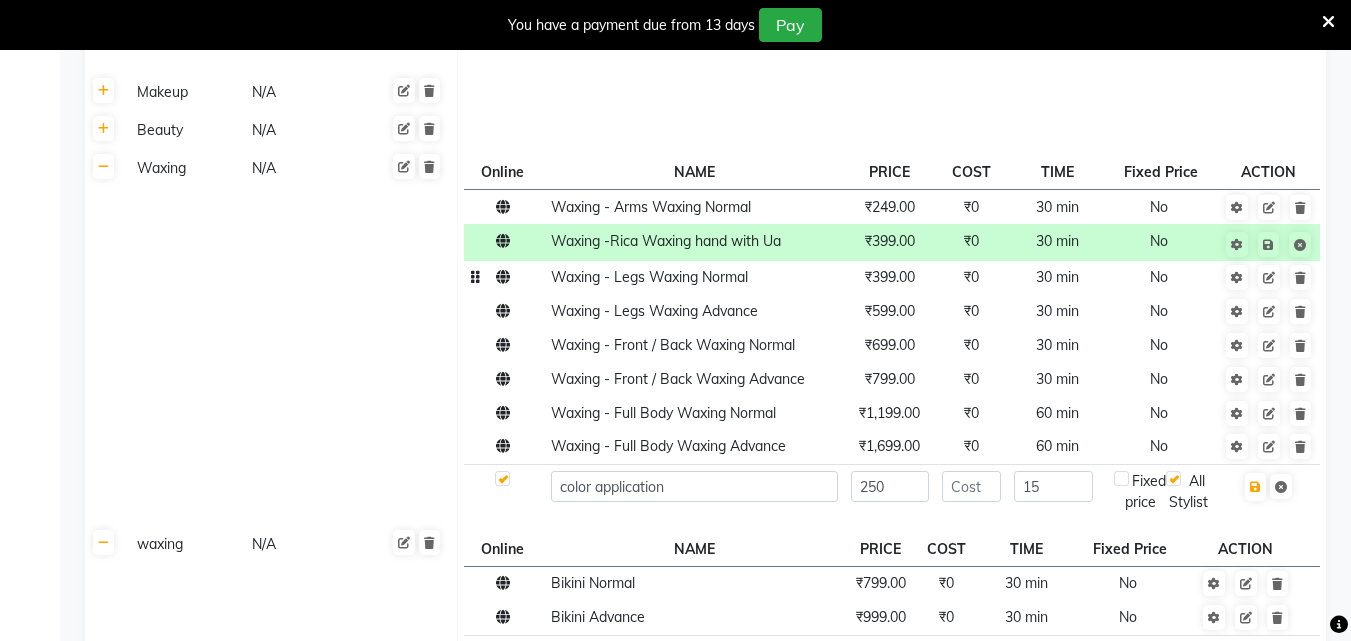 click on "Waxing - Legs Waxing Normal" 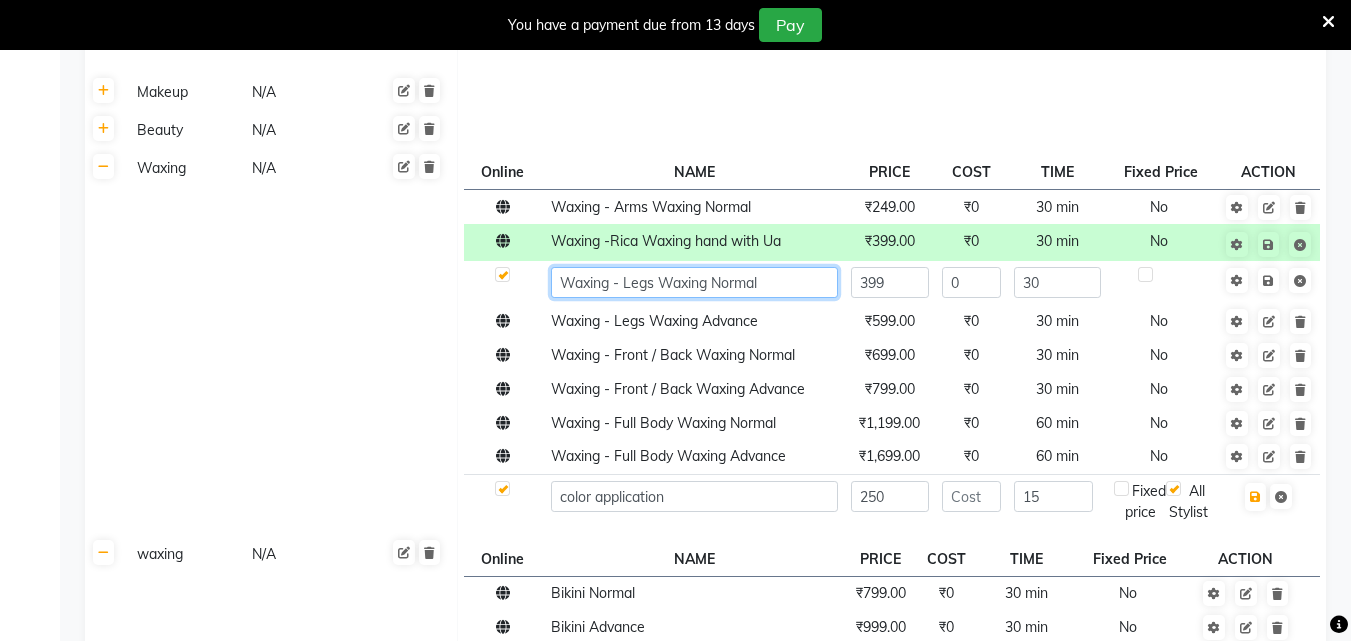 click on "Waxing - Legs Waxing Normal" 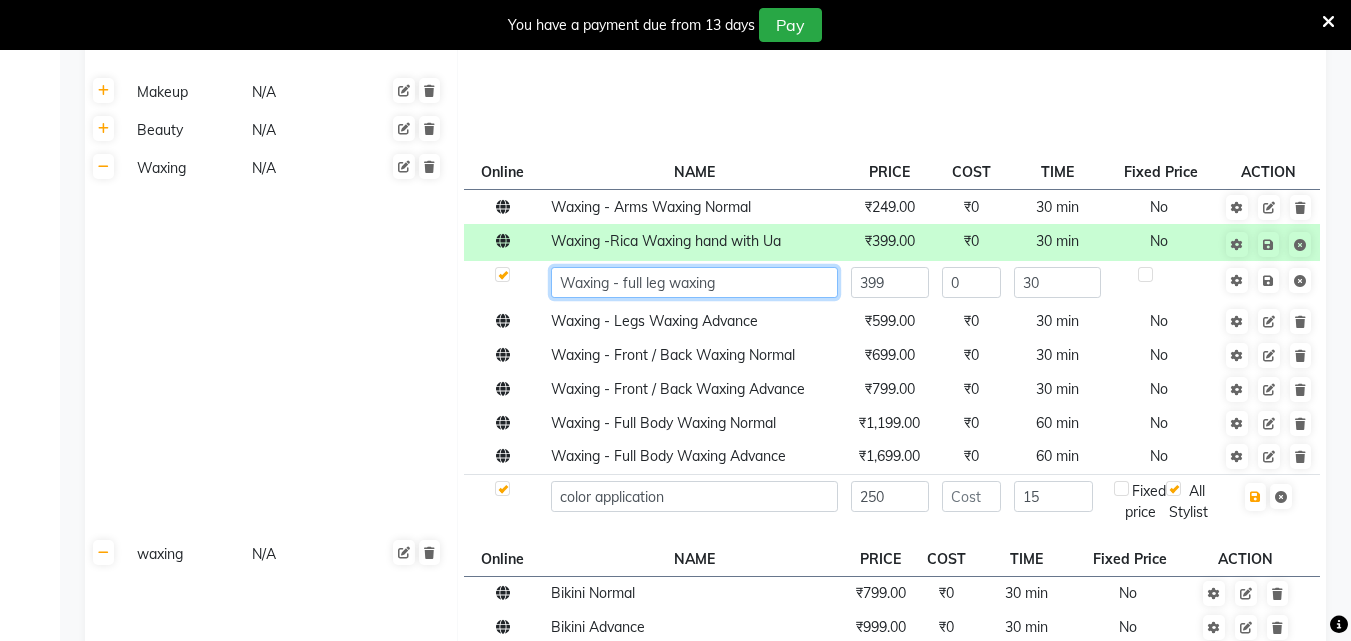 click on "Waxing - full leg waxing" 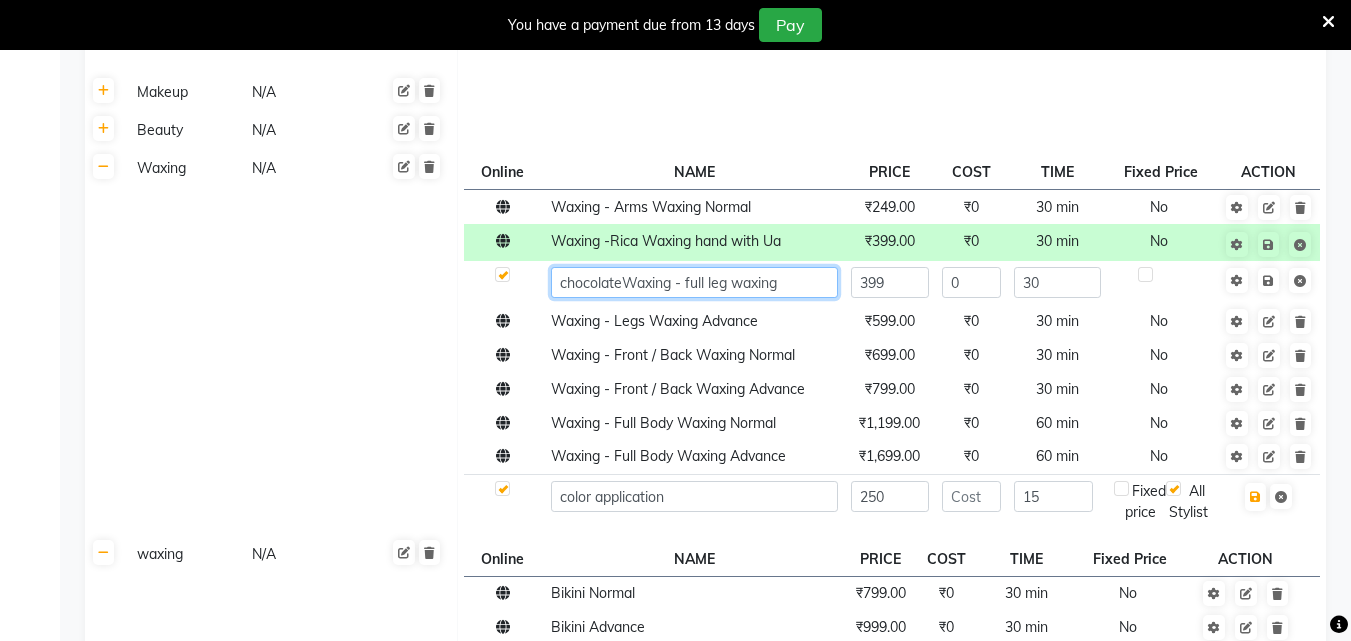 type on "chocolate Waxing - full leg waxing" 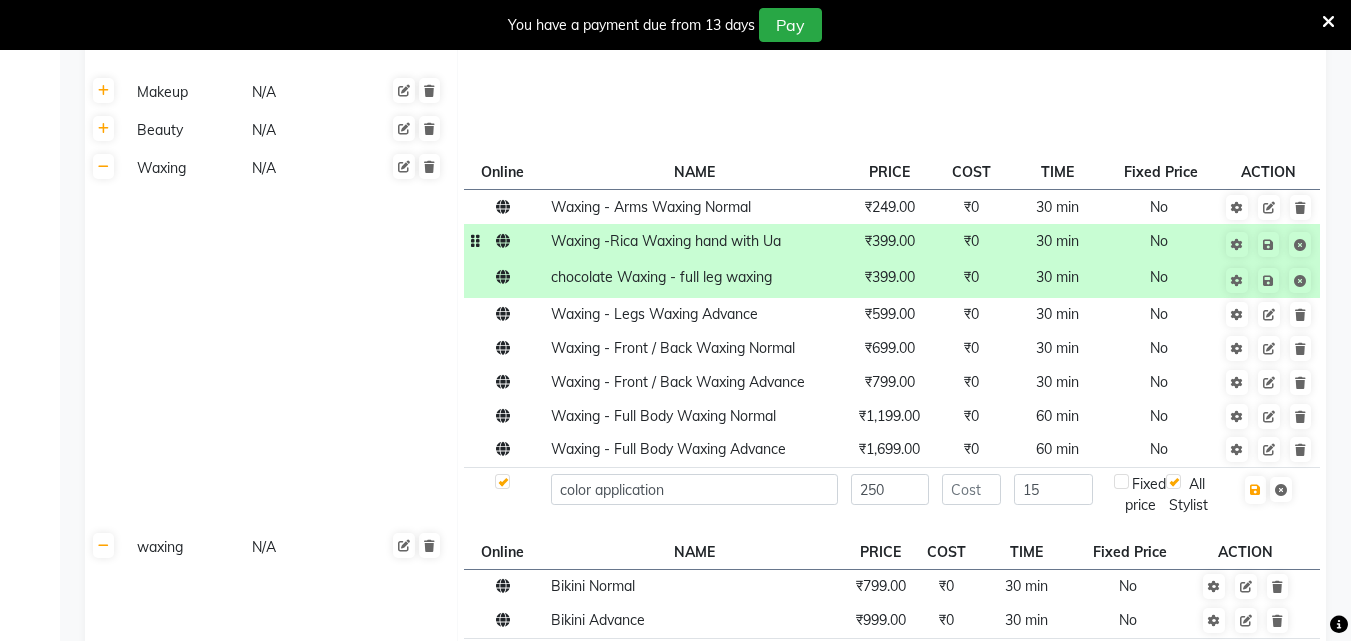 click on "Waxing -Rica Waxing hand with Ua" 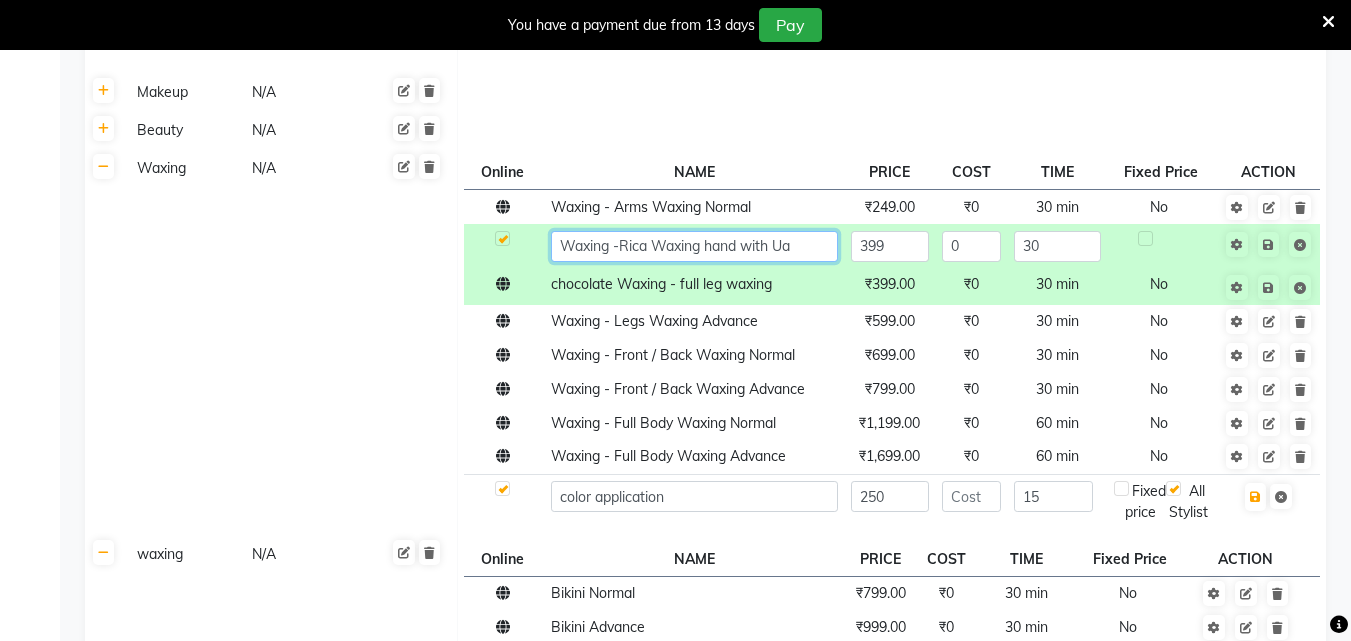 click on "Waxing -Rica Waxing hand with Ua" 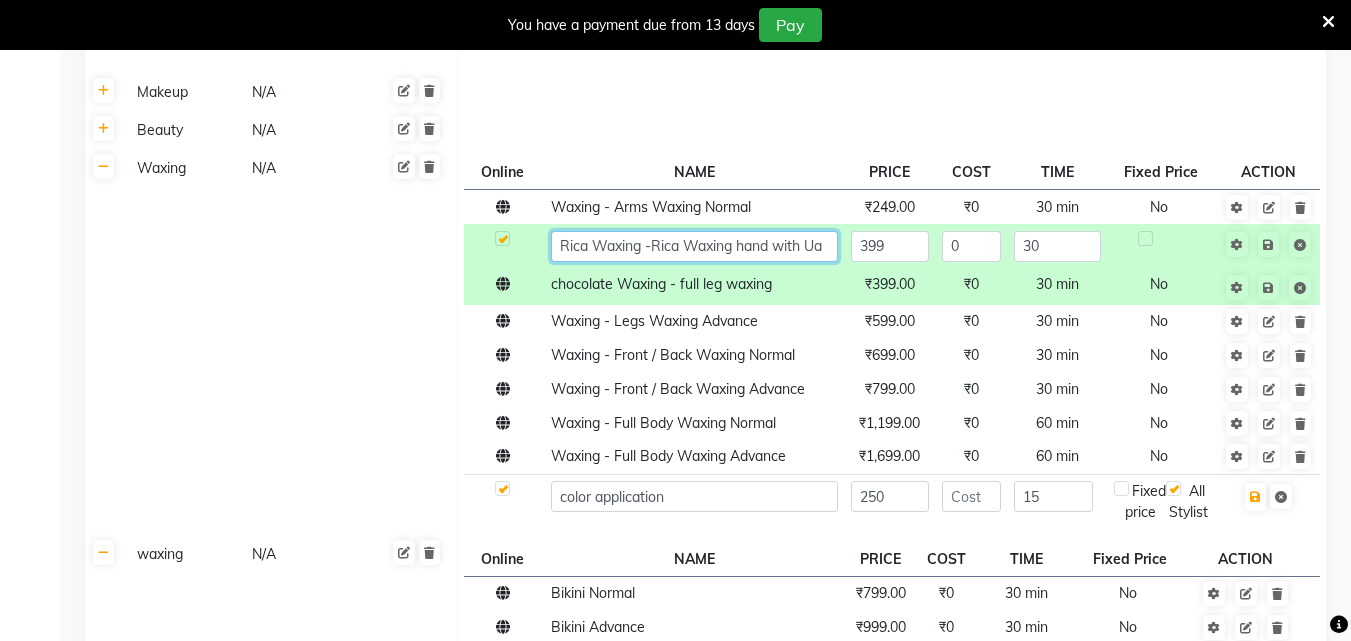click on "Rica Waxing -Rica Waxing hand with Ua" 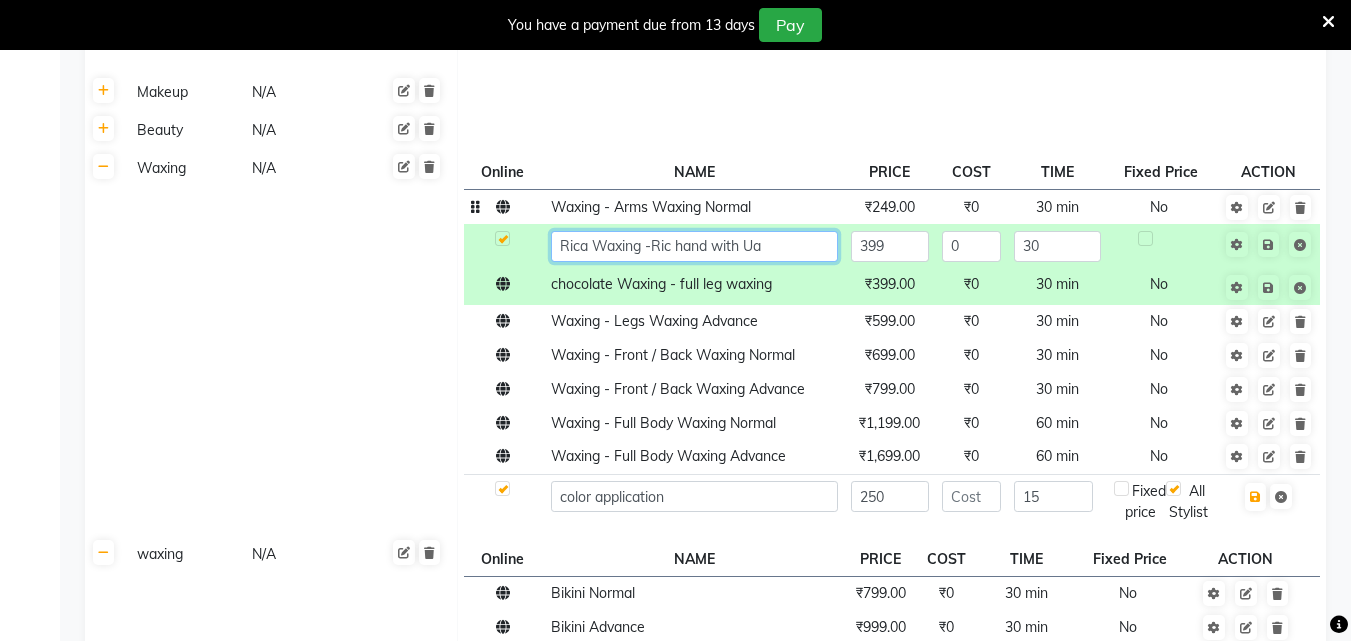 type on "Rica Waxing -Rica hand with Ua" 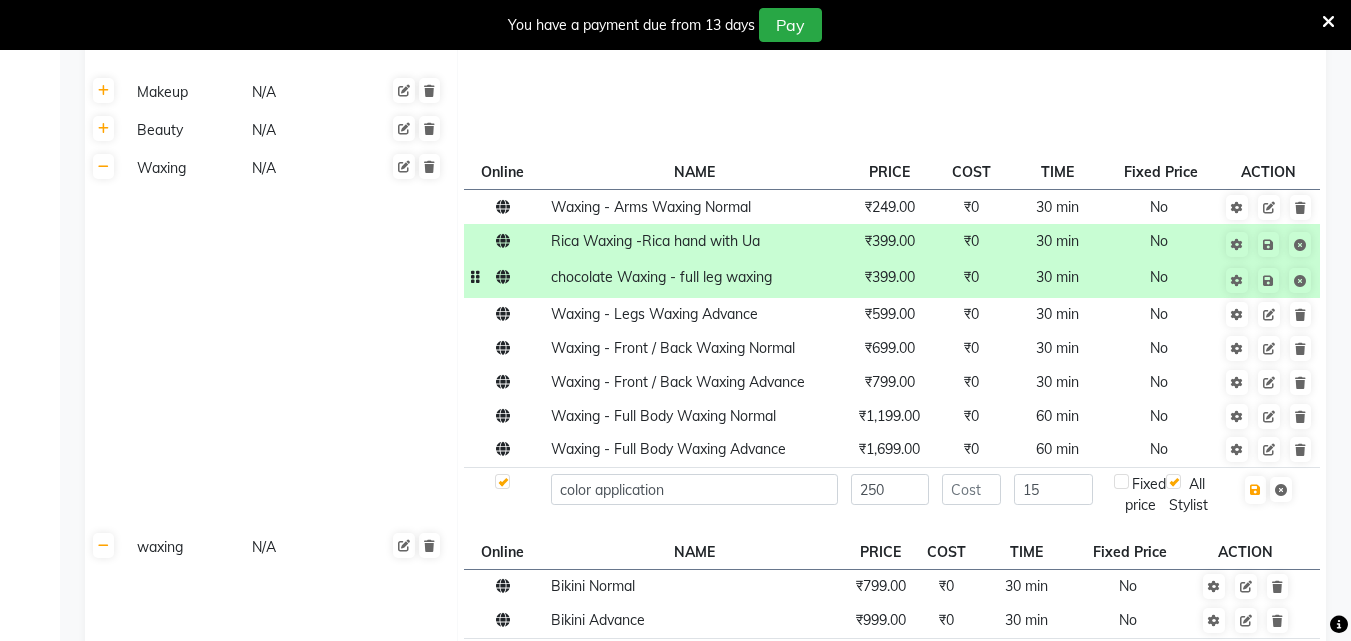 click on "chocolate Waxing - full leg waxing" 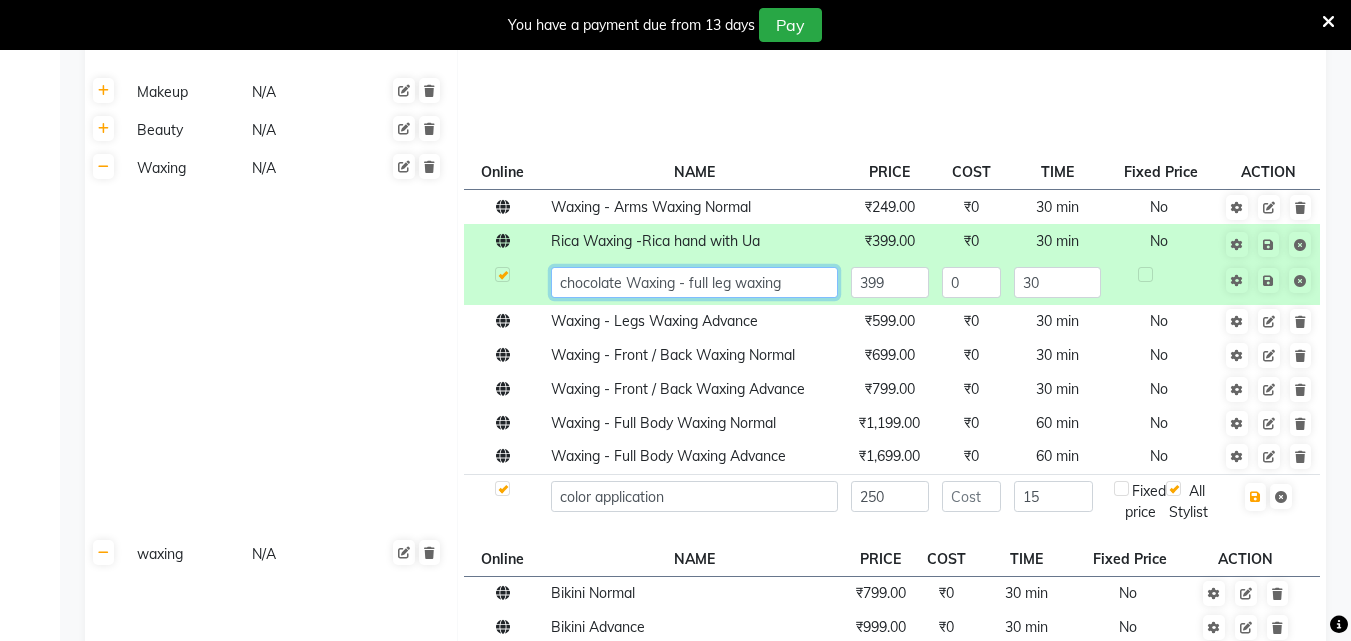 click on "chocolate Waxing - full leg waxing" 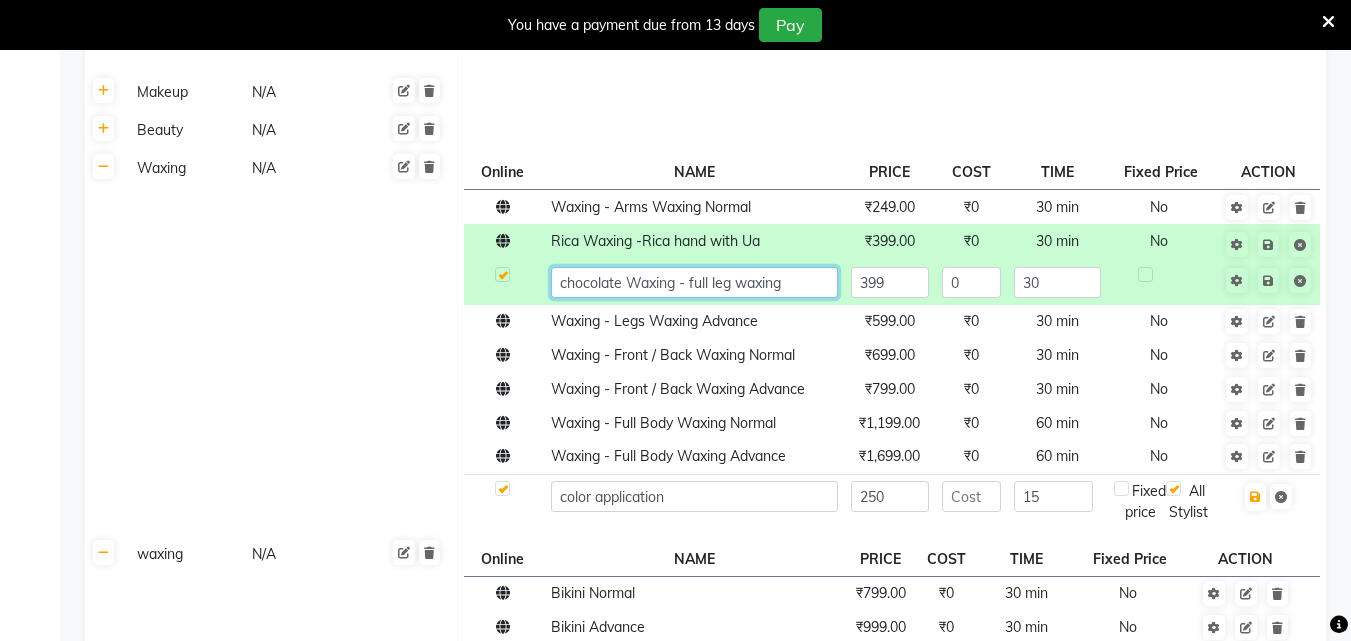 click on "chocolate Waxing - full leg waxing" 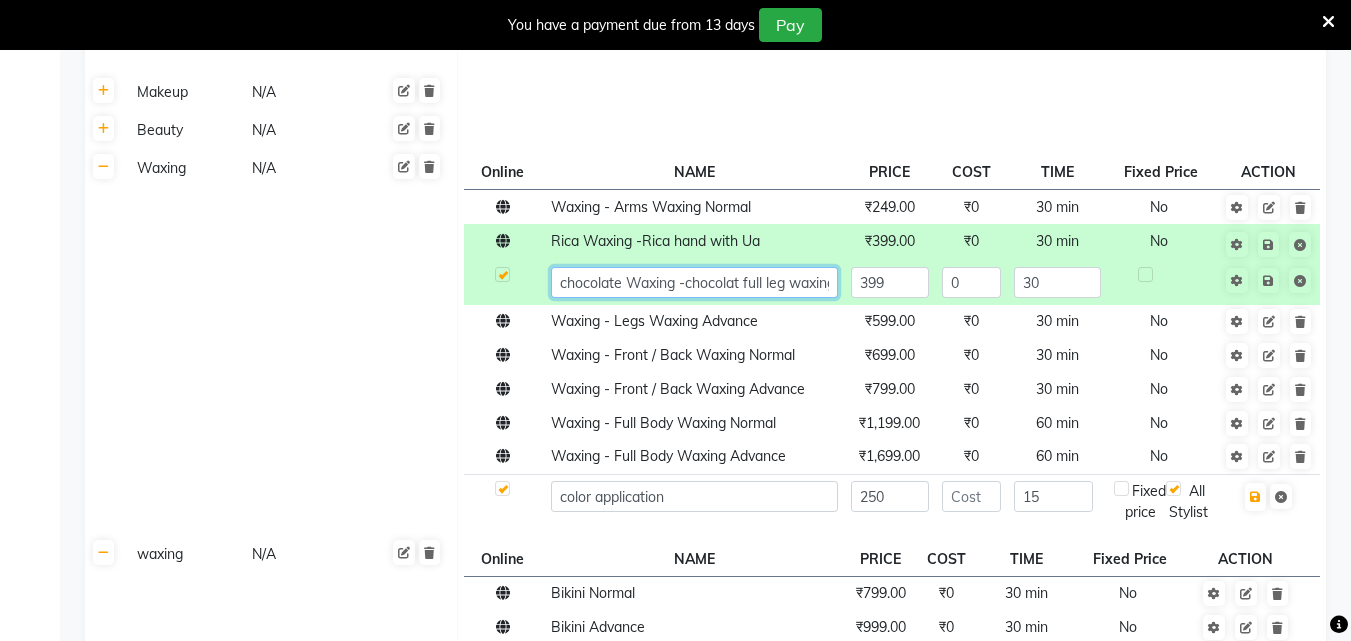 type on "chocolate Waxing -chocolate full leg waxing" 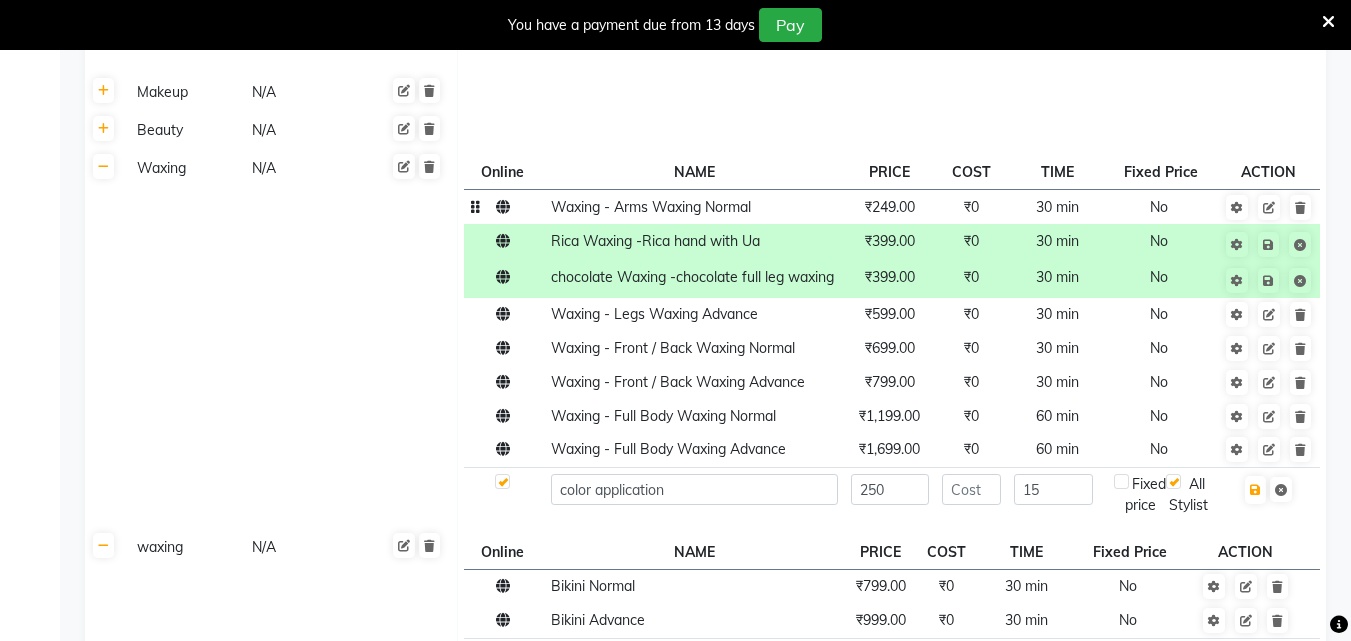 click on "Waxing - Arms Waxing Normal" 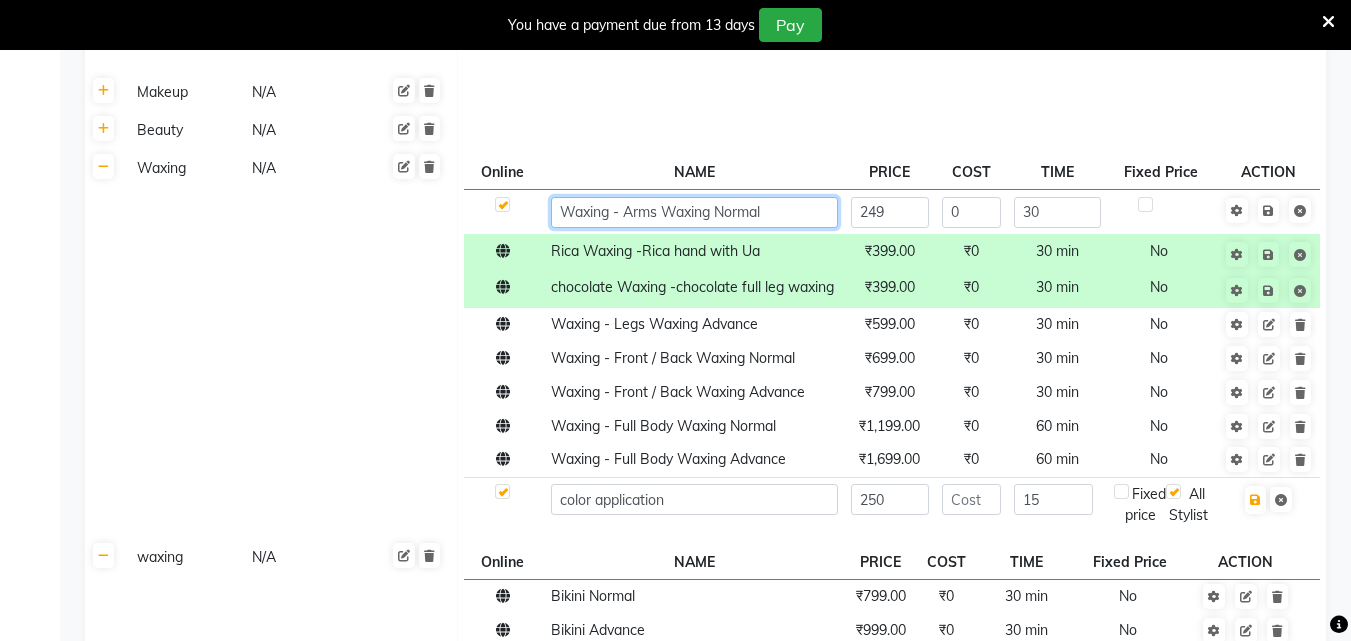 click on "Waxing - Arms Waxing Normal" 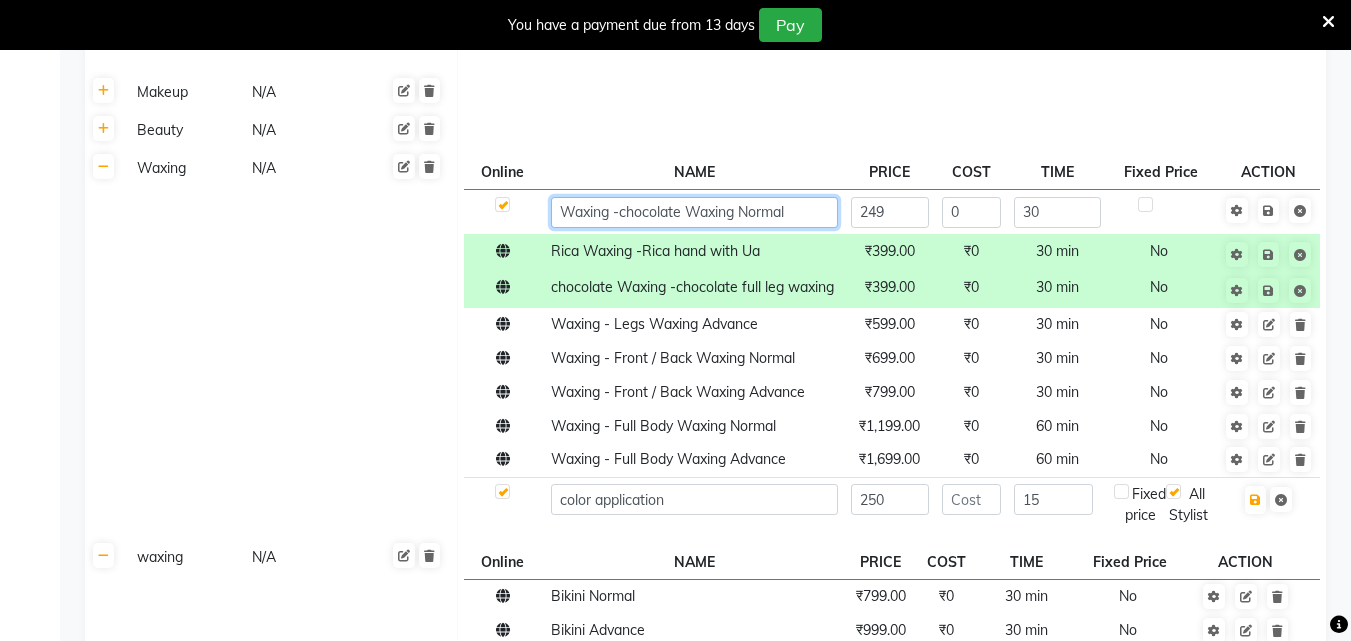 click on "Waxing -chocolate Waxing Normal" 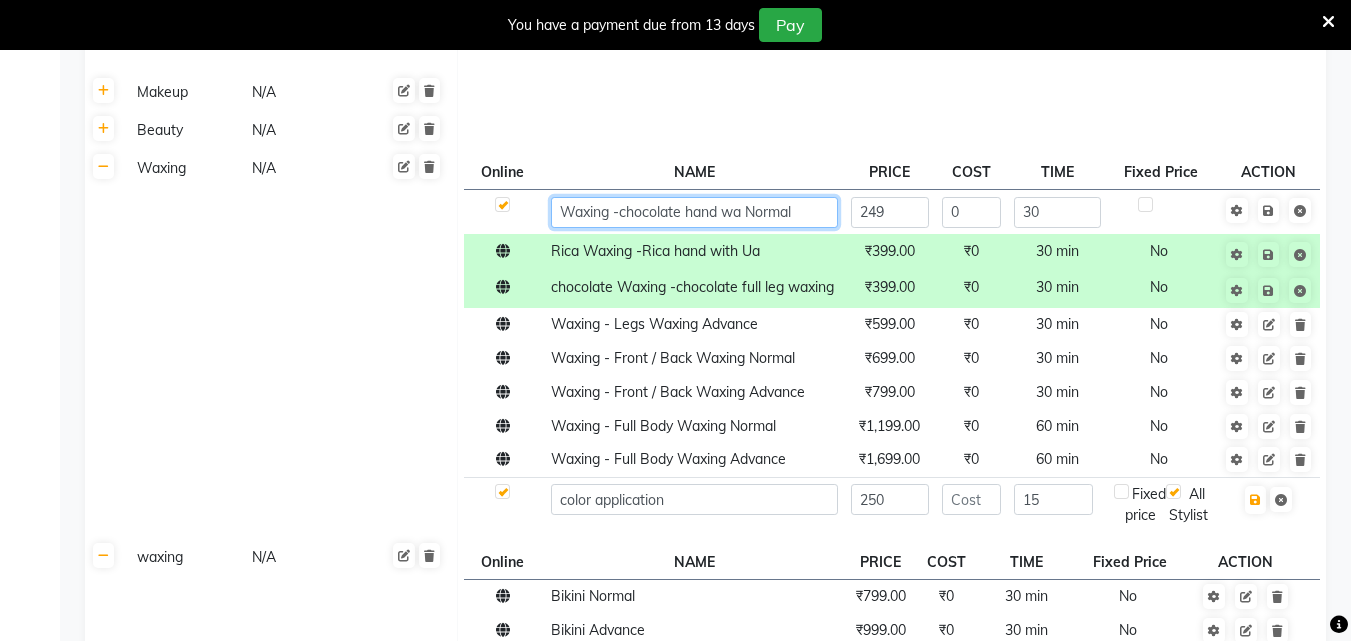 type on "Waxing -chocolate hand wax Normal" 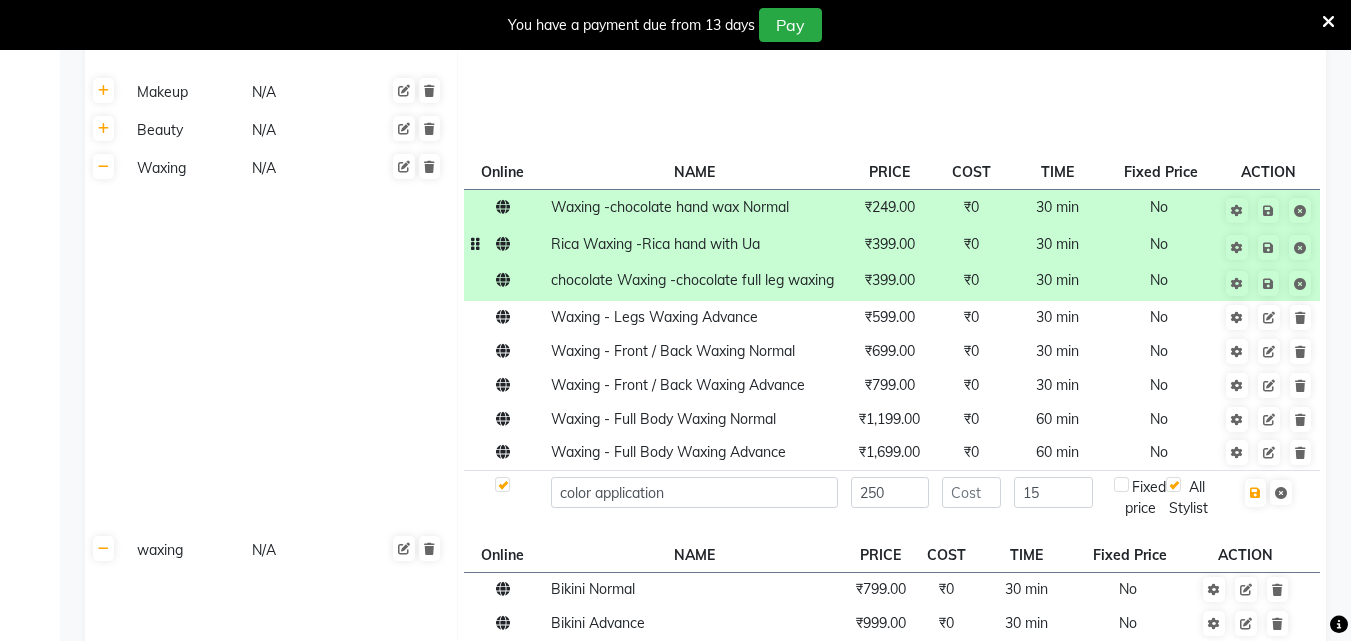 click on "Rica Waxing -Rica hand with Ua" 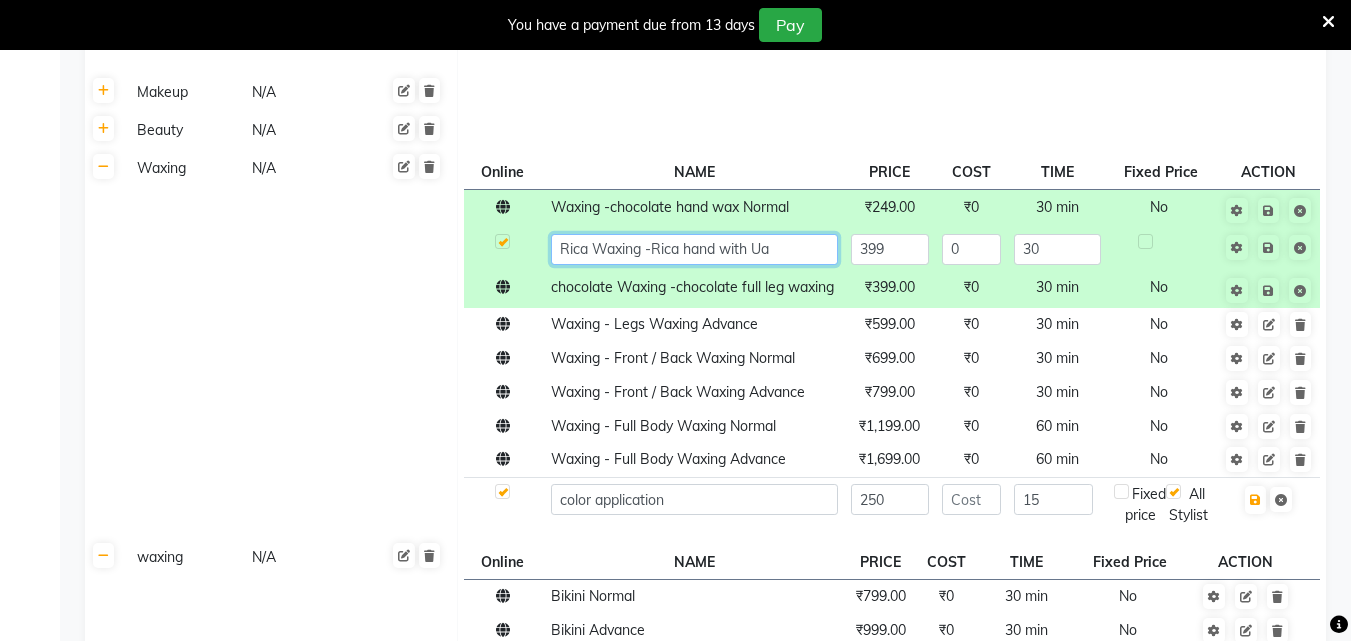 click on "Rica Waxing -Rica hand with Ua" 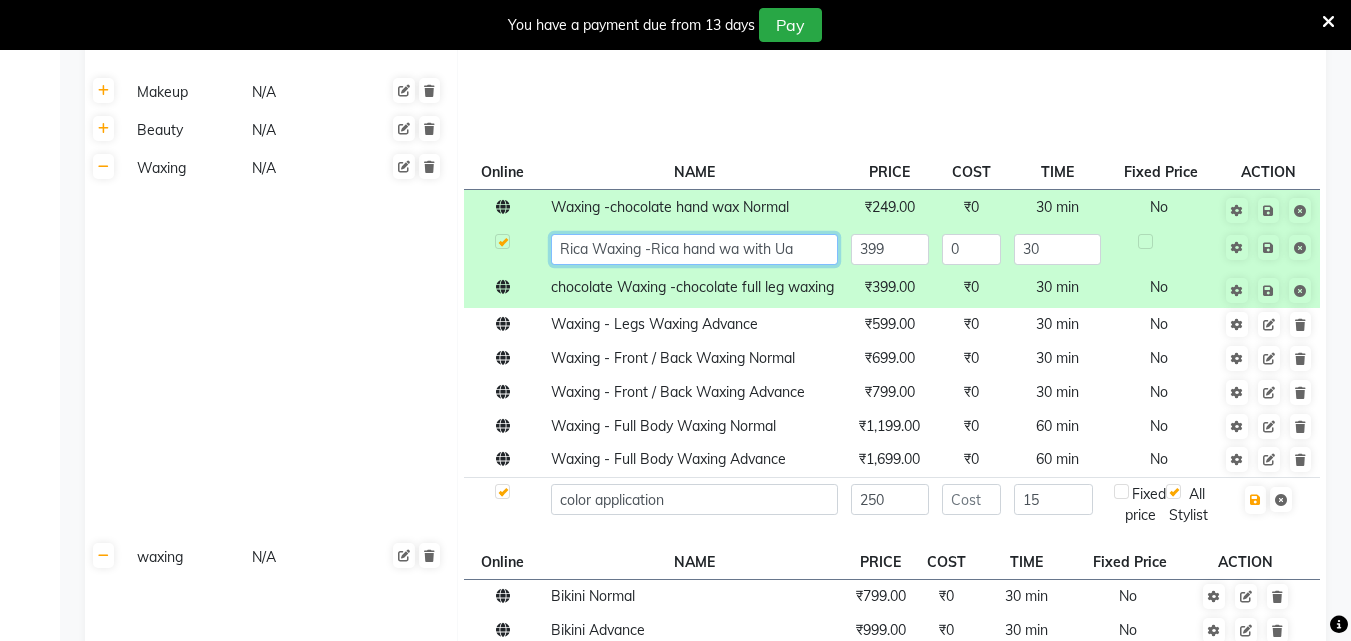 type on "Rica Waxing -Rica hand wax with Ua" 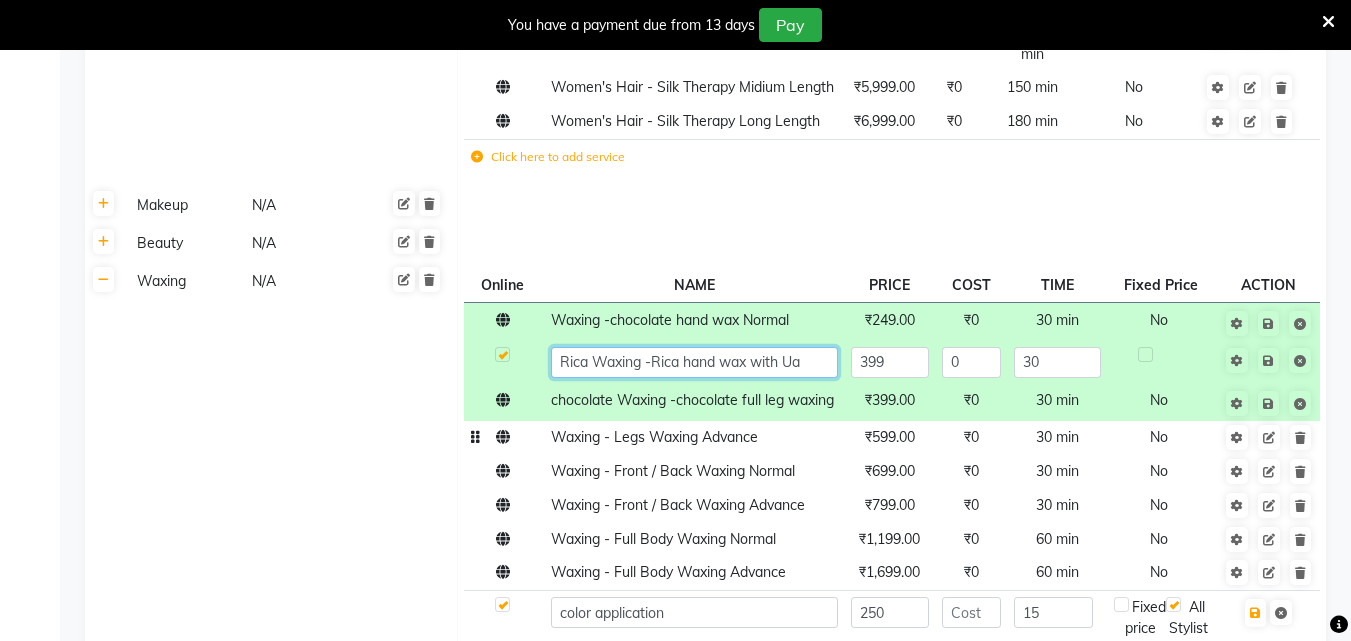 scroll, scrollTop: 2036, scrollLeft: 0, axis: vertical 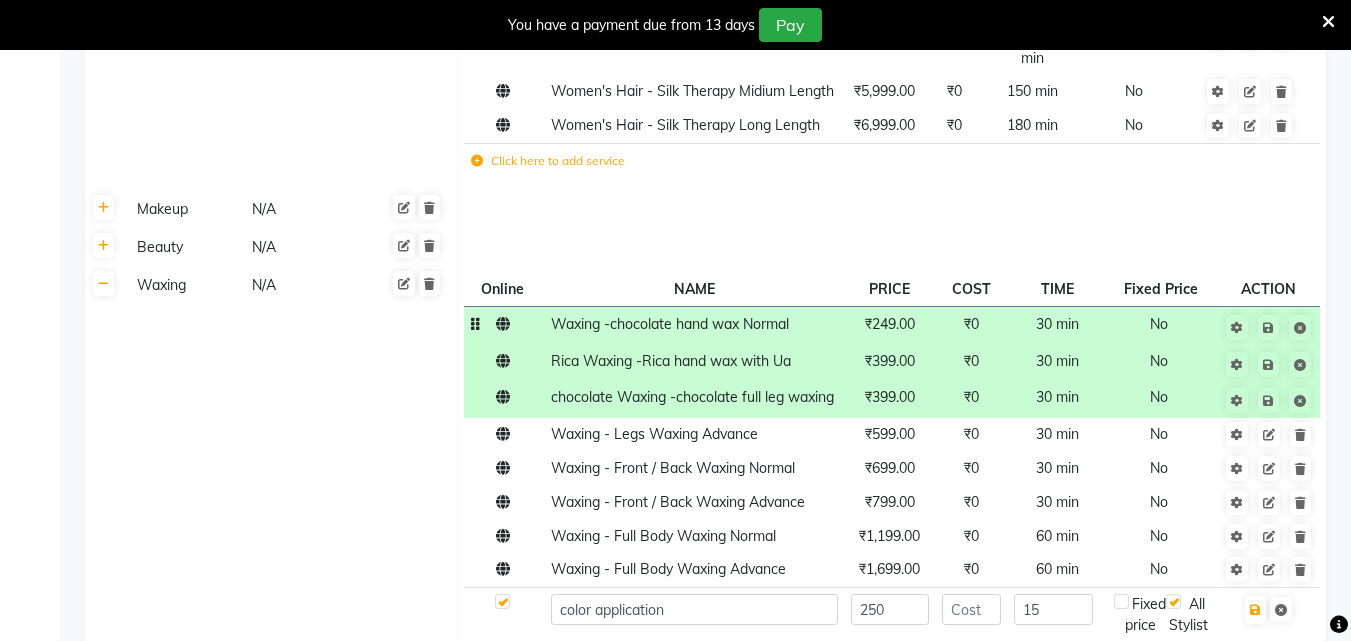 click on "Waxing -chocolate hand wax Normal" 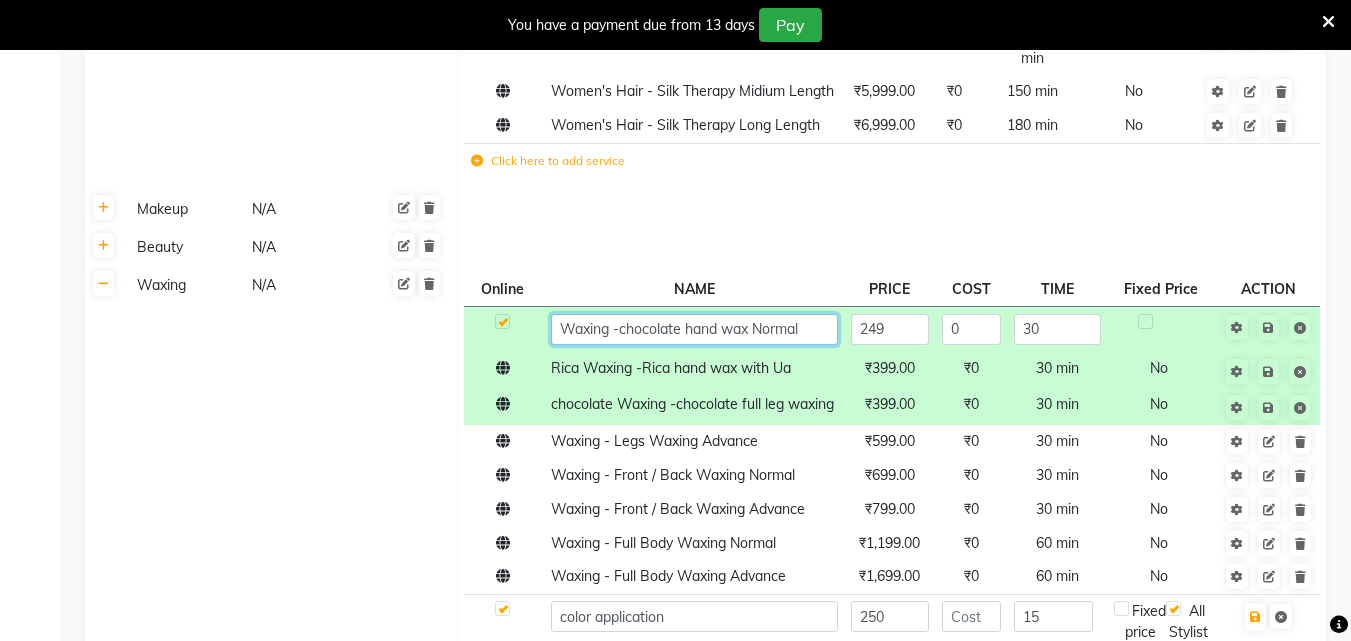 click on "Waxing -chocolate hand wax Normal" 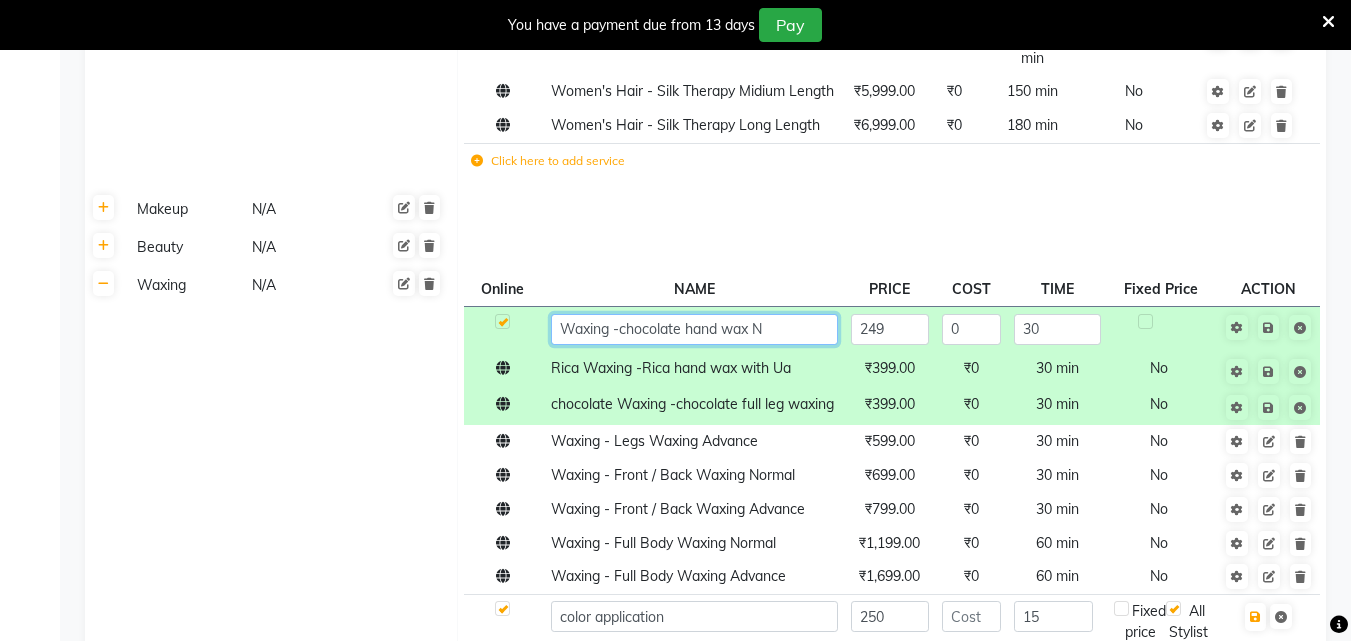 type on "Waxing -chocolate hand wax" 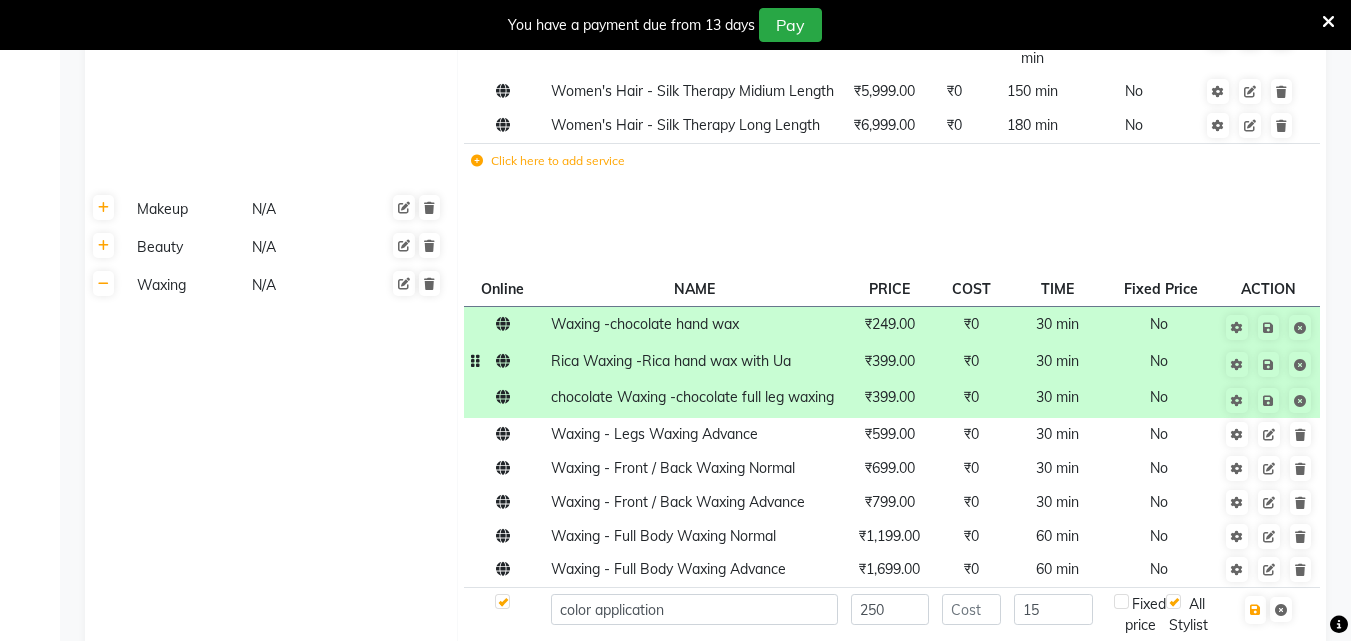click on "Rica Waxing -Rica hand wax with Ua" 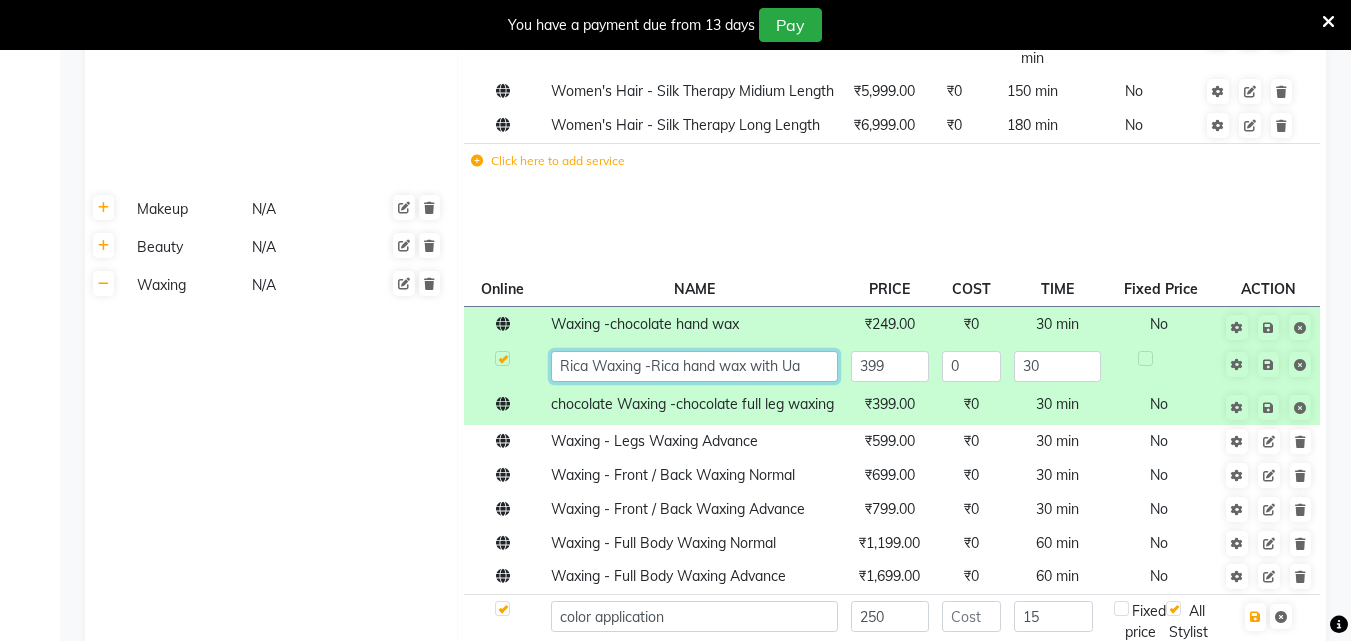 click on "Rica Waxing -Rica hand wax with Ua" 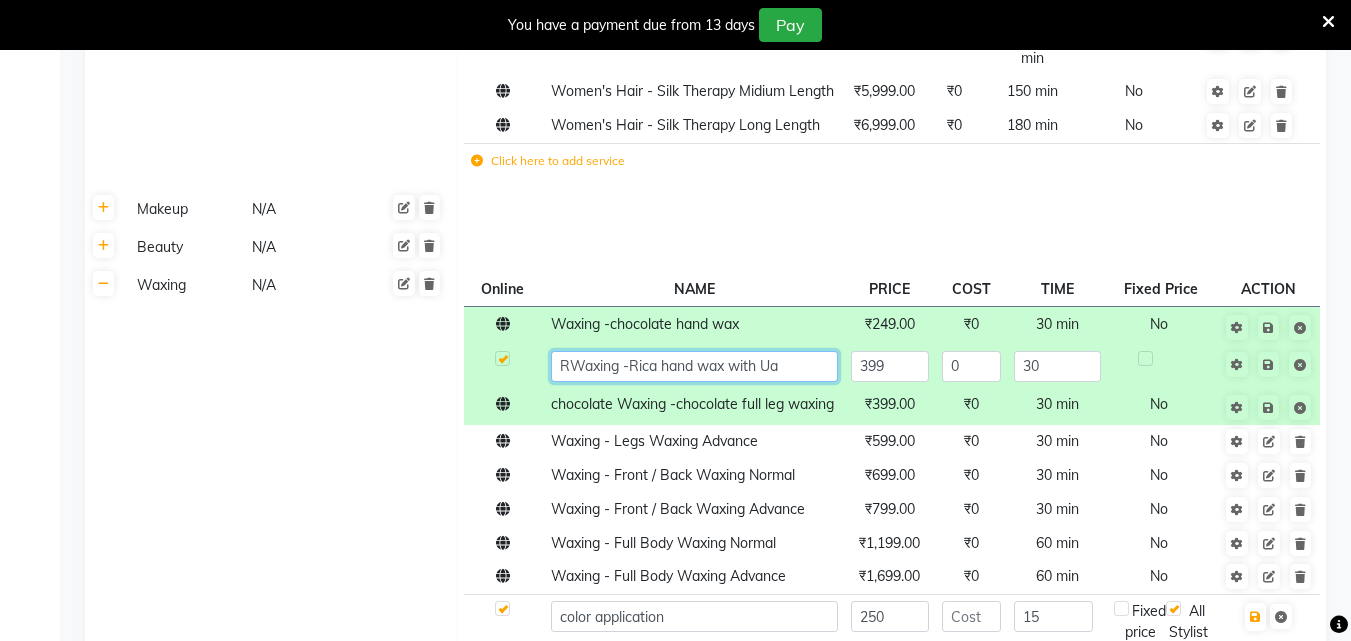 type on "Waxing -Rica hand wax with Ua" 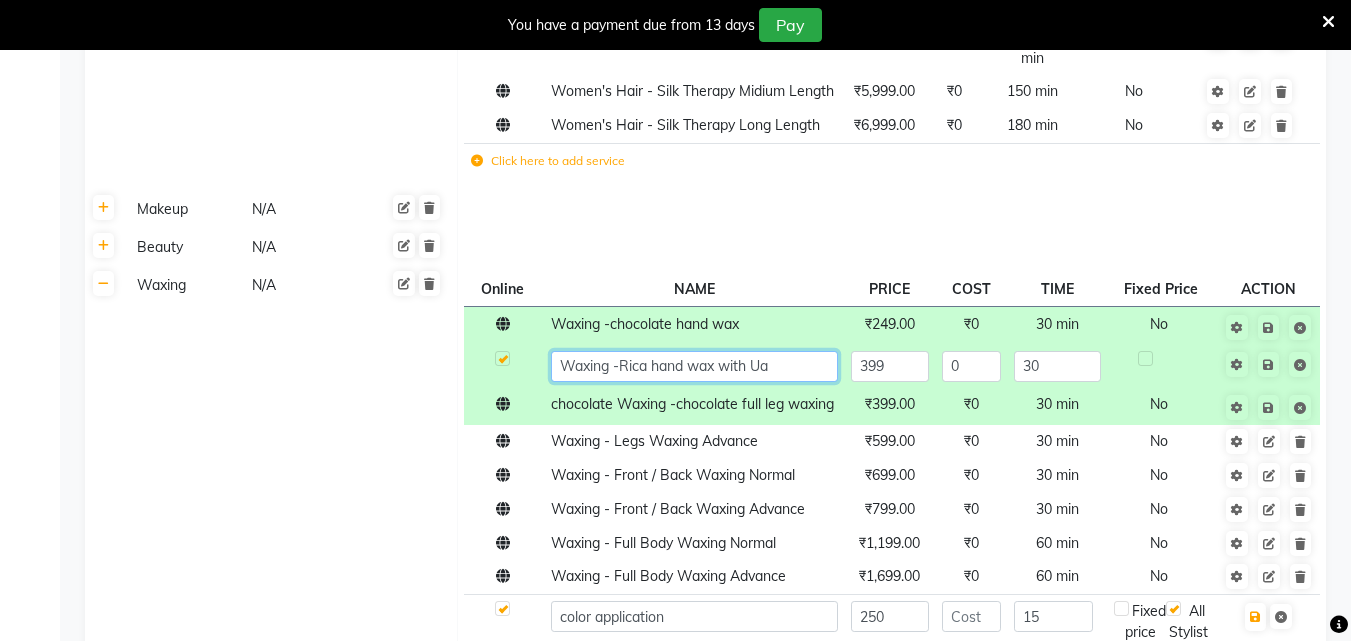 click on "Waxing -Rica hand wax with Ua" 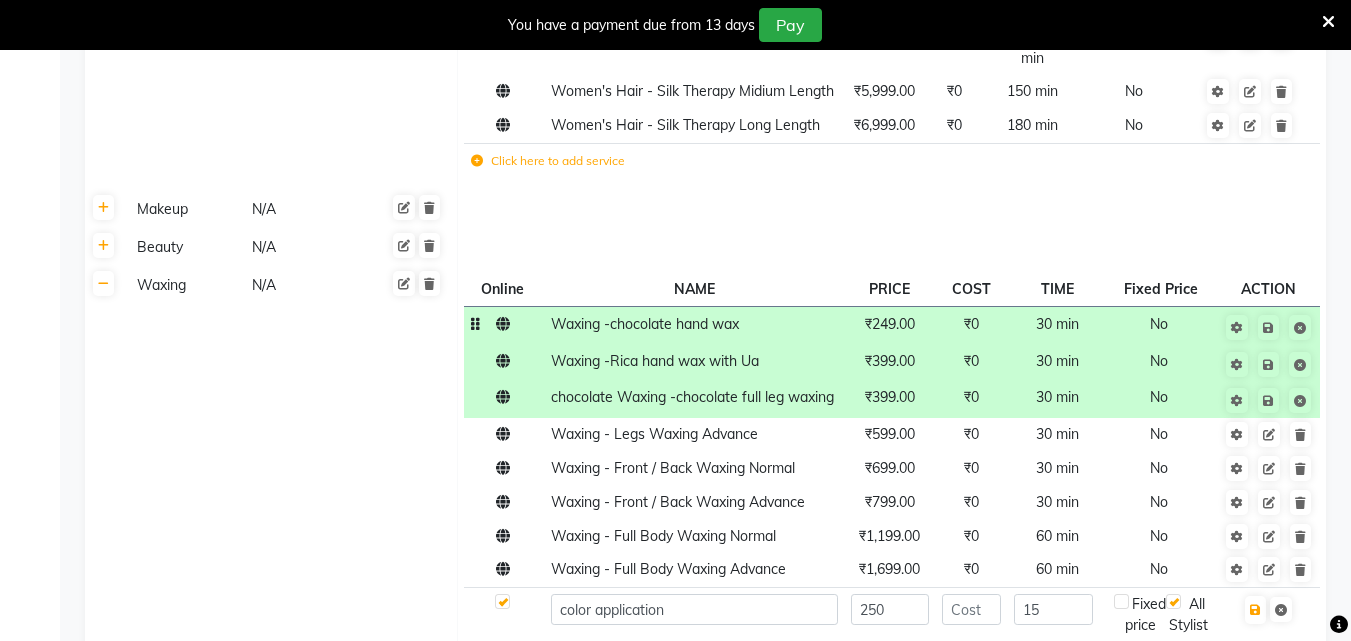 click on "Waxing -chocolate hand wax" 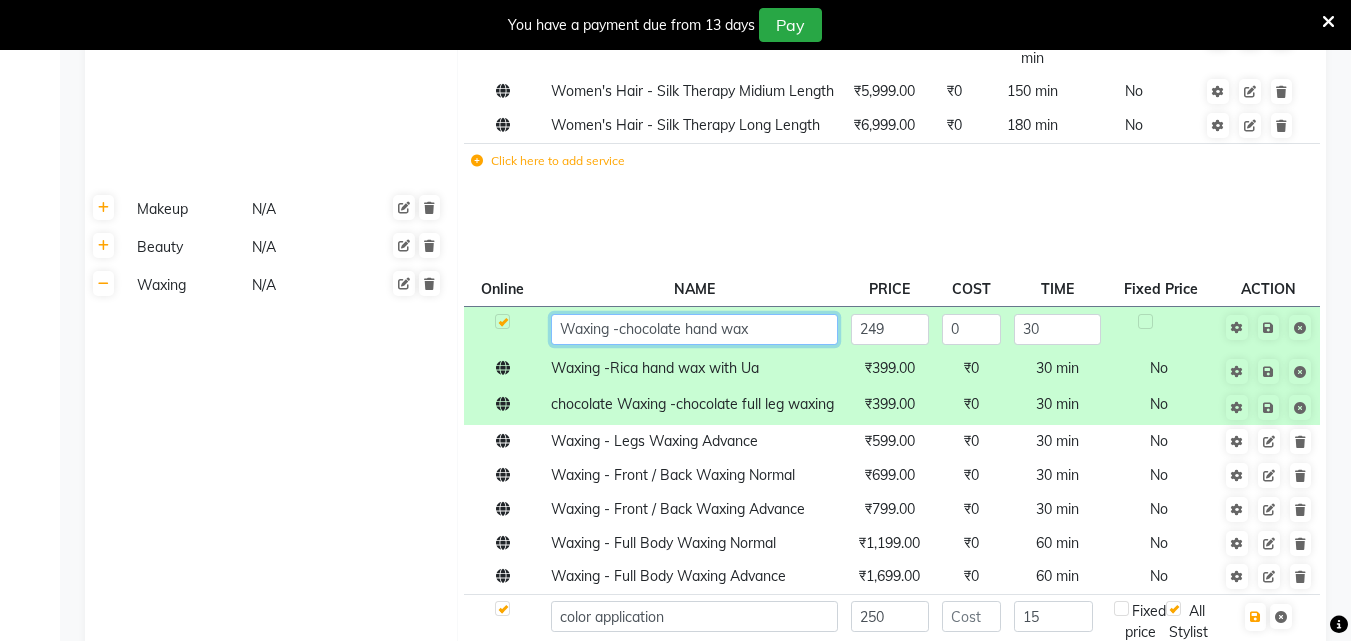 click on "Waxing -chocolate hand wax" 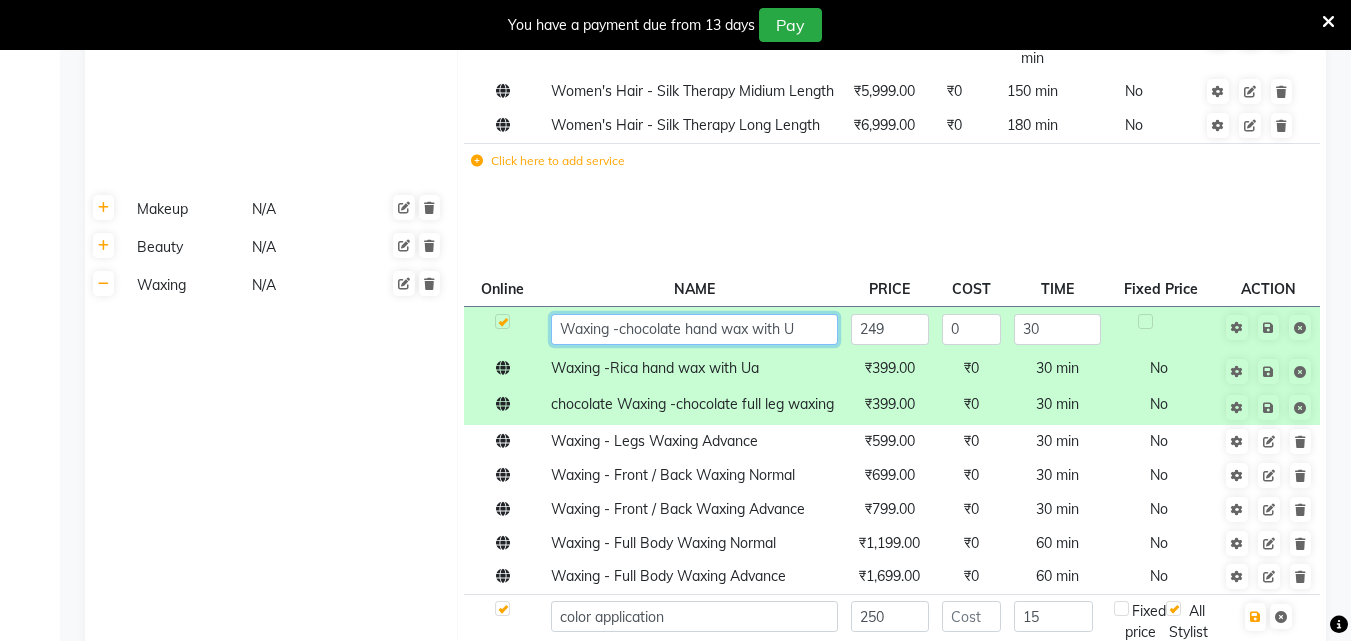 type on "Waxing -chocolate hand wax with Ua" 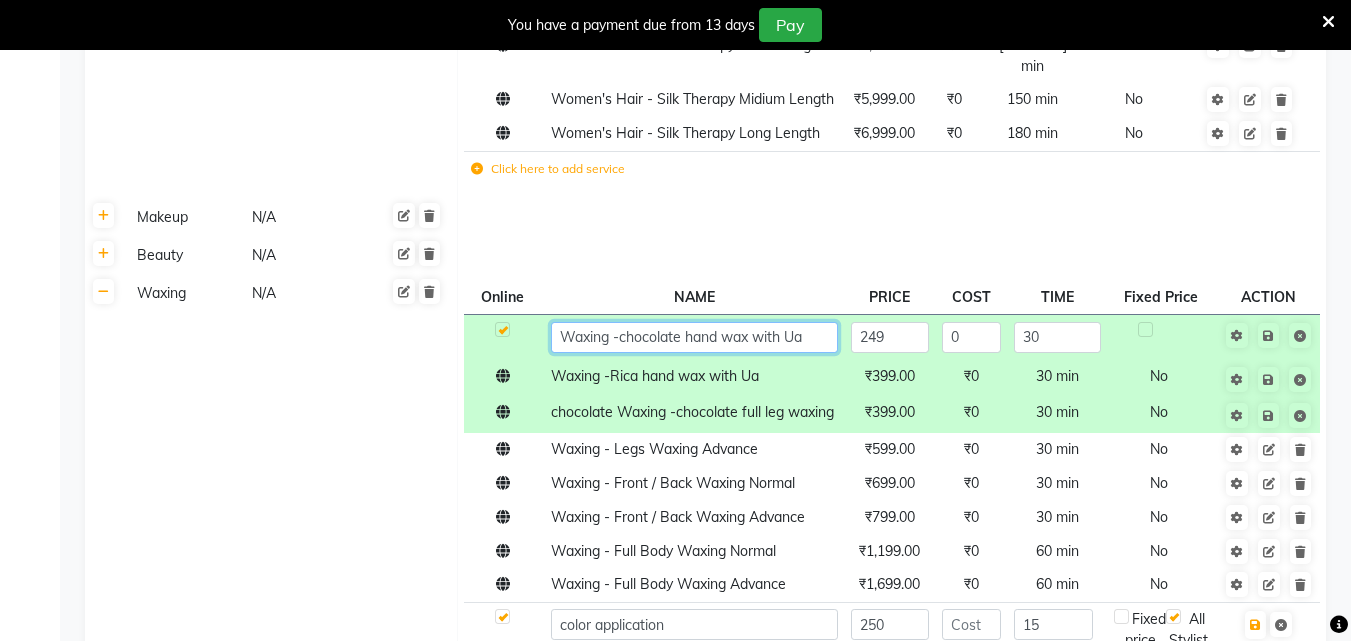 scroll, scrollTop: 1987, scrollLeft: 0, axis: vertical 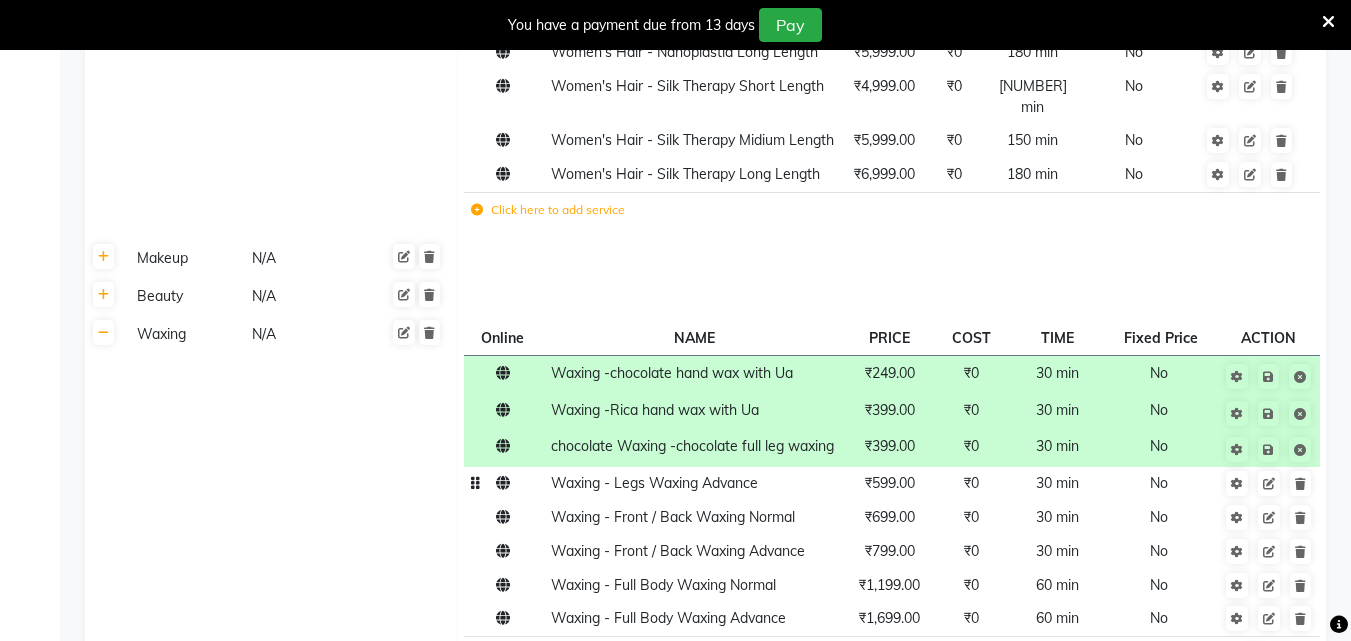 click on "Waxing - Legs Waxing Advance" 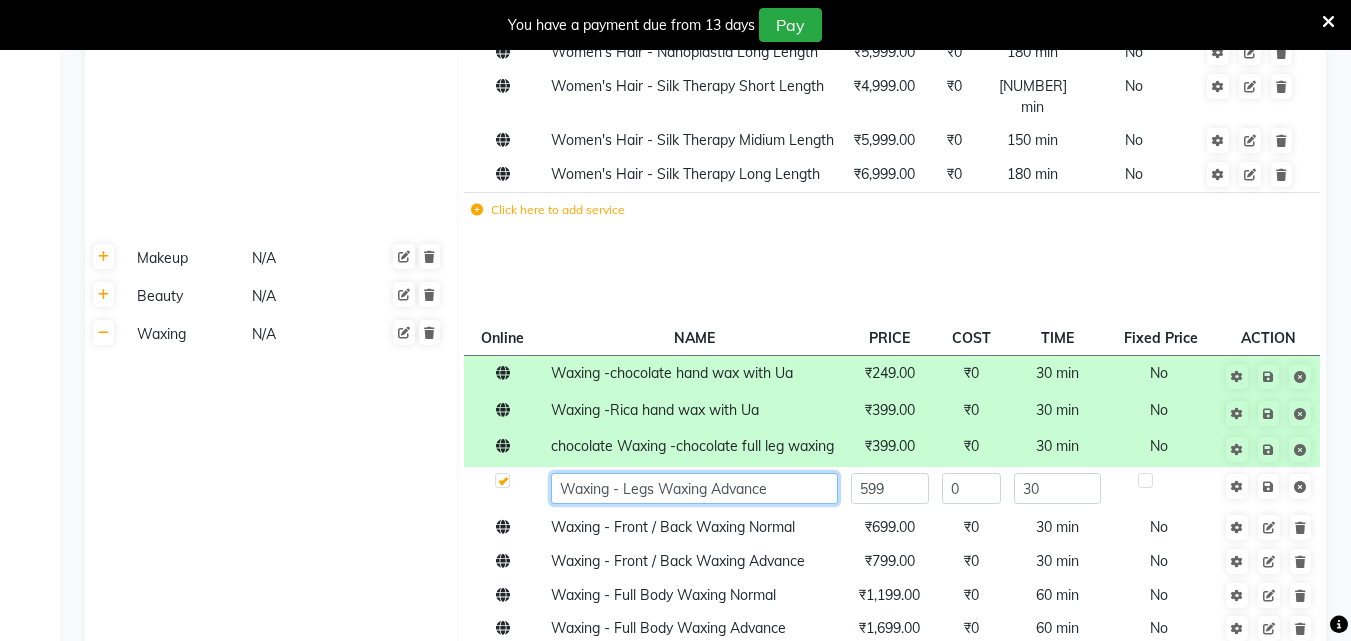 click on "Waxing - Legs Waxing Advance" 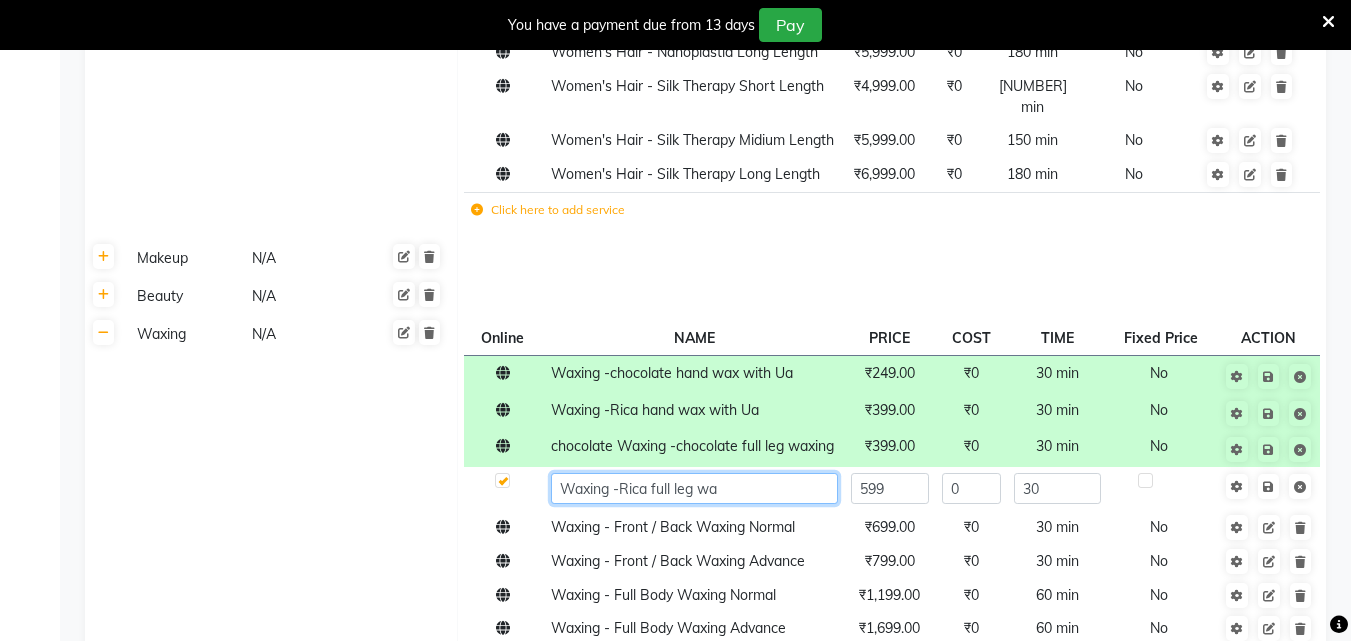 type on "Waxing -Rica full leg wax" 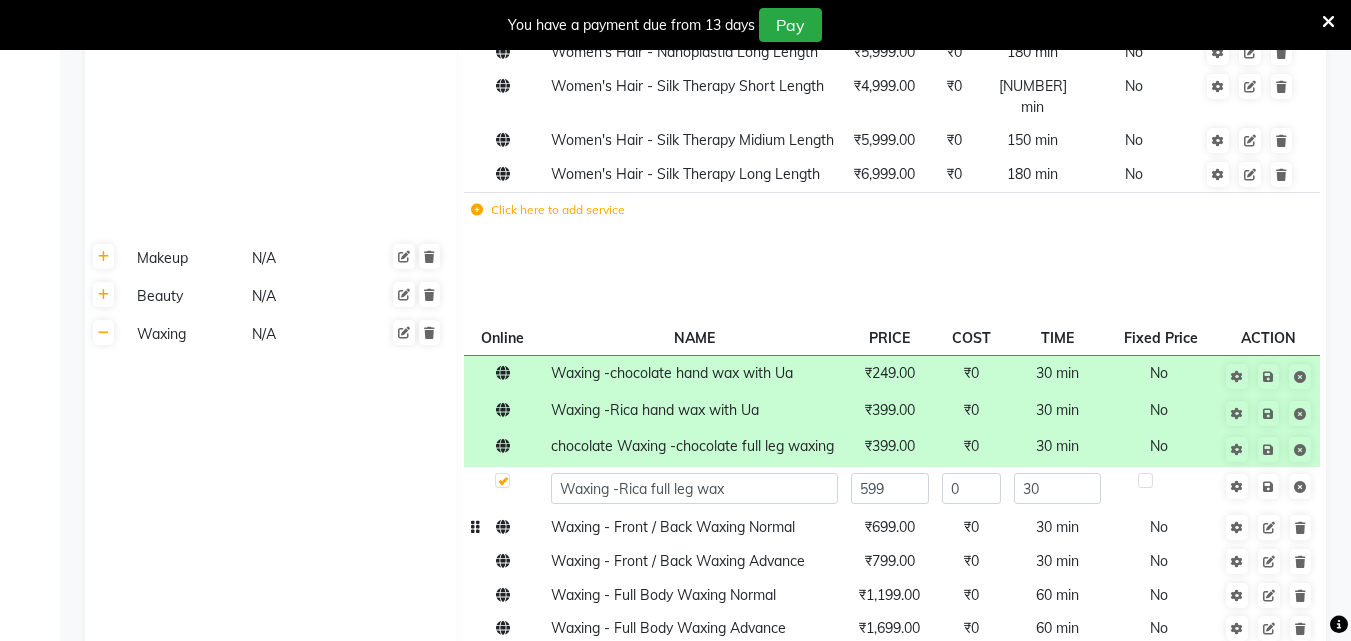 click on "Waxing - Front / Back Waxing Normal" 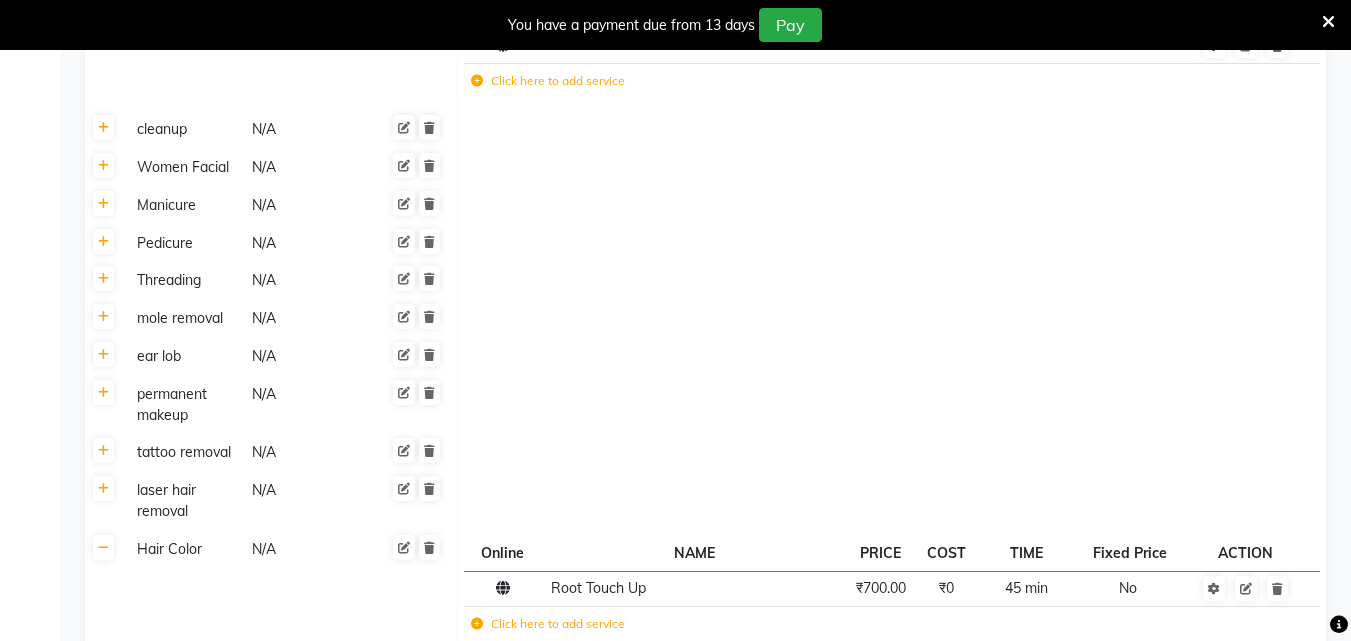 scroll, scrollTop: 2804, scrollLeft: 0, axis: vertical 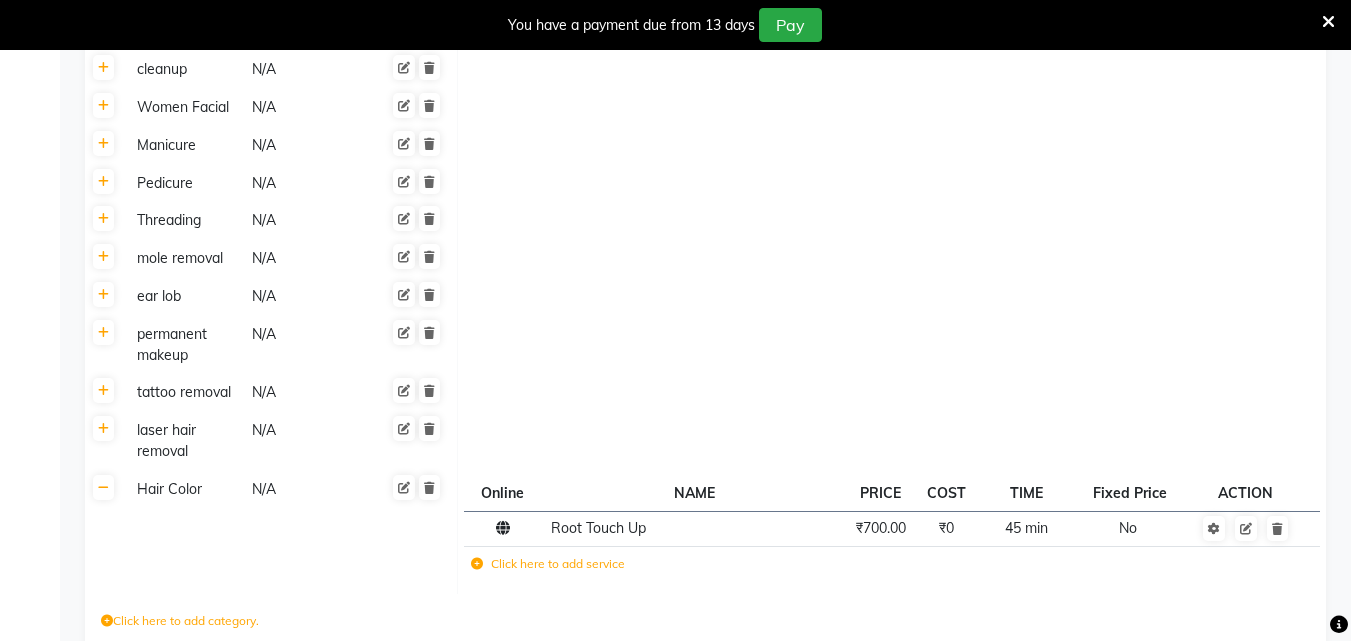 click on "Save Changes" 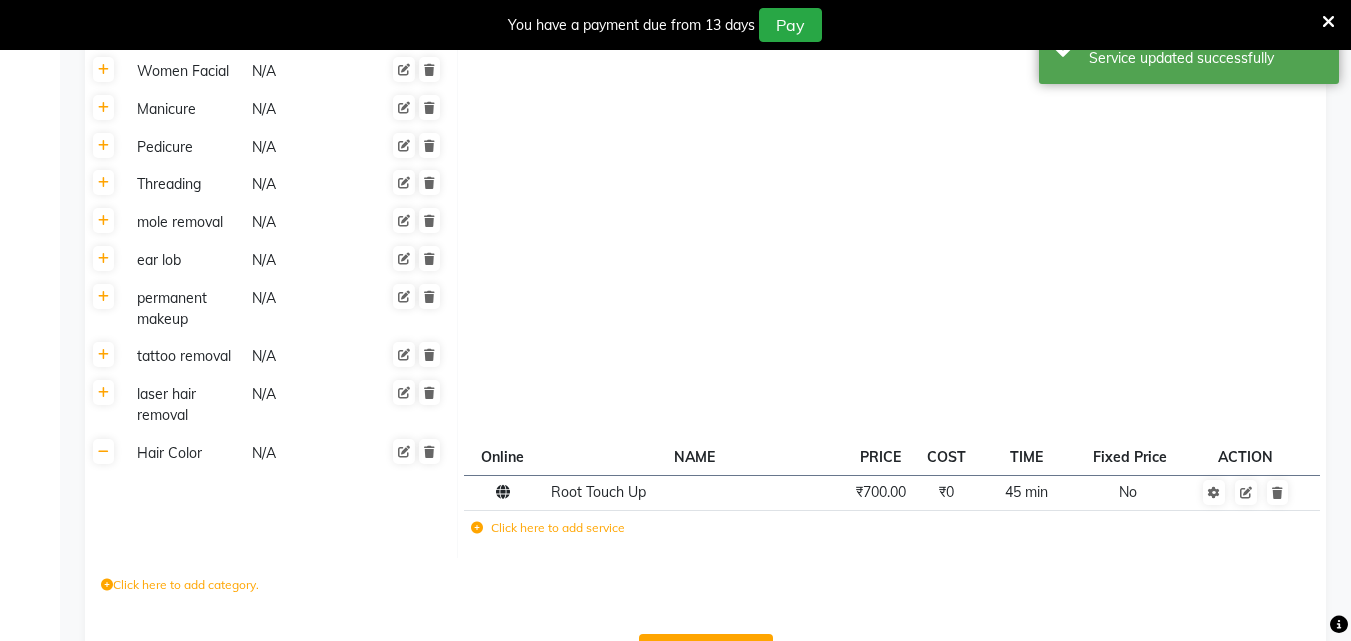 scroll, scrollTop: 2747, scrollLeft: 0, axis: vertical 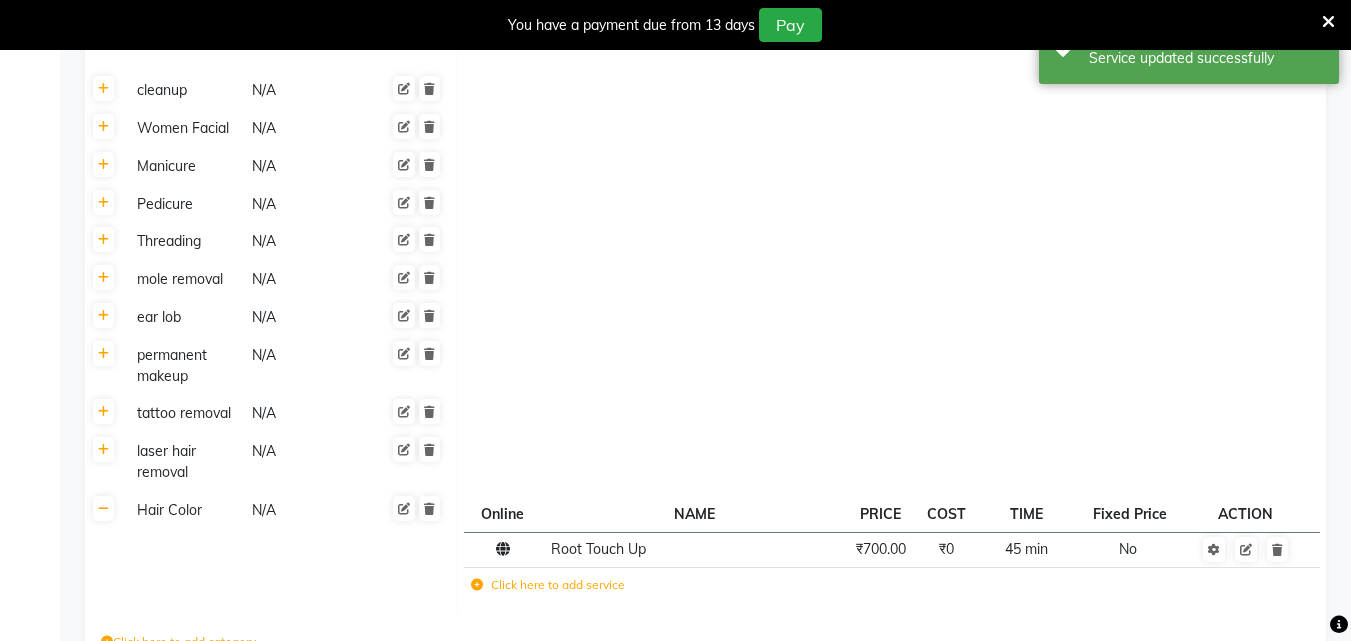click 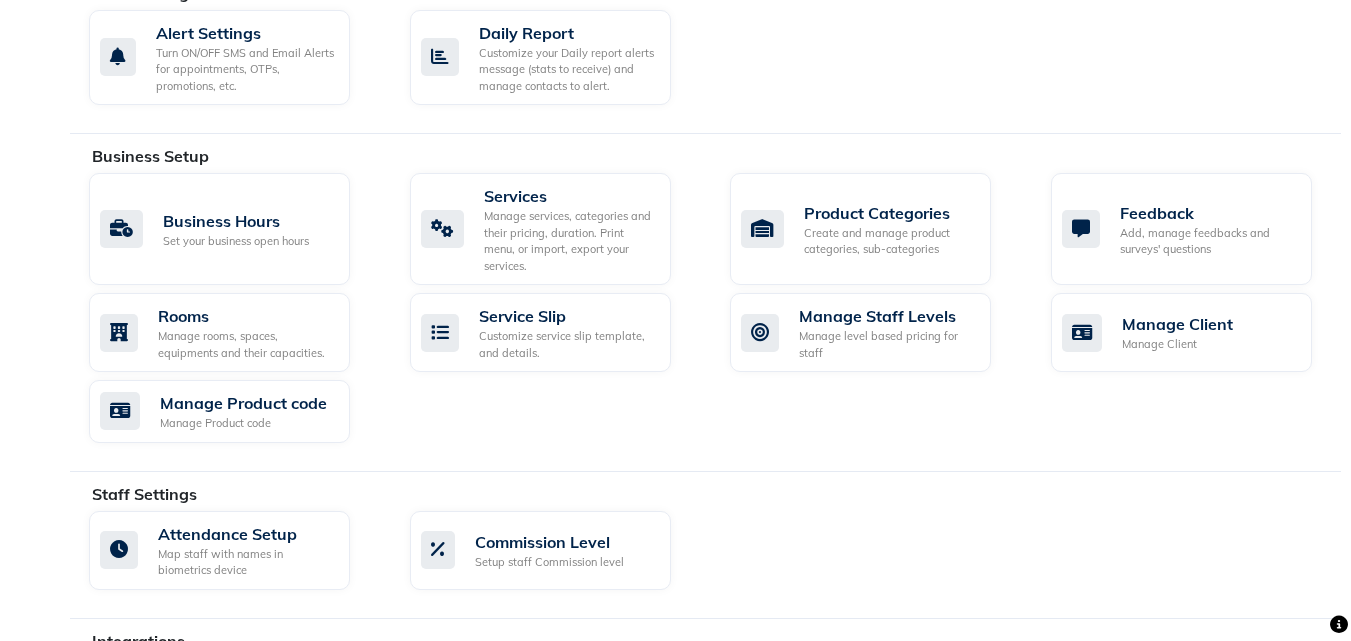 scroll, scrollTop: 622, scrollLeft: 0, axis: vertical 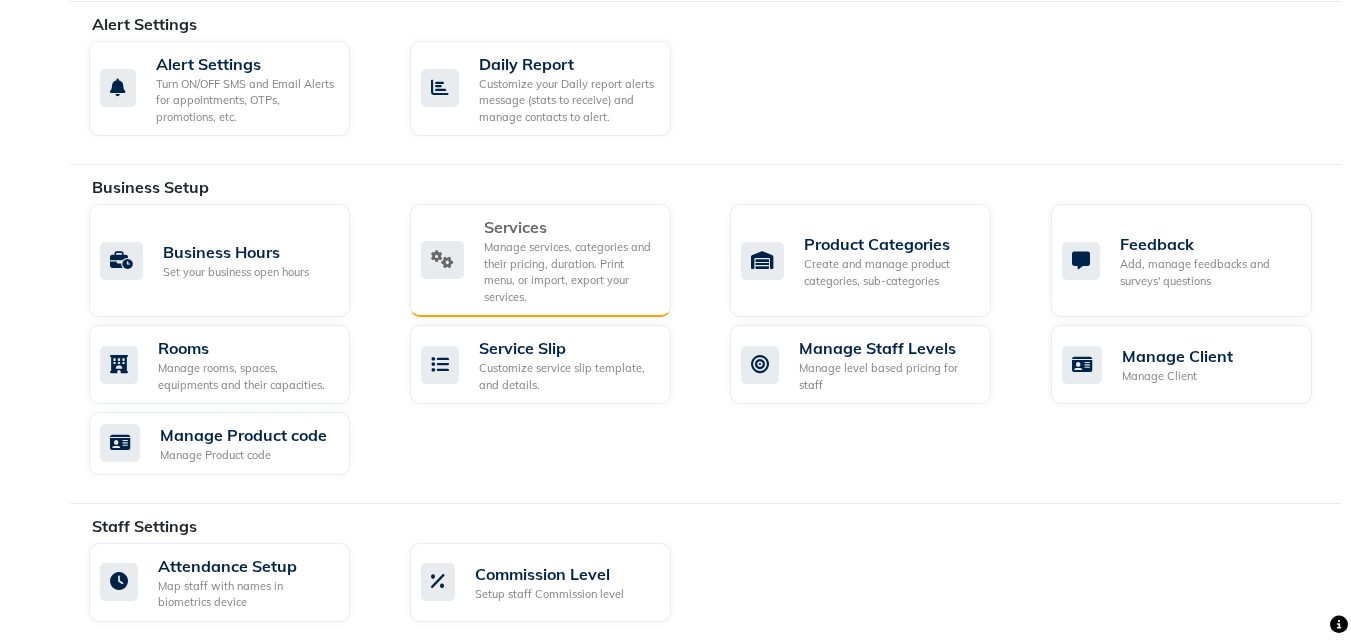 click on "Manage services, categories and their pricing, duration. Print menu, or import, export your services." 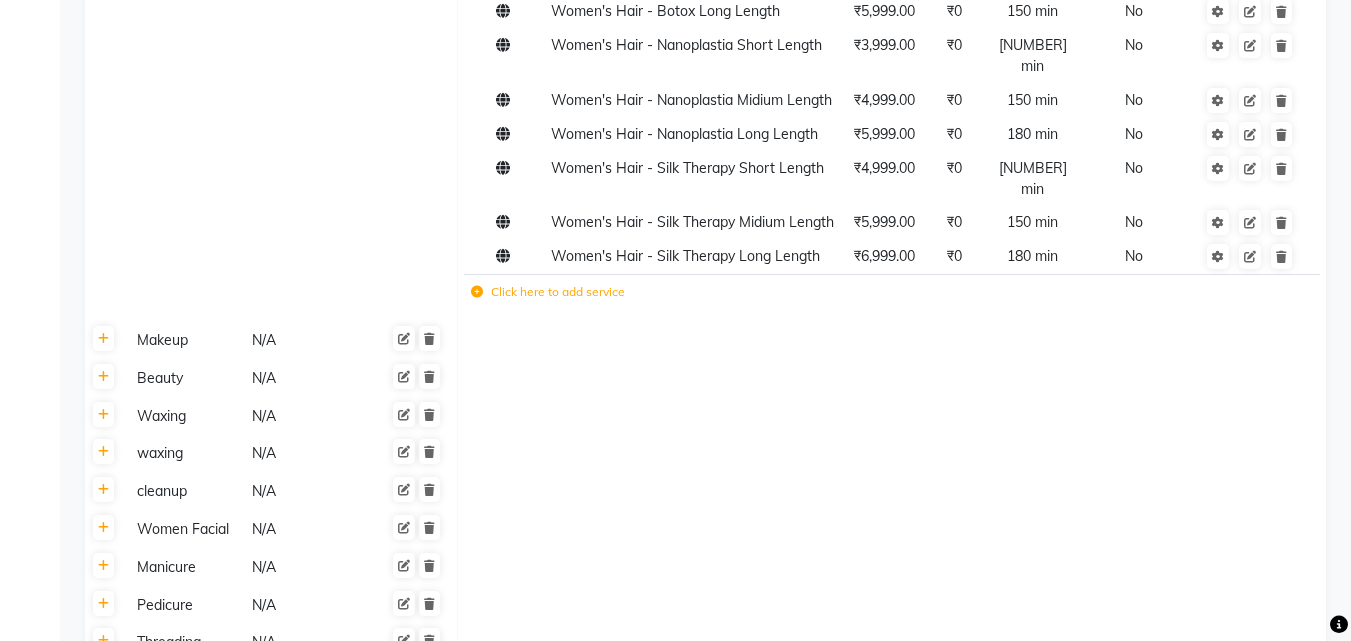 scroll, scrollTop: 1860, scrollLeft: 0, axis: vertical 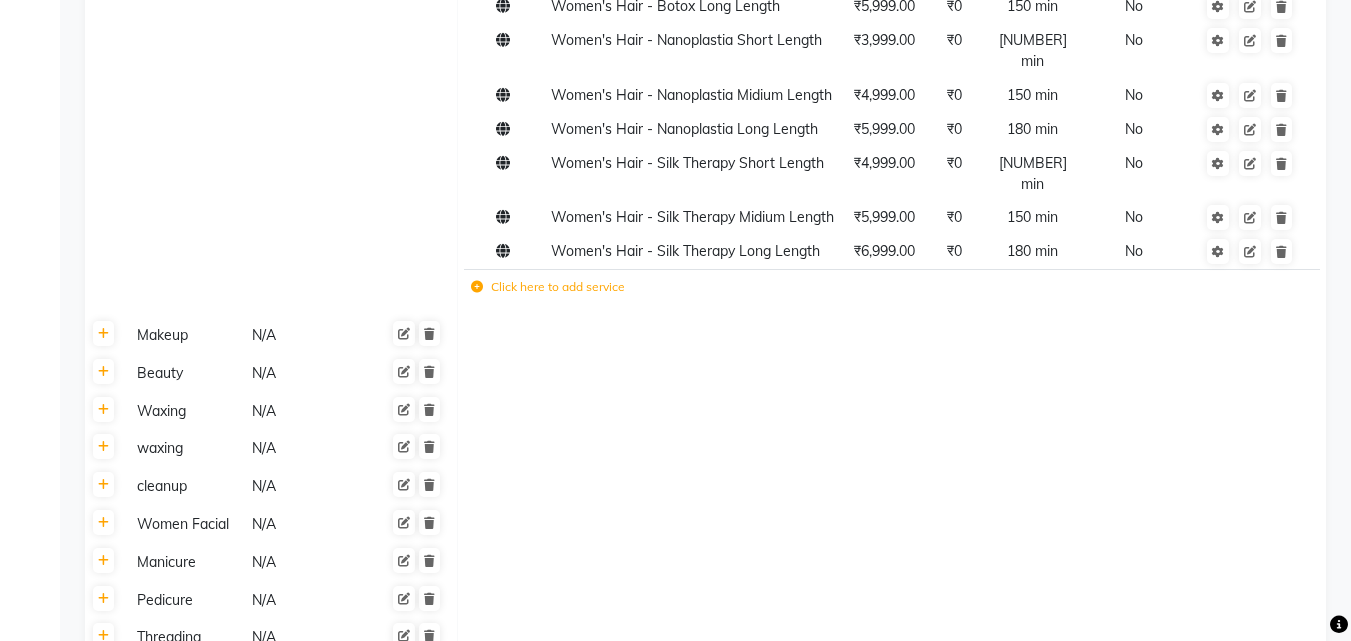 click on "Waxing" 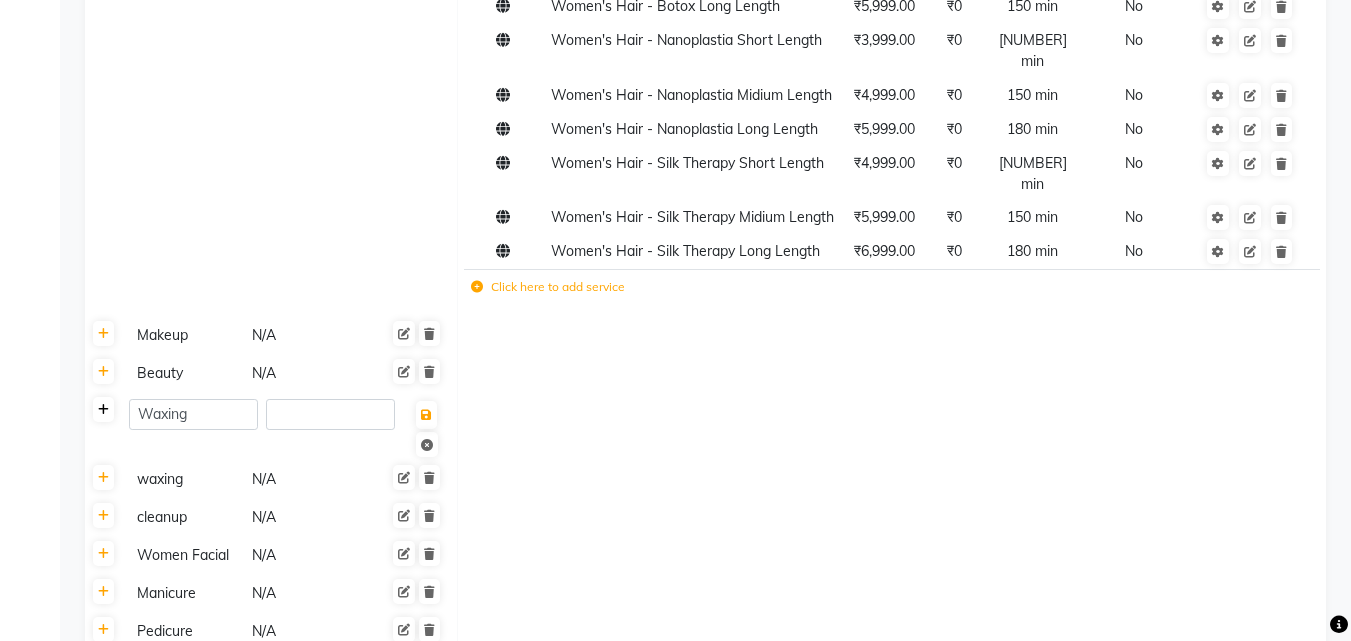 click 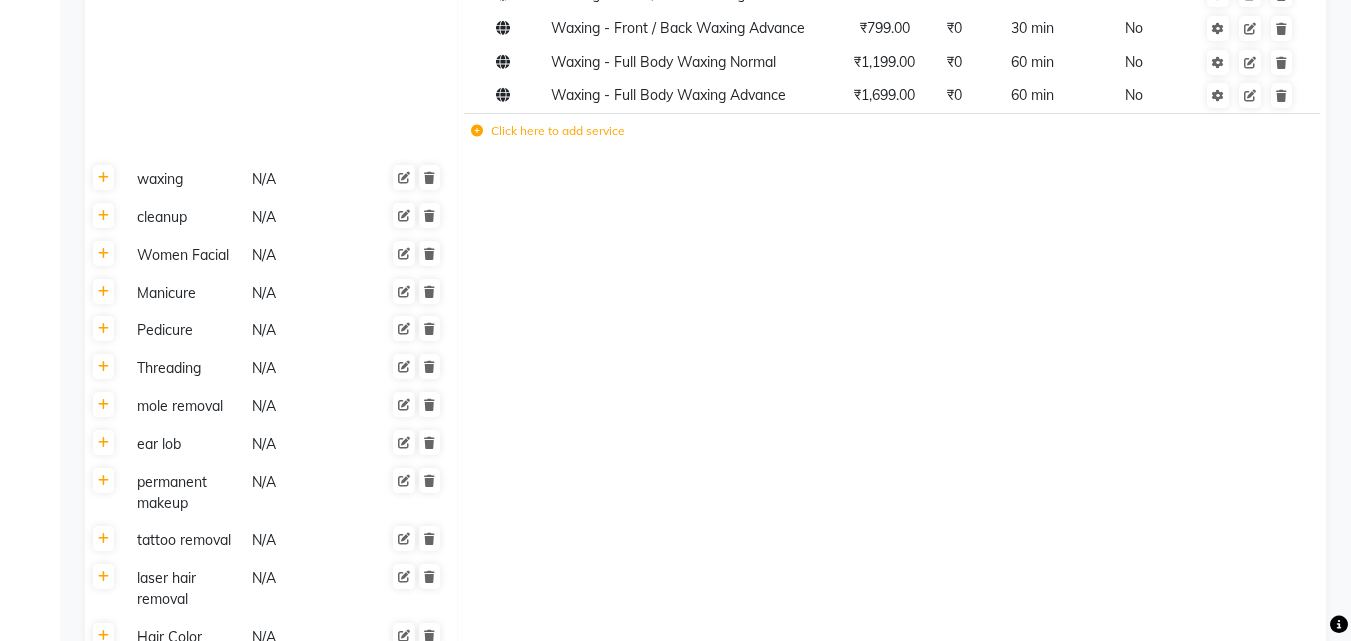 scroll, scrollTop: 2452, scrollLeft: 0, axis: vertical 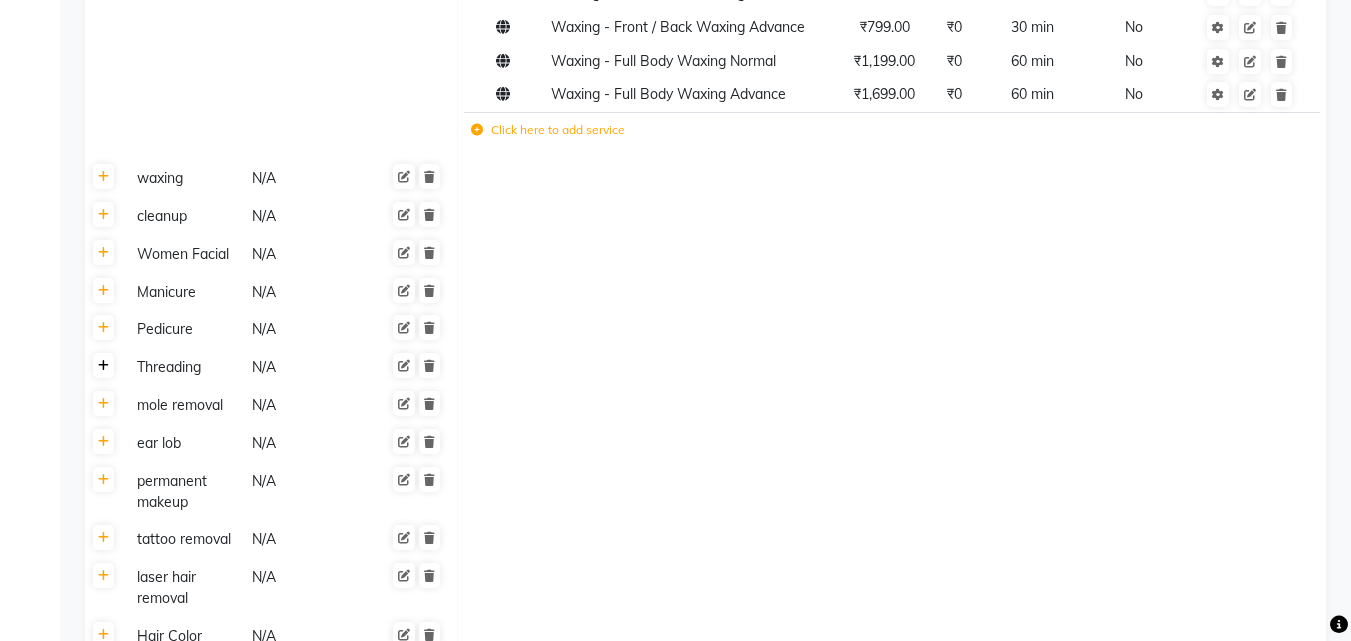 click 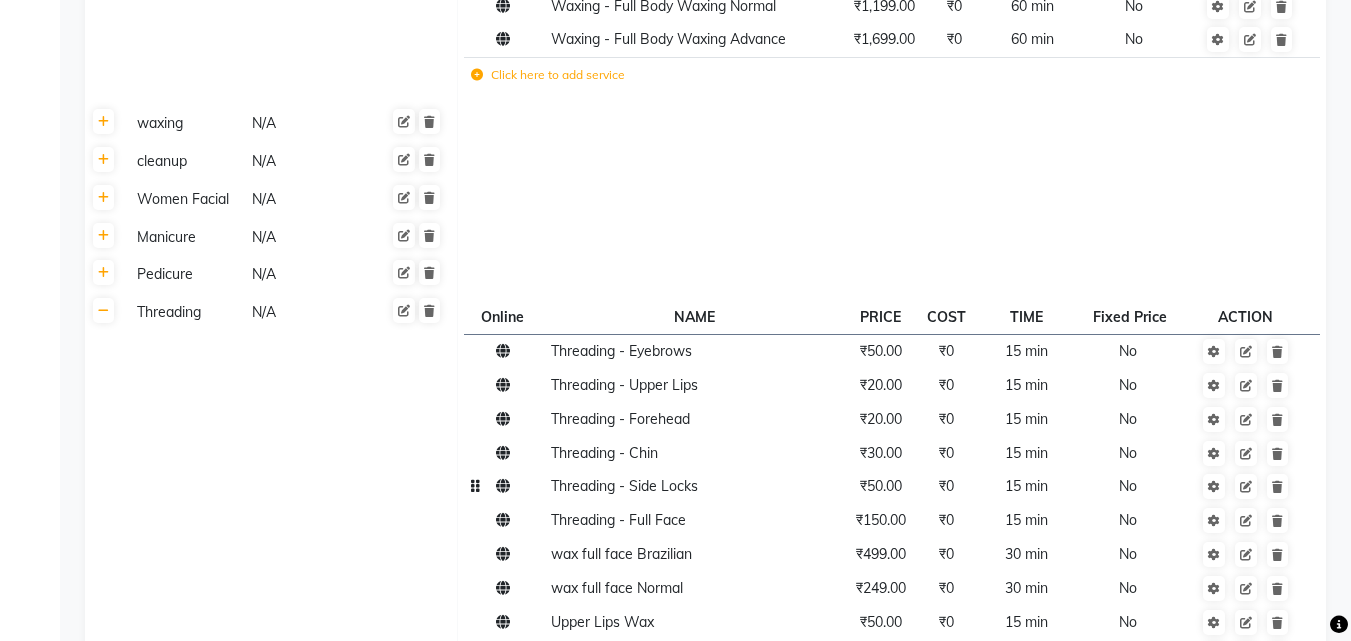 scroll, scrollTop: 2585, scrollLeft: 0, axis: vertical 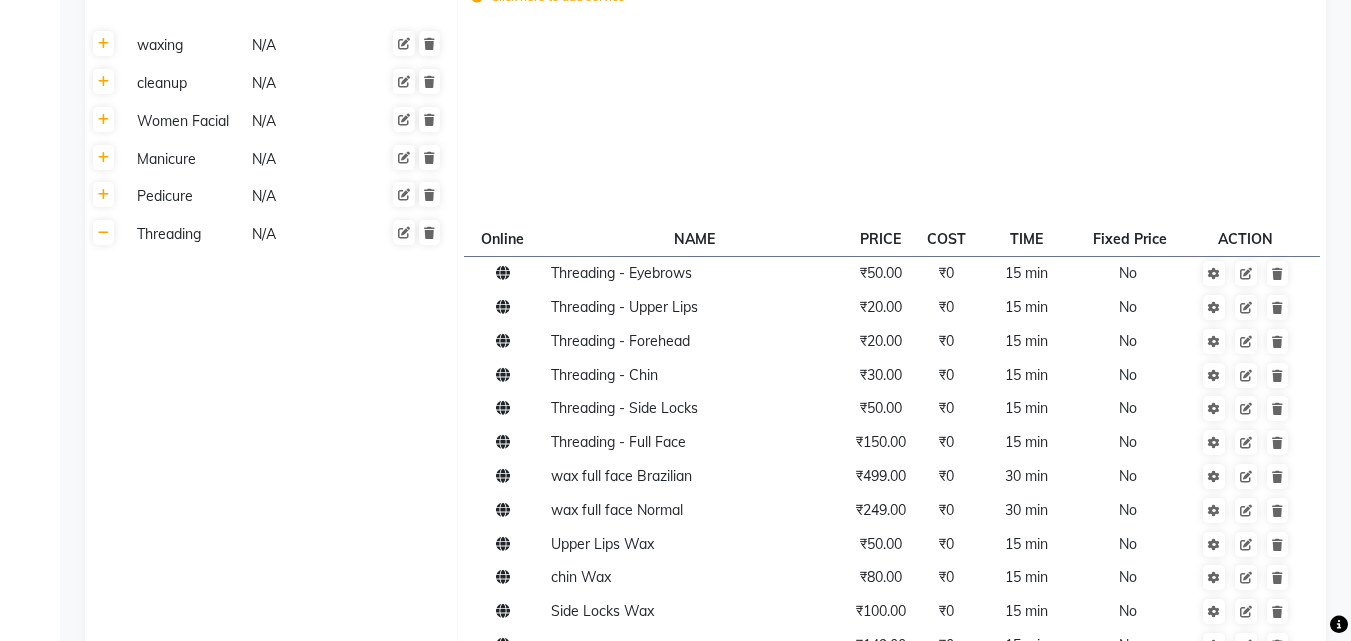 click on "Click here to add service" 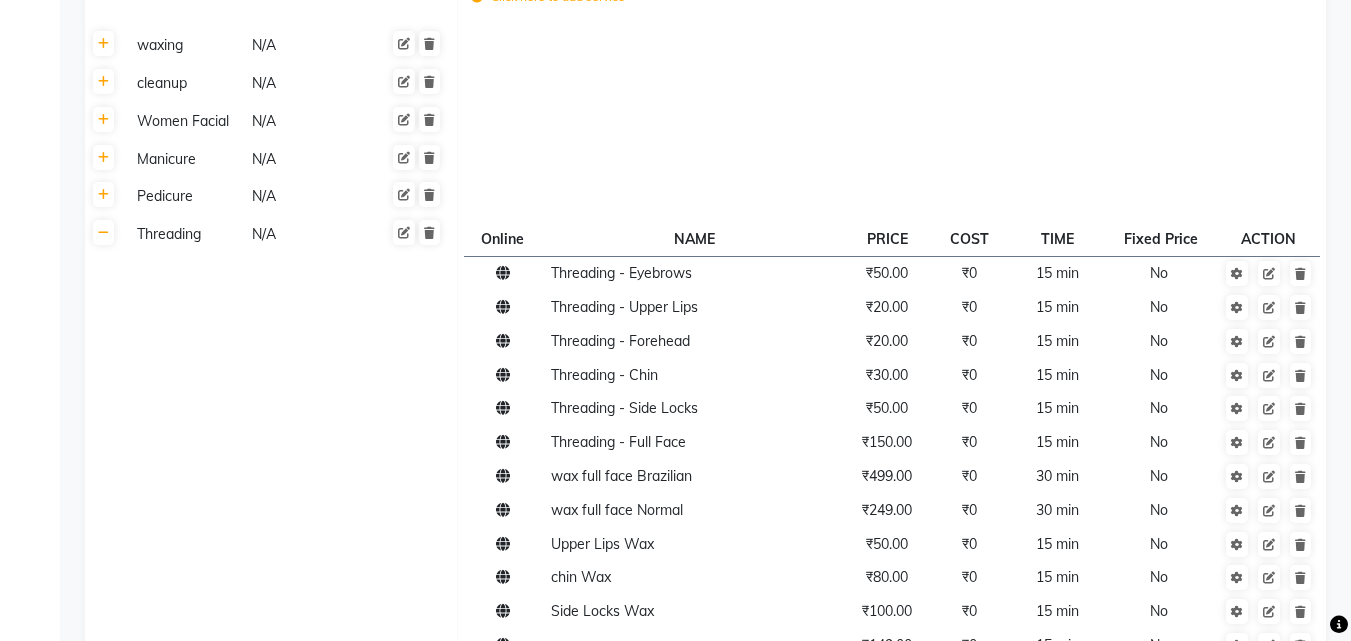 click 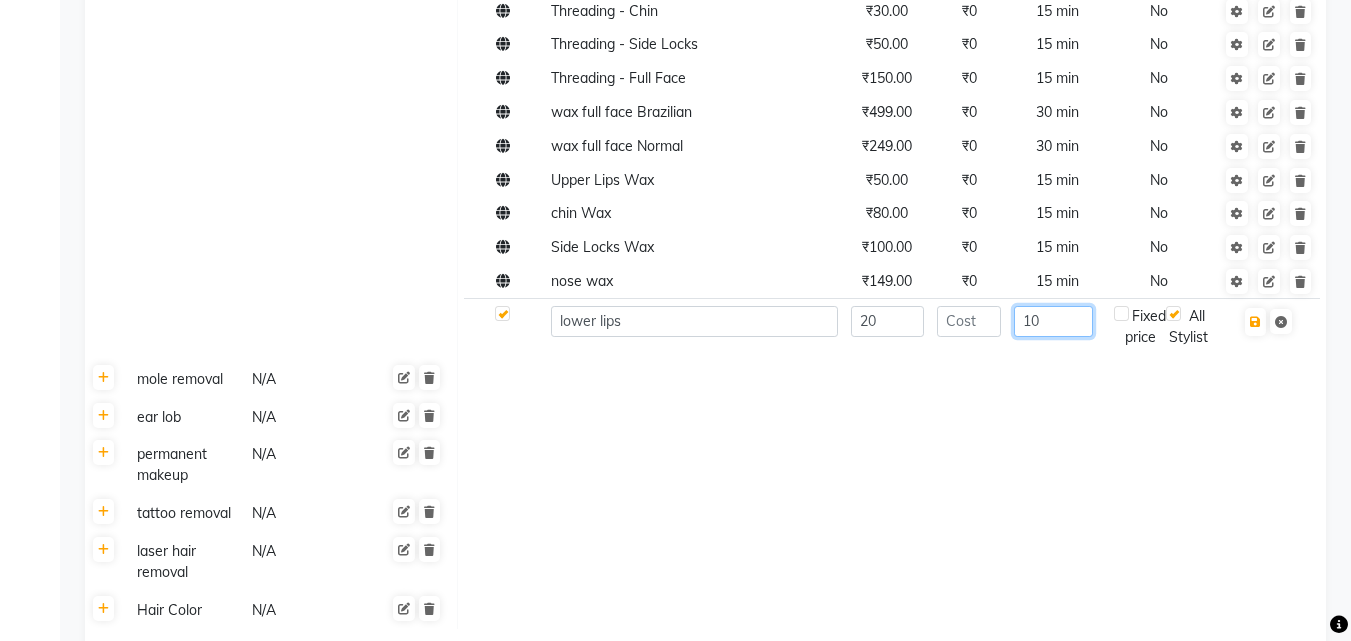 scroll, scrollTop: 2984, scrollLeft: 0, axis: vertical 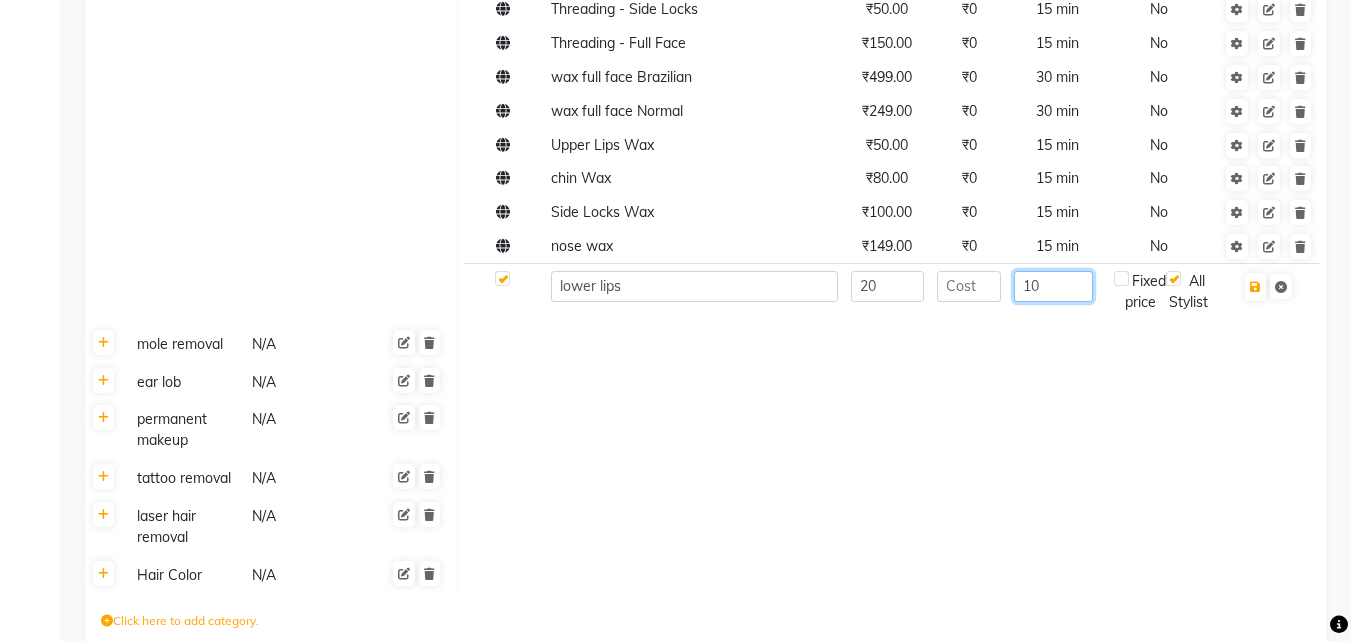 type on "10" 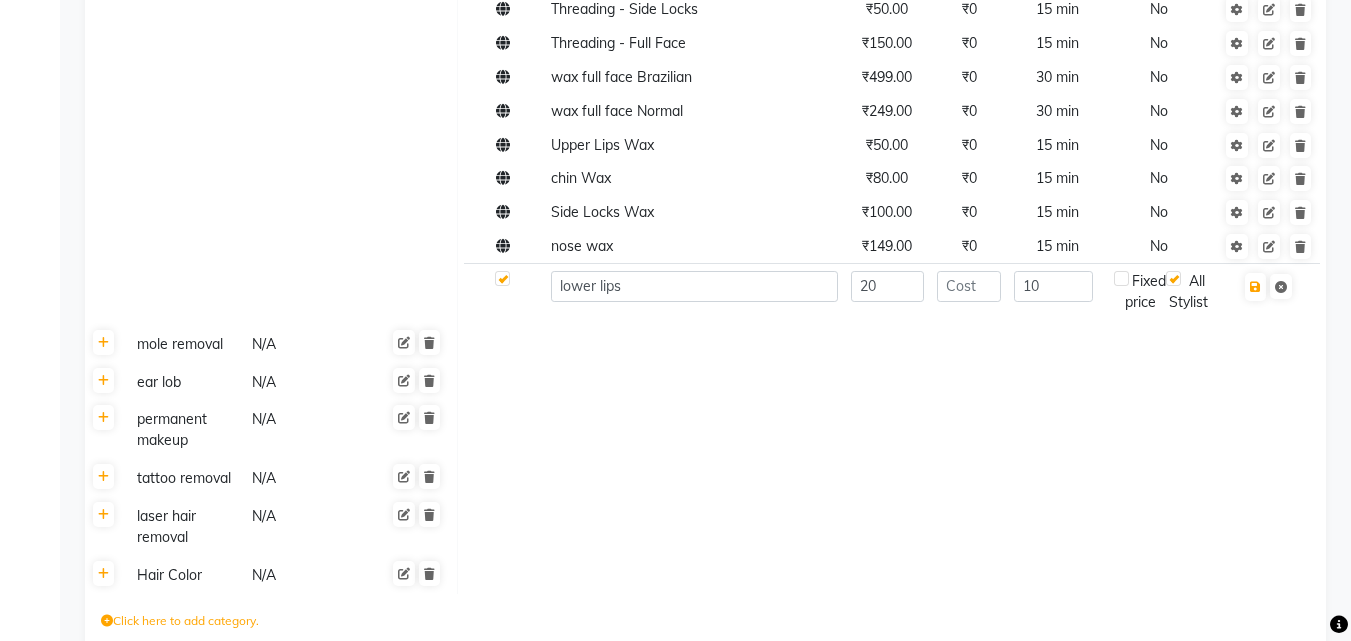 click on "Save Changes" 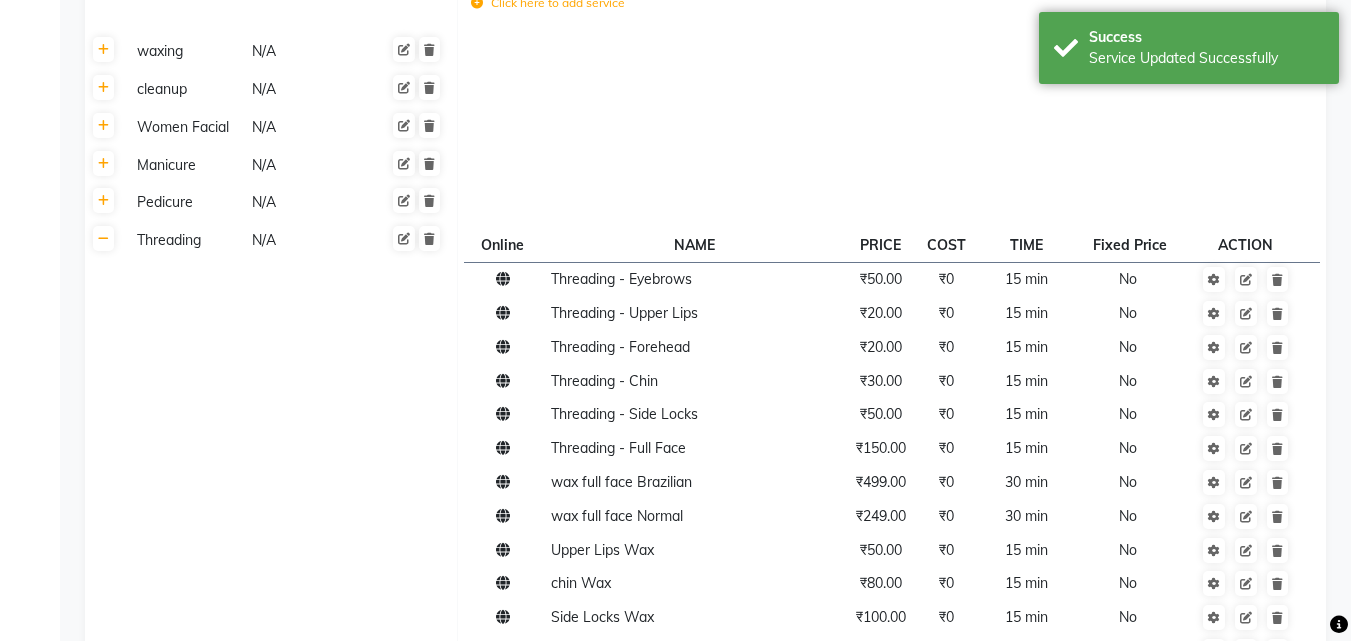 scroll, scrollTop: 2562, scrollLeft: 0, axis: vertical 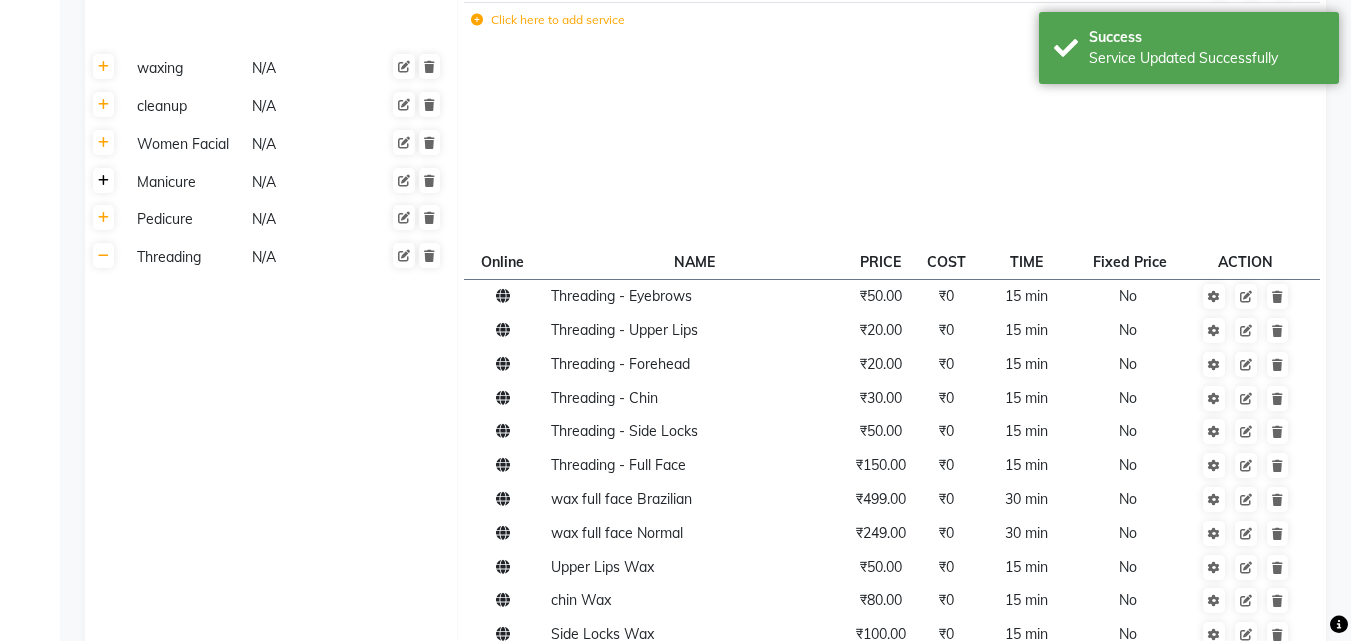 click 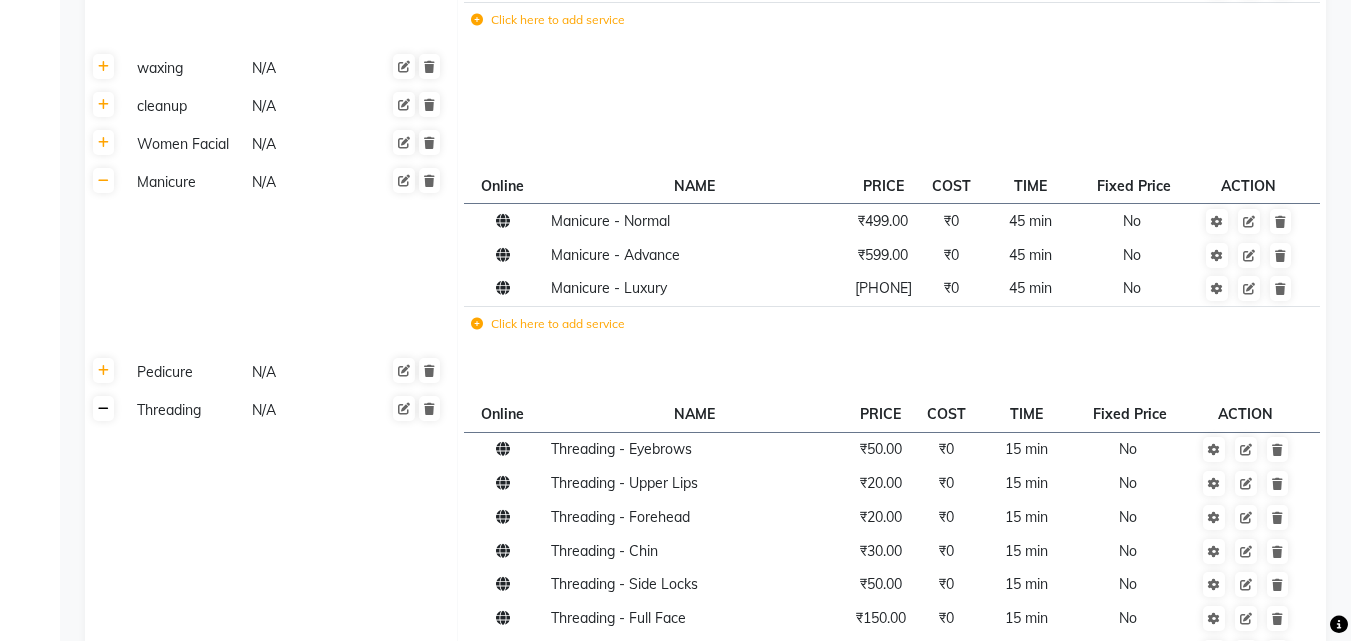 click 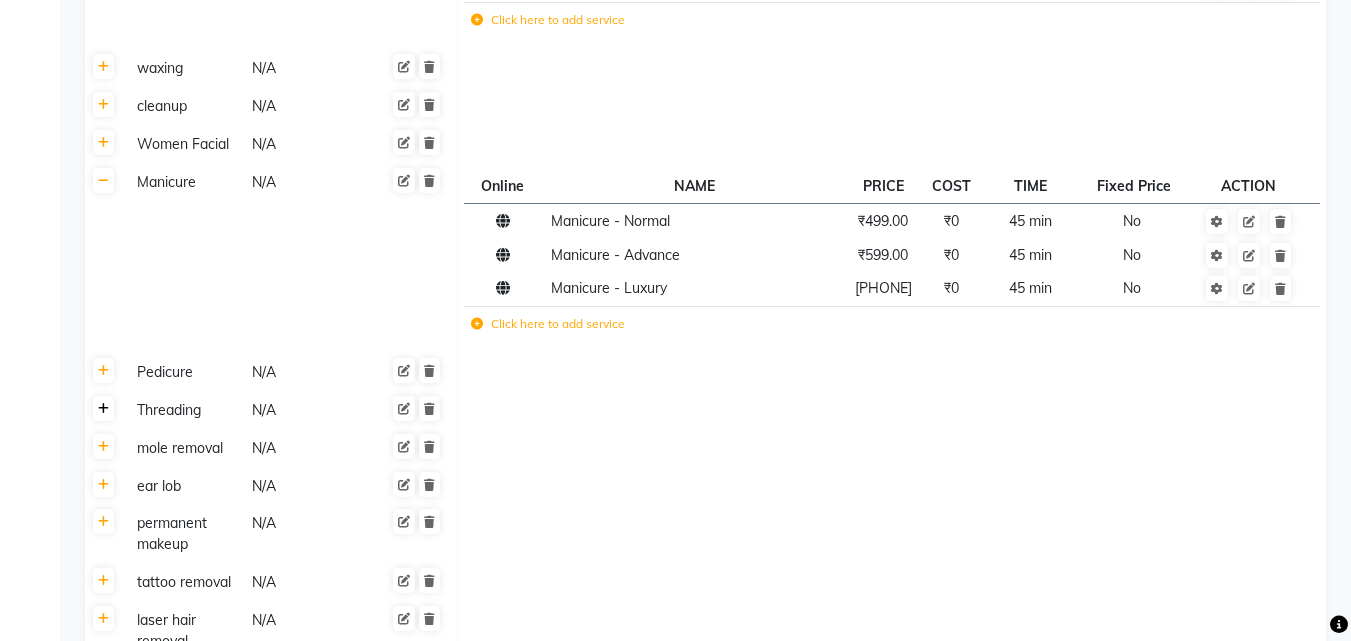click 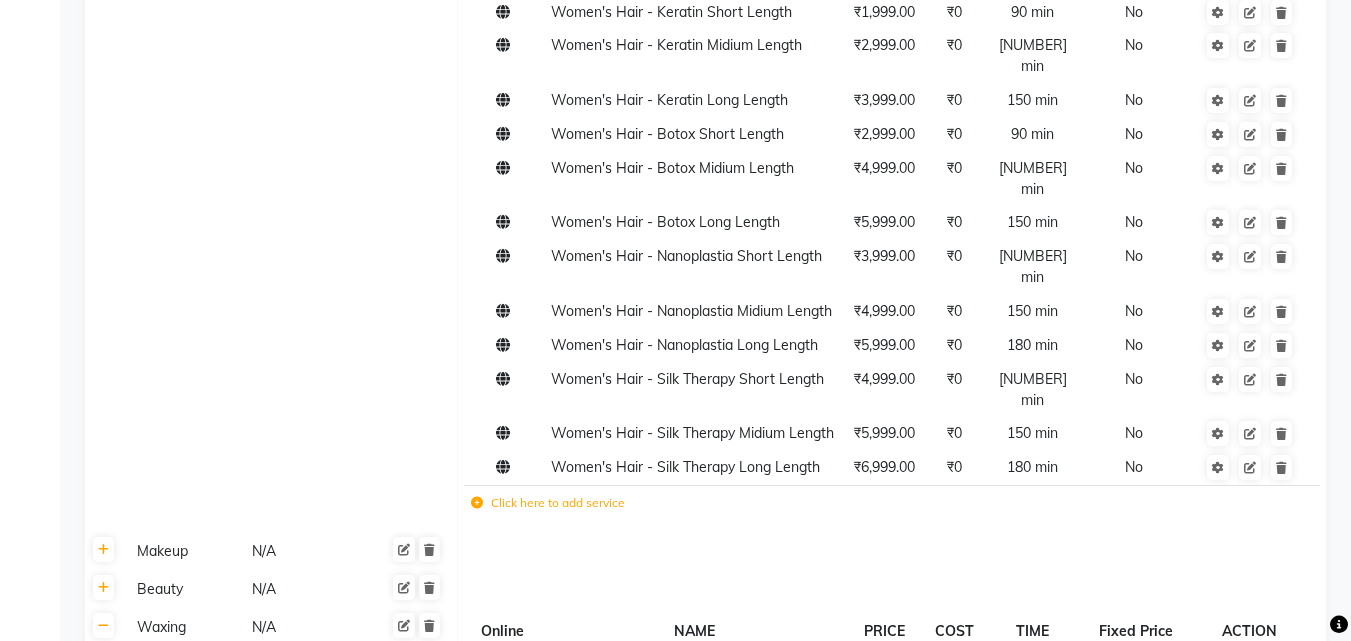 scroll, scrollTop: 1643, scrollLeft: 0, axis: vertical 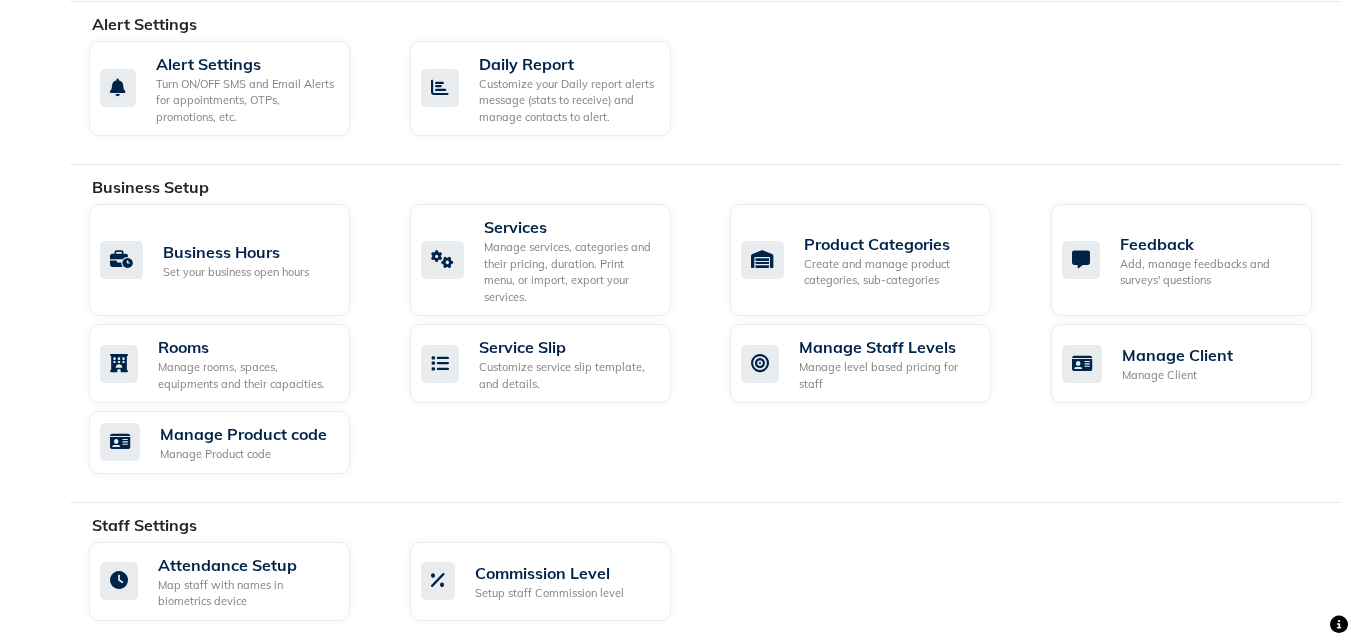 select on "service" 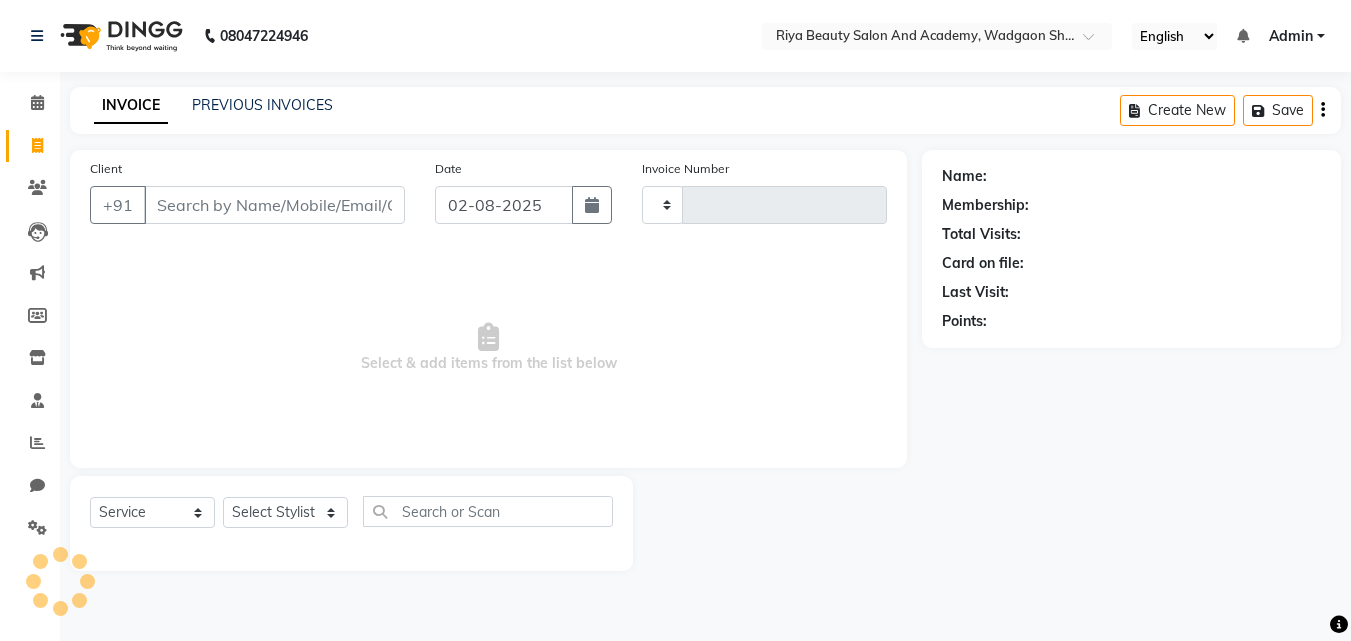 scroll, scrollTop: 0, scrollLeft: 0, axis: both 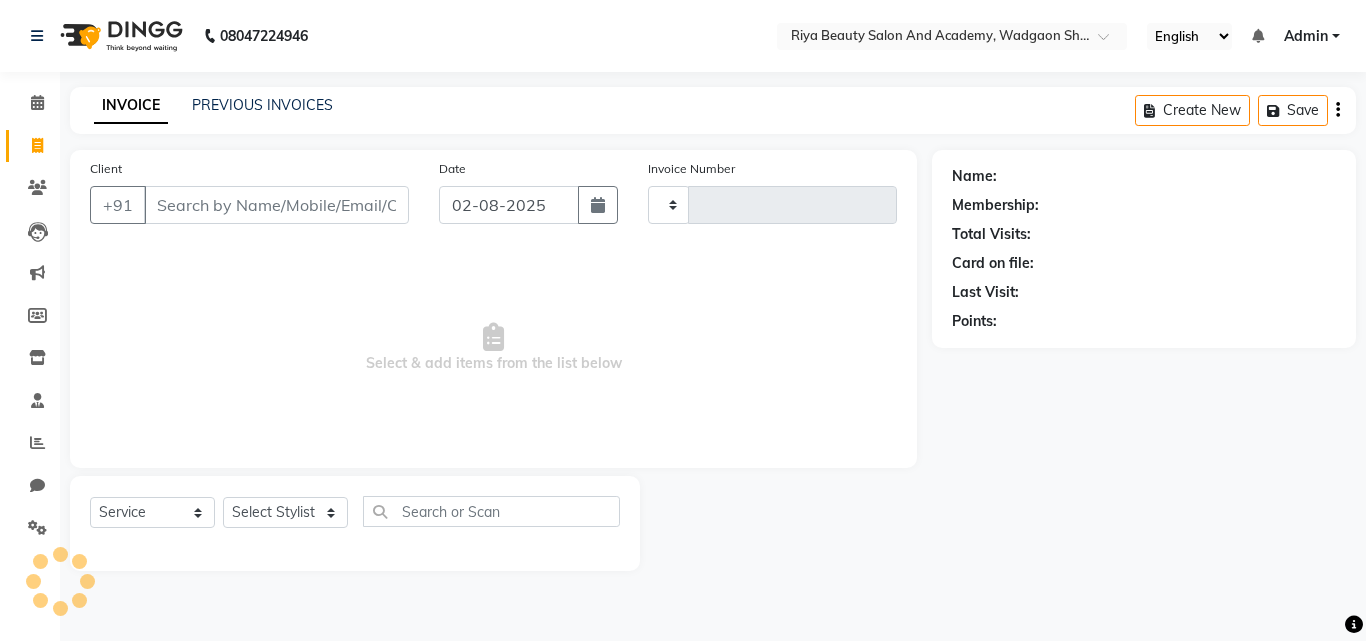type on "0043" 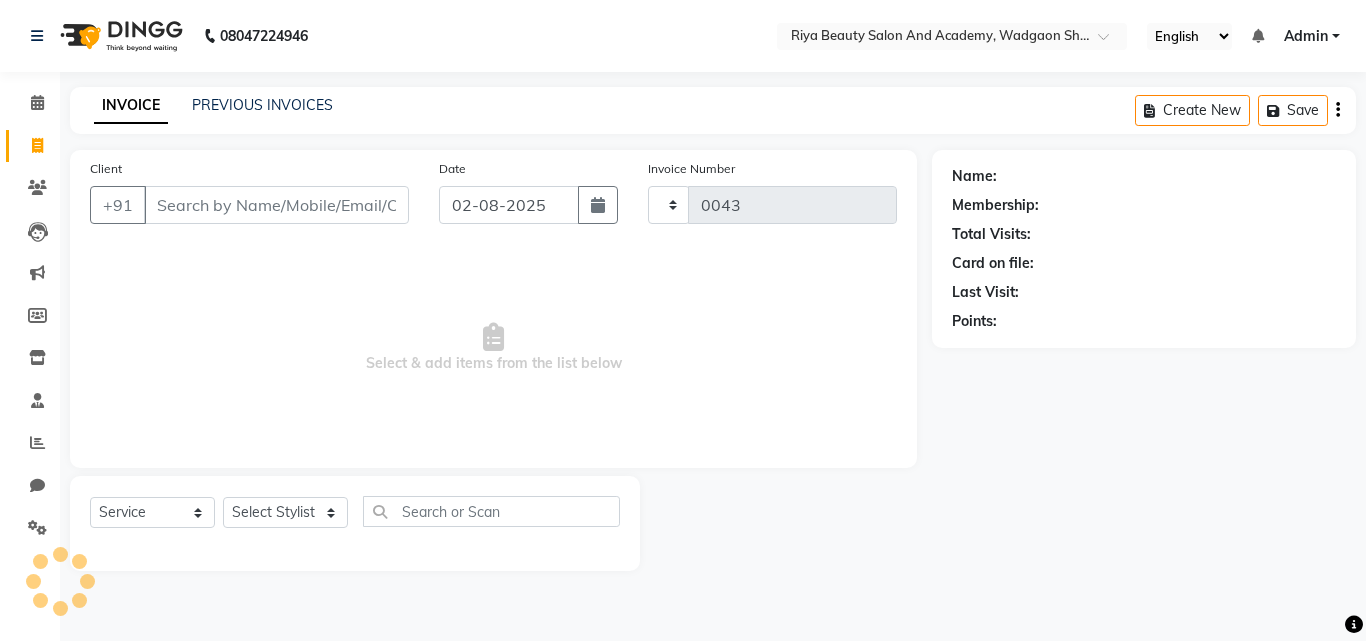 select on "8620" 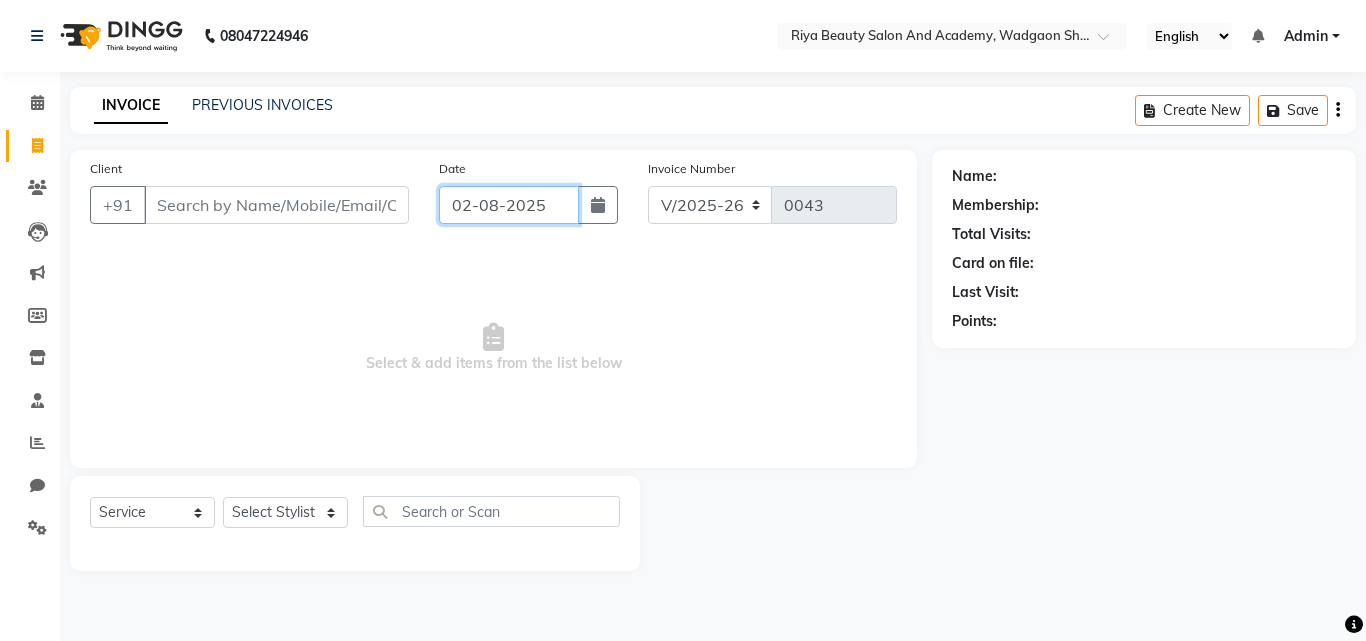 click on "02-08-2025" 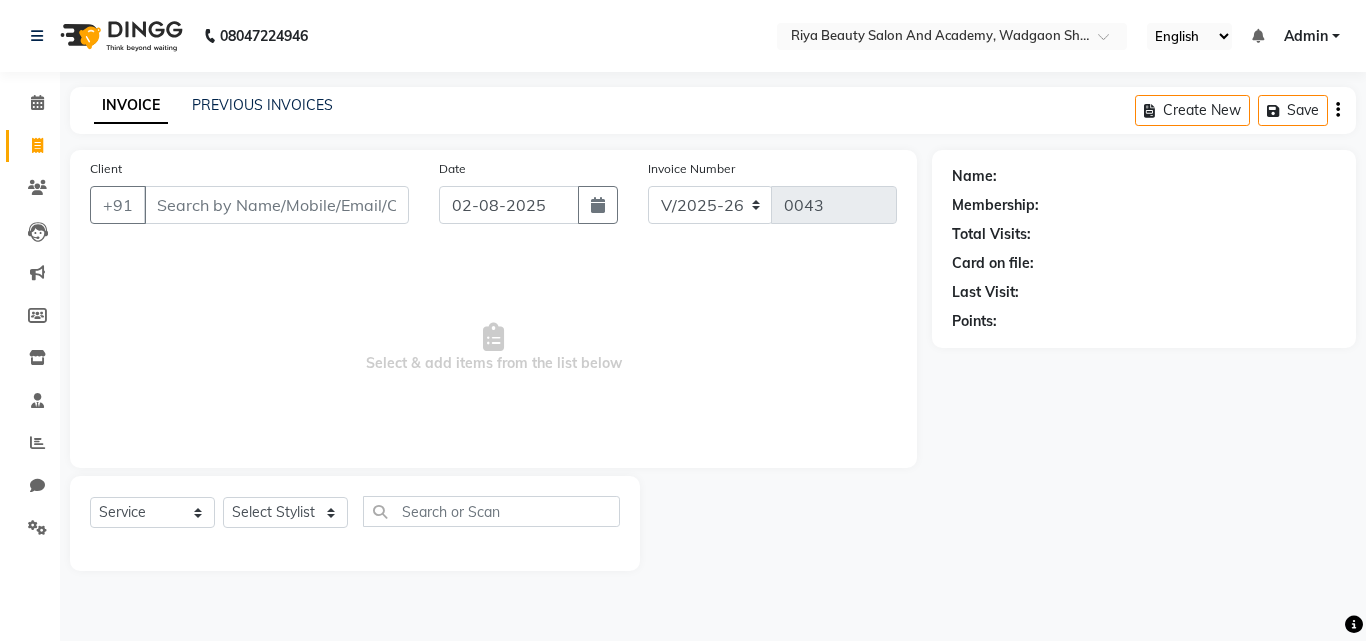 select on "8" 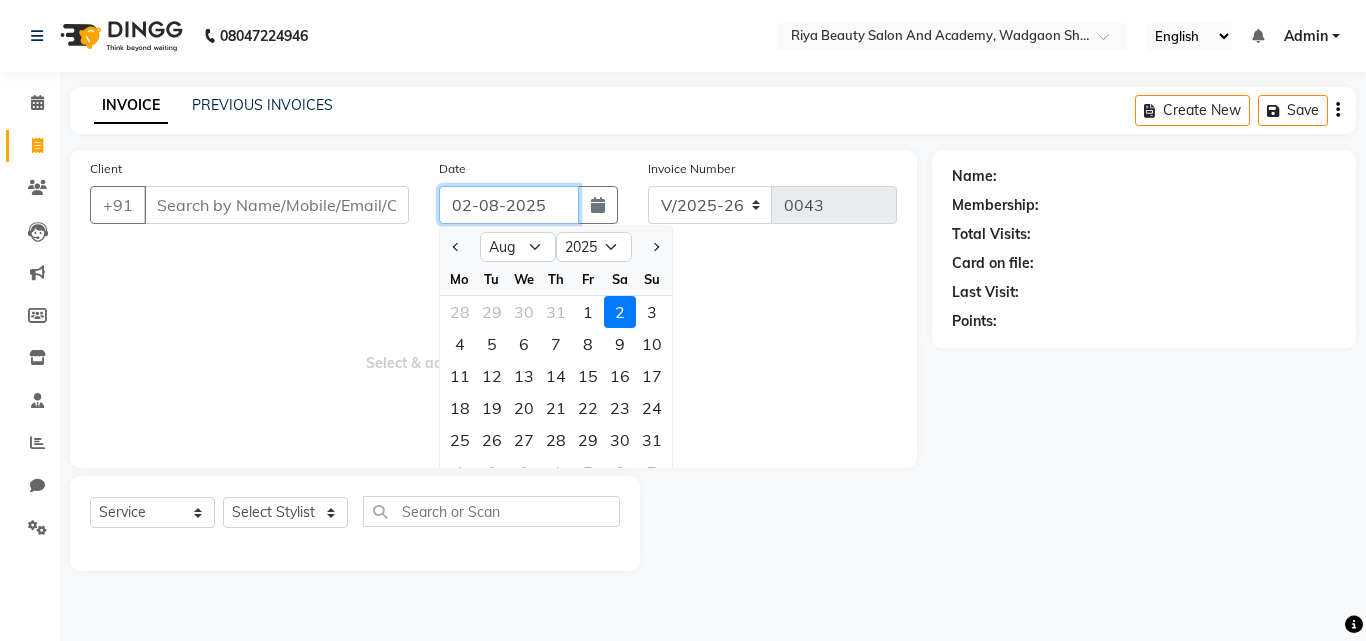 drag, startPoint x: 546, startPoint y: 203, endPoint x: 525, endPoint y: 123, distance: 82.710335 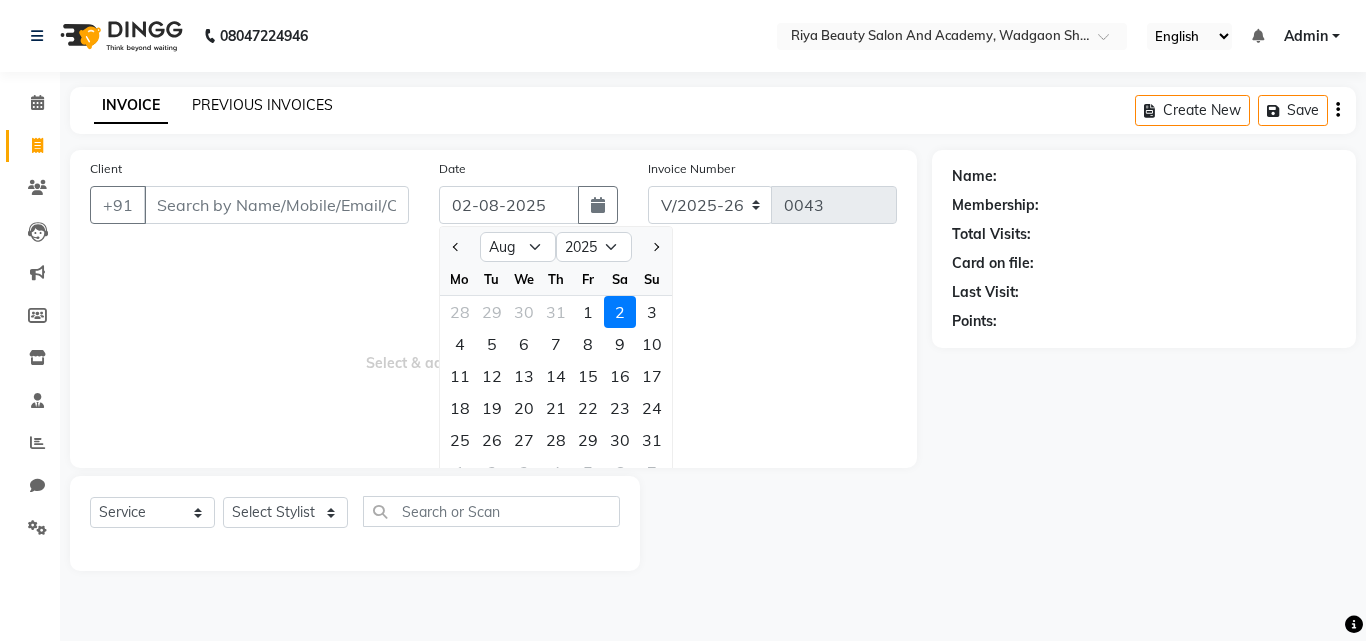 click on "PREVIOUS INVOICES" 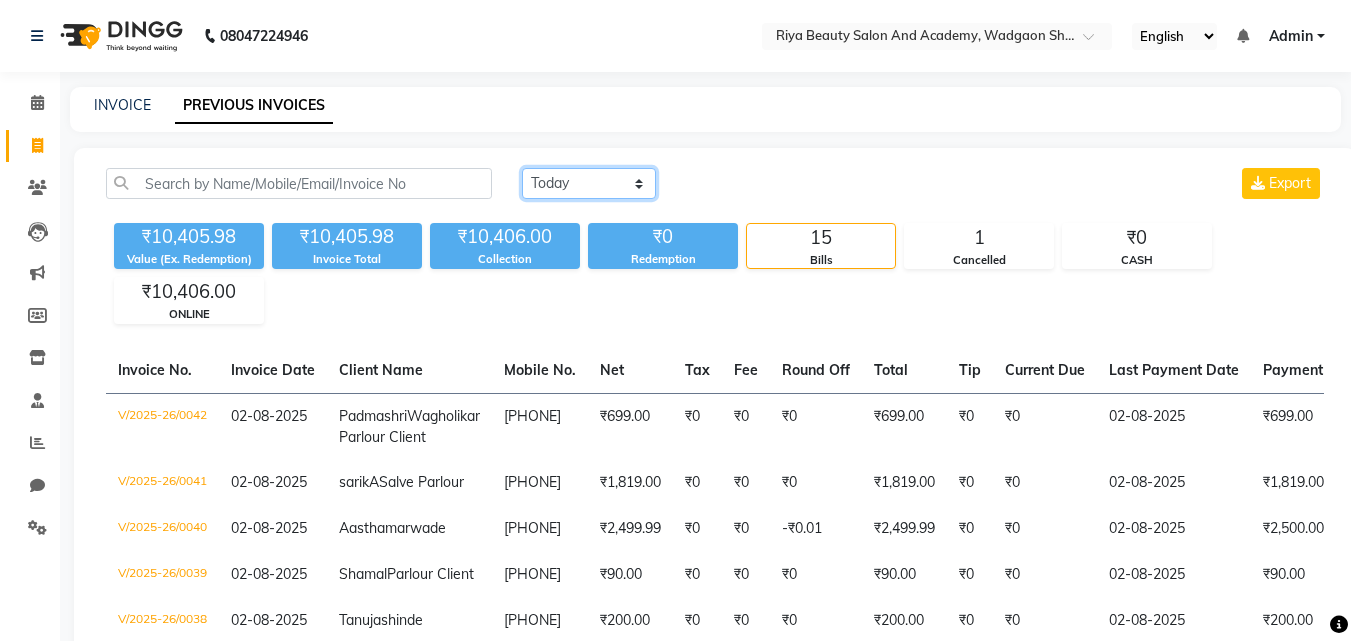 click on "Today Yesterday Custom Range" 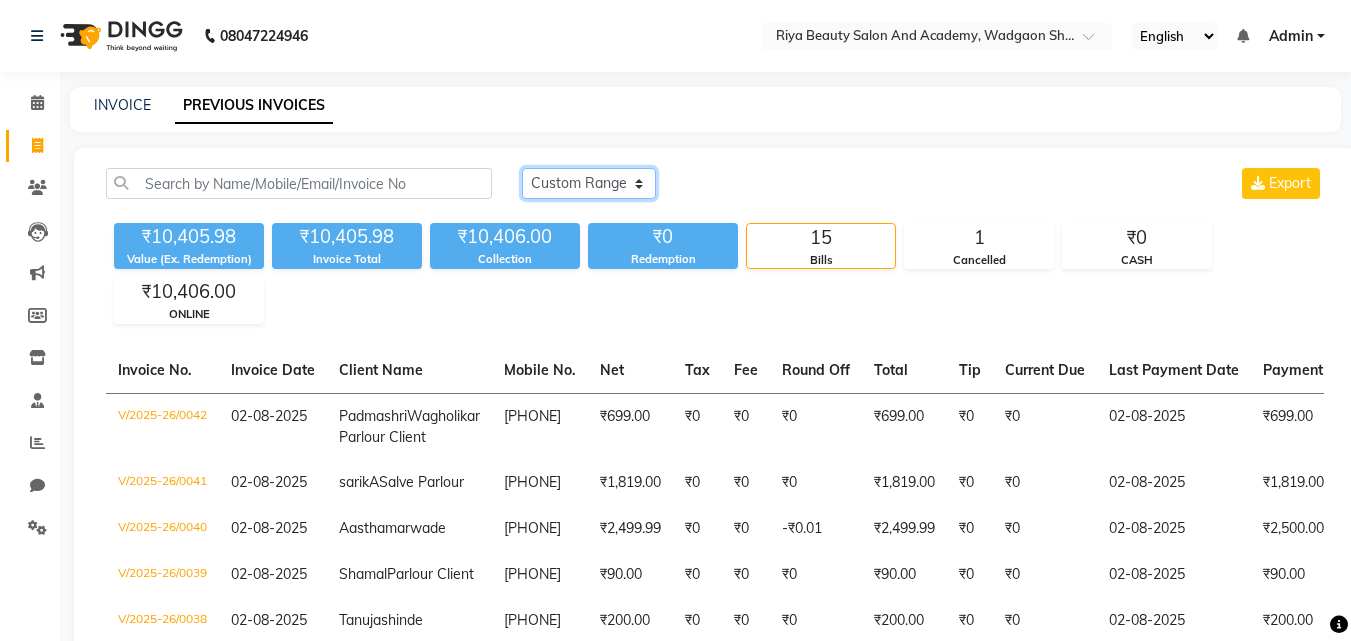 click on "Today Yesterday Custom Range" 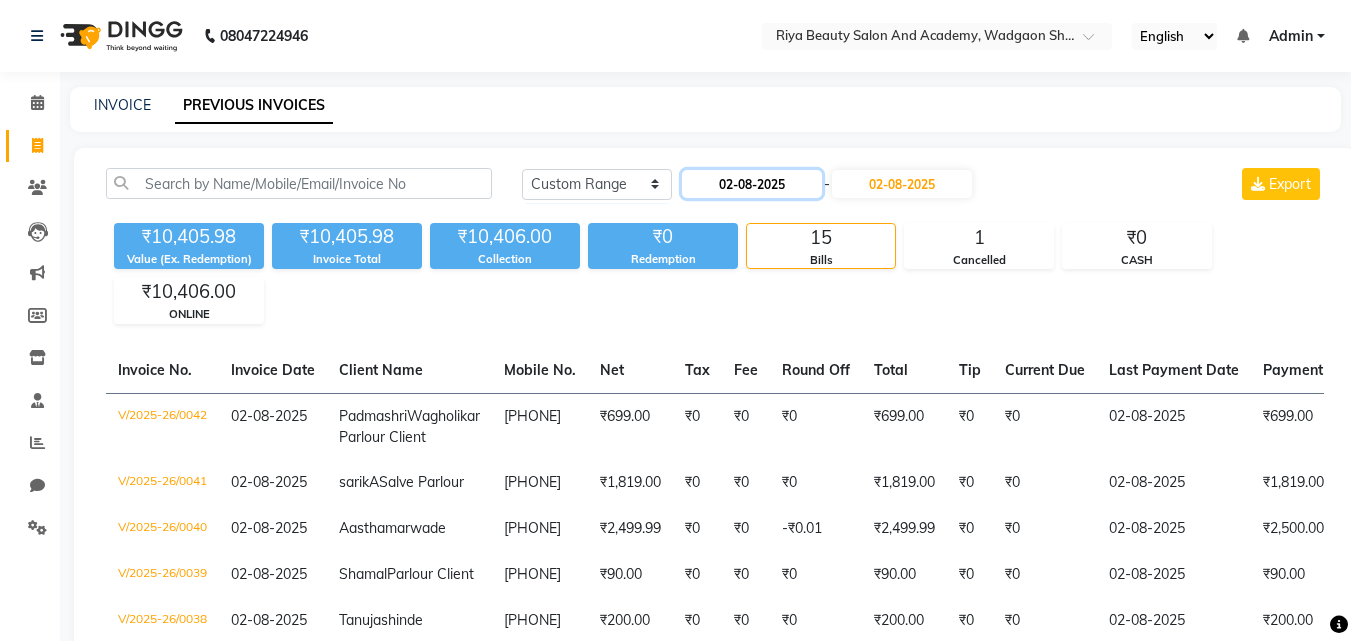 click on "02-08-2025" 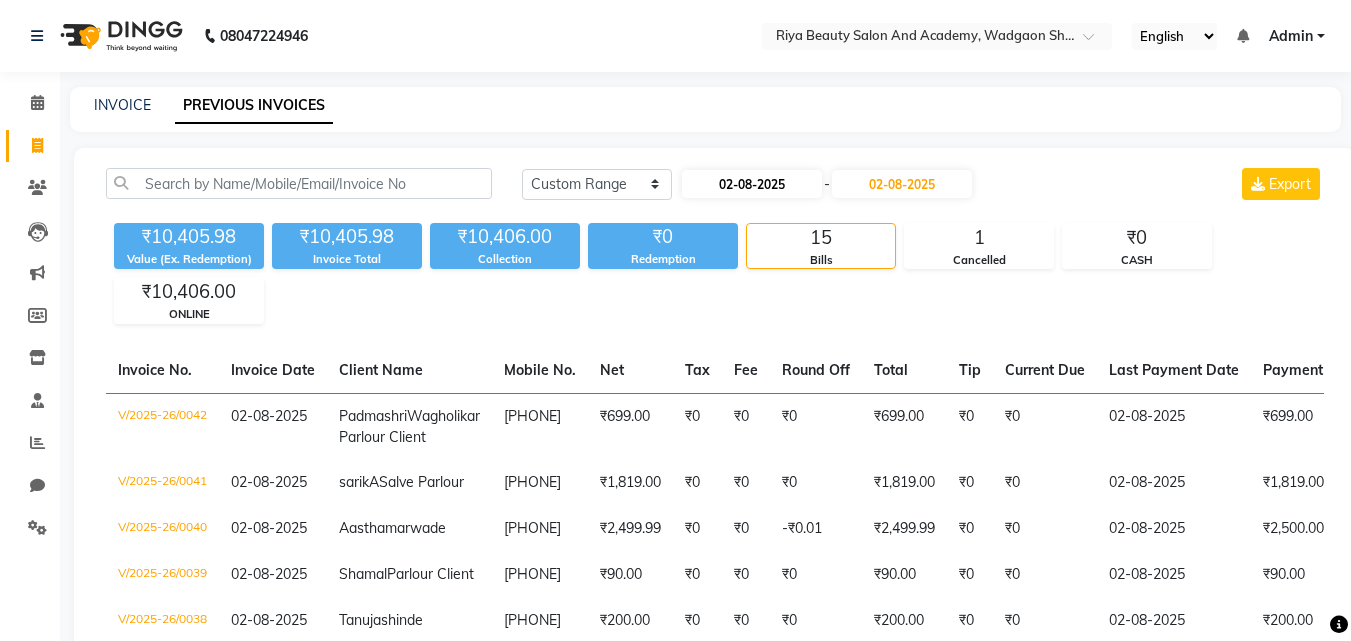 select on "8" 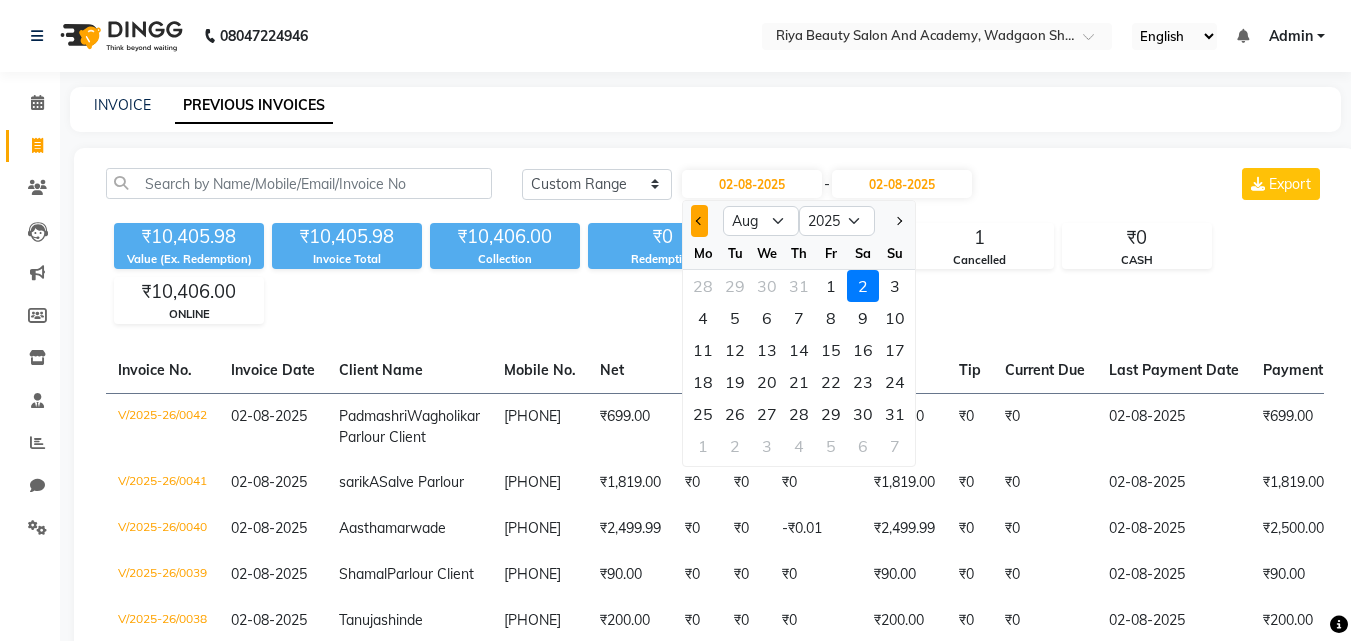 click 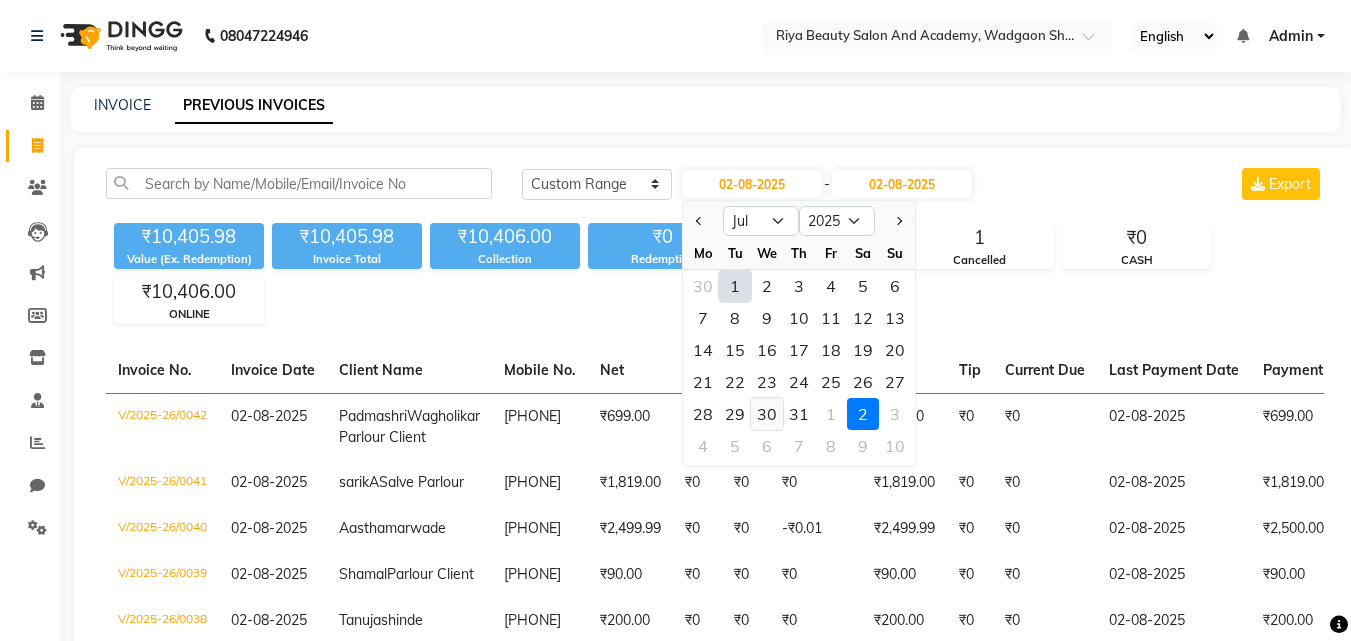 click on "30" 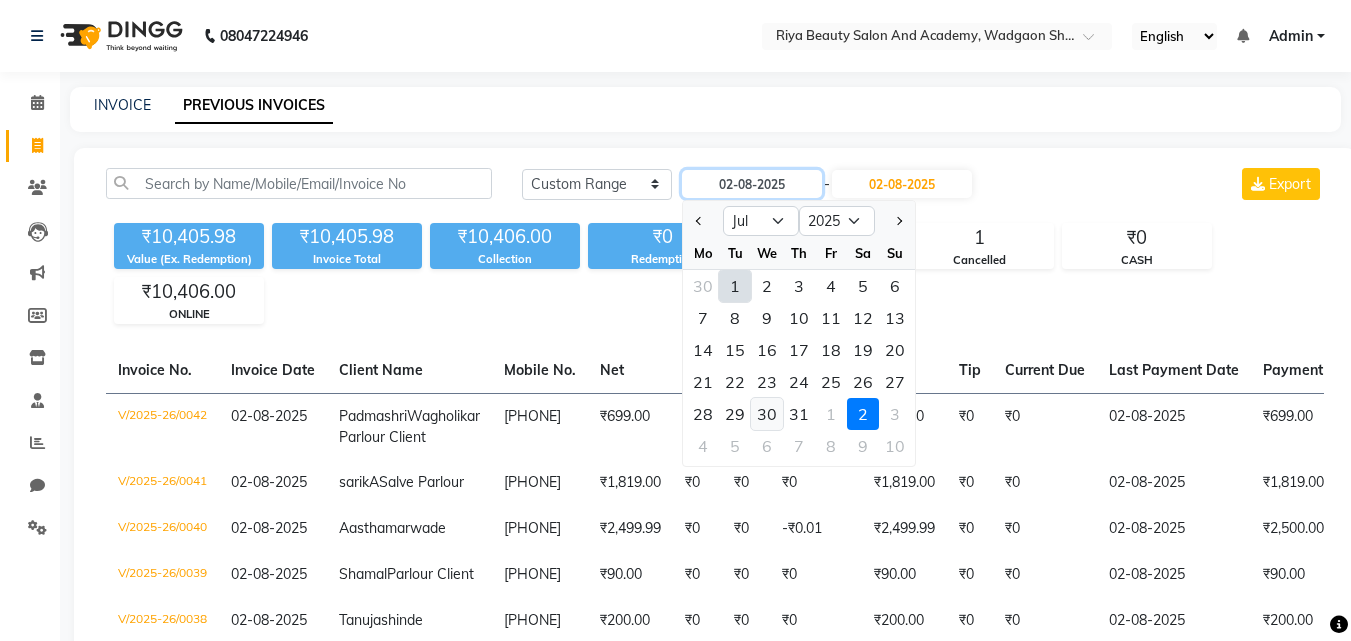 type on "30-07-2025" 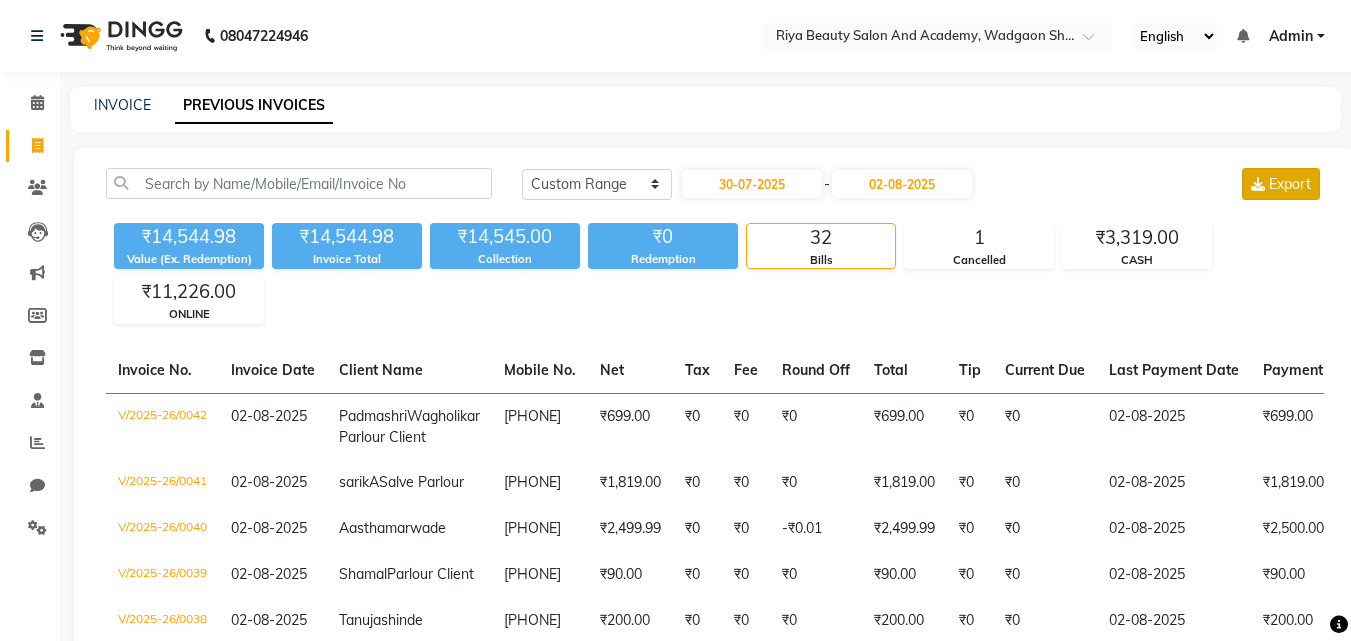click at bounding box center [1258, 184] 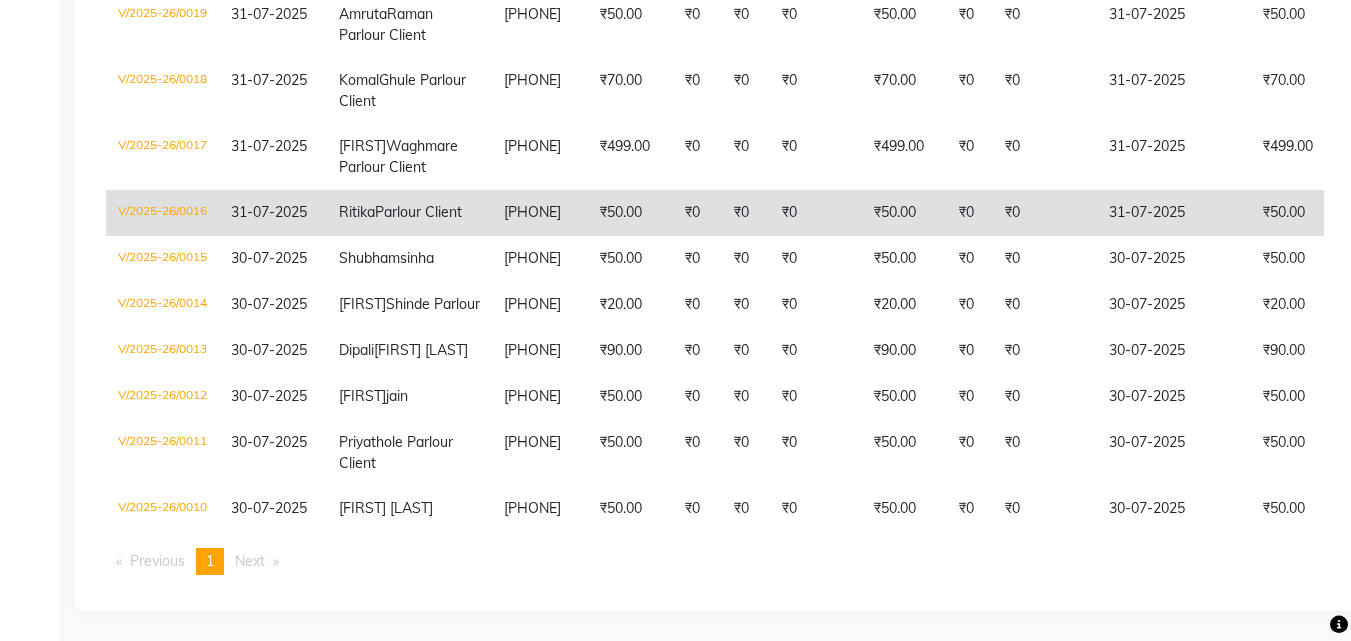 scroll, scrollTop: 2648, scrollLeft: 0, axis: vertical 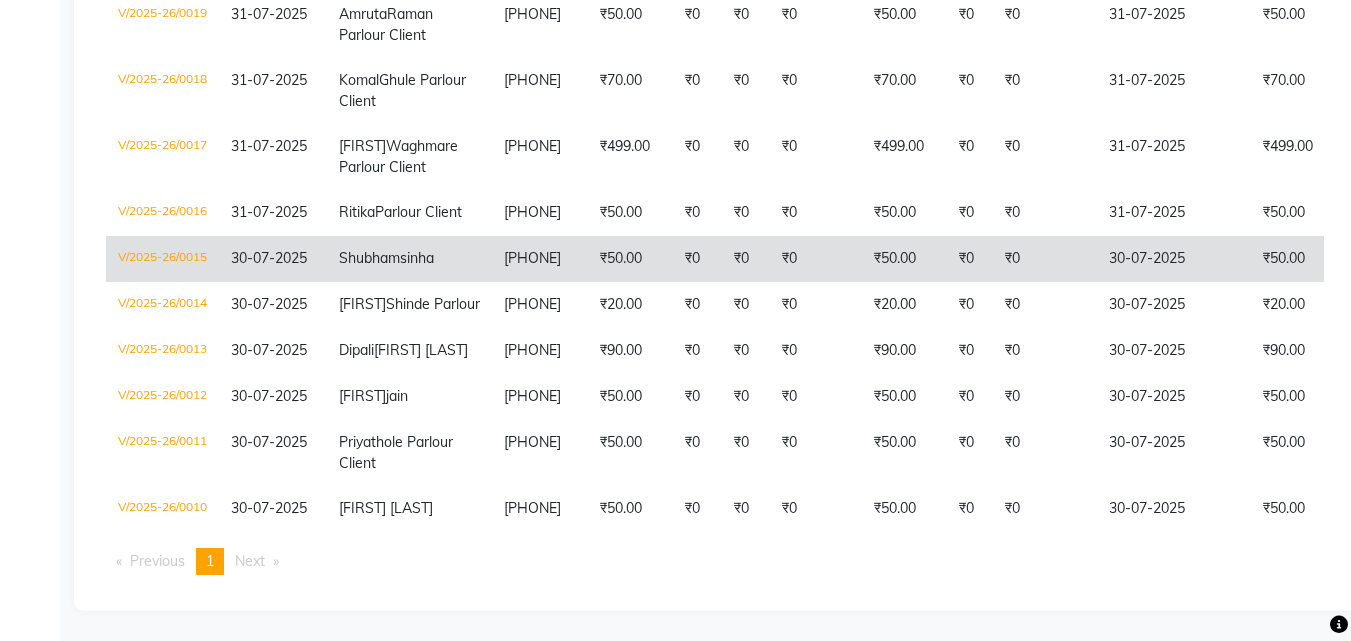 click on "₹0" 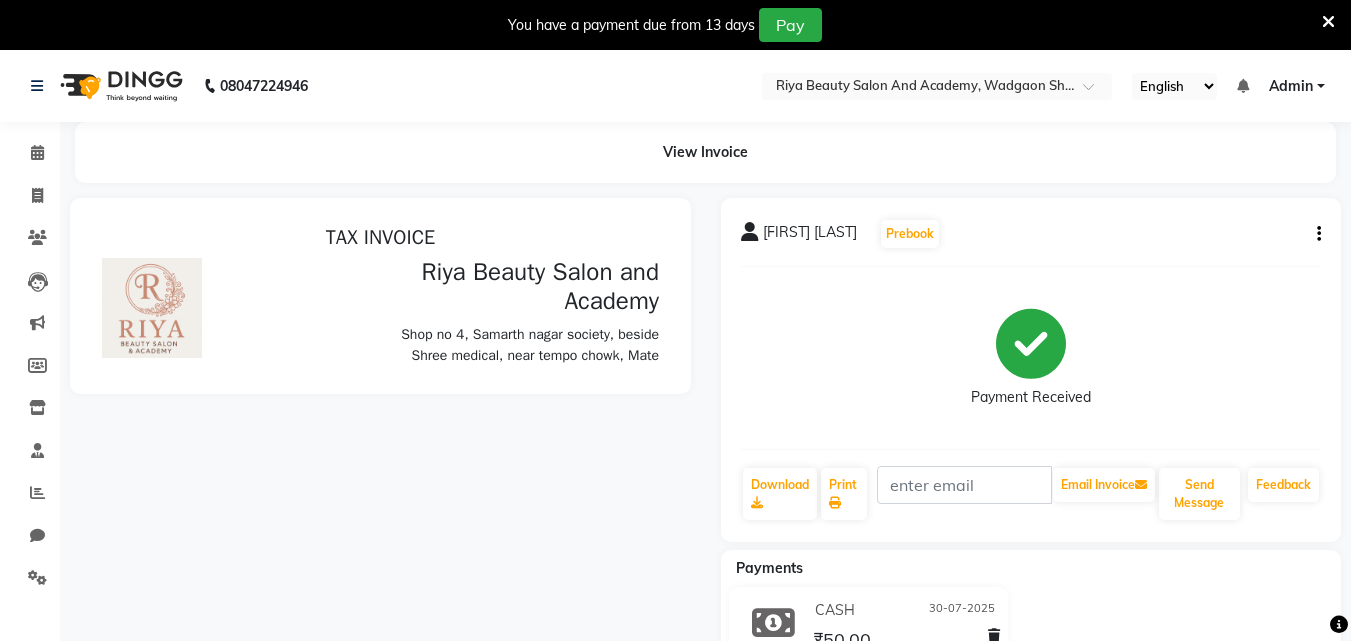 scroll, scrollTop: 0, scrollLeft: 0, axis: both 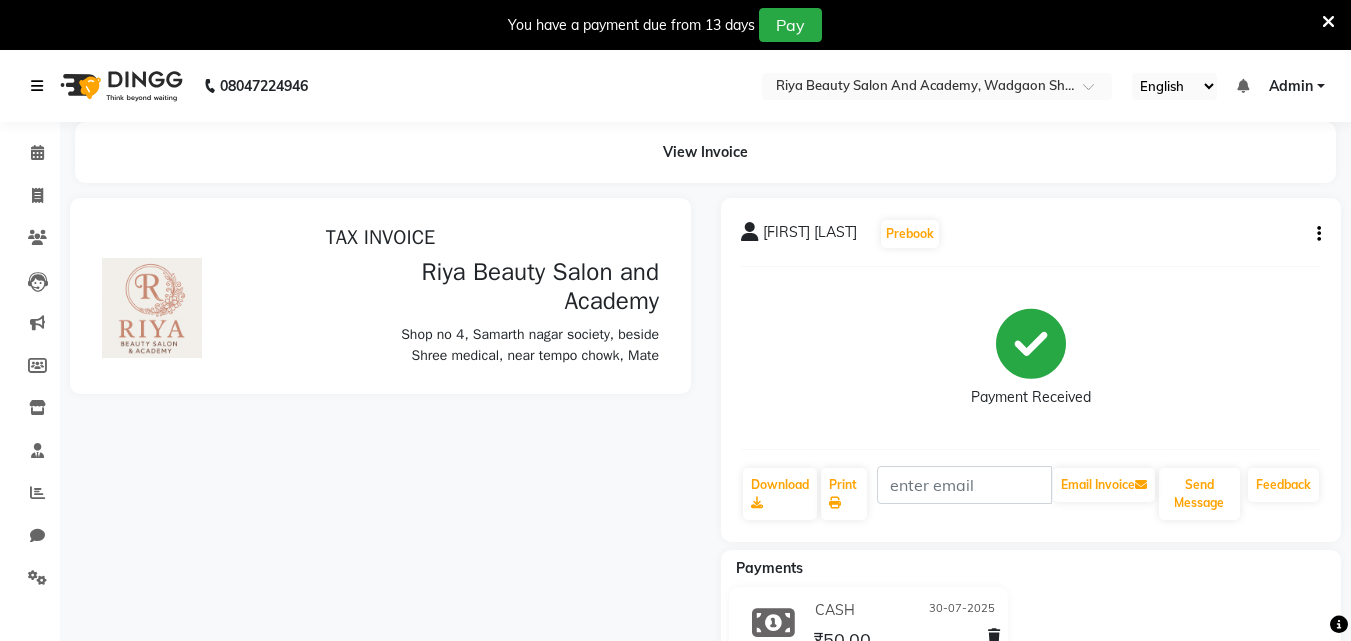 click at bounding box center (37, 86) 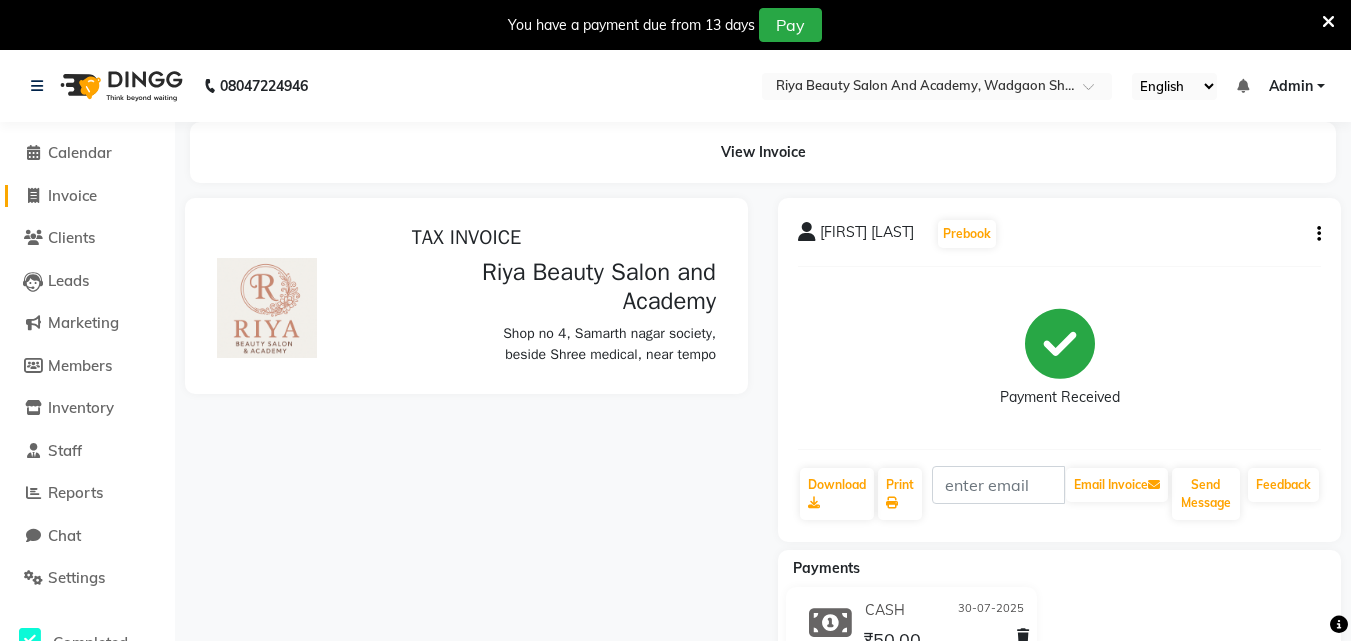 click on "Invoice" 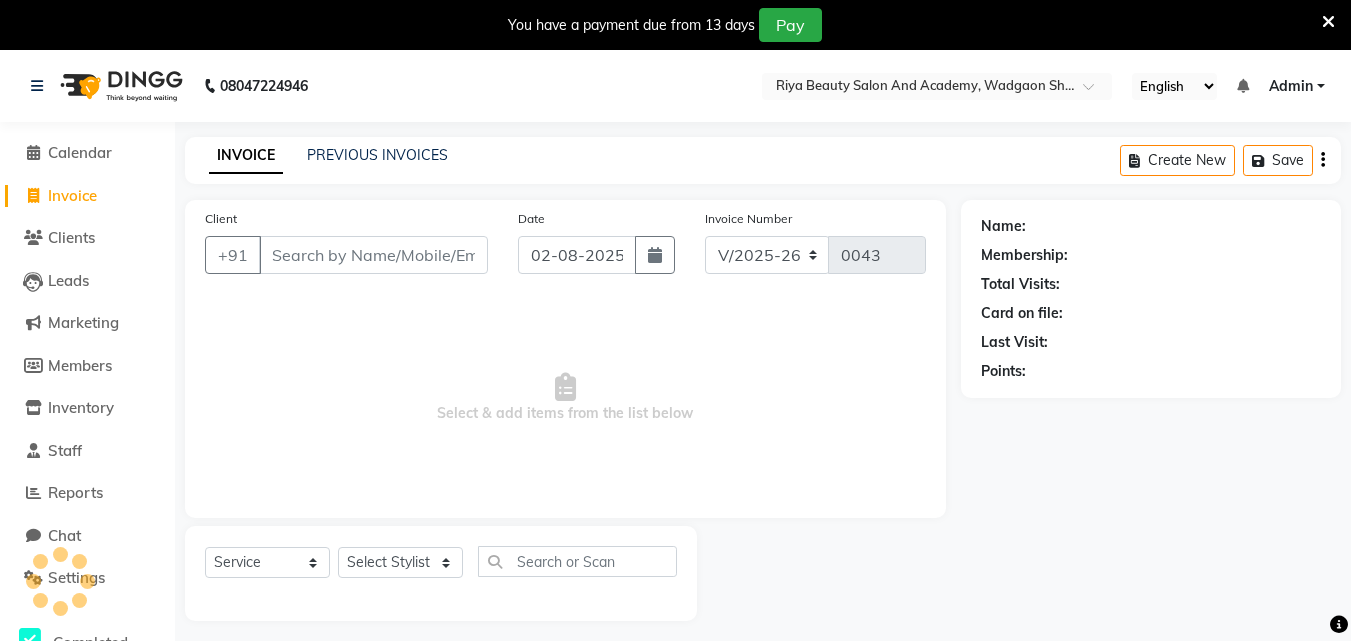 scroll, scrollTop: 50, scrollLeft: 0, axis: vertical 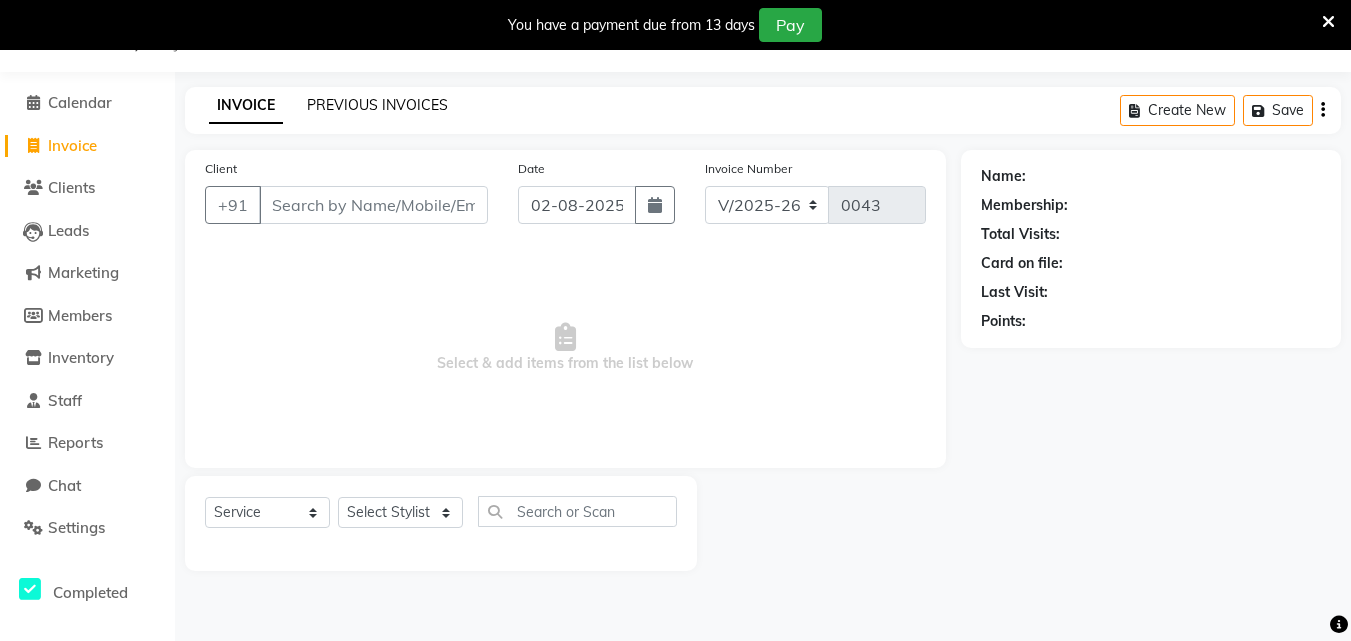 click on "PREVIOUS INVOICES" 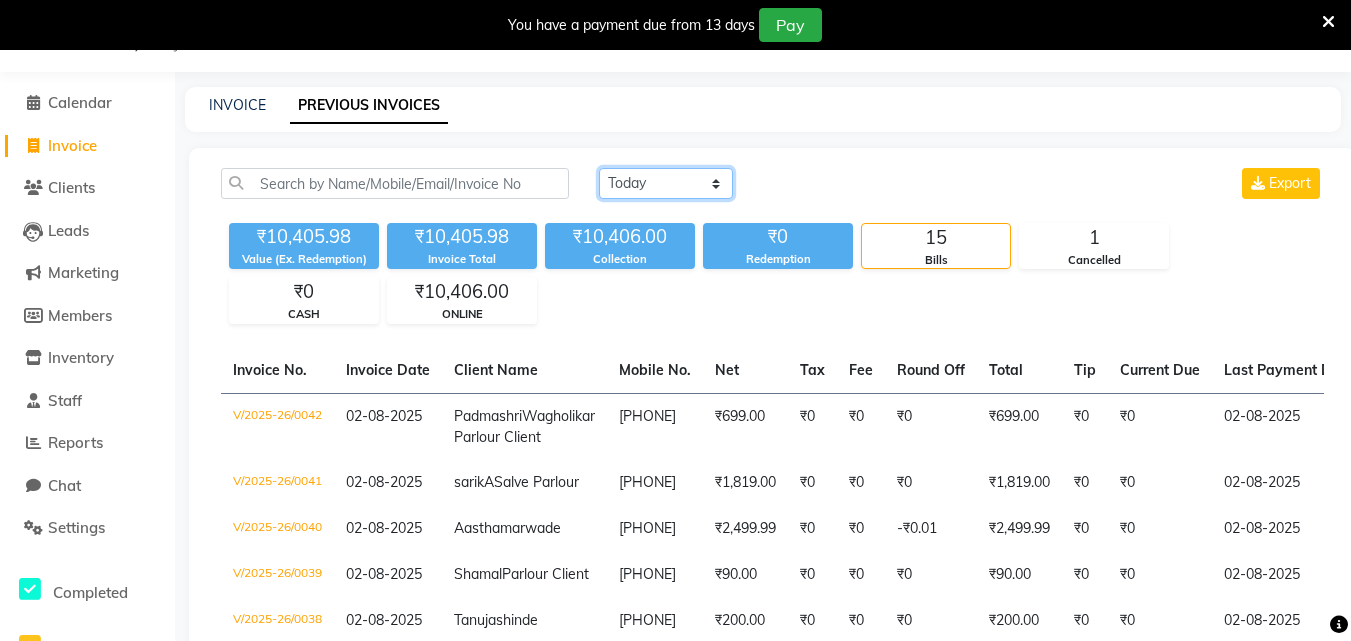 click on "Today Yesterday Custom Range" 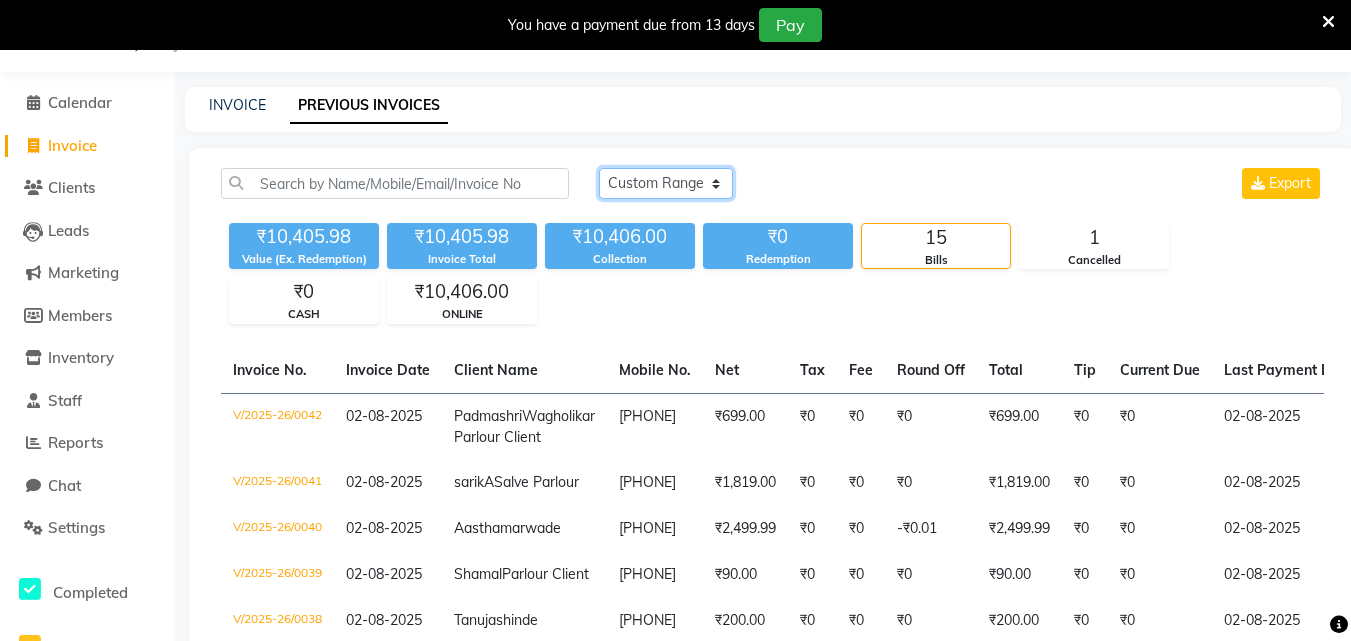 click on "Today Yesterday Custom Range" 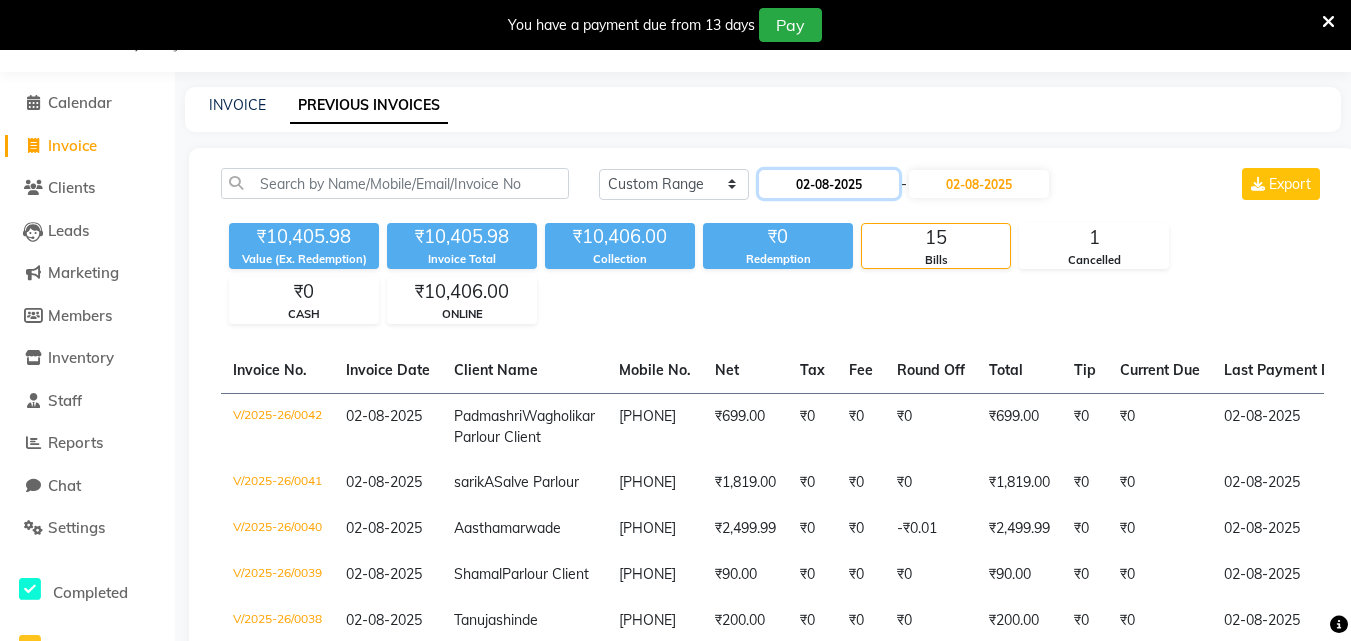click on "02-08-2025" 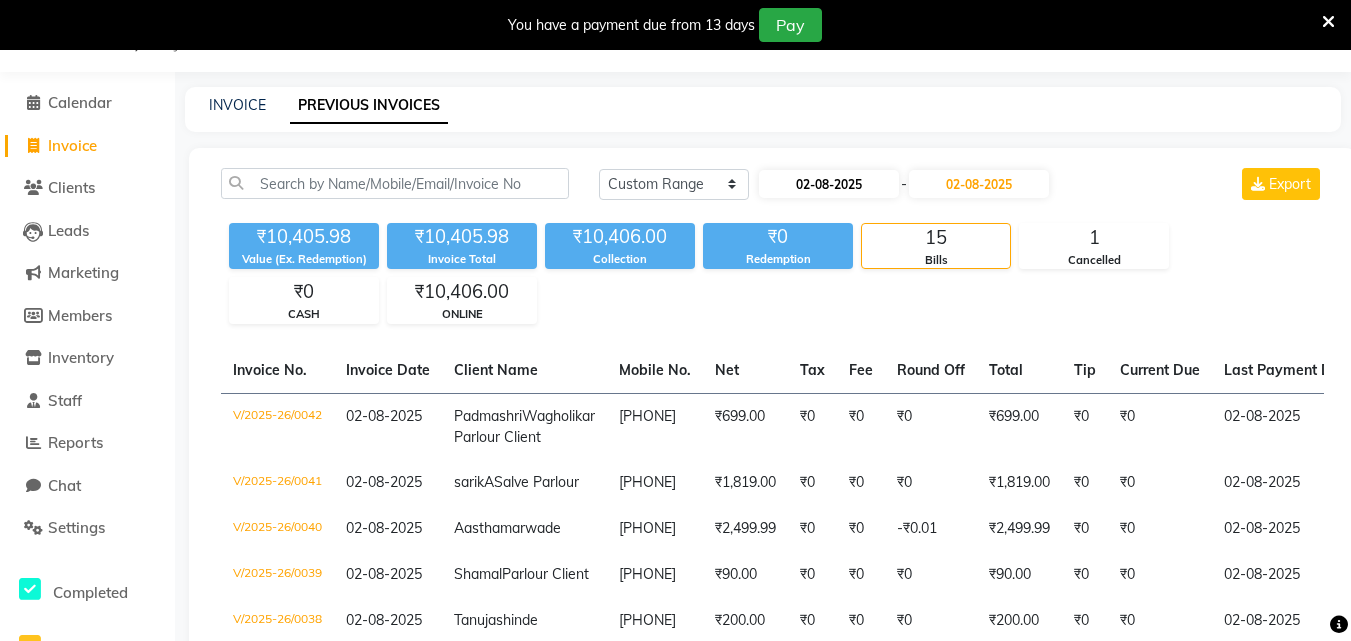 select on "8" 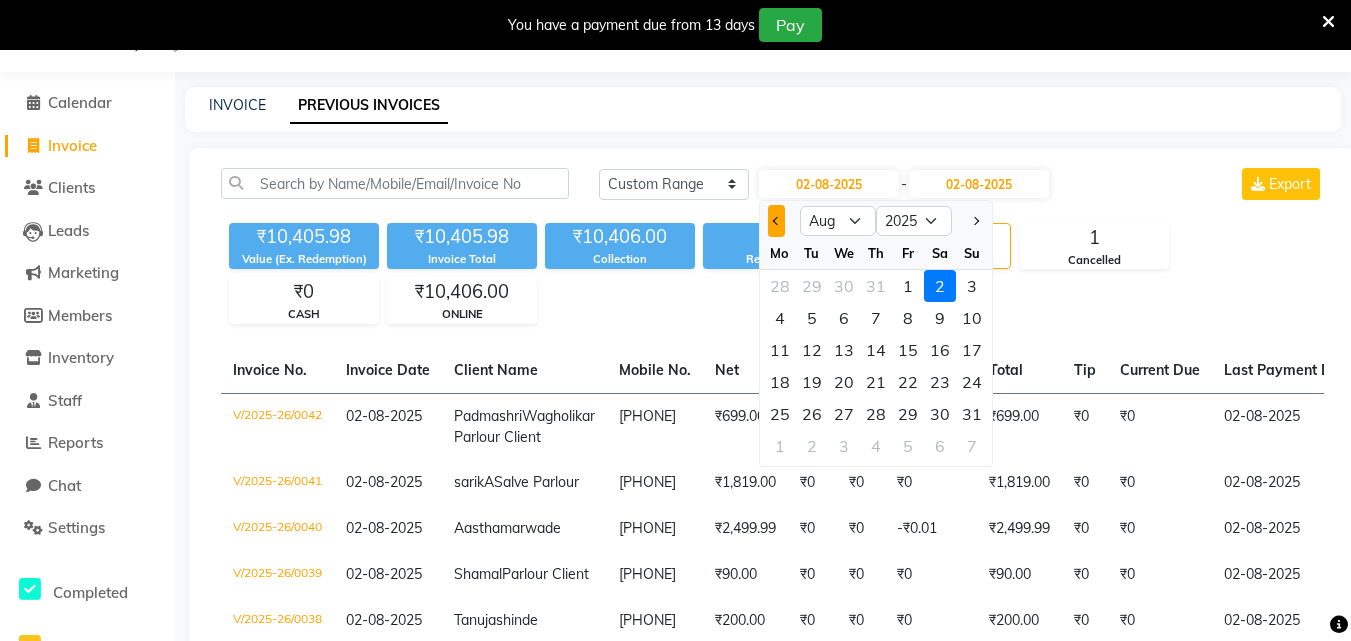 click 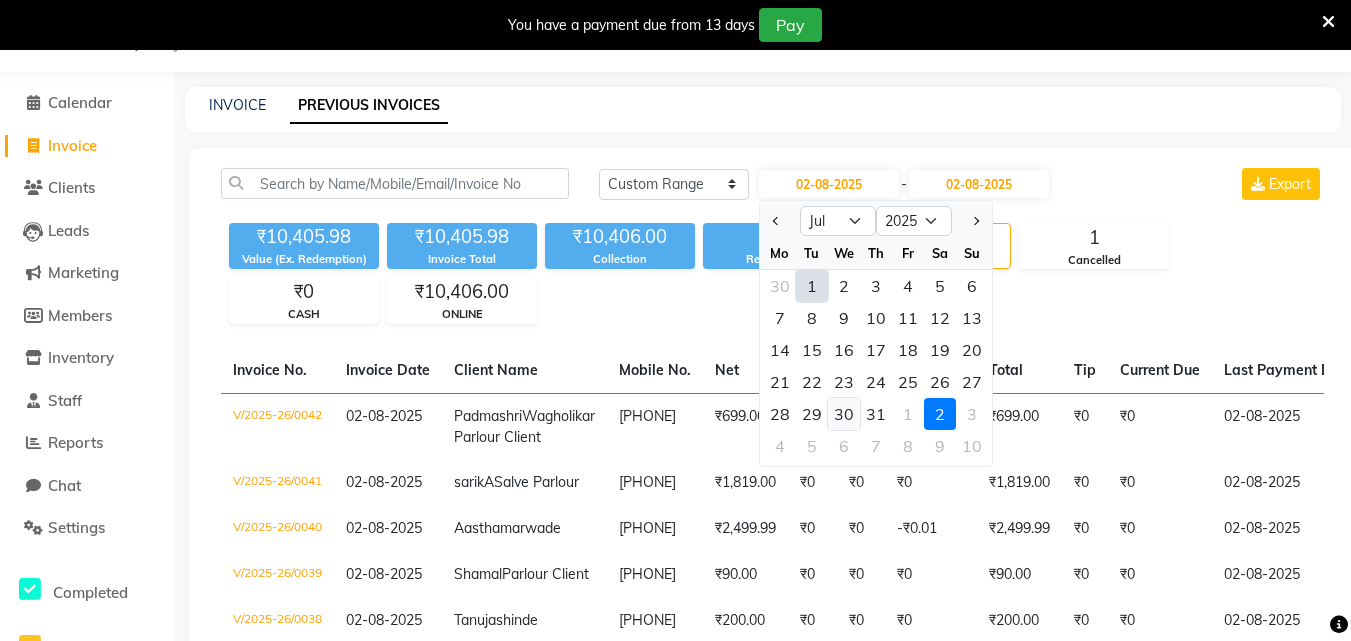 click on "30" 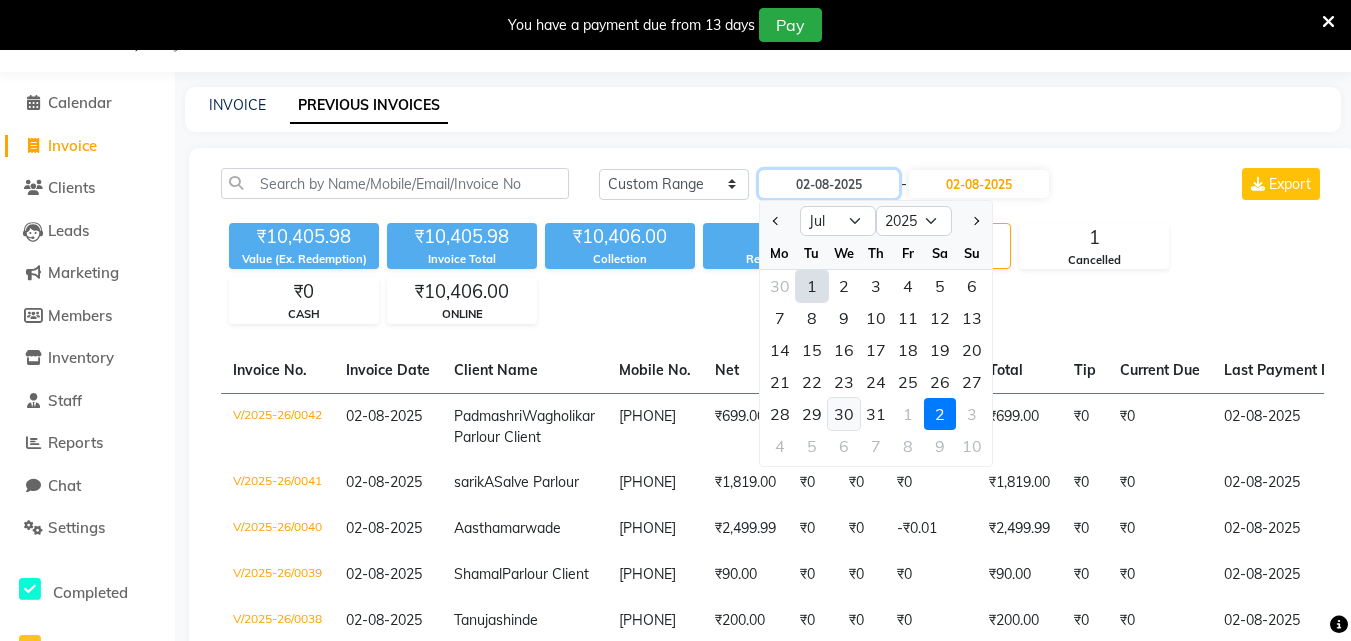 type on "30-07-2025" 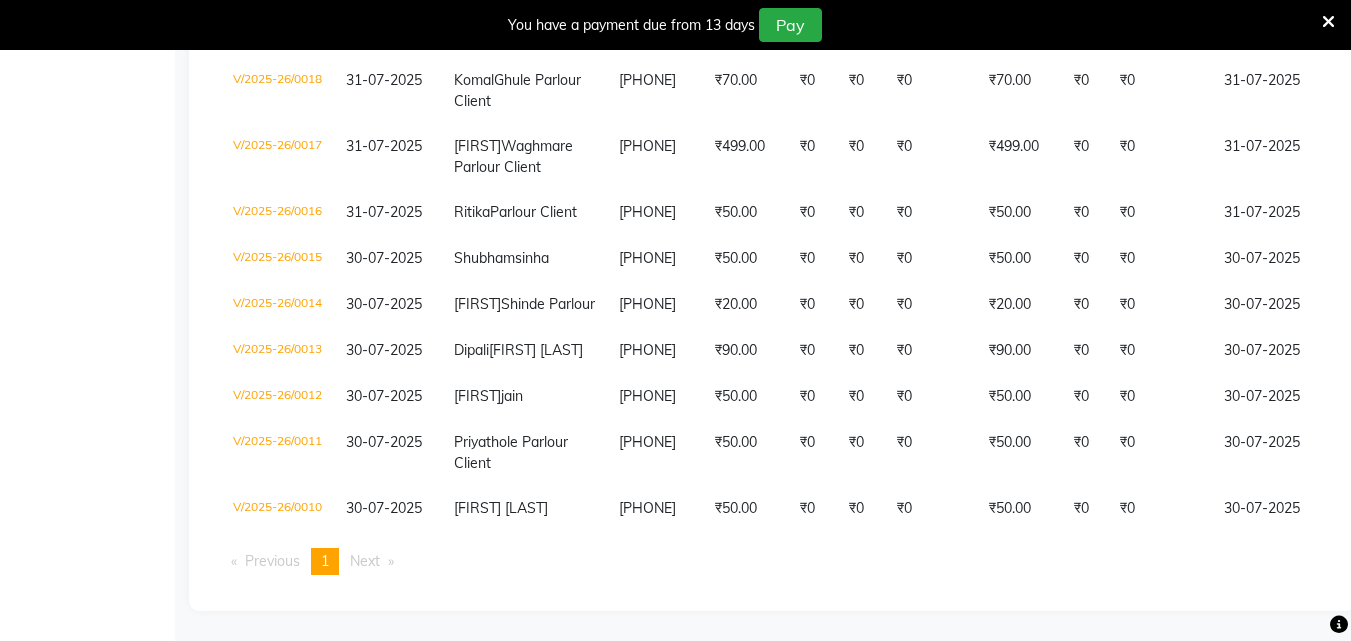scroll, scrollTop: 2408, scrollLeft: 0, axis: vertical 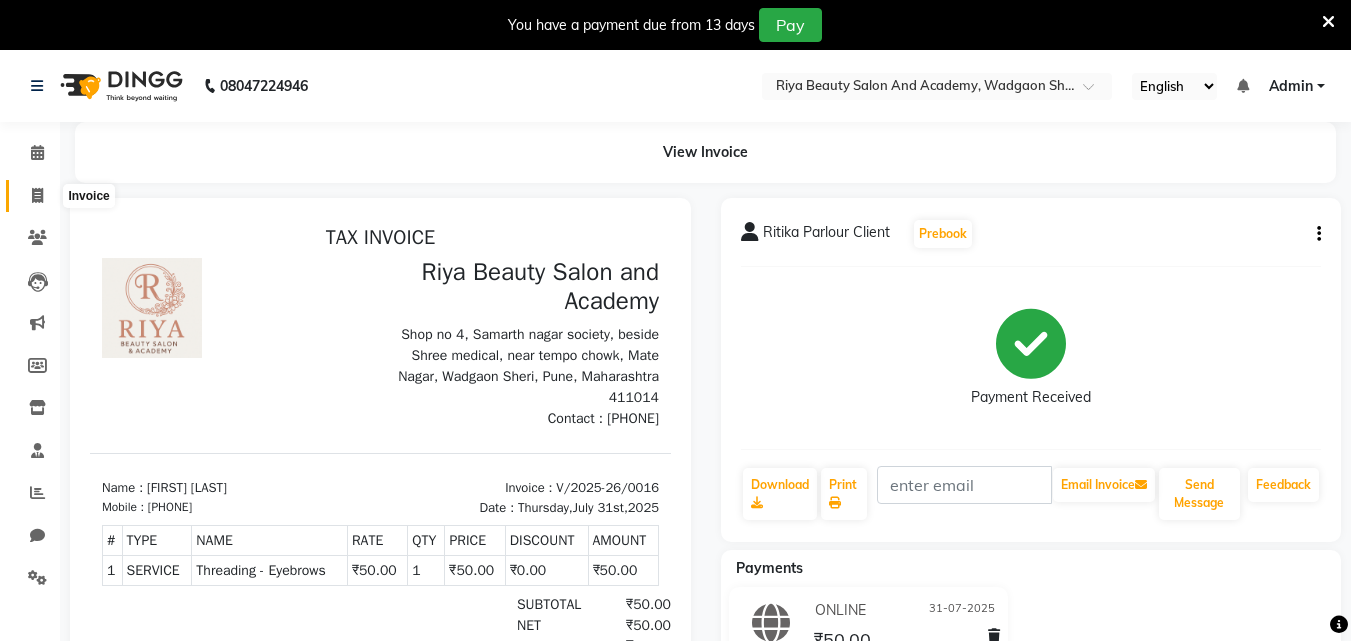 click 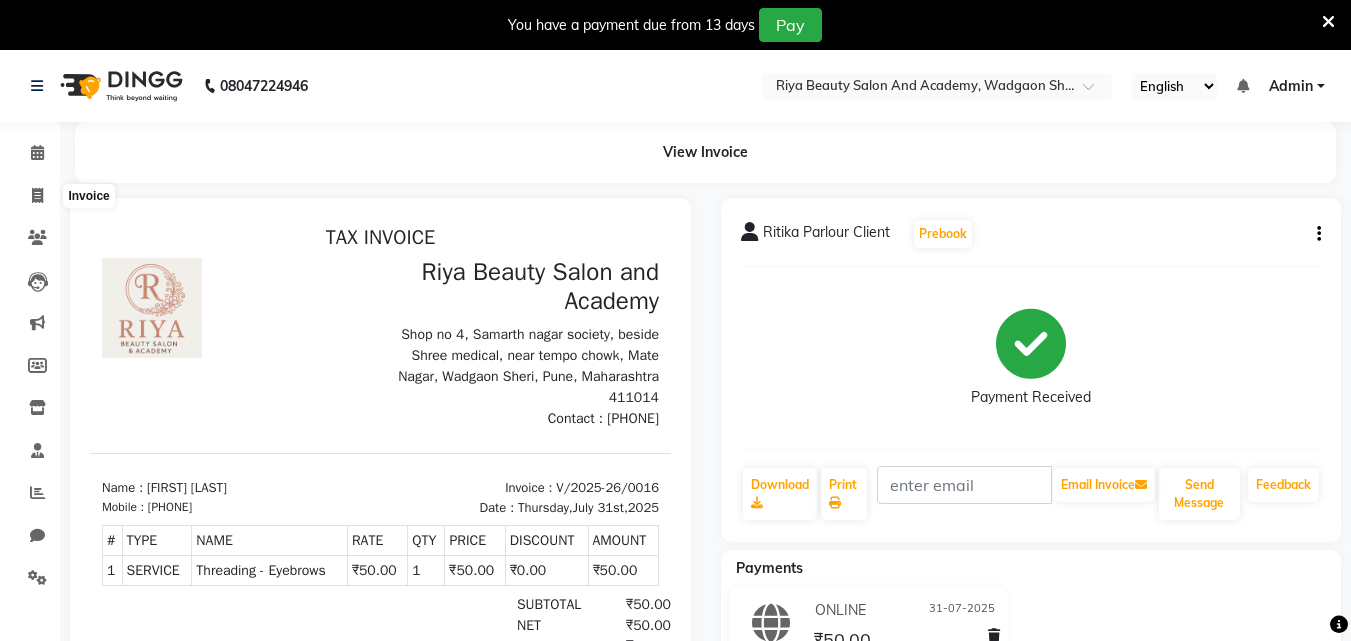 scroll, scrollTop: 50, scrollLeft: 0, axis: vertical 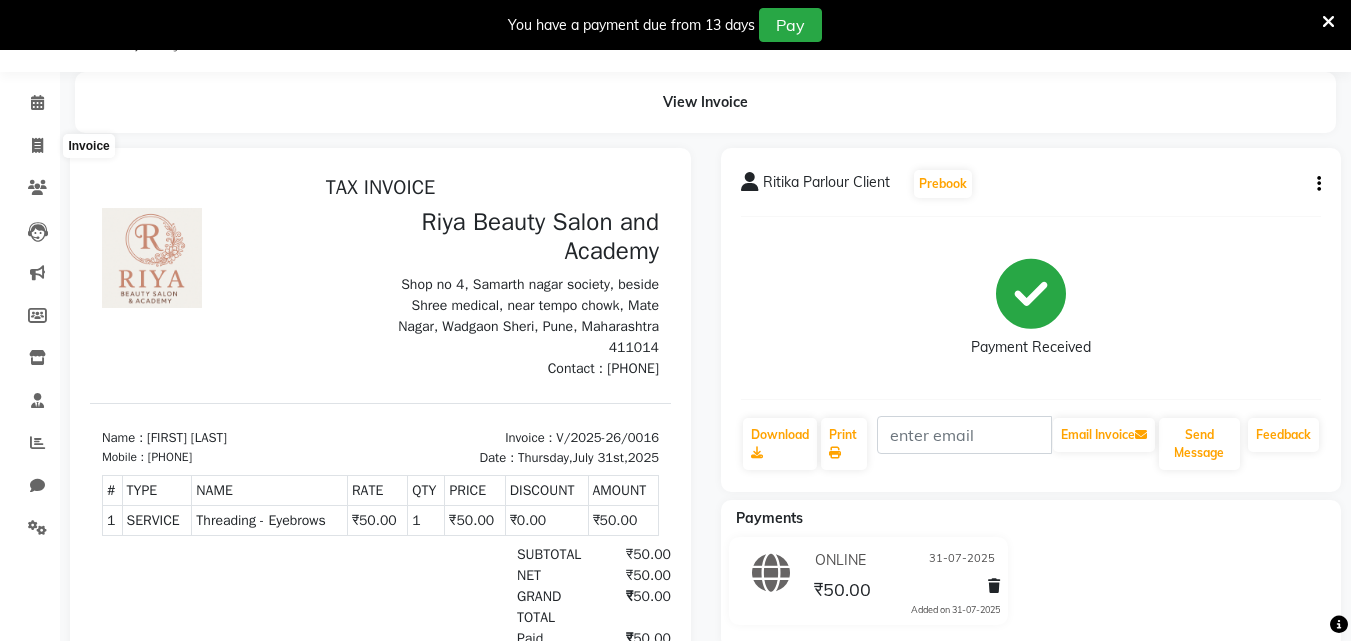 select on "8620" 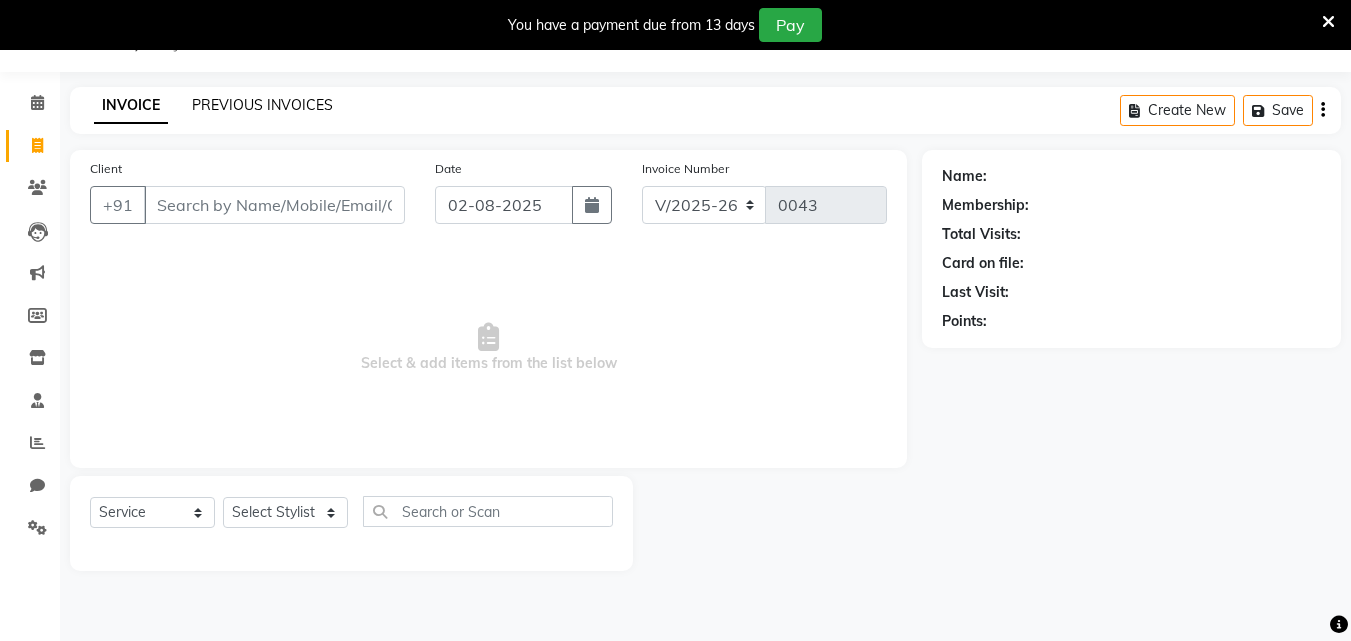 click on "PREVIOUS INVOICES" 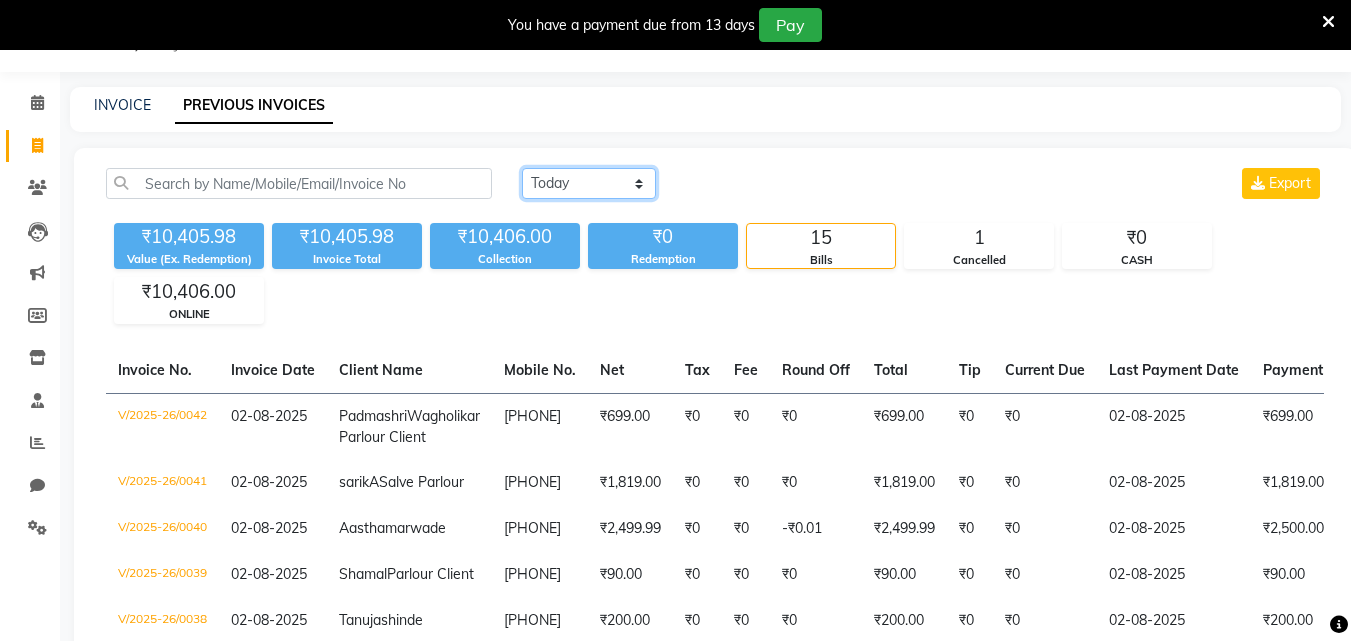 click on "Today Yesterday Custom Range" 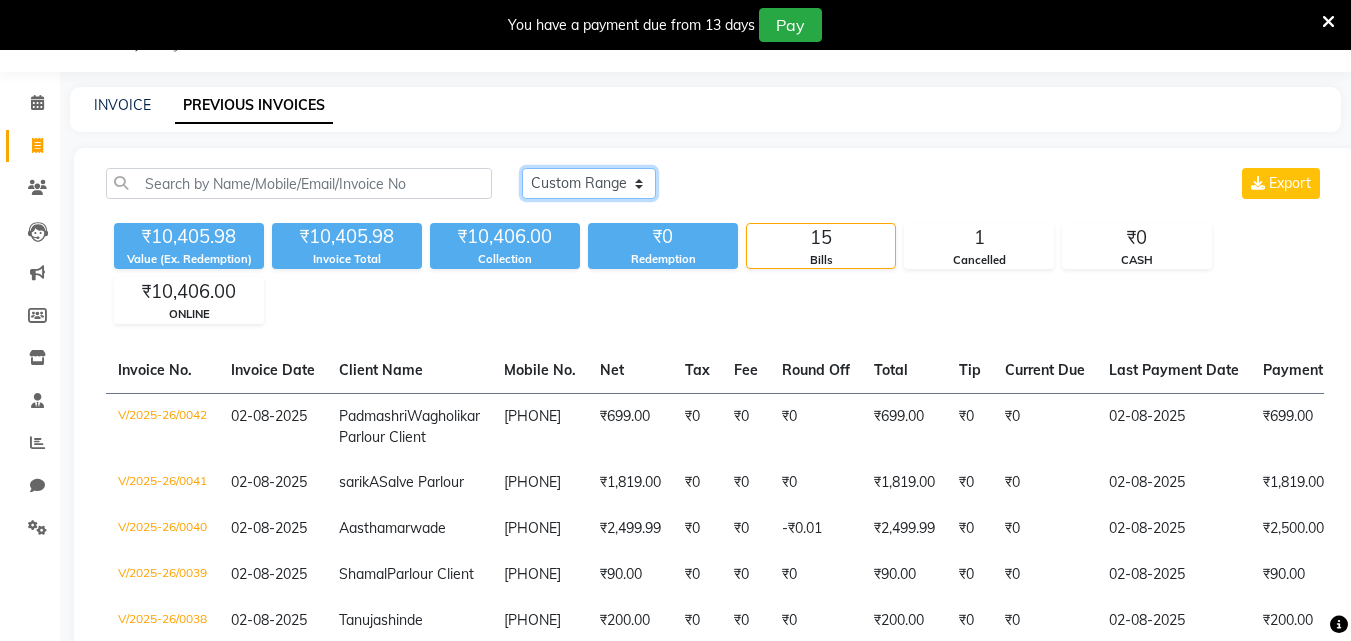 click on "Today Yesterday Custom Range" 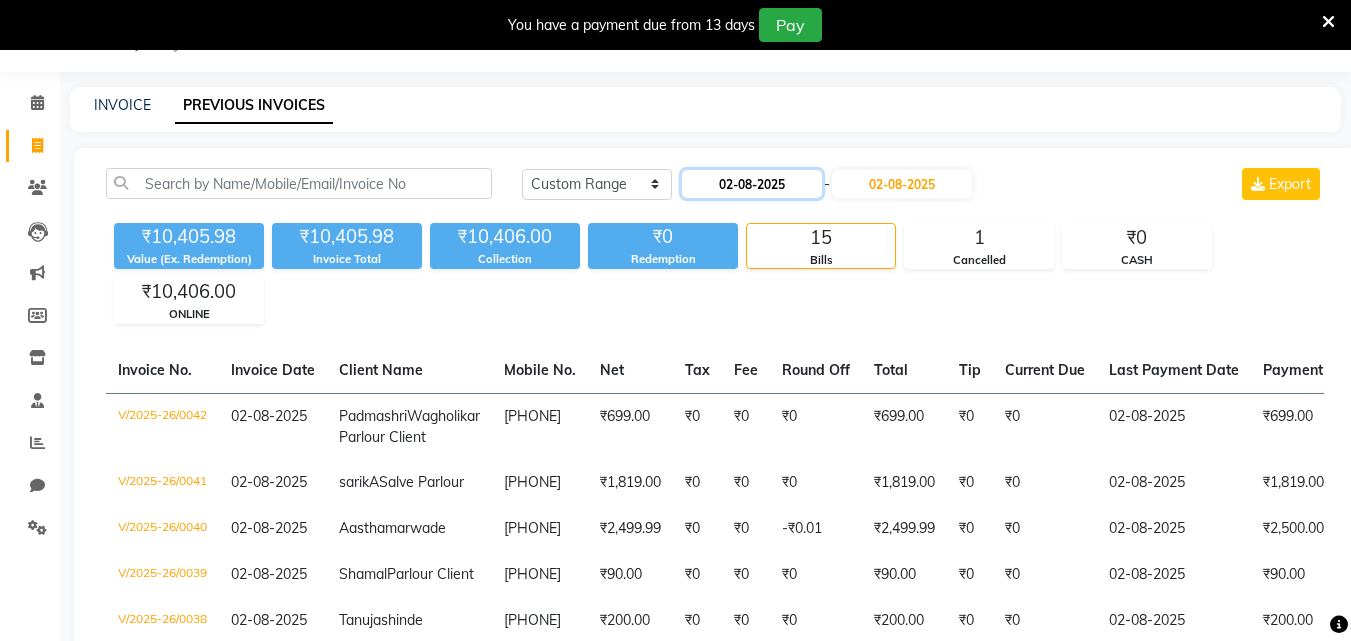 click on "02-08-2025" 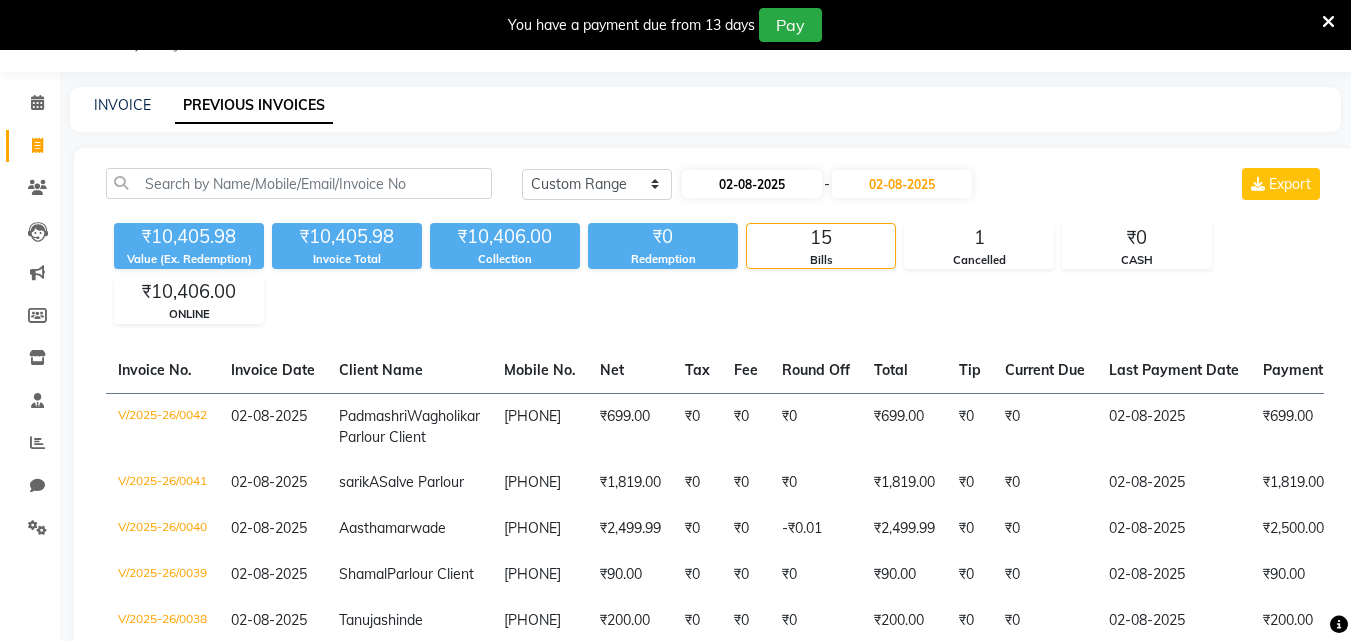 select on "8" 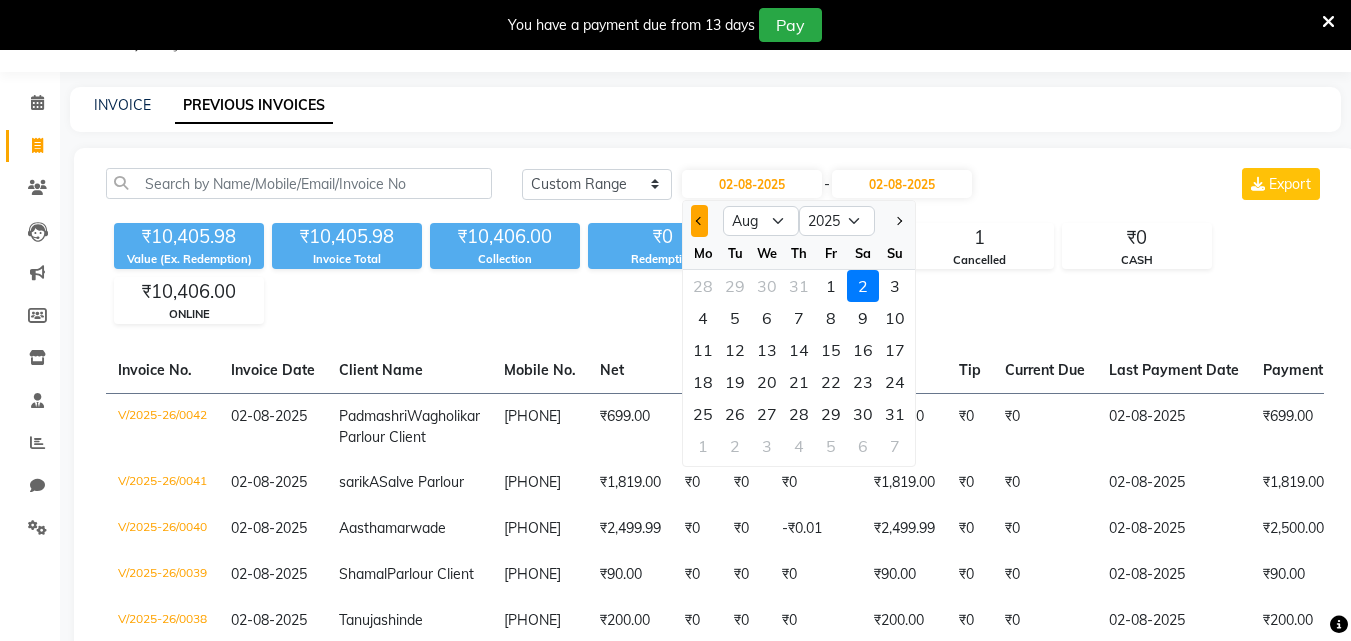 click 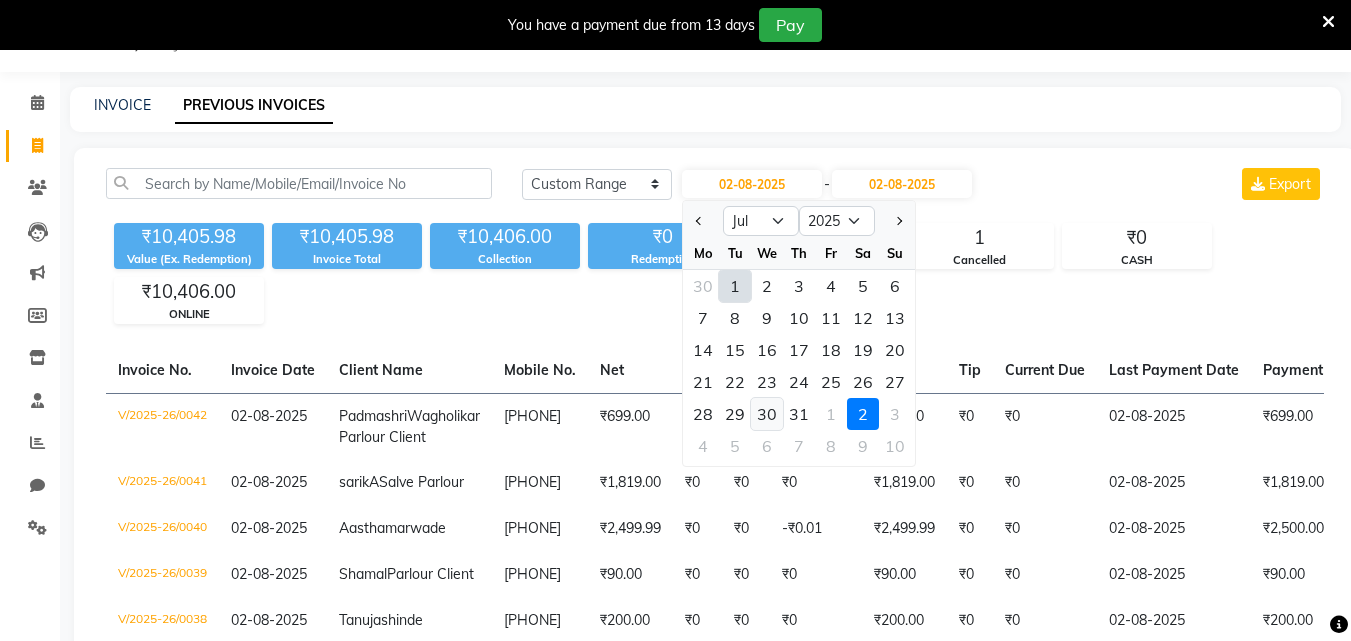 click on "30" 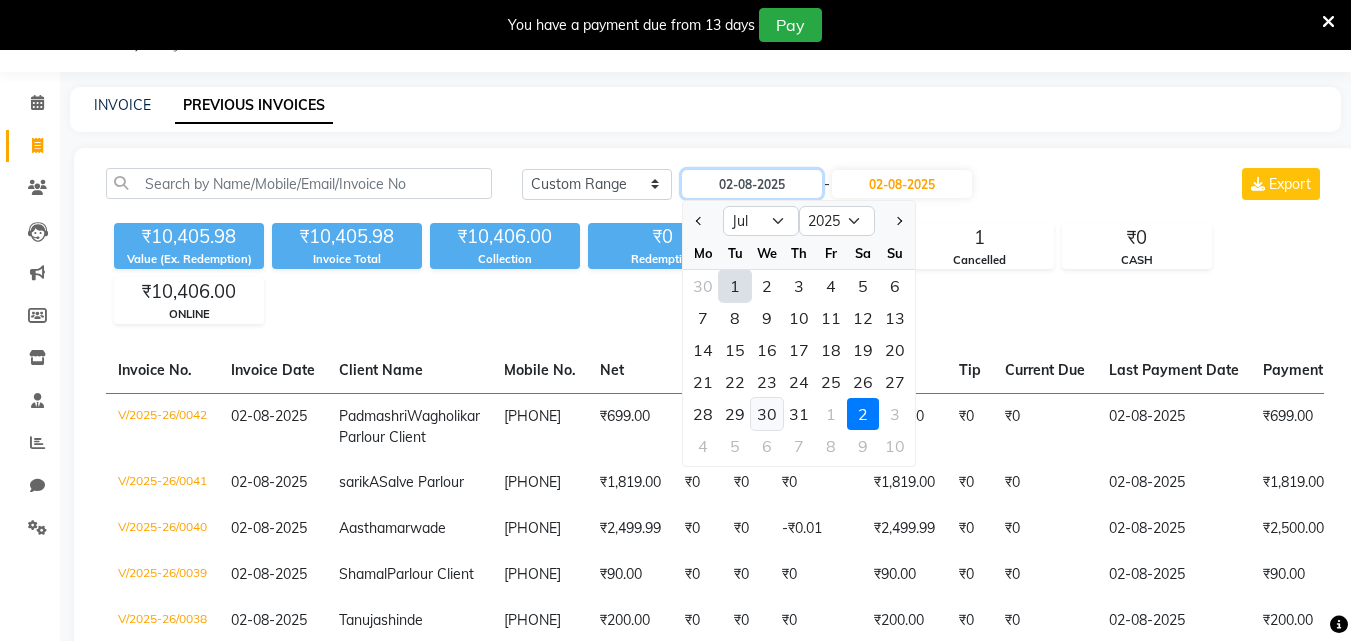 type on "30-07-2025" 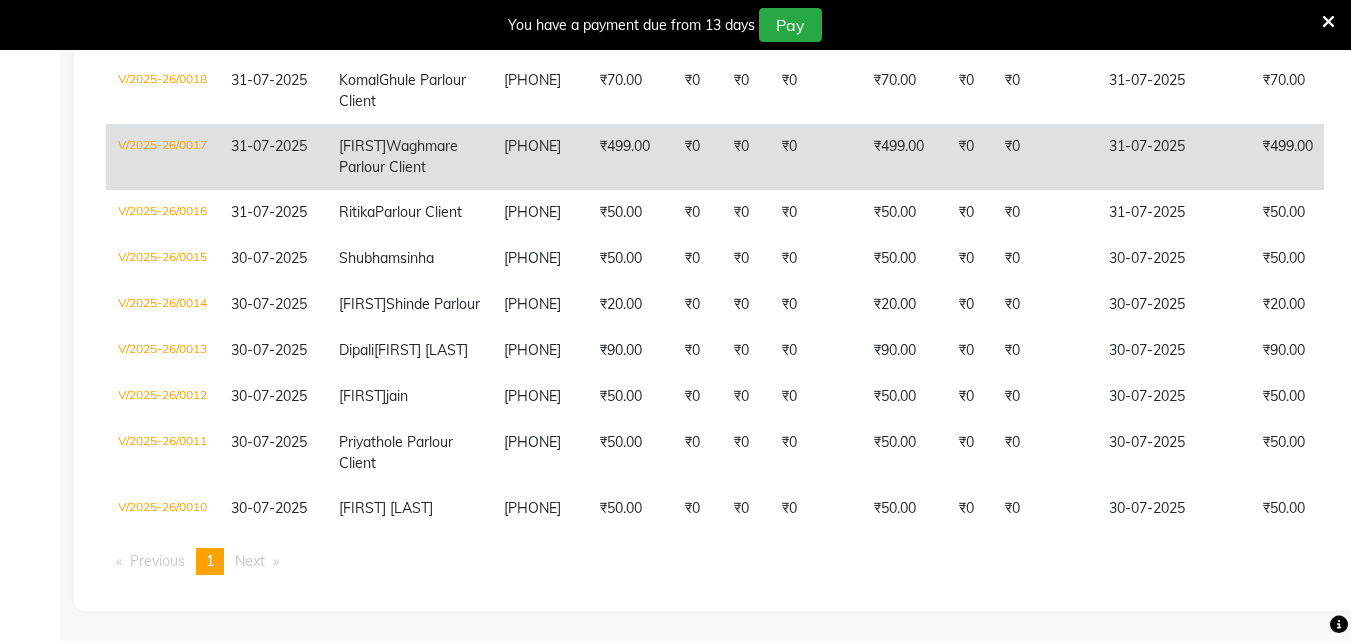 scroll, scrollTop: 1961, scrollLeft: 0, axis: vertical 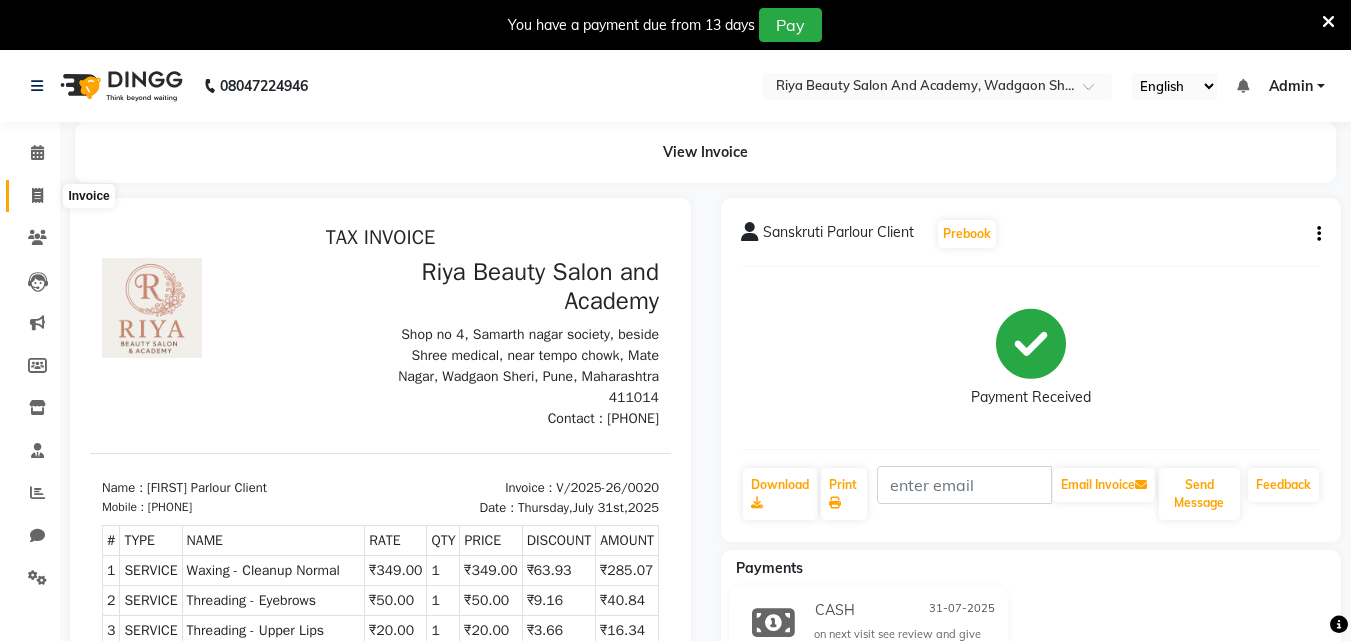 click 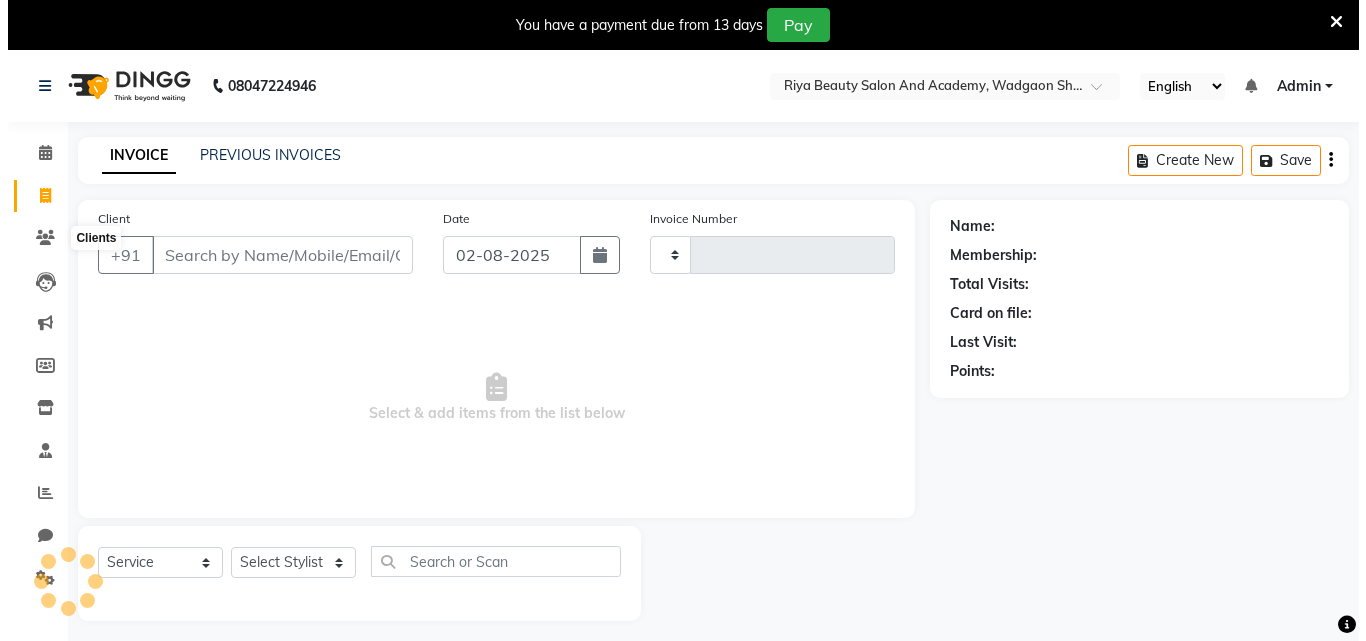 scroll, scrollTop: 50, scrollLeft: 0, axis: vertical 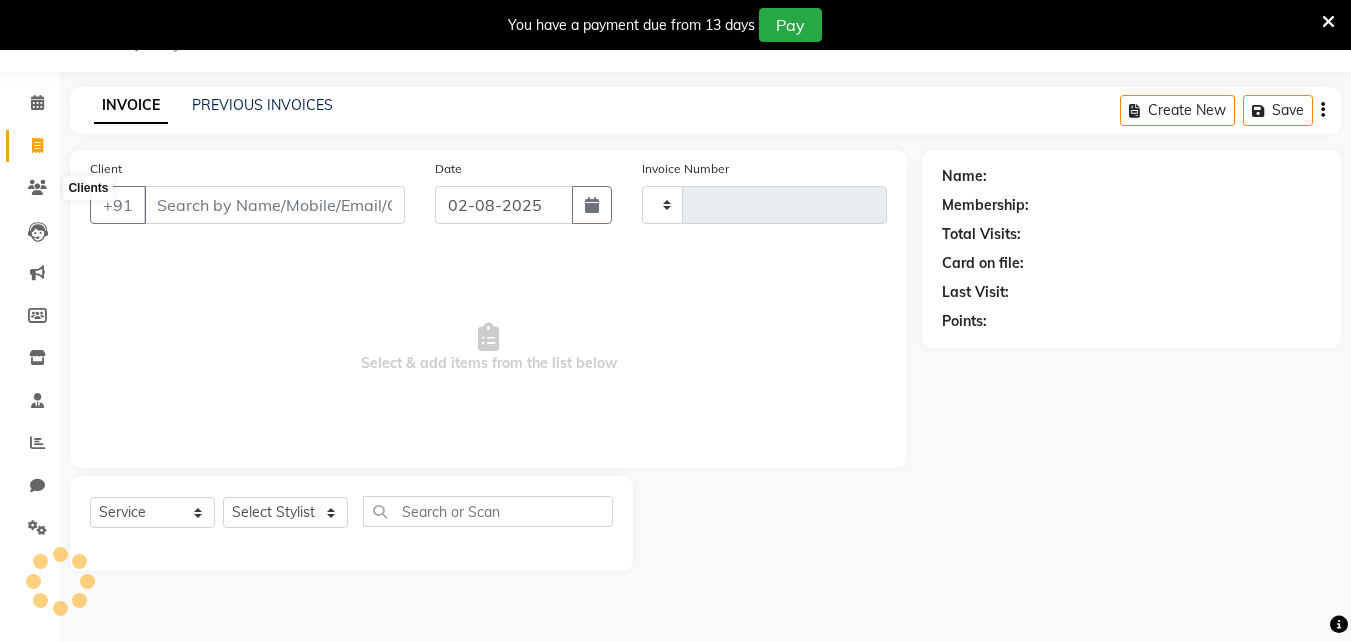 type on "0043" 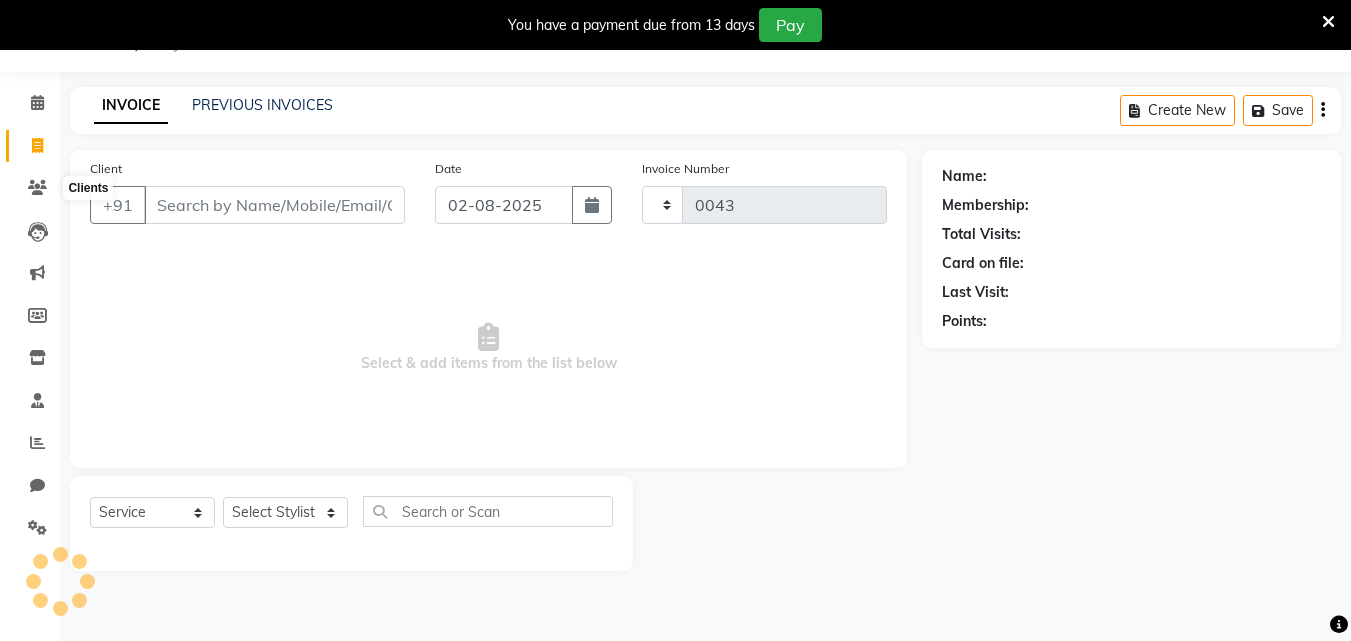 select on "8620" 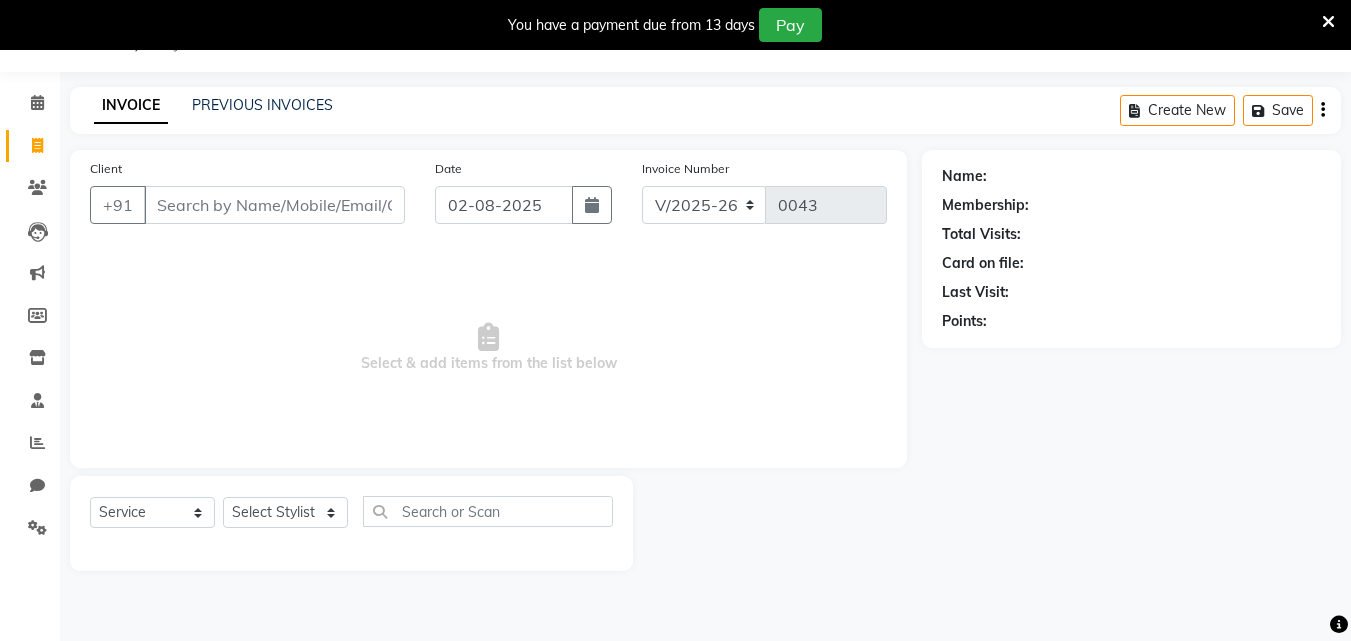 click on "Client" at bounding box center [274, 205] 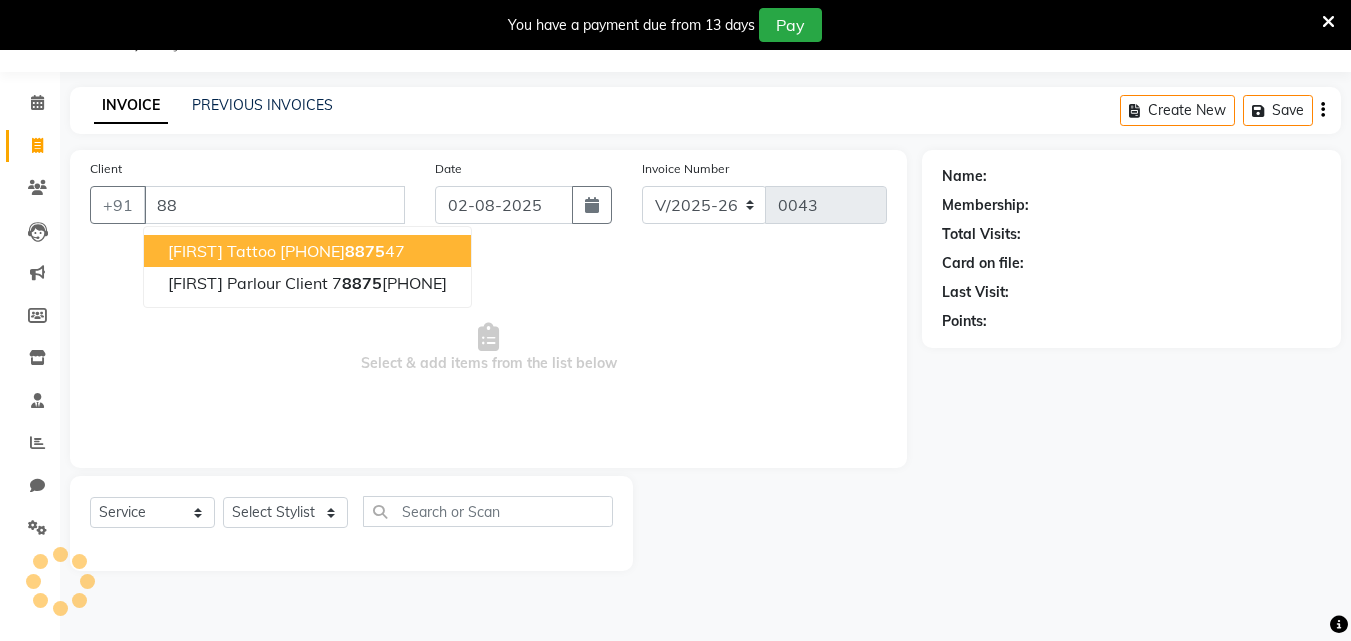 type on "8" 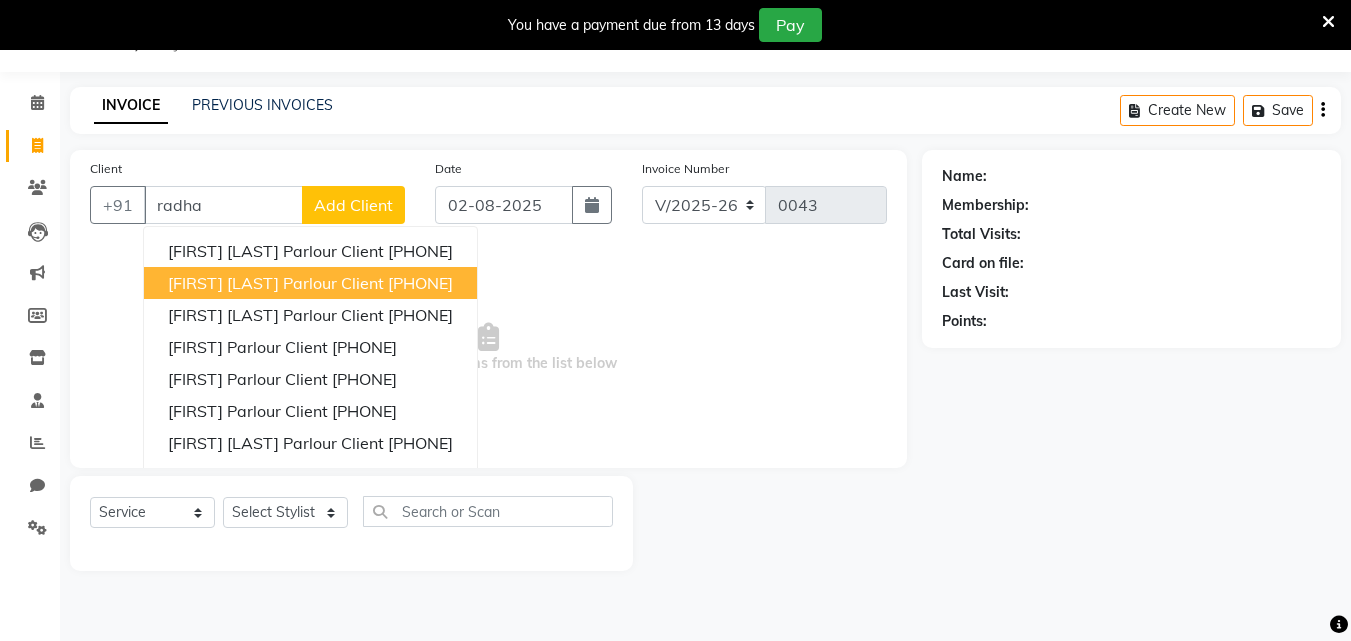 click on "[FIRST] [LAST] Parlour Client" at bounding box center (276, 283) 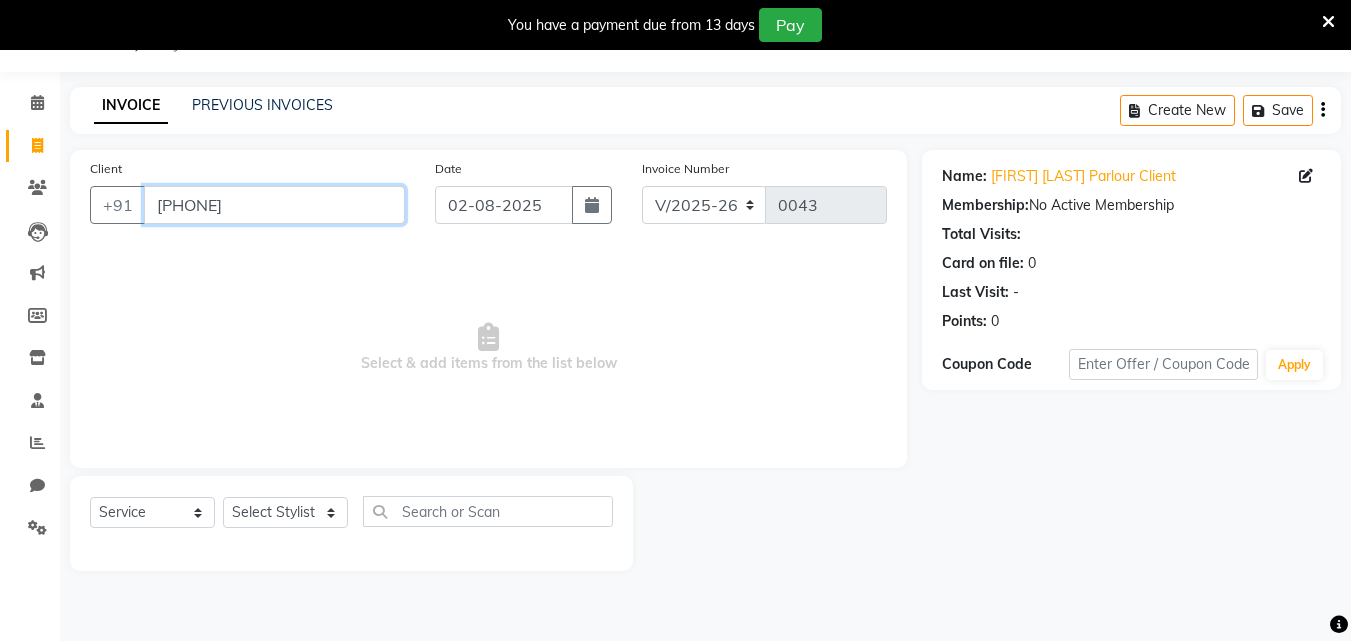 click on "[PHONE]" at bounding box center [274, 205] 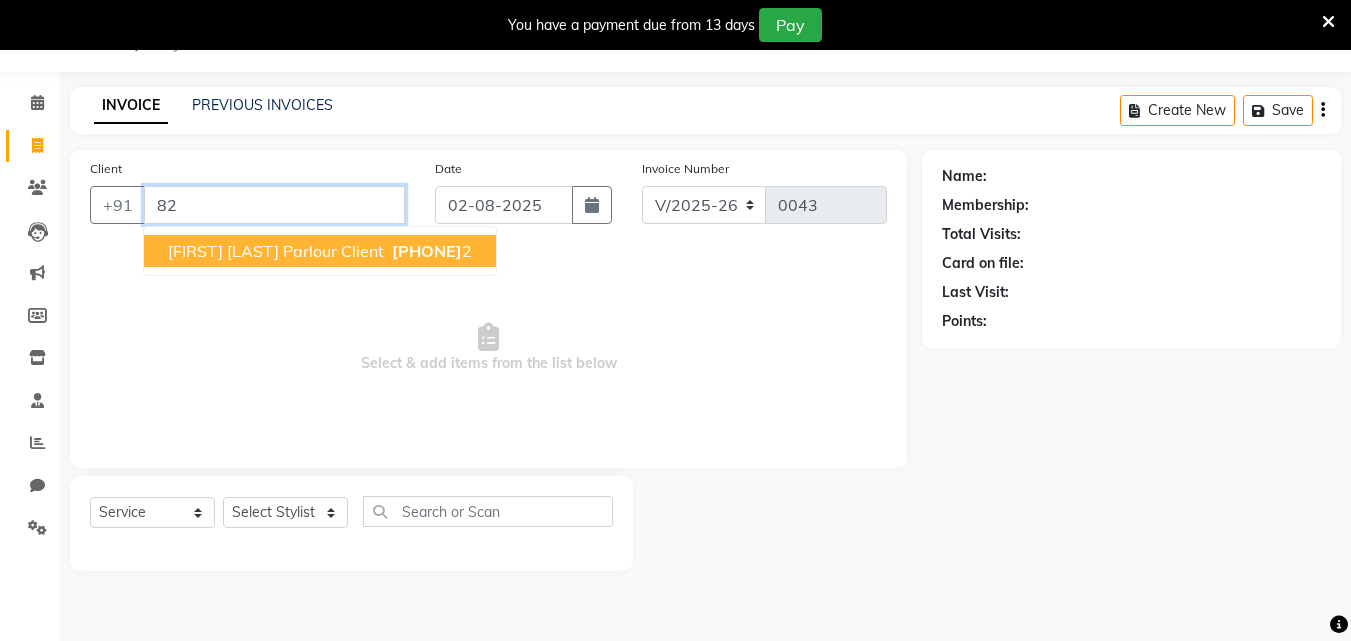 type on "8" 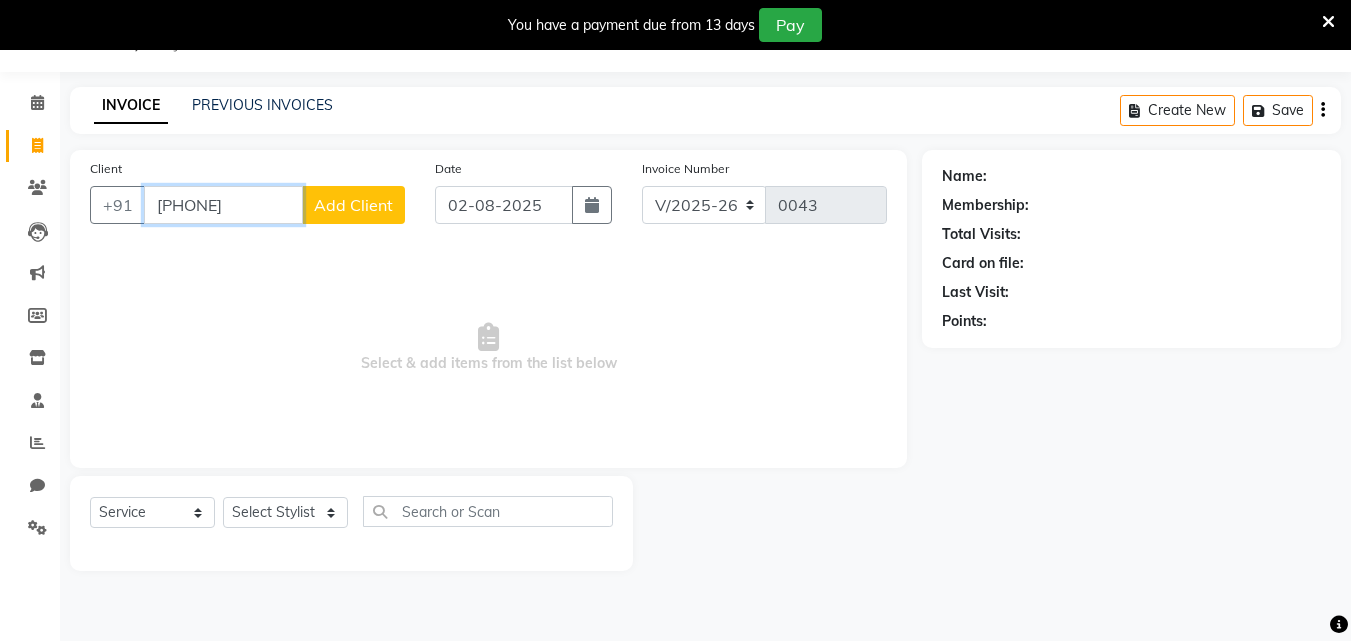 type on "[PHONE]" 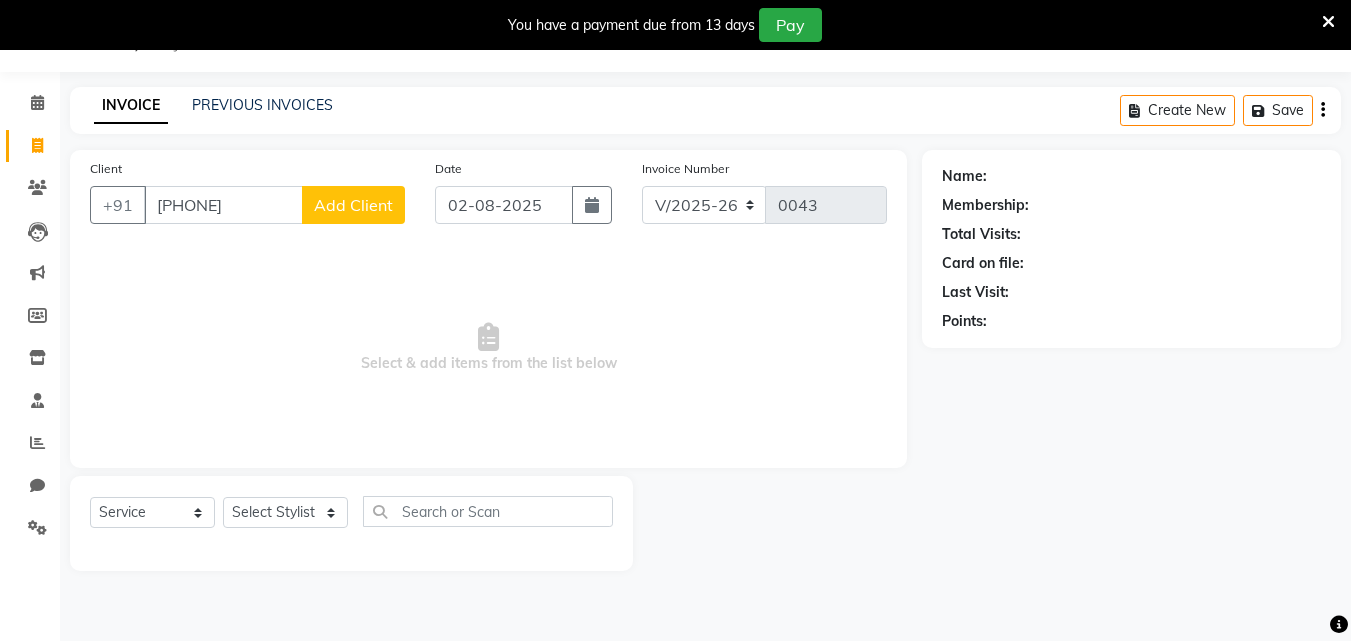 click on "Add Client" 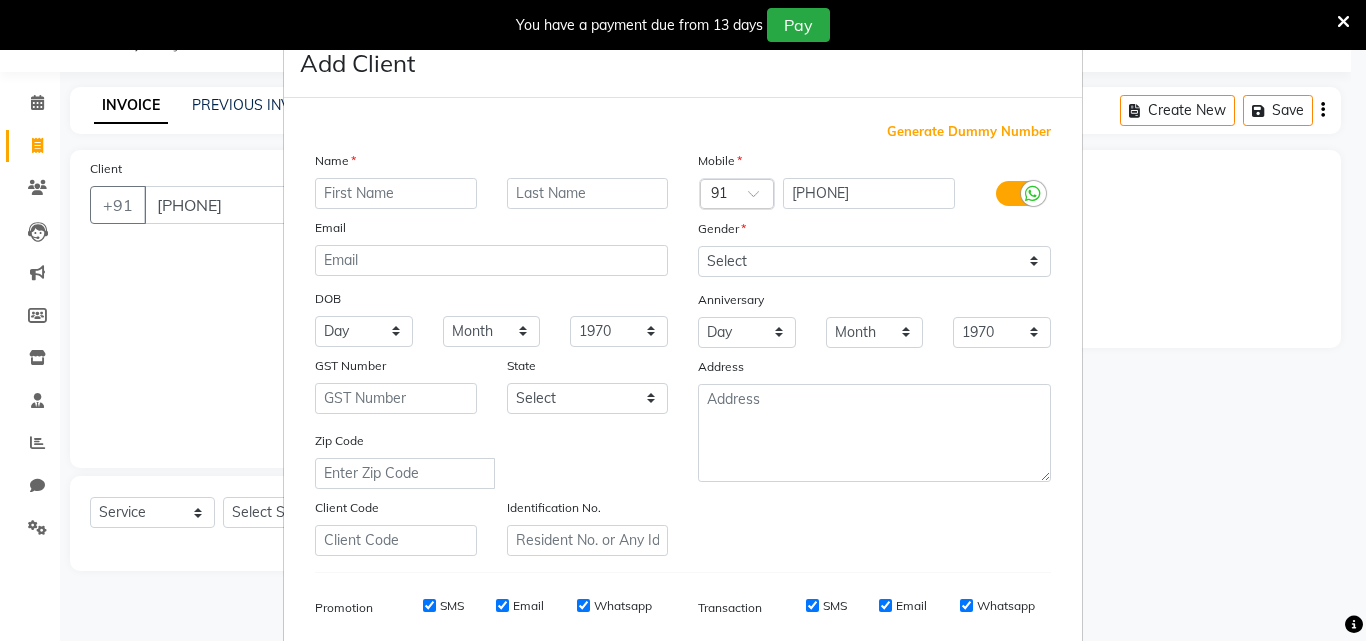 click on "Add Client Generate Dummy Number Name Email DOB Day 01 02 03 04 05 06 07 08 09 10 11 12 13 14 15 16 17 18 19 20 21 22 23 24 25 26 27 28 29 30 31 Month January February March April May June July August September October November December 1940 1941 1942 1943 1944 1945 1946 1947 1948 1949 1950 1951 1952 1953 1954 1955 1956 1957 1958 1959 1960 1961 1962 1963 1964 1965 1966 1967 1968 1969 1970 1971 1972 1973 1974 1975 1976 1977 1978 1979 1980 1981 1982 1983 1984 1985 1986 1987 1988 1989 1990 1991 1992 1993 1994 1995 1996 1997 1998 1999 2000 2001 2002 2003 2004 2005 2006 2007 2008 2009 2010 2011 2012 2013 2014 2015 2016 2017 2018 2019 2020 2021 2022 2023 2024 GST Number State Select Andaman and Nicobar Islands Andhra Pradesh Arunachal Pradesh Assam Bihar Chandigarh Chhattisgarh Dadra and Nagar Haveli Daman and Diu Delhi Goa Gujarat Haryana Himachal Pradesh Jammu and Kashmir Jharkhand Karnataka Kerala Lakshadweep Madhya Pradesh Maharashtra Manipur Meghalaya Mizoram Nagaland Odisha Pondicherry Punjab Rajasthan Sikkim" at bounding box center (683, 320) 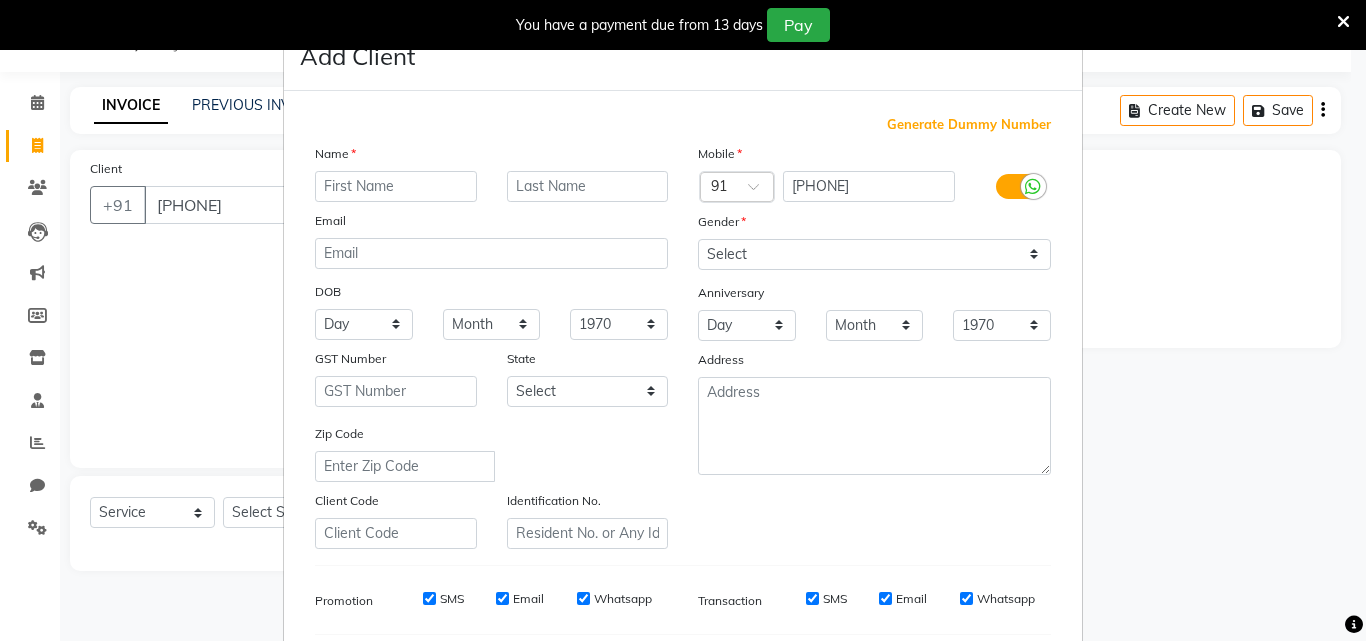 scroll, scrollTop: 0, scrollLeft: 0, axis: both 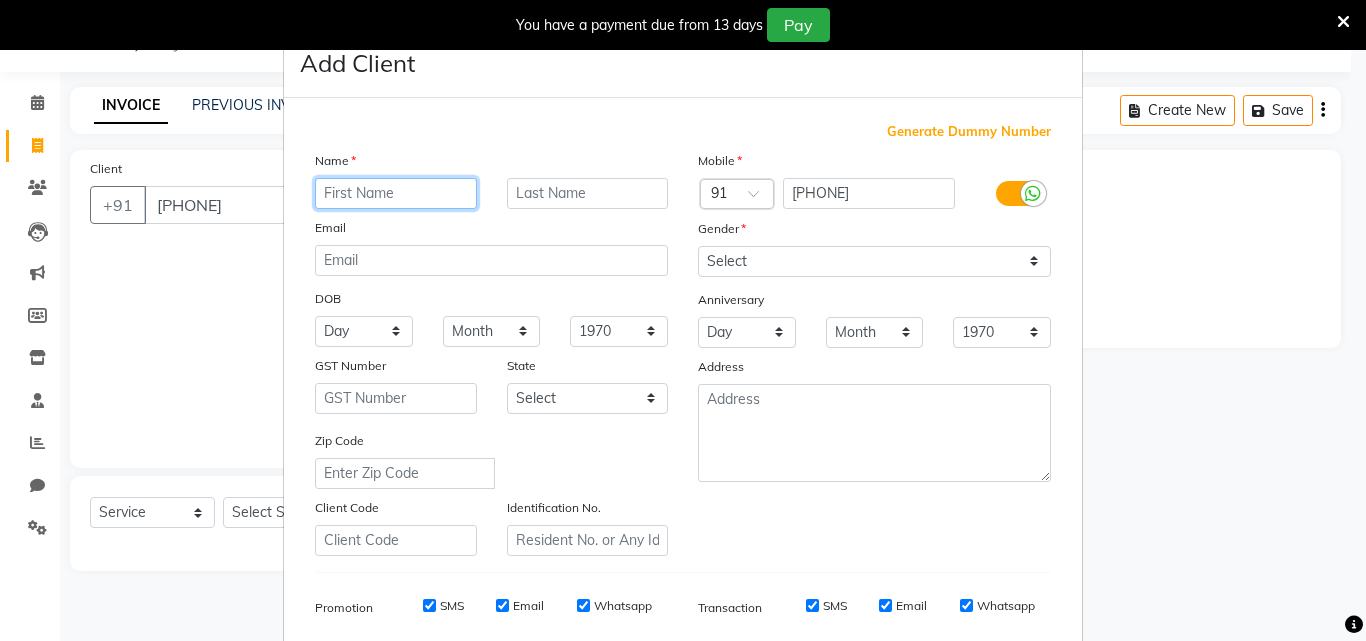 click at bounding box center (396, 193) 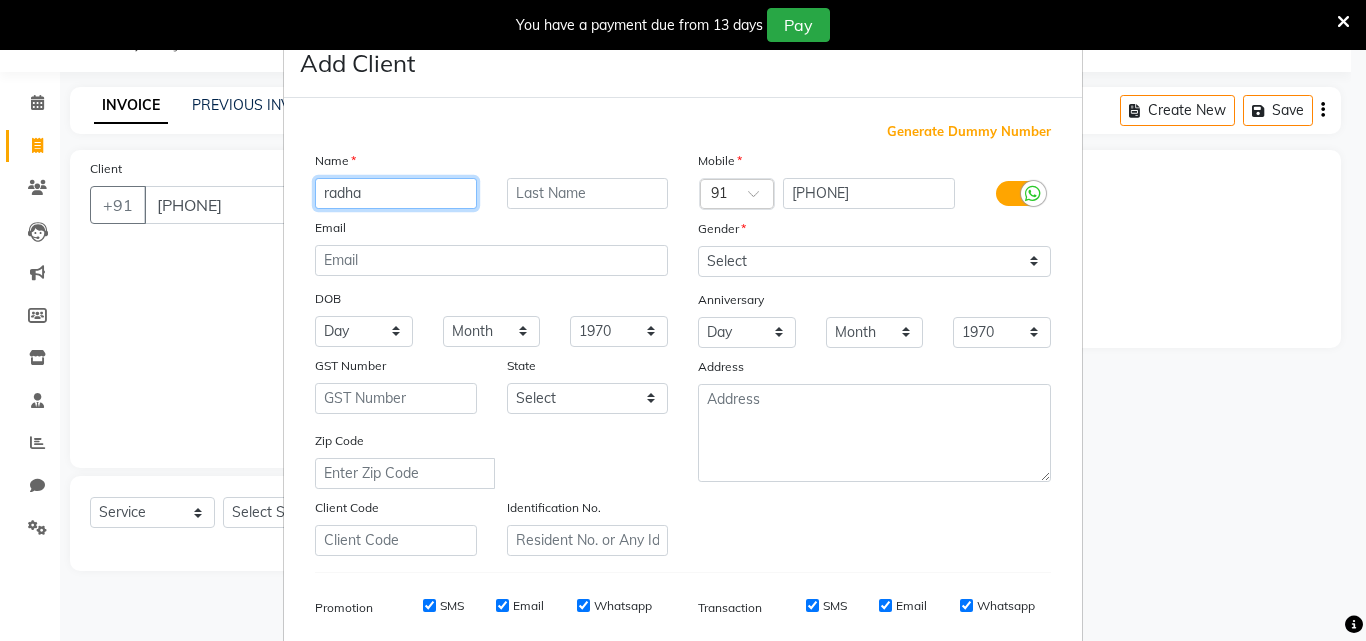 type on "radha" 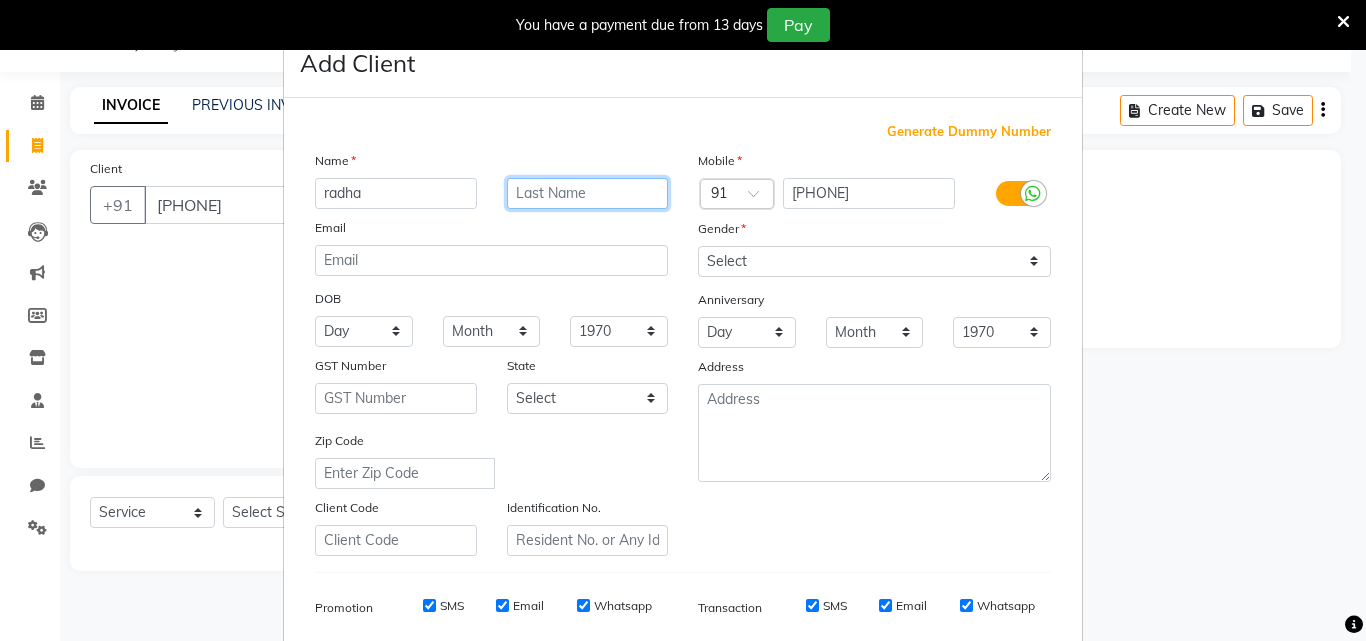 click at bounding box center (588, 193) 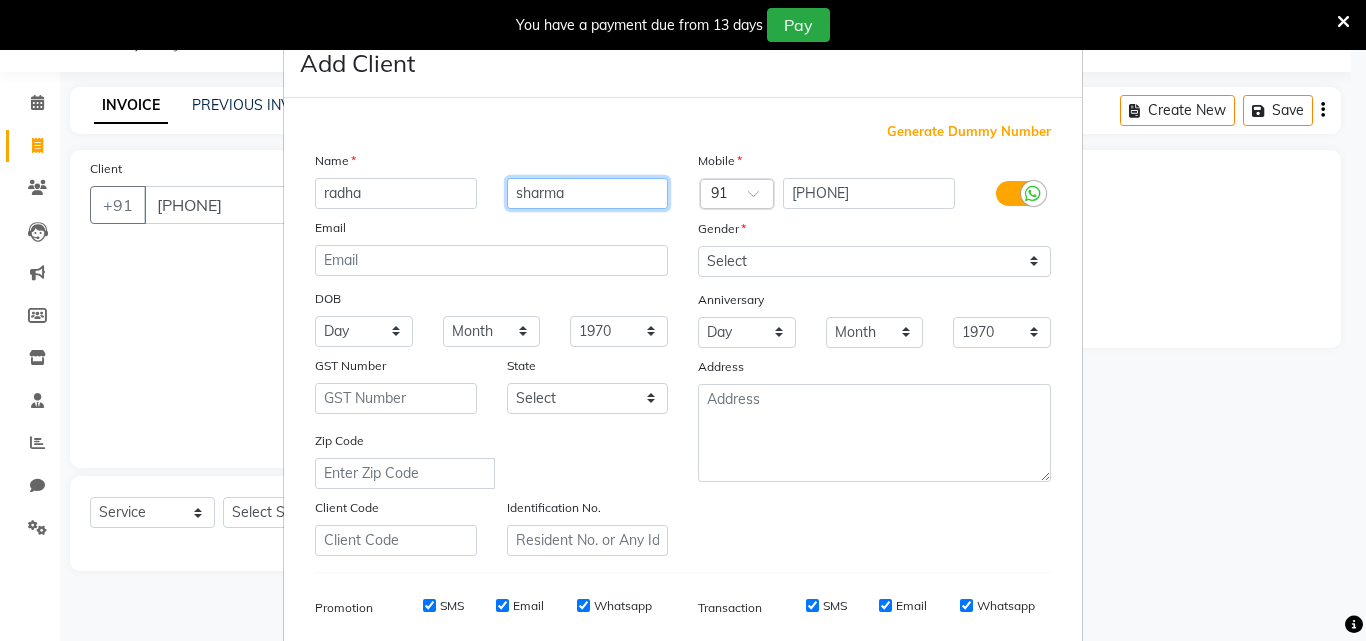 type on "sharma" 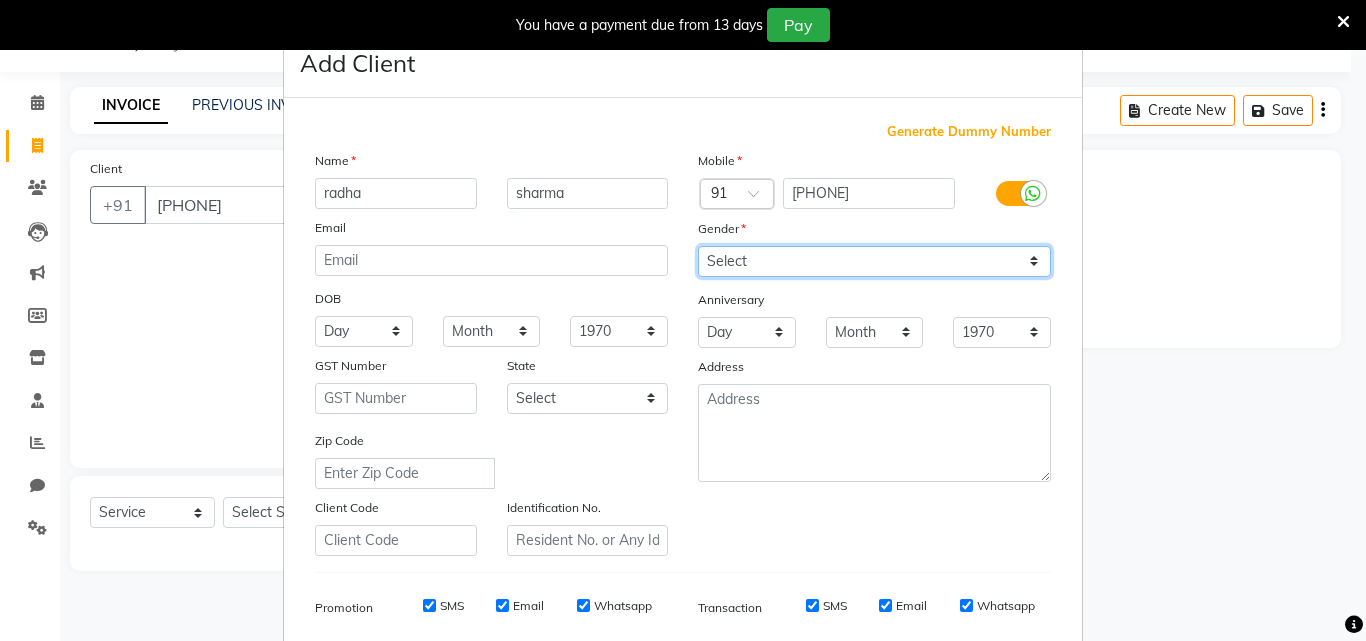 click on "Select Male Female Other Prefer Not To Say" at bounding box center [874, 261] 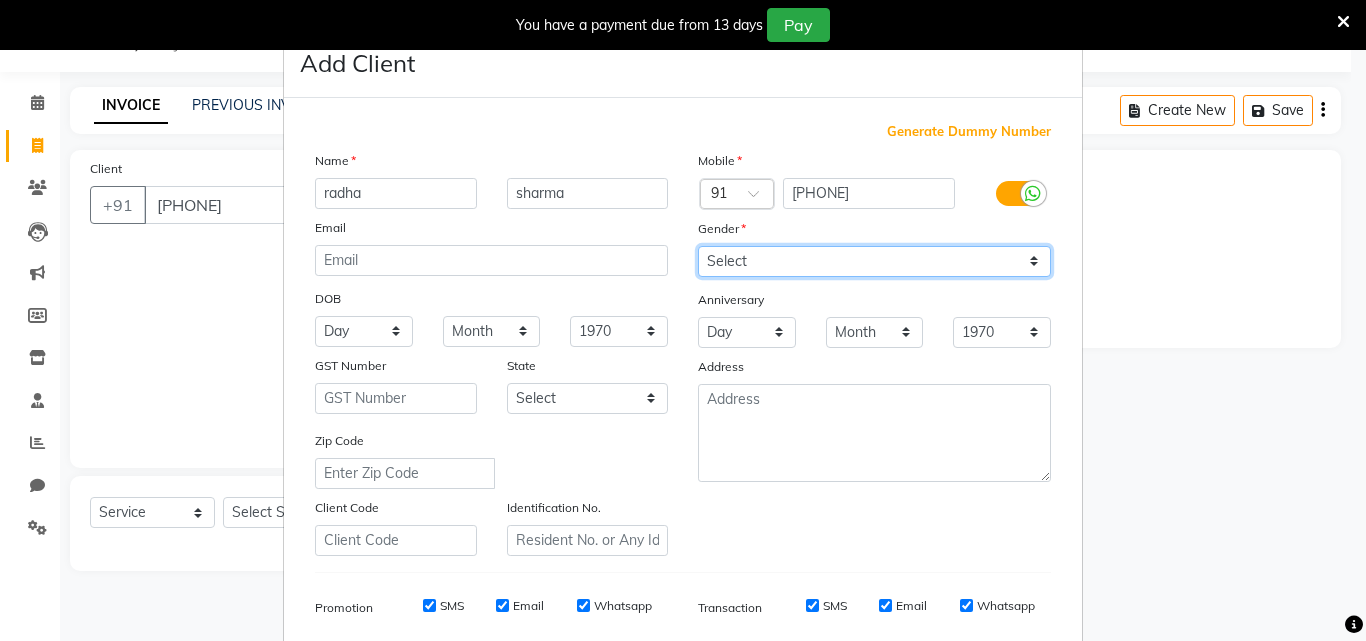 select on "female" 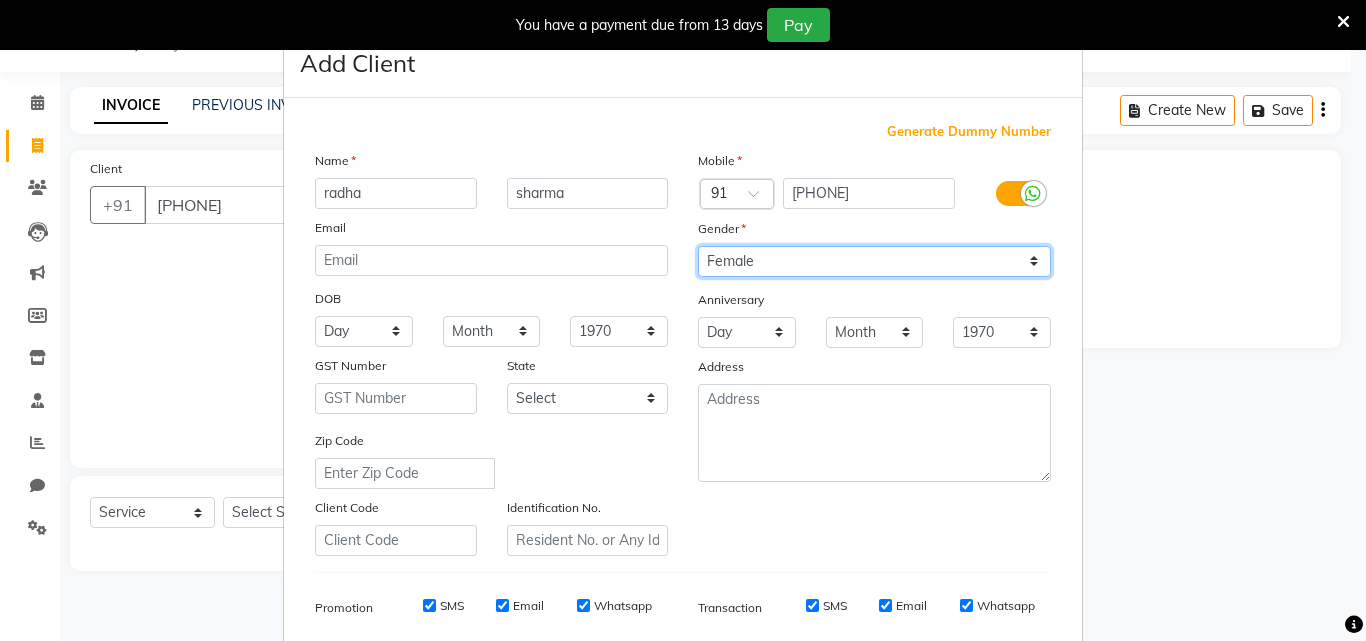 click on "Select Male Female Other Prefer Not To Say" at bounding box center [874, 261] 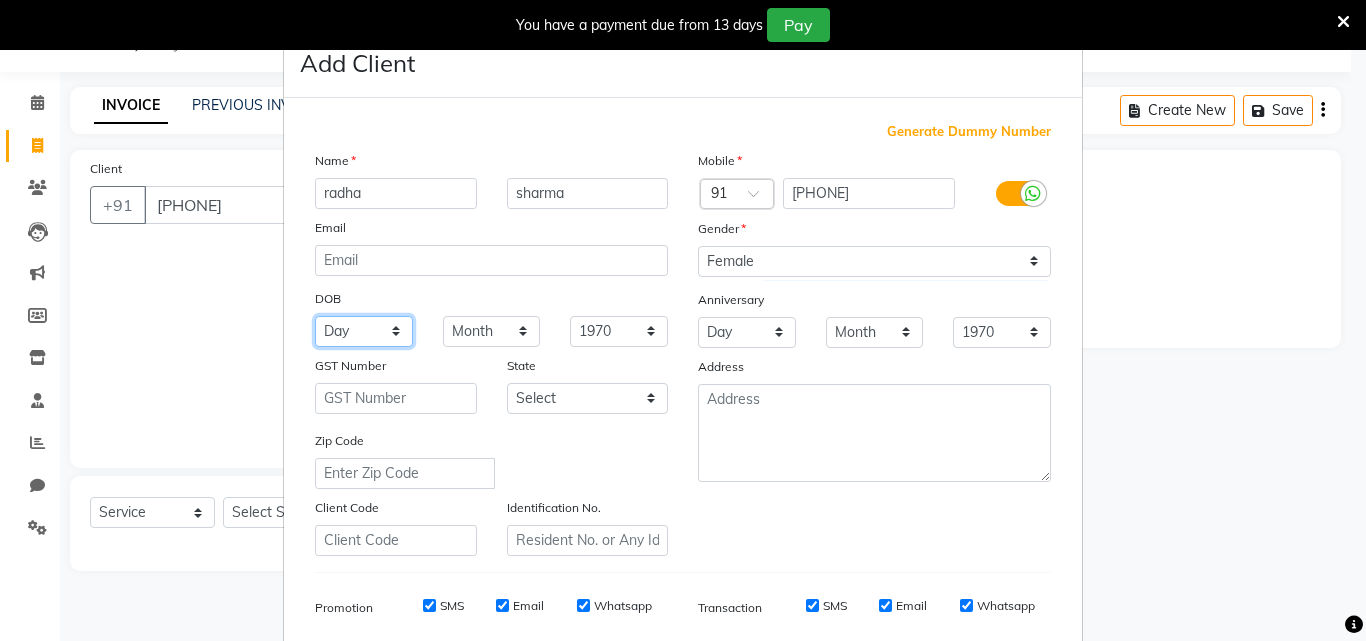 click on "Day 01 02 03 04 05 06 07 08 09 10 11 12 13 14 15 16 17 18 19 20 21 22 23 24 25 26 27 28 29 30 31" at bounding box center (364, 331) 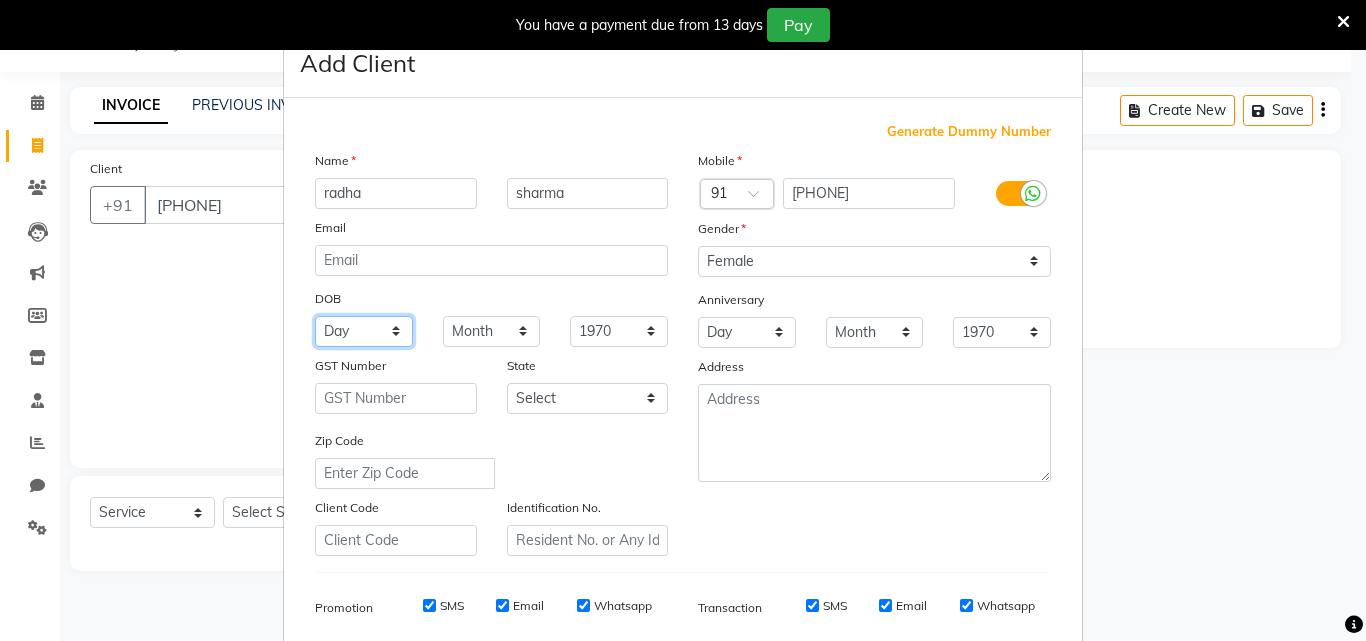 select on "19" 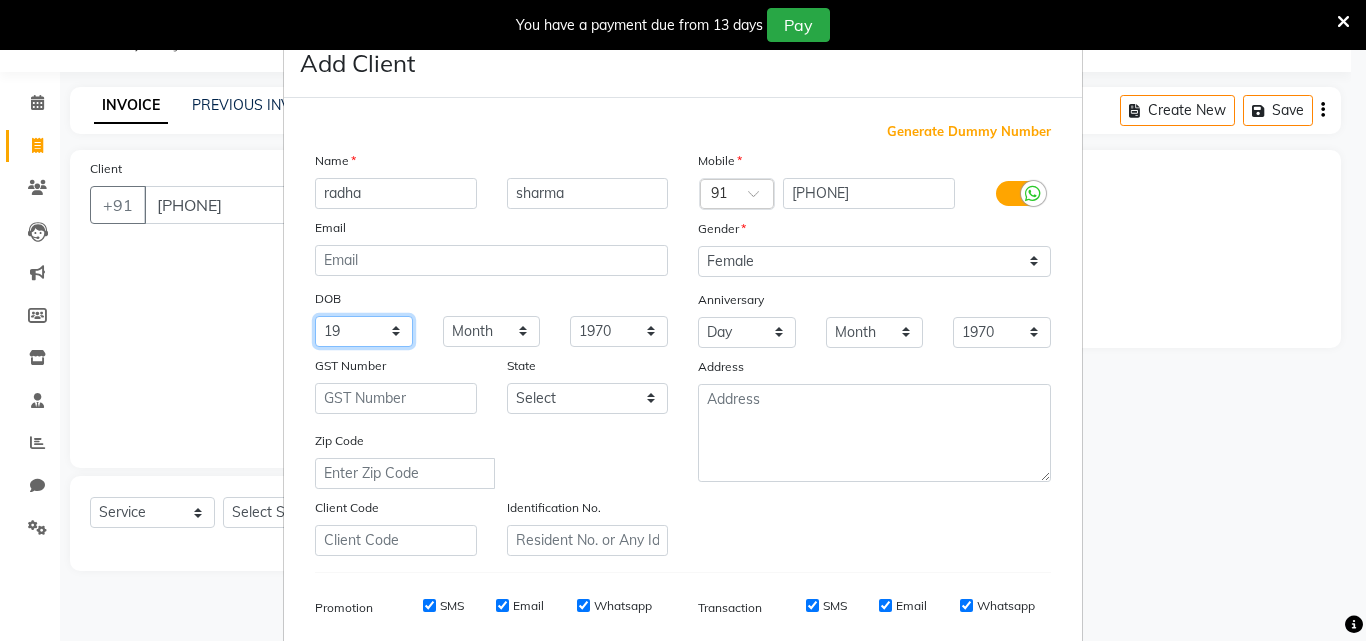 click on "Day 01 02 03 04 05 06 07 08 09 10 11 12 13 14 15 16 17 18 19 20 21 22 23 24 25 26 27 28 29 30 31" at bounding box center [364, 331] 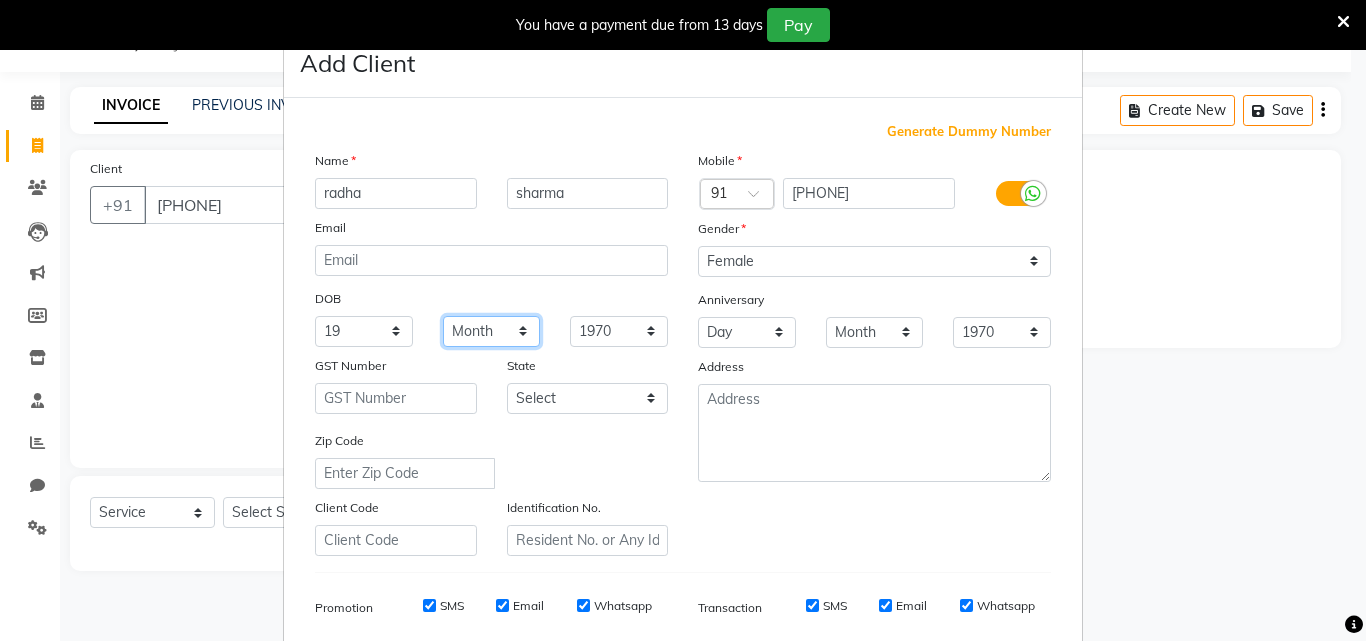 click on "Month January February March April May June July August September October November December" at bounding box center [492, 331] 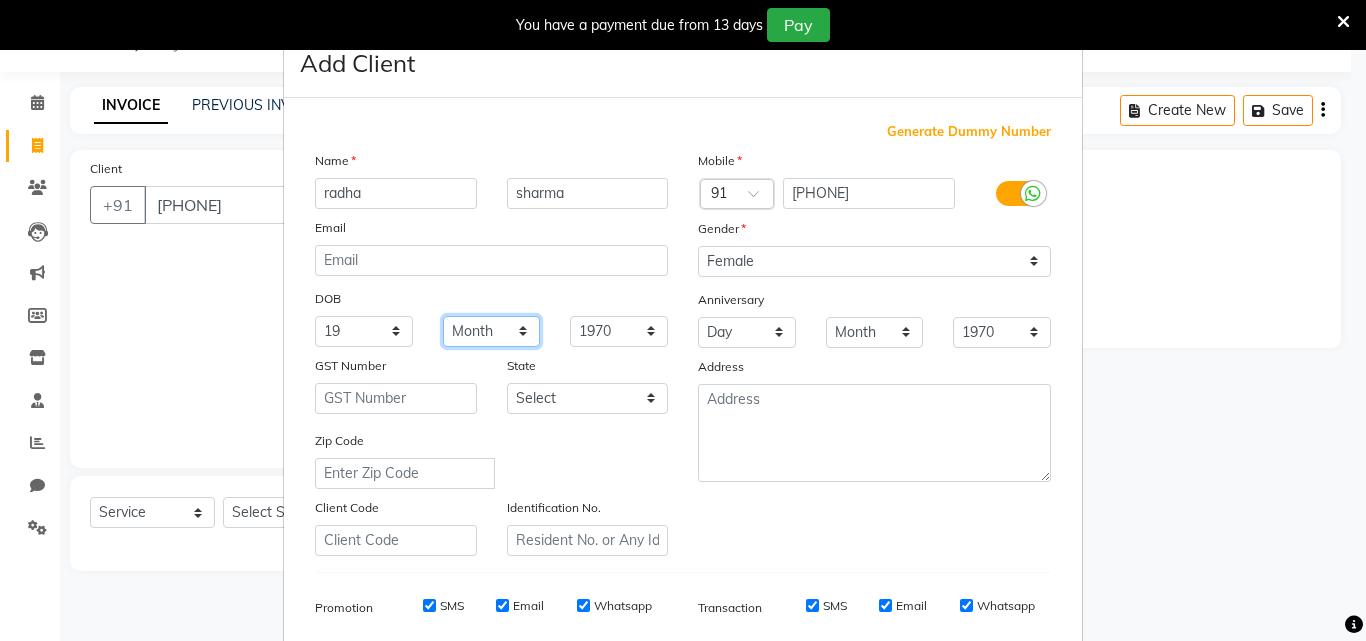 select on "06" 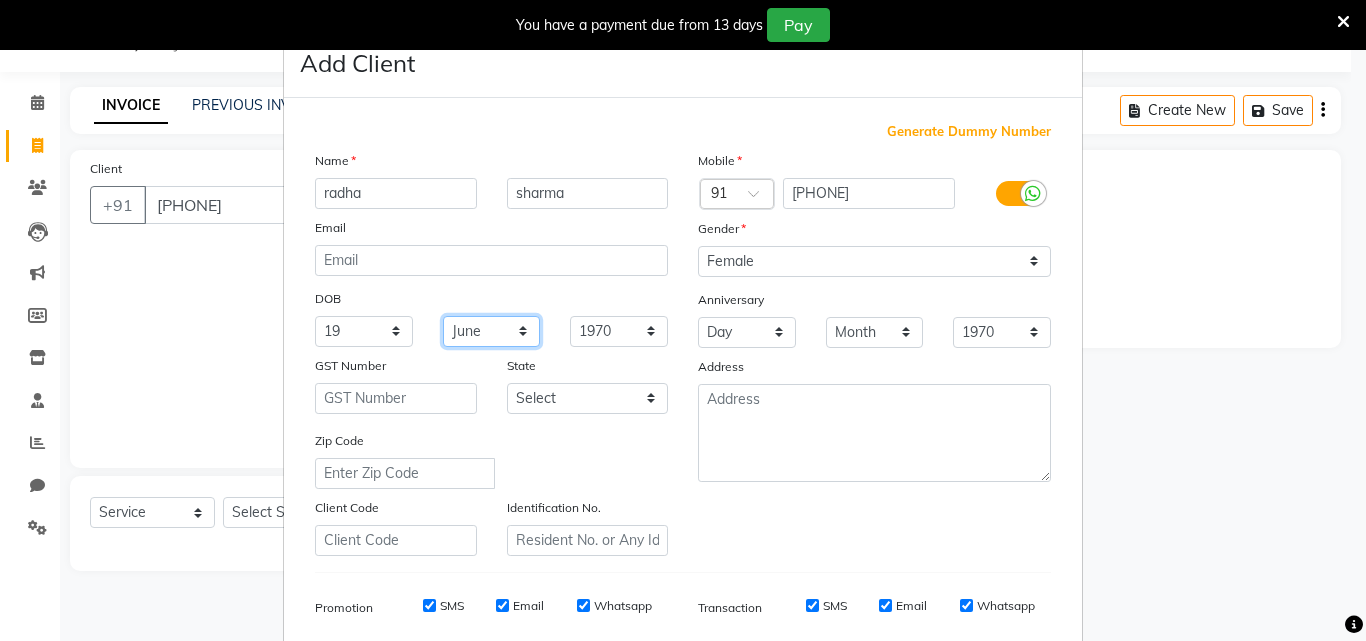 click on "Month January February March April May June July August September October November December" at bounding box center [492, 331] 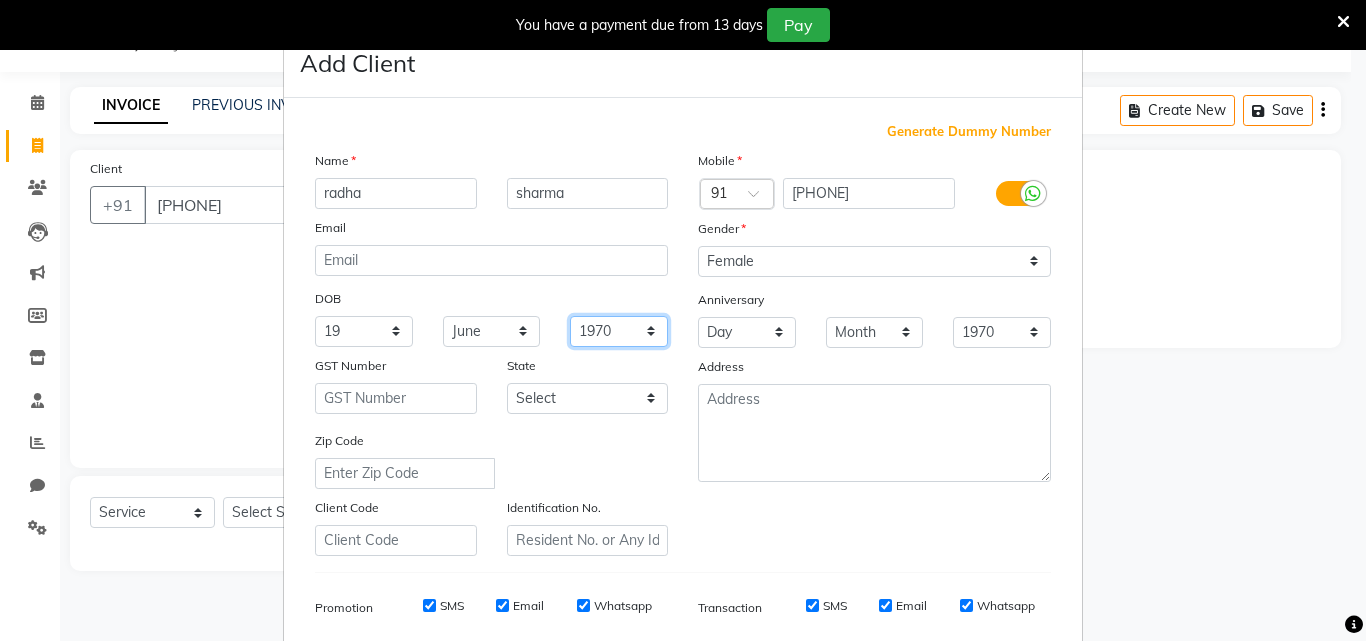 click on "1940 1941 1942 1943 1944 1945 1946 1947 1948 1949 1950 1951 1952 1953 1954 1955 1956 1957 1958 1959 1960 1961 1962 1963 1964 1965 1966 1967 1968 1969 1970 1971 1972 1973 1974 1975 1976 1977 1978 1979 1980 1981 1982 1983 1984 1985 1986 1987 1988 1989 1990 1991 1992 1993 1994 1995 1996 1997 1998 1999 2000 2001 2002 2003 2004 2005 2006 2007 2008 2009 2010 2011 2012 2013 2014 2015 2016 2017 2018 2019 2020 2021 2022 2023 2024" at bounding box center [619, 331] 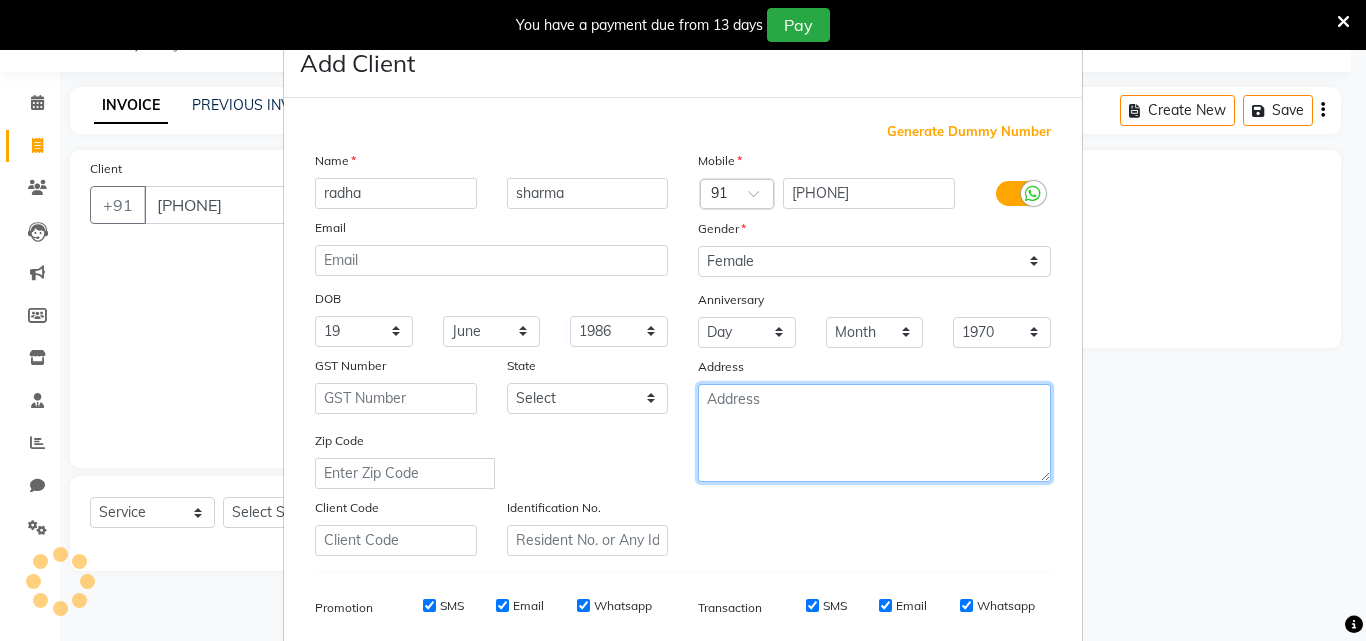 click at bounding box center (874, 433) 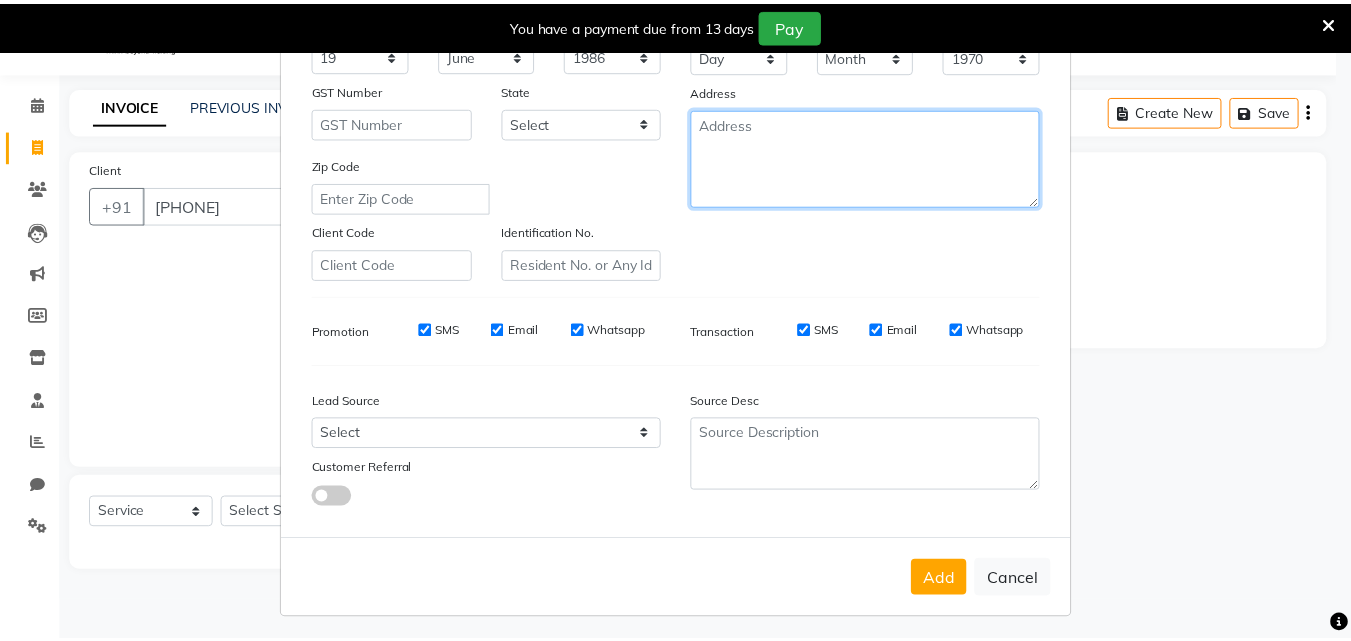 scroll, scrollTop: 282, scrollLeft: 0, axis: vertical 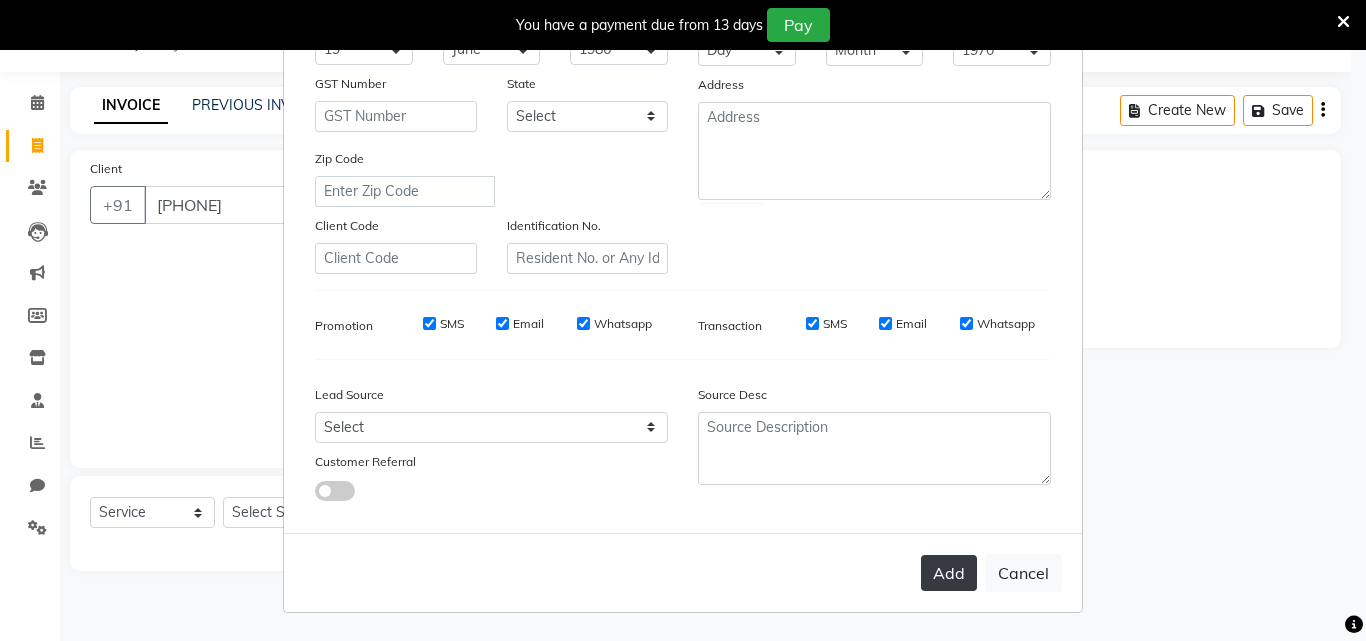 click on "Add" at bounding box center (949, 573) 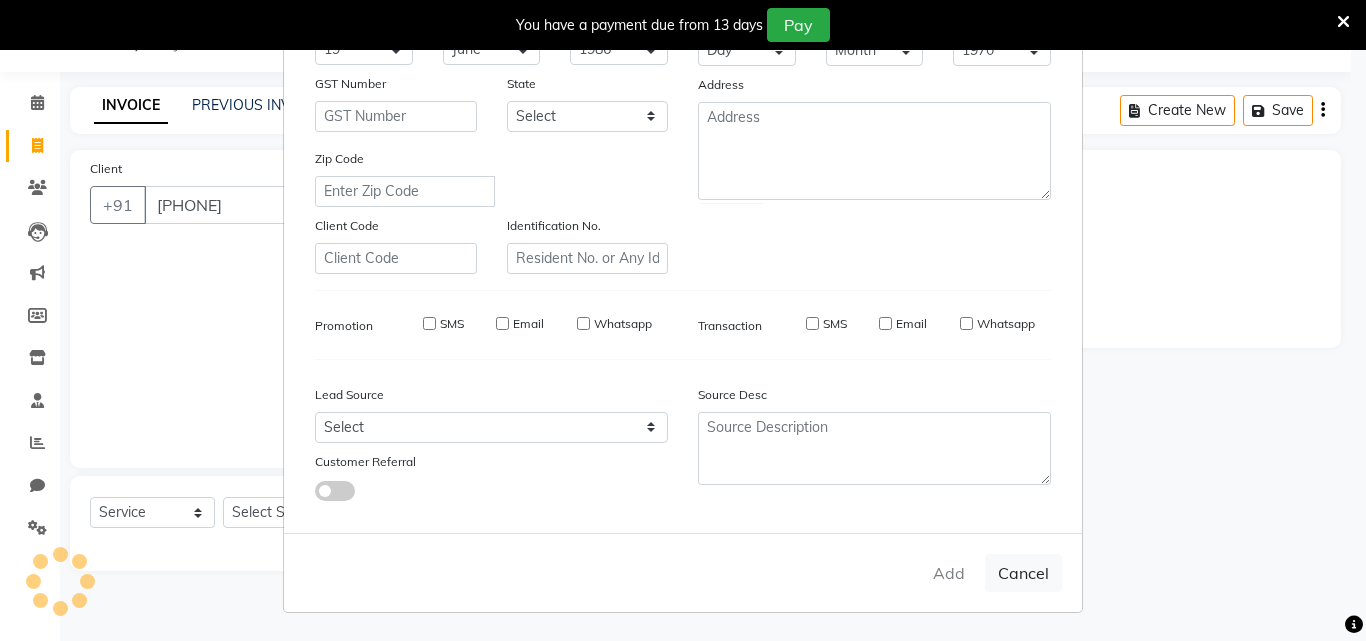 type 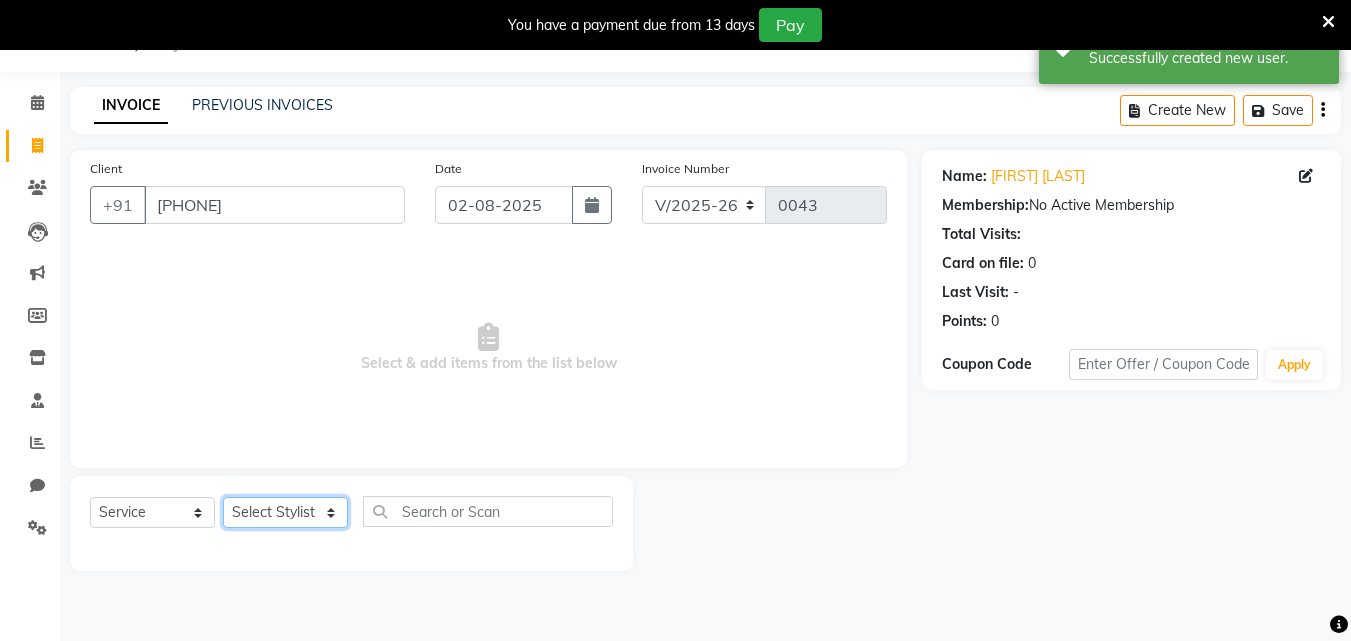 click on "Select Stylist Bhavana Riya Rupali Supriya" 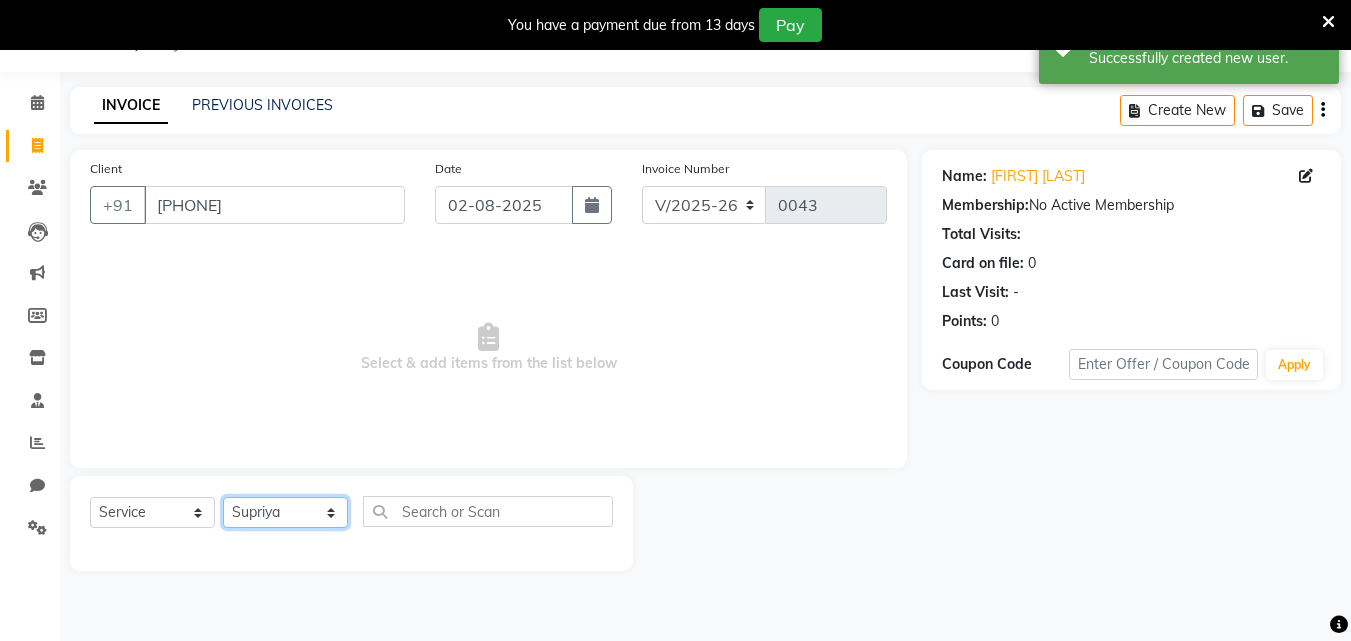click on "Select Stylist Bhavana Riya Rupali Supriya" 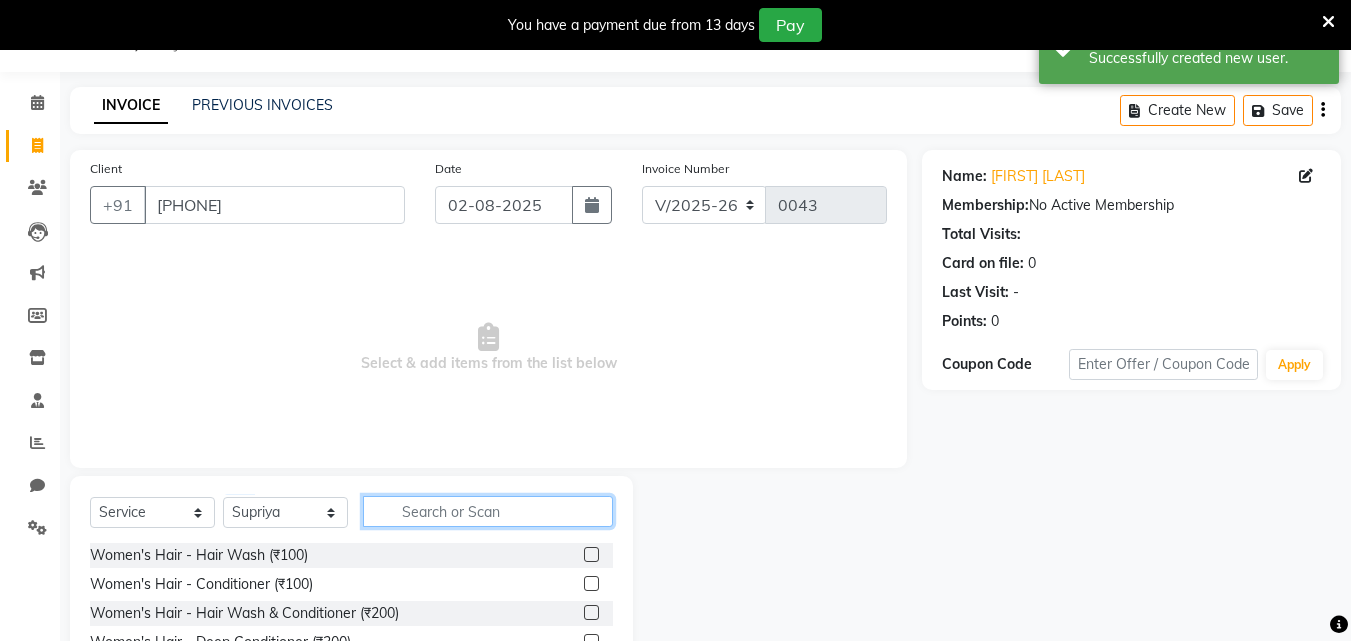 click 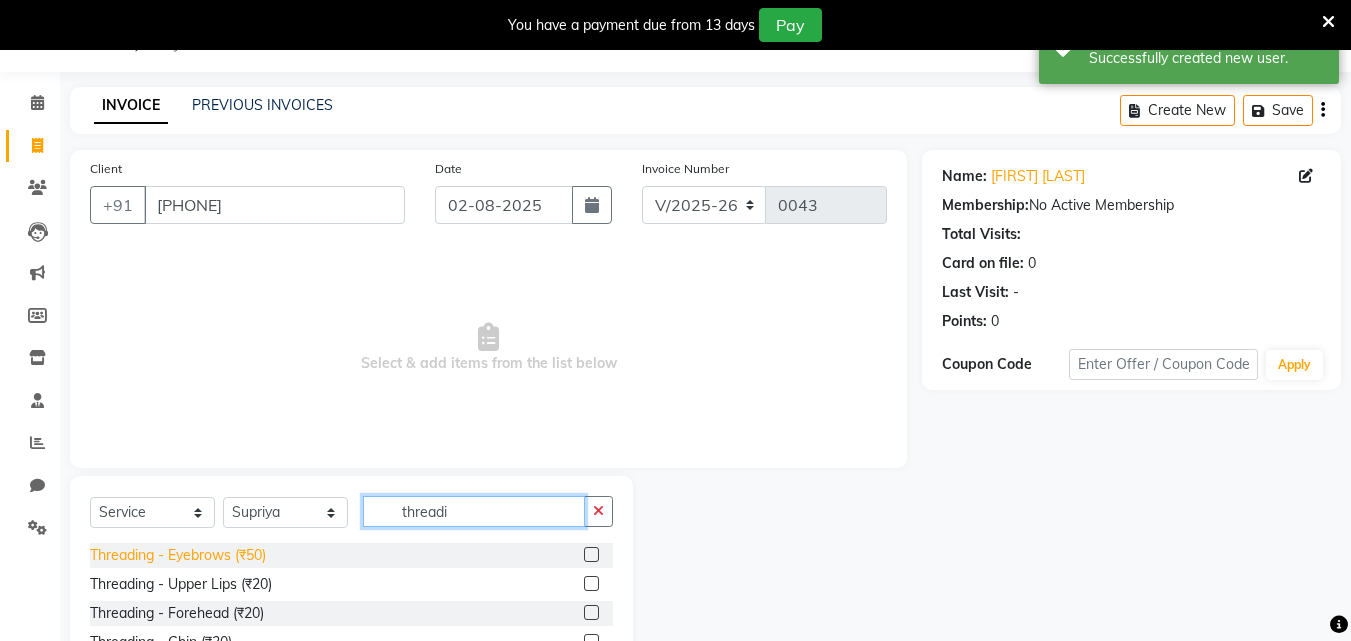 type on "threadi" 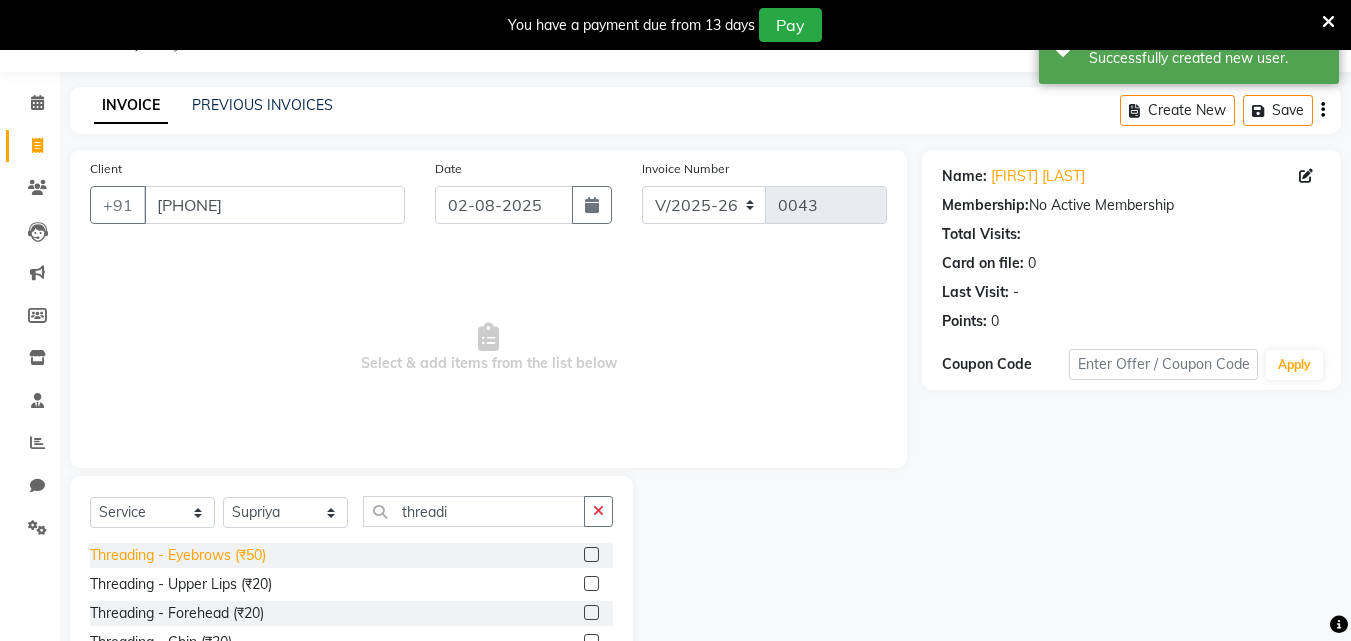 click on "Threading - Eyebrows (₹50)" 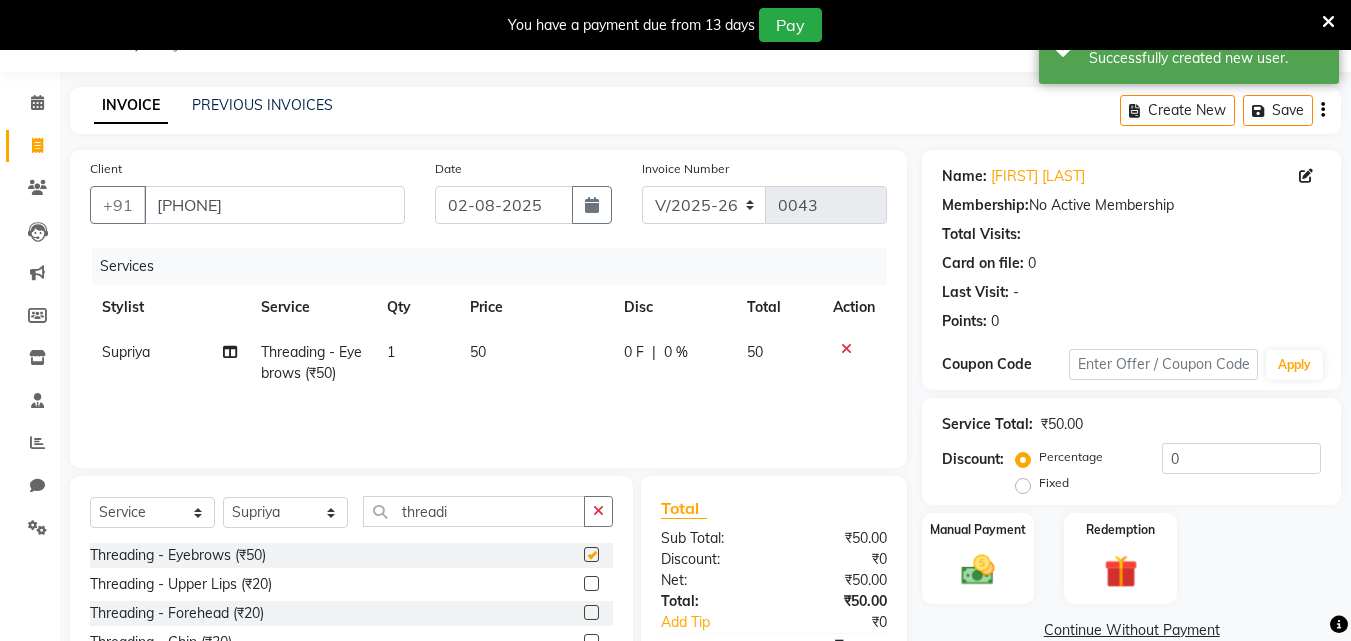 checkbox on "false" 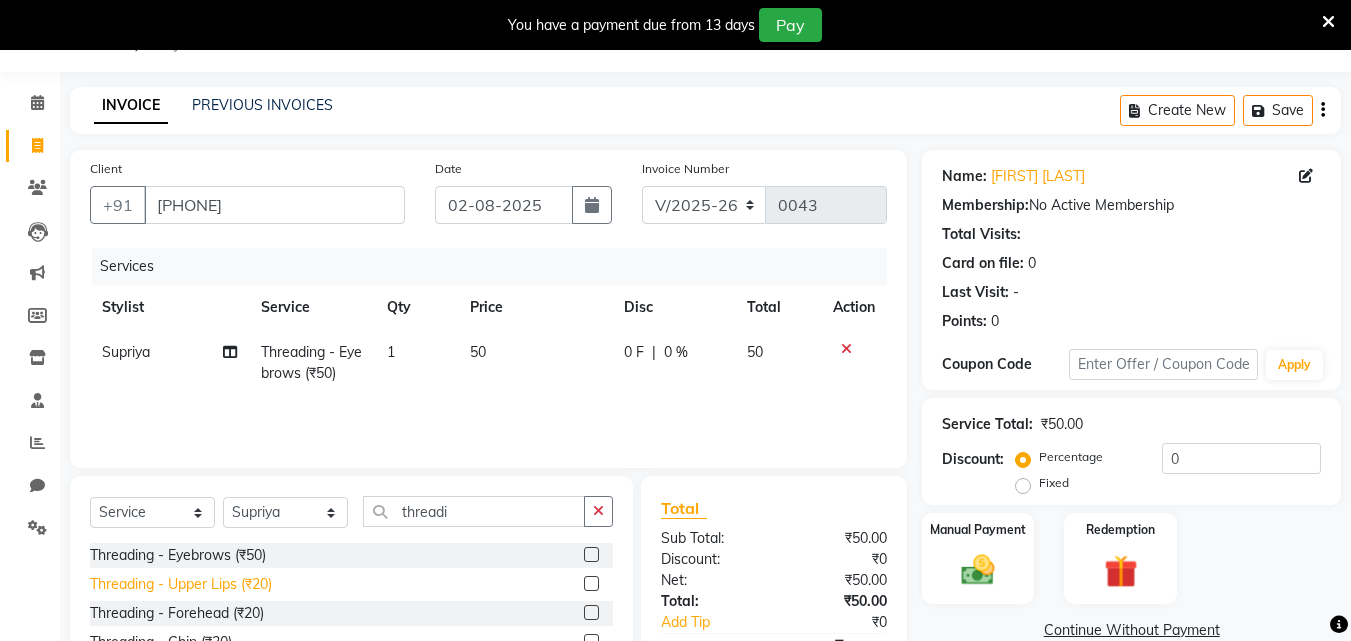 click on "Threading - Upper Lips (₹20)" 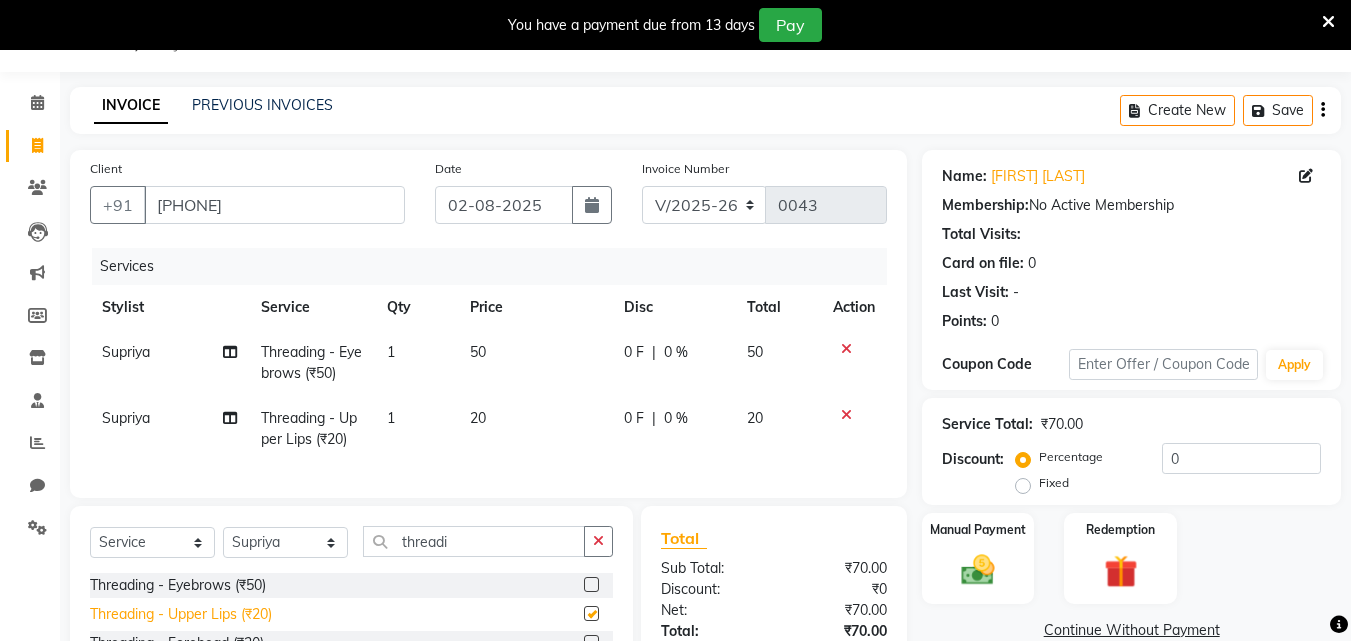 checkbox on "false" 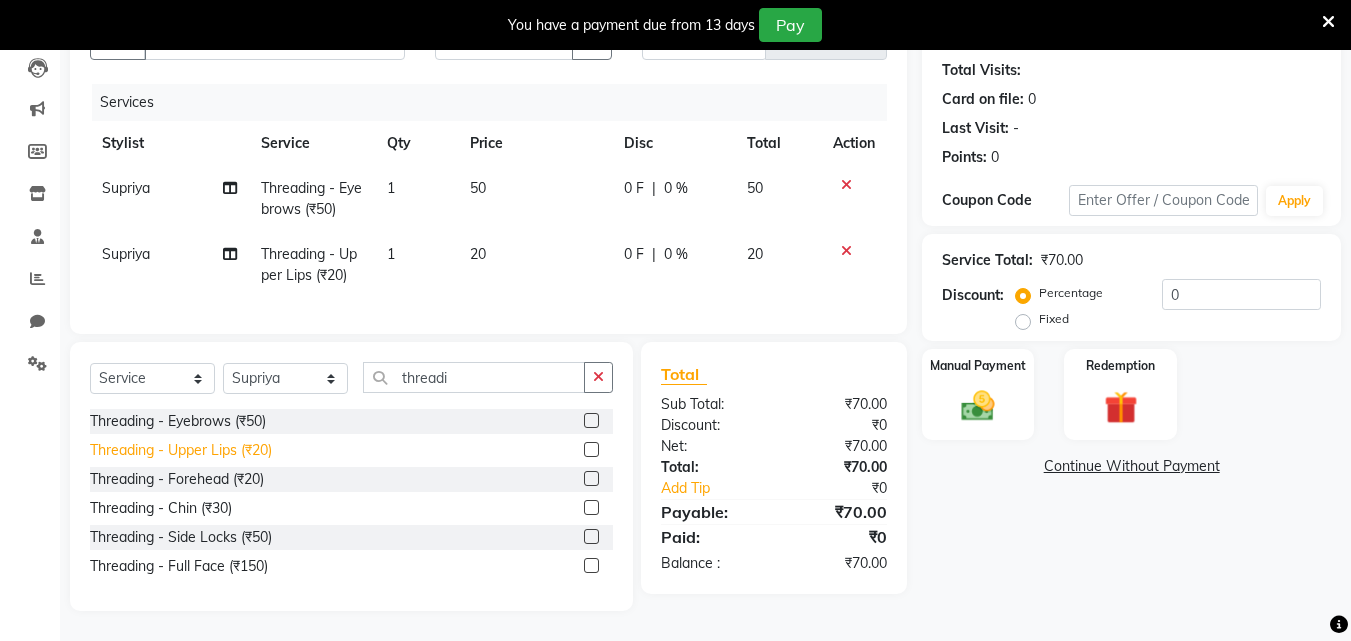 scroll, scrollTop: 229, scrollLeft: 0, axis: vertical 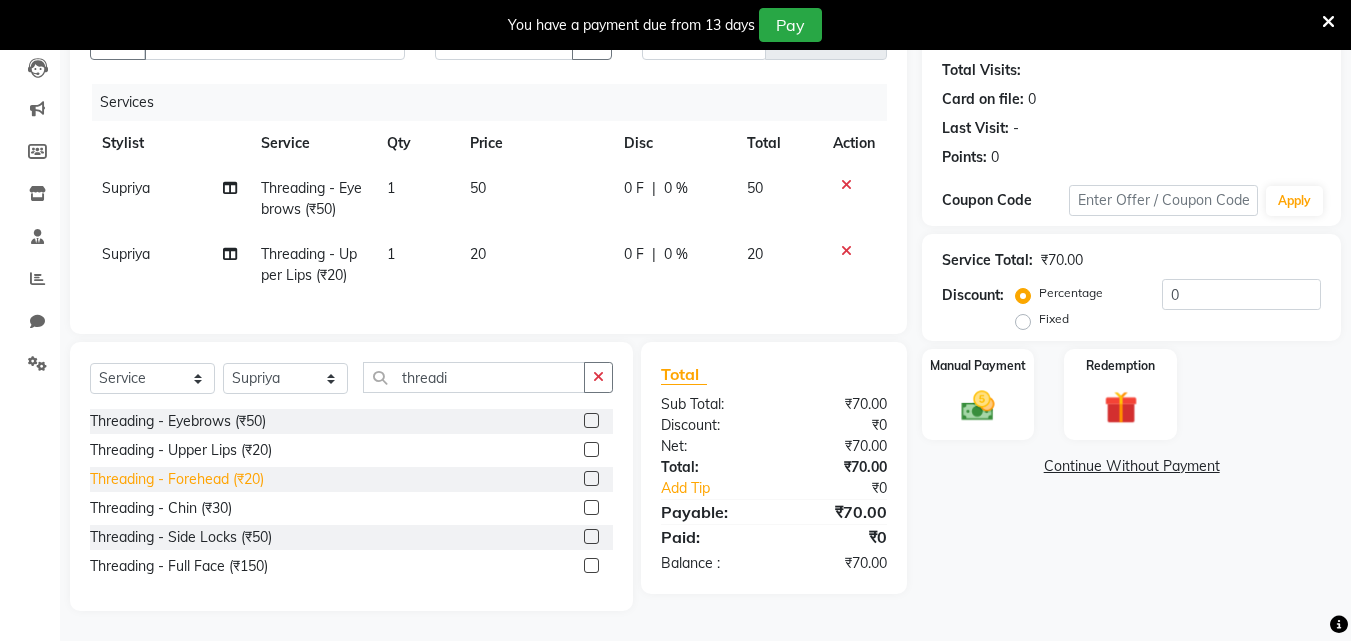 click on "Threading - Forehead (₹20)" 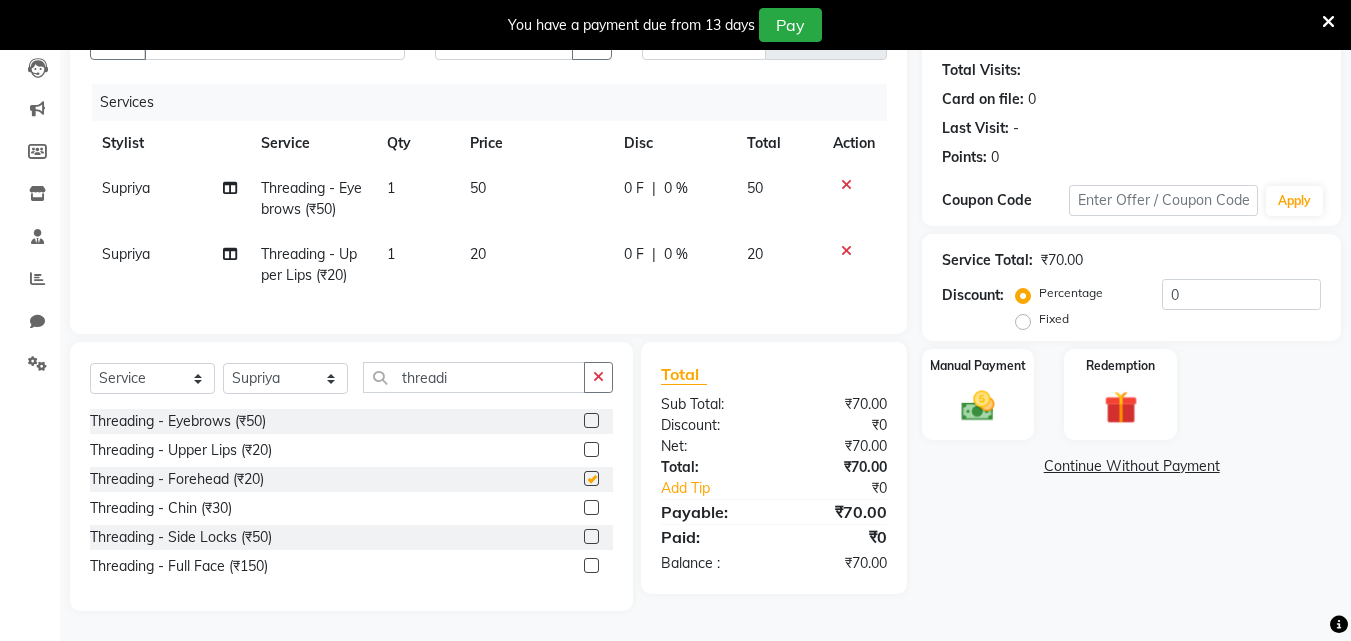 checkbox on "false" 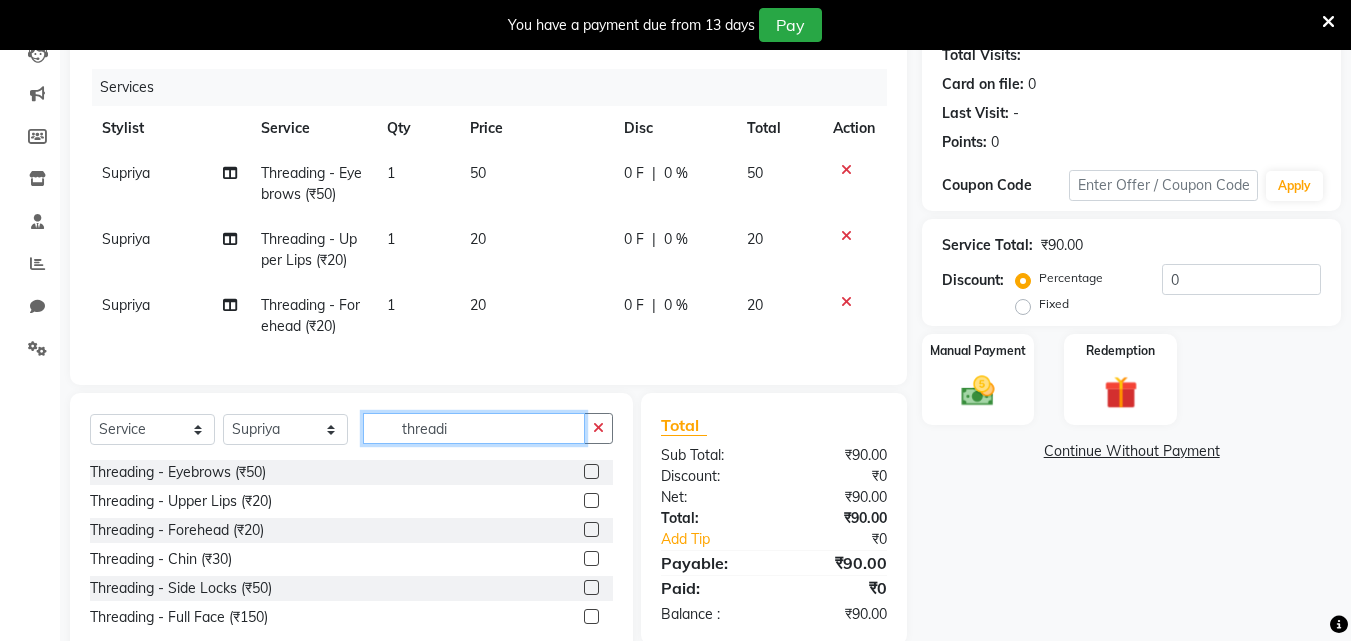 click on "threadi" 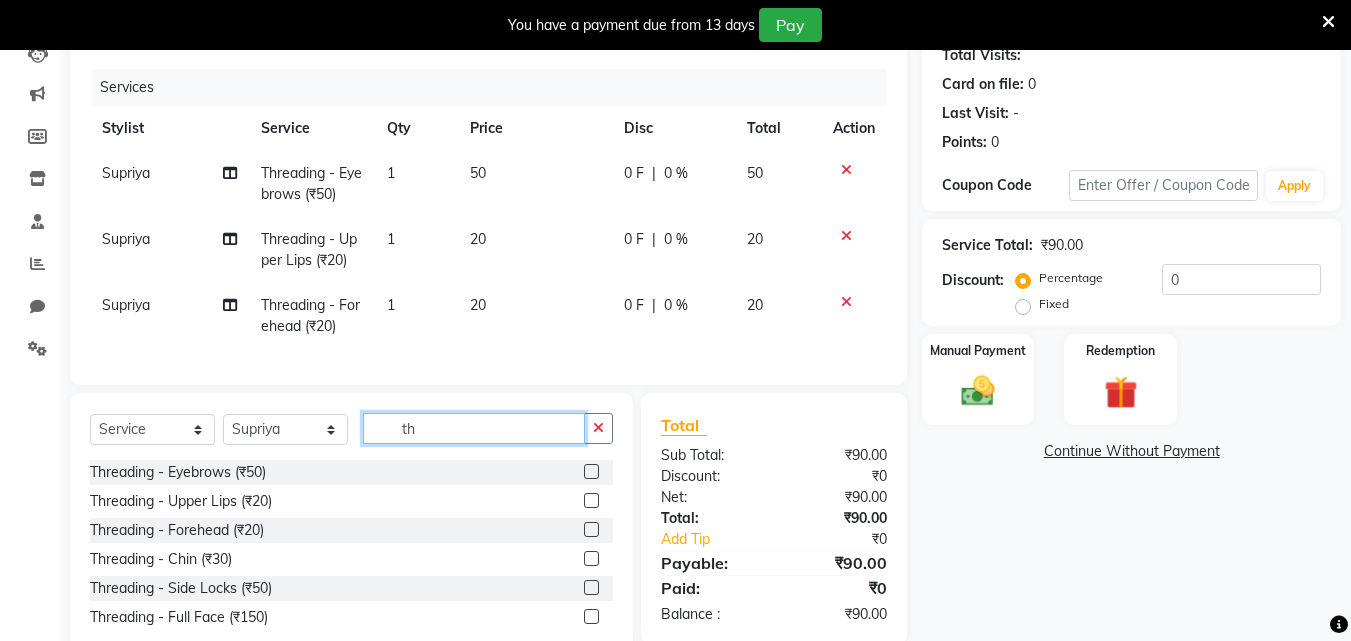 type on "t" 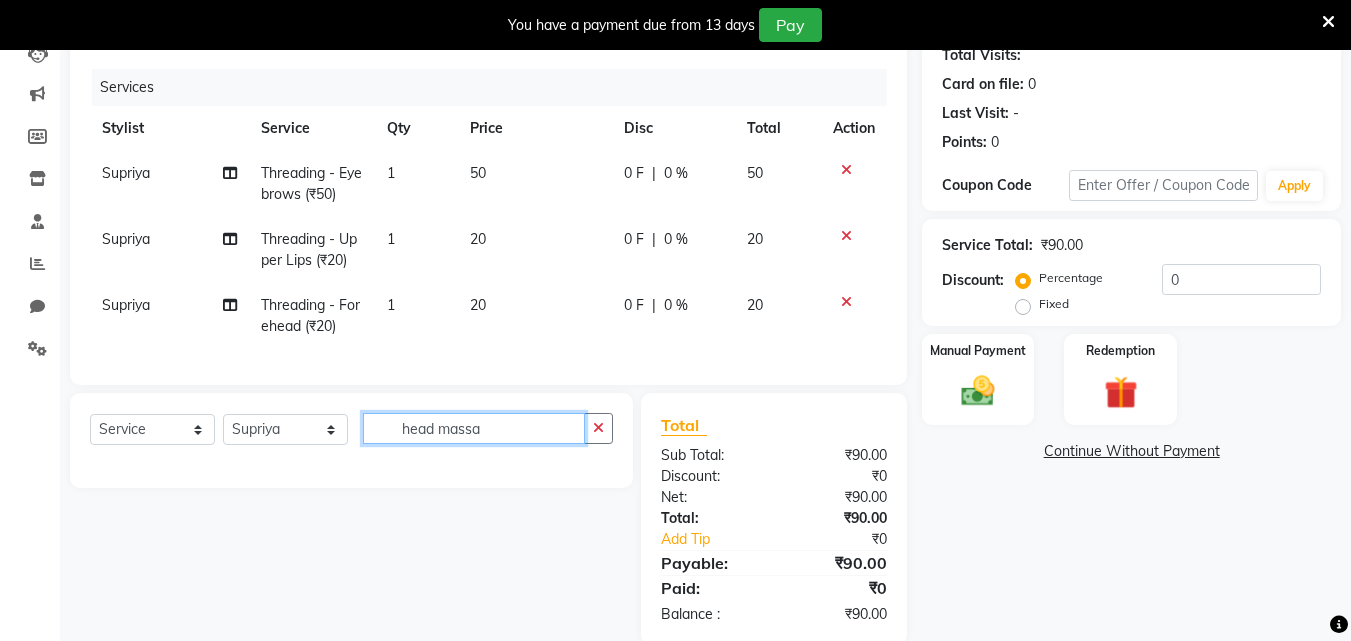 click on "head massa" 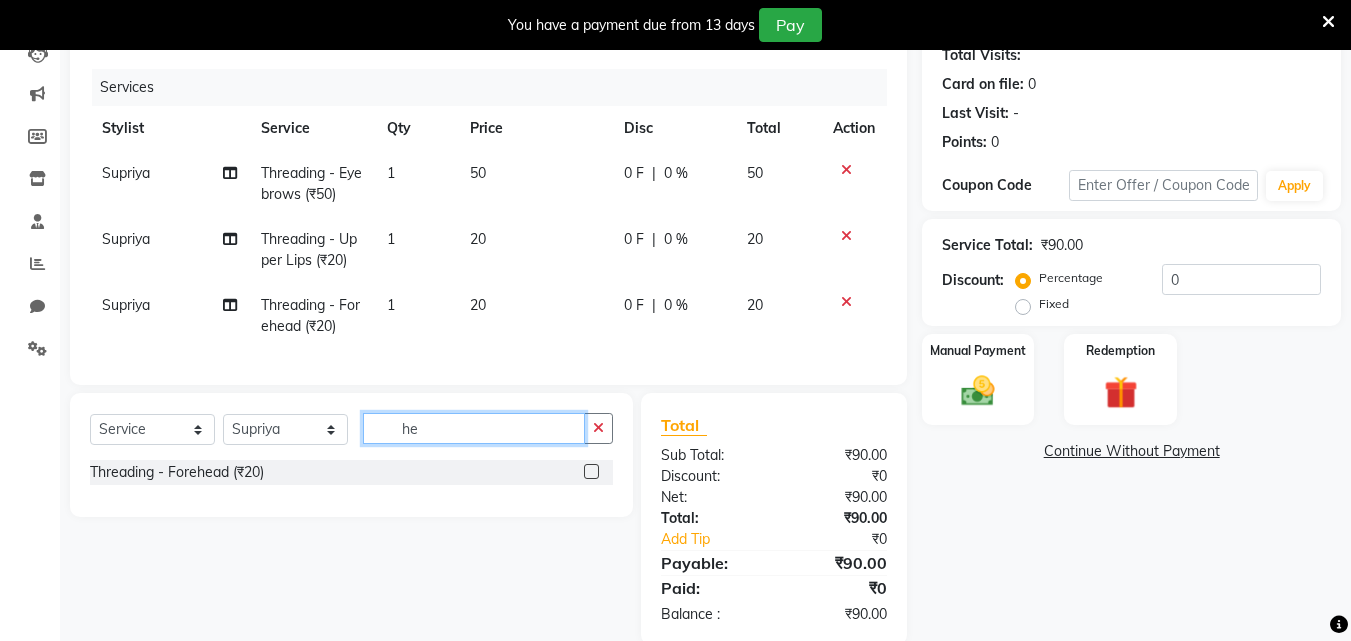 type on "h" 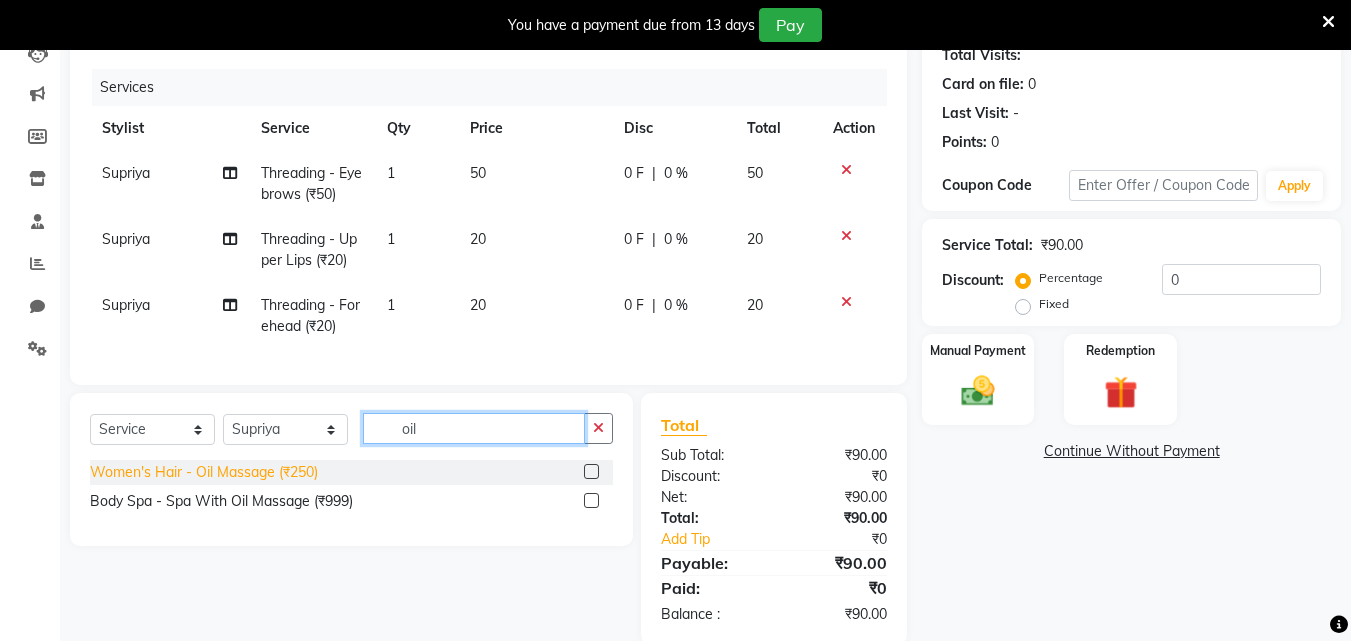 type on "oil" 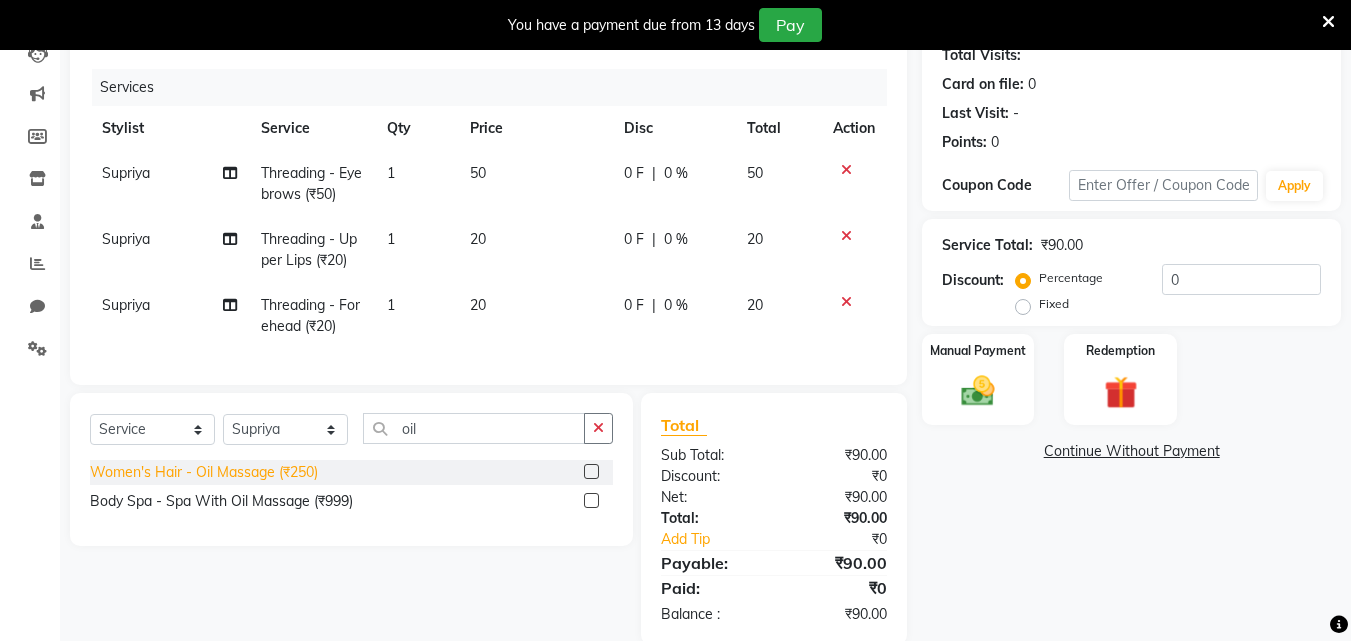 click on "Women's Hair - Oil Massage (₹250)" 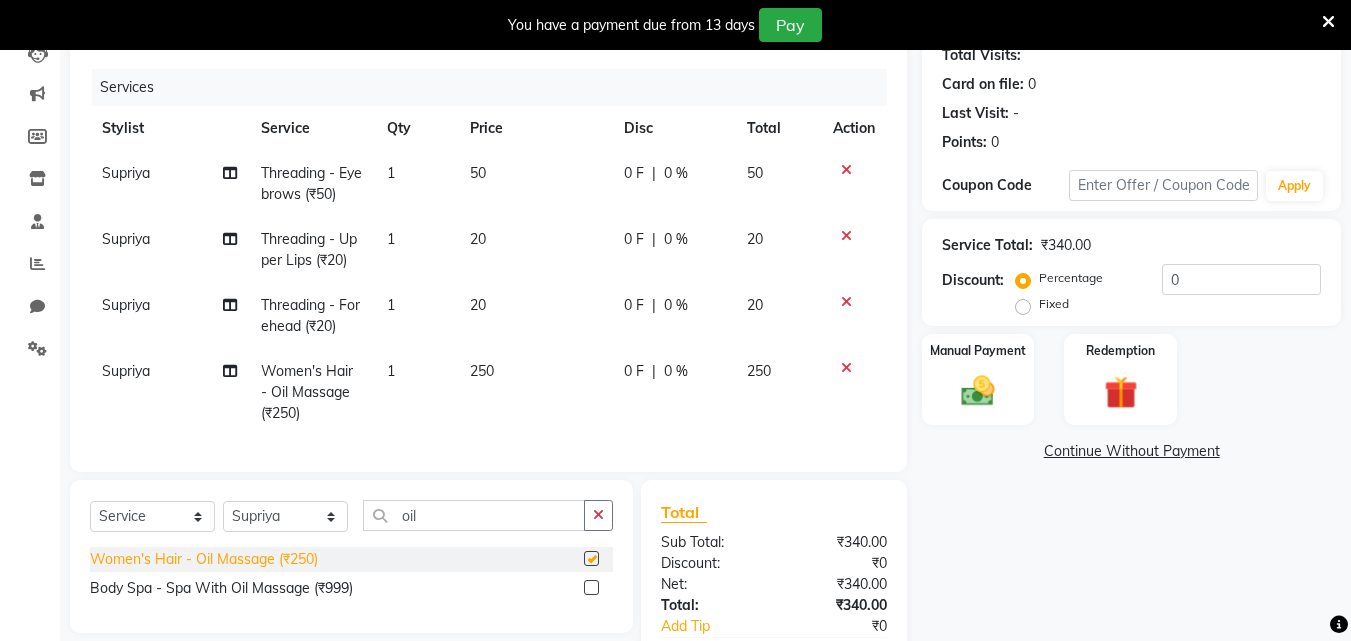 checkbox on "false" 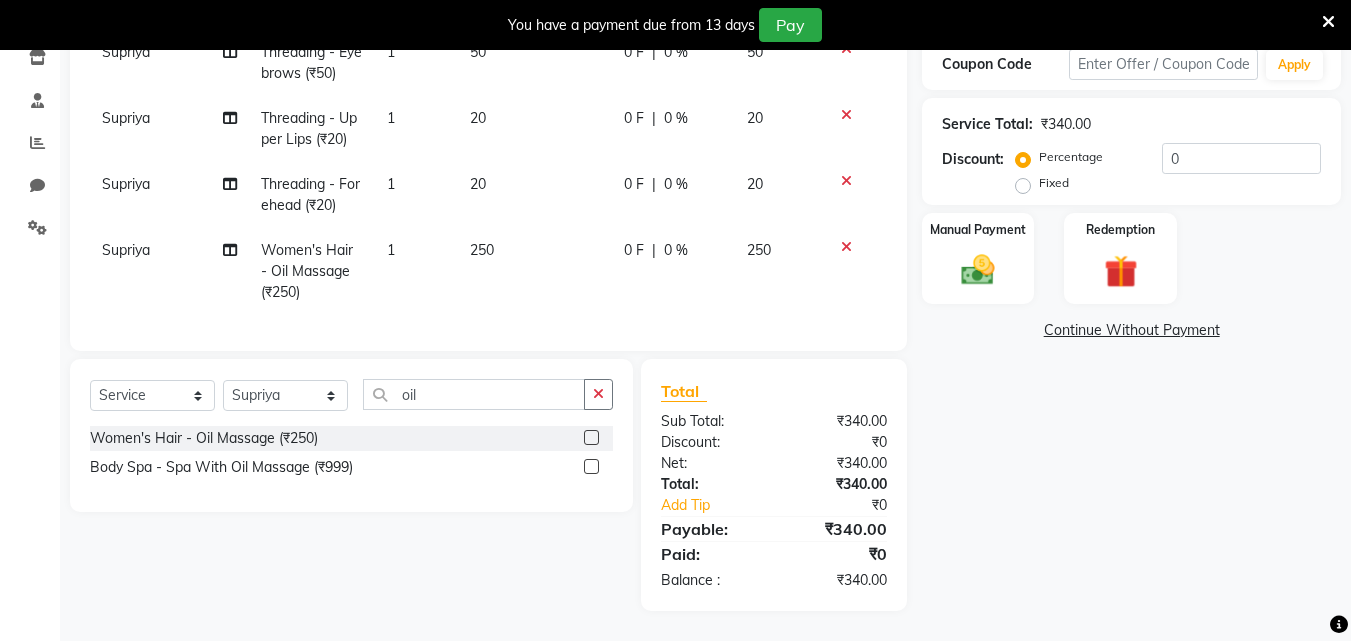 scroll, scrollTop: 365, scrollLeft: 0, axis: vertical 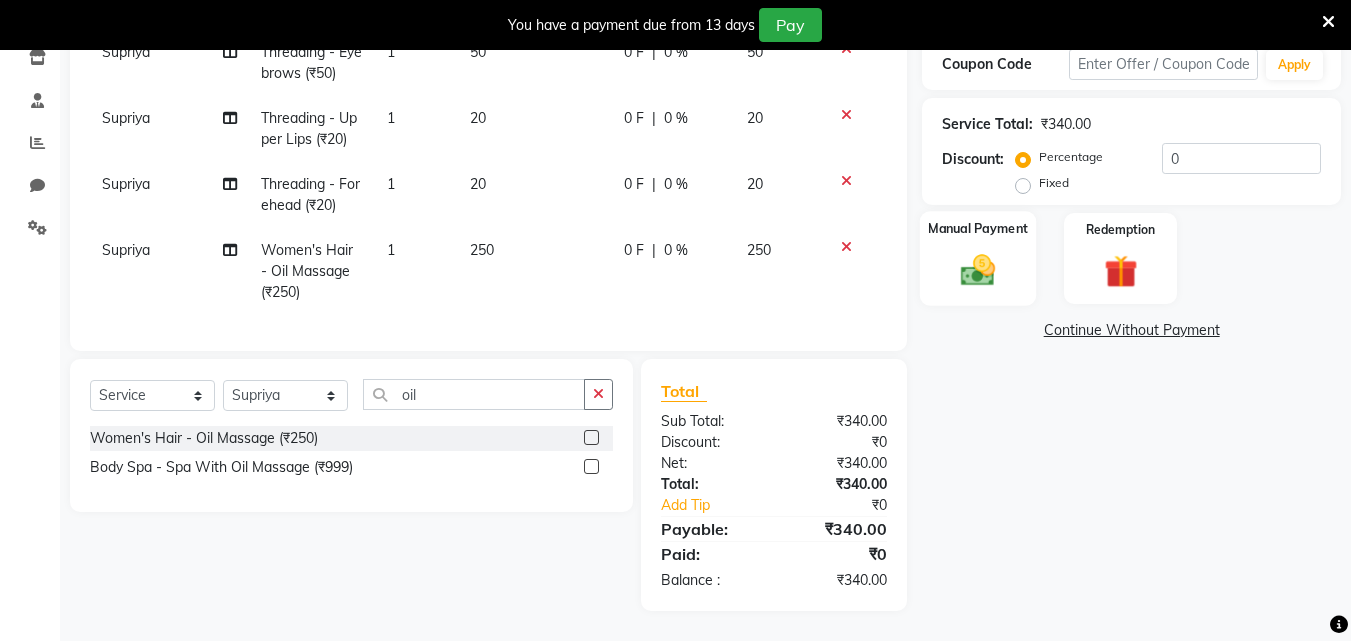 click 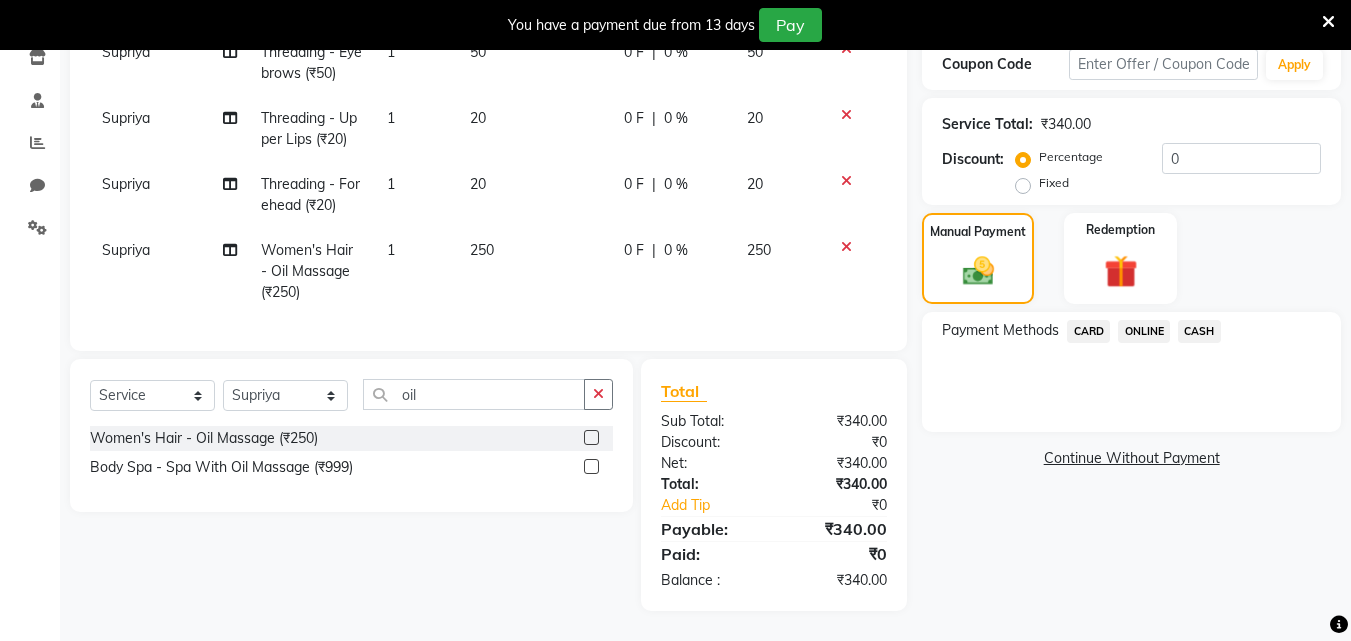 click on "CASH" 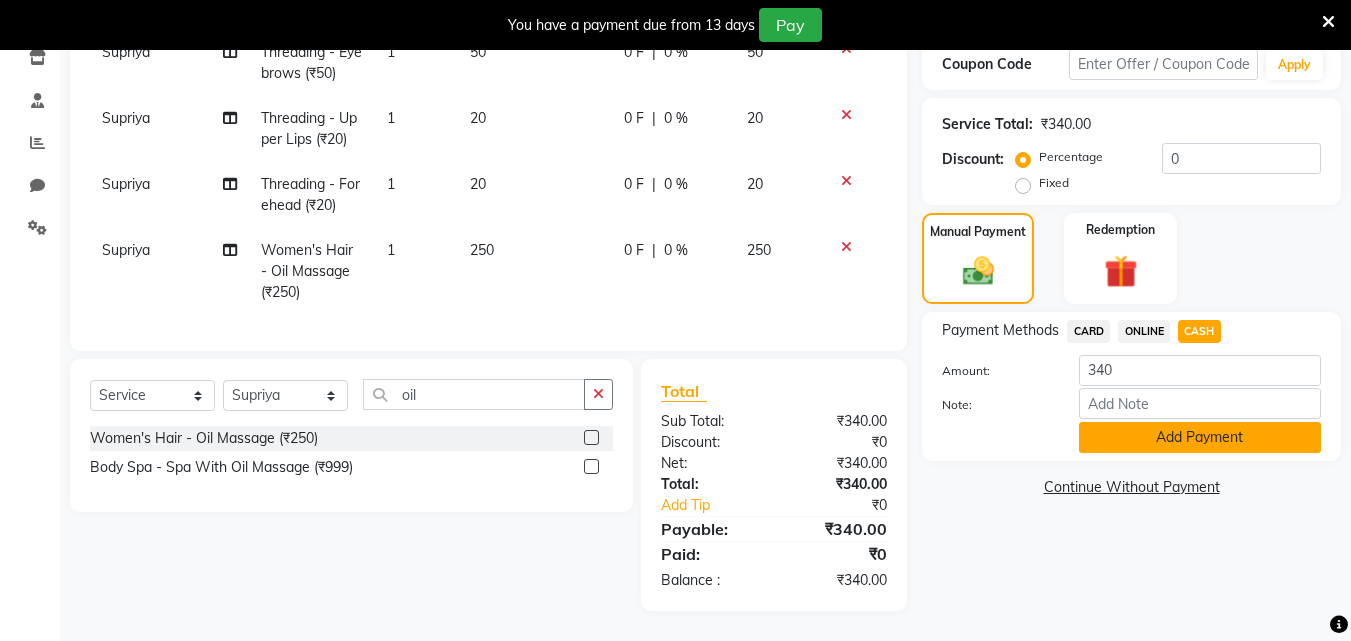 click on "Add Payment" 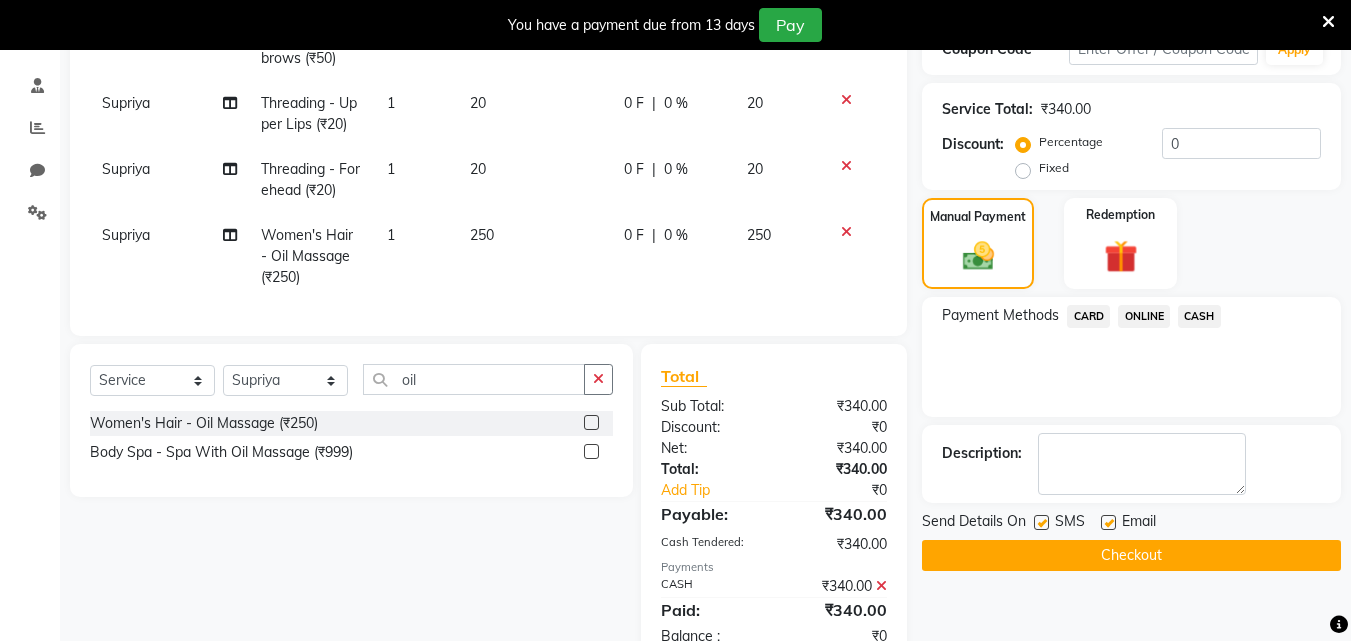 click on "Checkout" 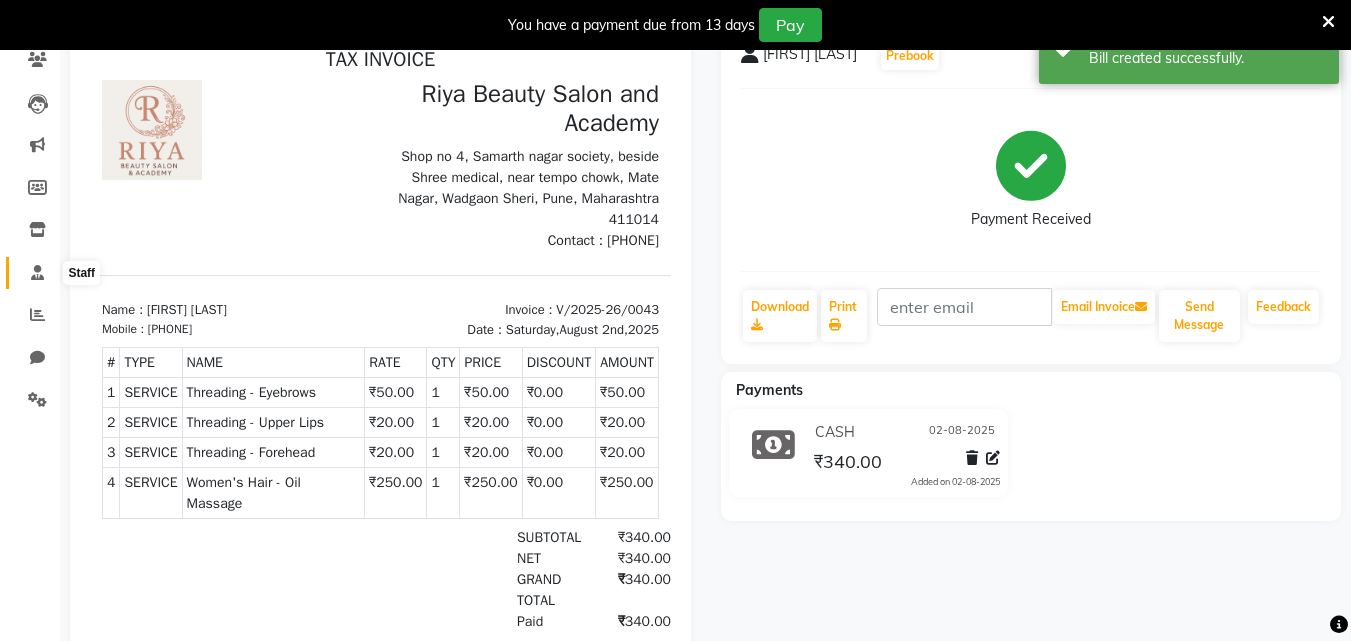 scroll, scrollTop: 0, scrollLeft: 0, axis: both 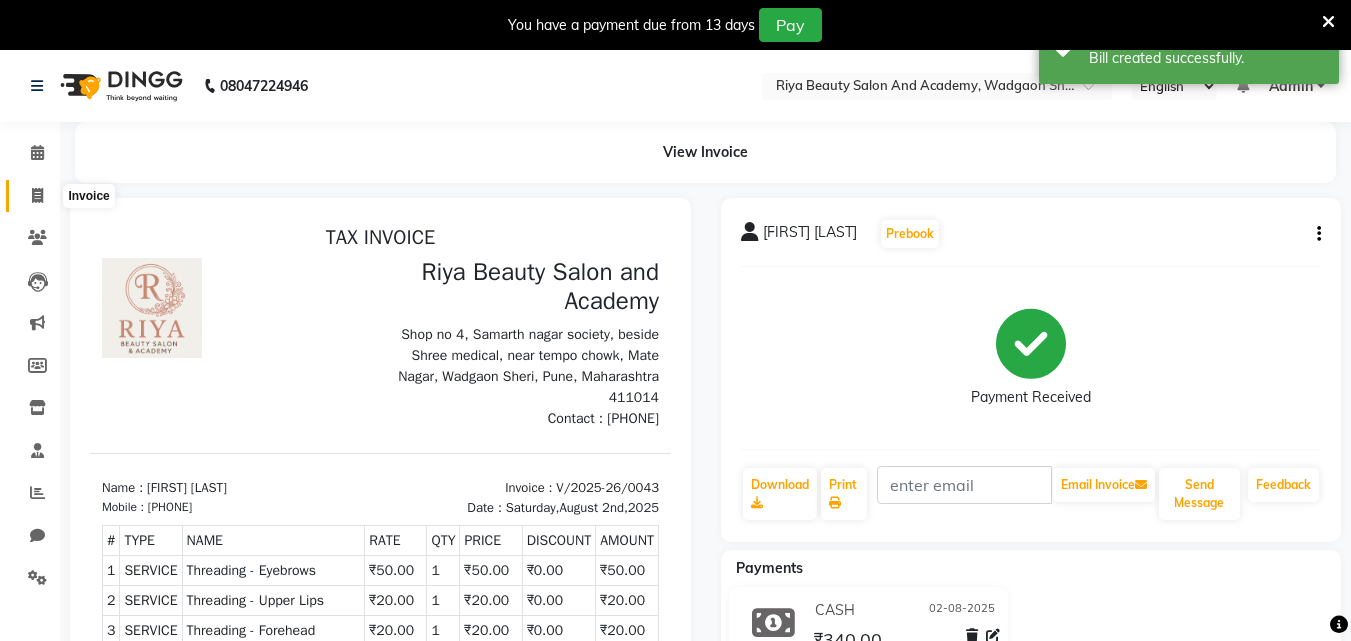 click 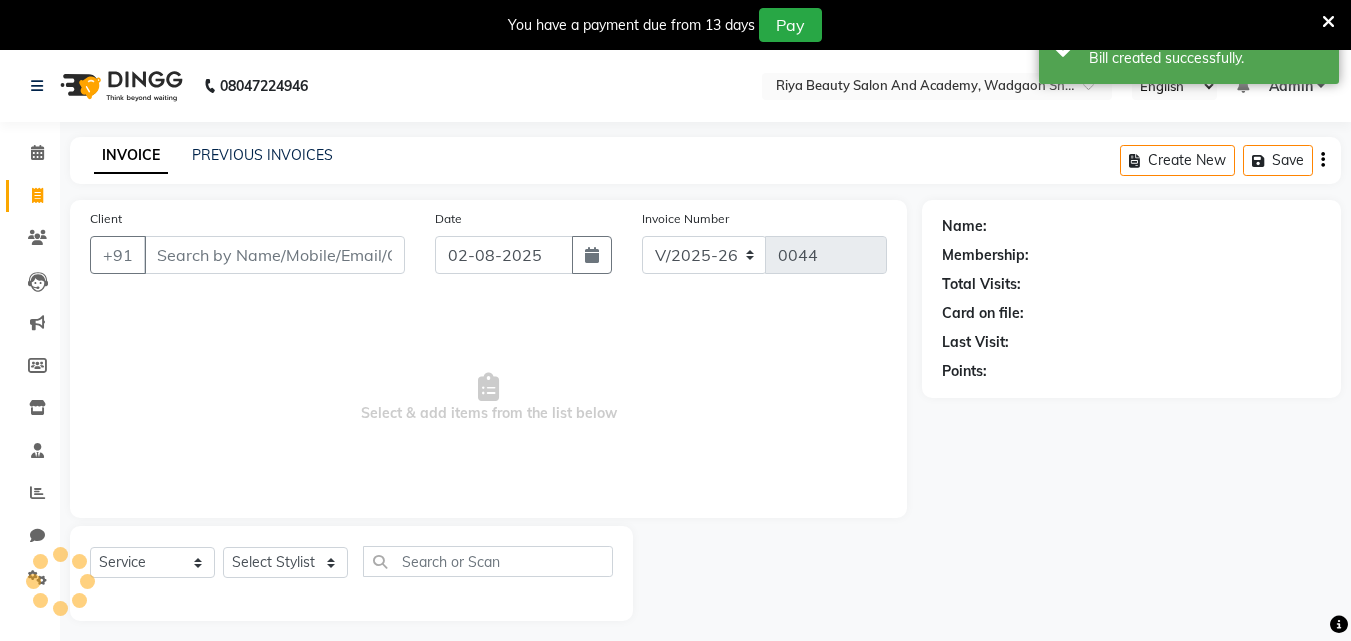 scroll, scrollTop: 50, scrollLeft: 0, axis: vertical 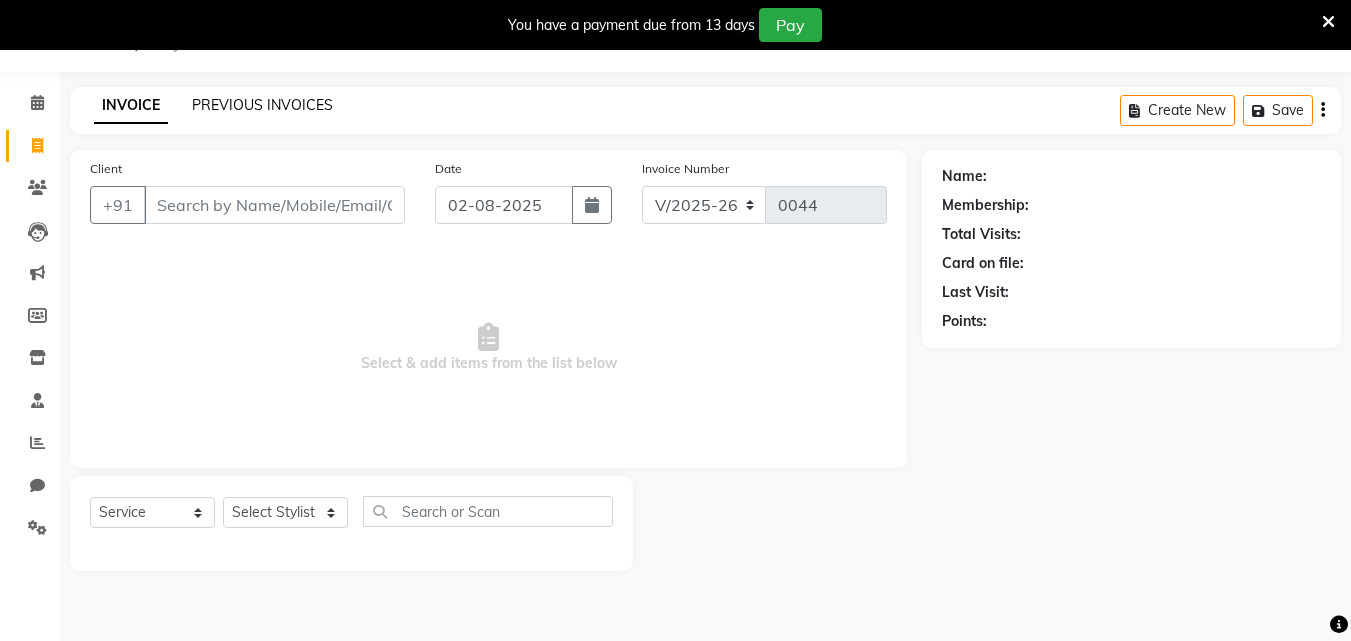 click on "PREVIOUS INVOICES" 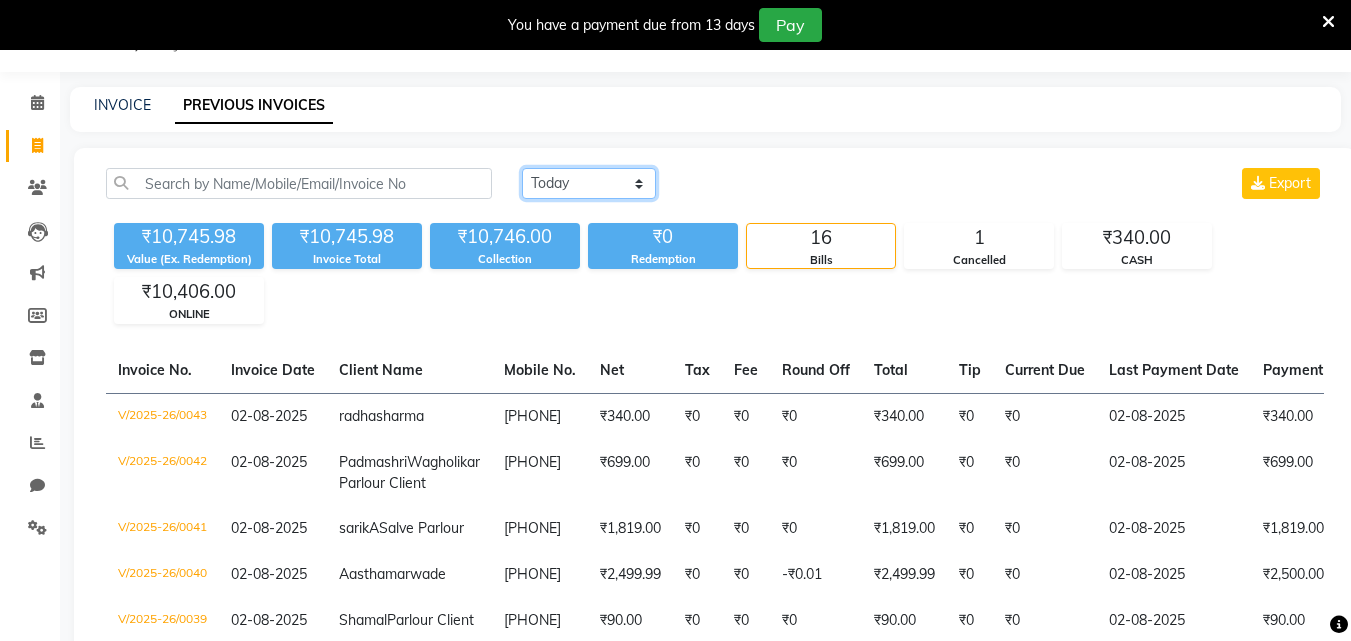 click on "Today Yesterday Custom Range" 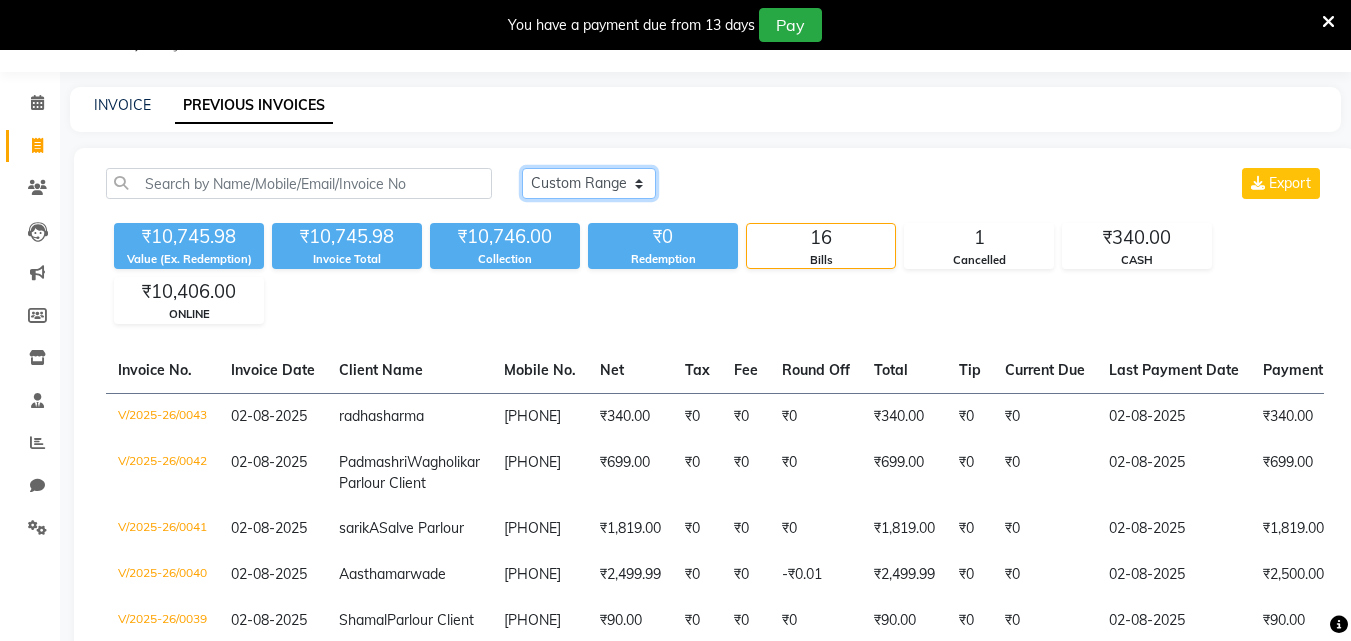 click on "Today Yesterday Custom Range" 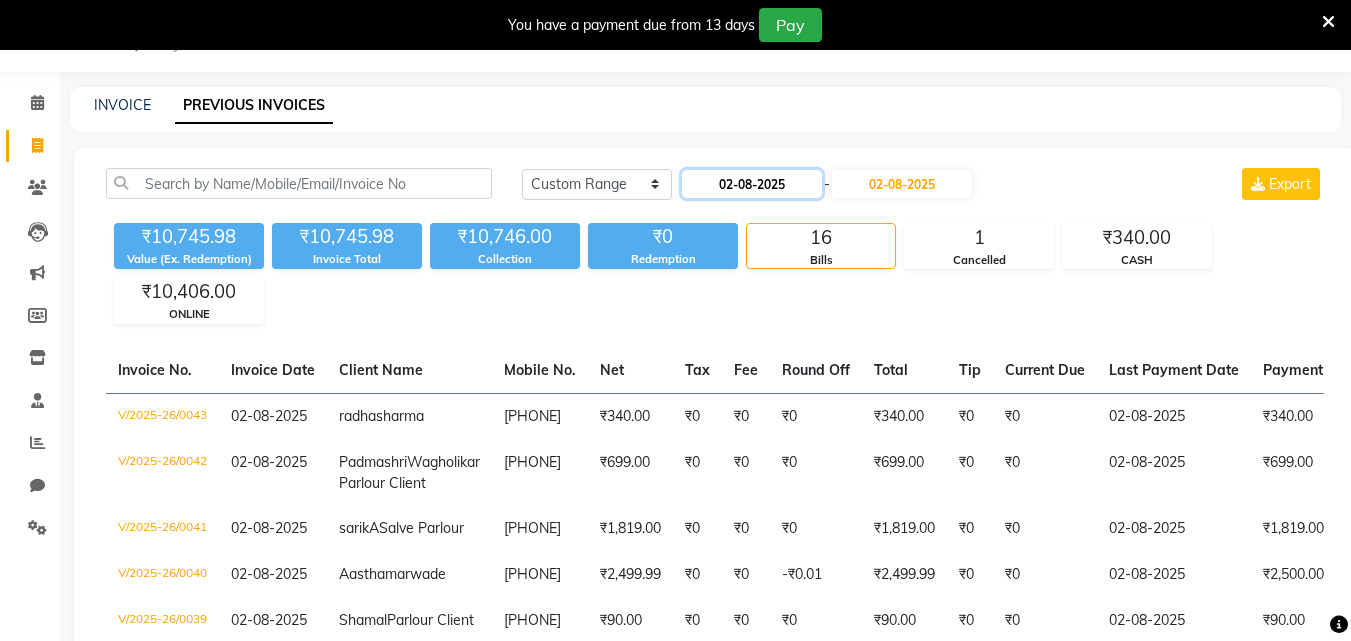 click on "02-08-2025" 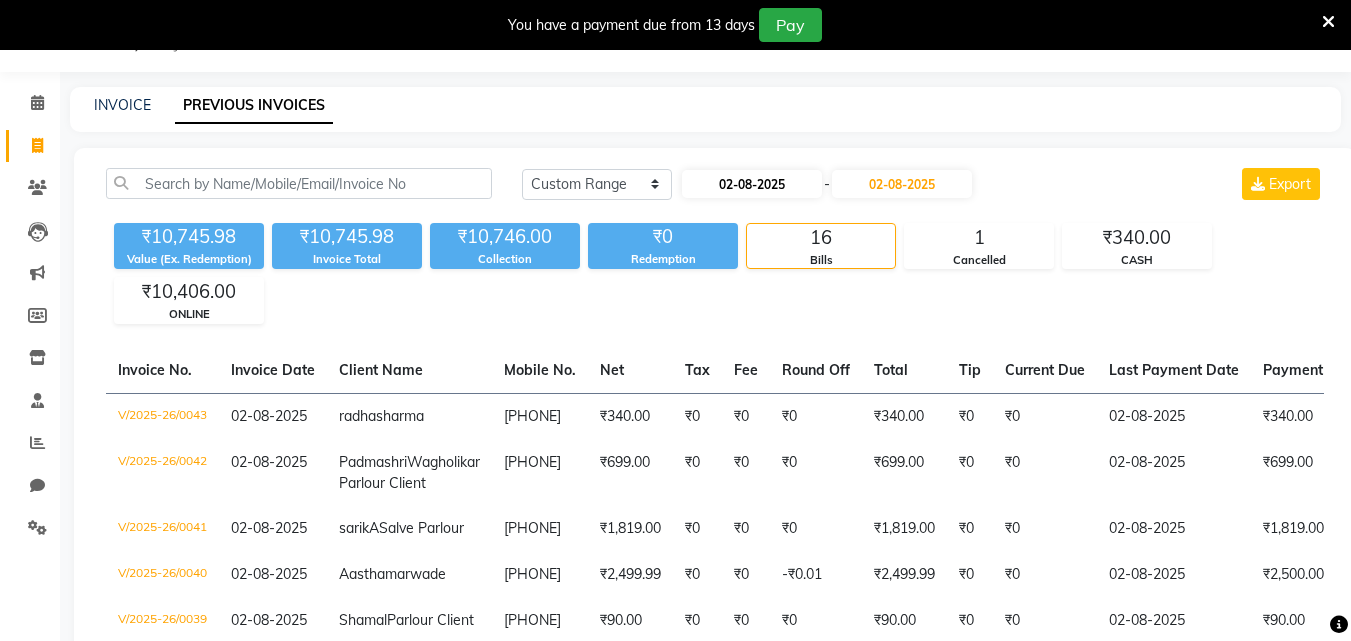 select on "8" 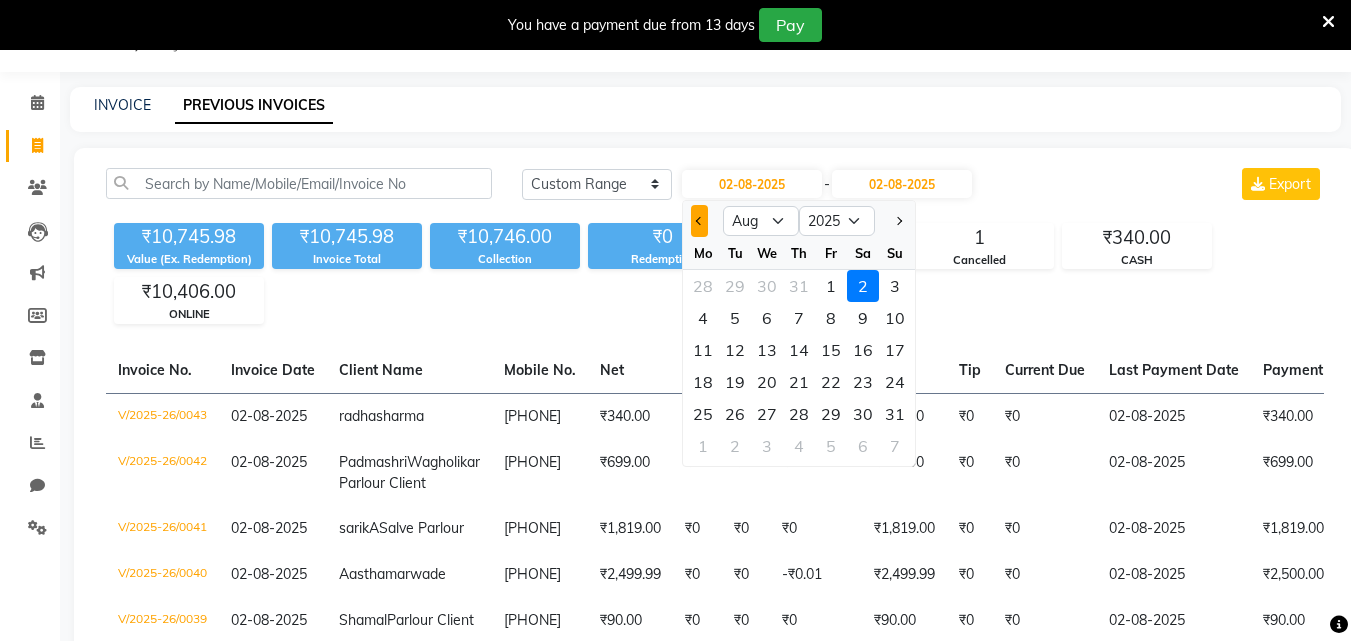click 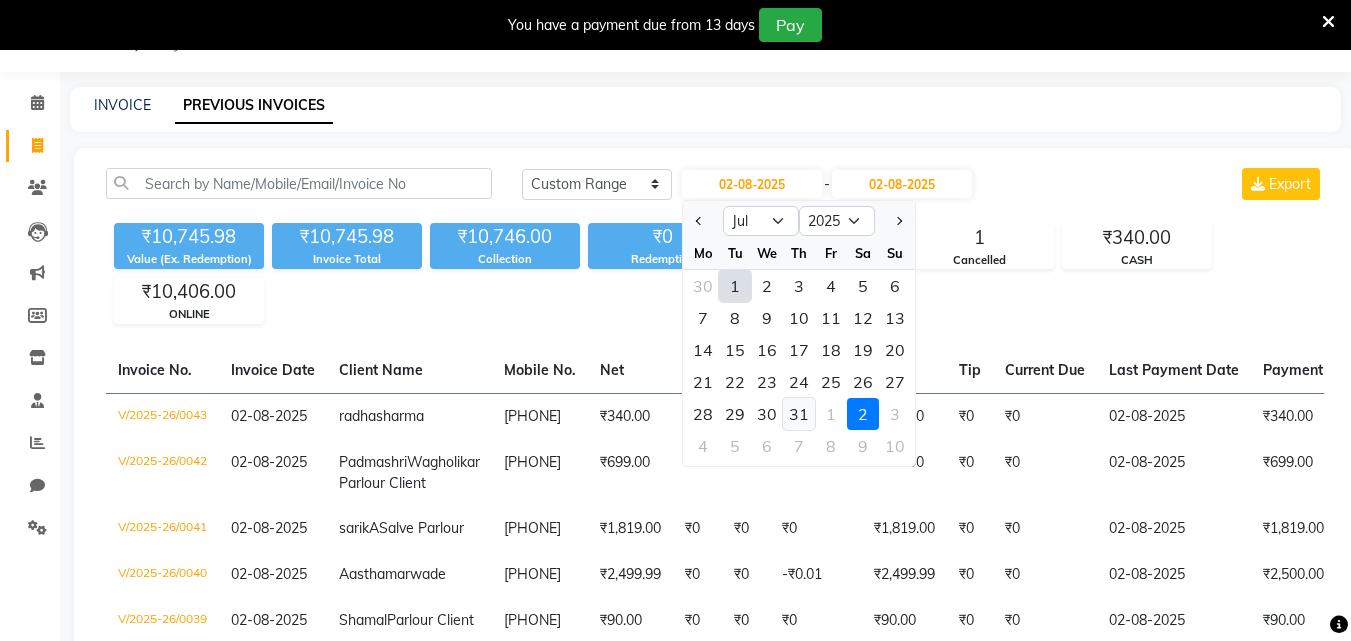 click on "31" 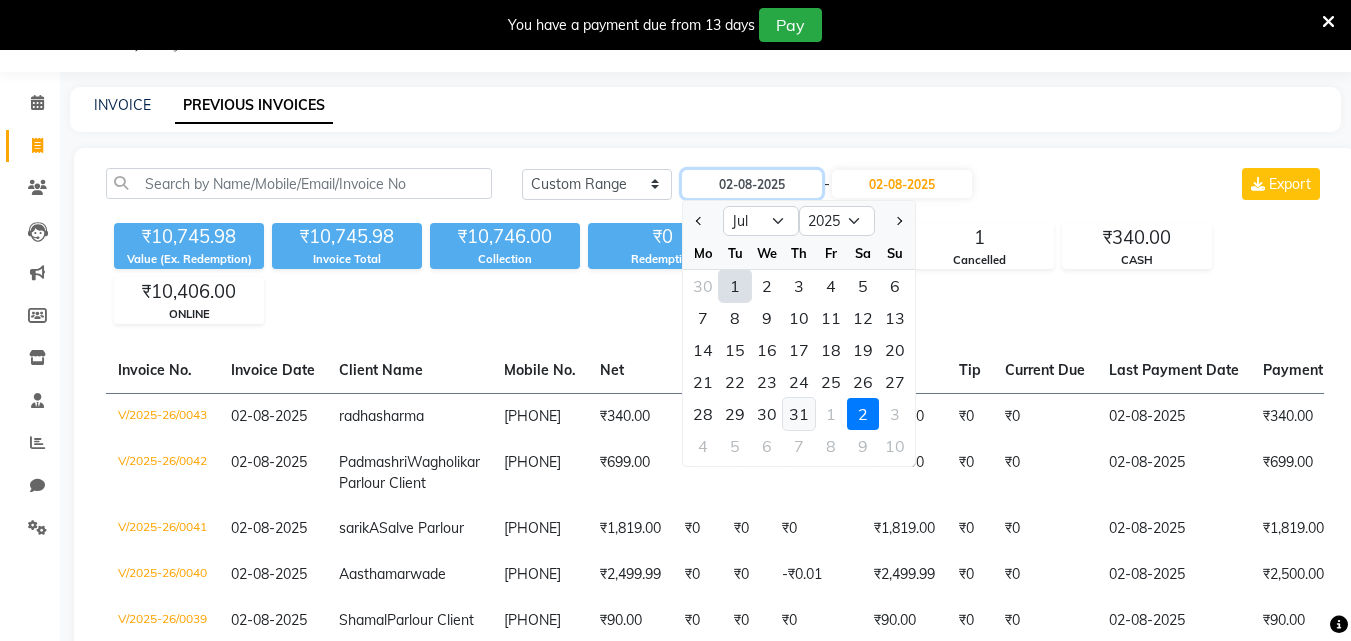 type on "31-07-2025" 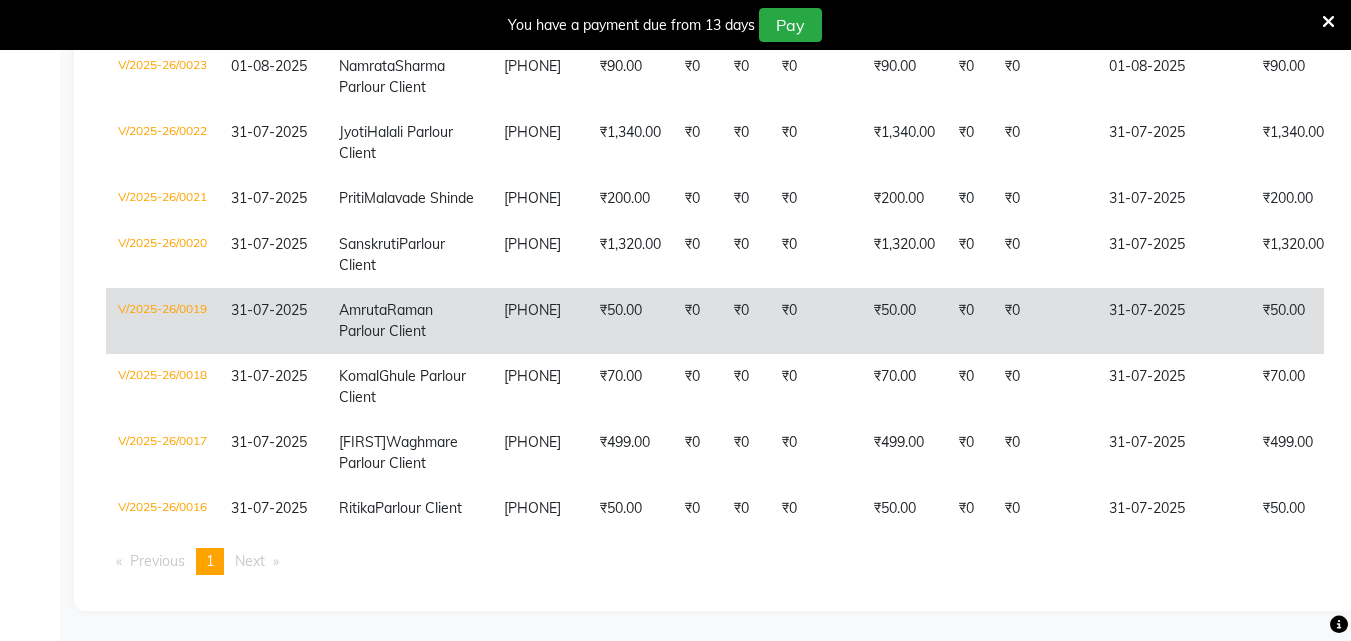 scroll, scrollTop: 2297, scrollLeft: 0, axis: vertical 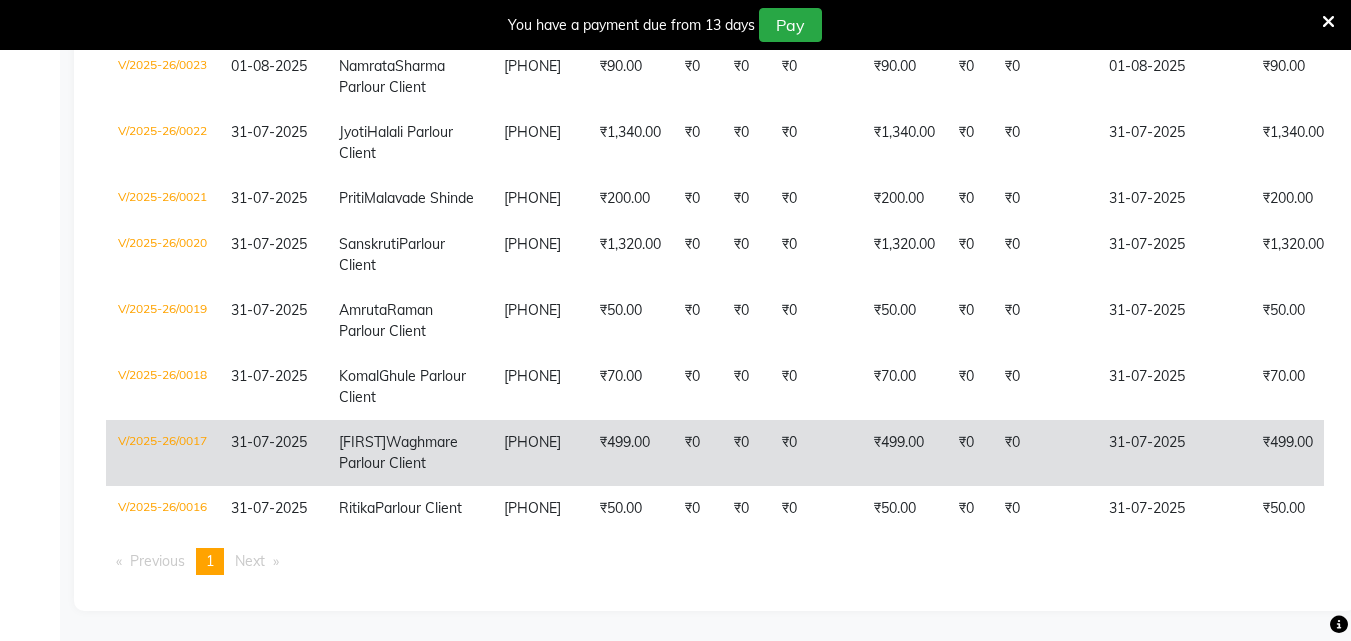 click on "[PHONE]" 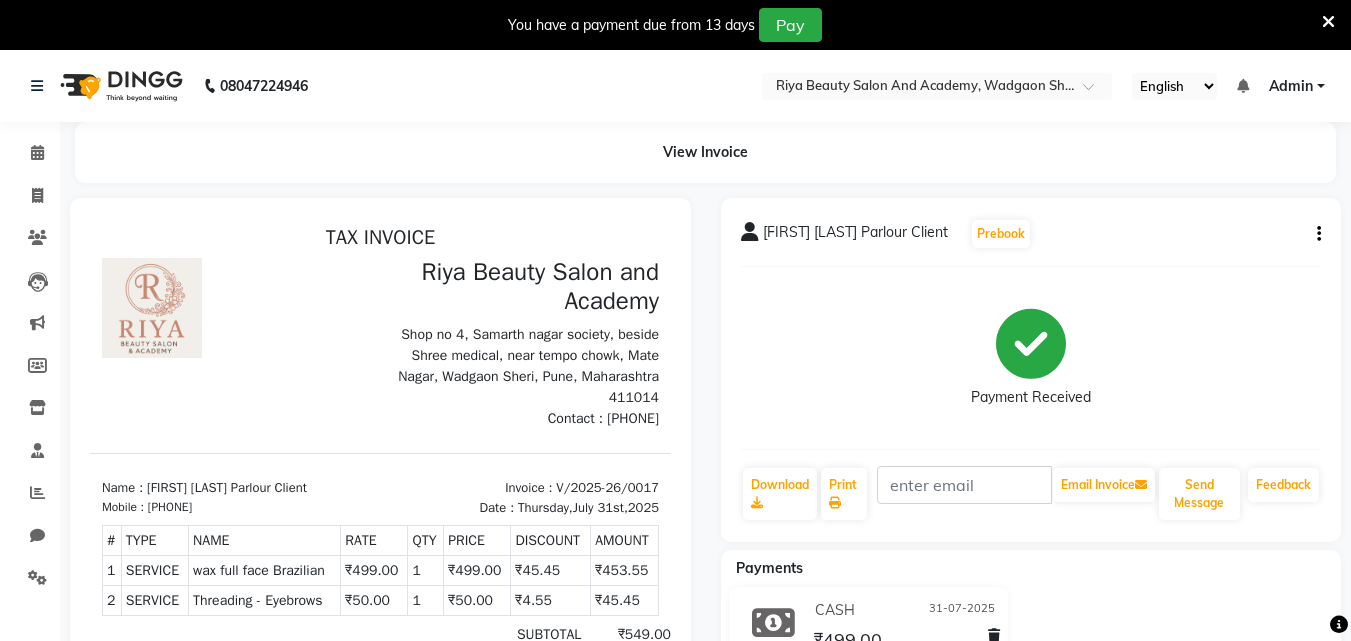 scroll, scrollTop: 16, scrollLeft: 0, axis: vertical 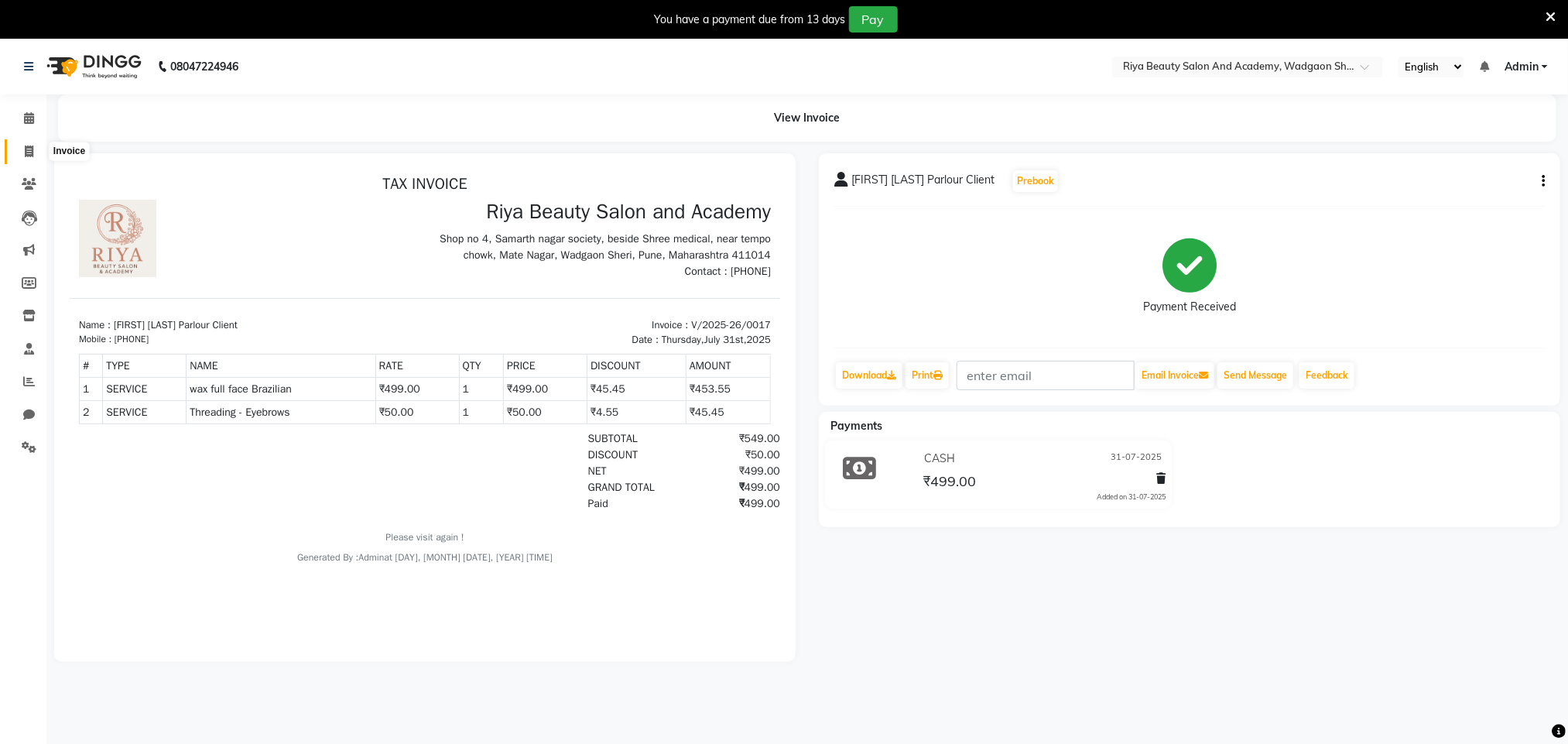 click 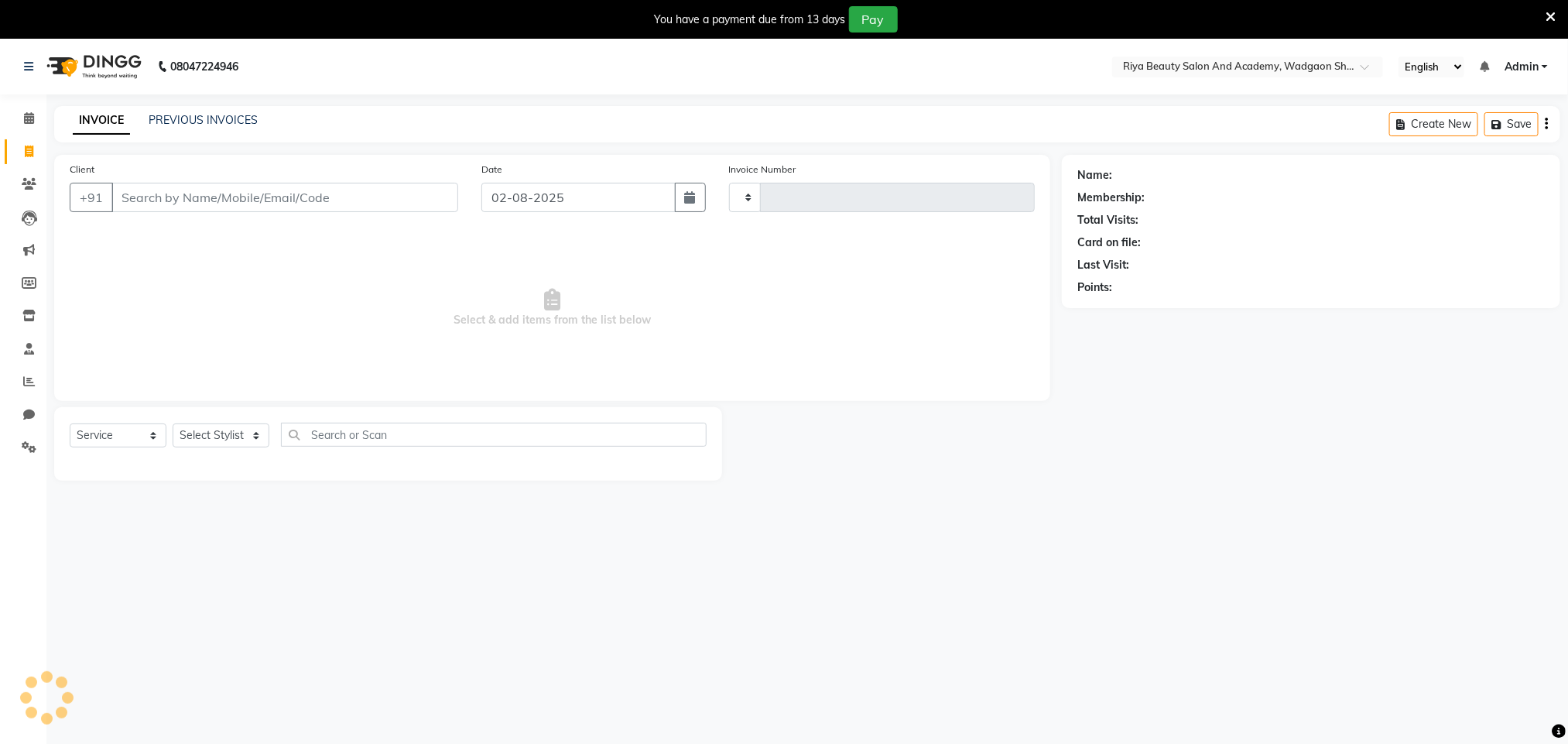 scroll, scrollTop: 38, scrollLeft: 0, axis: vertical 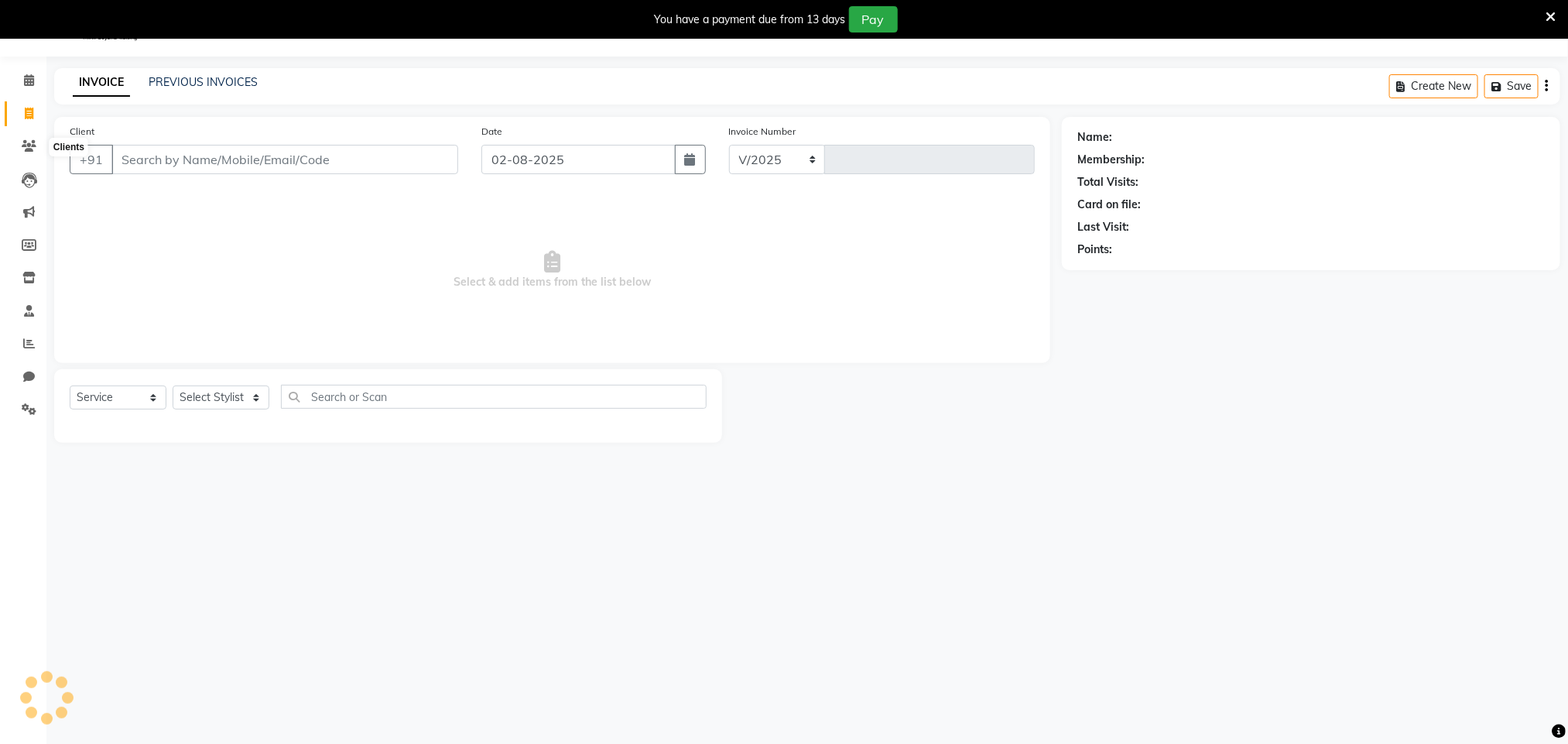 select on "8620" 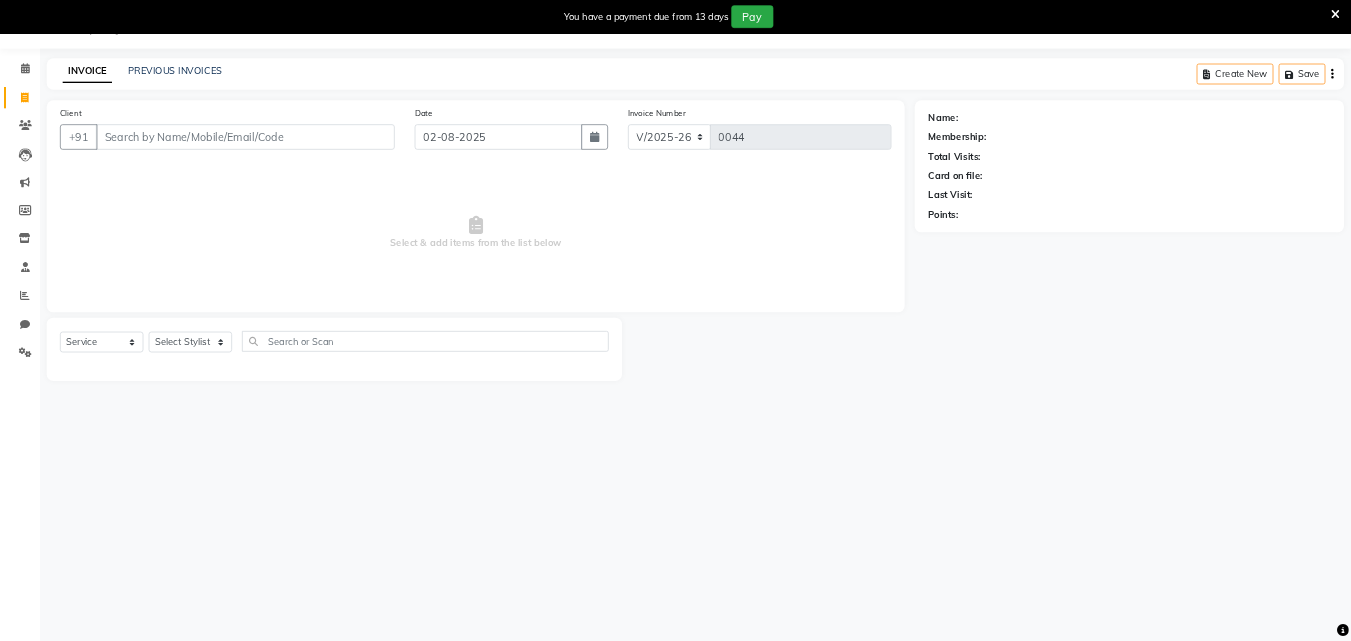 scroll, scrollTop: 0, scrollLeft: 0, axis: both 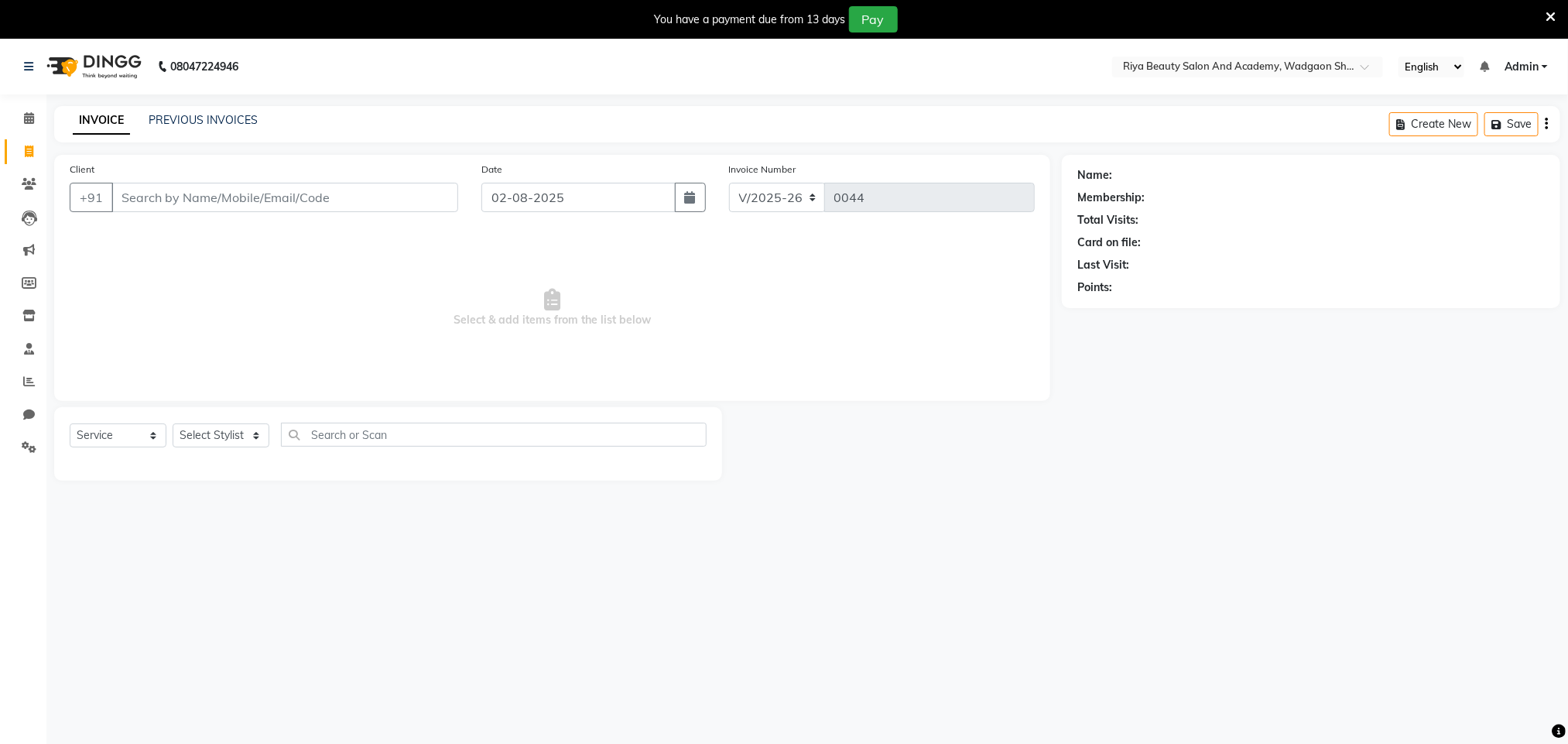 click on "Select Location × [BRAND] and Academy, [NEIGHBORHOOD] English ENGLISH Español العربية मराठी हिंदी ગુજરાતી தமிழ் 中文 Notifications nothing to show Admin Manage Profile Change Password Sign out Version:3.15.11 ☀ [BRAND] and Academy, [NEIGHBORHOOD] Calendar Invoice Clients Leads Marketing Members Inventory Staff Reports Chat Settings Completed InProgress Upcoming Dropped Tentative Check-In Confirm Bookings Generate Report Segments Page Builder INVOICE PREVIOUS INVOICES Create New Save Client +[COUNTRY CODE] Date [DATE]-[MONTH]-[YEAR] Invoice Number V/[YEAR] V/[YEAR]-[MONTH] 0044 Select & add items from the list below Select Service Product Membership Package Voucher Prepaid Gift Card Select Stylist Bhavana Riya Rupali Supriya Name: Membership: Total Visits: Card on file: Last Visit: Points:" at bounding box center [784, 410] 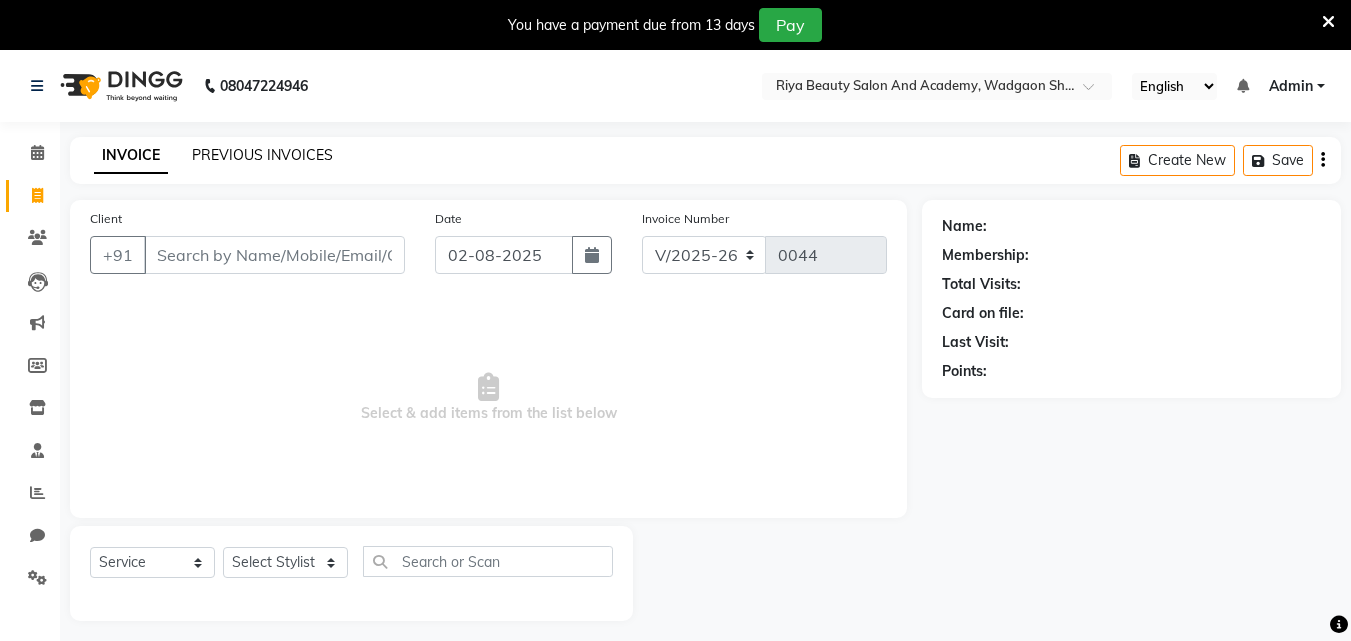 click on "PREVIOUS INVOICES" 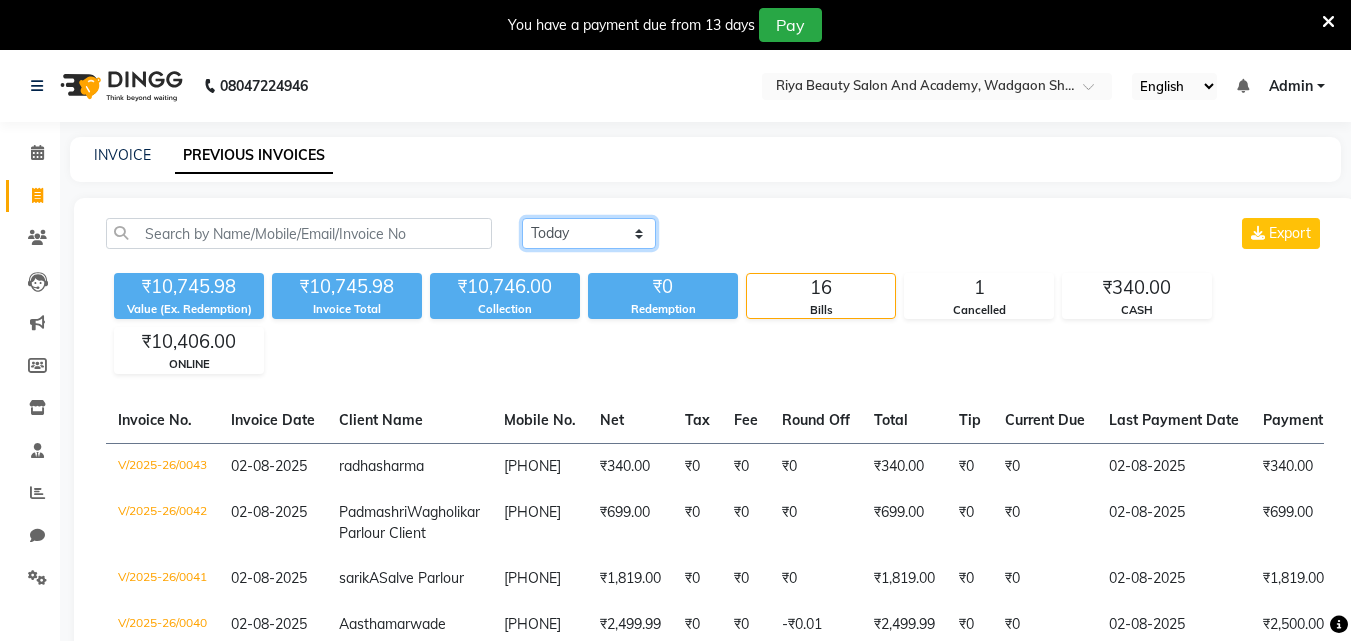 click on "Today Yesterday Custom Range" 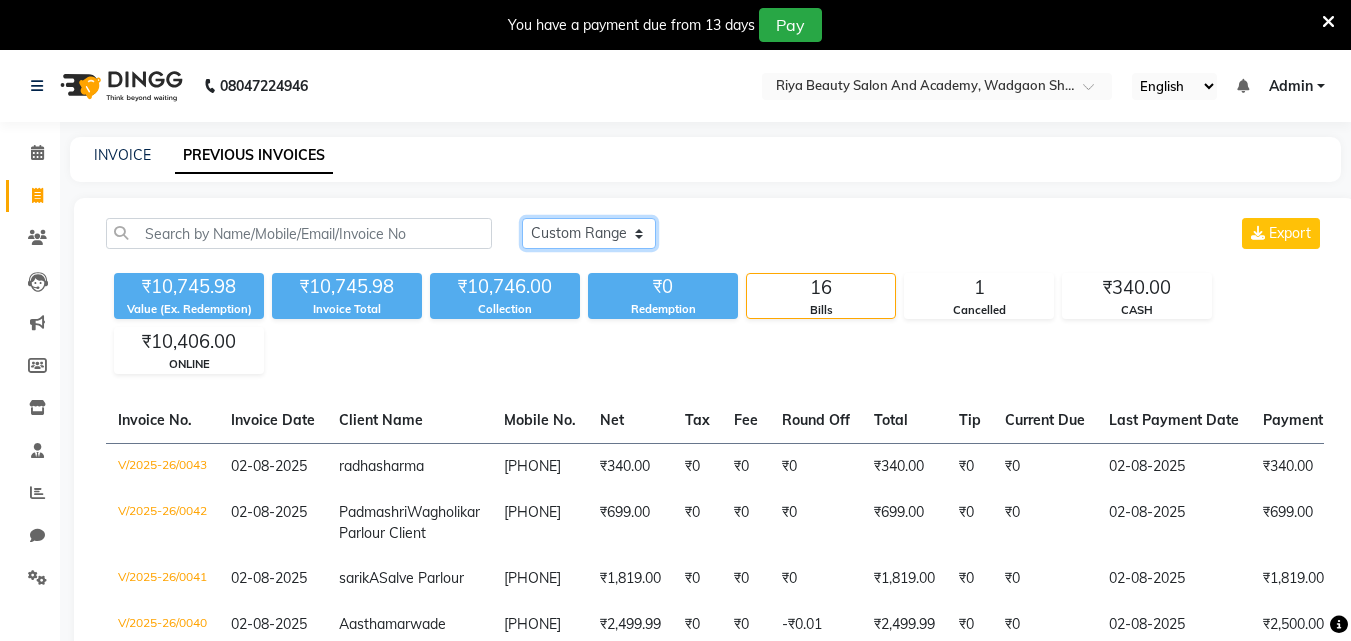 click on "Today Yesterday Custom Range" 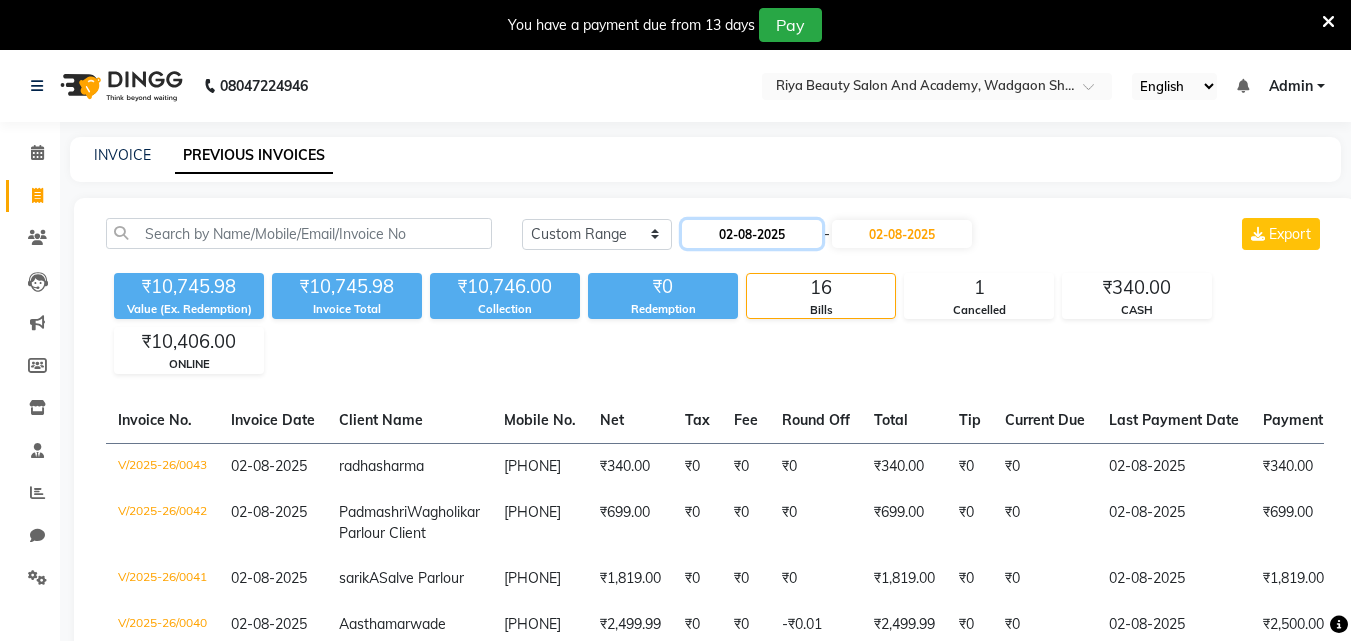 click on "02-08-2025" 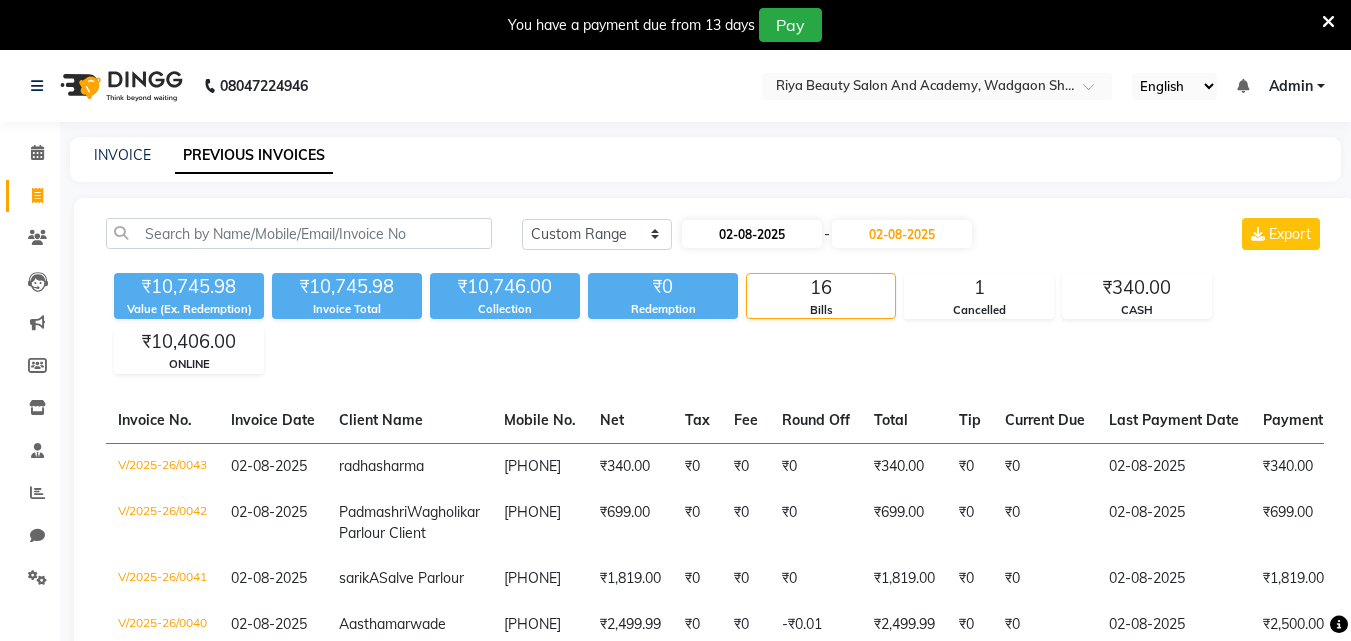 select on "8" 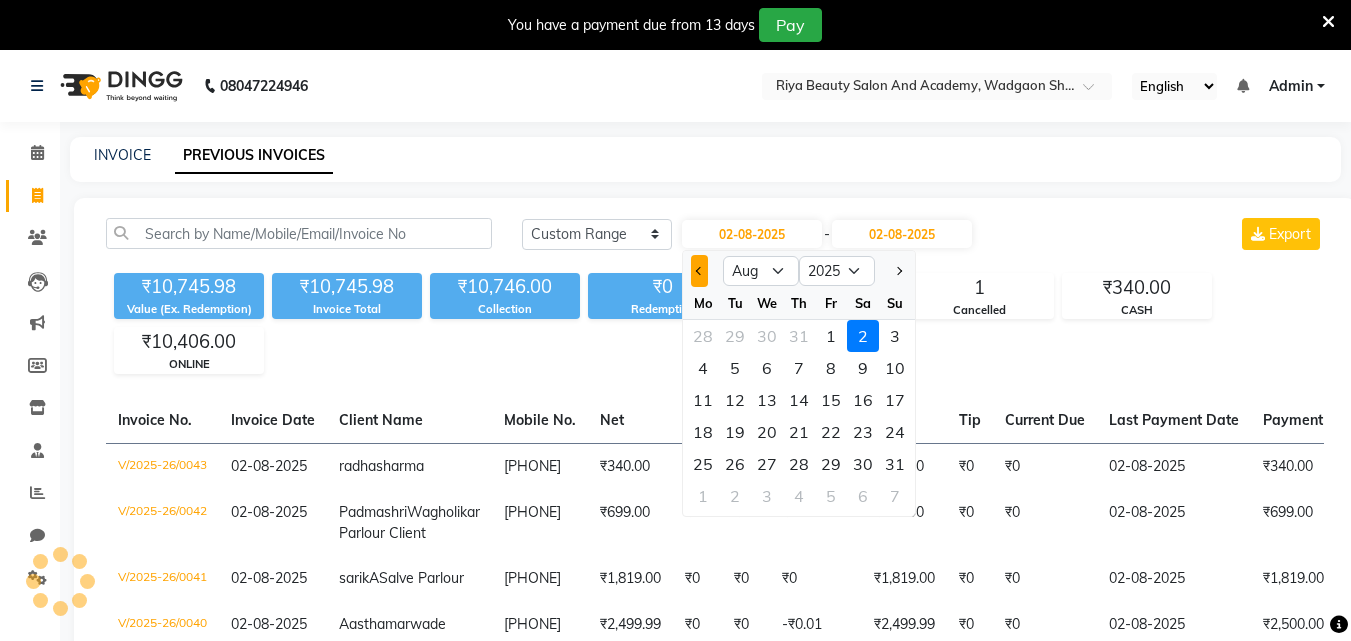 click 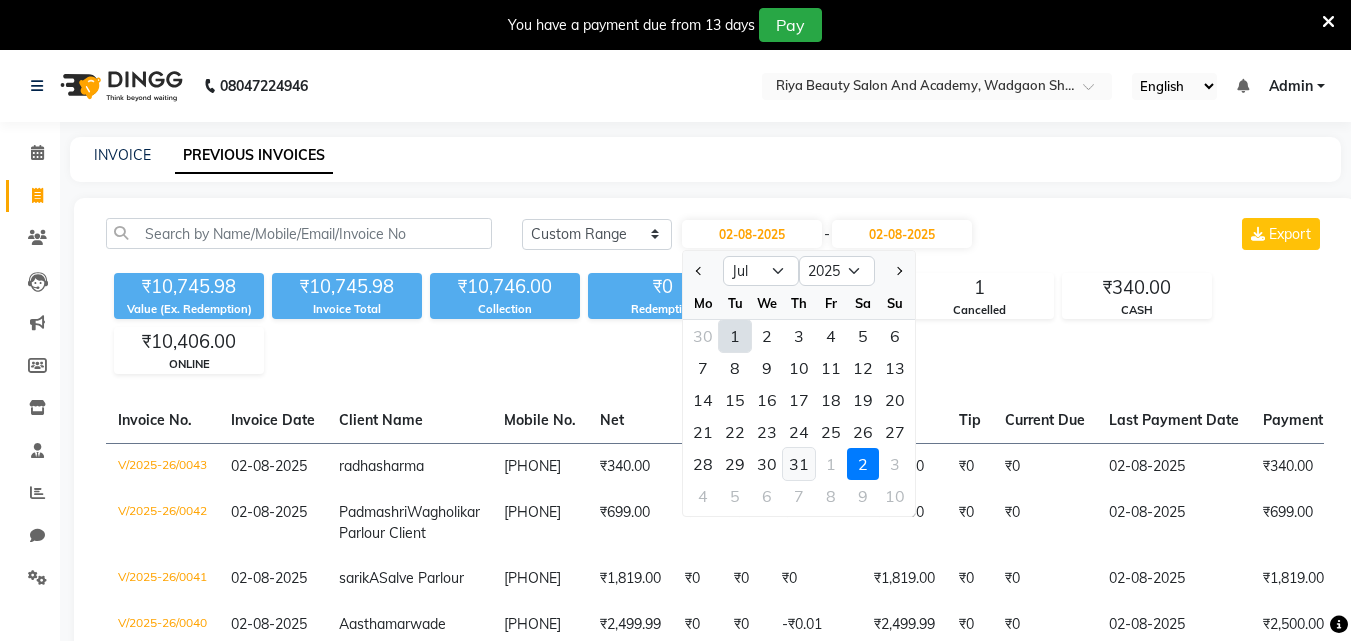 click on "31" 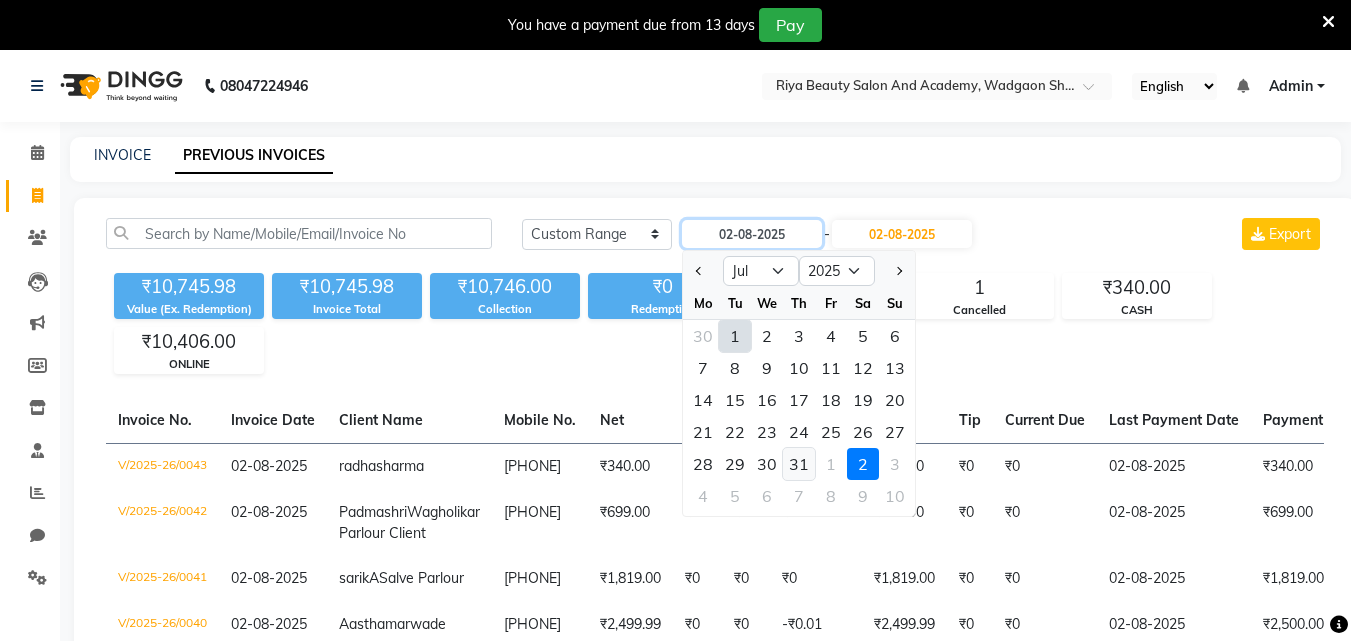 type on "31-07-2025" 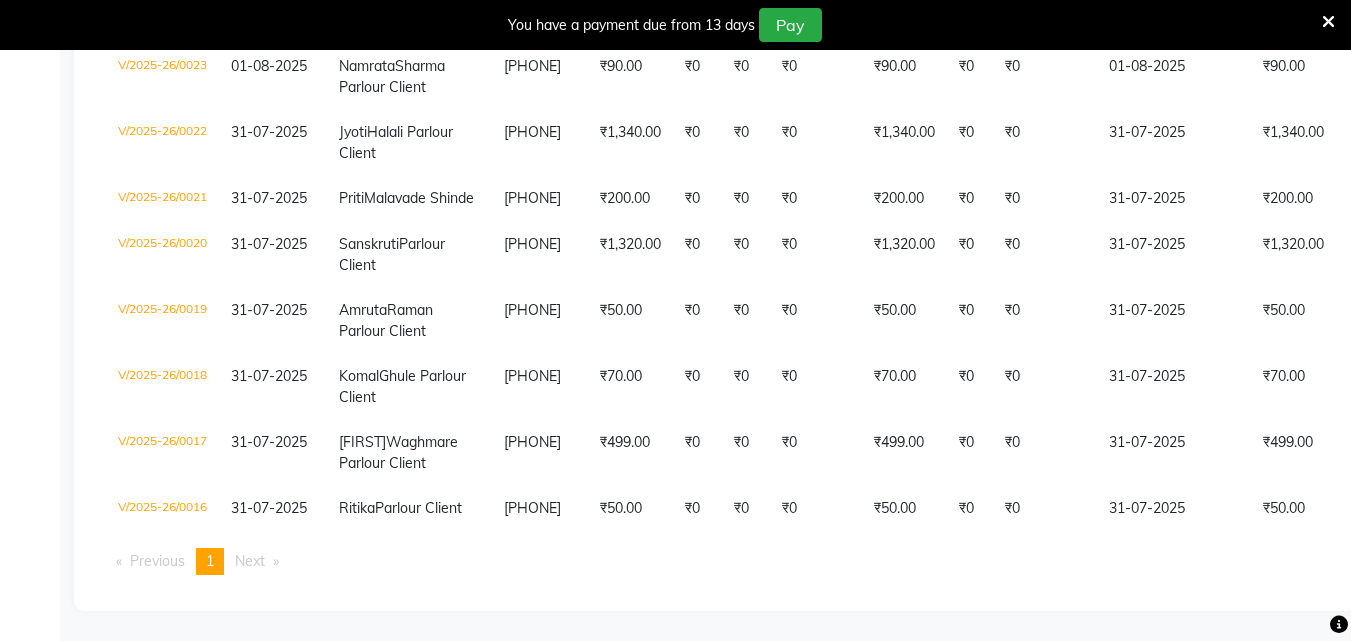 scroll, scrollTop: 1958, scrollLeft: 0, axis: vertical 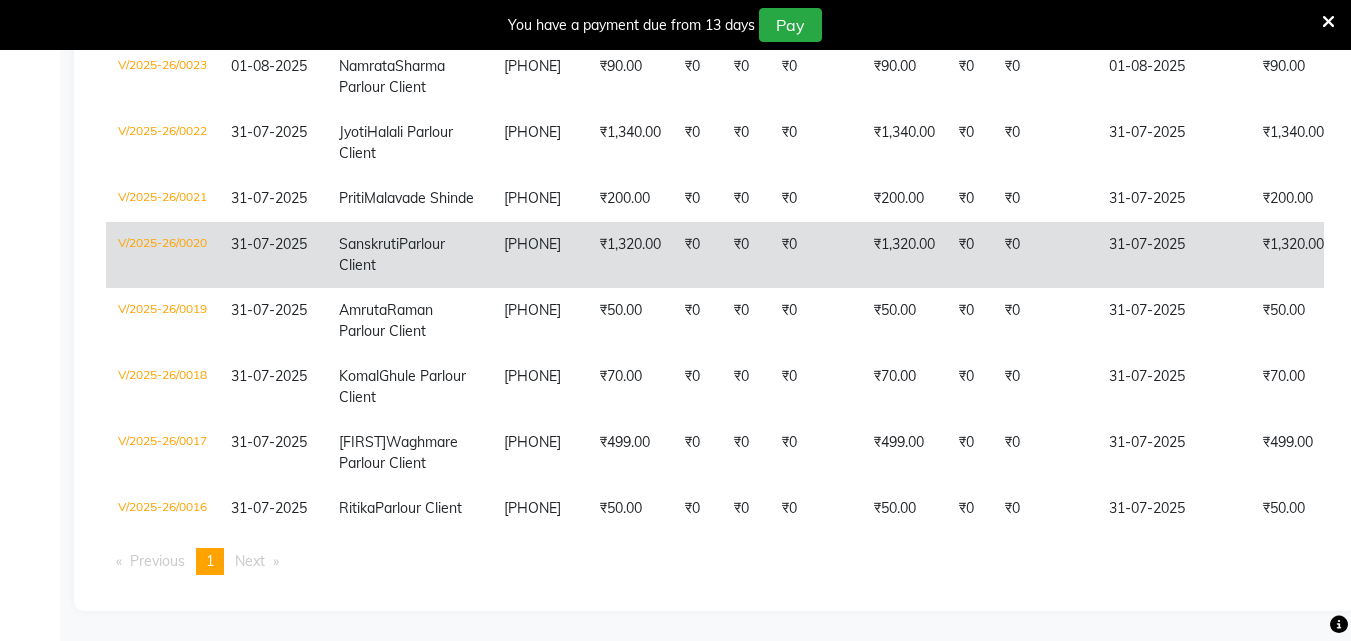click on "₹0" 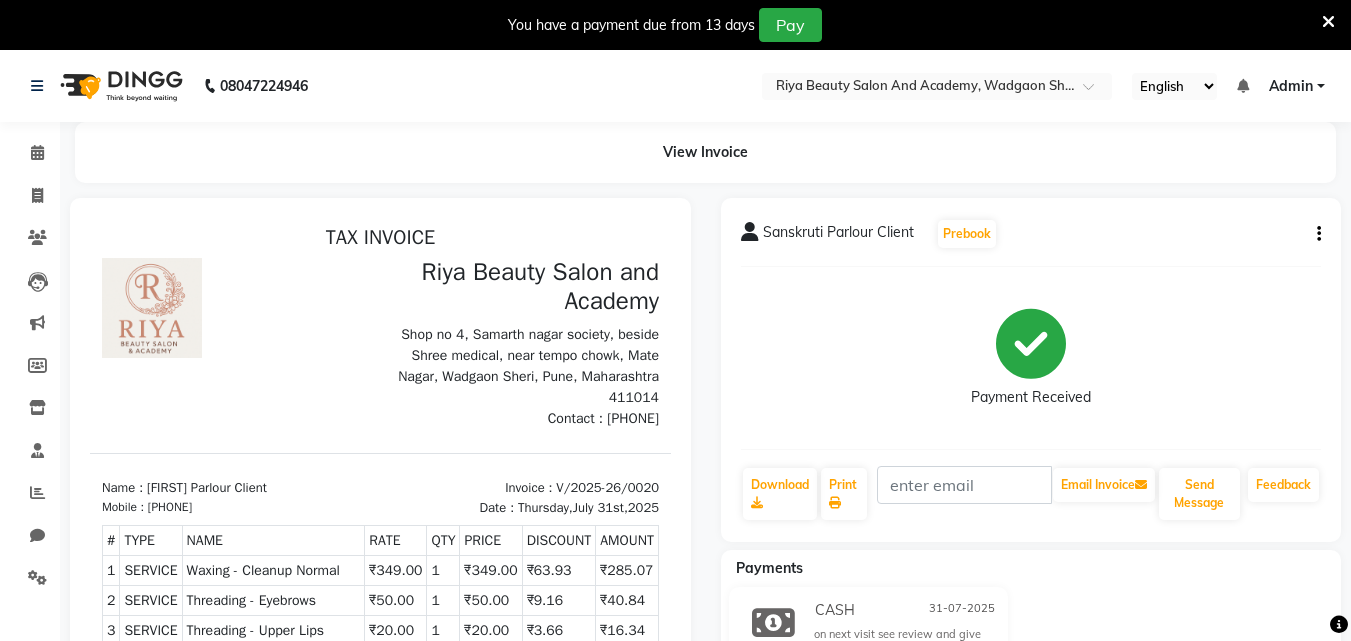 scroll, scrollTop: 0, scrollLeft: 0, axis: both 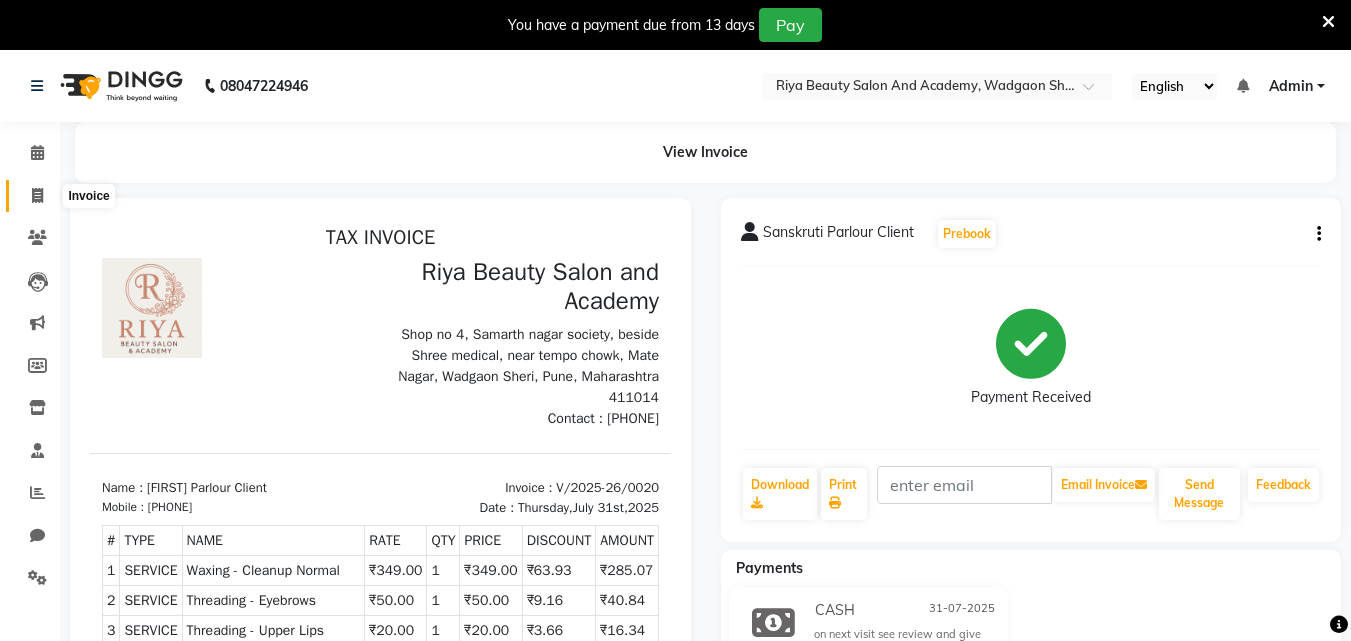 click 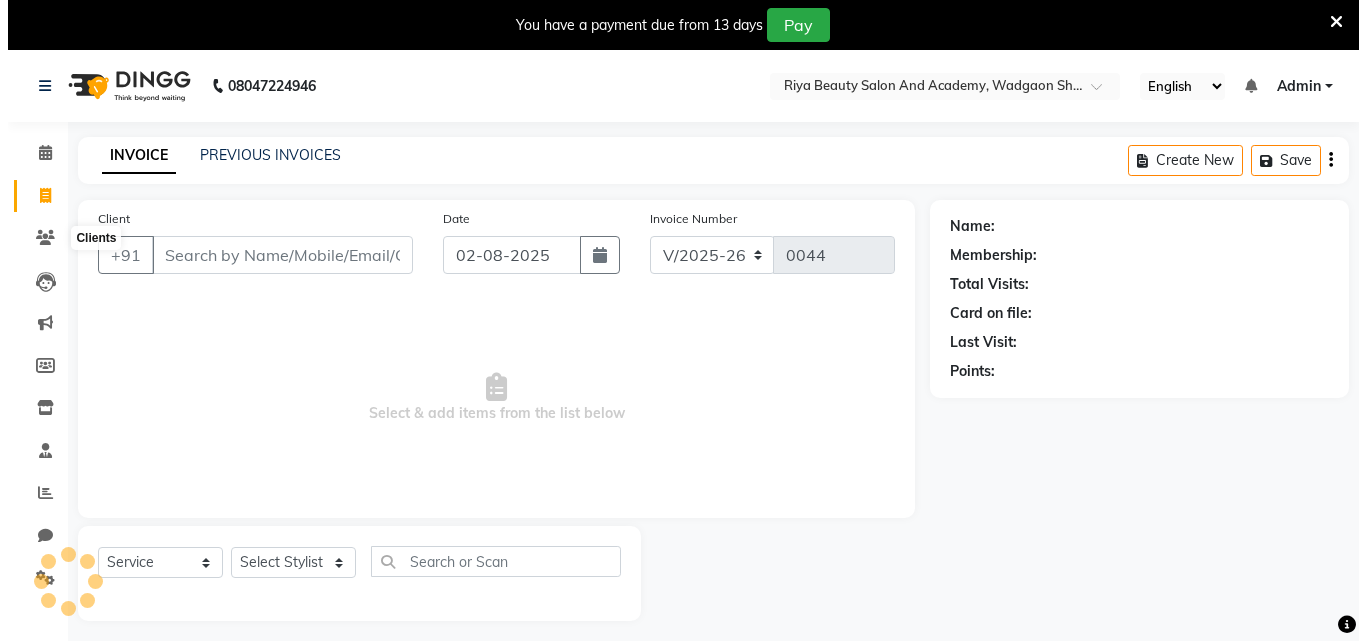 scroll, scrollTop: 50, scrollLeft: 0, axis: vertical 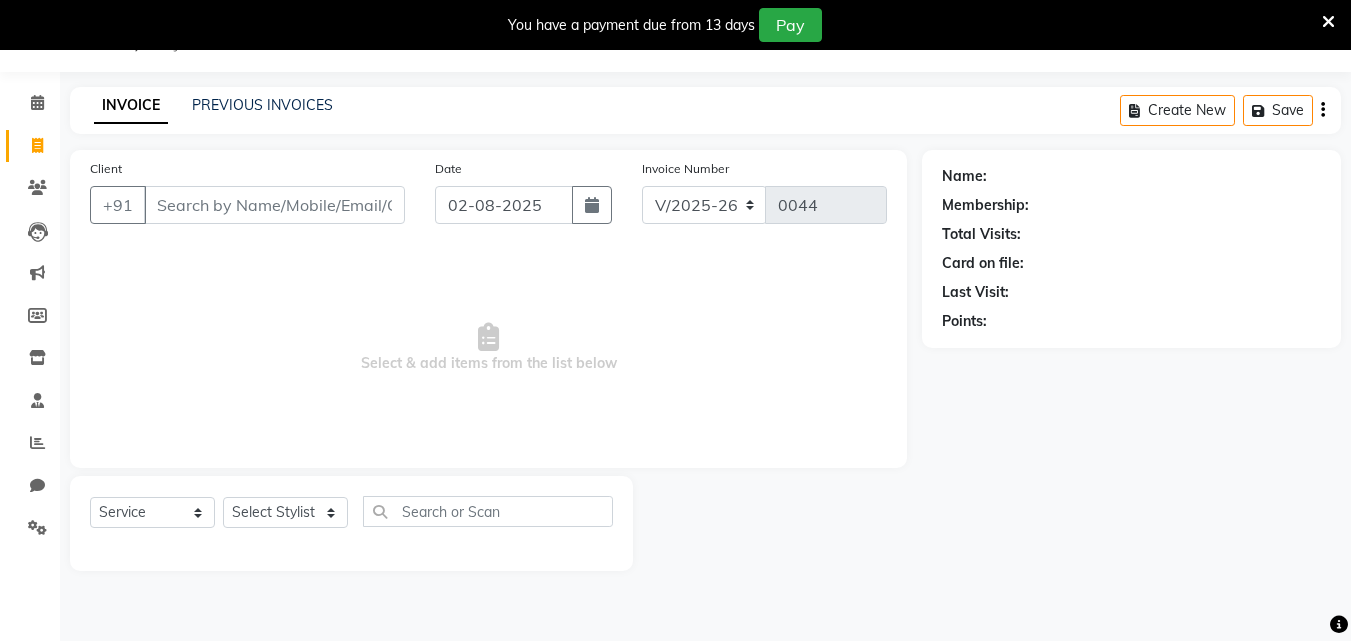 click on "Client" at bounding box center (274, 205) 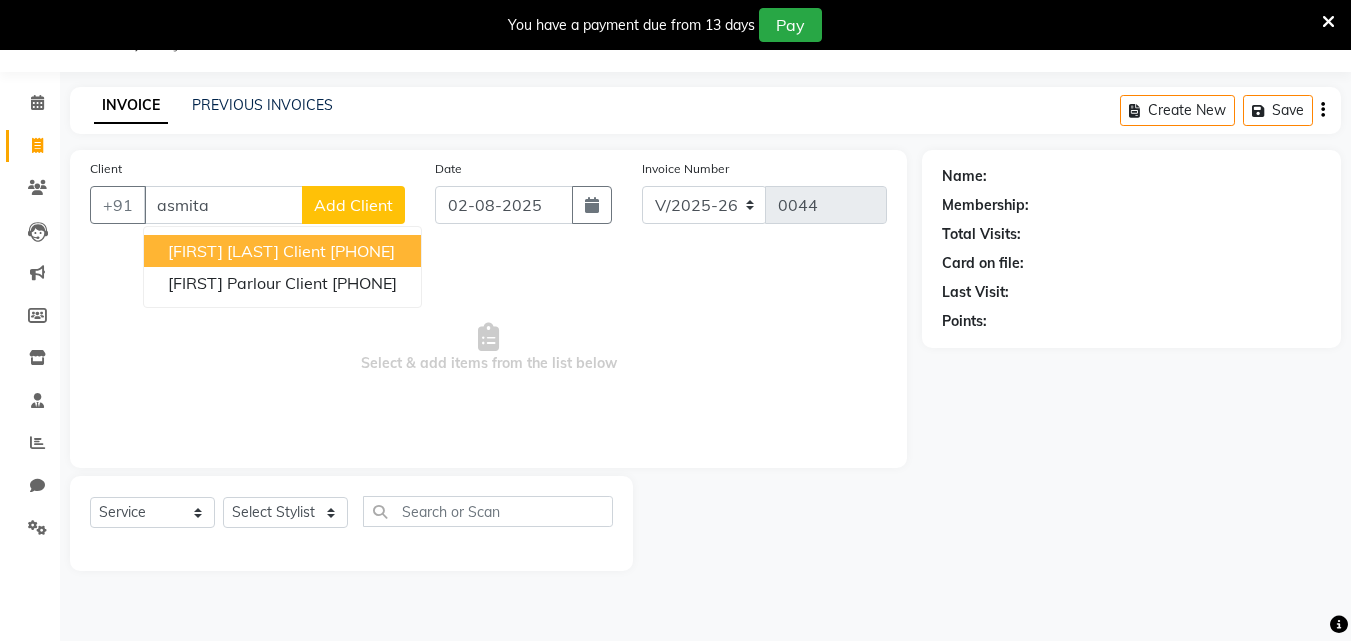 click on "[FIRST] [LAST] Client" at bounding box center [247, 251] 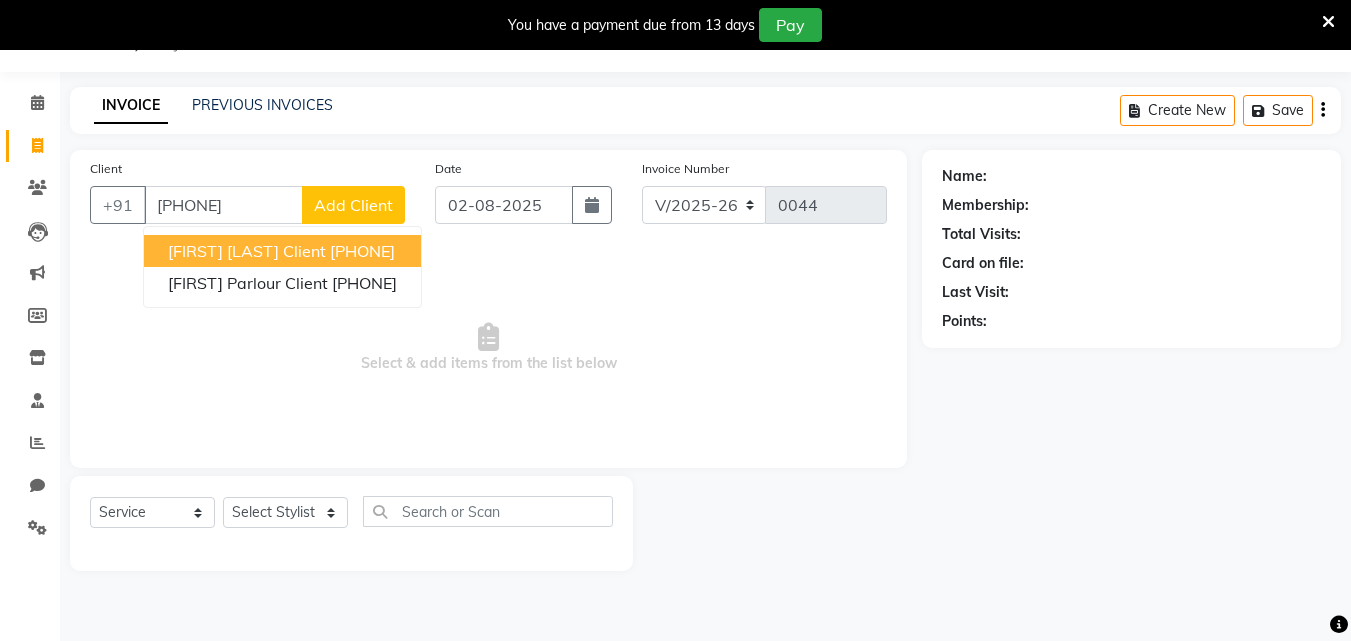 type on "[PHONE]" 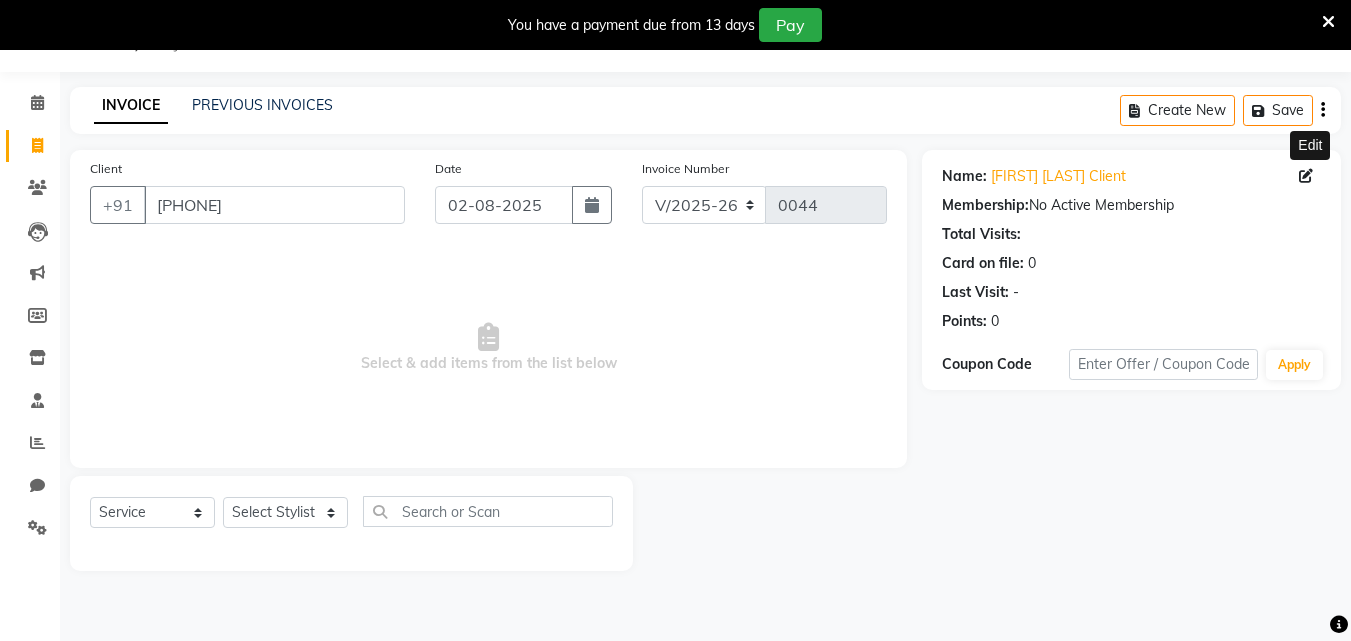 click 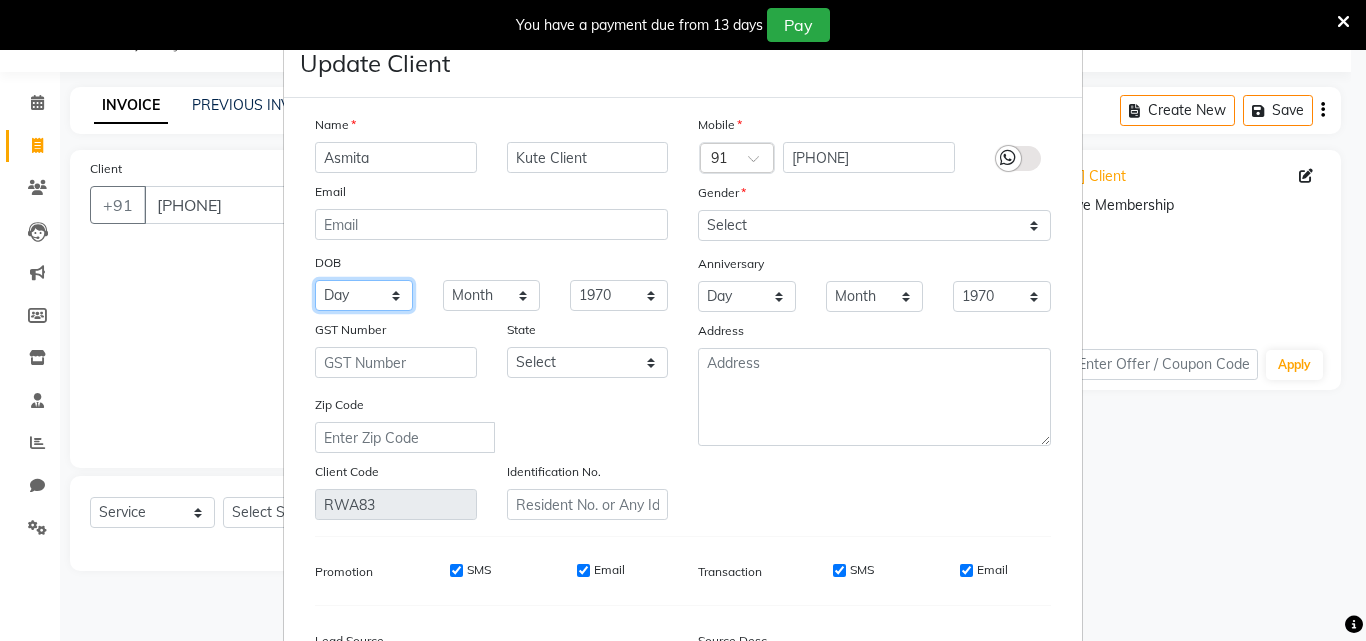 click on "Day 01 02 03 04 05 06 07 08 09 10 11 12 13 14 15 16 17 18 19 20 21 22 23 24 25 26 27 28 29 30 31" at bounding box center [364, 295] 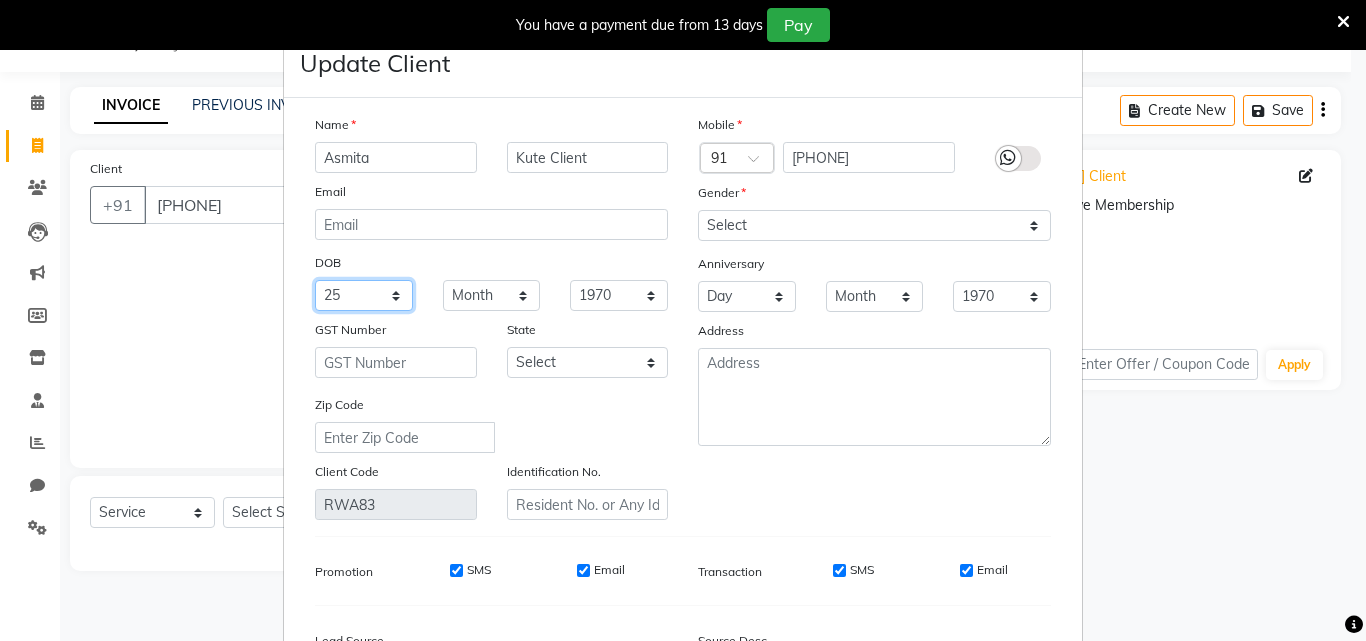 click on "Day 01 02 03 04 05 06 07 08 09 10 11 12 13 14 15 16 17 18 19 20 21 22 23 24 25 26 27 28 29 30 31" at bounding box center [364, 295] 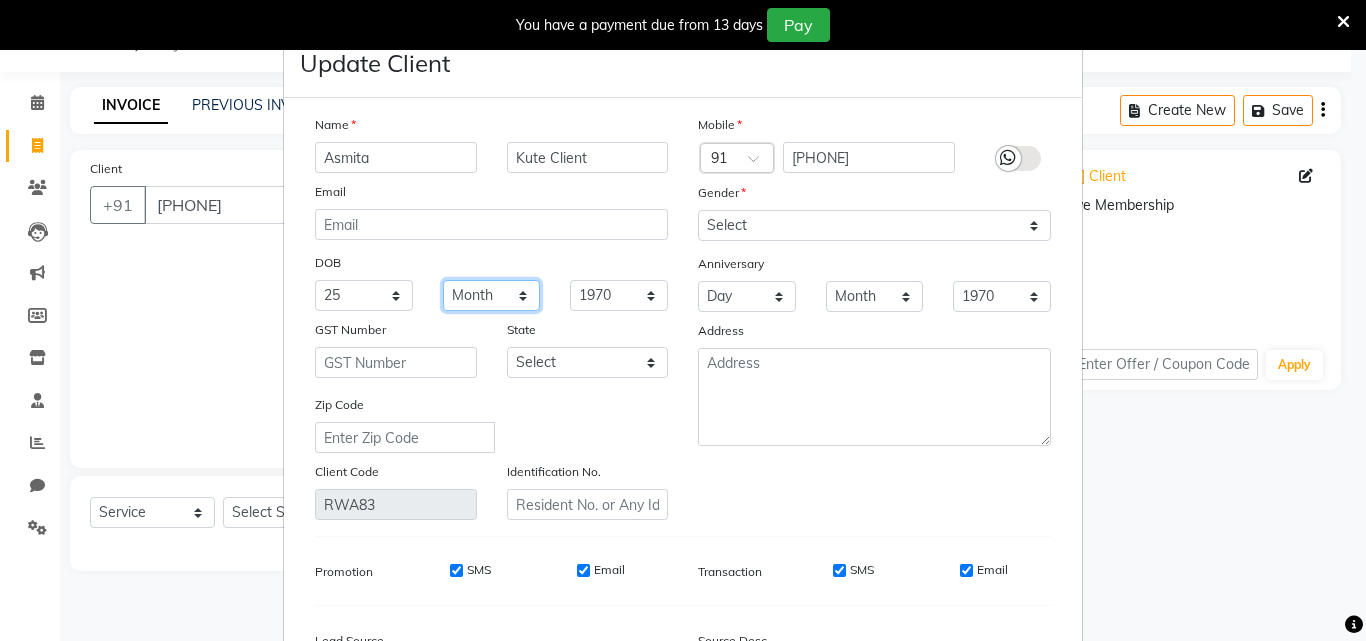 click on "Month January February March April May June July August September October November December" at bounding box center [492, 295] 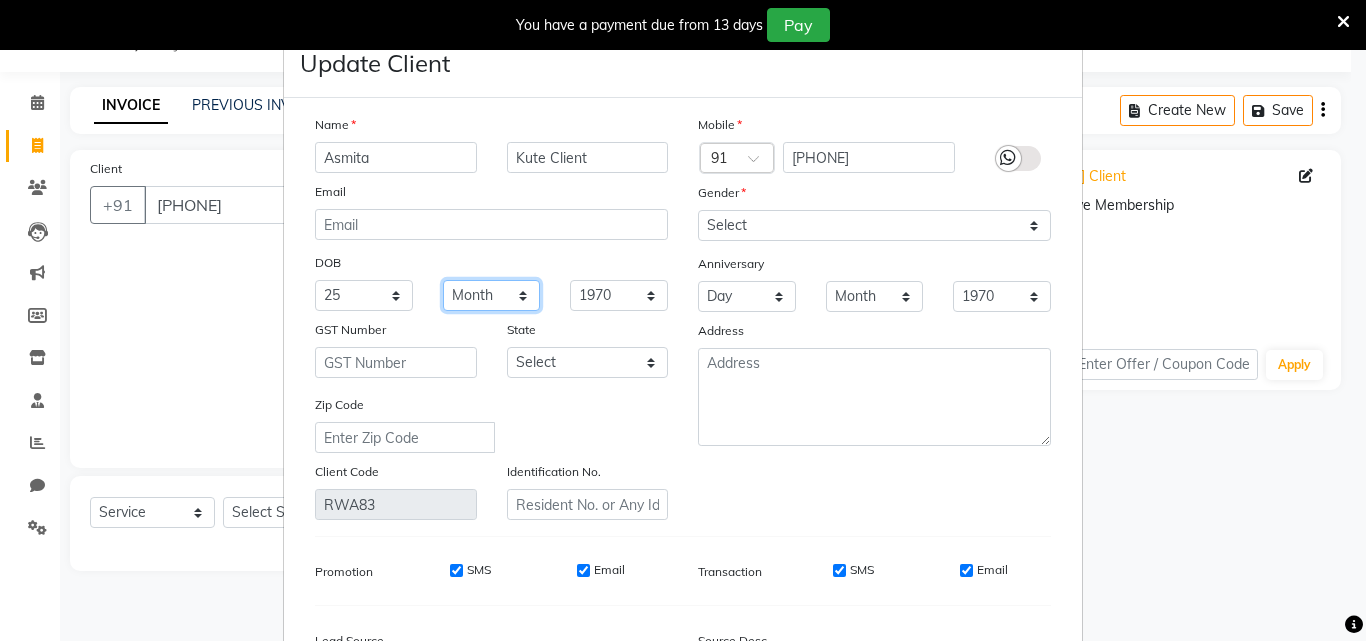 select on "07" 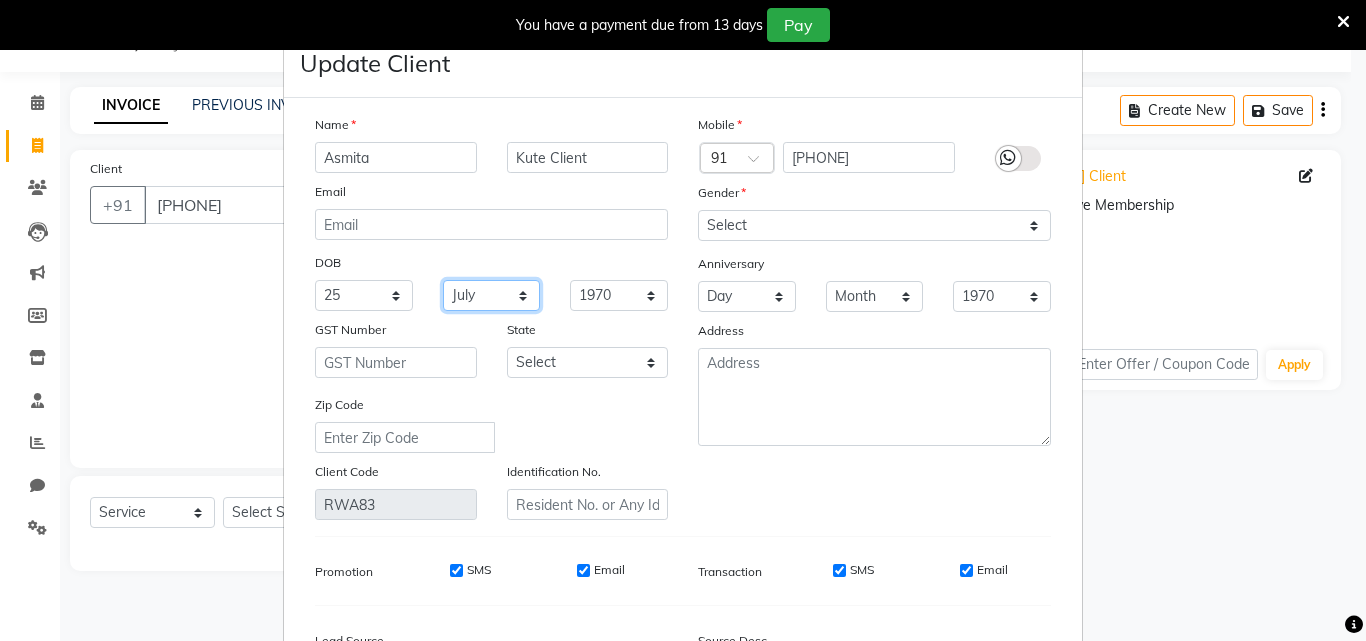 click on "Month January February March April May June July August September October November December" at bounding box center [492, 295] 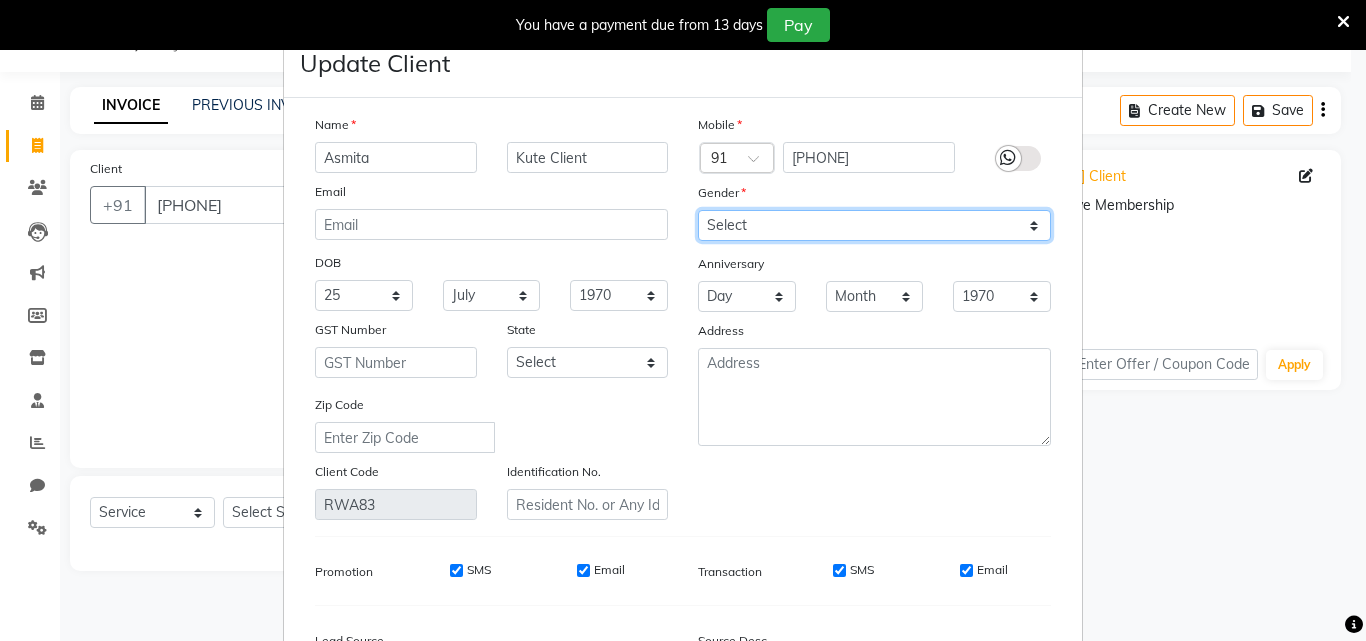 click on "Select Male Female Other Prefer Not To Say" at bounding box center [874, 225] 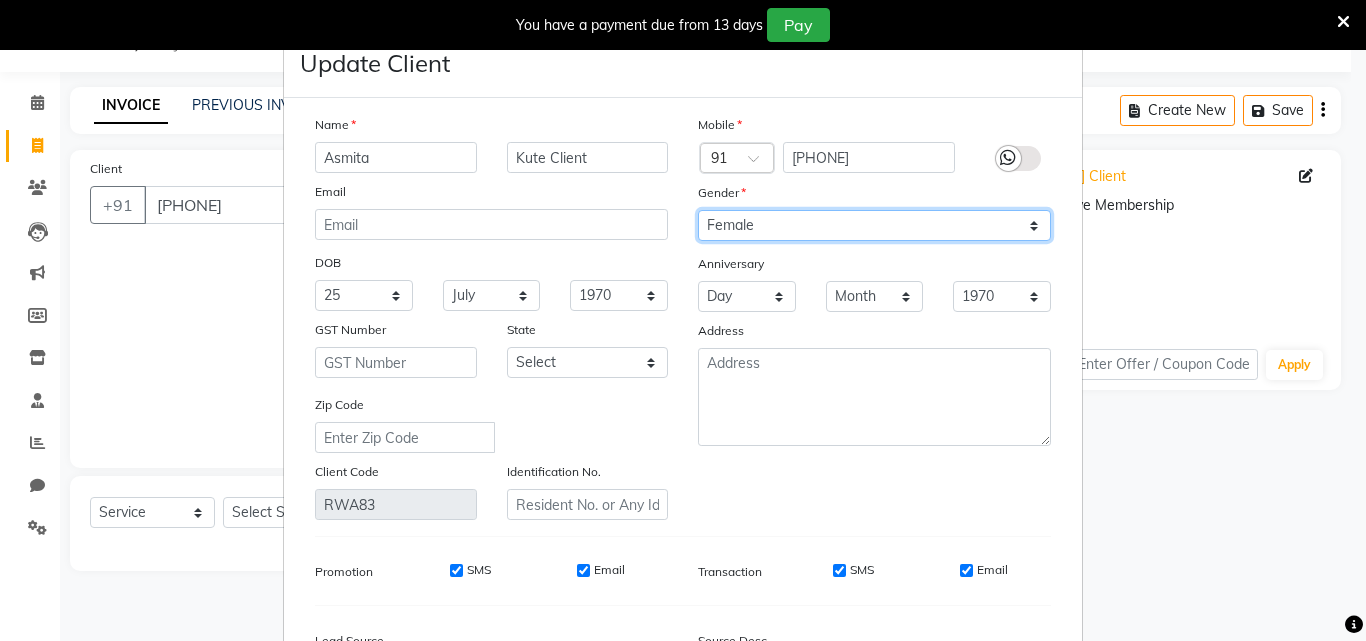 click on "Select Male Female Other Prefer Not To Say" at bounding box center [874, 225] 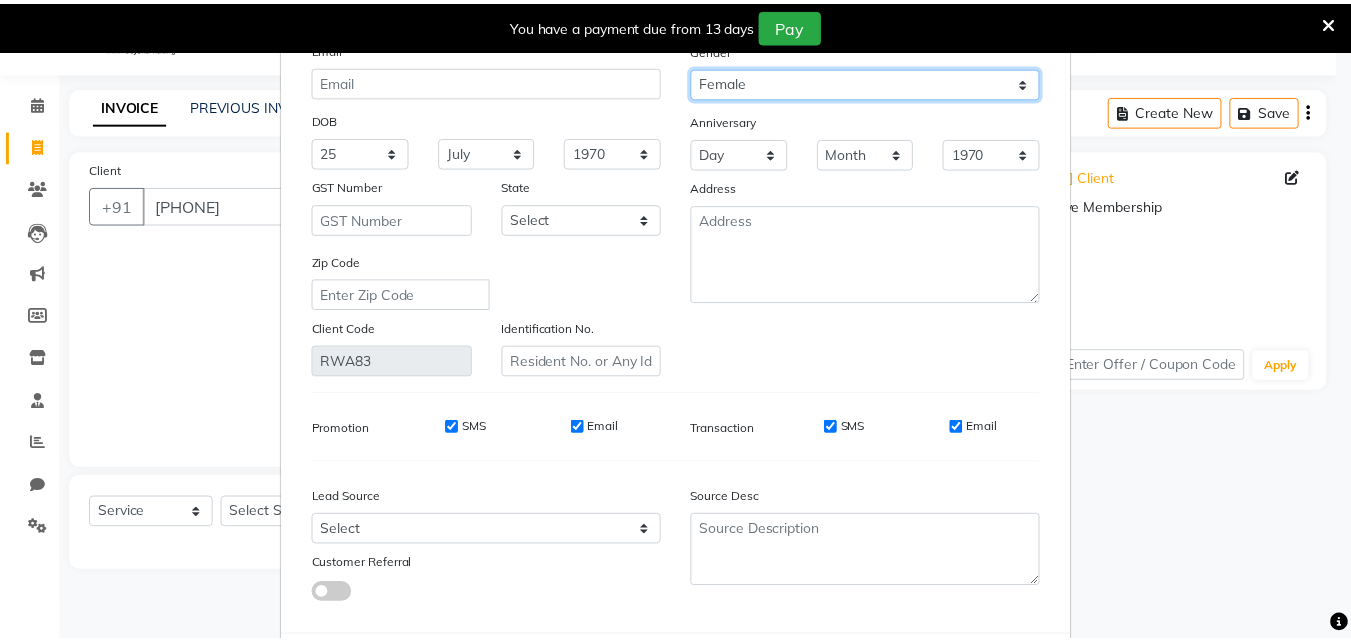 scroll, scrollTop: 246, scrollLeft: 0, axis: vertical 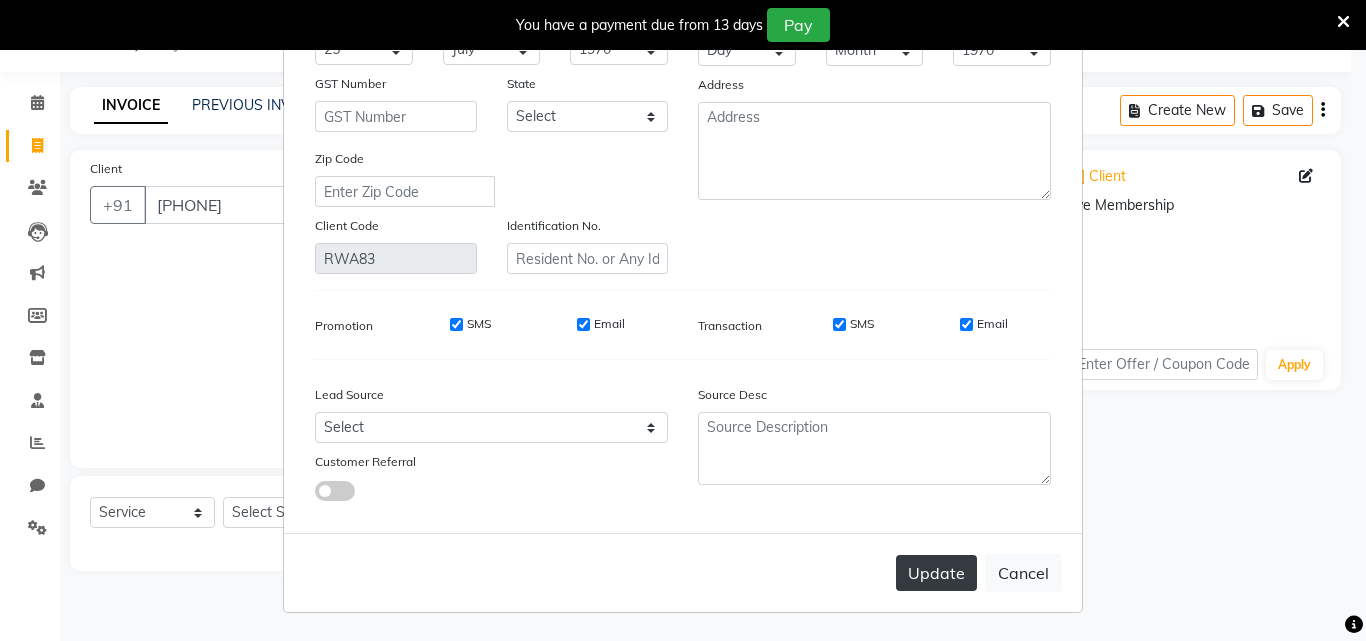 click on "Update" at bounding box center (936, 573) 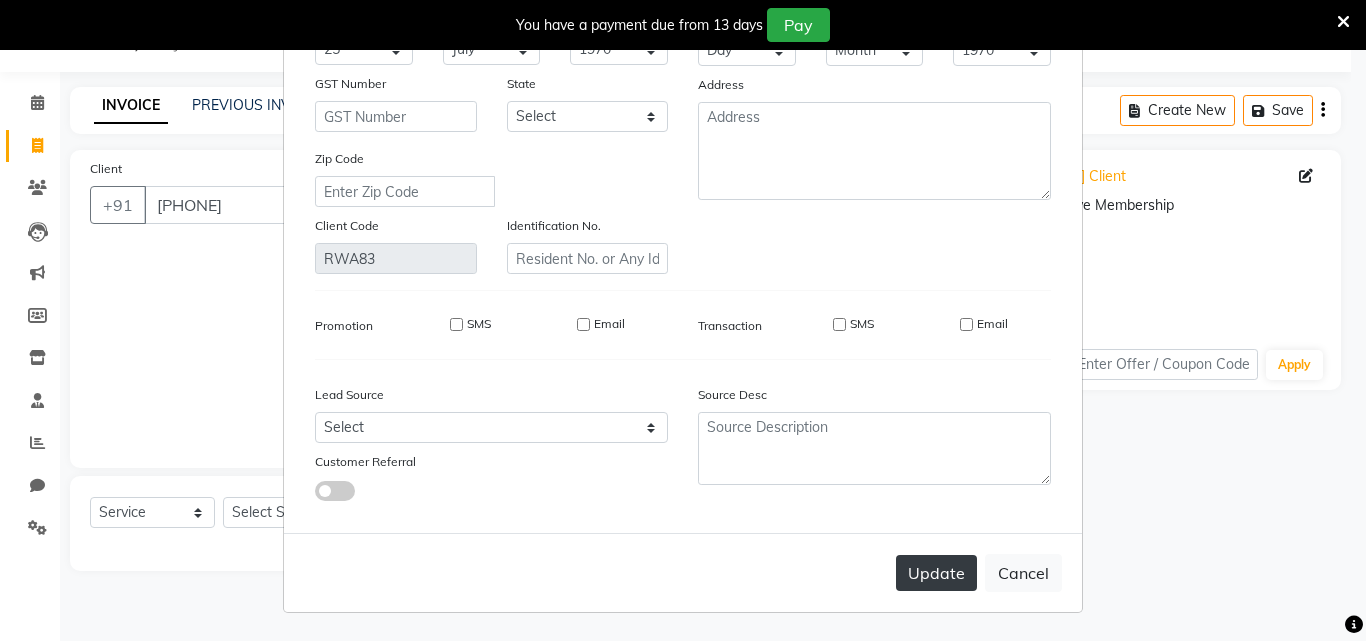 type 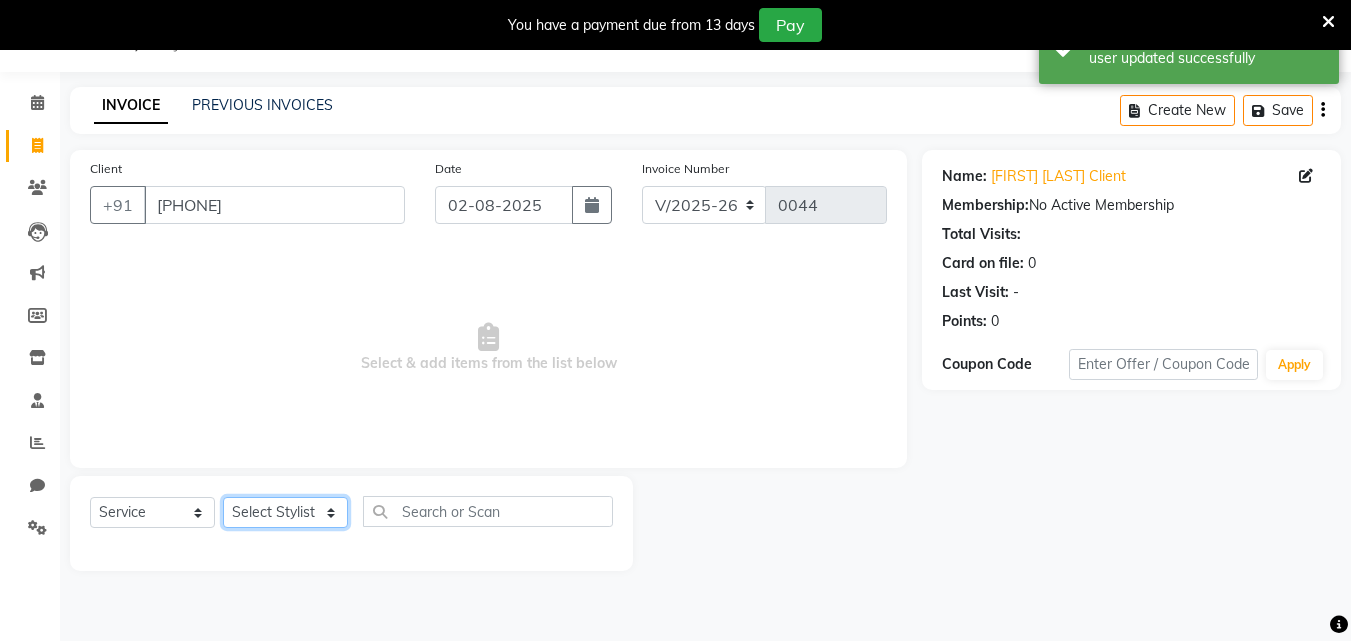 click on "Select Stylist Bhavana Riya Rupali Supriya" 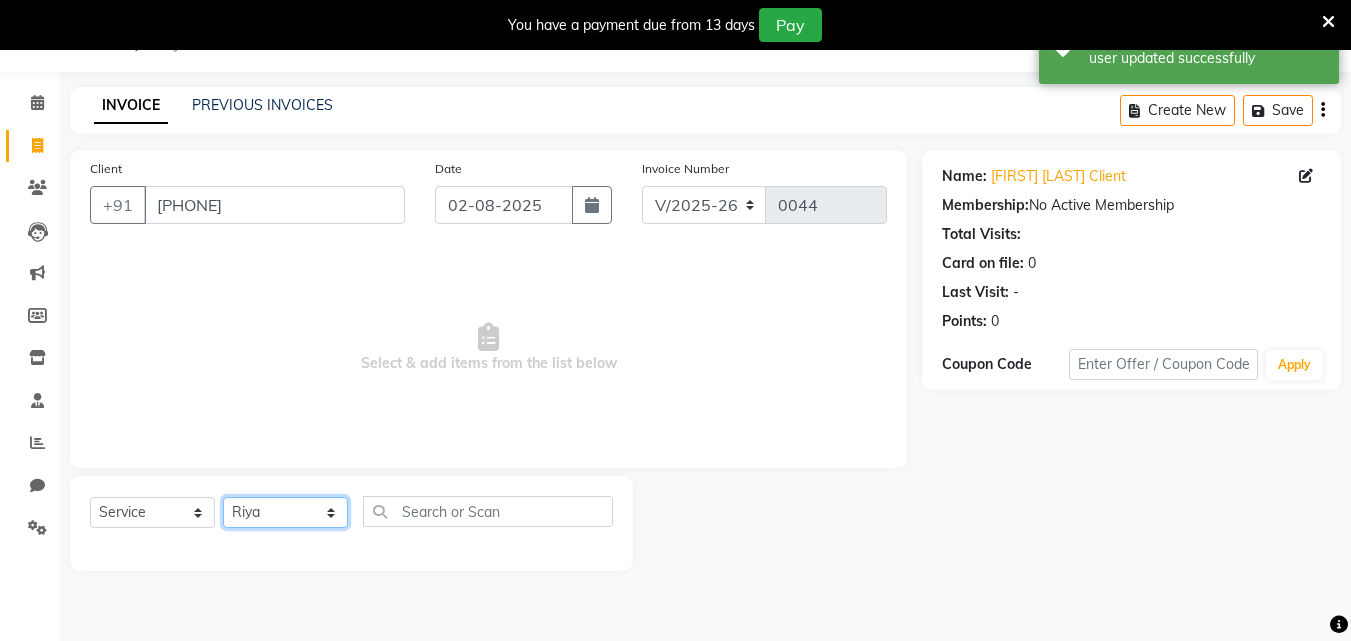 click on "Select Stylist Bhavana Riya Rupali Supriya" 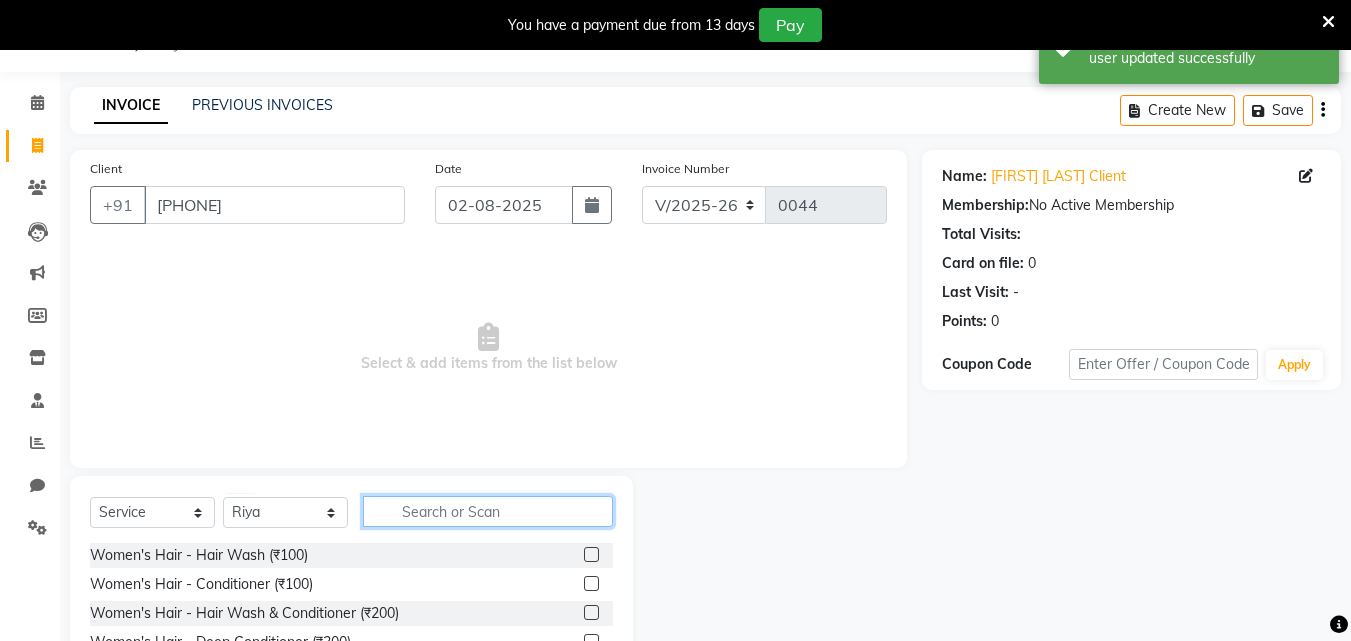 click 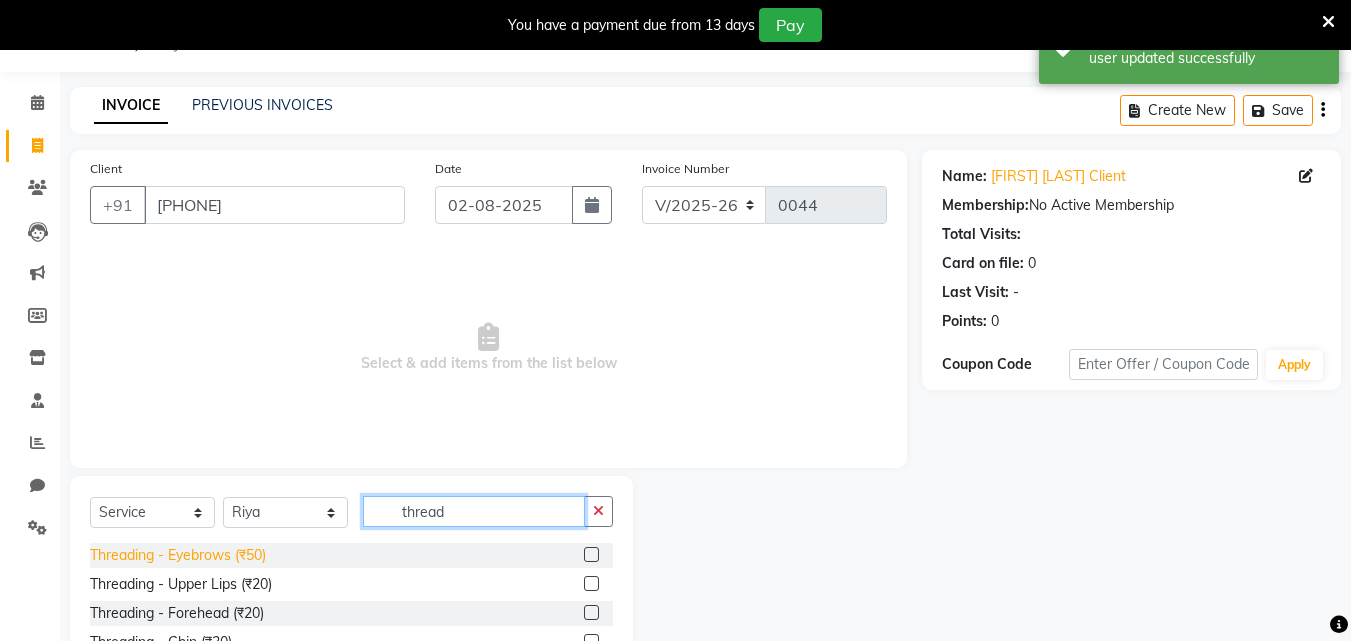 type on "thread" 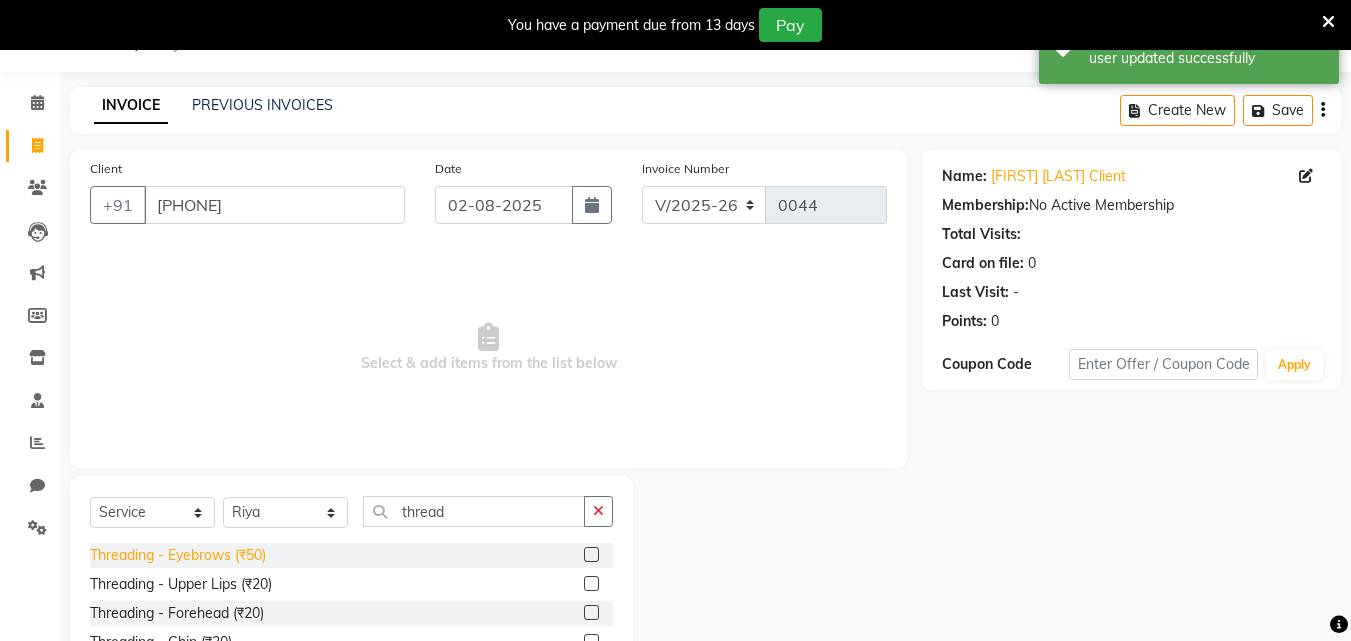click on "Threading - Eyebrows (₹50)" 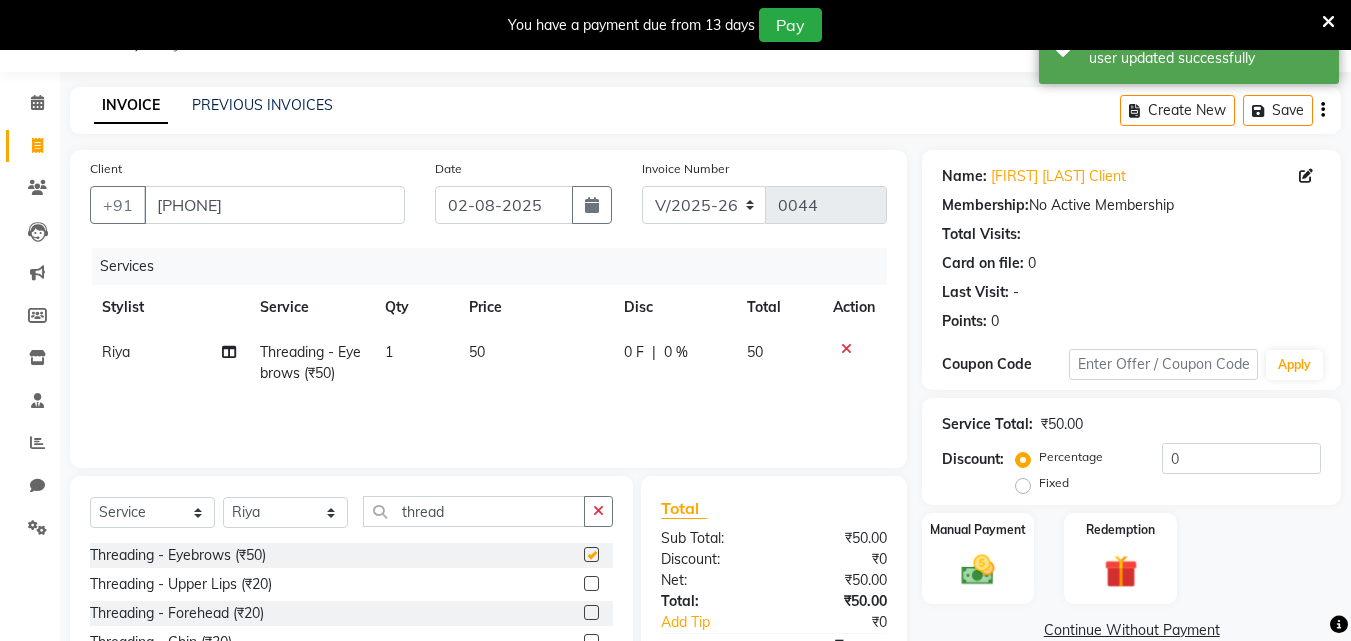 checkbox on "false" 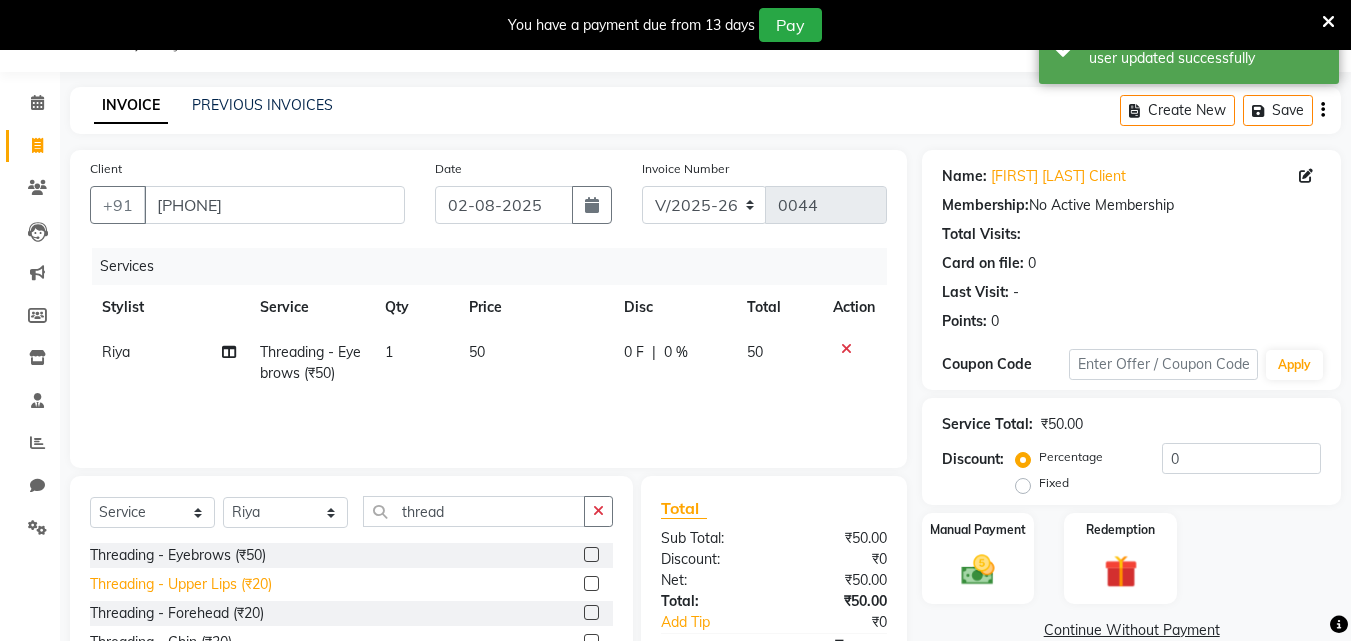 click on "Threading - Upper Lips (₹20)" 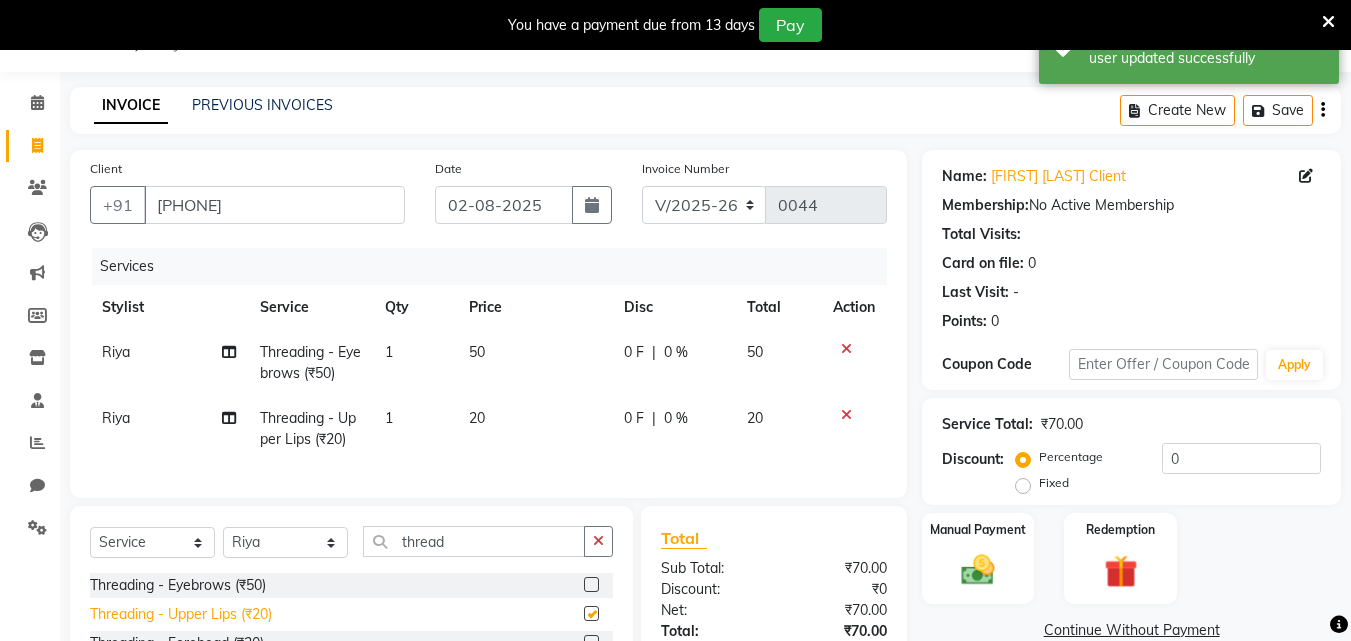 checkbox on "false" 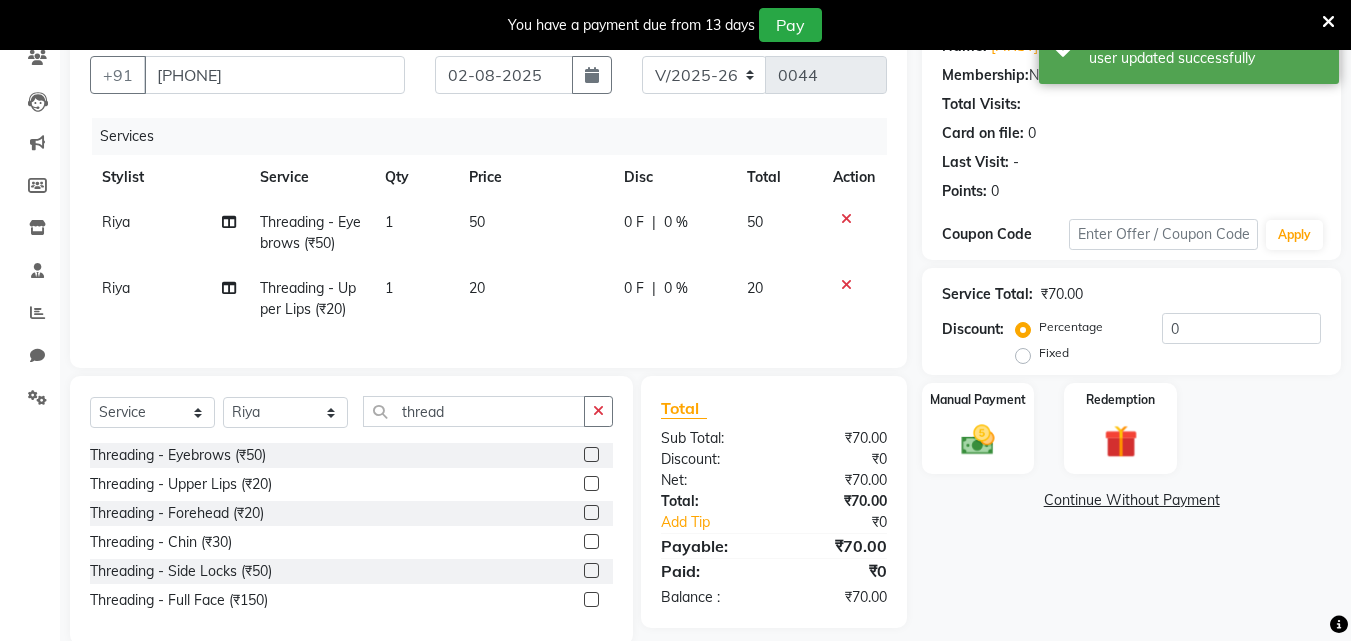 scroll, scrollTop: 229, scrollLeft: 0, axis: vertical 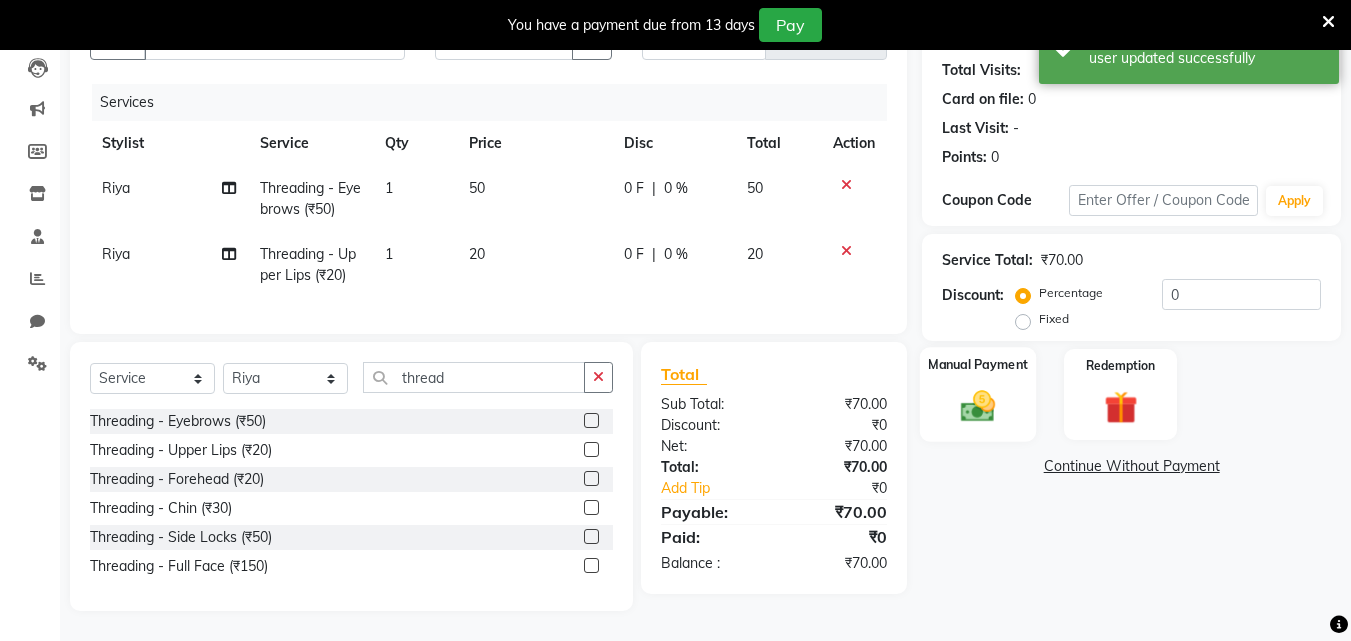 click 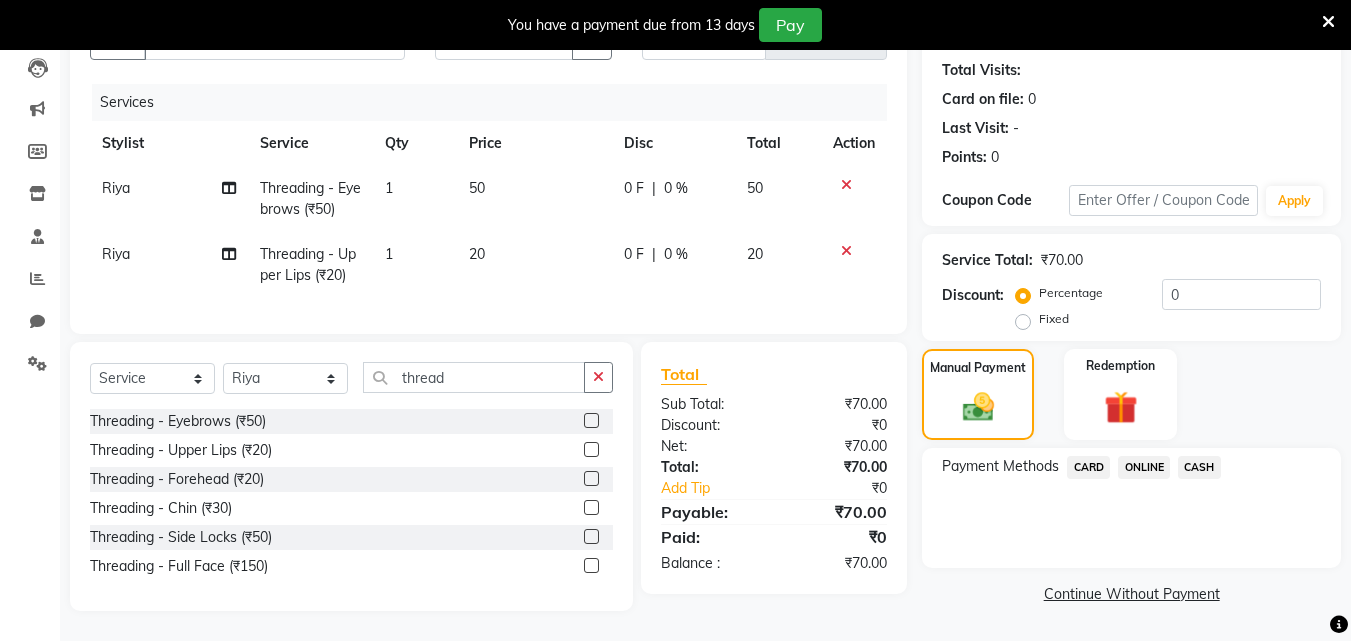 click on "ONLINE" 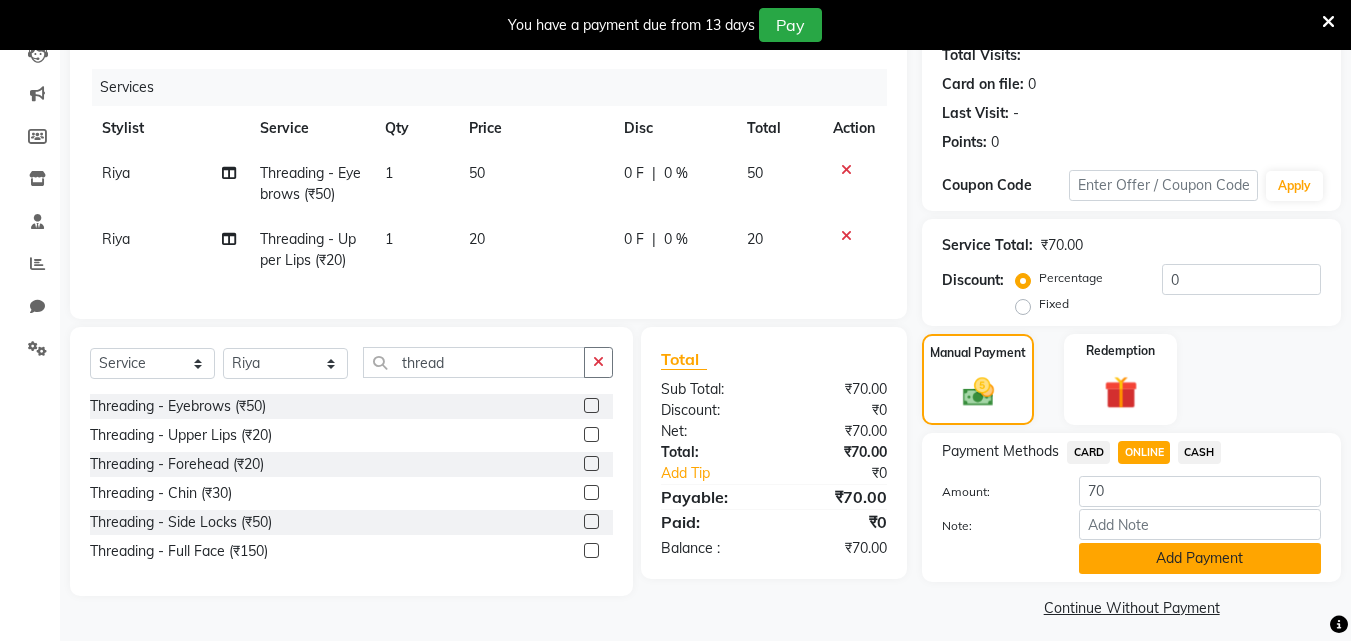 click on "Add Payment" 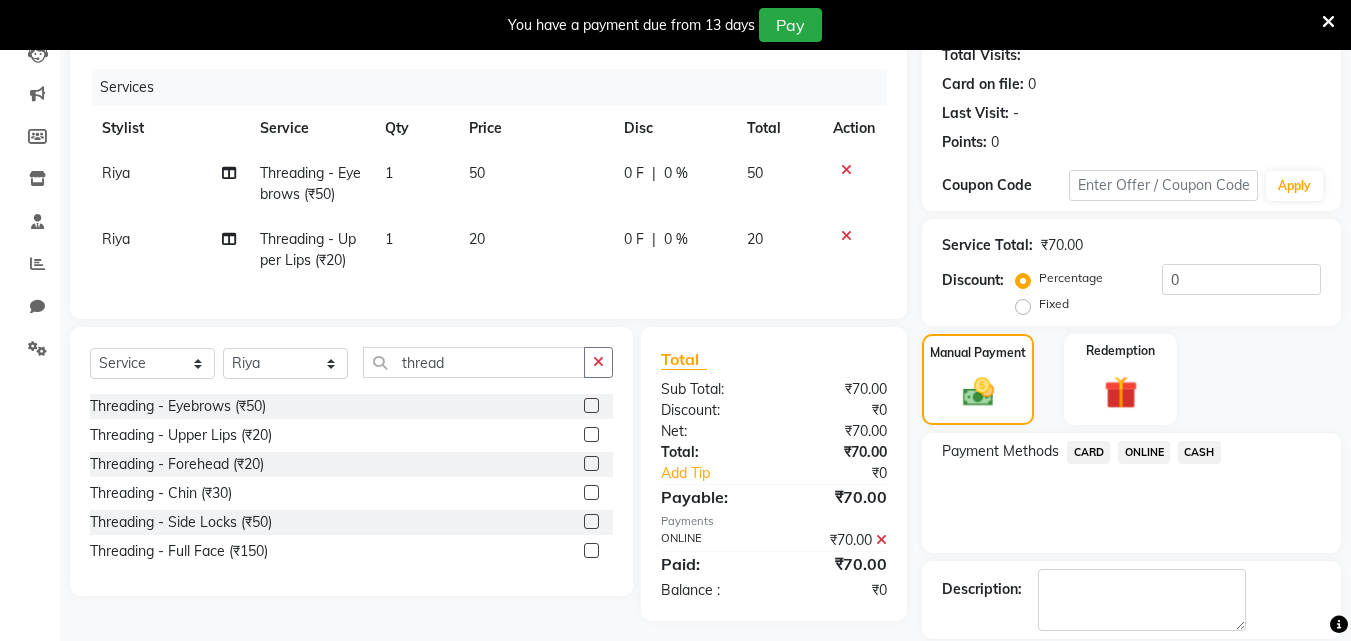 scroll, scrollTop: 325, scrollLeft: 0, axis: vertical 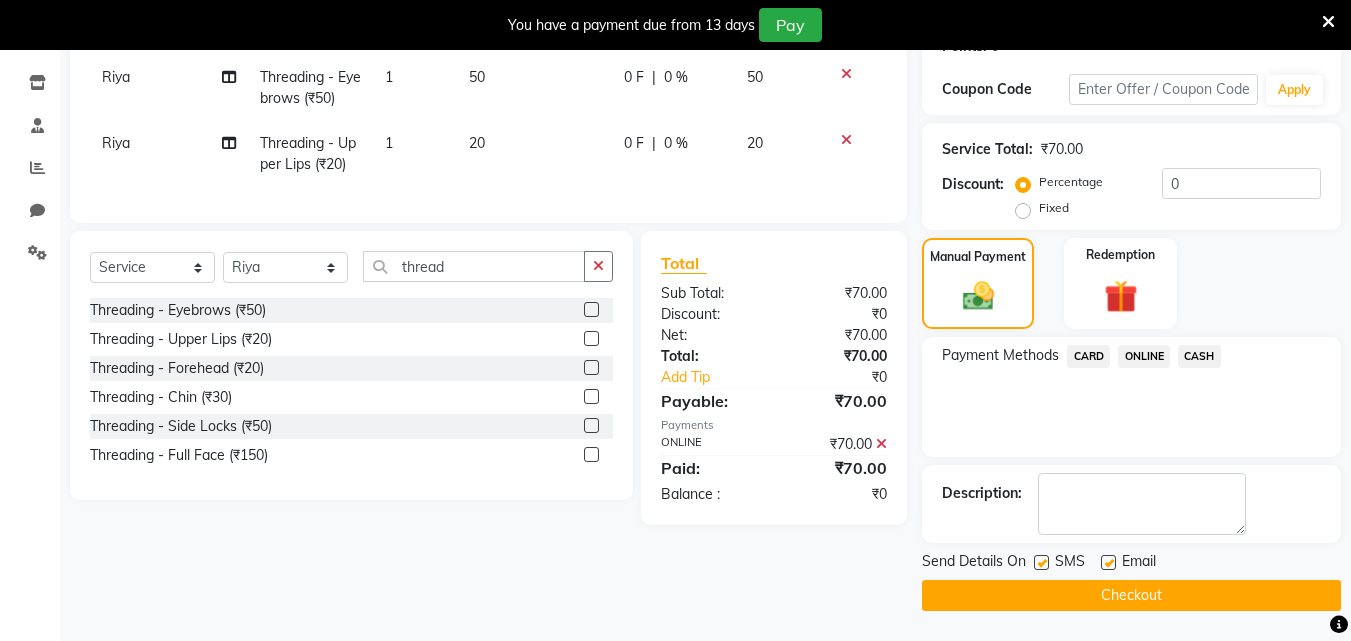 click on "Checkout" 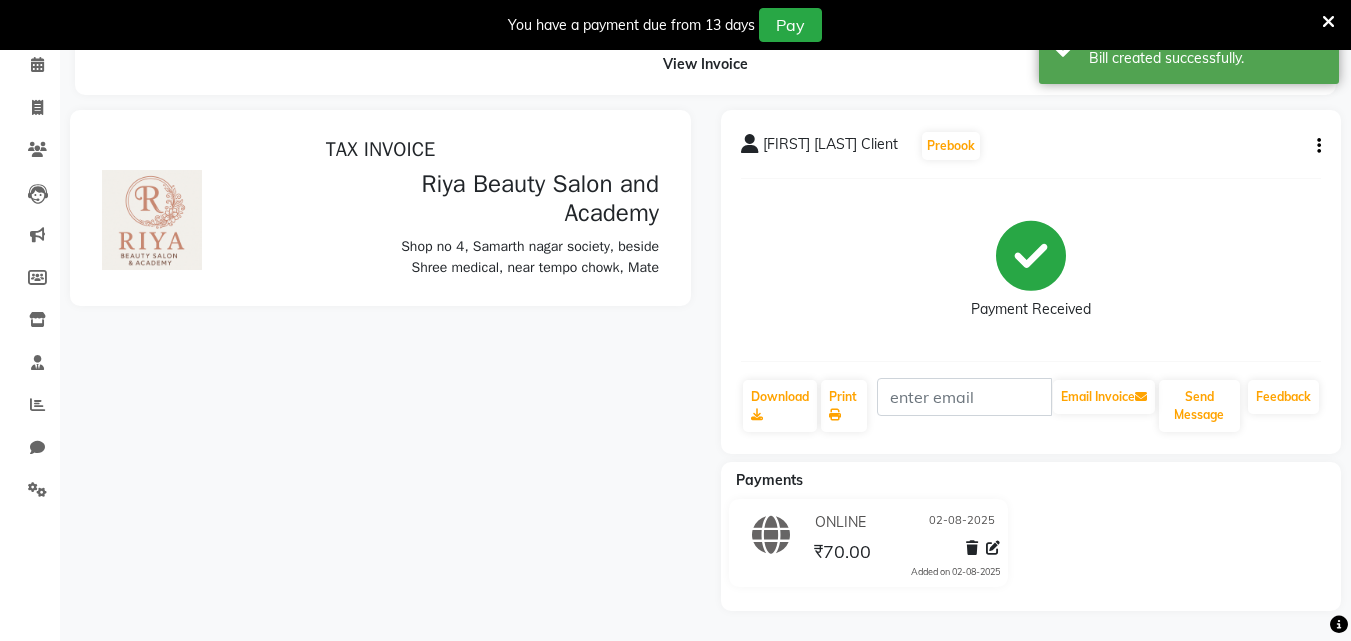 scroll, scrollTop: 0, scrollLeft: 0, axis: both 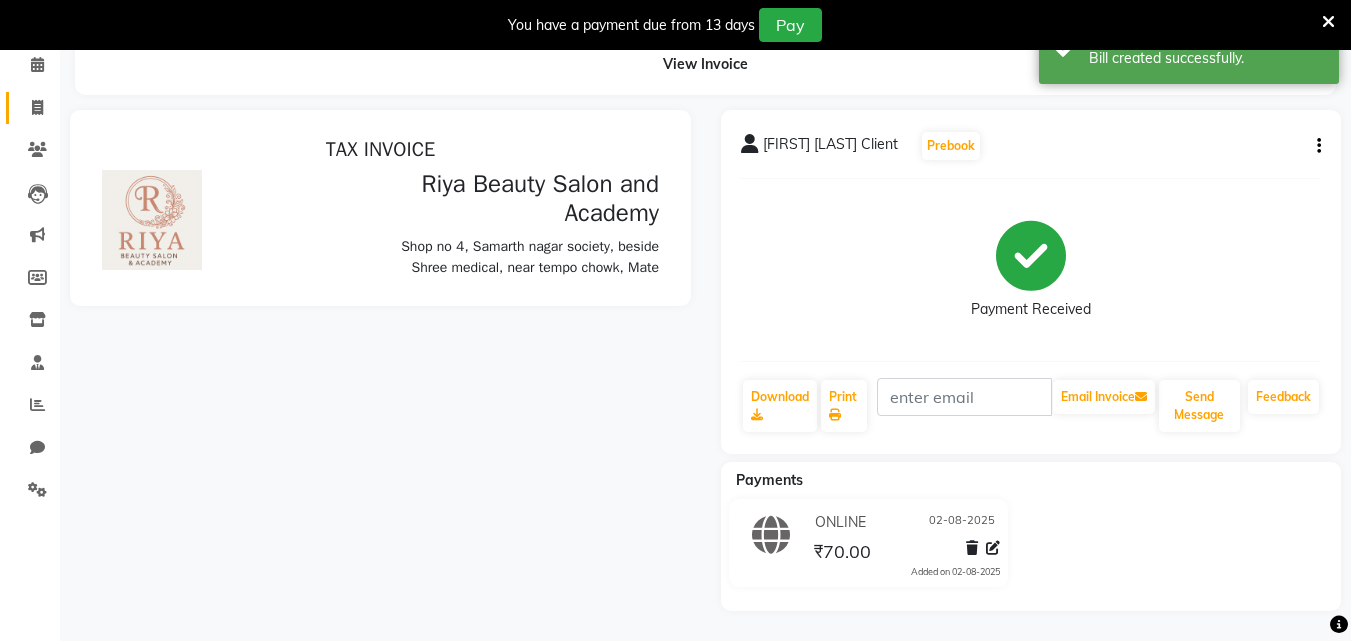 click on "Invoice" 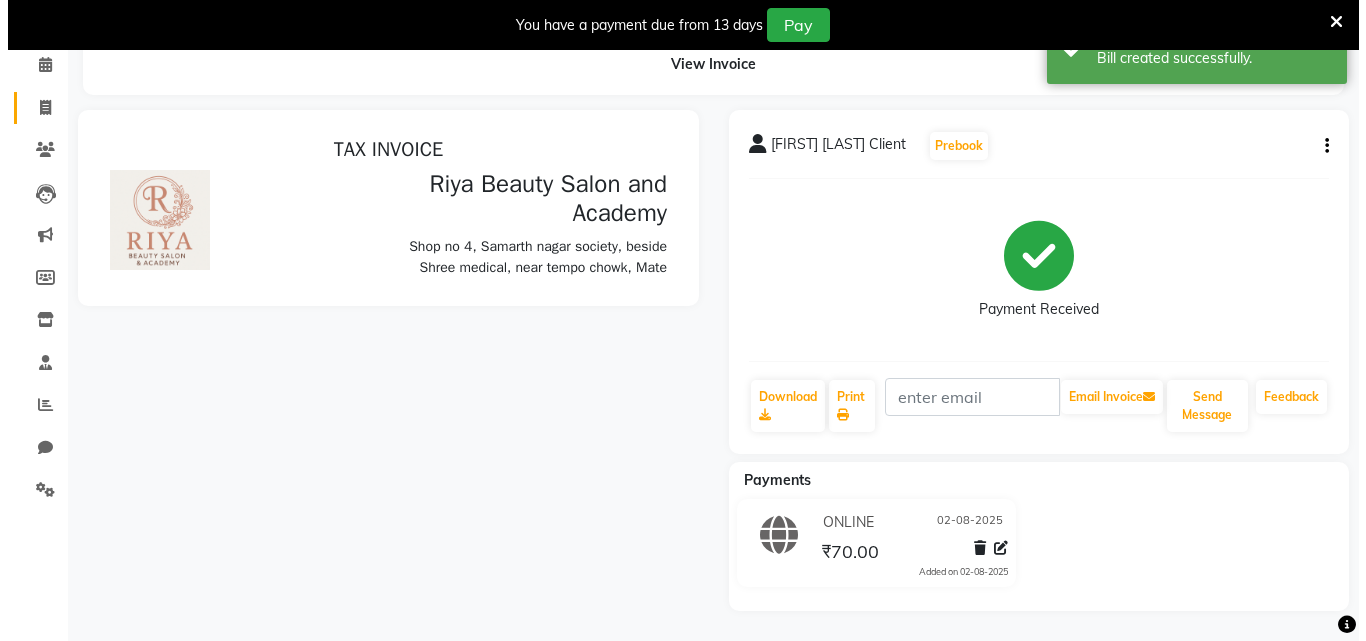 scroll, scrollTop: 50, scrollLeft: 0, axis: vertical 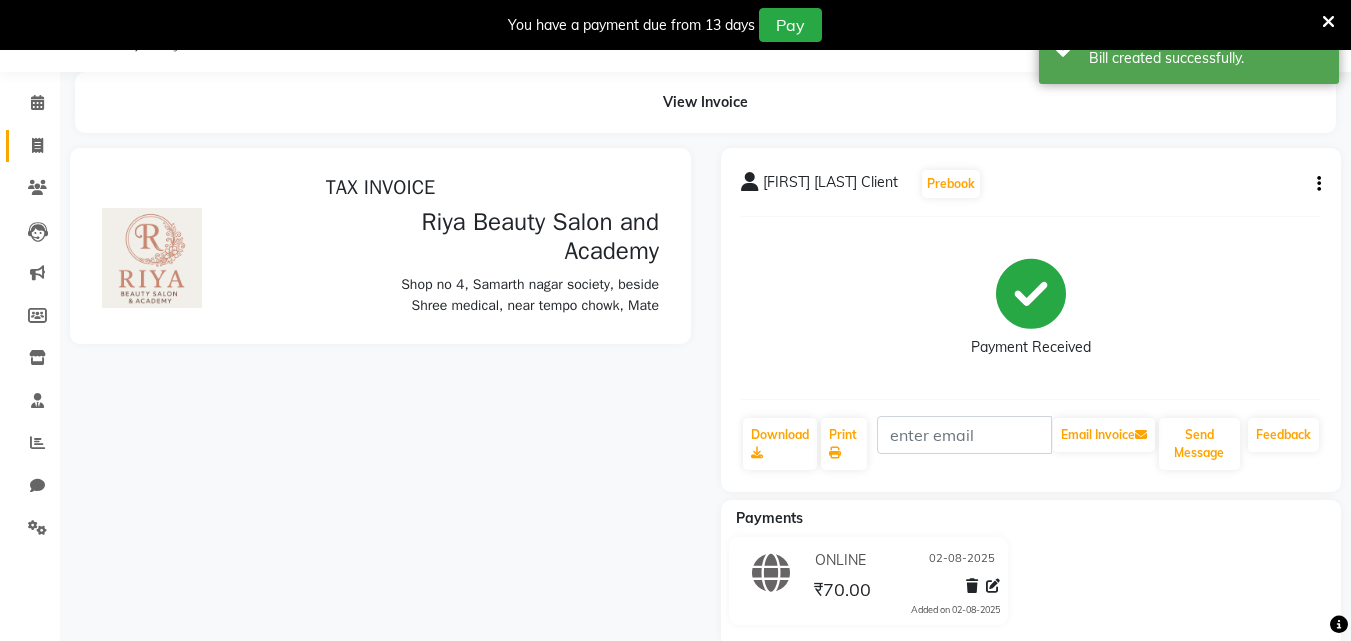 select on "8620" 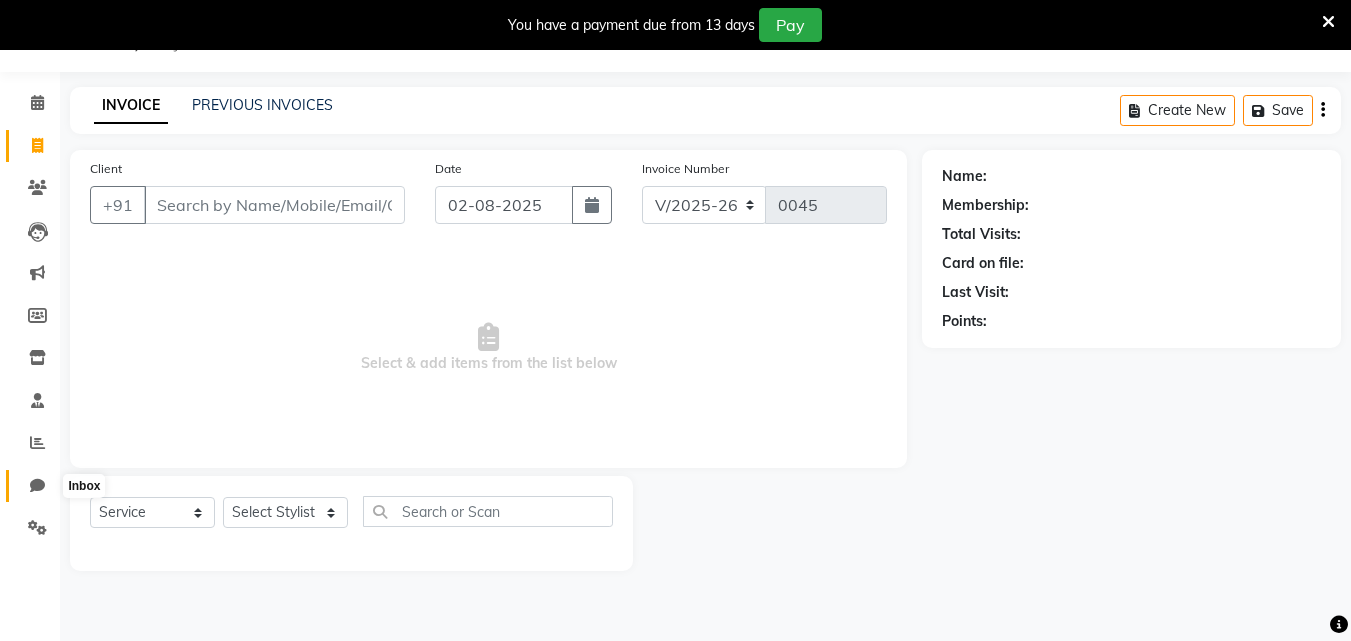 click 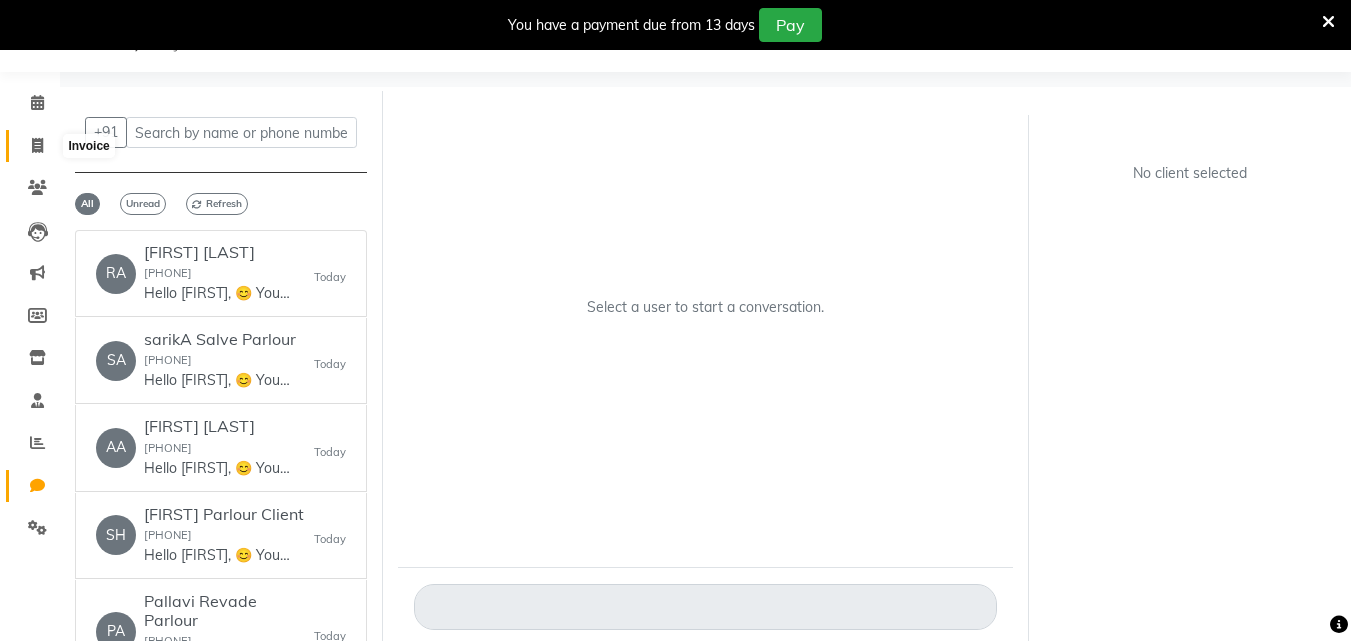 click 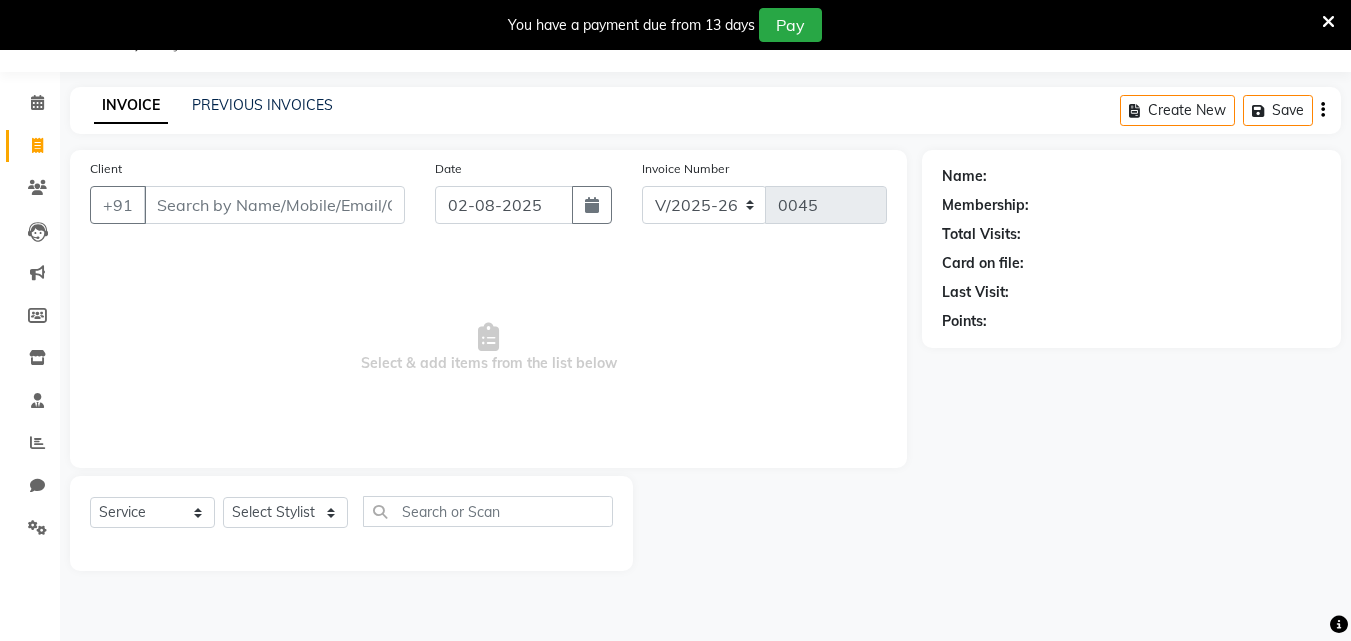 click on "Client" at bounding box center (274, 205) 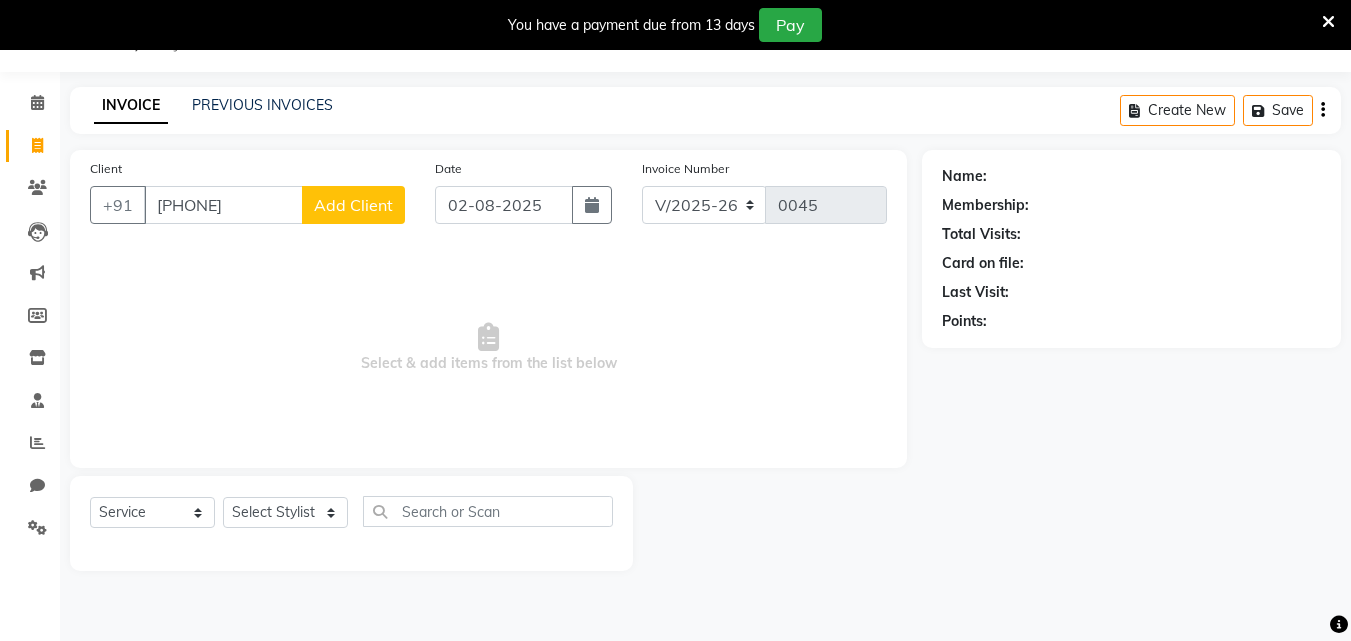 type on "[PHONE]" 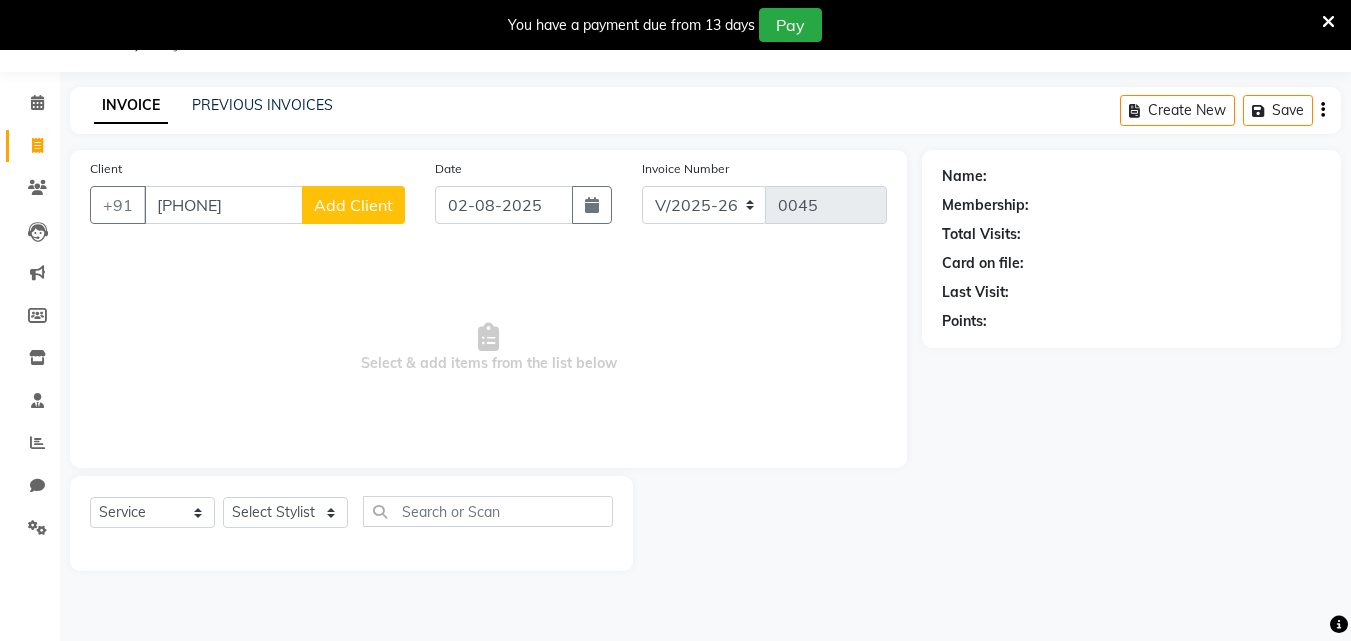 click on "Add Client" 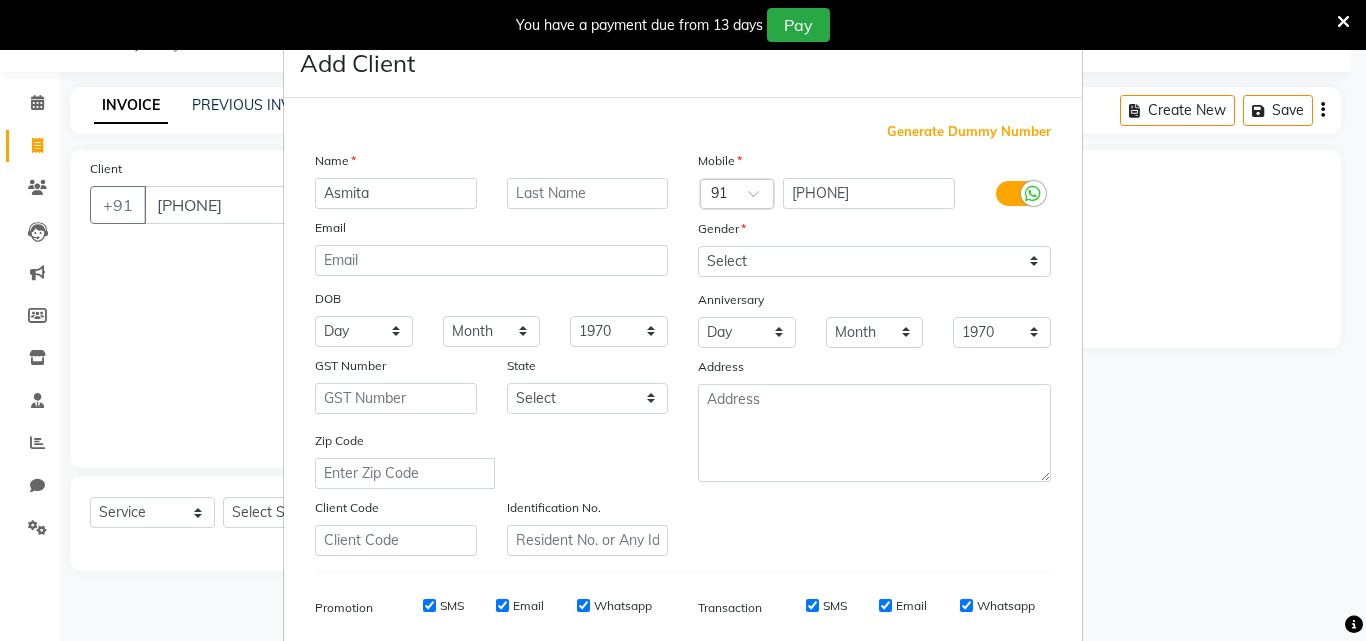 type on "Asmita" 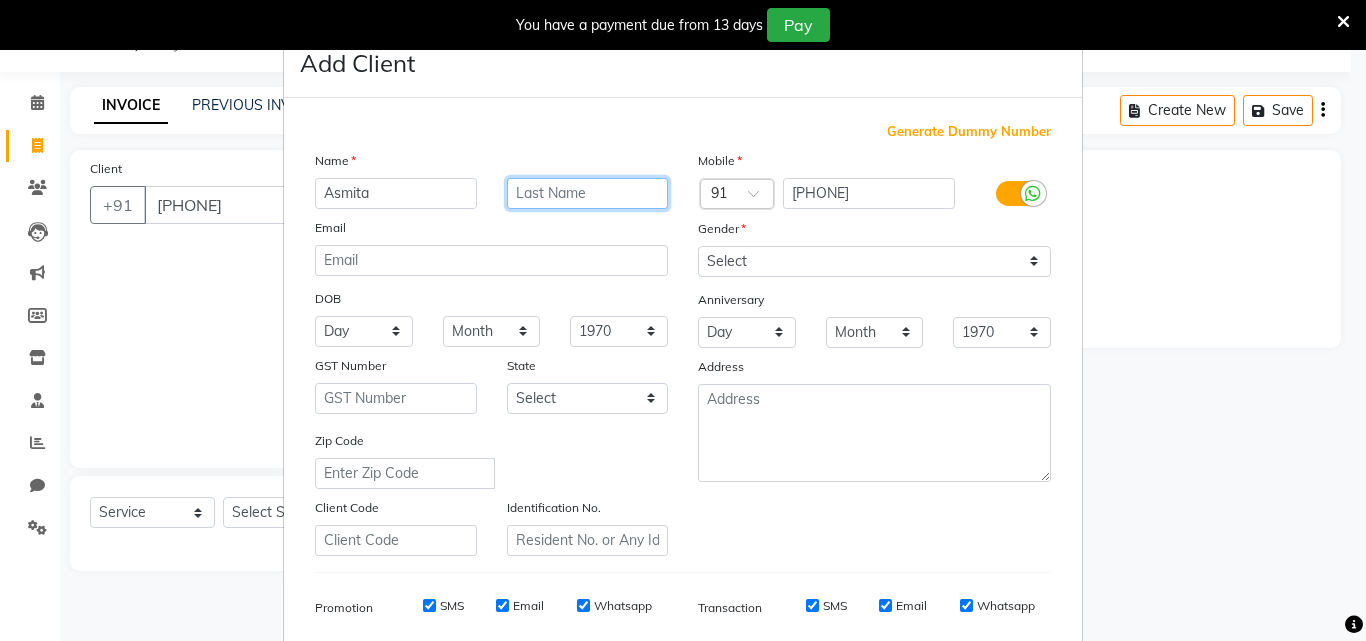 click at bounding box center [588, 193] 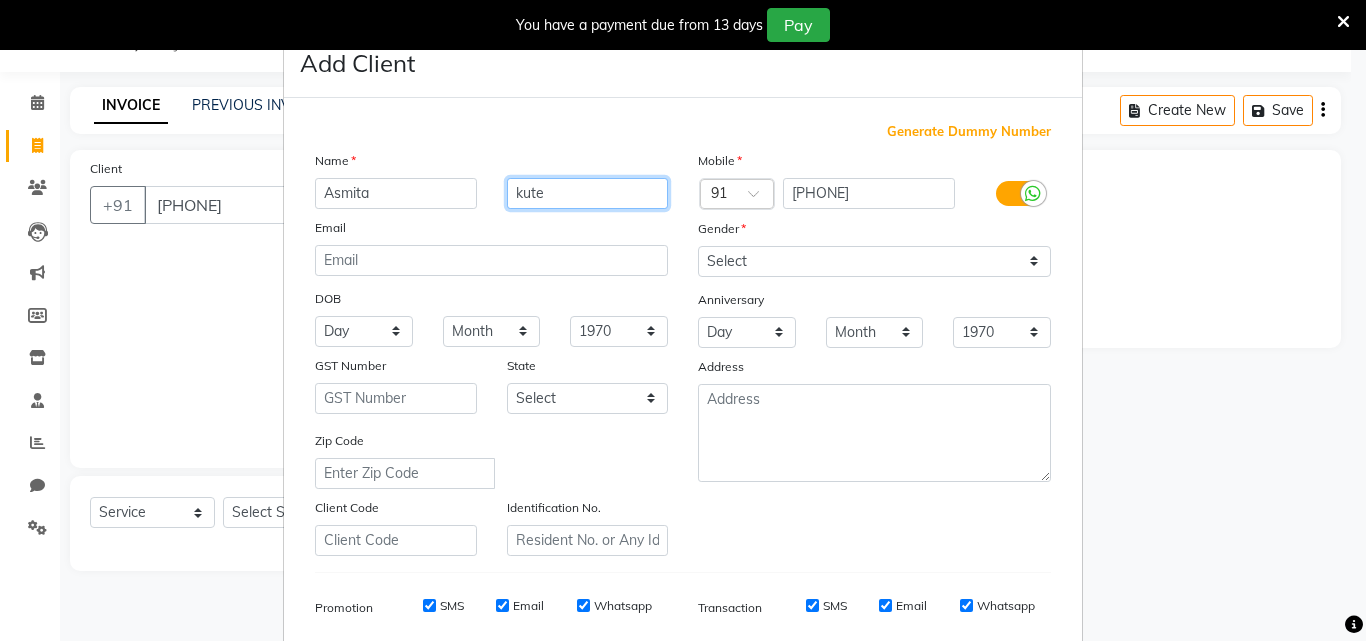 type on "kute" 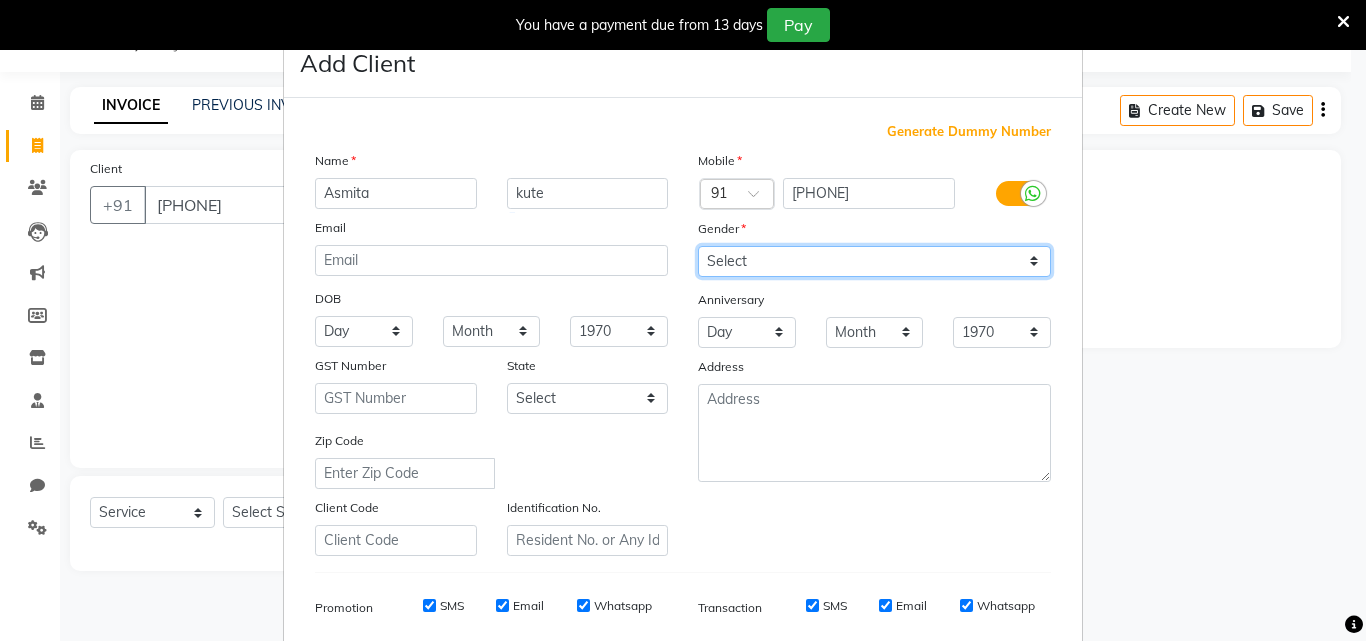 click on "Select Male Female Other Prefer Not To Say" at bounding box center [874, 261] 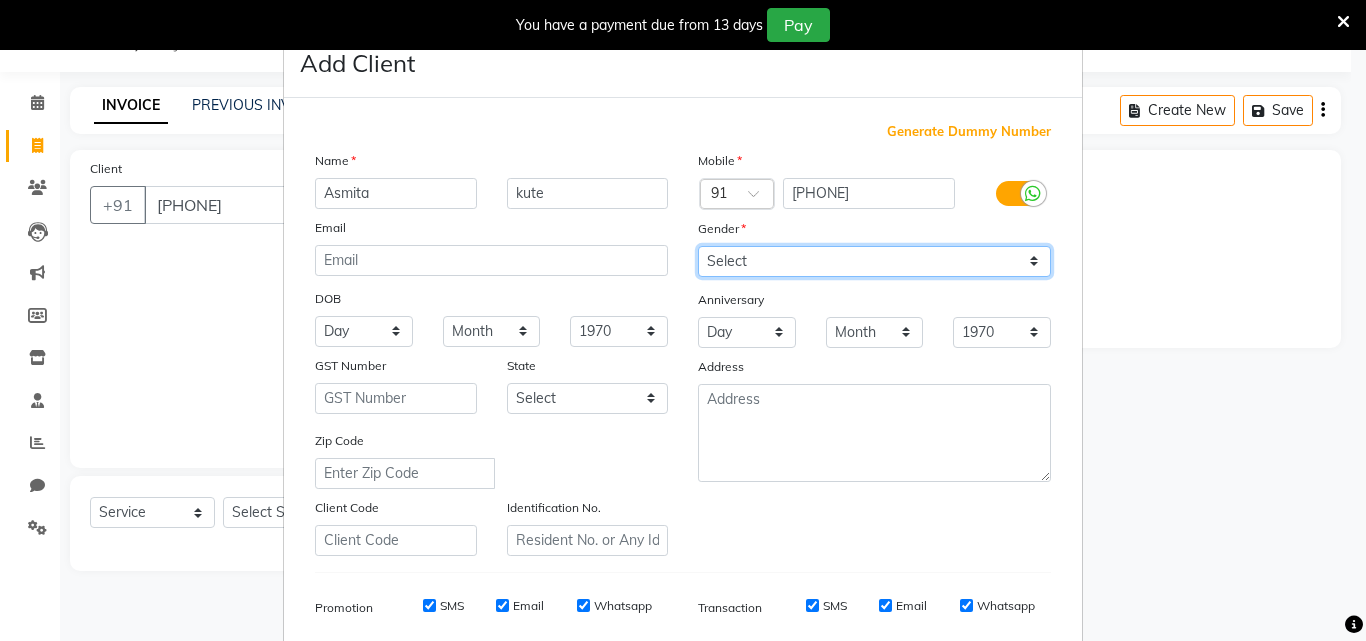 select on "female" 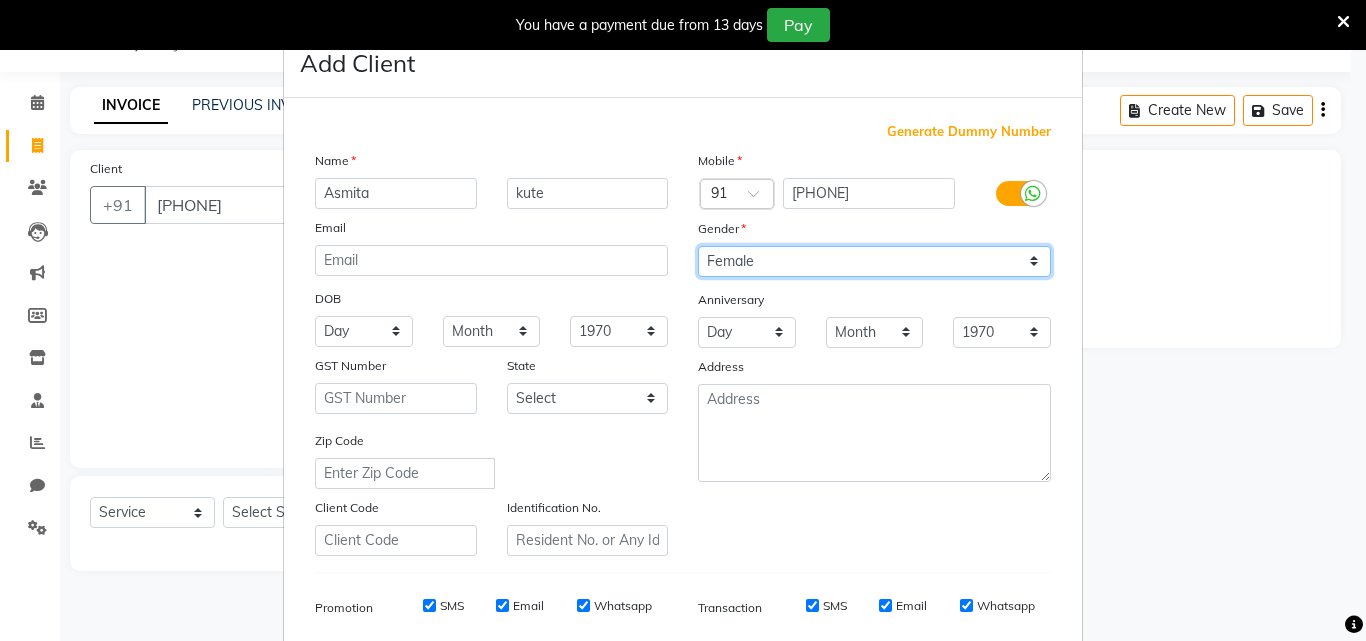 click on "Select Male Female Other Prefer Not To Say" at bounding box center [874, 261] 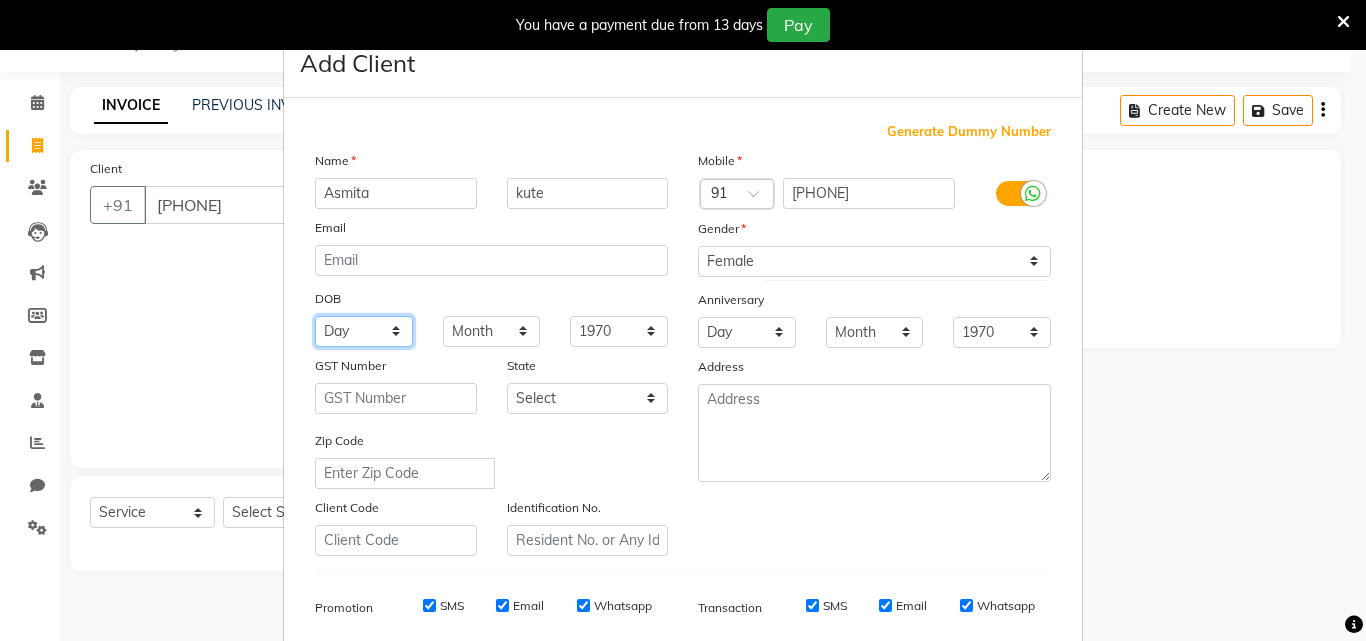 click on "Day 01 02 03 04 05 06 07 08 09 10 11 12 13 14 15 16 17 18 19 20 21 22 23 24 25 26 27 28 29 30 31" at bounding box center [364, 331] 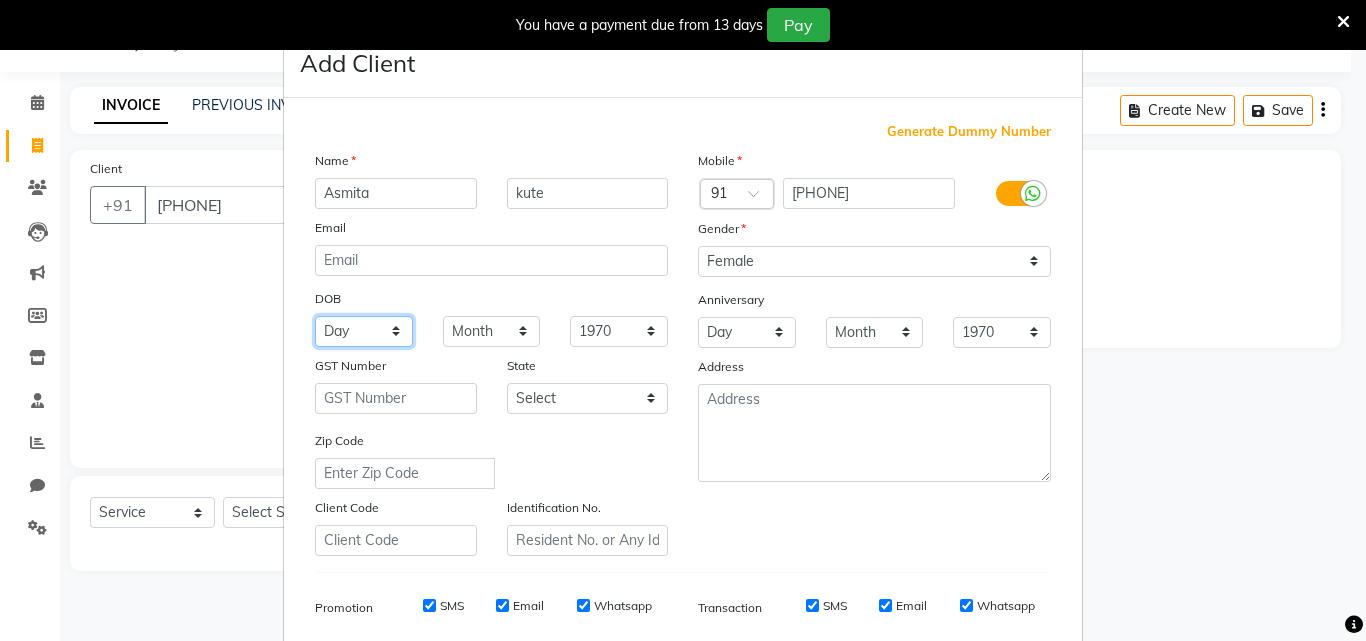select on "25" 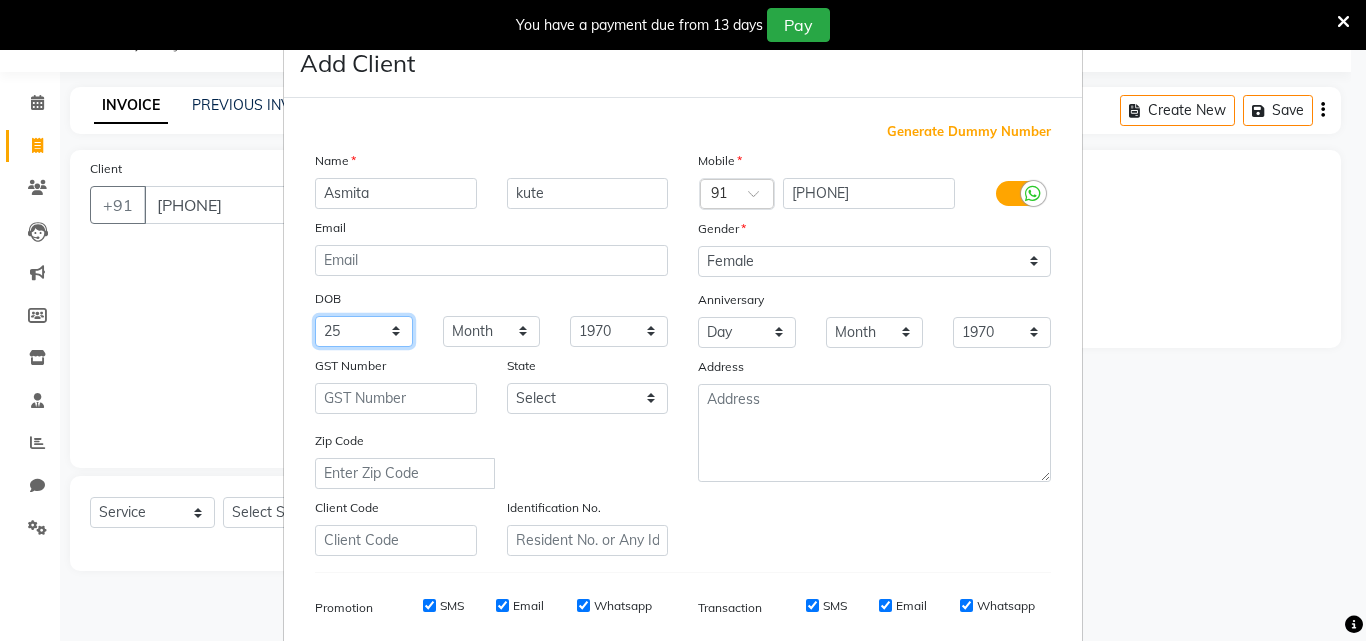click on "Day 01 02 03 04 05 06 07 08 09 10 11 12 13 14 15 16 17 18 19 20 21 22 23 24 25 26 27 28 29 30 31" at bounding box center [364, 331] 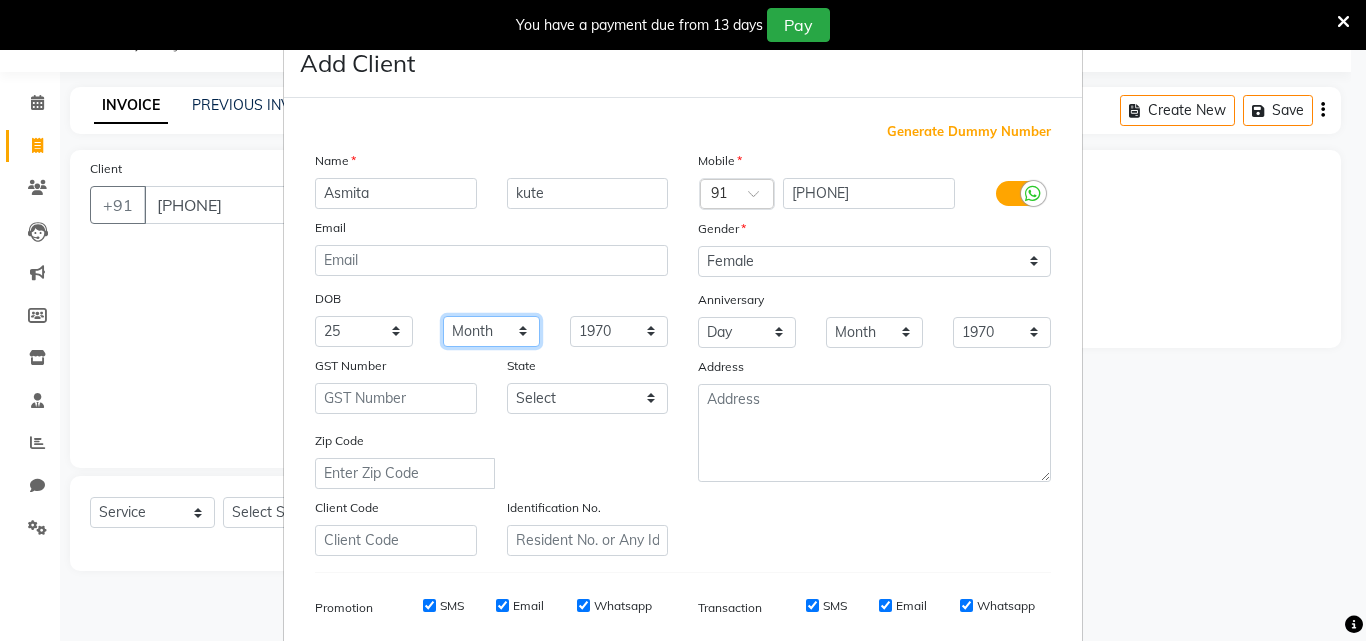 click on "Month January February March April May June July August September October November December" at bounding box center [492, 331] 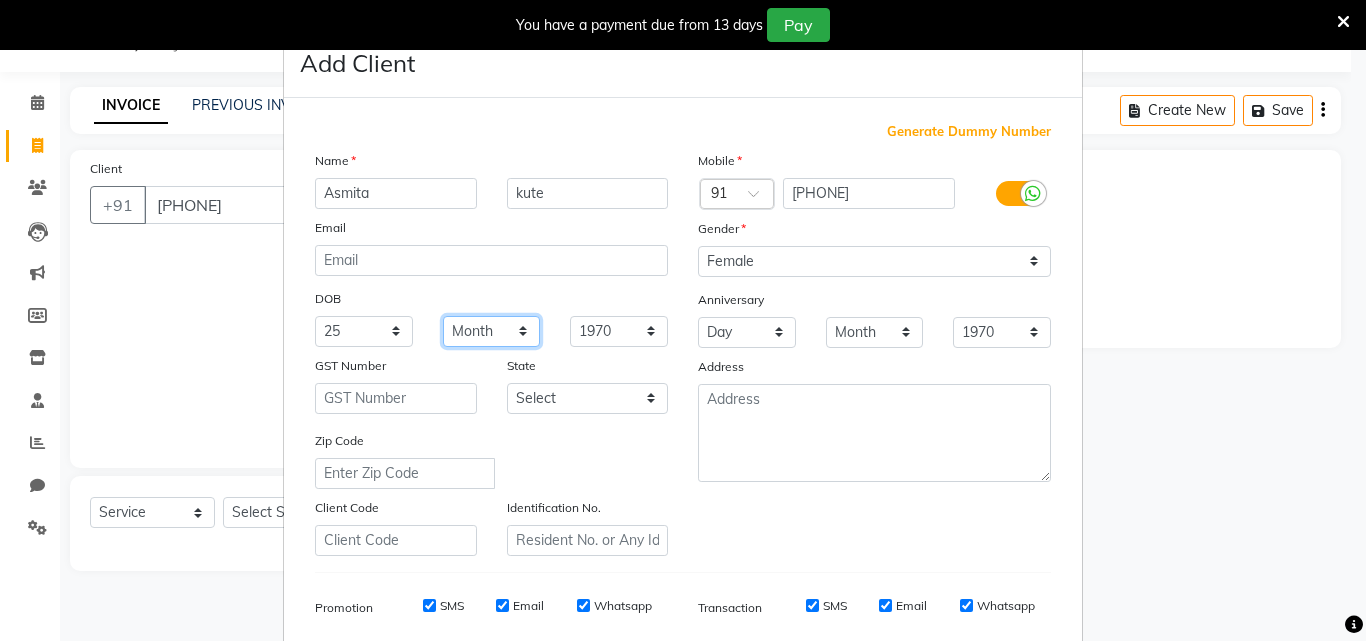 select on "07" 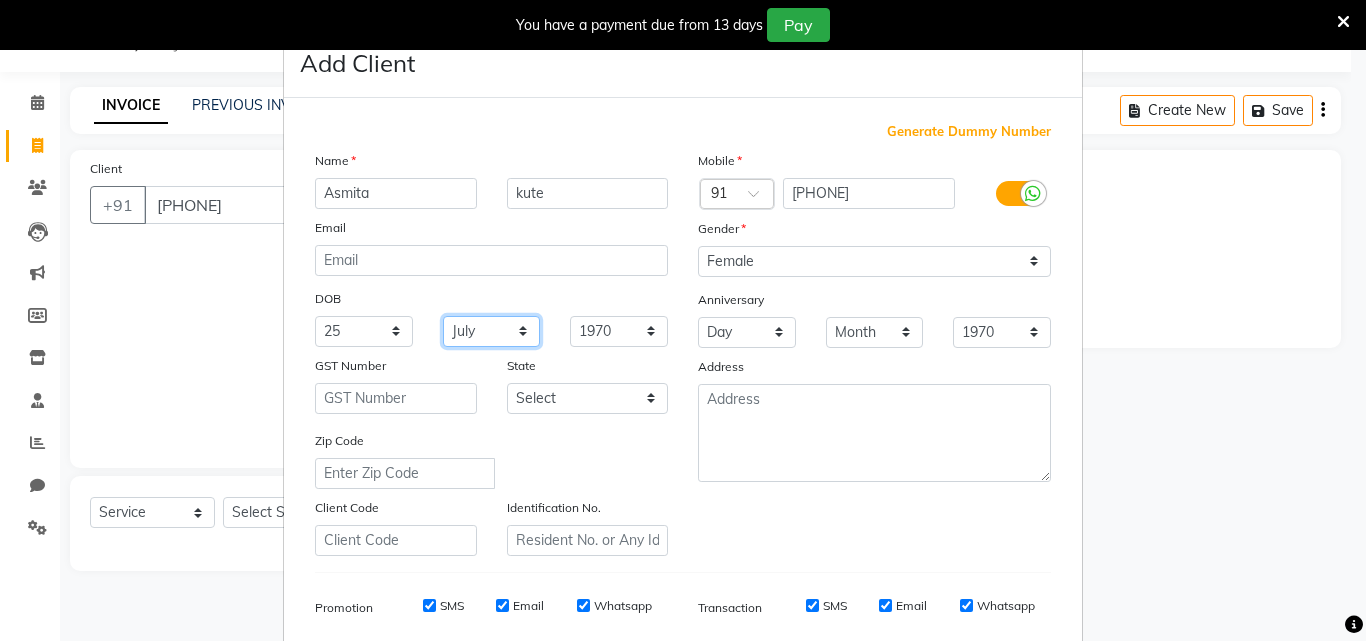 click on "Month January February March April May June July August September October November December" at bounding box center [492, 331] 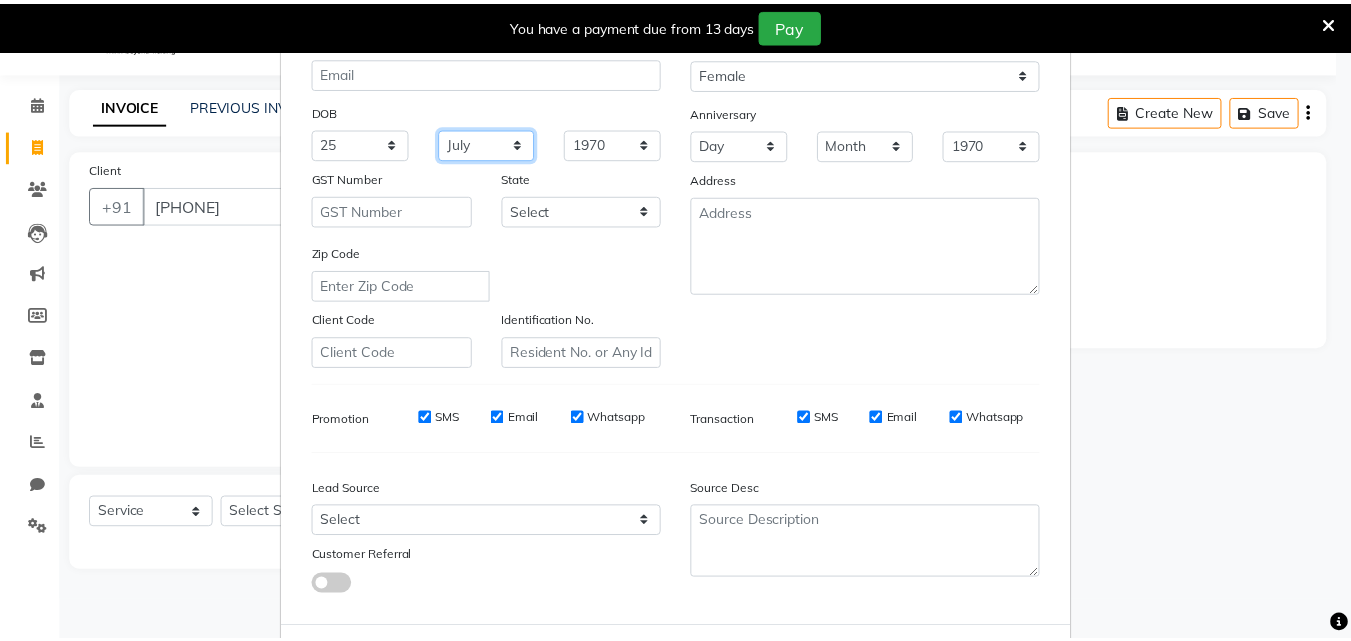 scroll, scrollTop: 282, scrollLeft: 0, axis: vertical 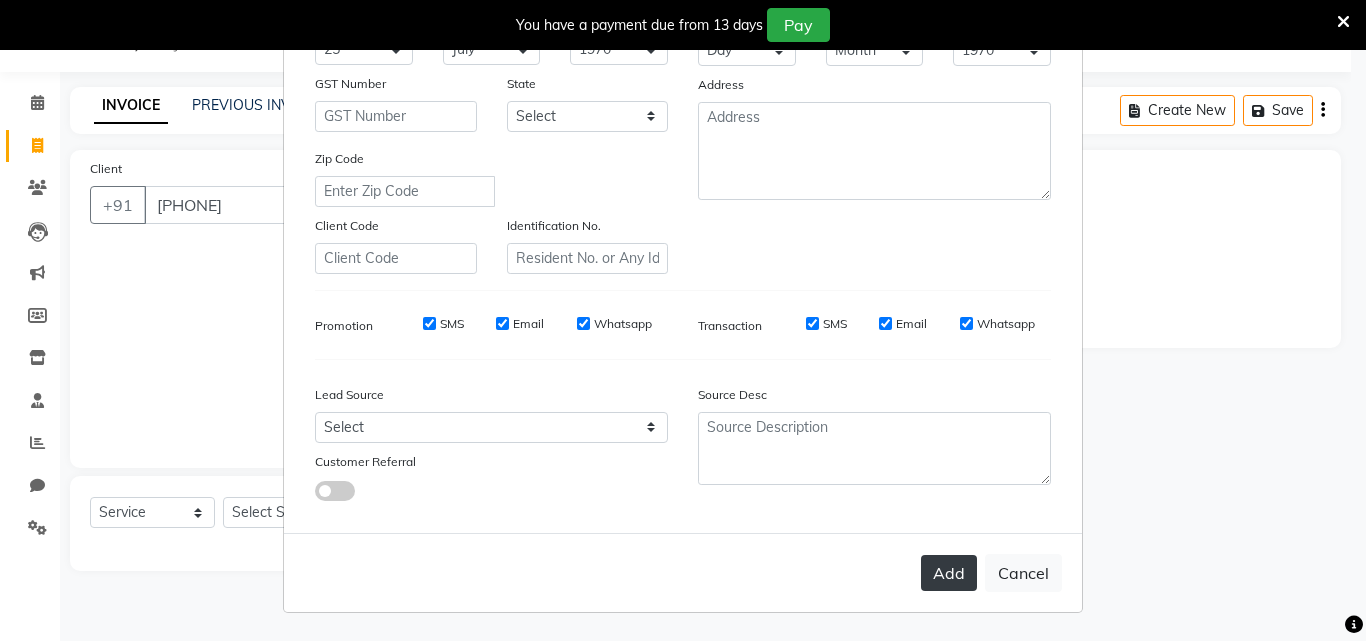 click on "Add" at bounding box center [949, 573] 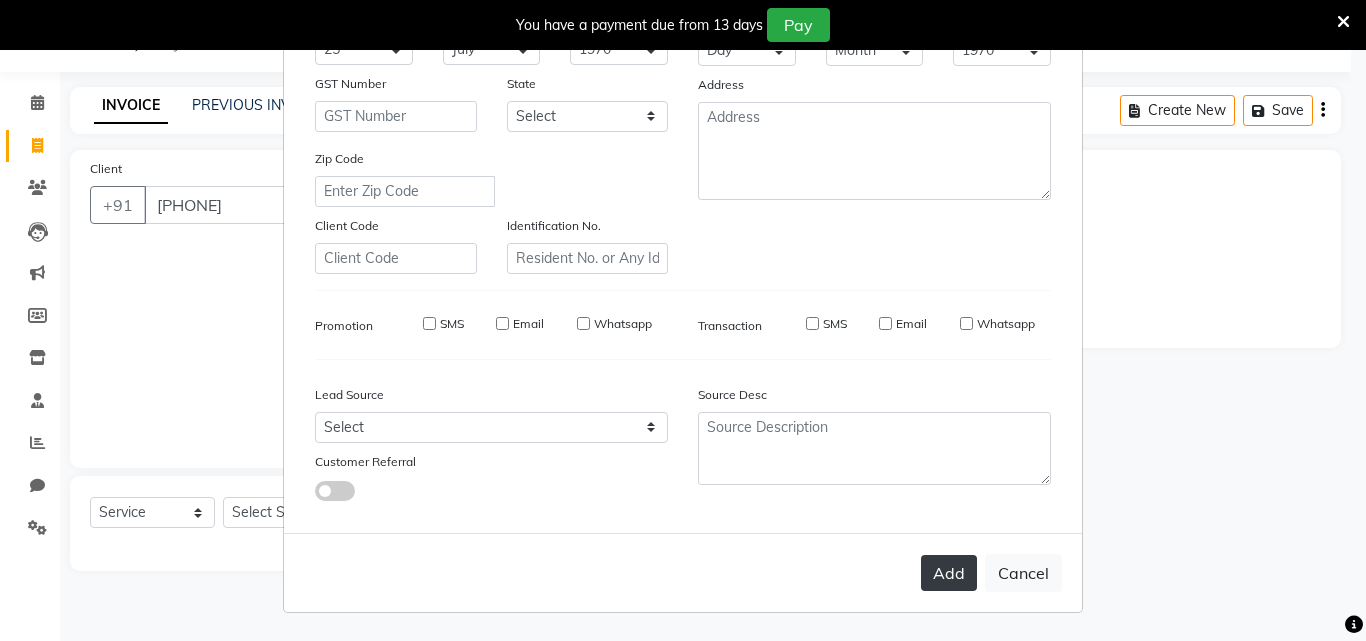 type 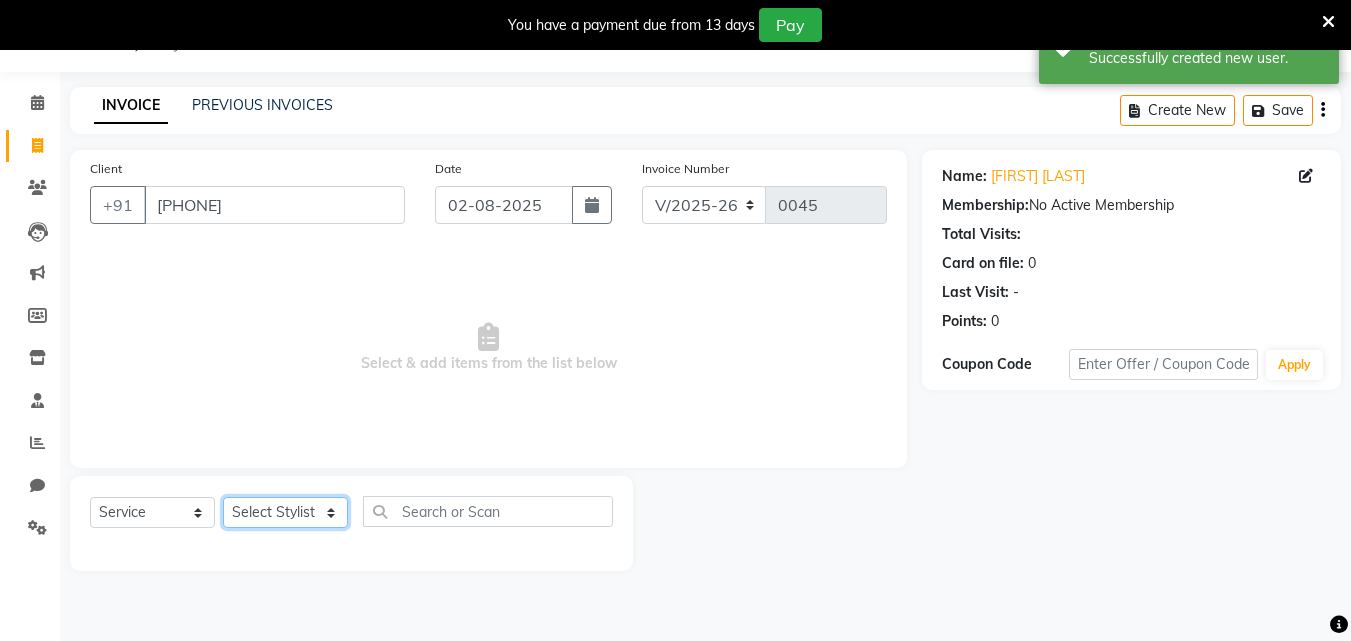 click on "Select Stylist Bhavana Riya Rupali Supriya" 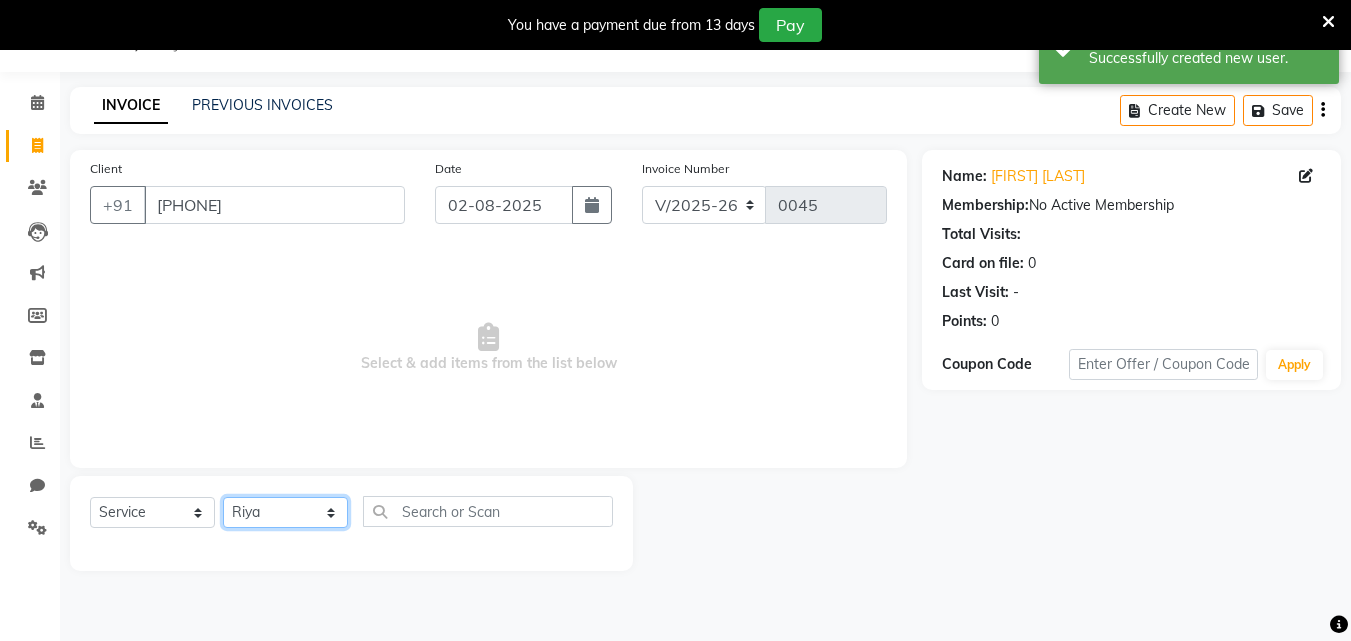 click on "Select Stylist Bhavana Riya Rupali Supriya" 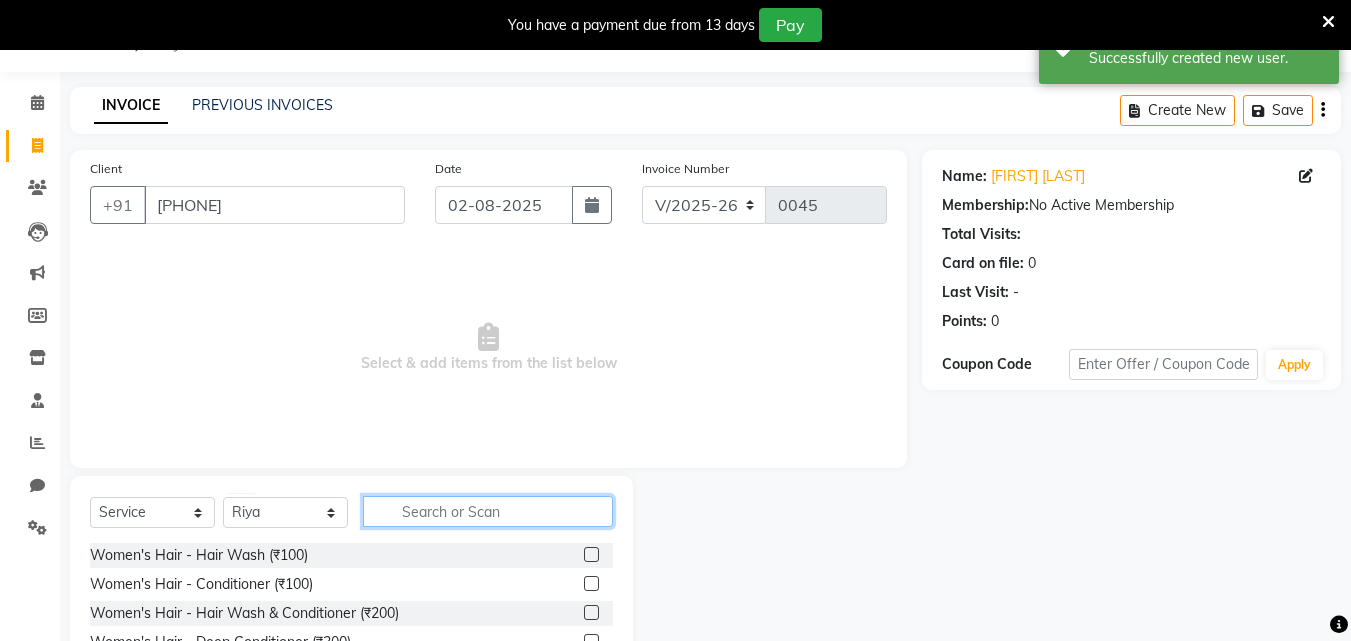 click 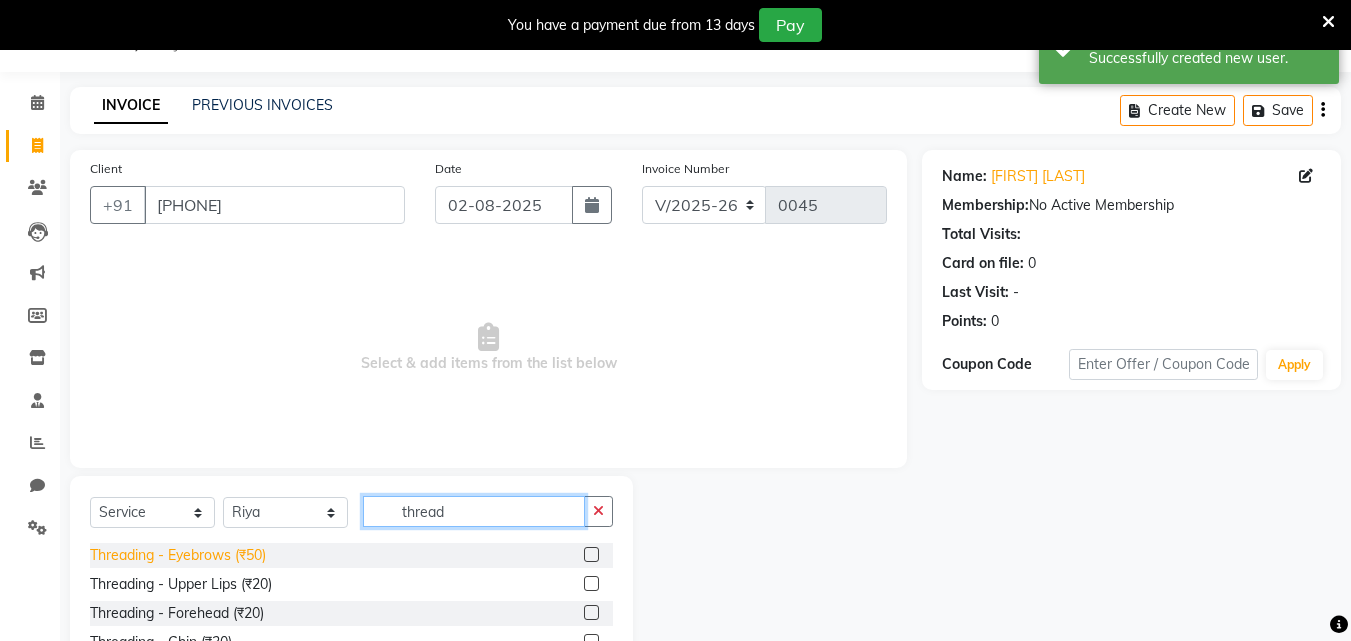 type on "thread" 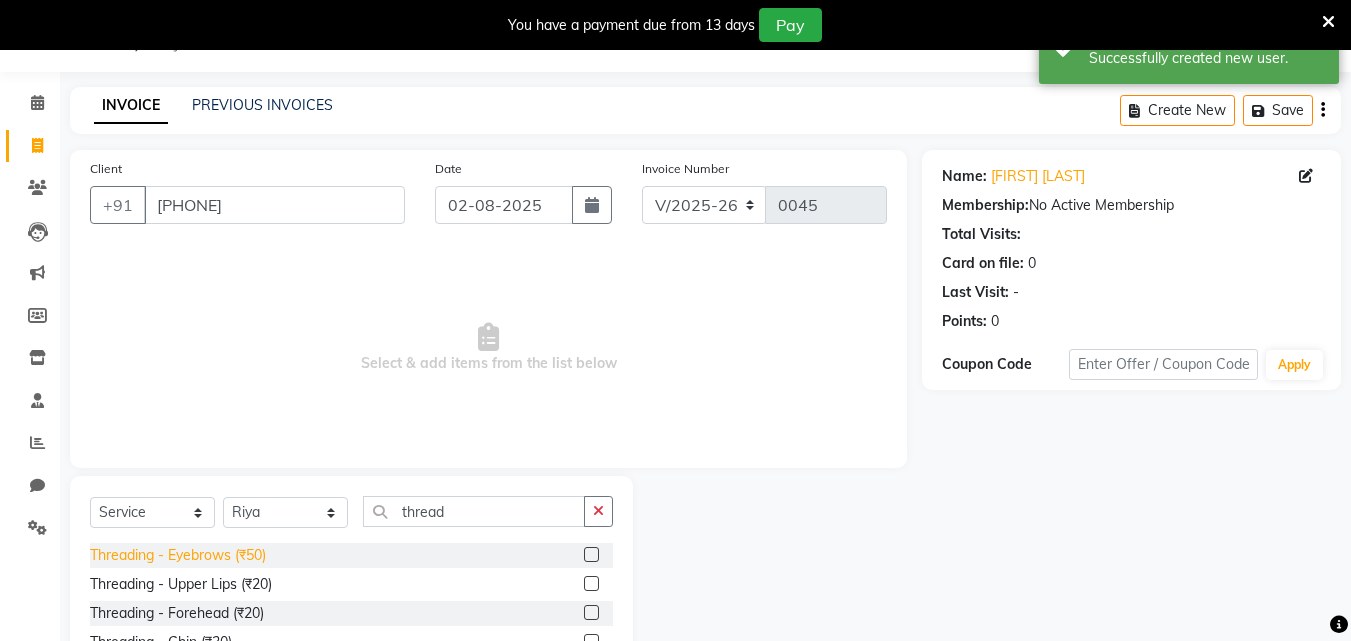 click on "Threading - Eyebrows (₹50)" 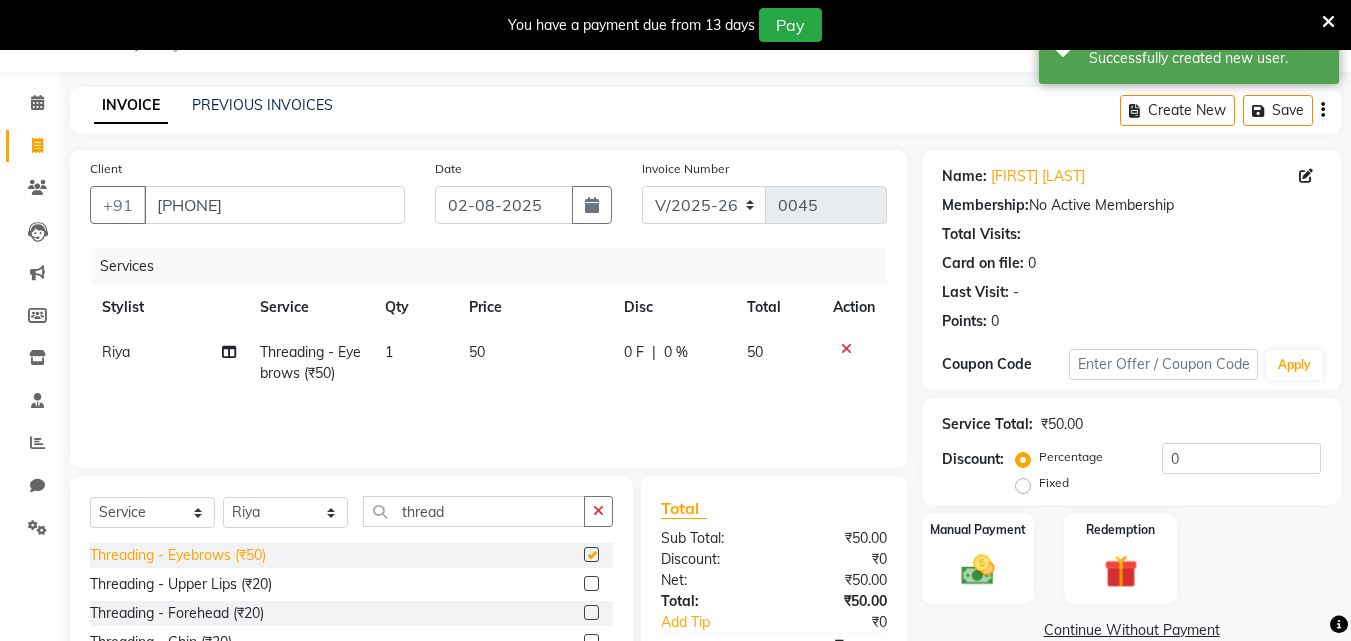 checkbox on "false" 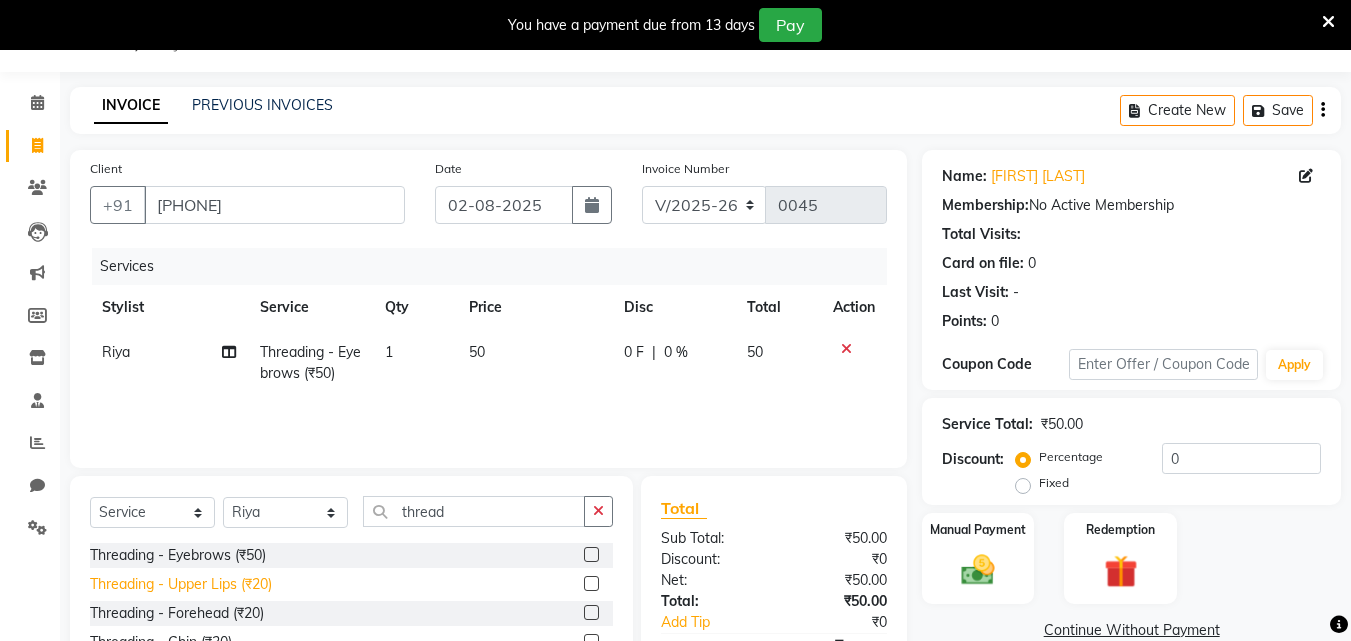 click on "Threading - Upper Lips (₹20)" 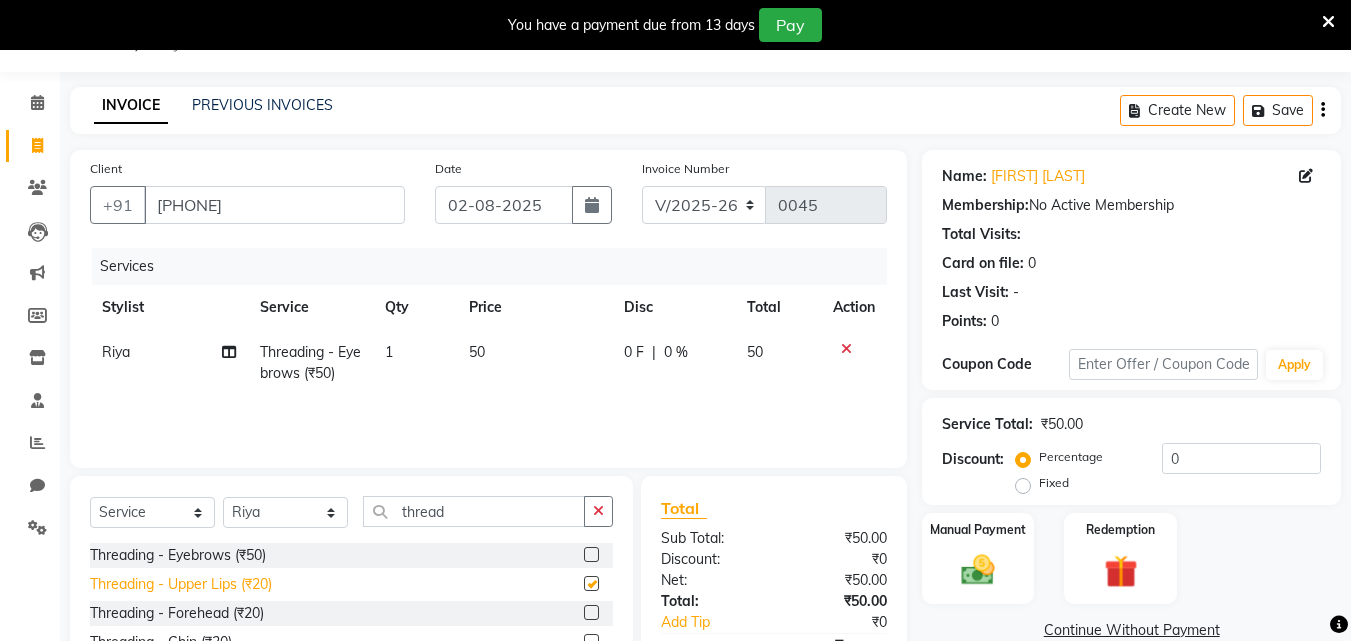 checkbox on "false" 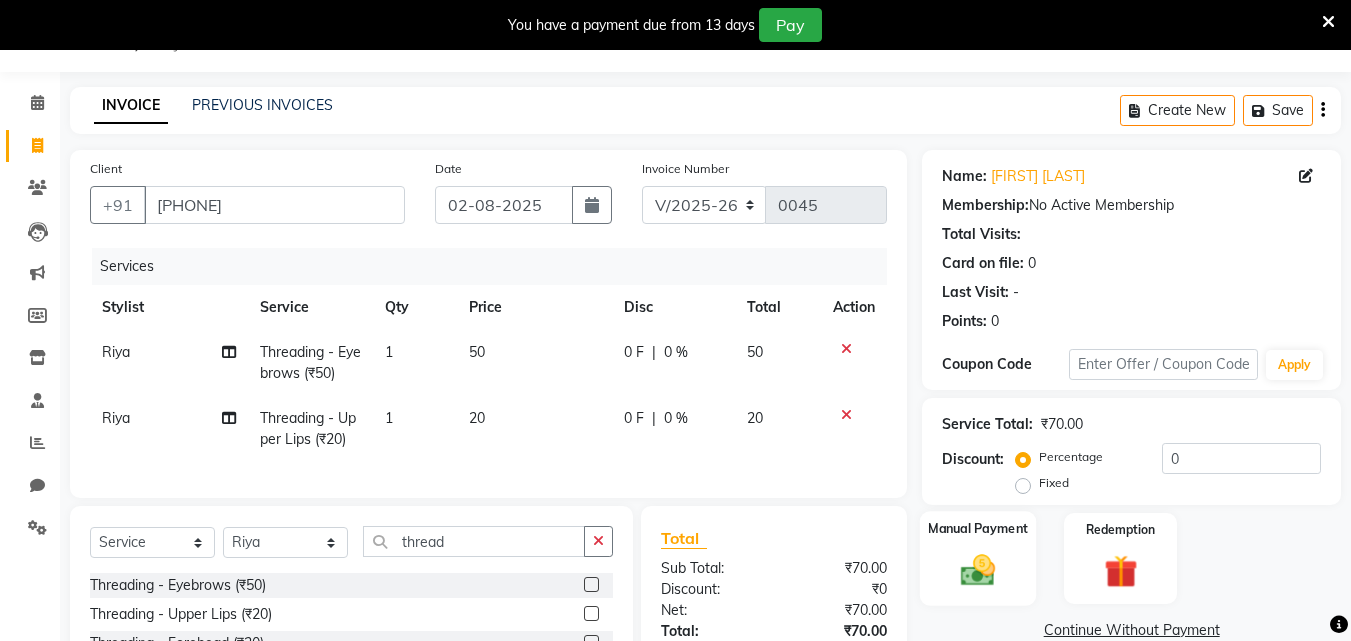 click on "Manual Payment" 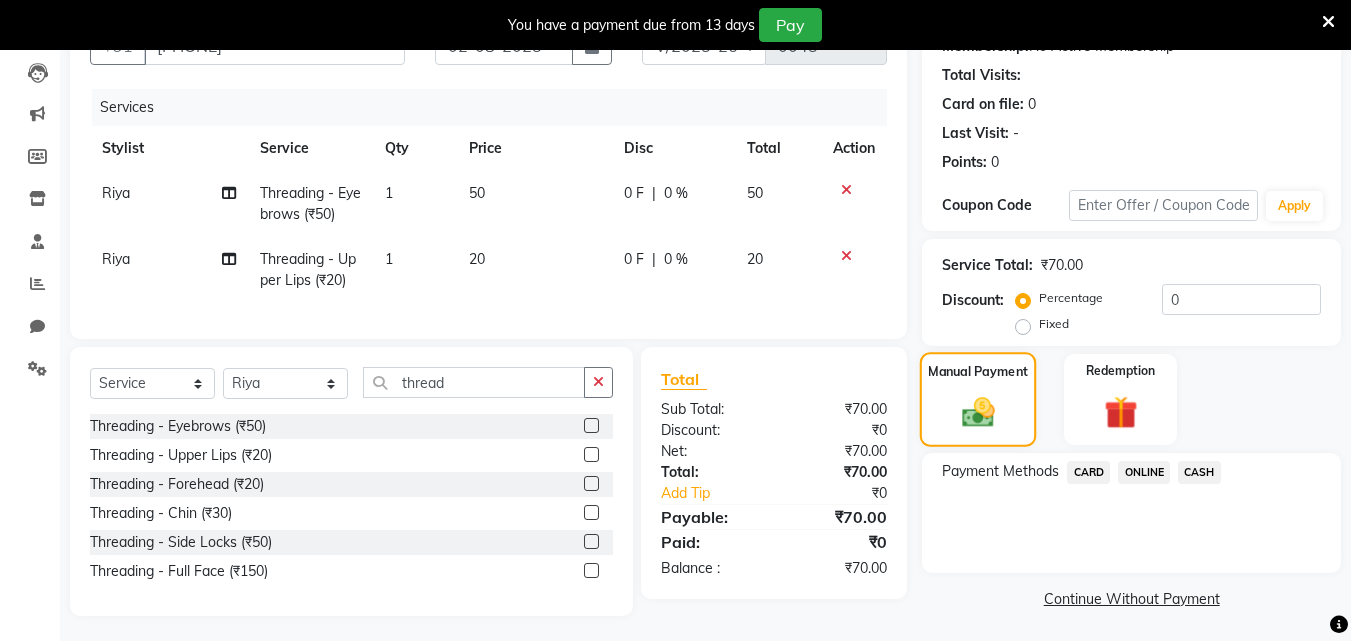 scroll, scrollTop: 229, scrollLeft: 0, axis: vertical 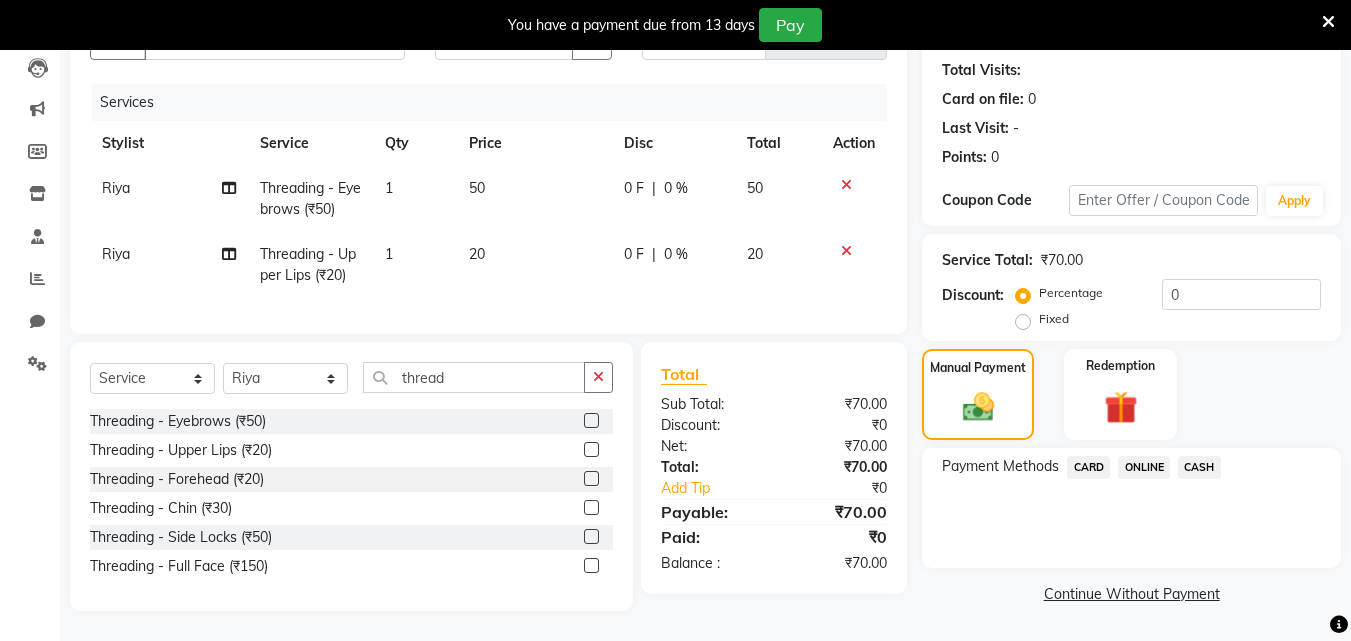 click on "ONLINE" 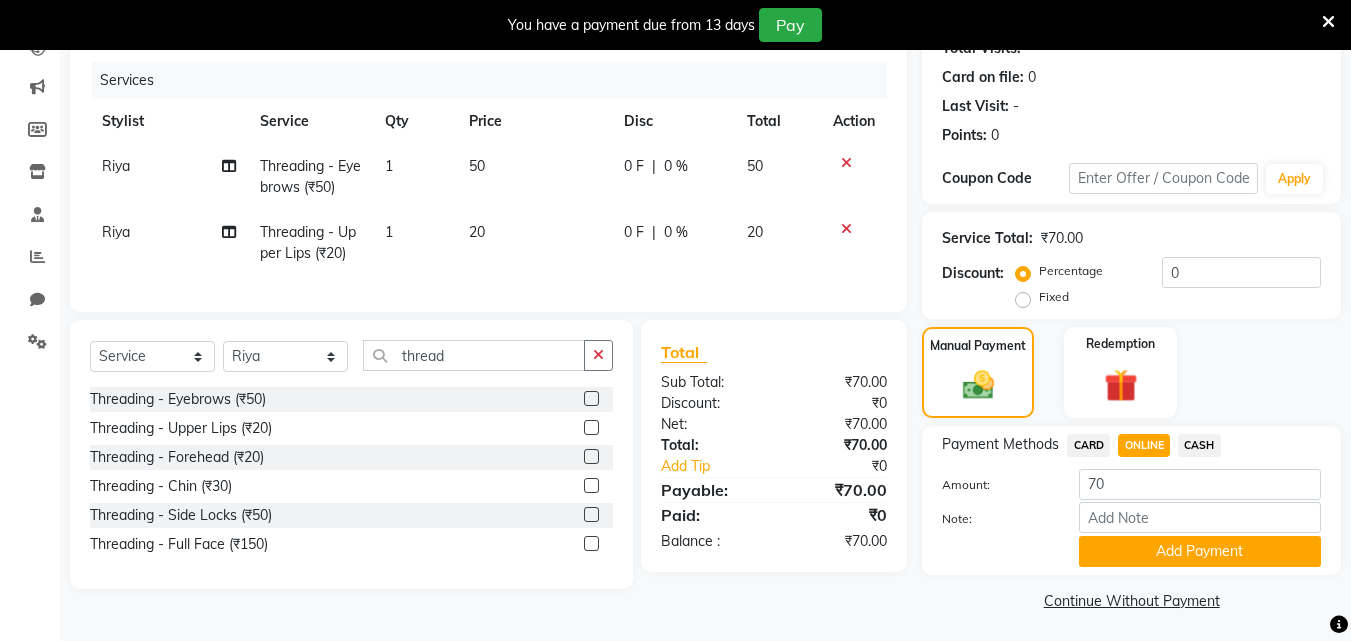 scroll, scrollTop: 241, scrollLeft: 0, axis: vertical 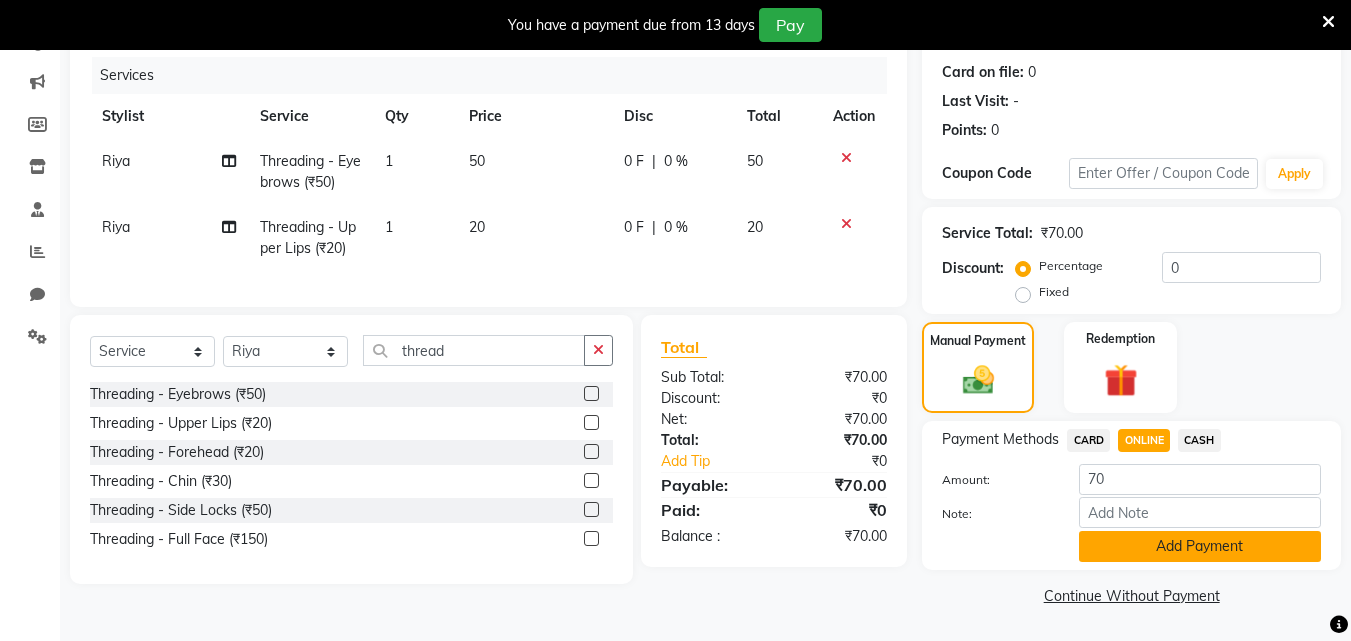 click on "Add Payment" 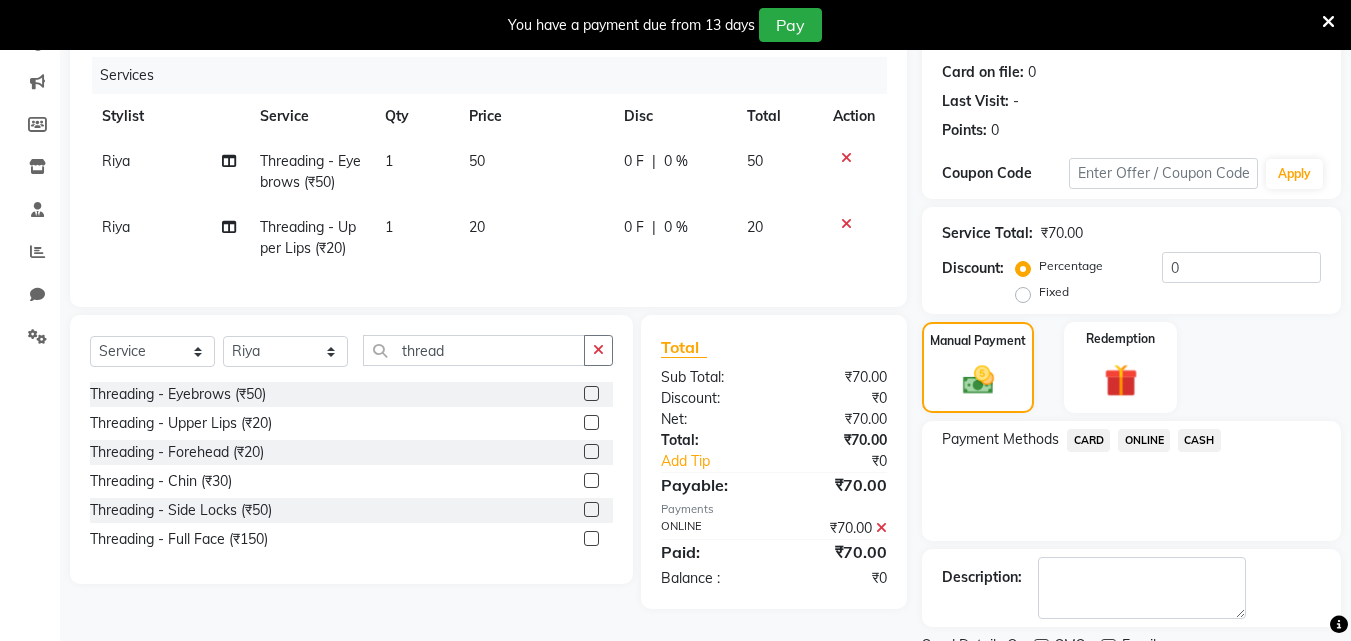 scroll, scrollTop: 325, scrollLeft: 0, axis: vertical 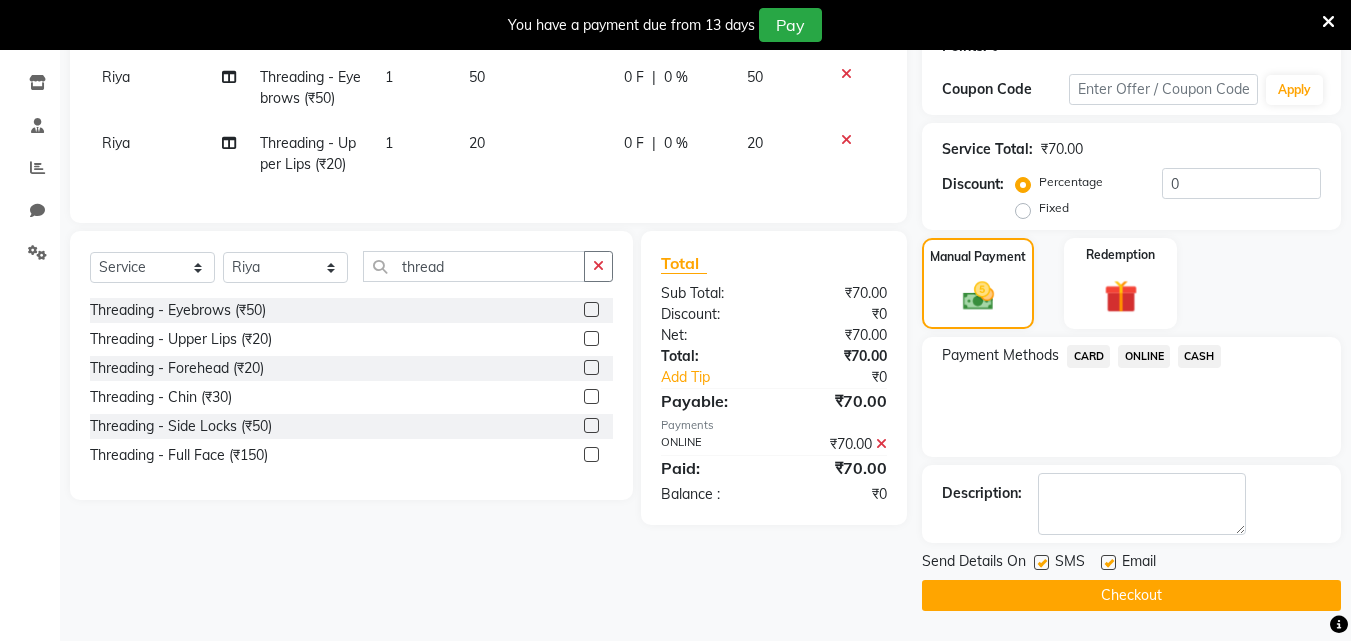 click on "Checkout" 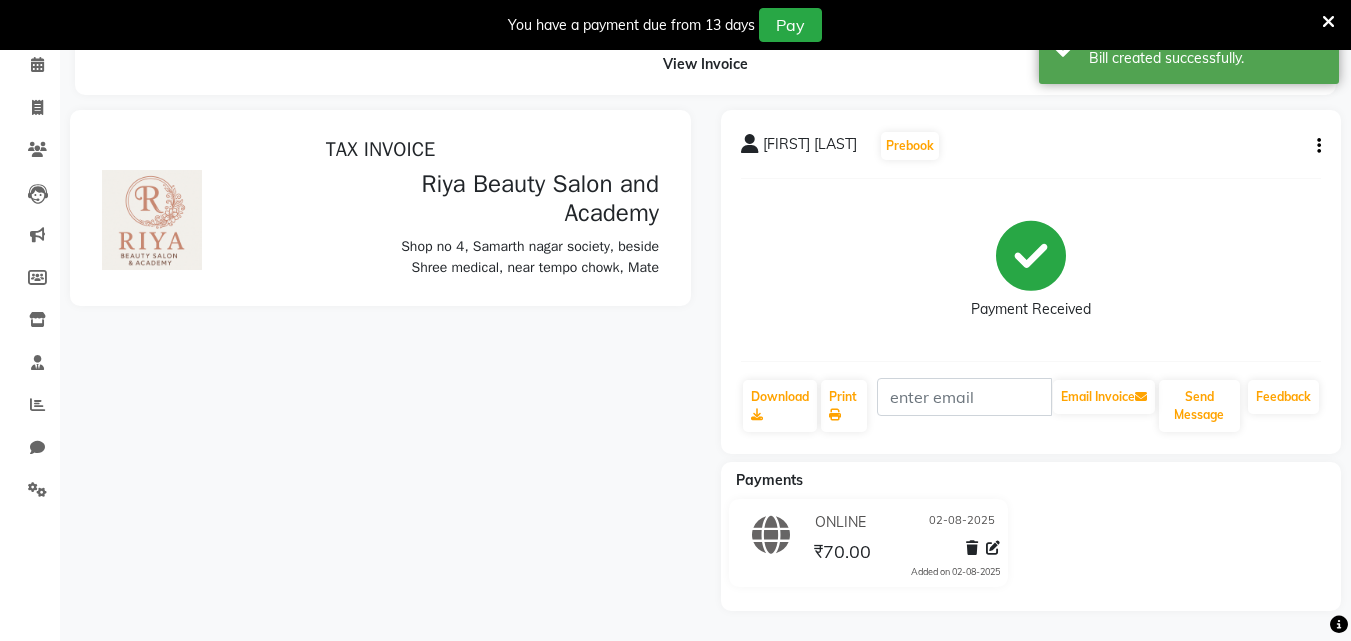 scroll, scrollTop: 0, scrollLeft: 0, axis: both 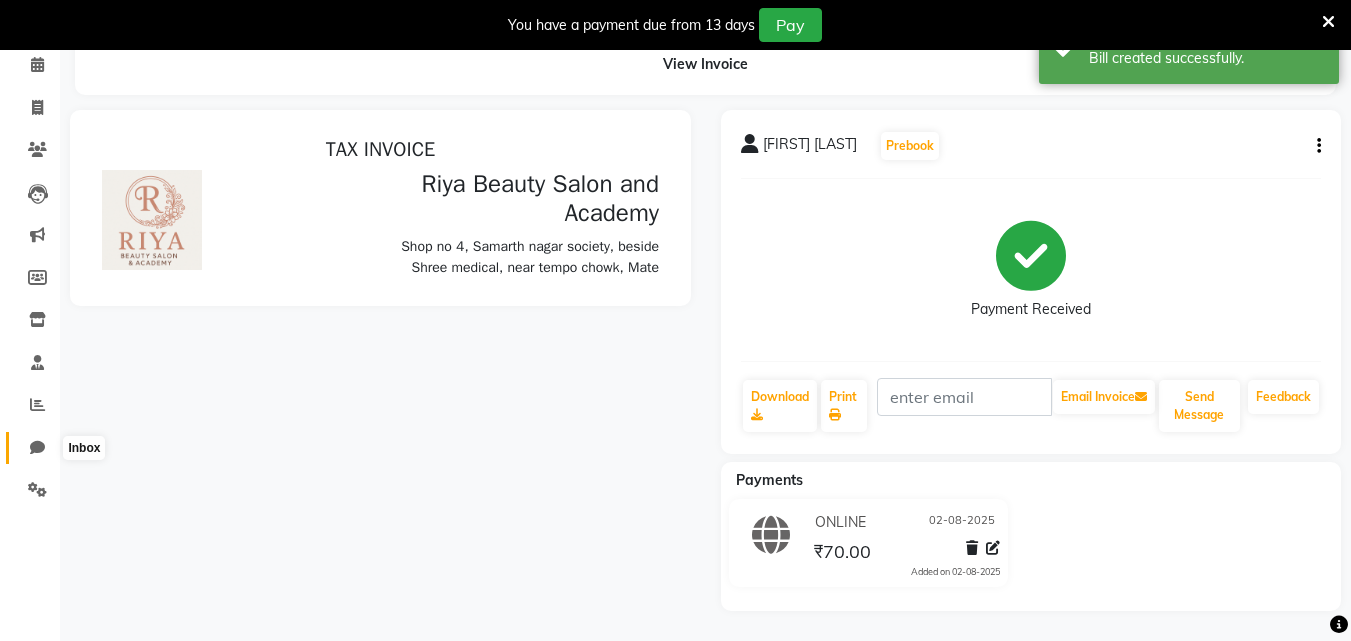 click 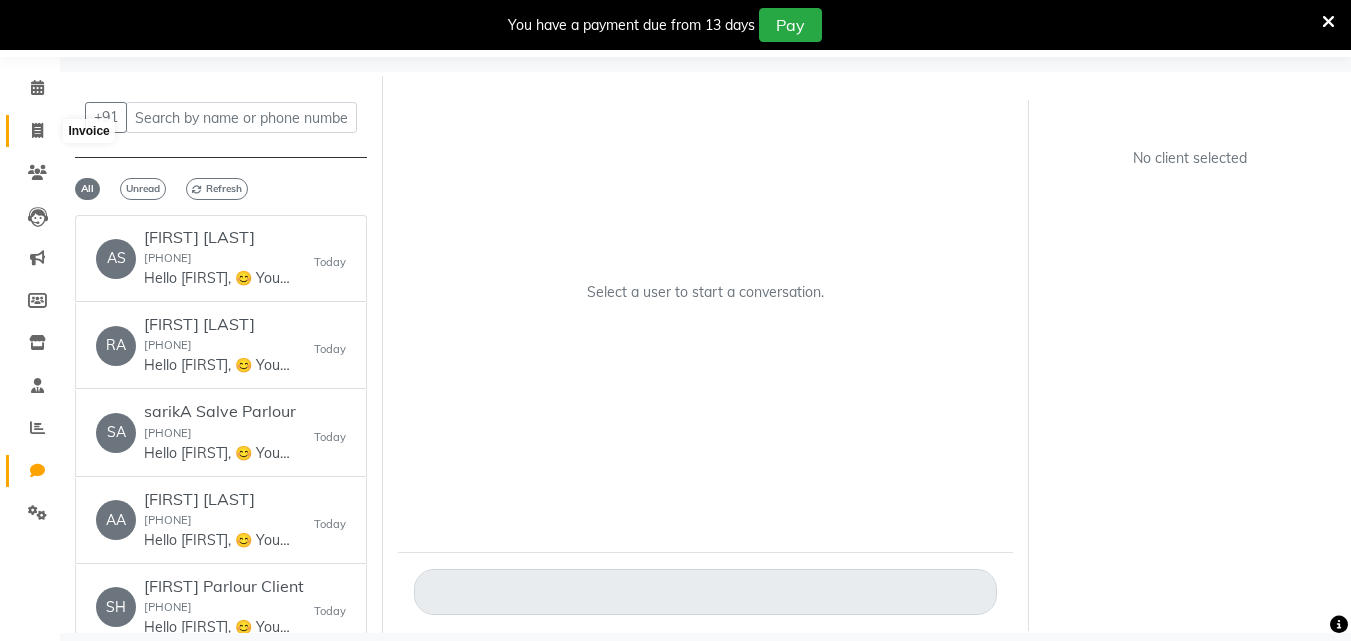 click 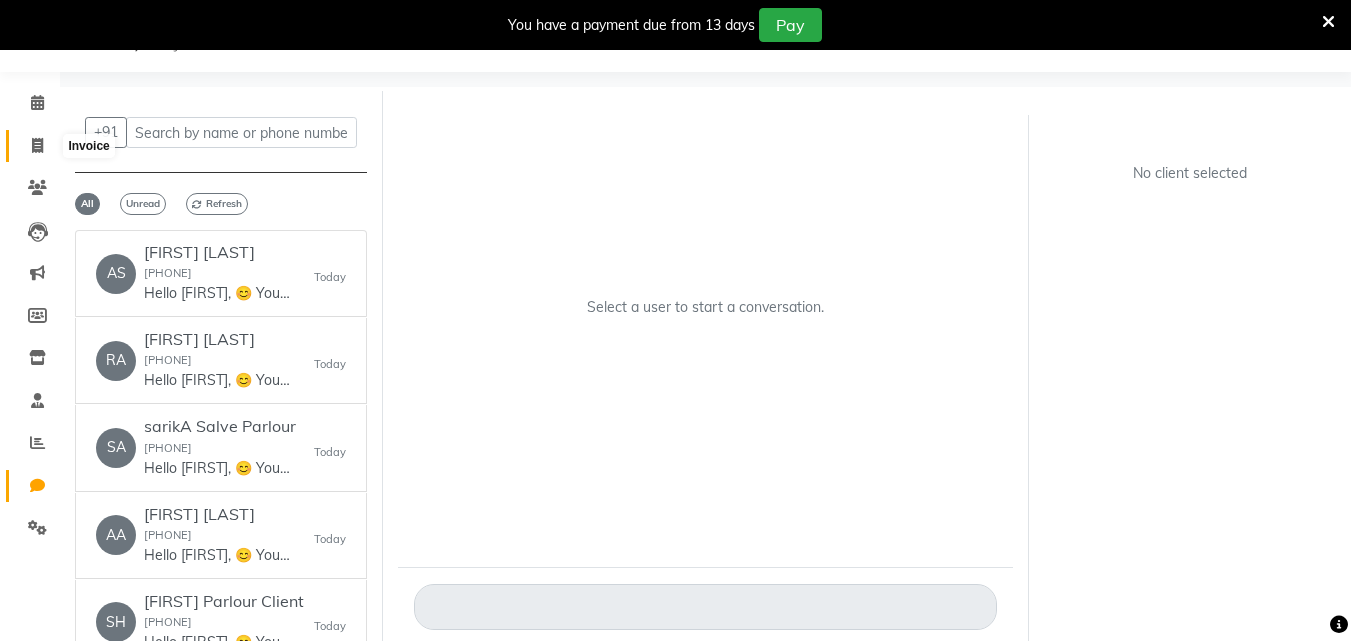 select on "8620" 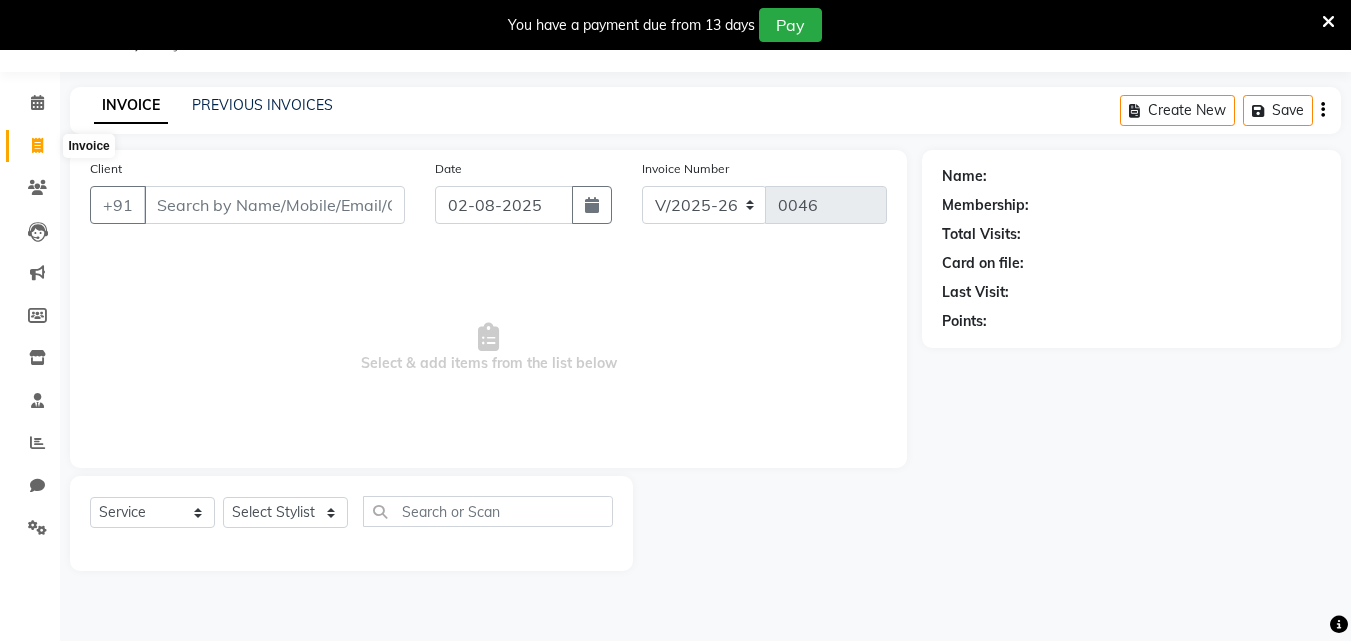 click 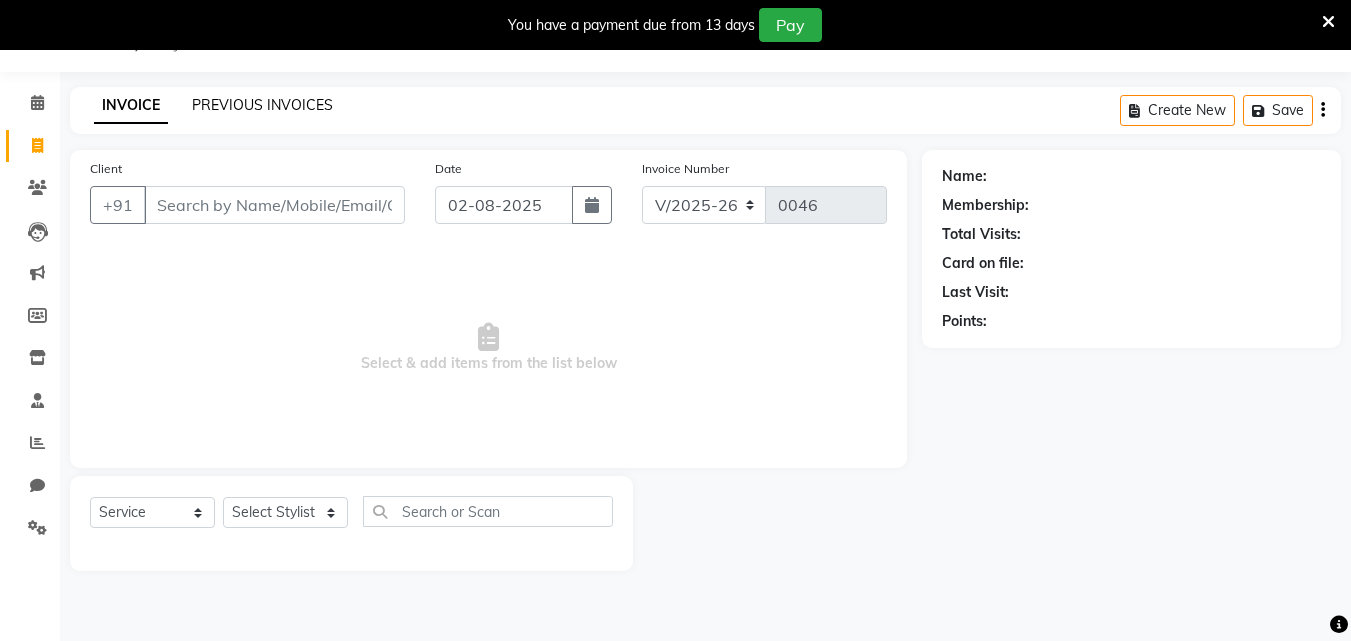 click on "PREVIOUS INVOICES" 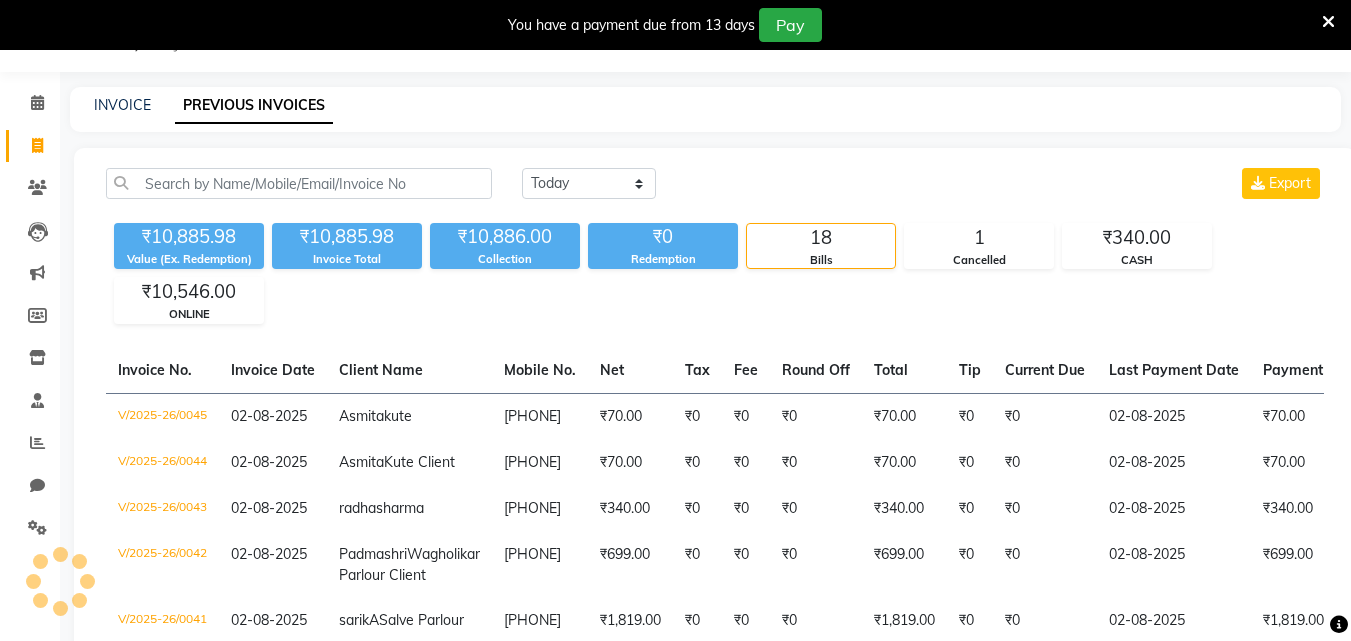 drag, startPoint x: 327, startPoint y: 474, endPoint x: 226, endPoint y: 339, distance: 168.60011 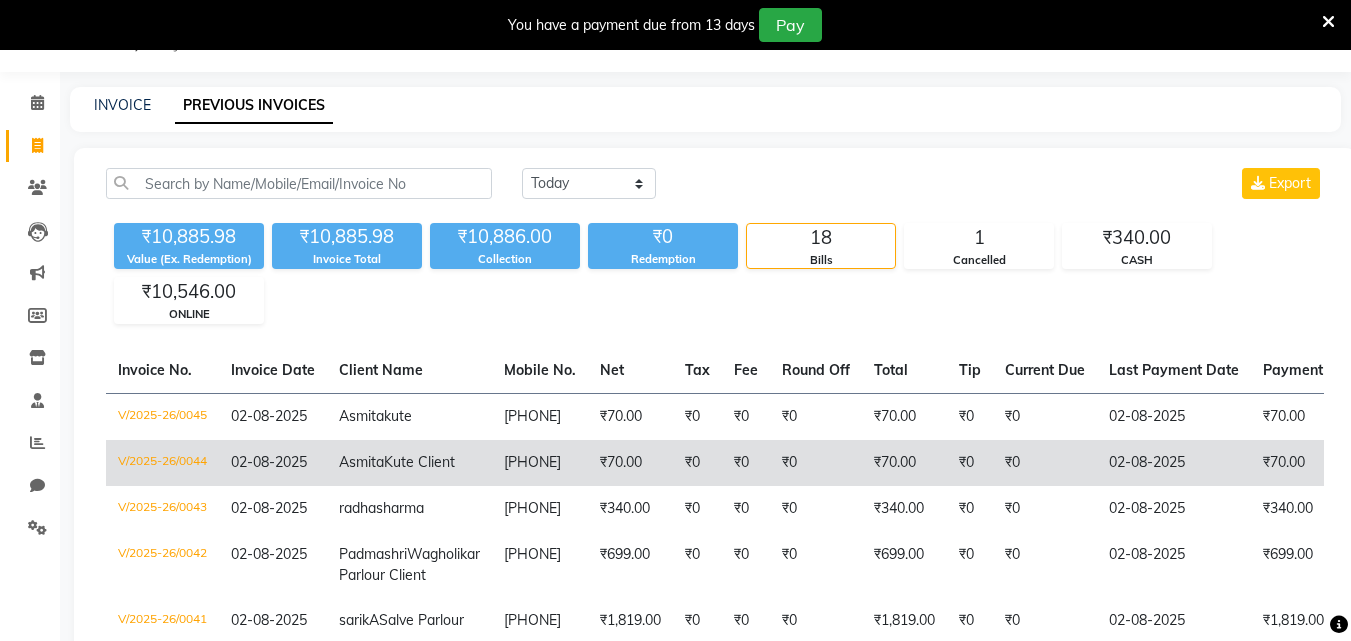 click on "Asmita" 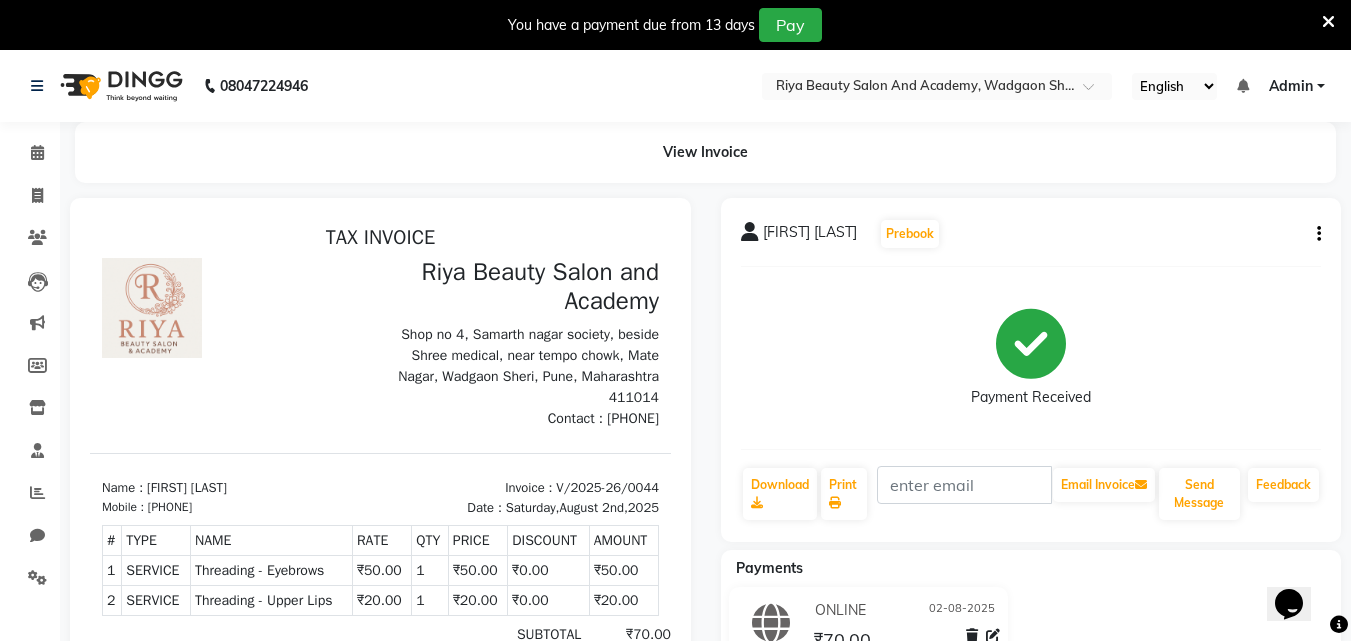 scroll, scrollTop: 0, scrollLeft: 0, axis: both 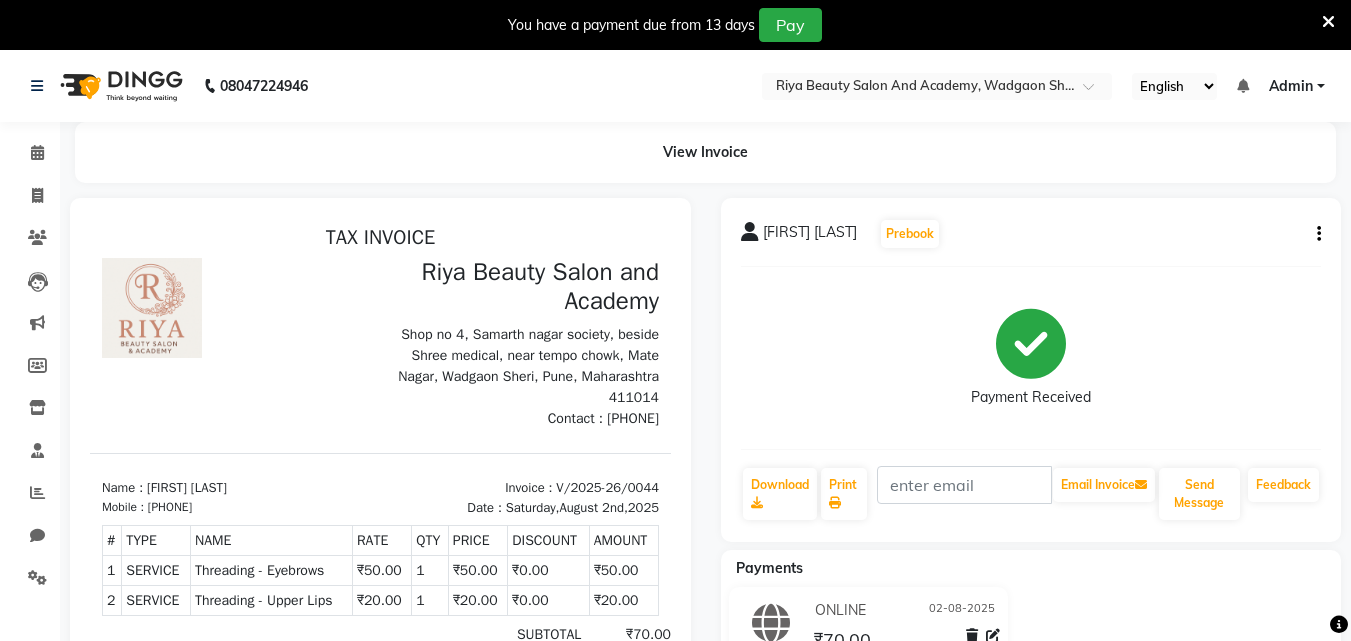 click 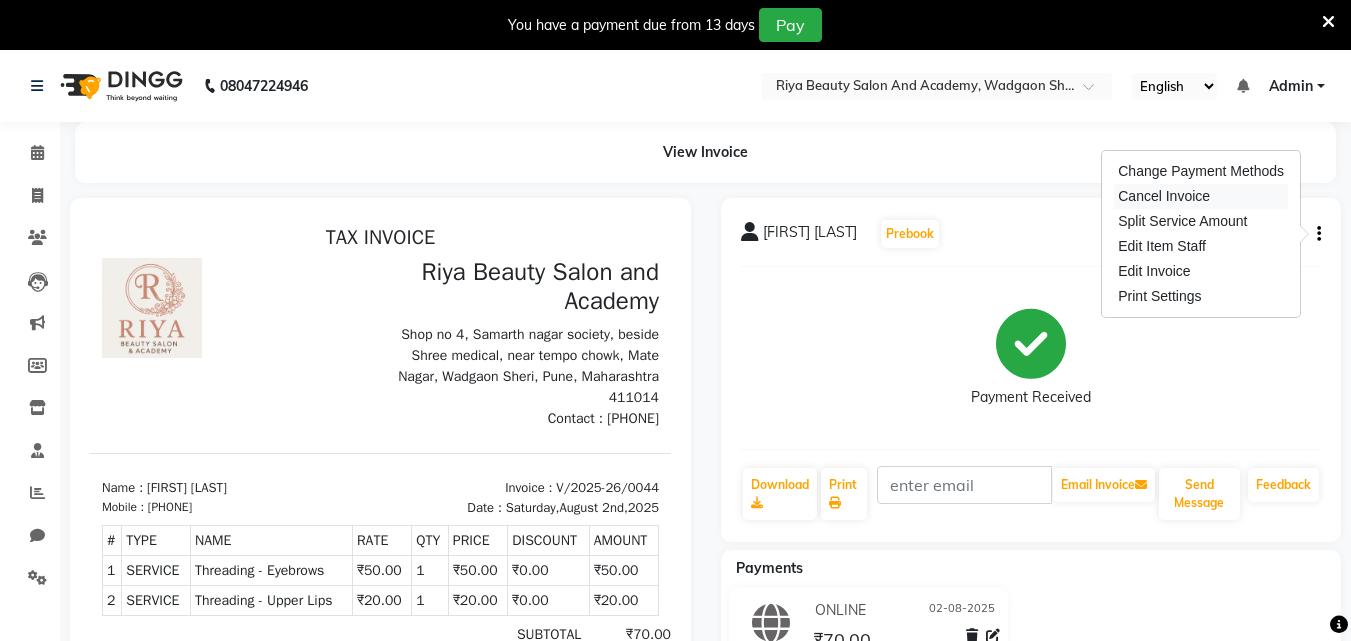 click on "Cancel Invoice" at bounding box center [1201, 196] 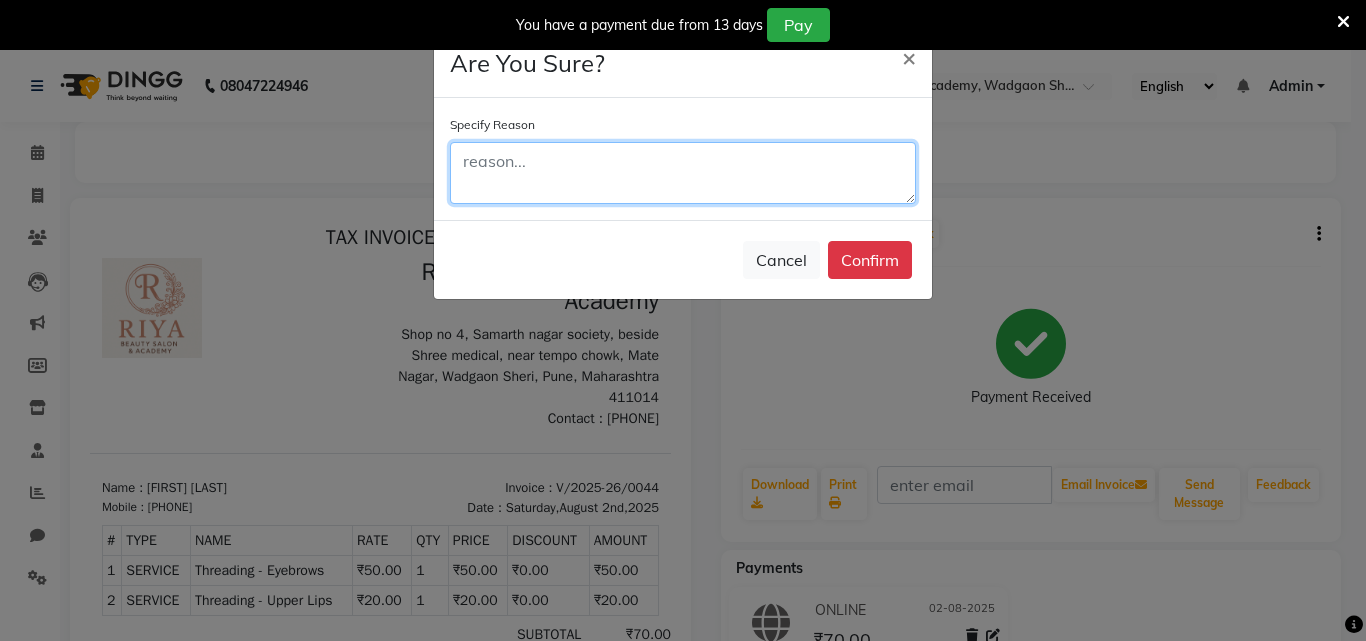 click 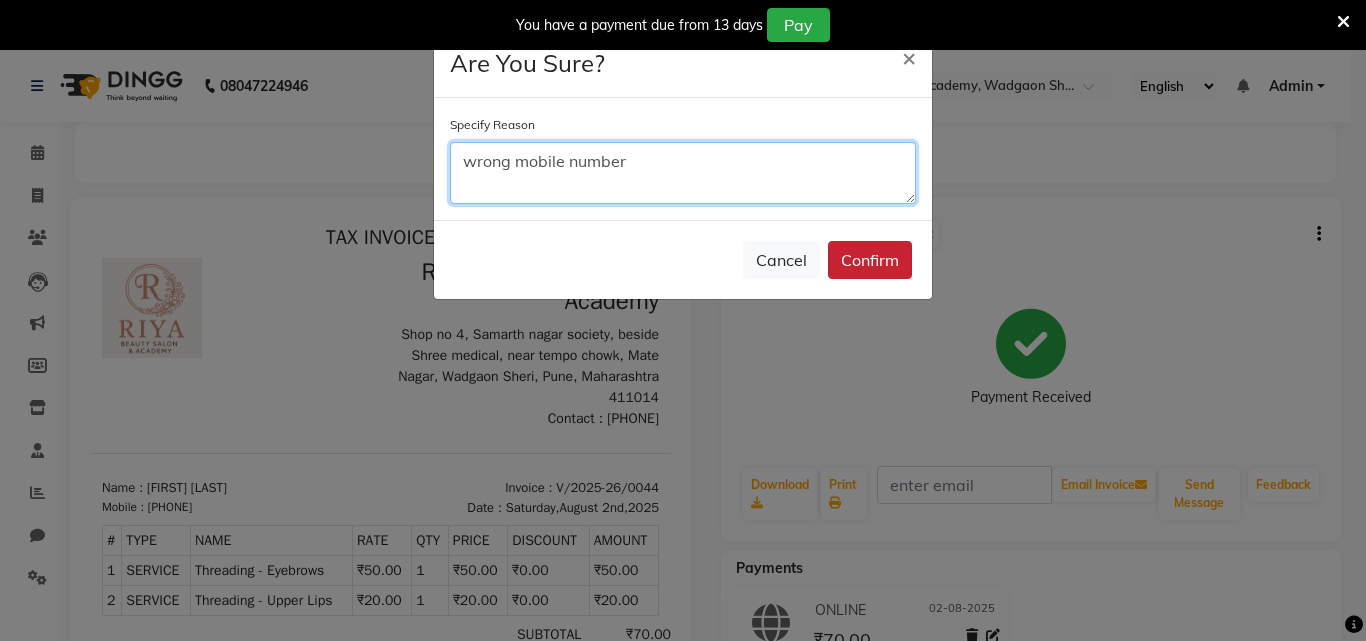 type on "wrong mobile number" 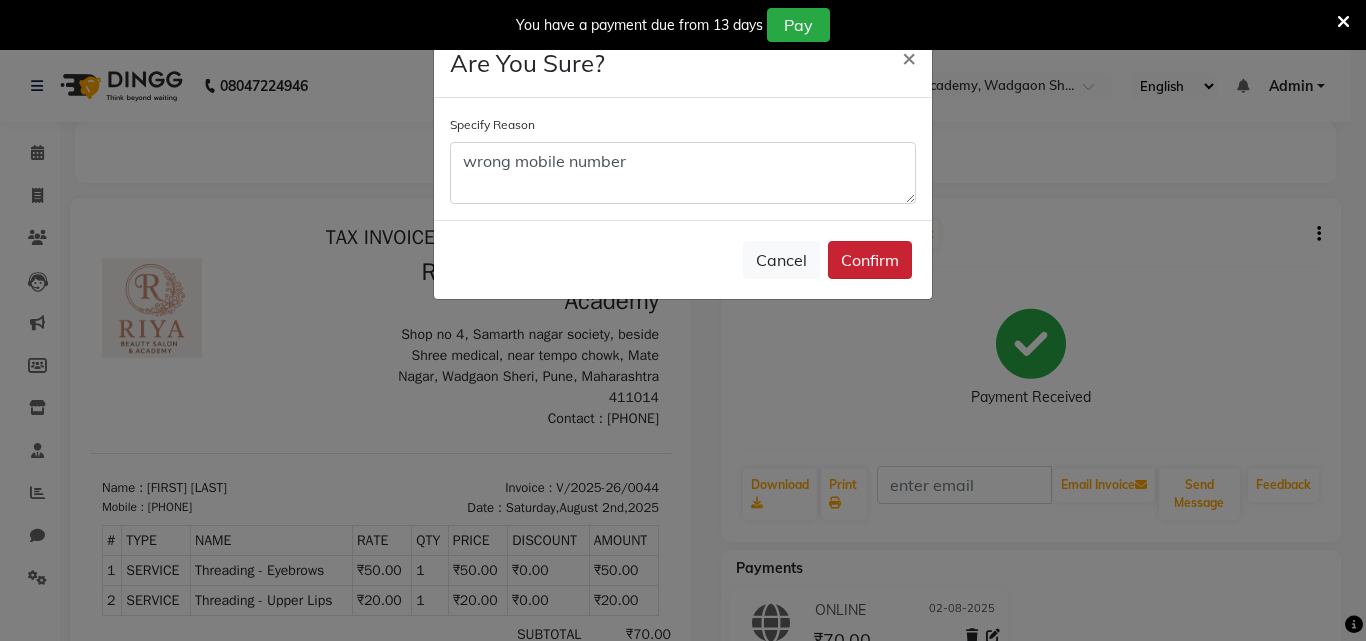 click on "Confirm" 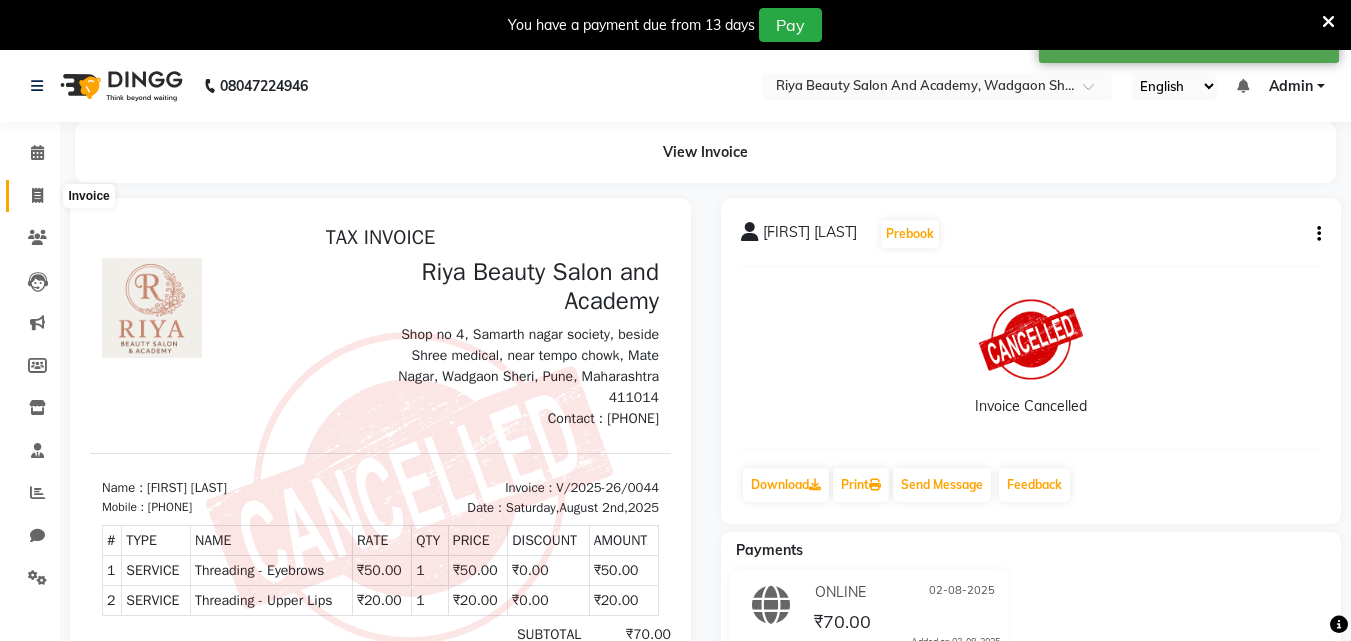 click 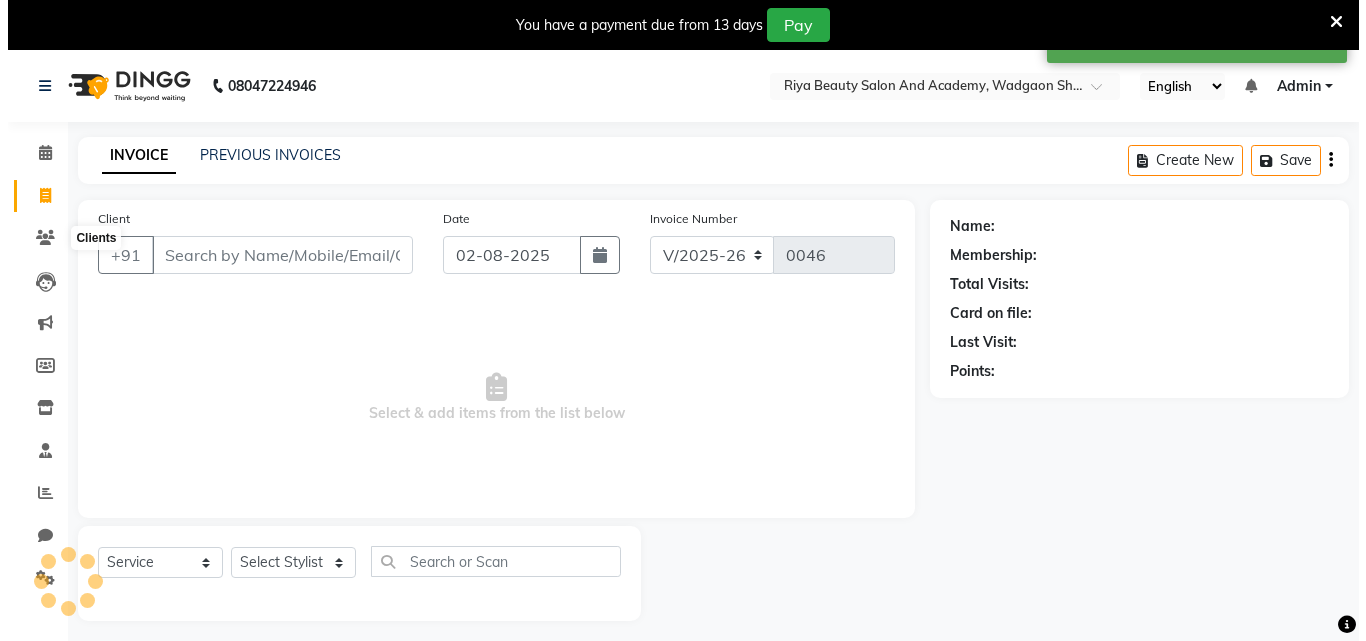 scroll, scrollTop: 50, scrollLeft: 0, axis: vertical 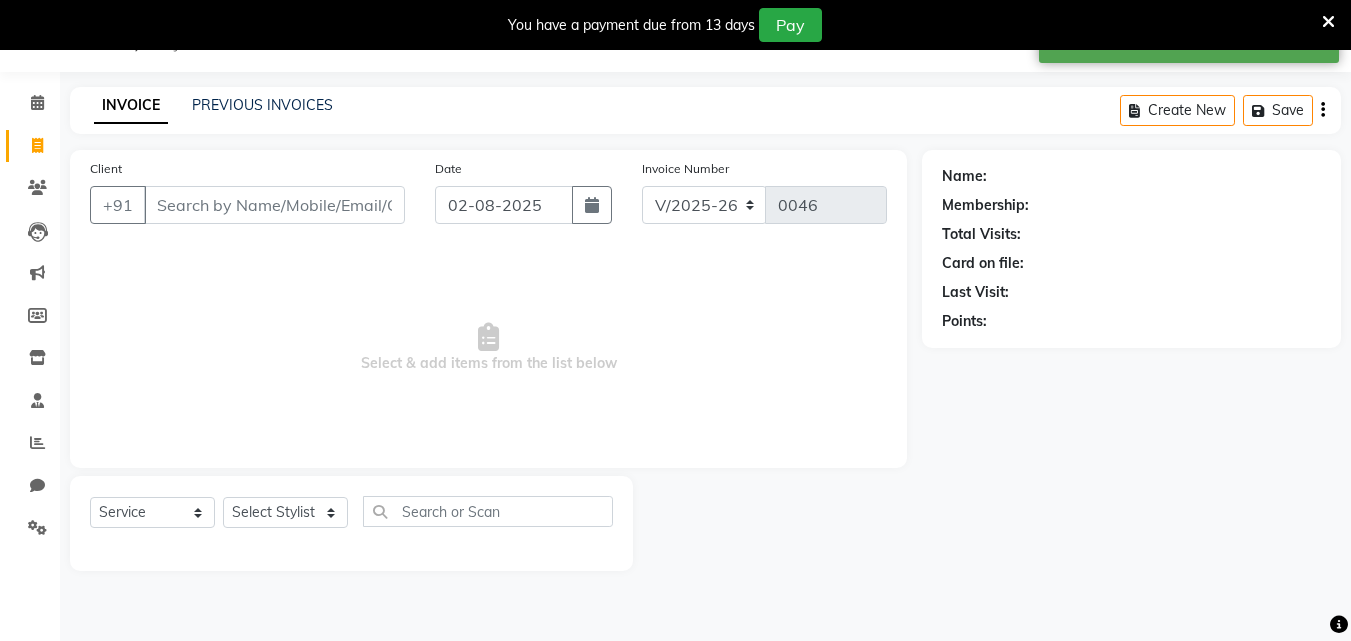 click on "Client" at bounding box center [274, 205] 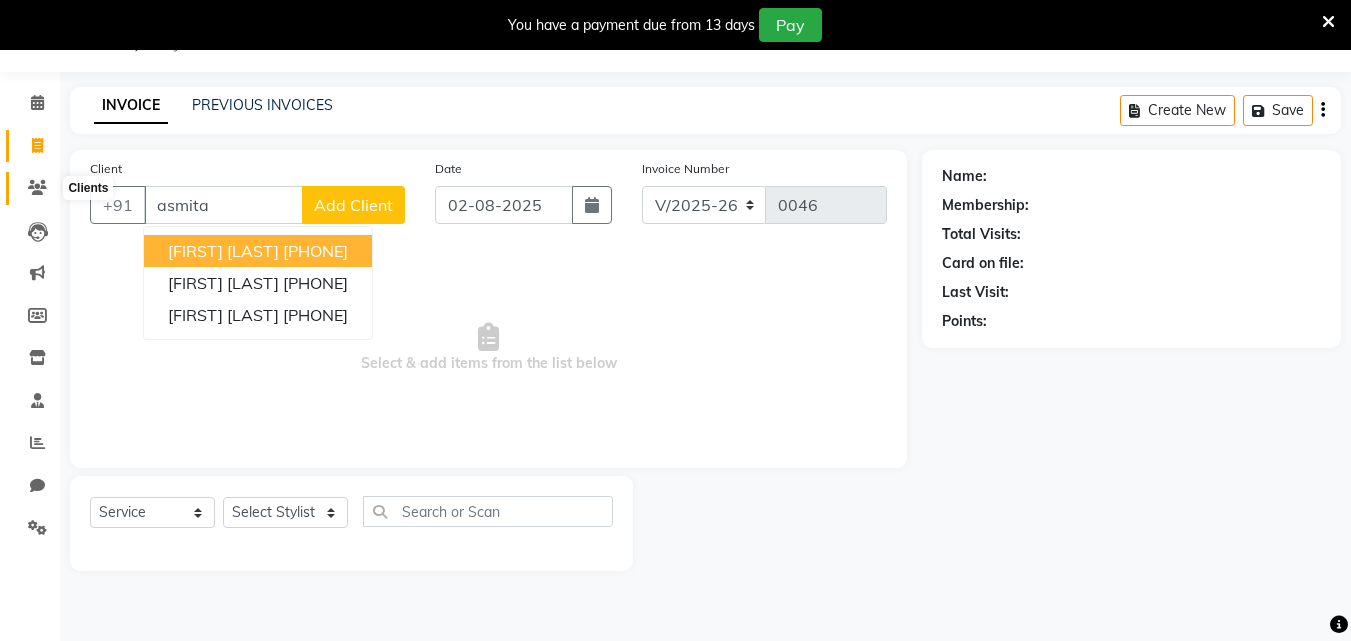 type on "asmita" 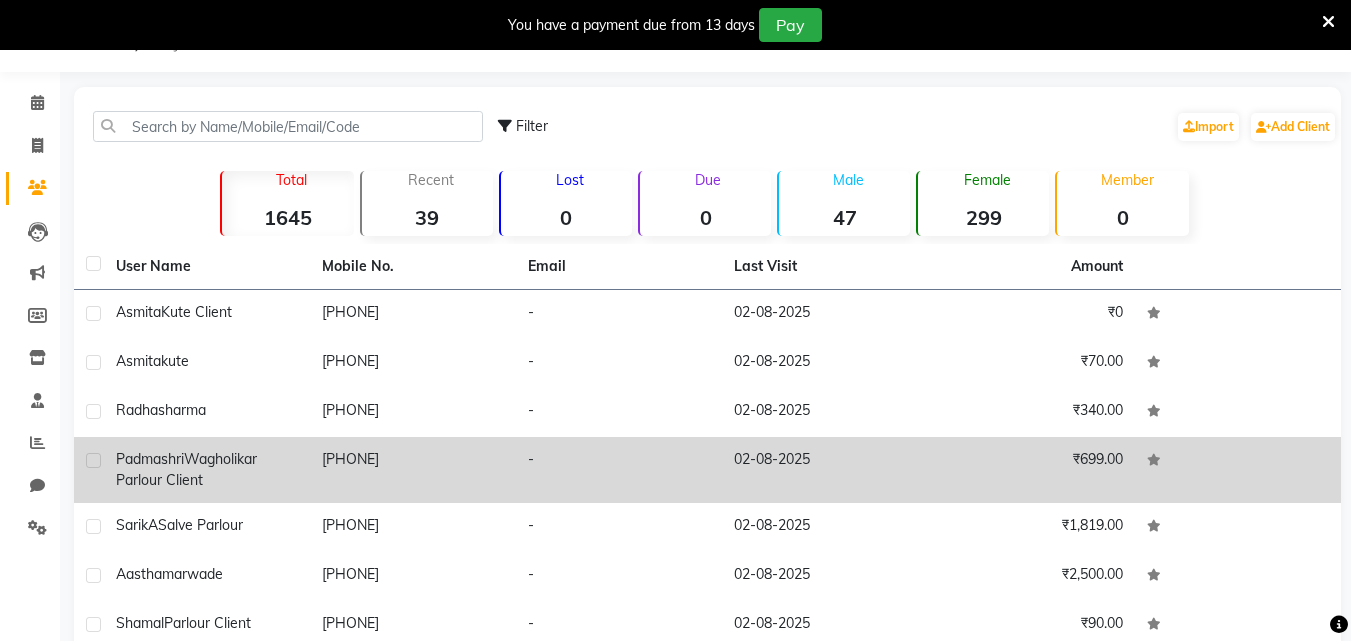 drag, startPoint x: 211, startPoint y: 311, endPoint x: 700, endPoint y: 500, distance: 524.2538 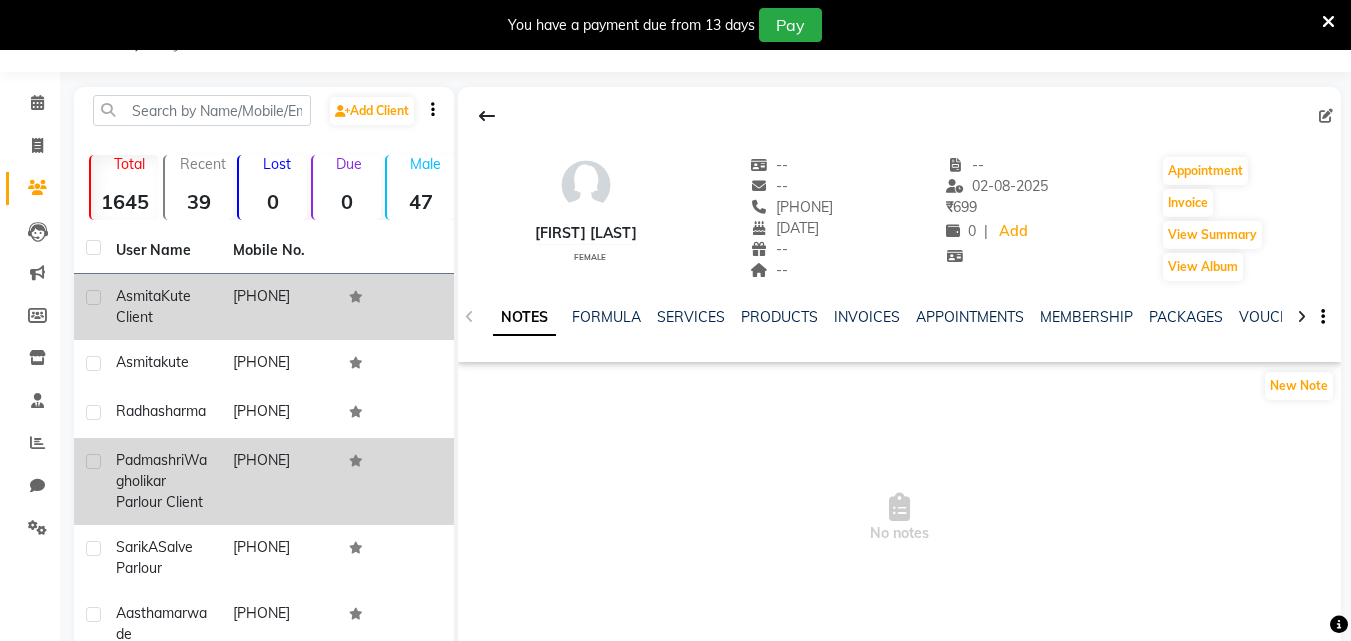click 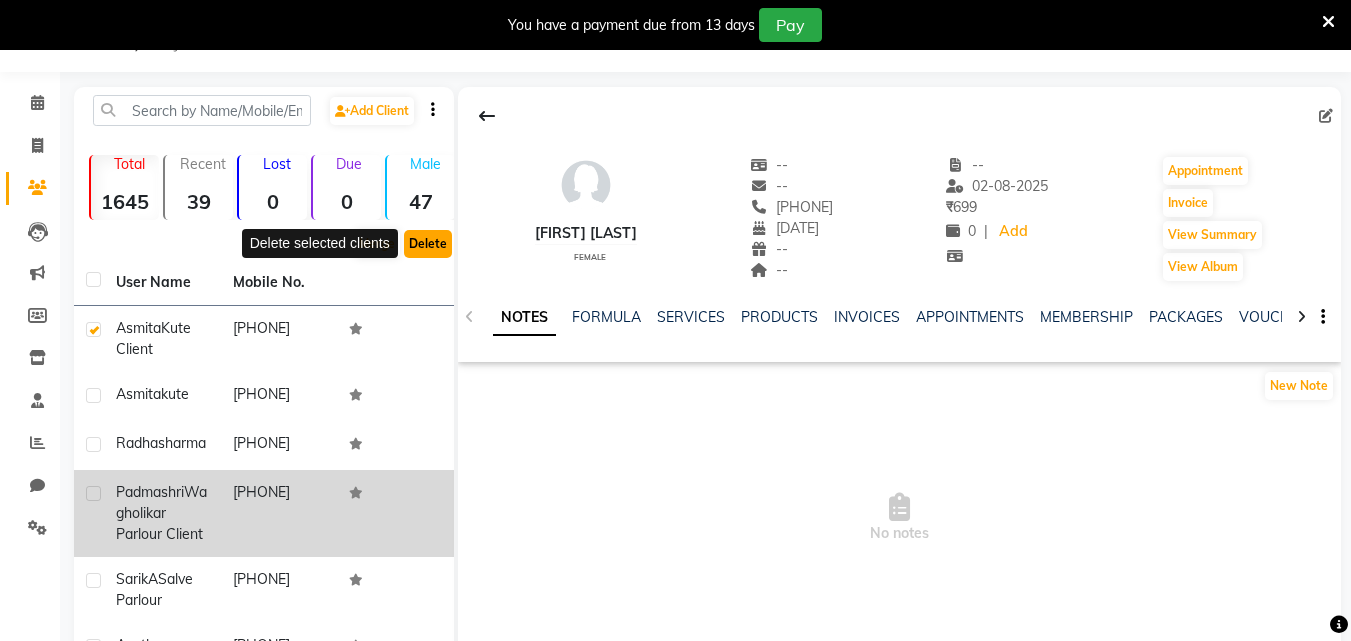 click on "Delete" 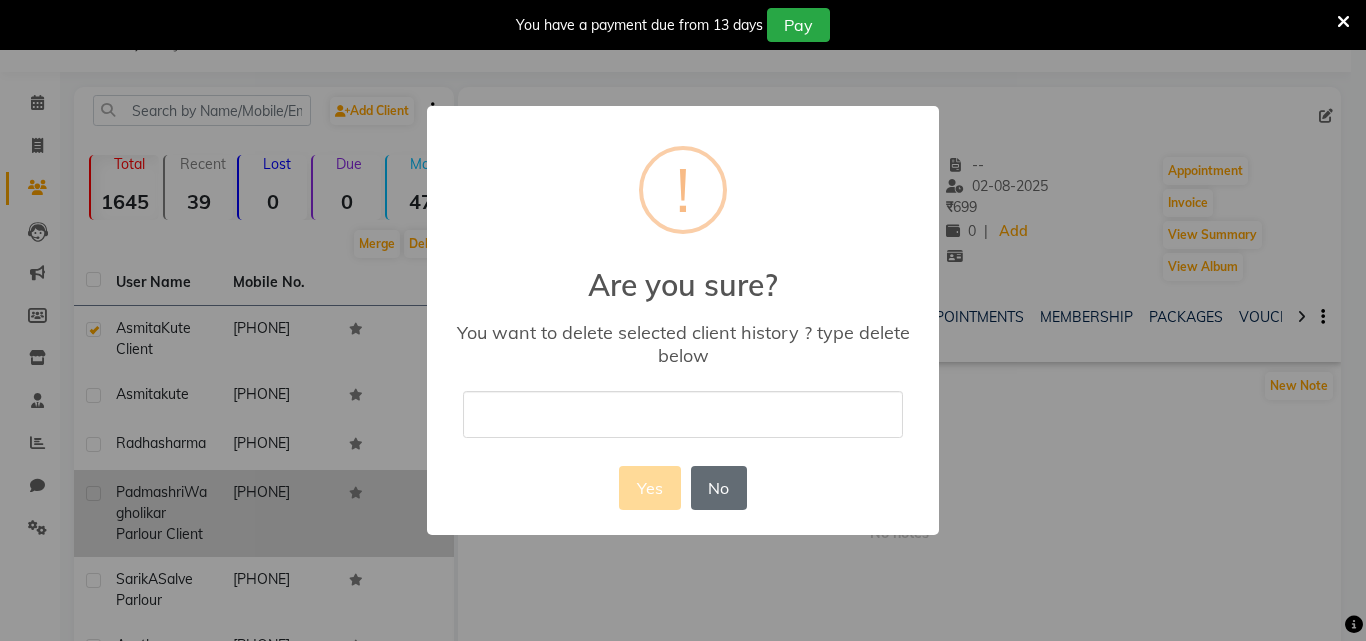 click on "No" at bounding box center [719, 488] 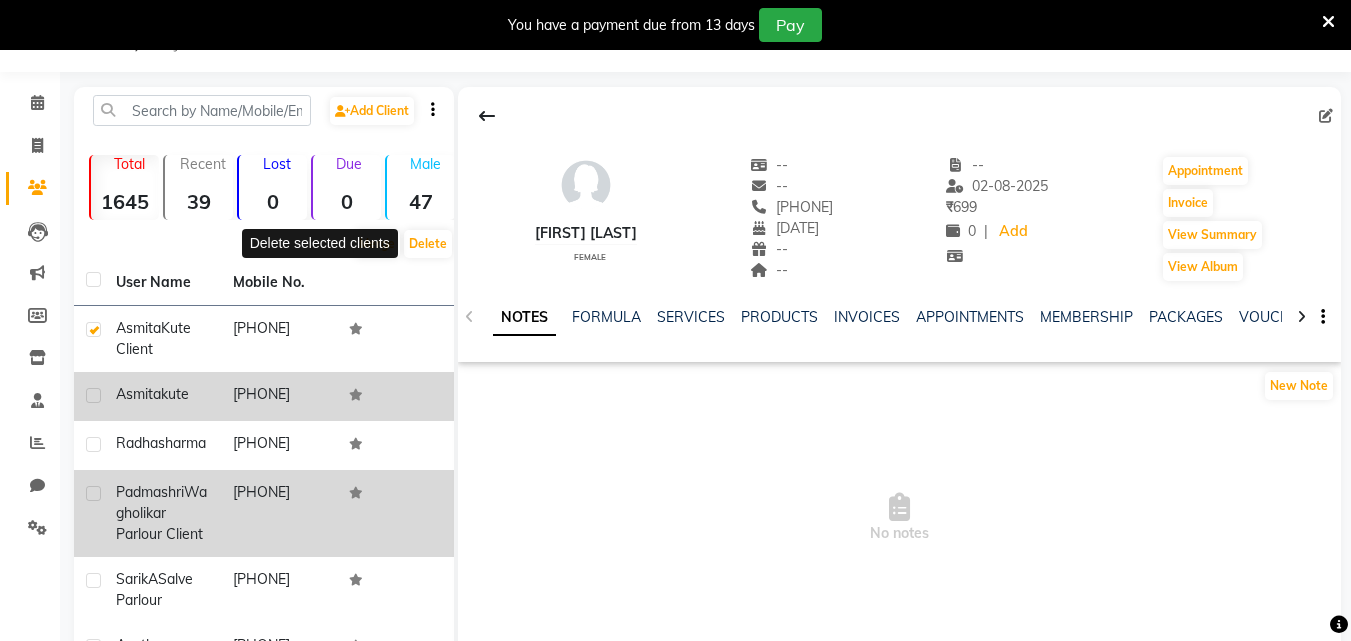 click 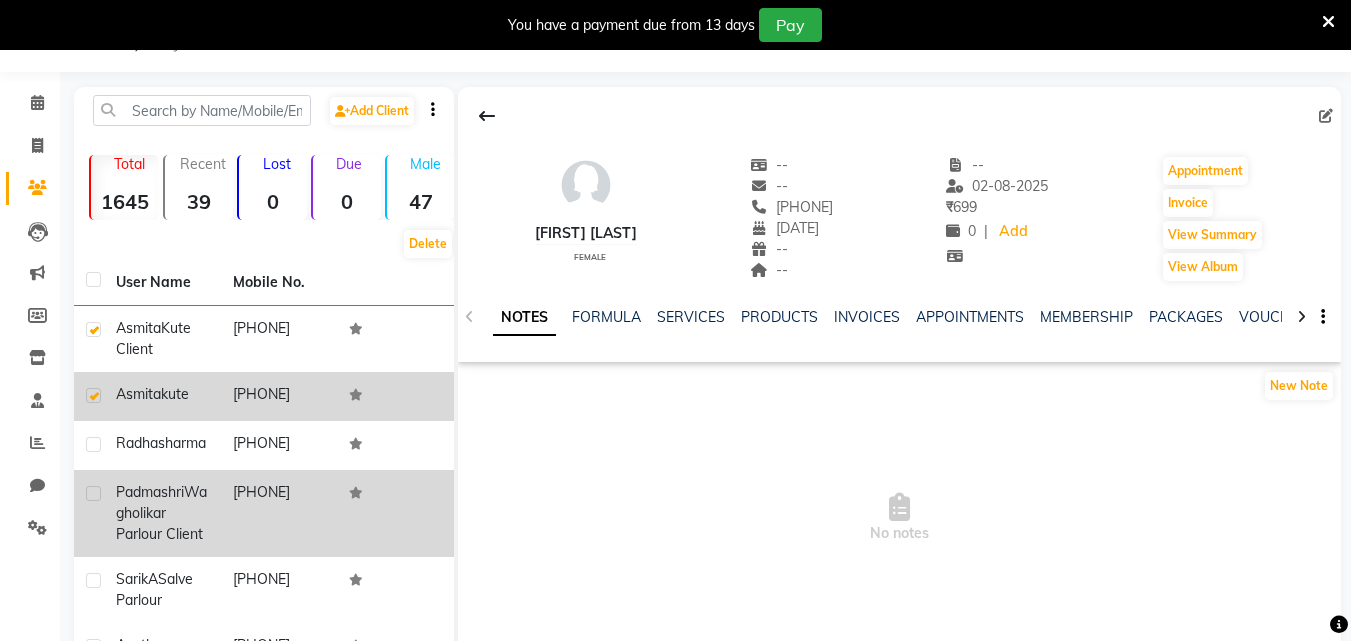 click 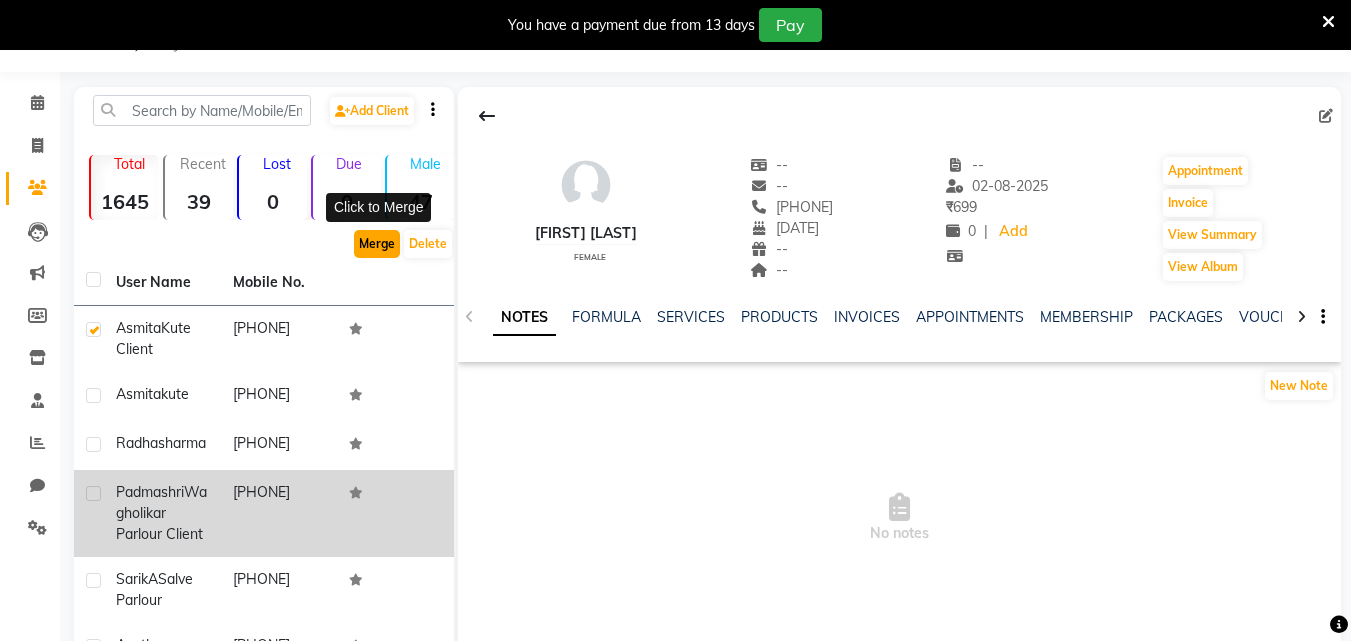 click on "Merge" 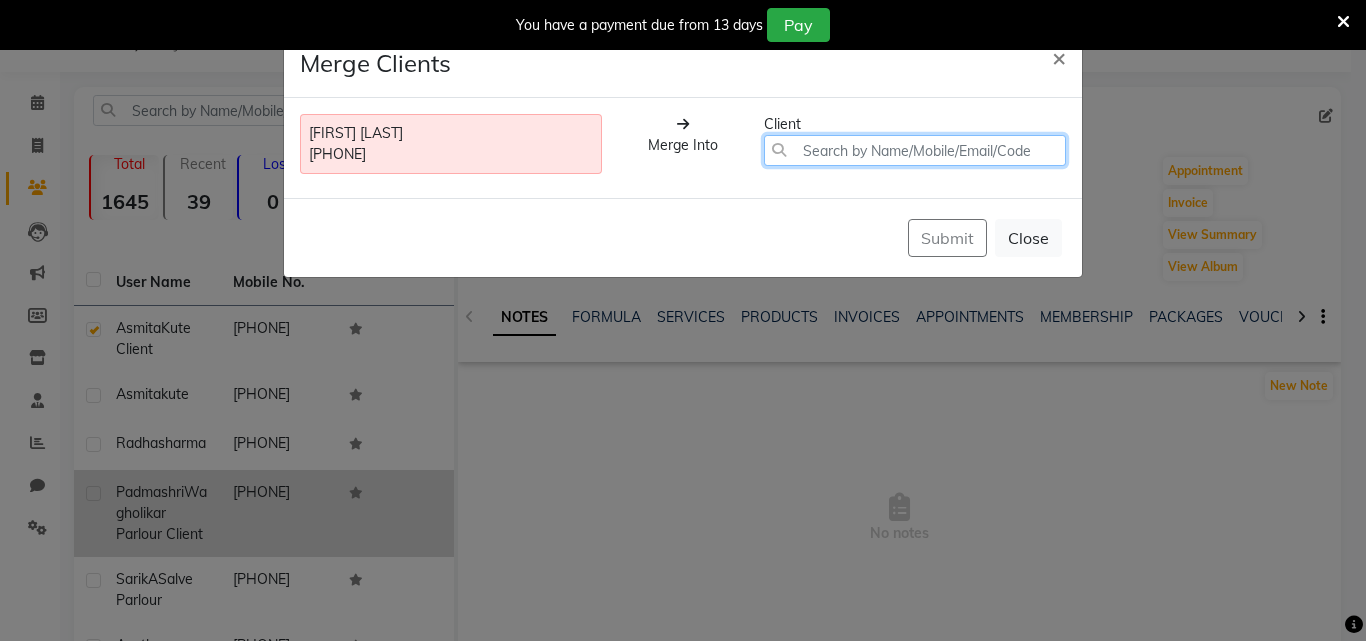 click 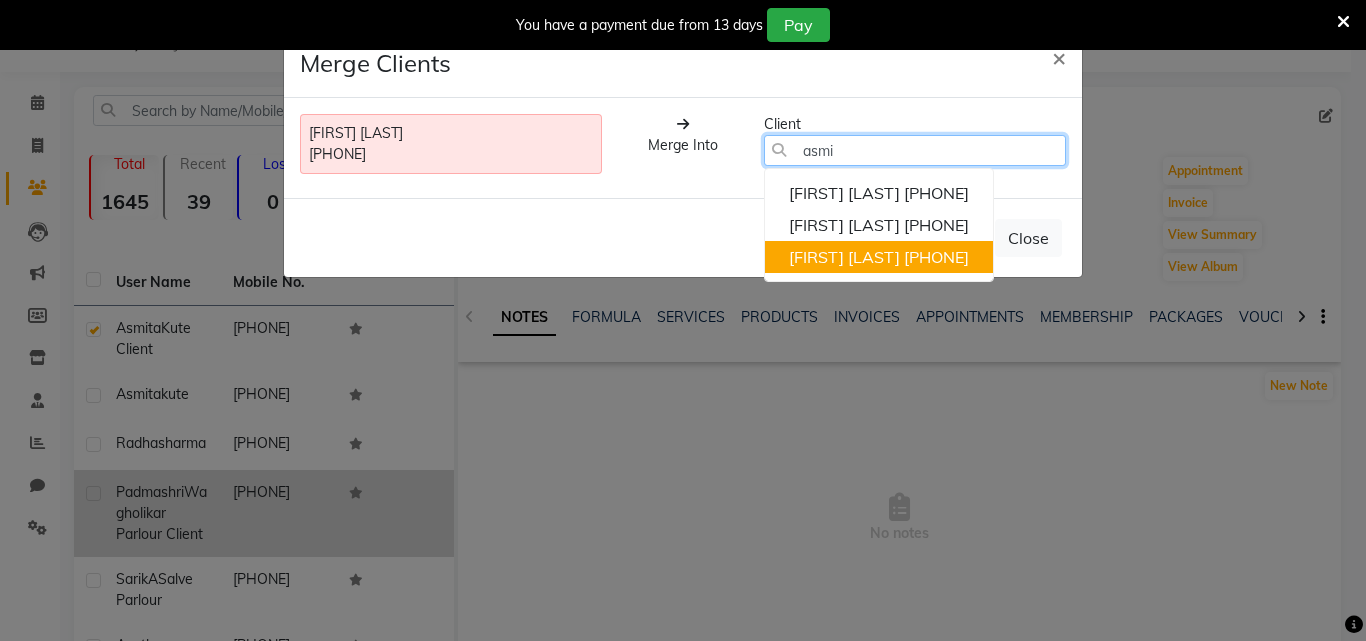 click on "Asmita kute" at bounding box center (844, 257) 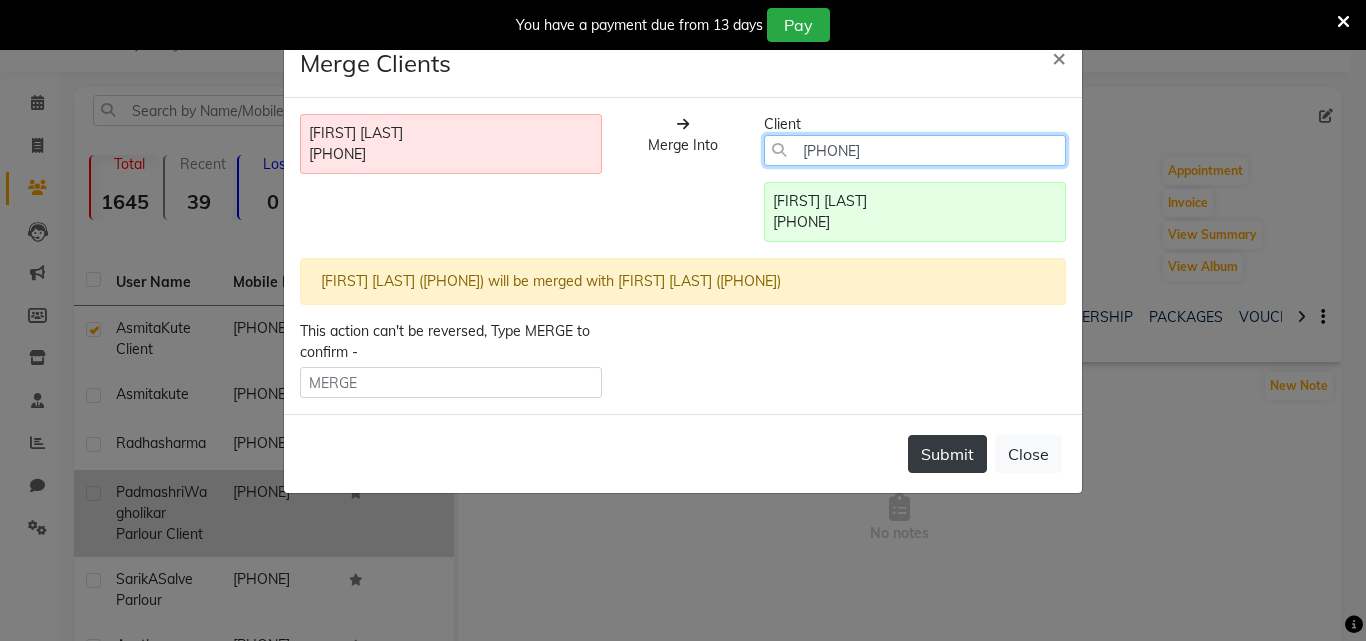 type on "[PHONE]" 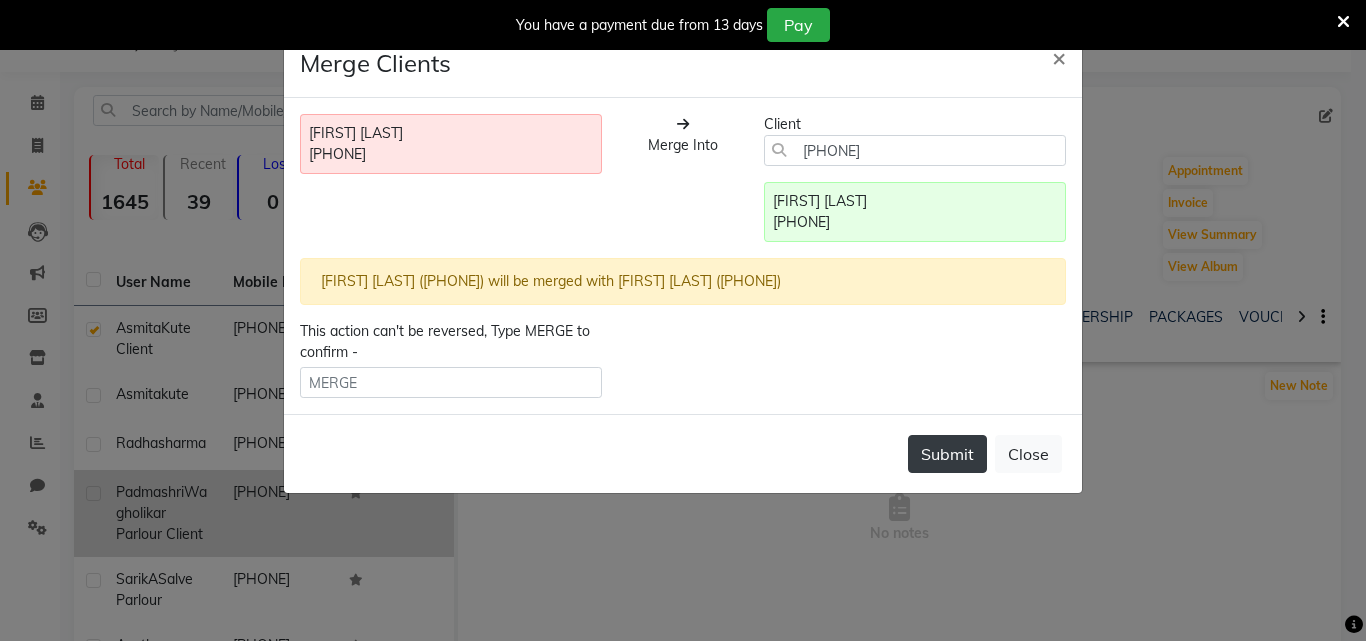 click on "Submit" 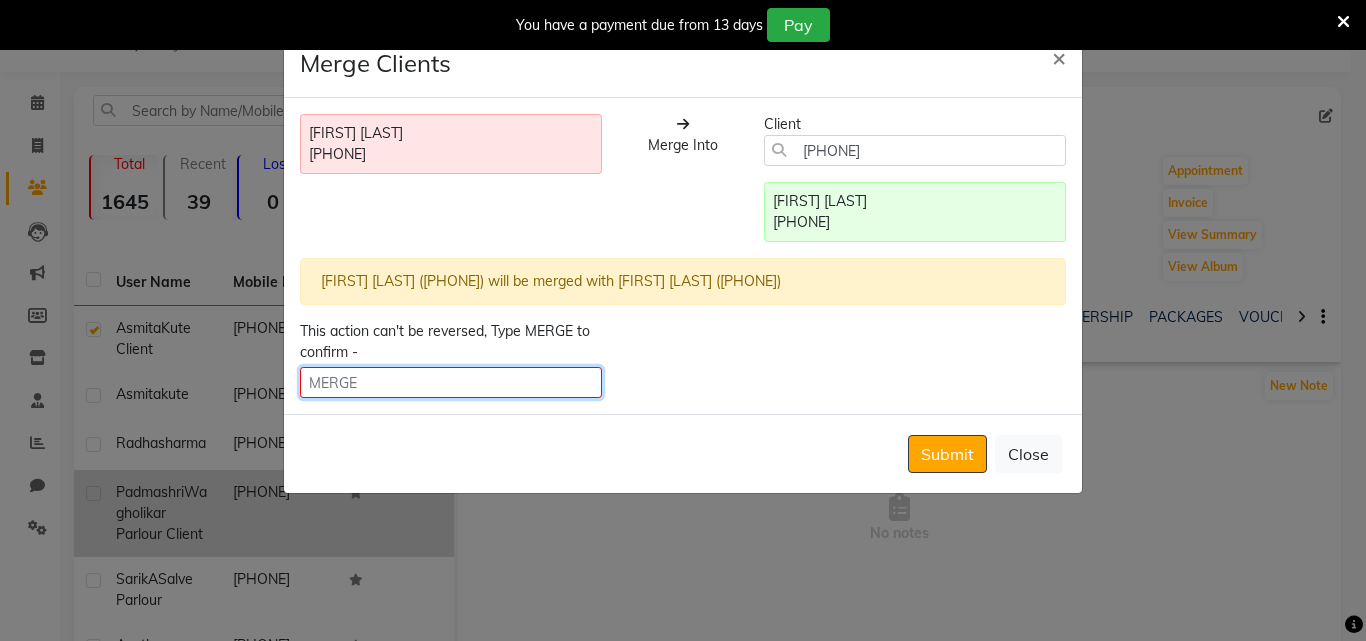 click 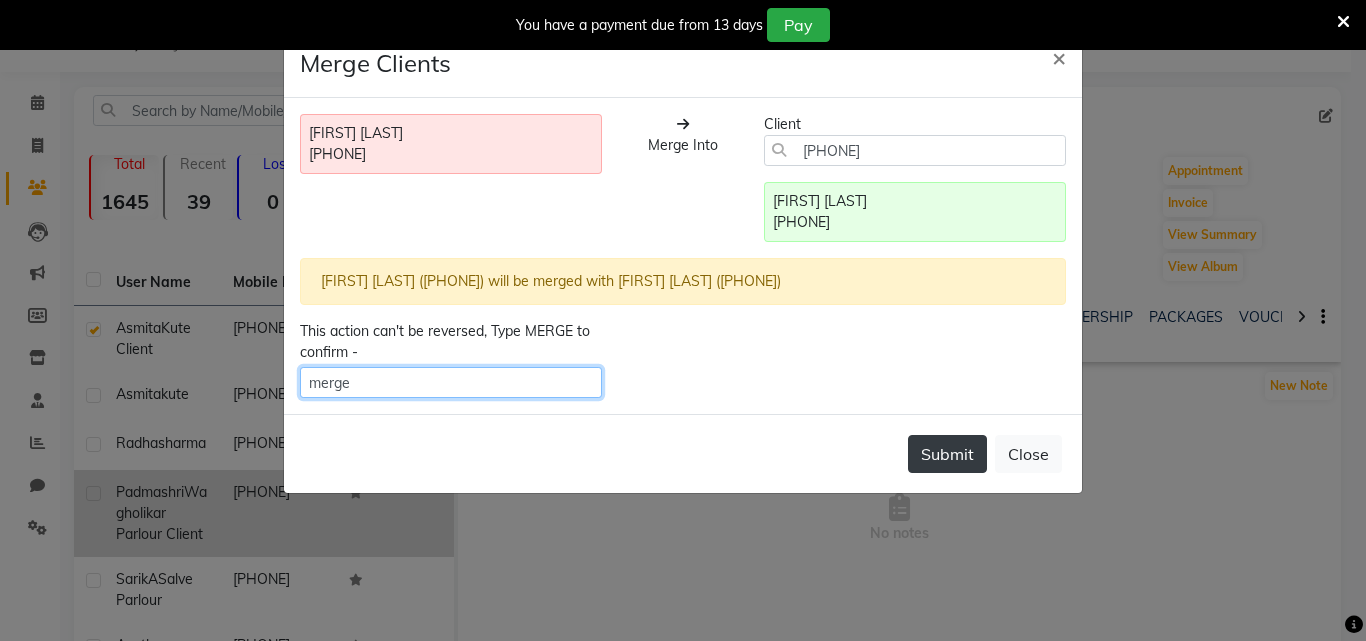 type on "merge" 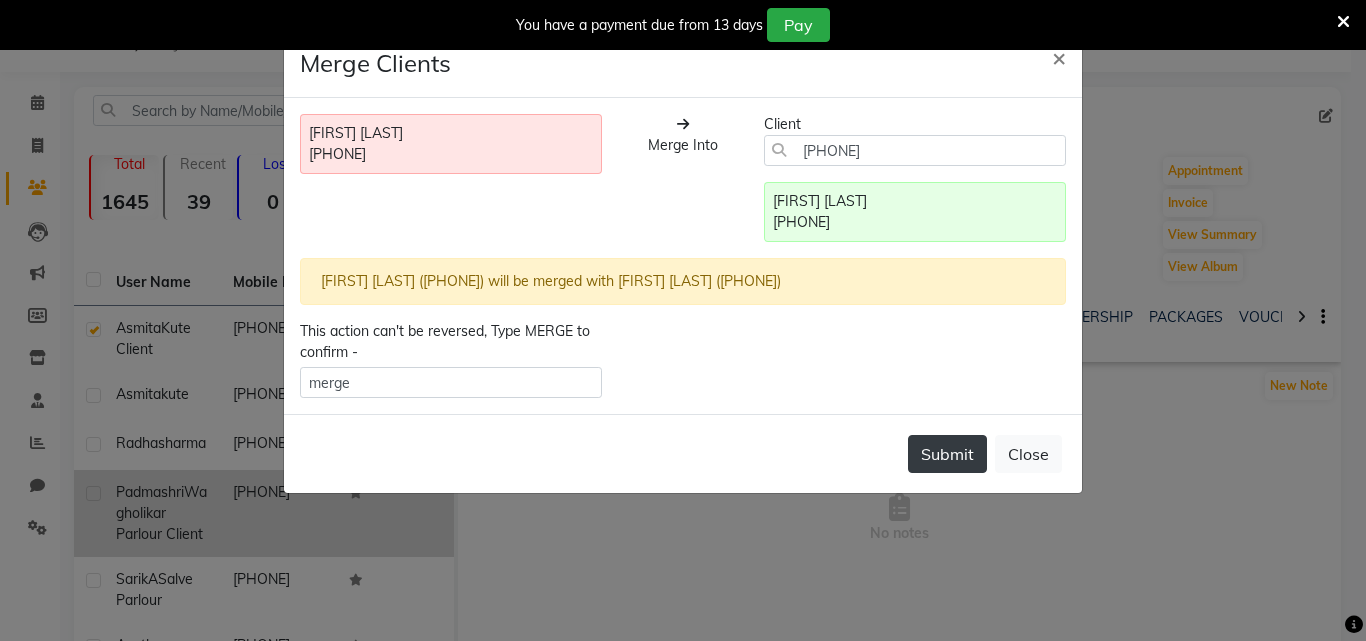 click on "Submit" 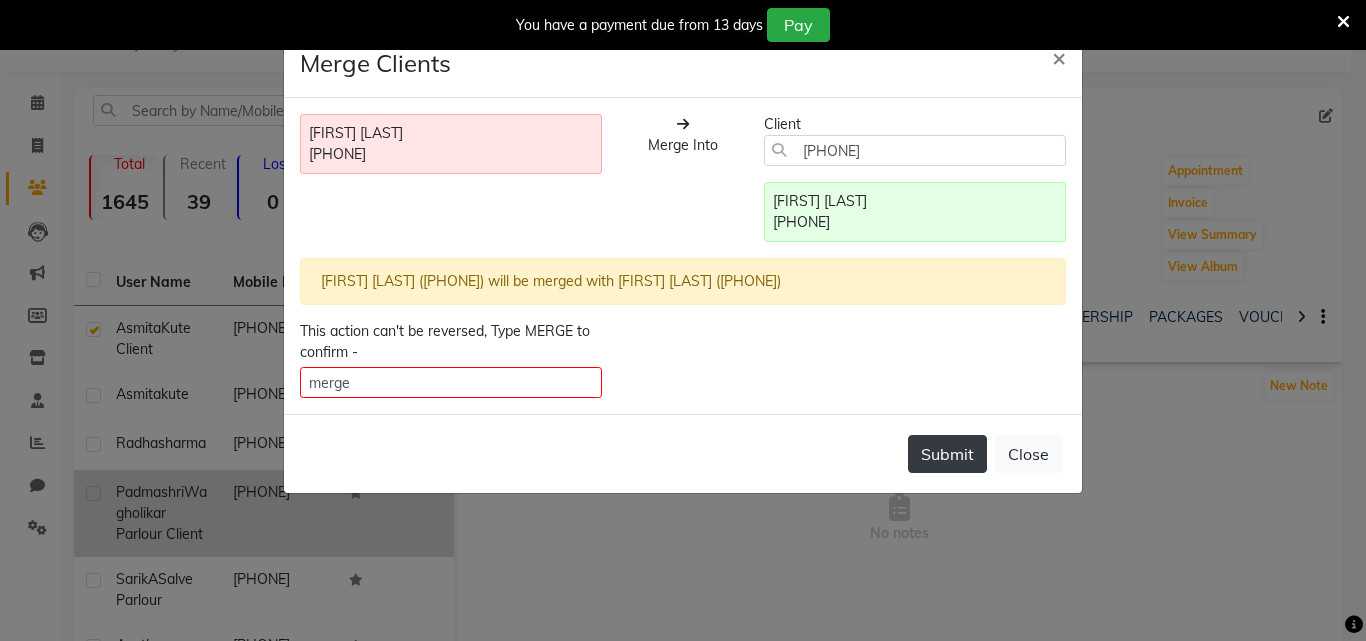 click on "Submit" 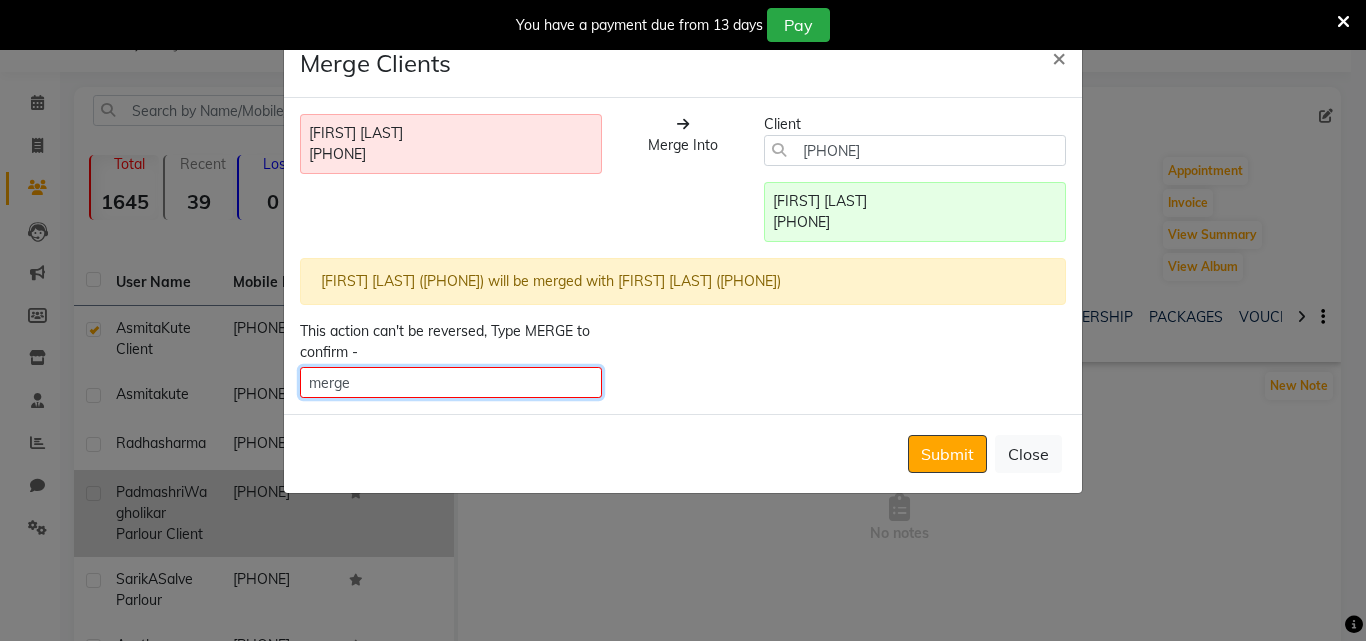 click on "merge" 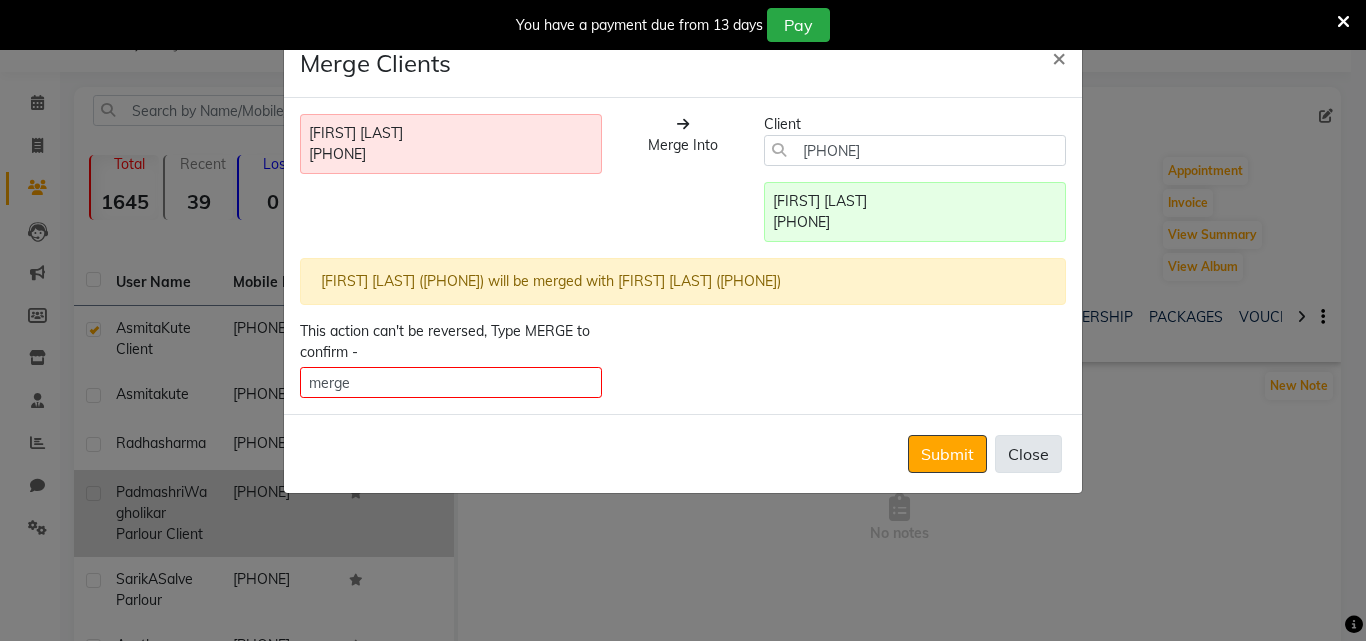 click on "Close" 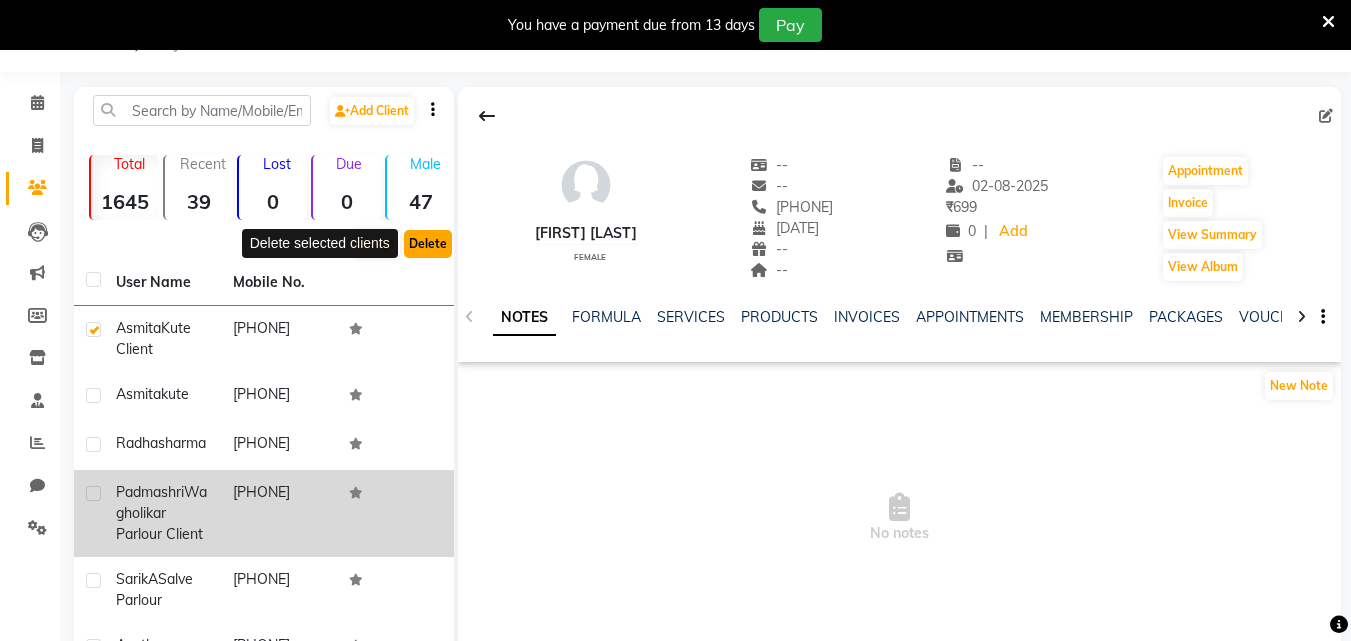 click on "Delete" 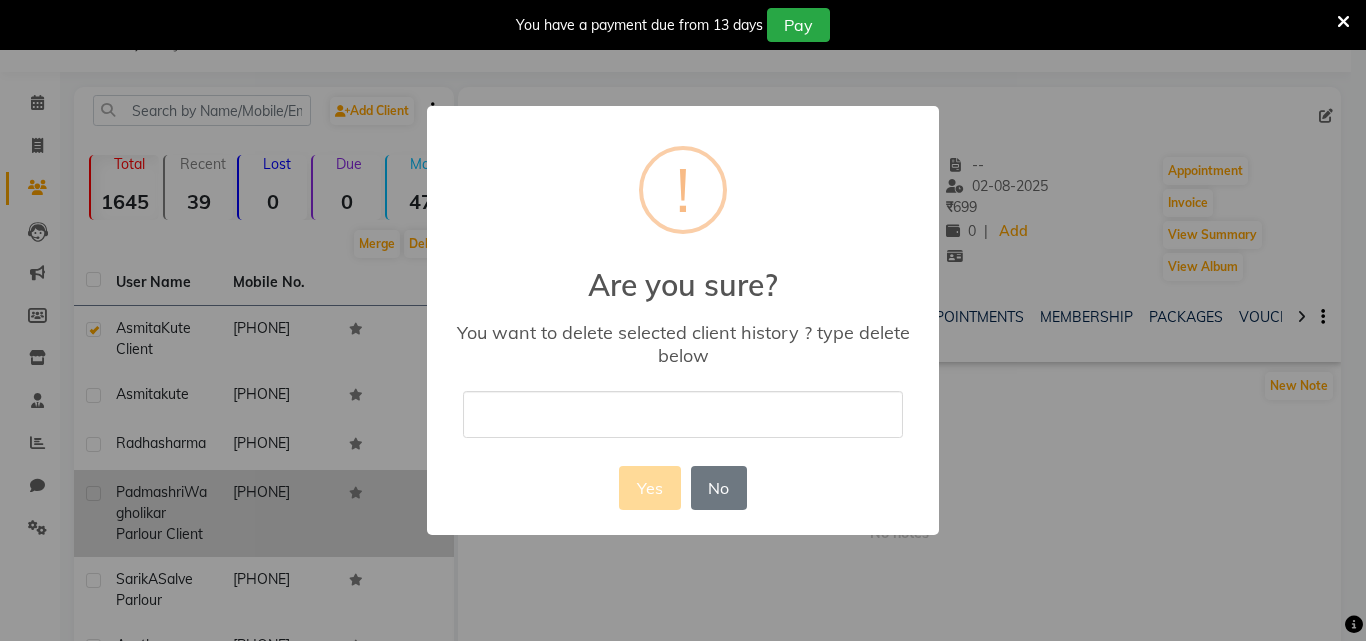click at bounding box center (683, 414) 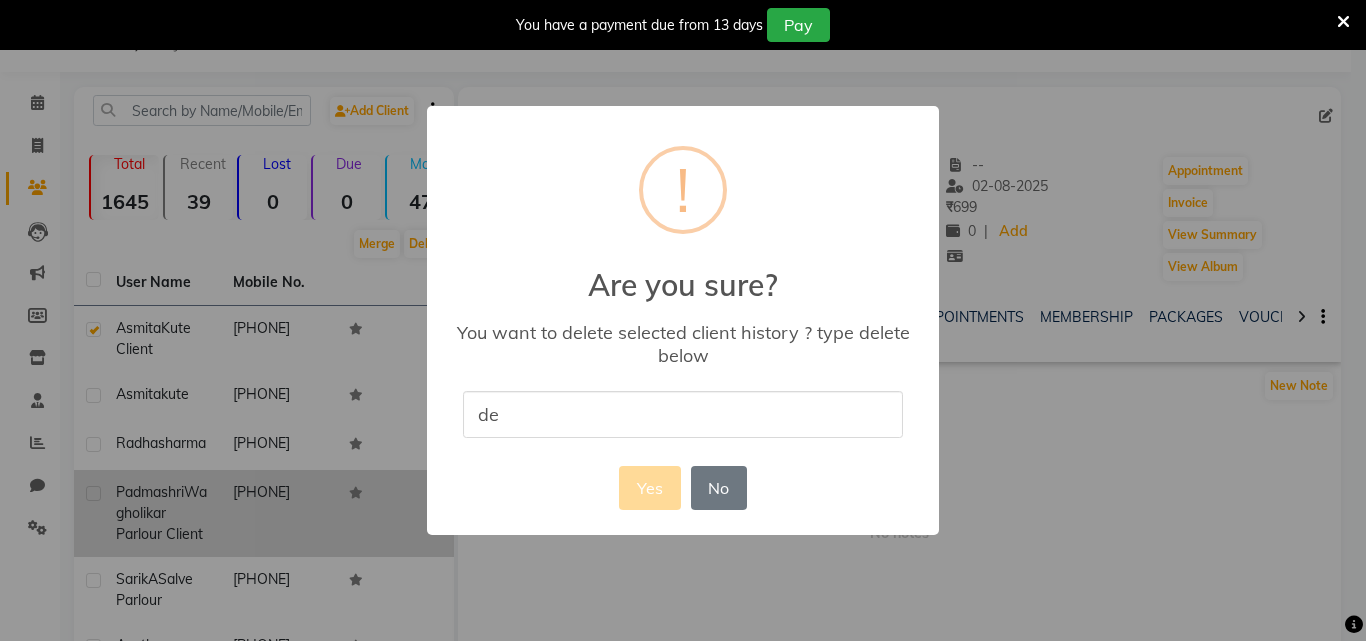 type on "delete" 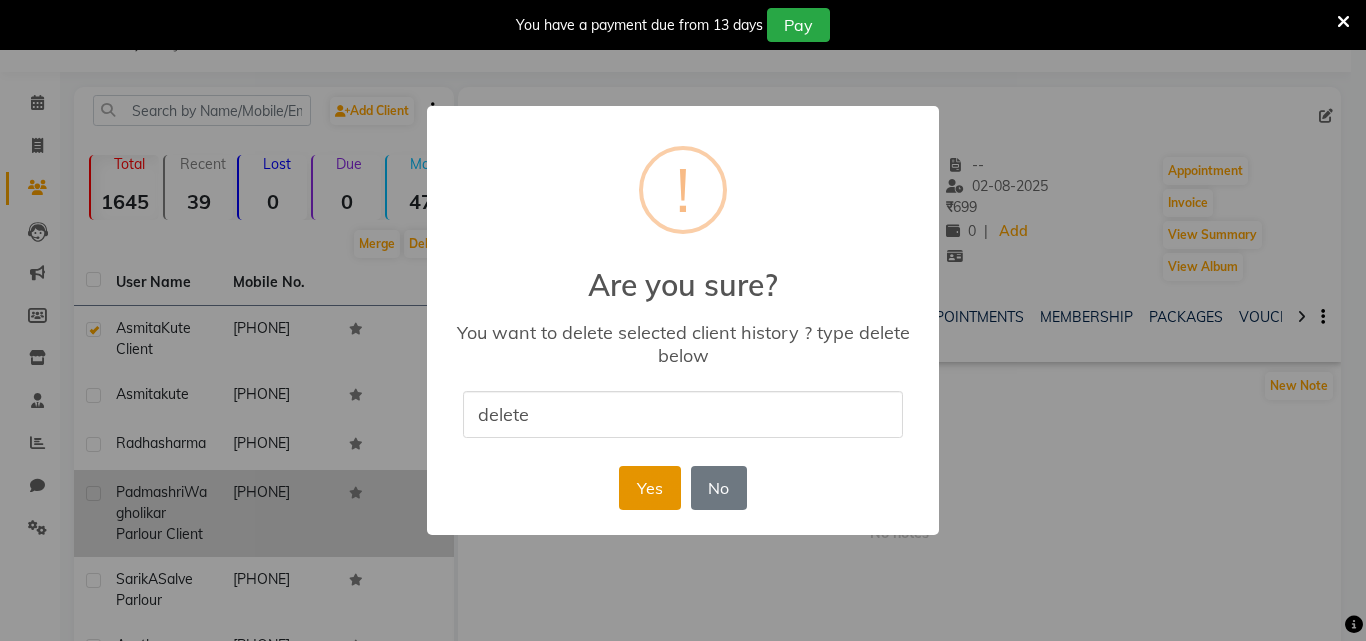 click on "Yes" at bounding box center (649, 488) 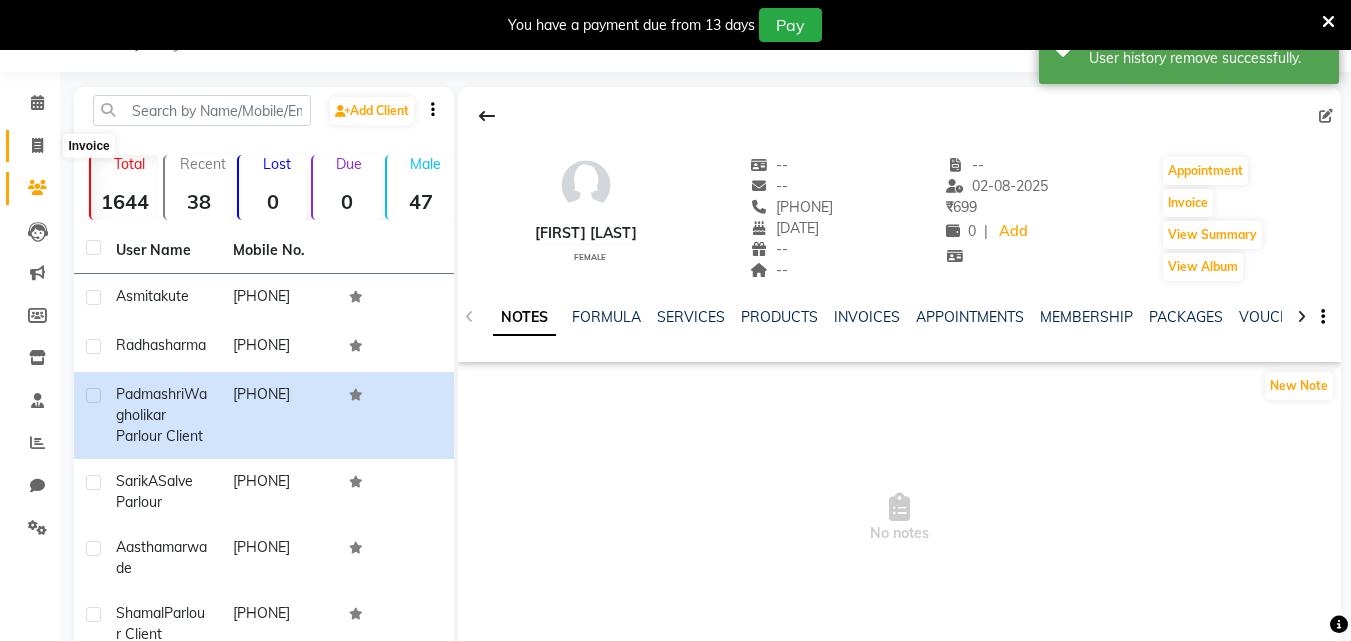 click 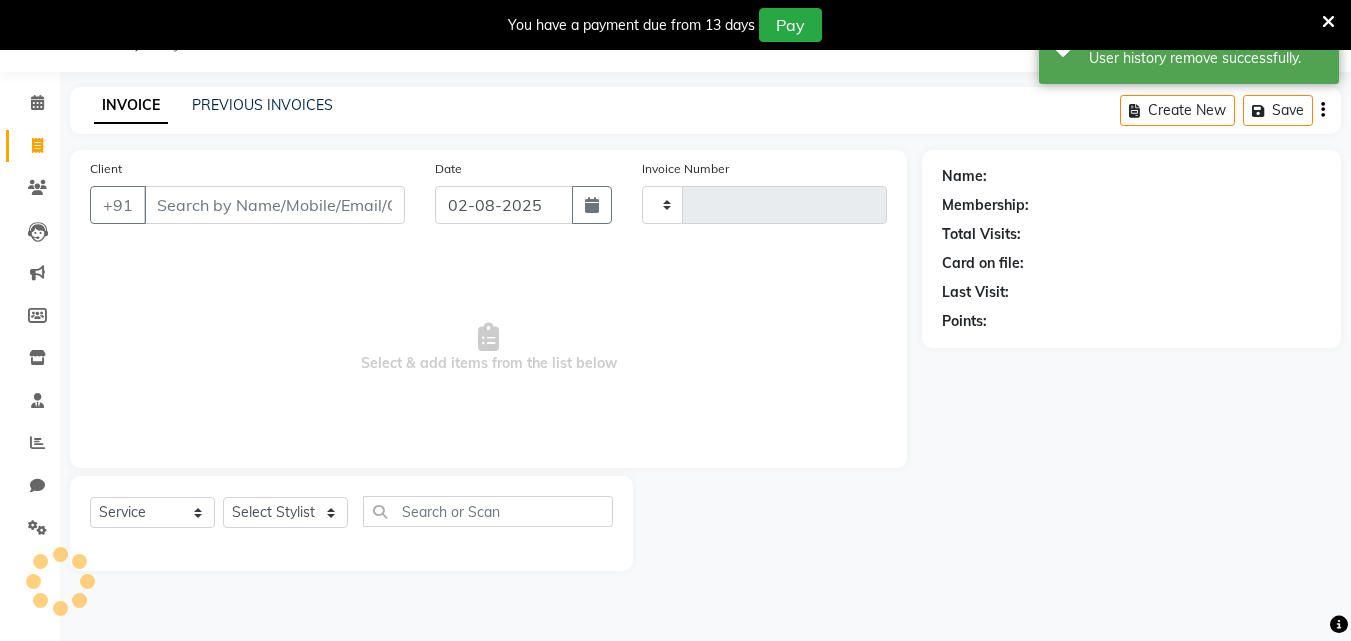 type on "0046" 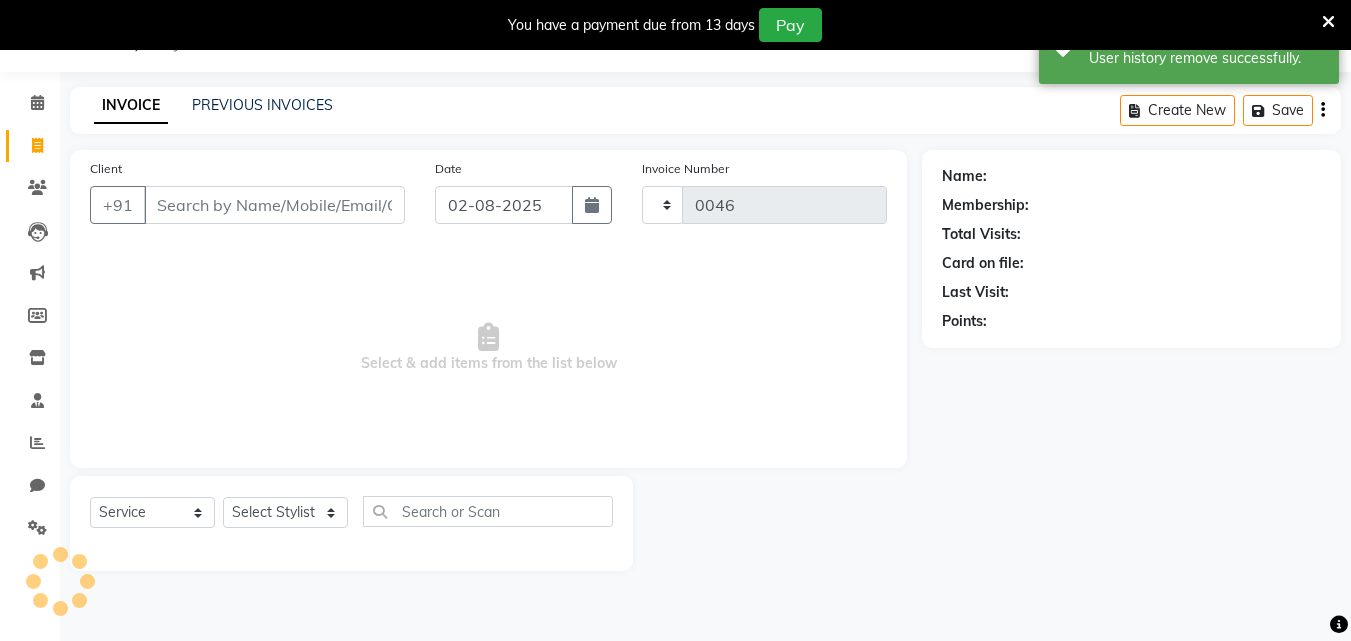 select on "8620" 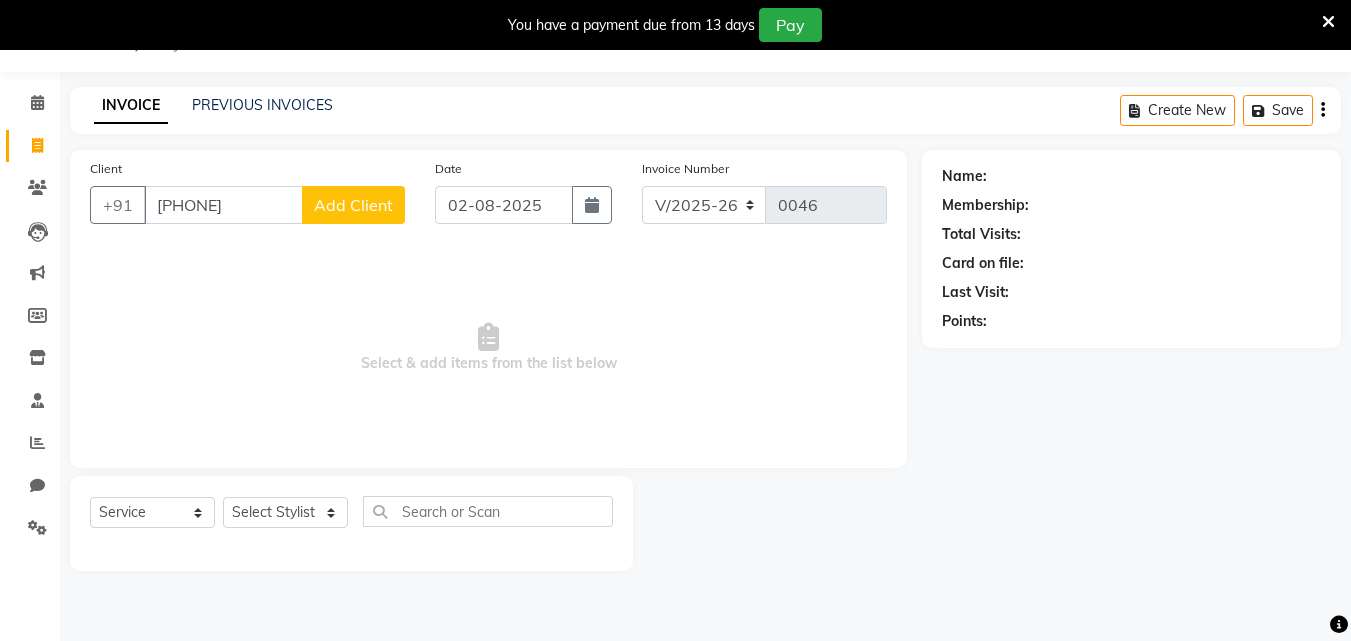 type on "9405100641" 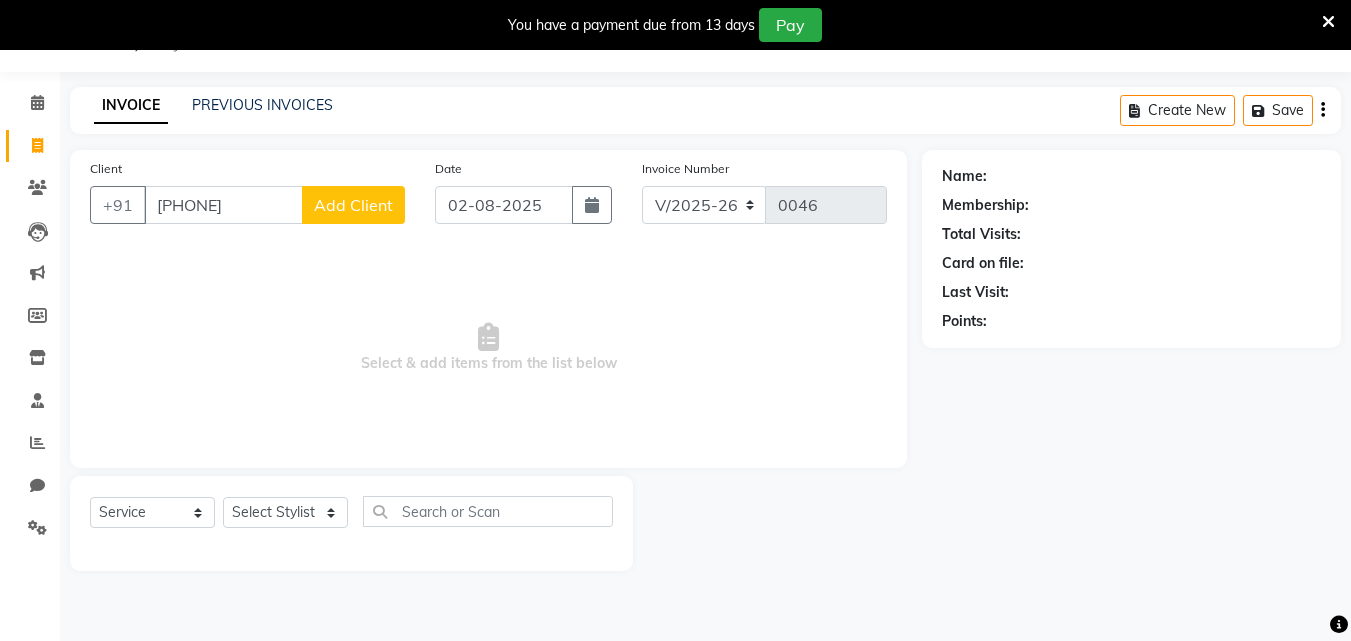 click on "Add Client" 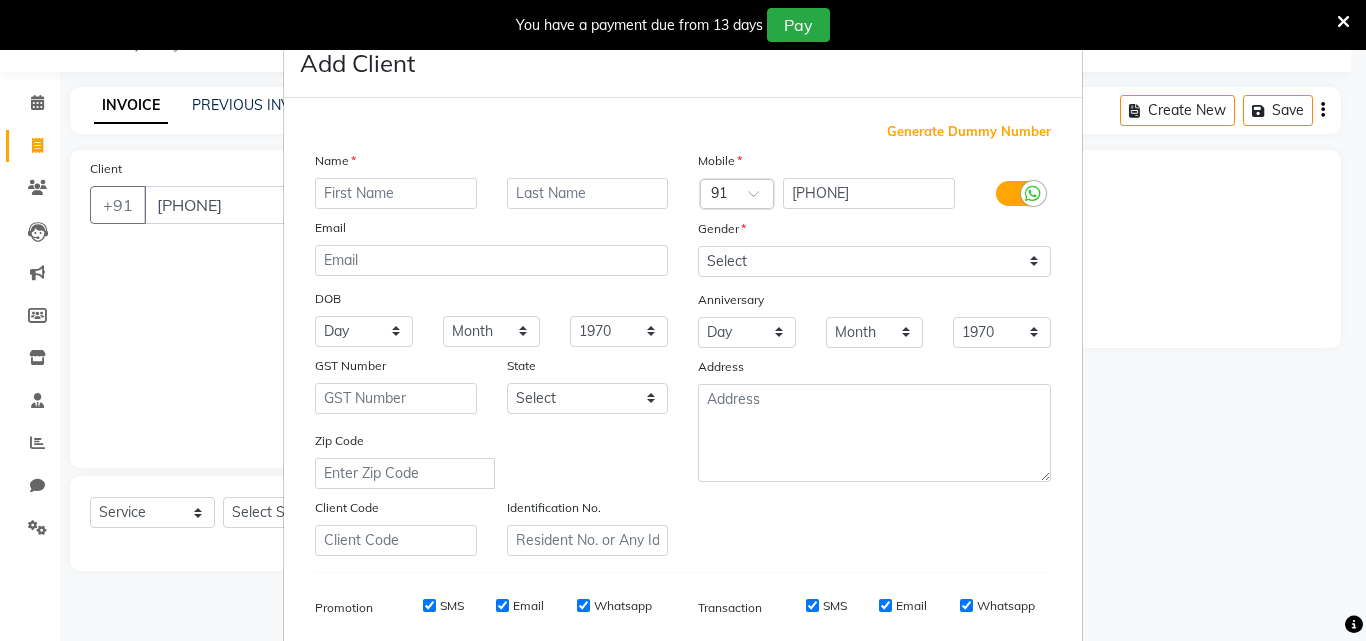click at bounding box center (396, 193) 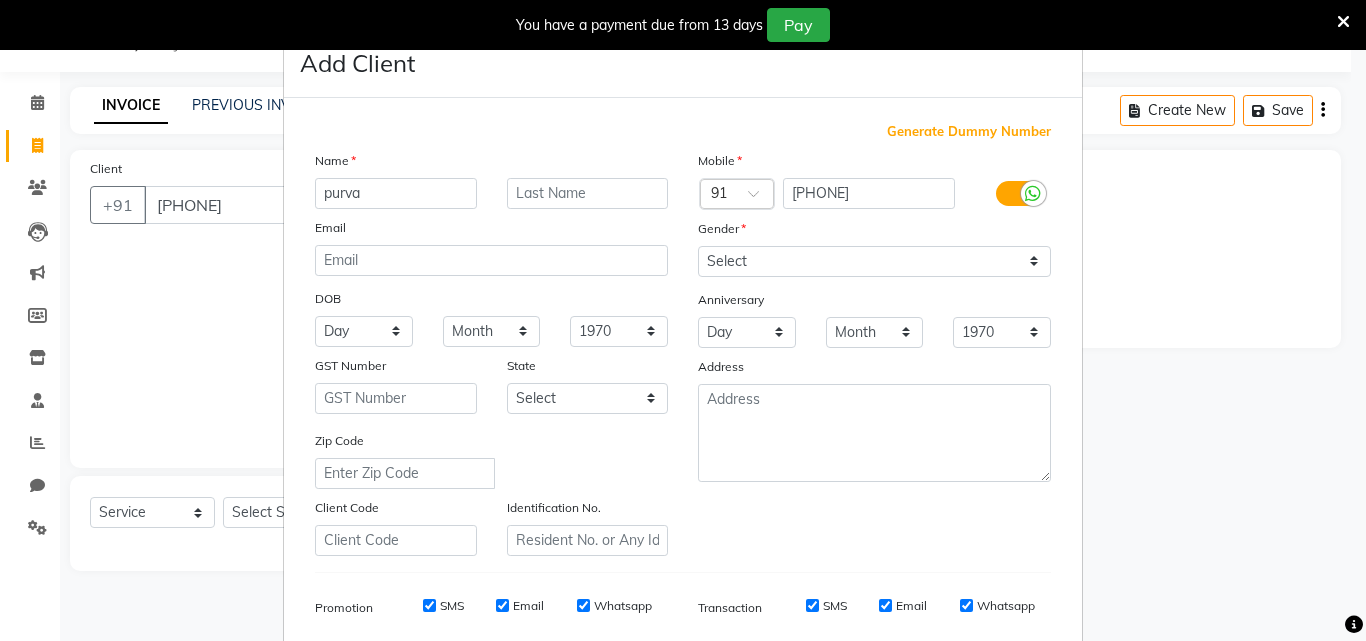 type on "purva" 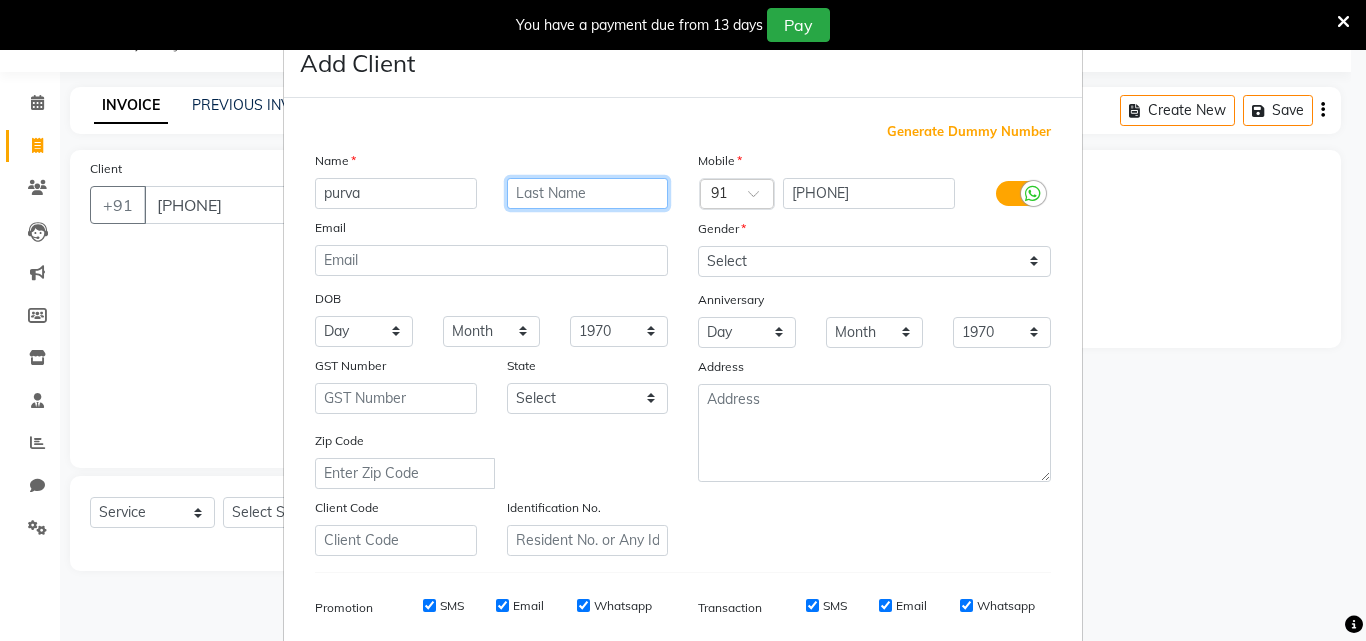 click at bounding box center (588, 193) 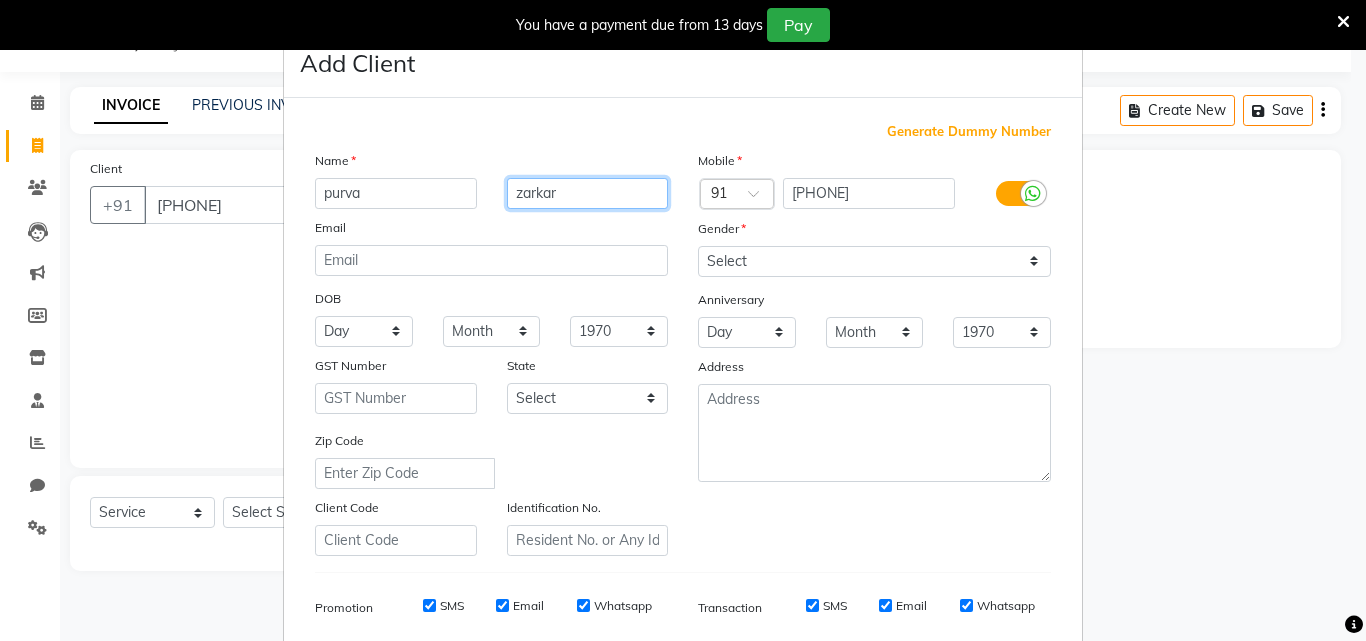 type on "zarkar" 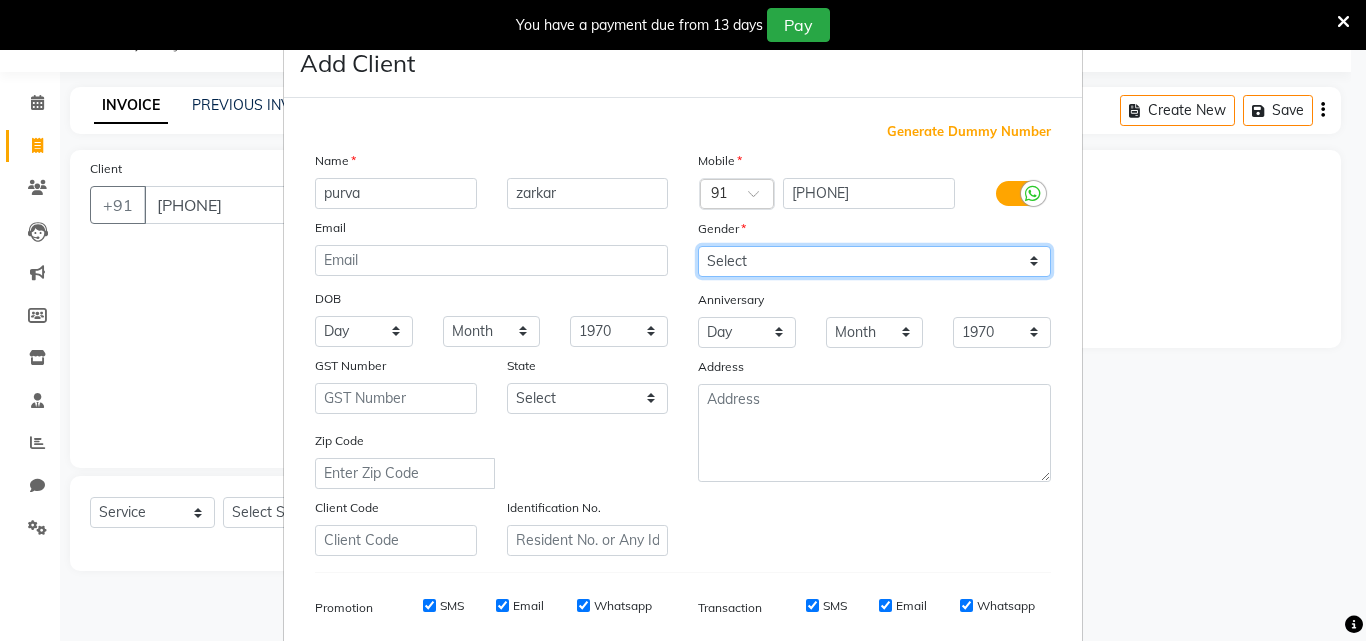 click on "Select Male Female Other Prefer Not To Say" at bounding box center [874, 261] 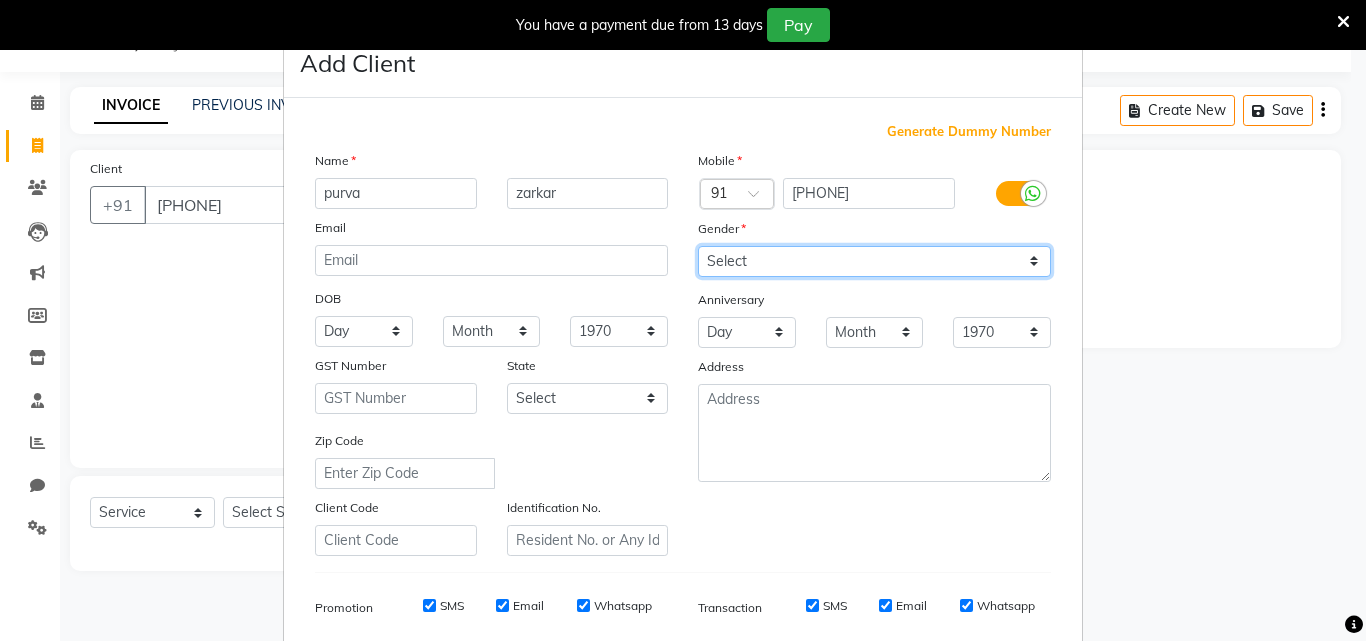 select on "female" 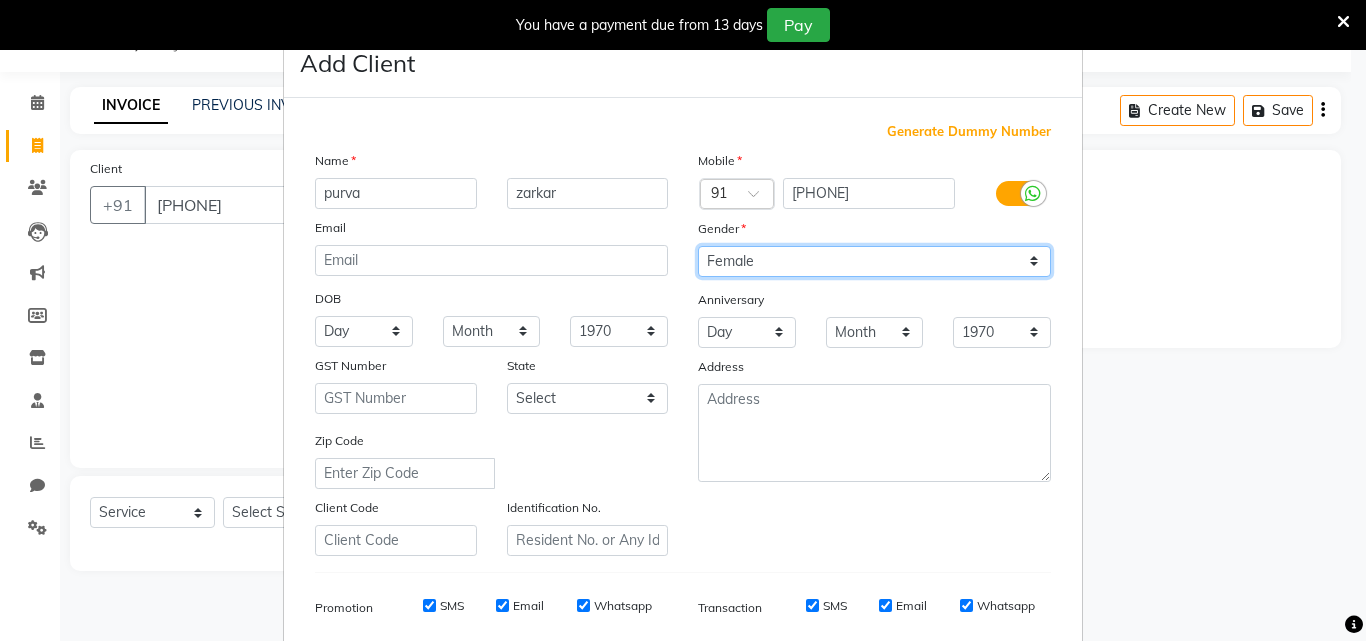 click on "Select Male Female Other Prefer Not To Say" at bounding box center [874, 261] 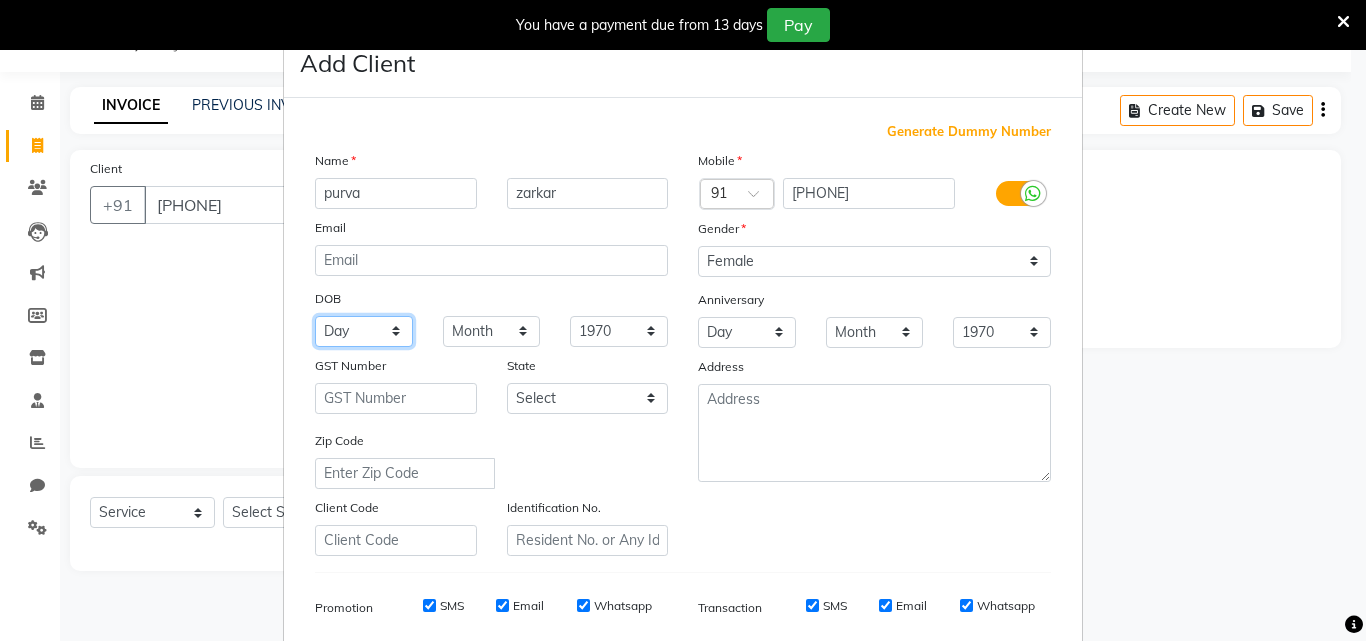 click on "Day 01 02 03 04 05 06 07 08 09 10 11 12 13 14 15 16 17 18 19 20 21 22 23 24 25 26 27 28 29 30 31" at bounding box center [364, 331] 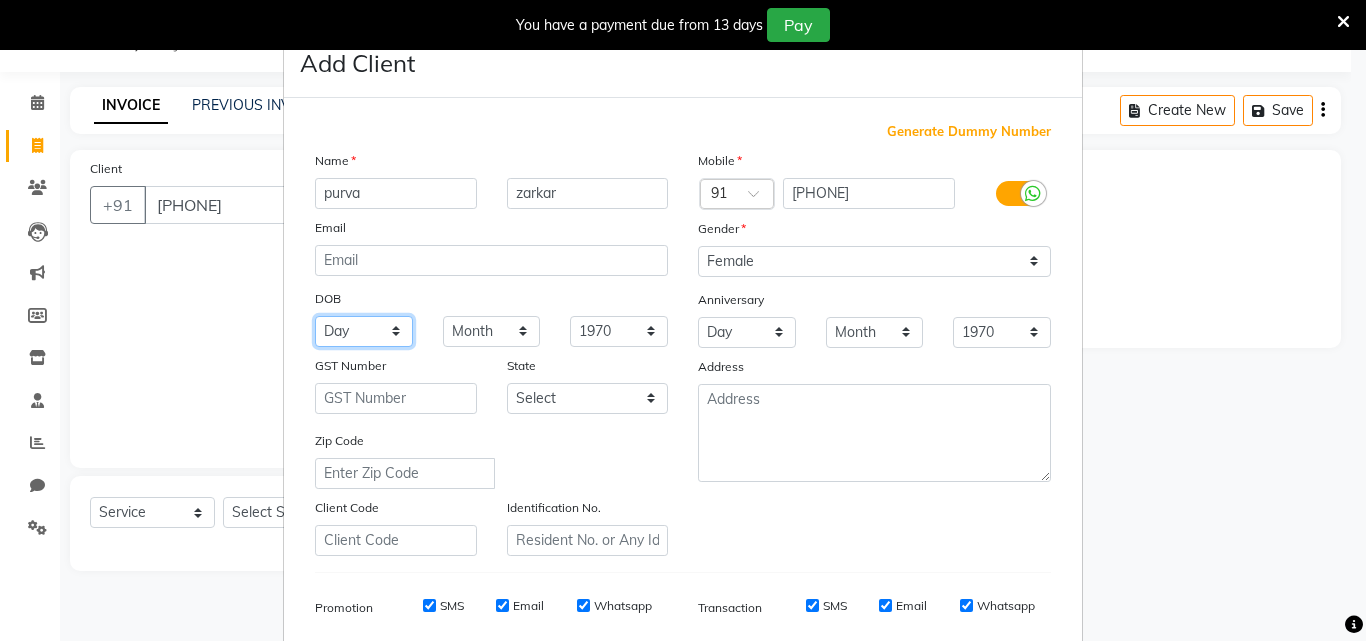 select on "22" 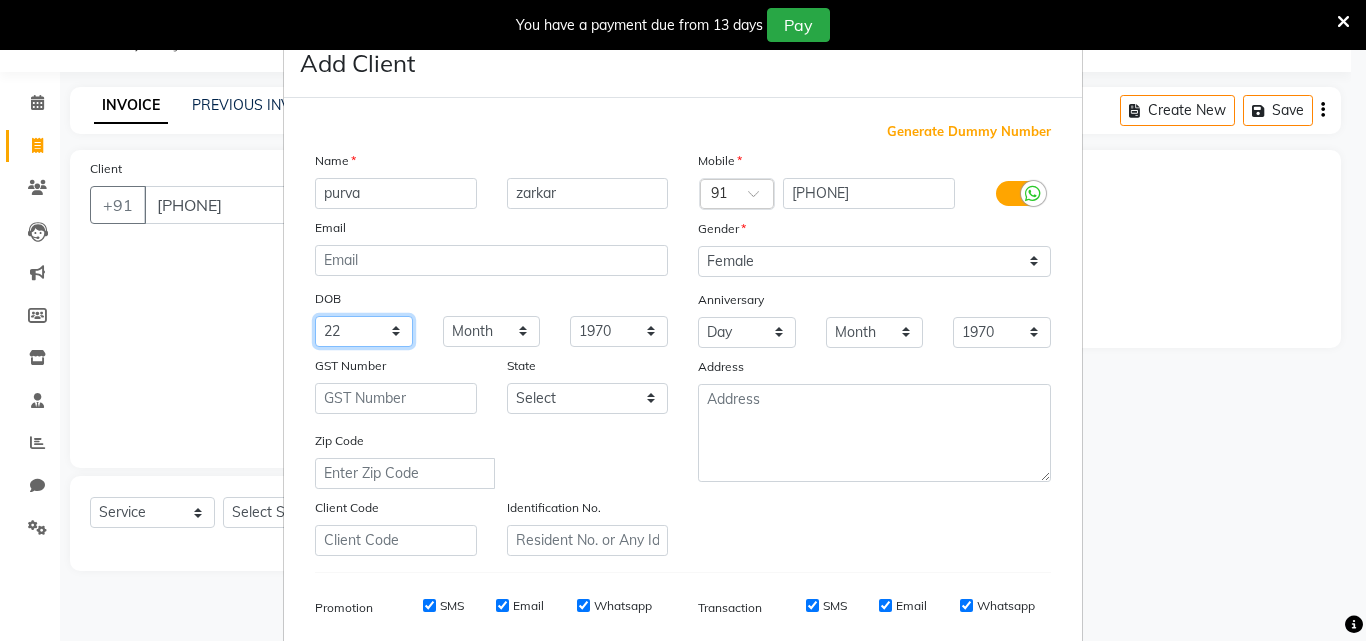 click on "Day 01 02 03 04 05 06 07 08 09 10 11 12 13 14 15 16 17 18 19 20 21 22 23 24 25 26 27 28 29 30 31" at bounding box center (364, 331) 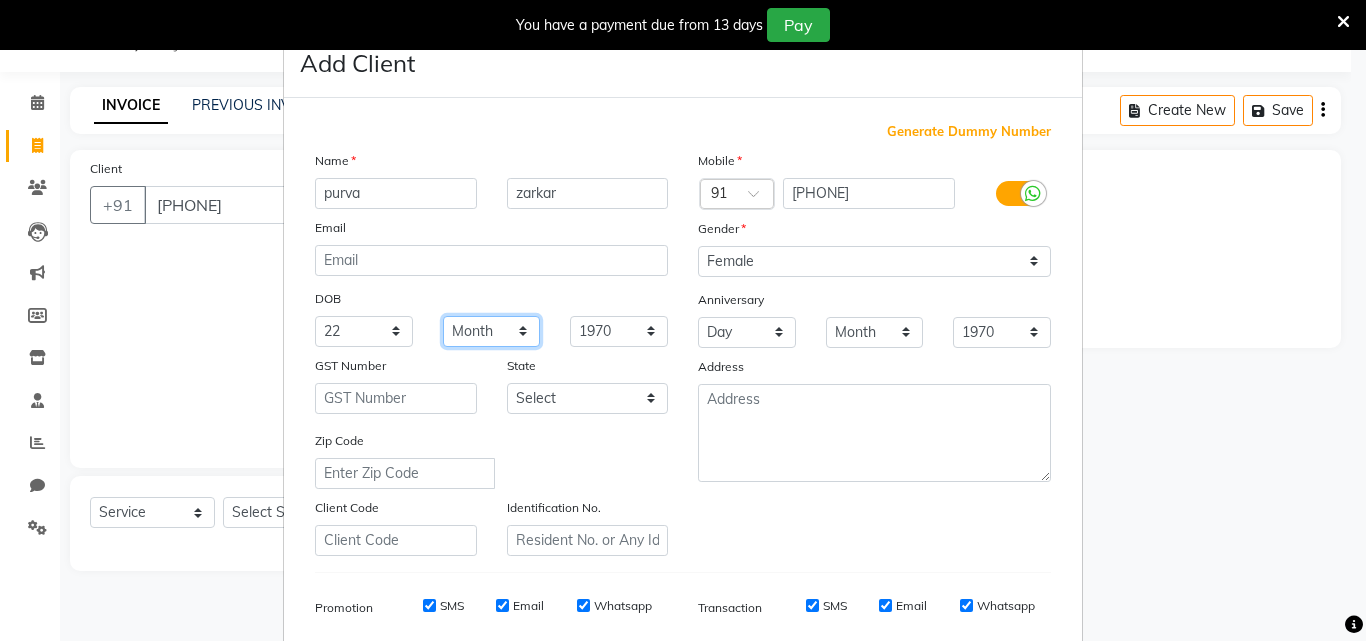 click on "Month January February March April May June July August September October November December" at bounding box center [492, 331] 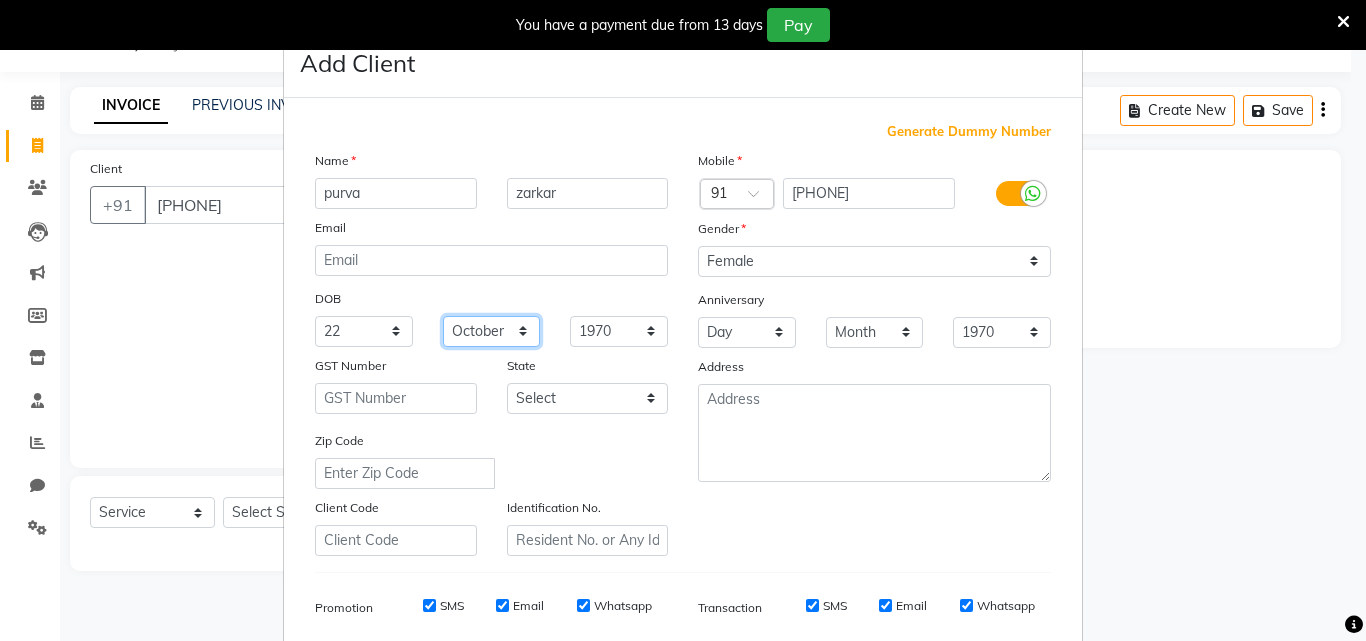 click on "Month January February March April May June July August September October November December" at bounding box center [492, 331] 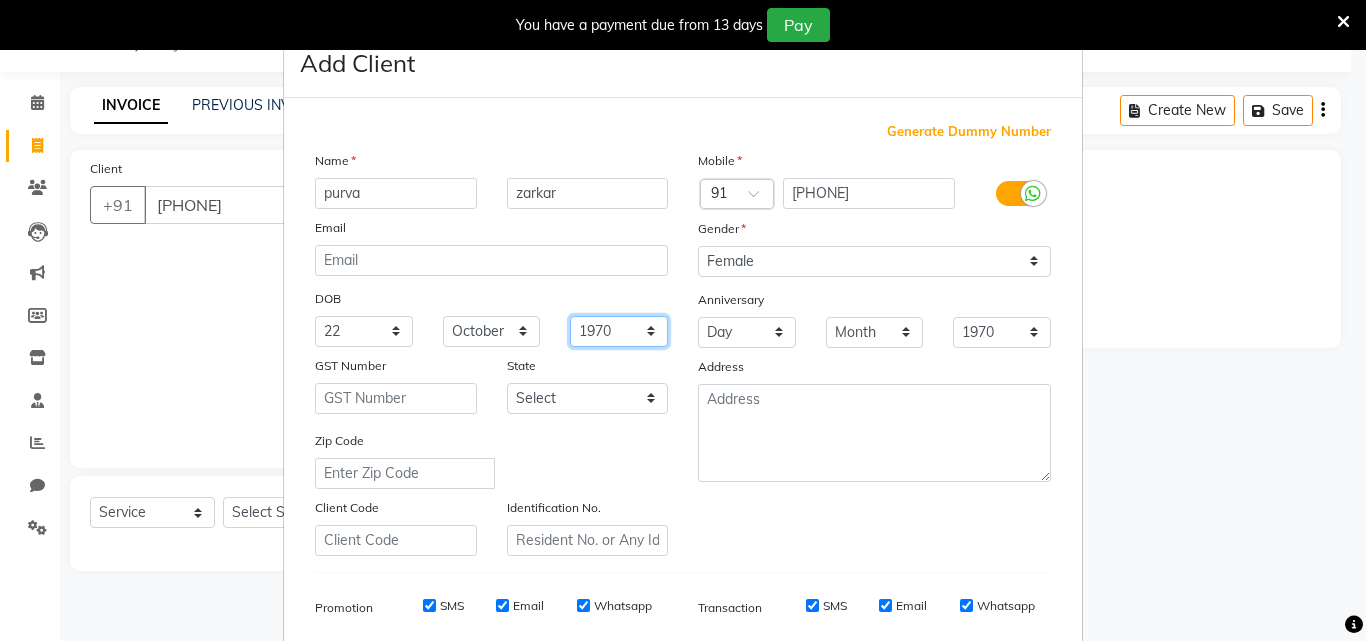 click on "1940 1941 1942 1943 1944 1945 1946 1947 1948 1949 1950 1951 1952 1953 1954 1955 1956 1957 1958 1959 1960 1961 1962 1963 1964 1965 1966 1967 1968 1969 1970 1971 1972 1973 1974 1975 1976 1977 1978 1979 1980 1981 1982 1983 1984 1985 1986 1987 1988 1989 1990 1991 1992 1993 1994 1995 1996 1997 1998 1999 2000 2001 2002 2003 2004 2005 2006 2007 2008 2009 2010 2011 2012 2013 2014 2015 2016 2017 2018 2019 2020 2021 2022 2023 2024" at bounding box center [619, 331] 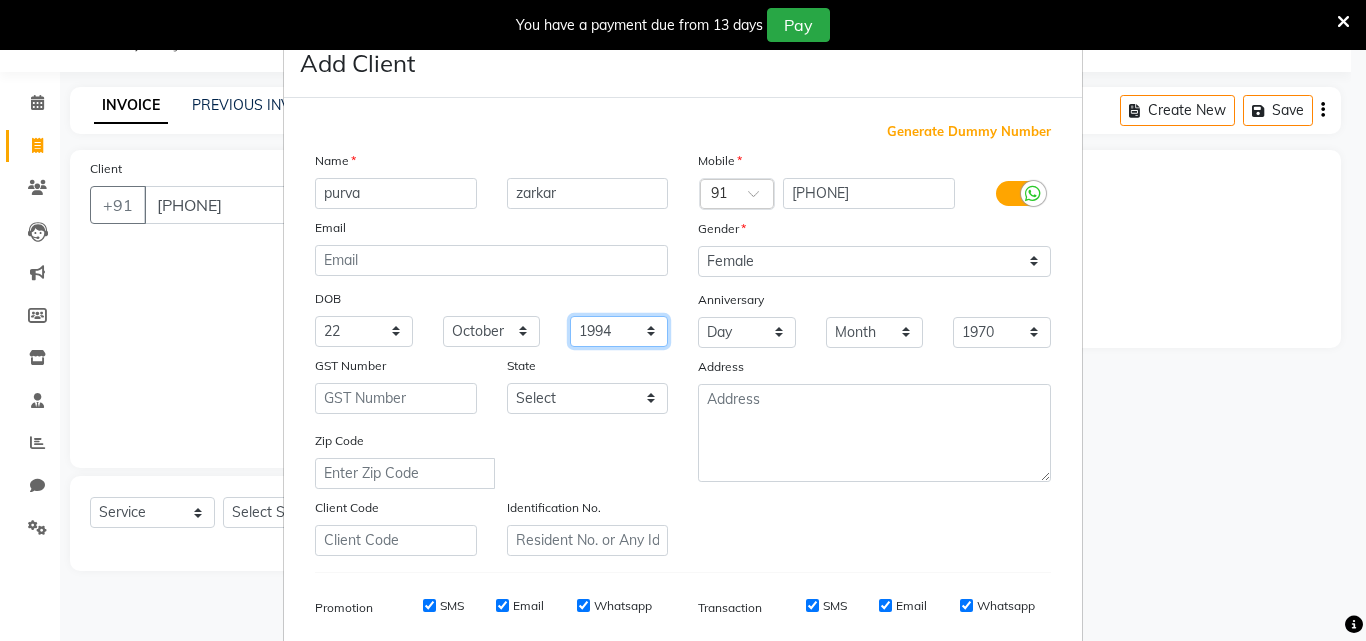 click on "1940 1941 1942 1943 1944 1945 1946 1947 1948 1949 1950 1951 1952 1953 1954 1955 1956 1957 1958 1959 1960 1961 1962 1963 1964 1965 1966 1967 1968 1969 1970 1971 1972 1973 1974 1975 1976 1977 1978 1979 1980 1981 1982 1983 1984 1985 1986 1987 1988 1989 1990 1991 1992 1993 1994 1995 1996 1997 1998 1999 2000 2001 2002 2003 2004 2005 2006 2007 2008 2009 2010 2011 2012 2013 2014 2015 2016 2017 2018 2019 2020 2021 2022 2023 2024" at bounding box center (619, 331) 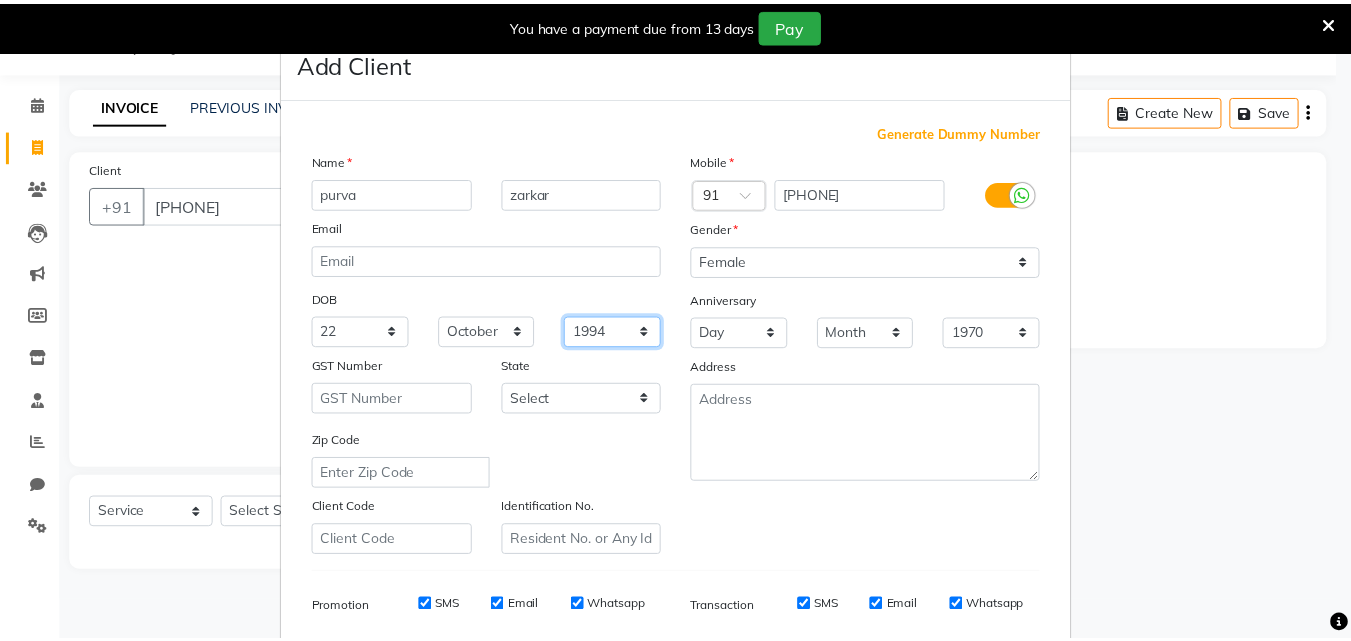 scroll, scrollTop: 282, scrollLeft: 0, axis: vertical 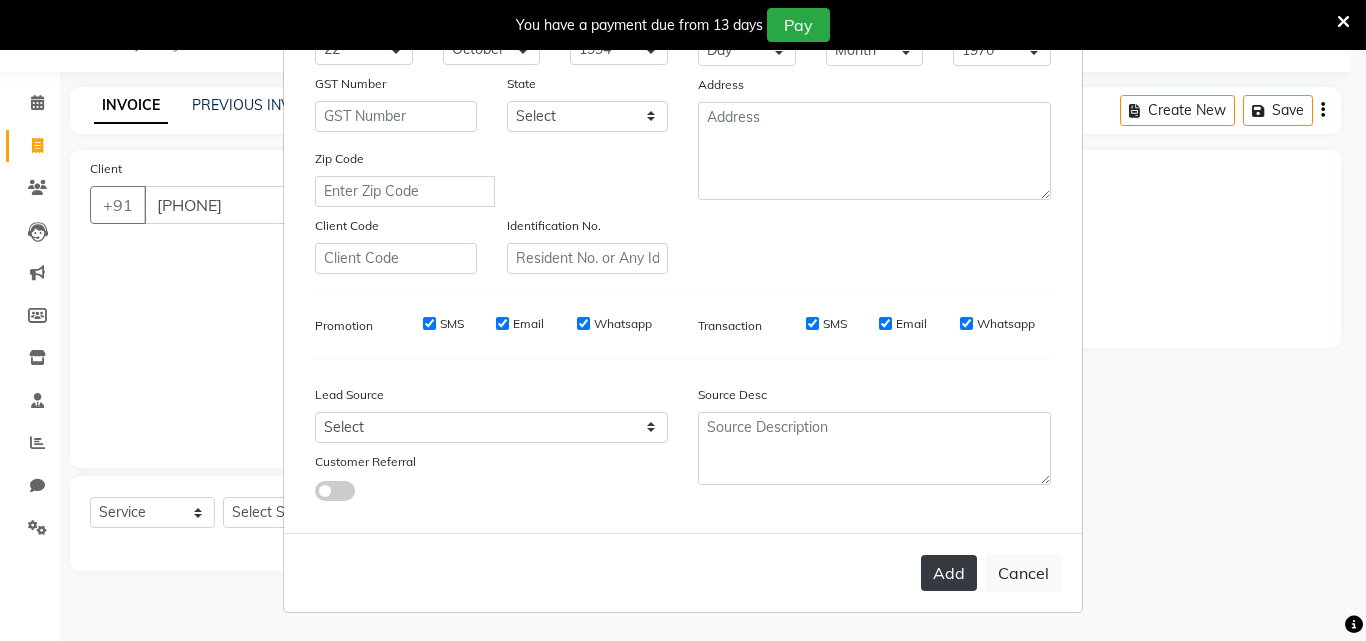 click on "Add" at bounding box center [949, 573] 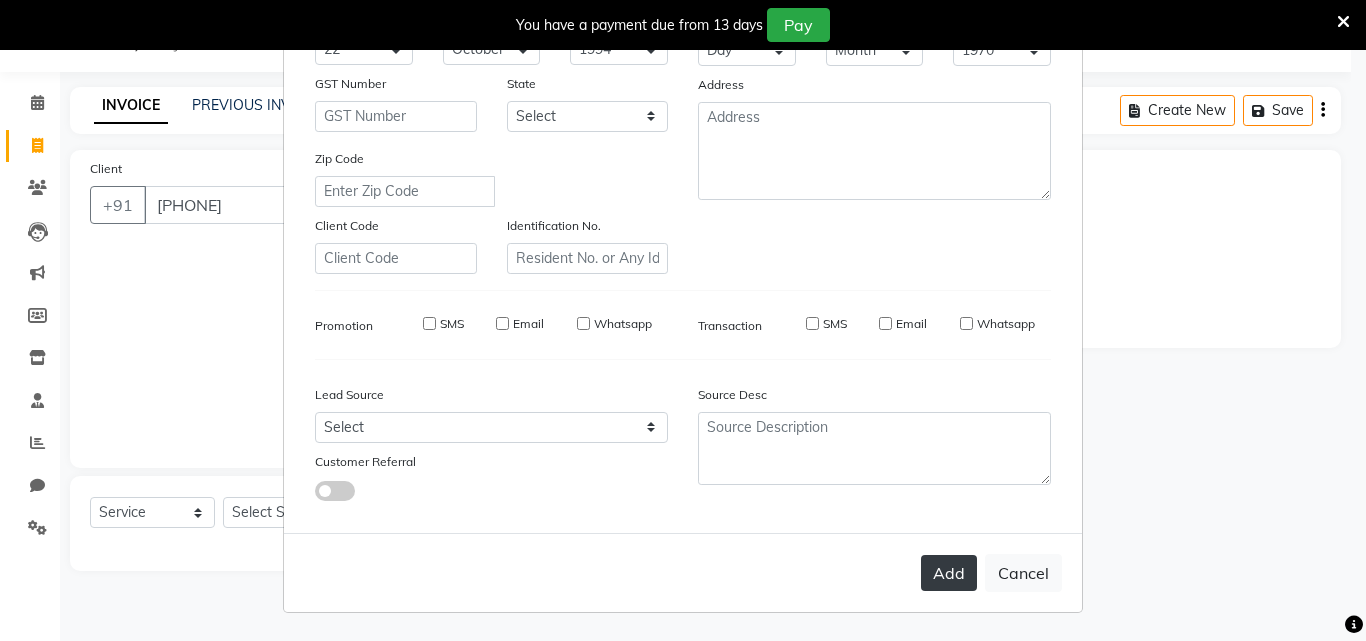 type 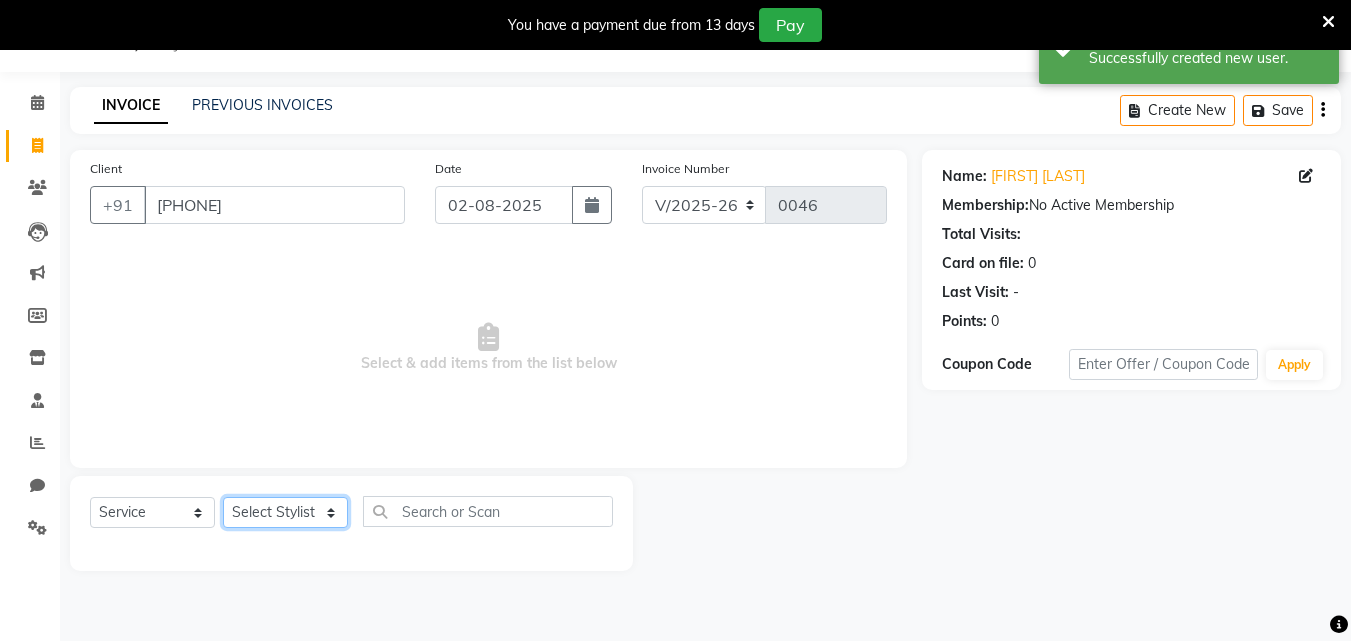 click on "Select Stylist Bhavana Riya Rupali Supriya" 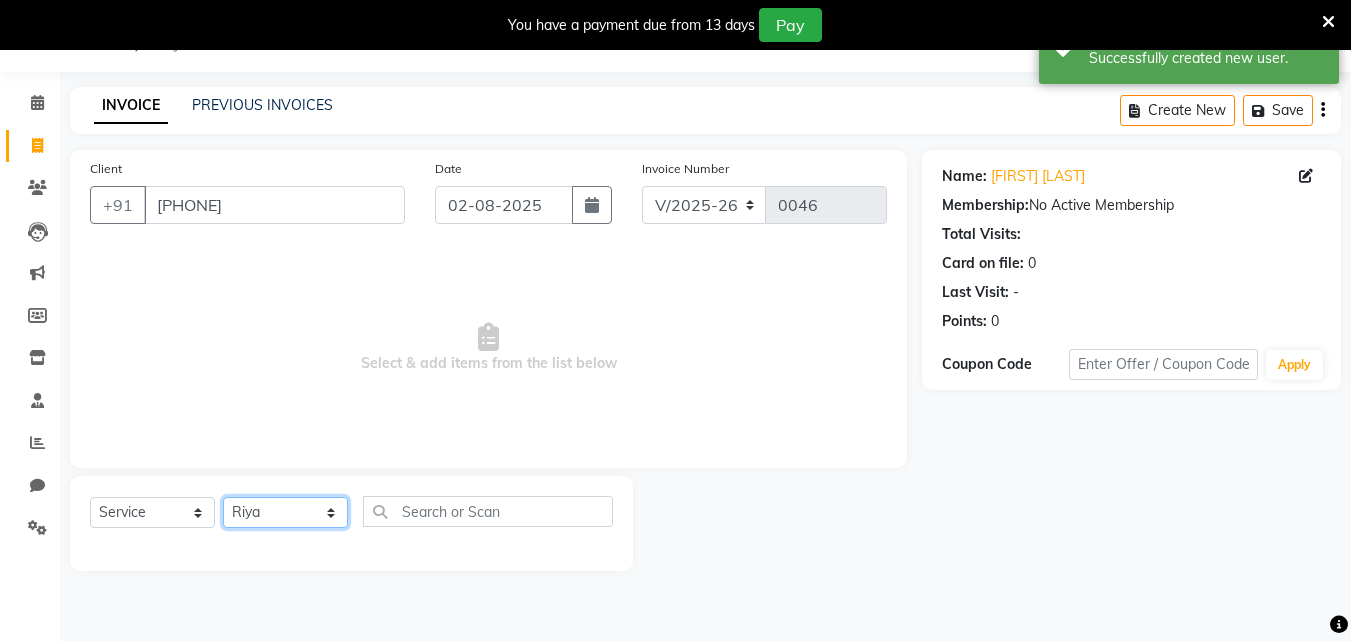 click on "Select Stylist Bhavana Riya Rupali Supriya" 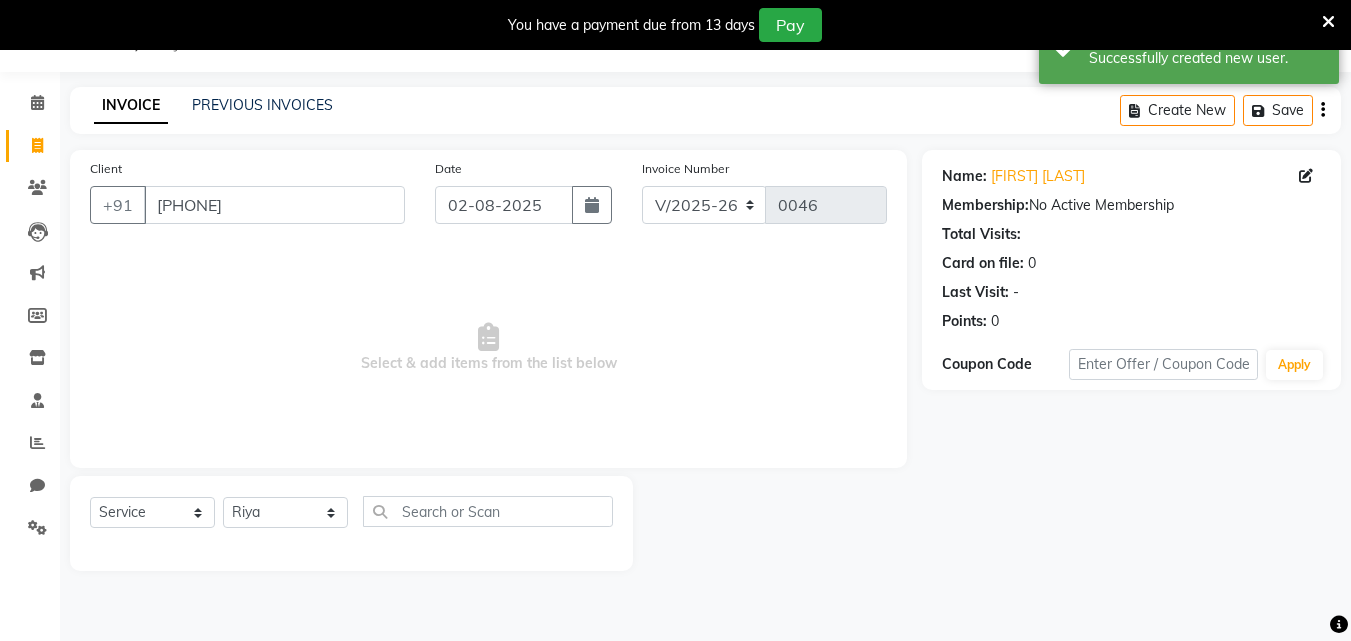 click on "Select & add items from the list below" at bounding box center [488, 348] 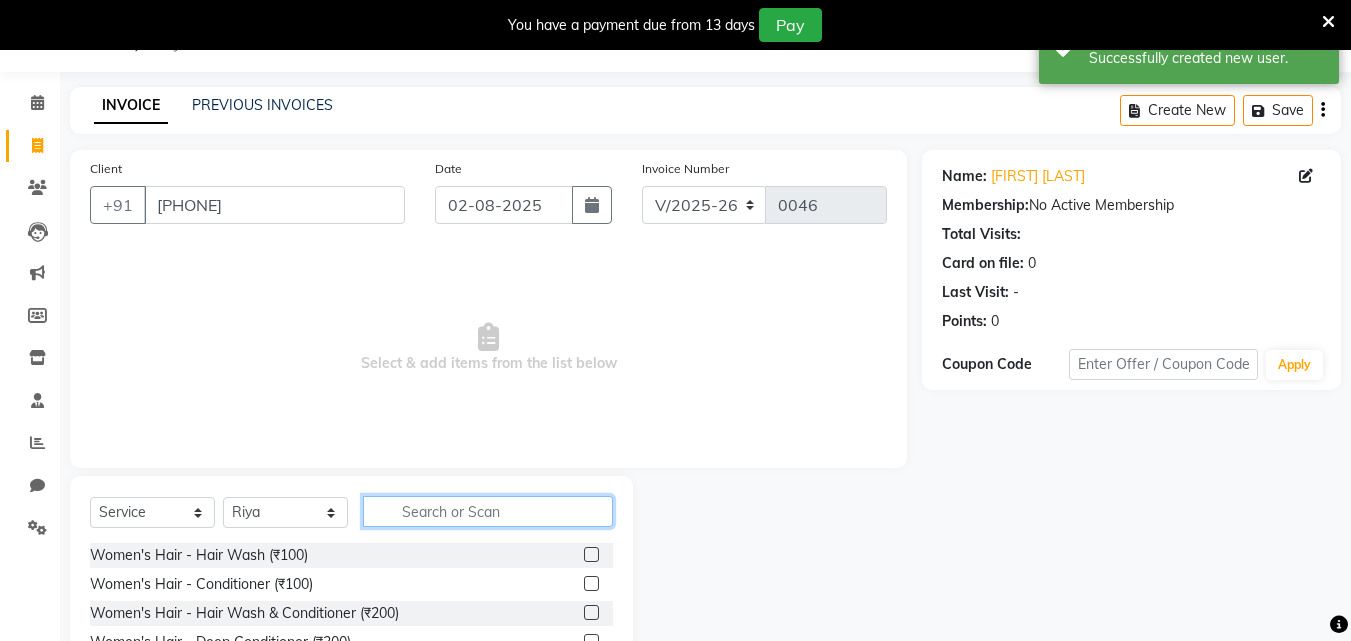 click 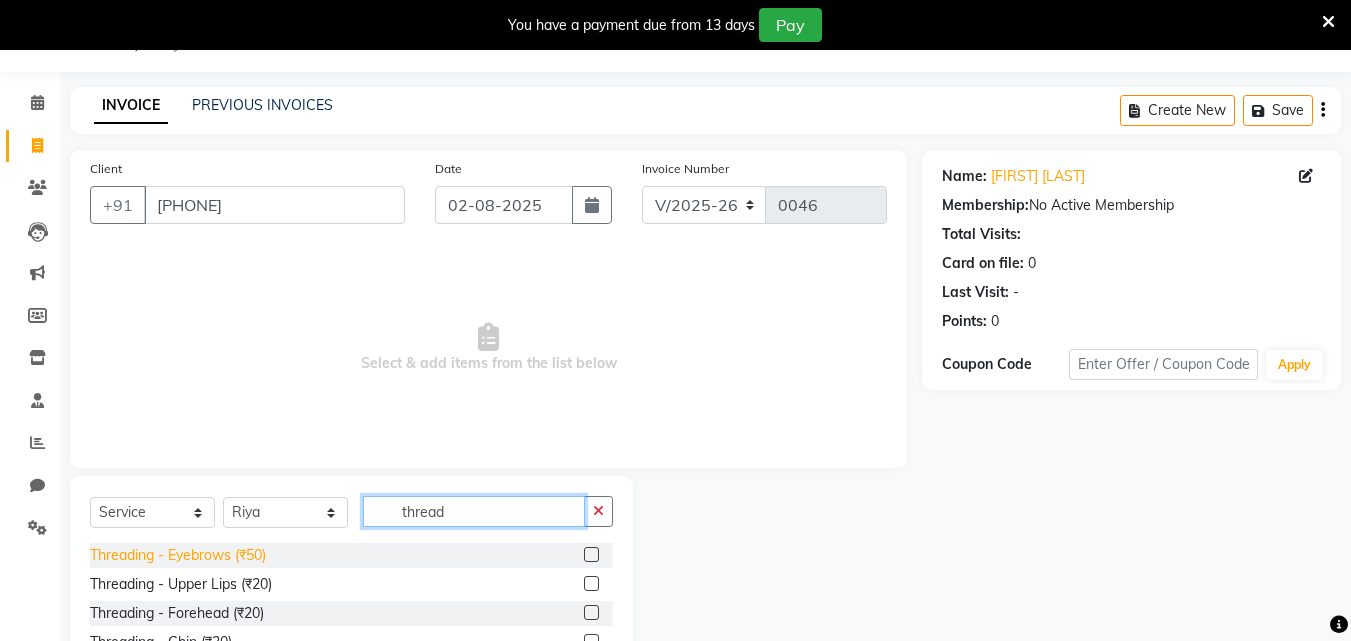 type on "thread" 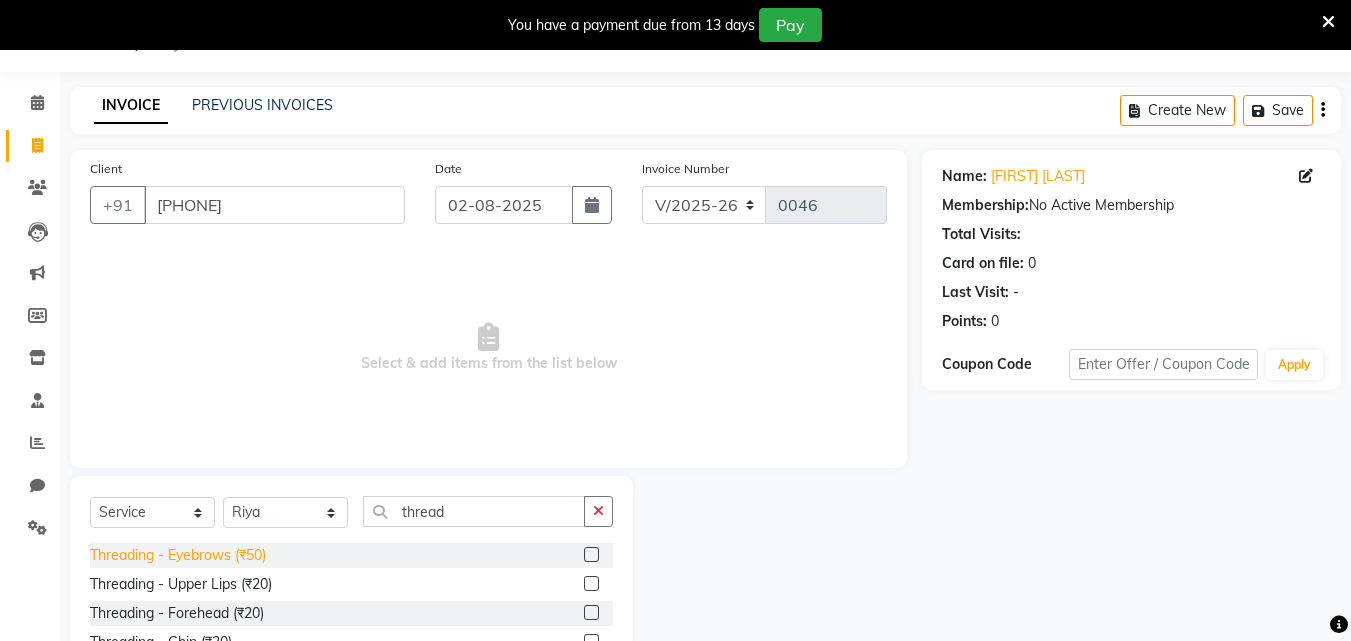 click on "Threading - Eyebrows (₹50)" 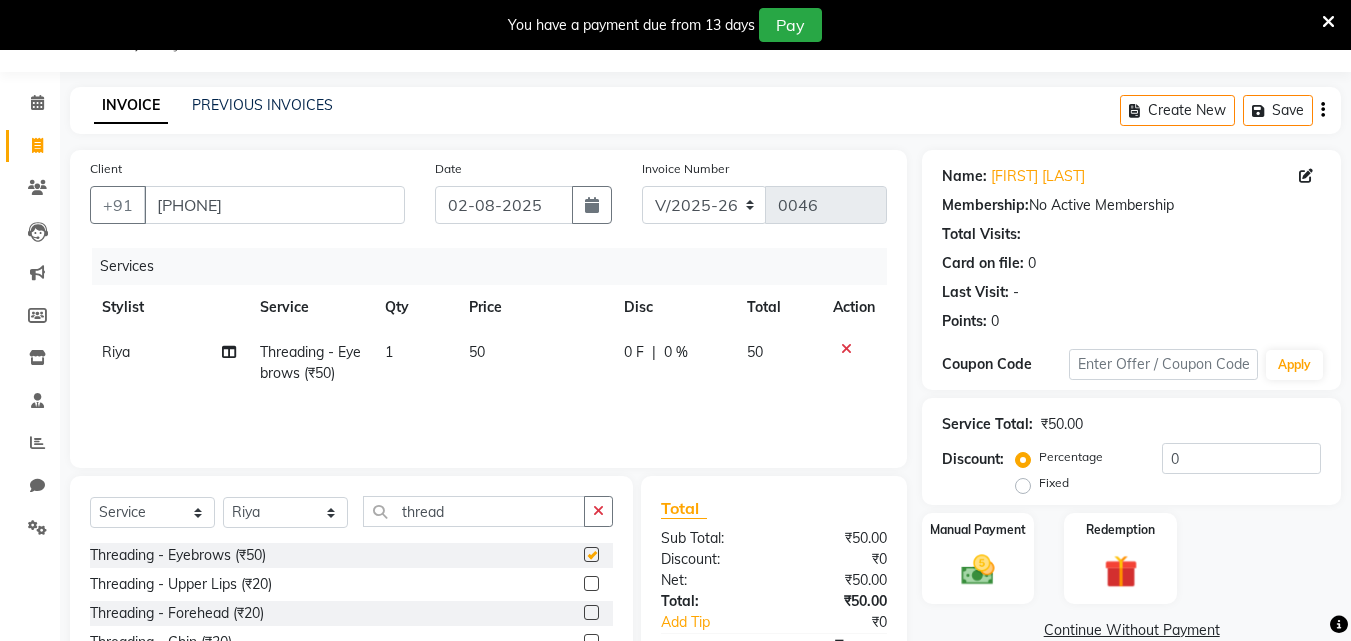 checkbox on "false" 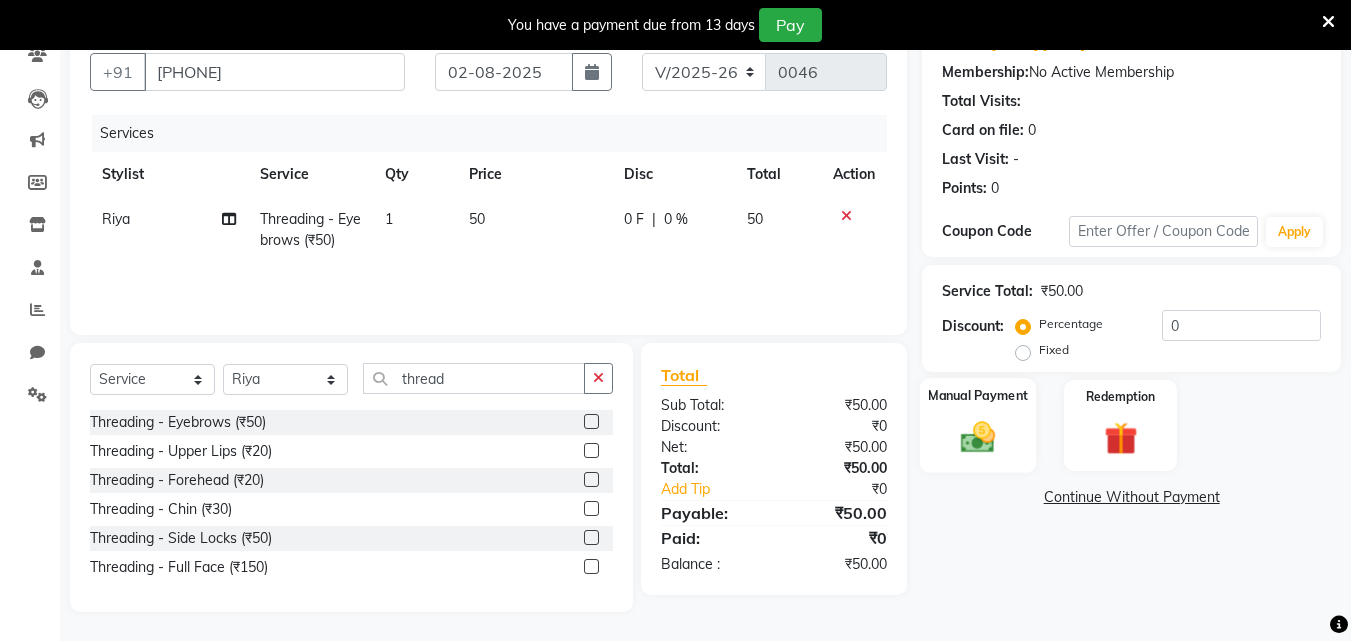 scroll, scrollTop: 184, scrollLeft: 0, axis: vertical 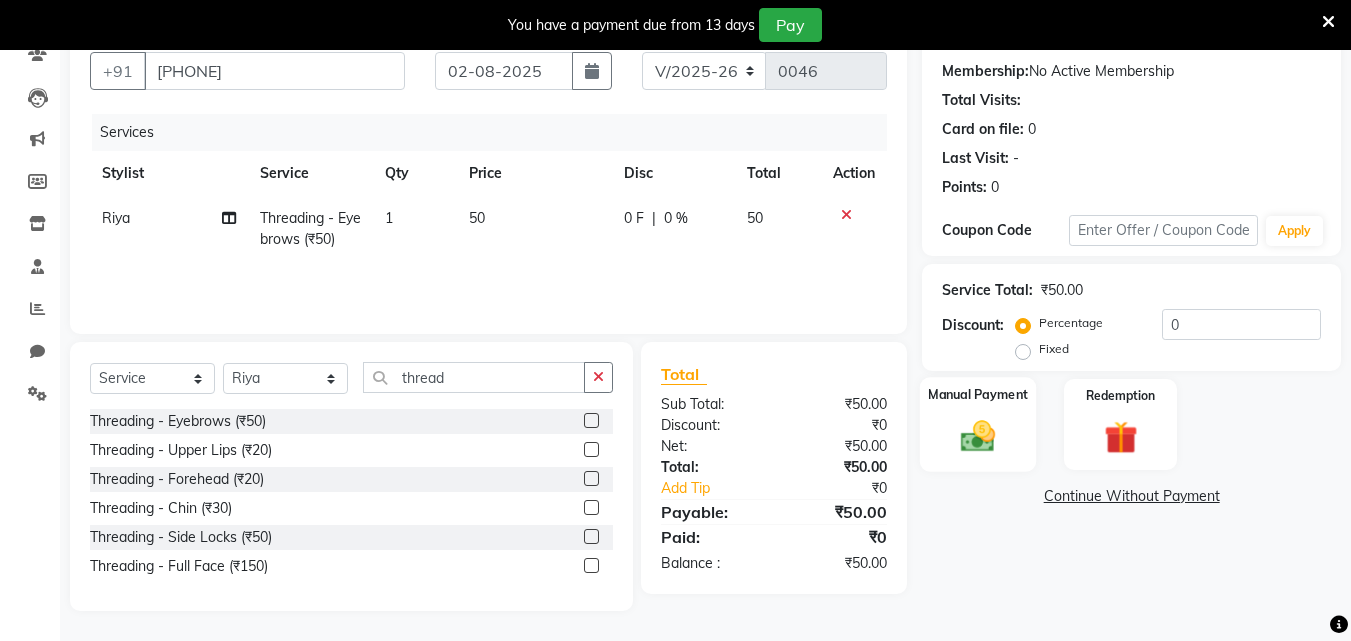 click on "Manual Payment" 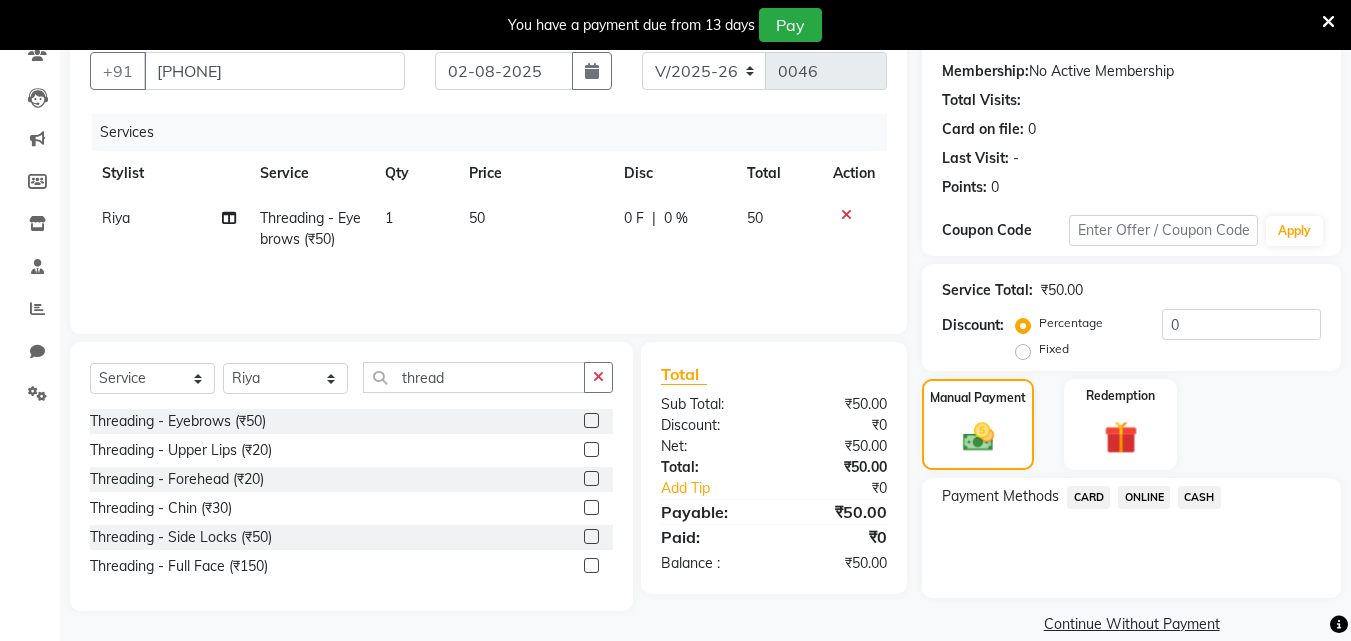 click on "ONLINE" 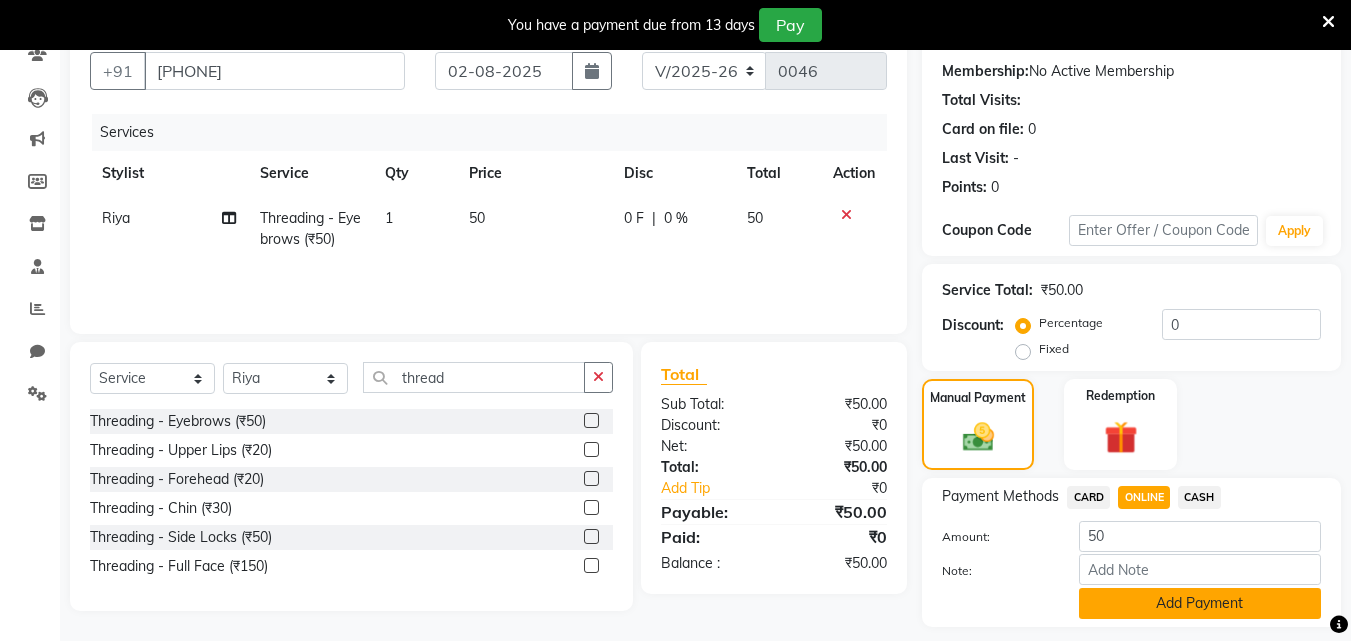click on "Add Payment" 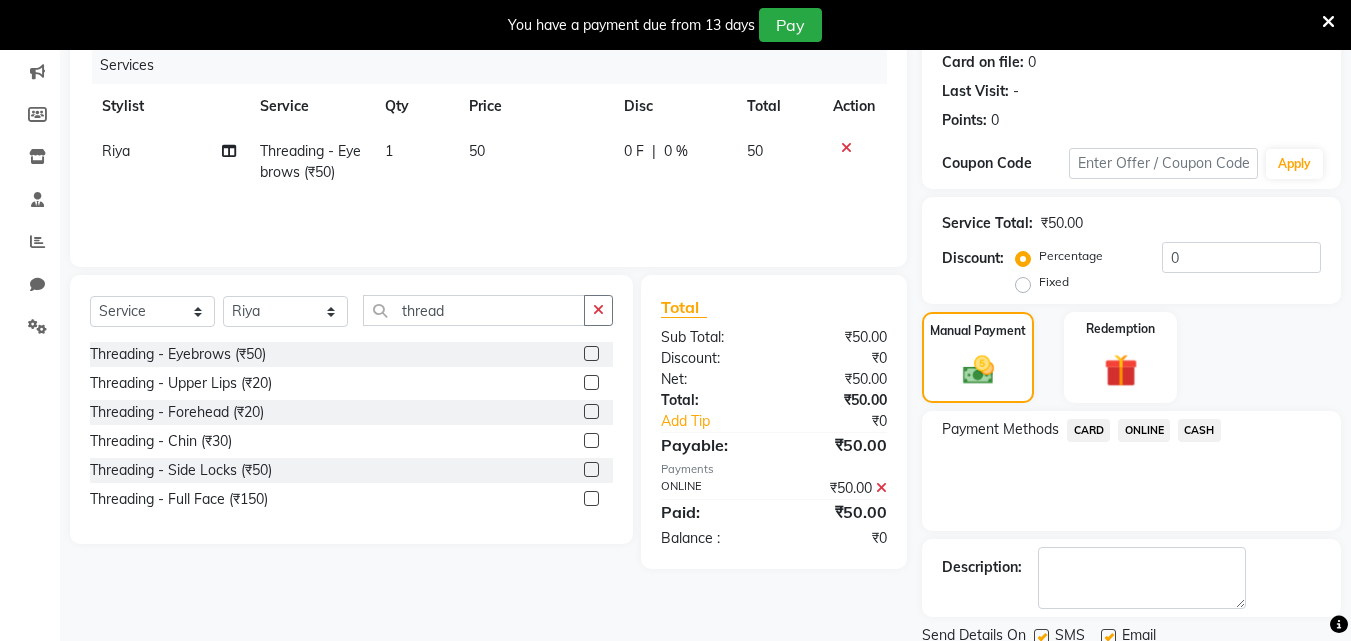 scroll, scrollTop: 325, scrollLeft: 0, axis: vertical 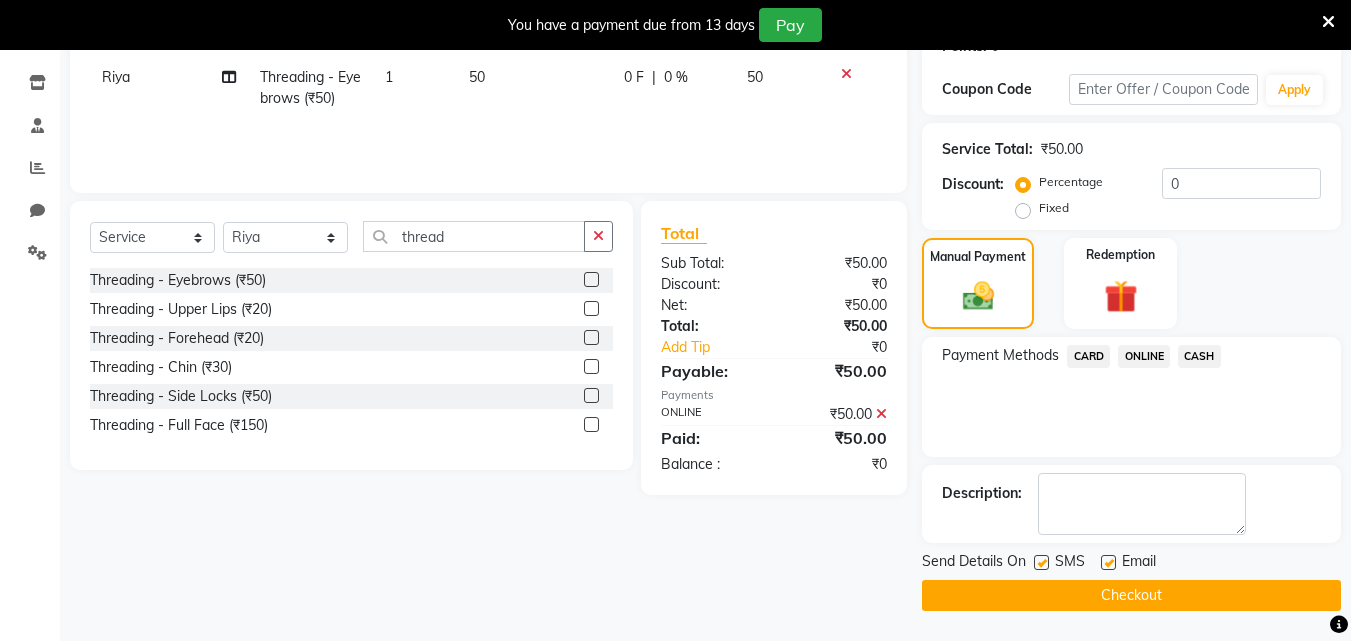 click on "Checkout" 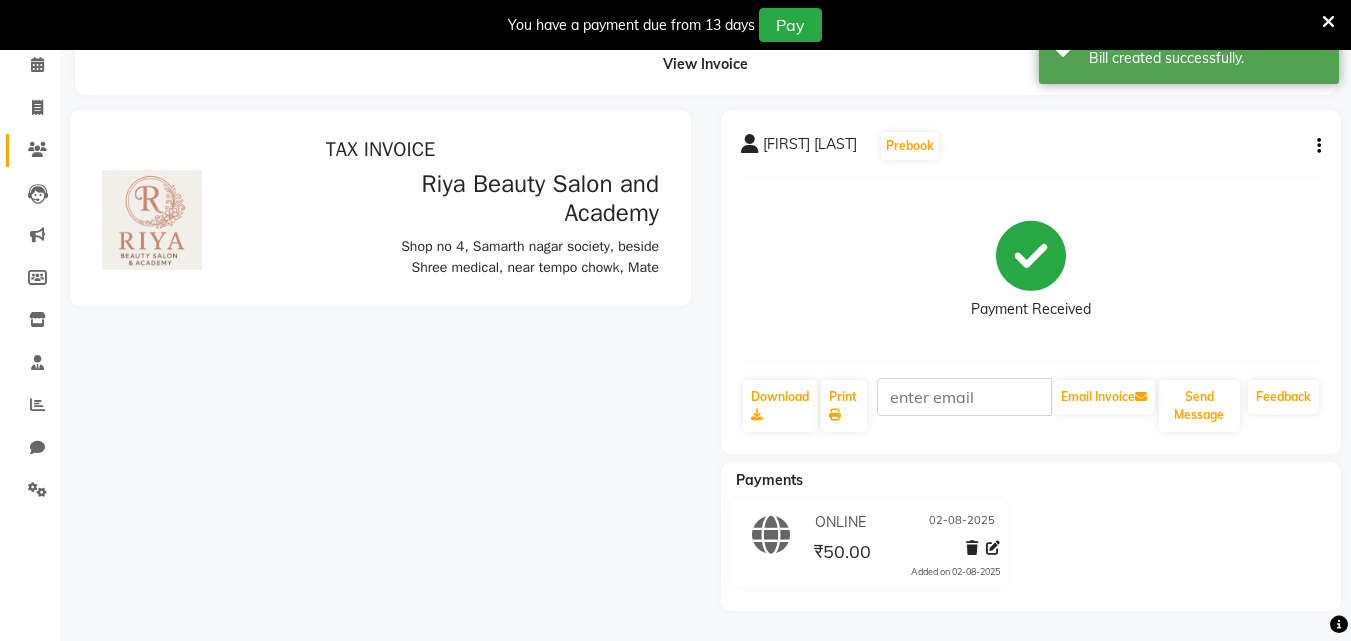 scroll, scrollTop: 0, scrollLeft: 0, axis: both 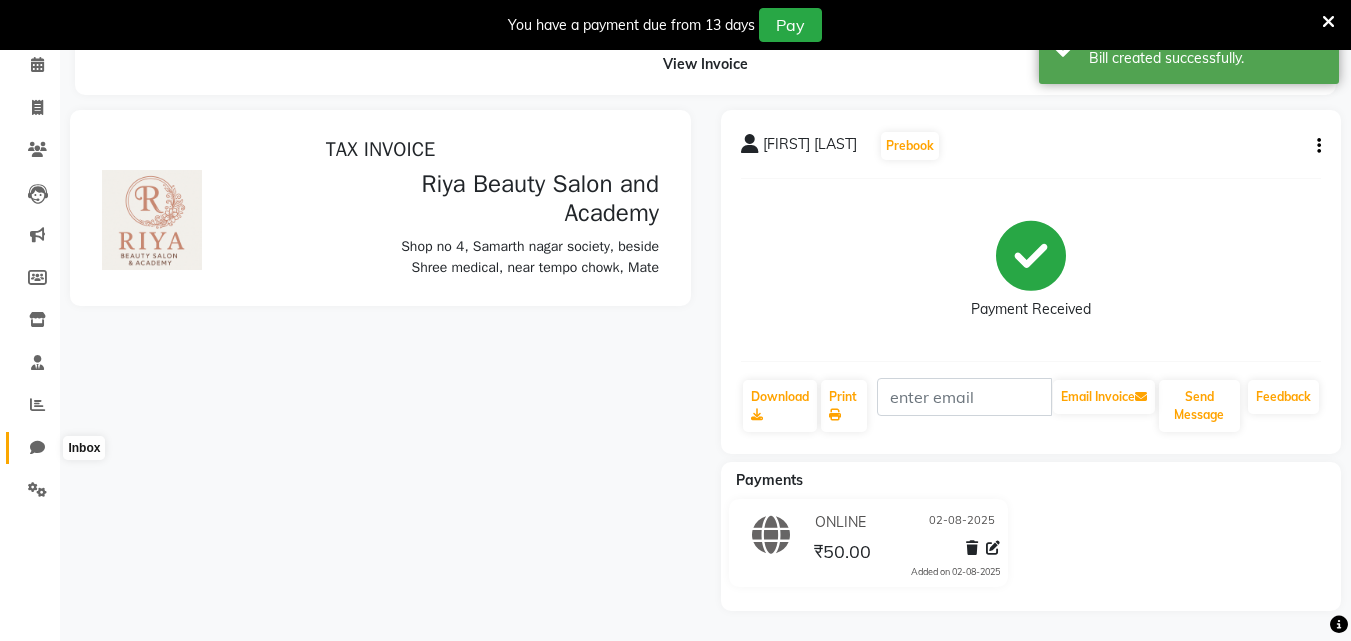 click 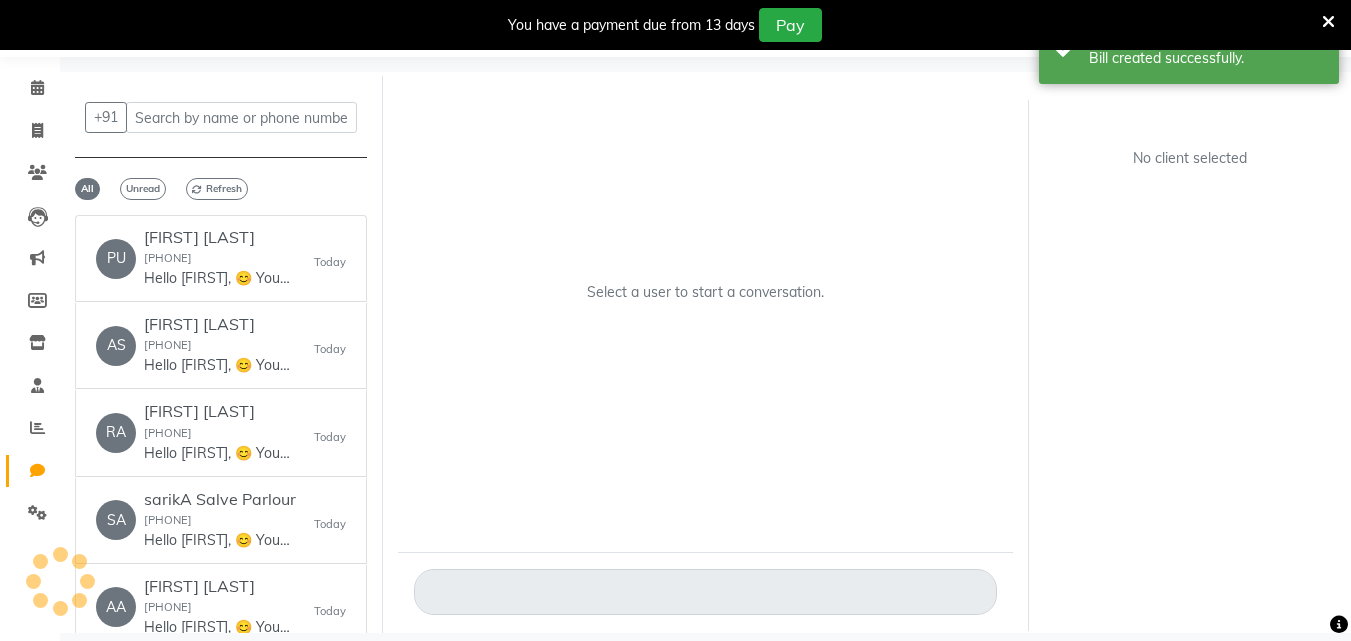 click on "Select a user to start a conversation." 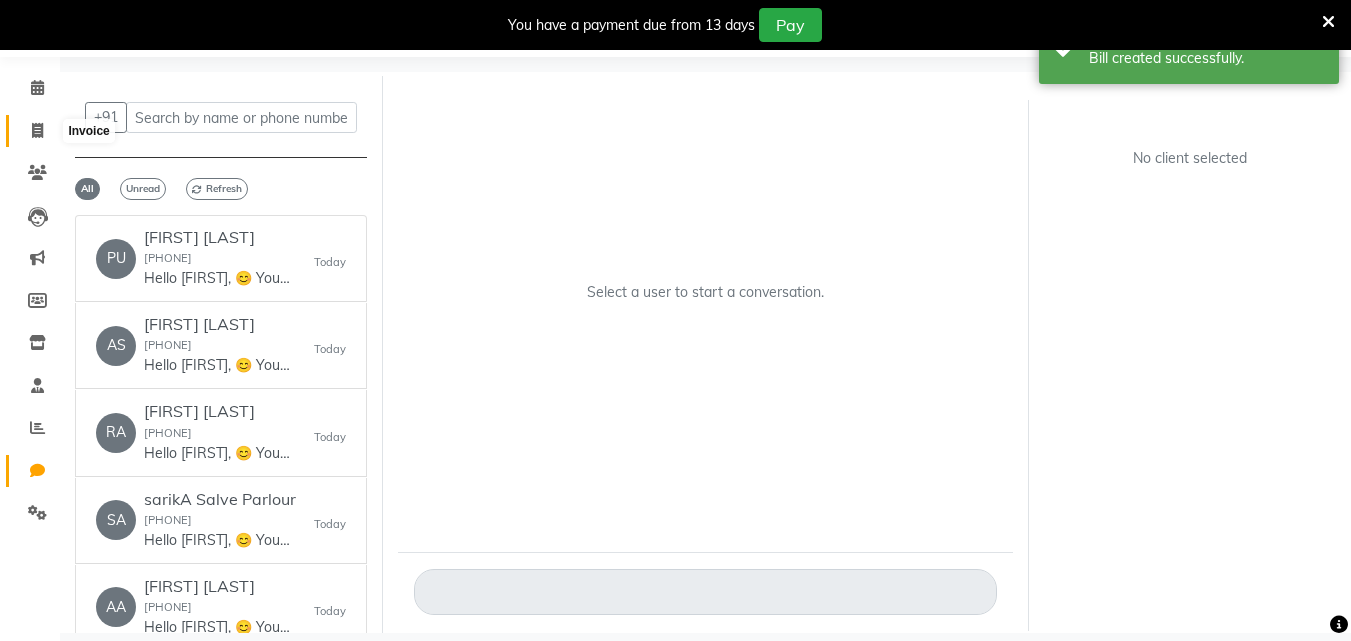 click 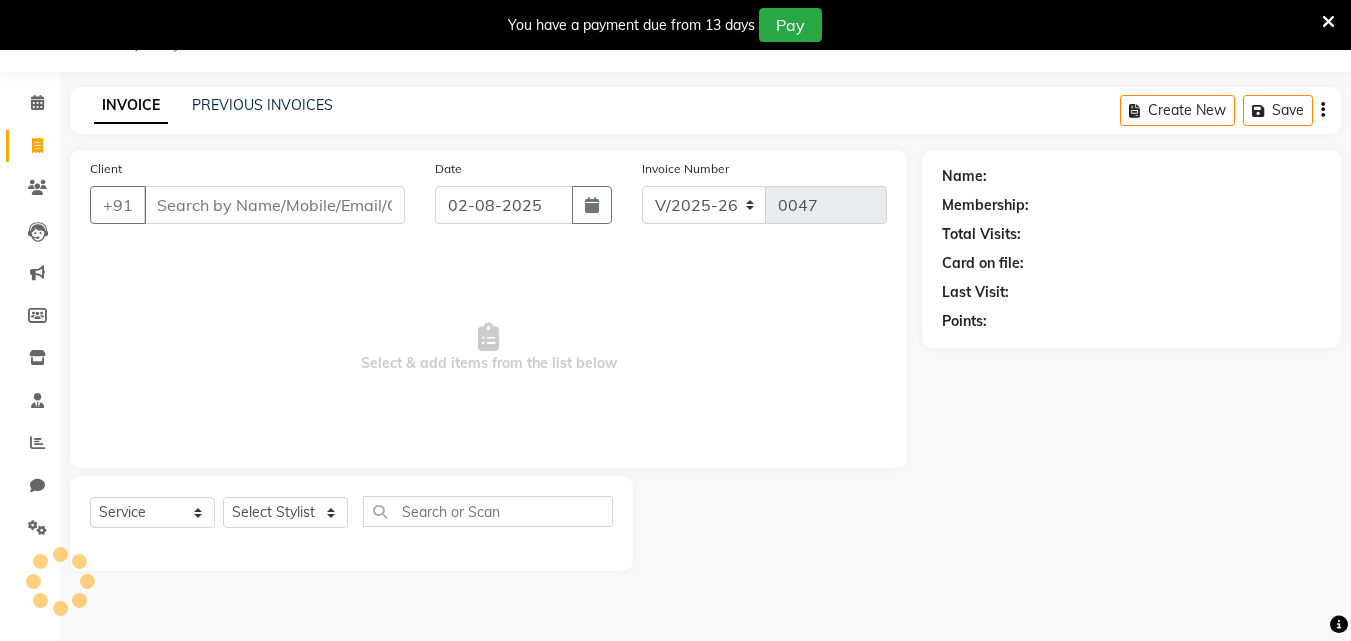 scroll, scrollTop: 50, scrollLeft: 0, axis: vertical 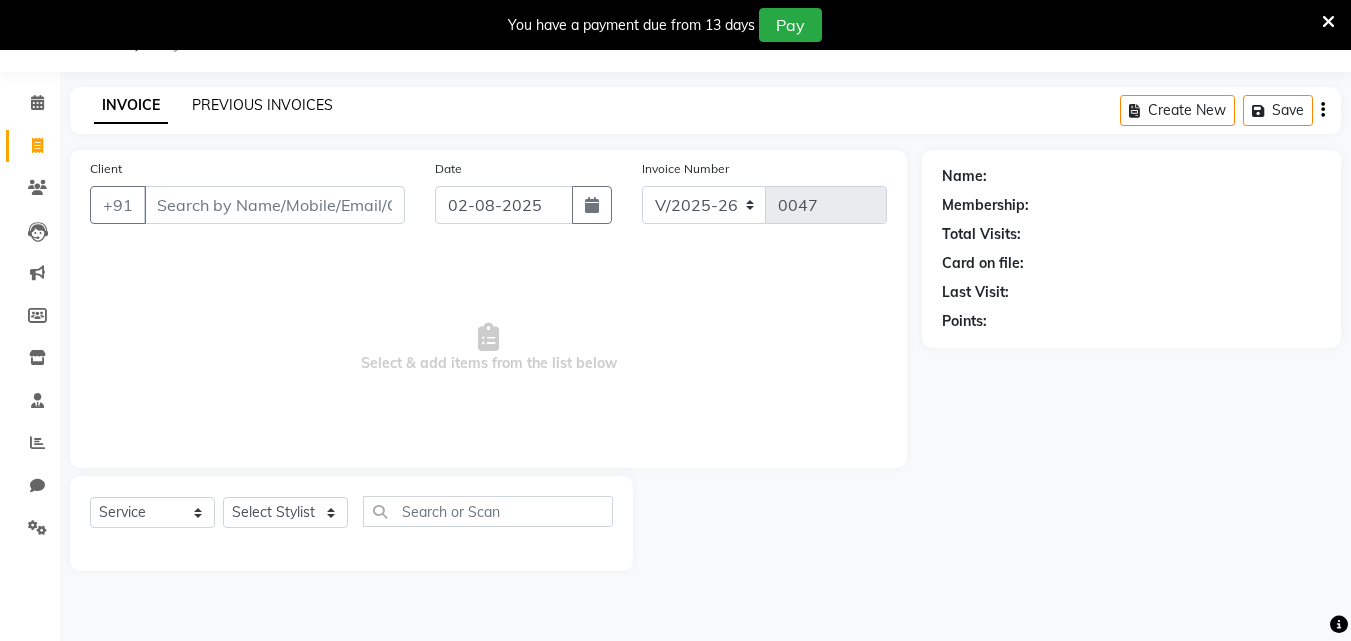 click on "PREVIOUS INVOICES" 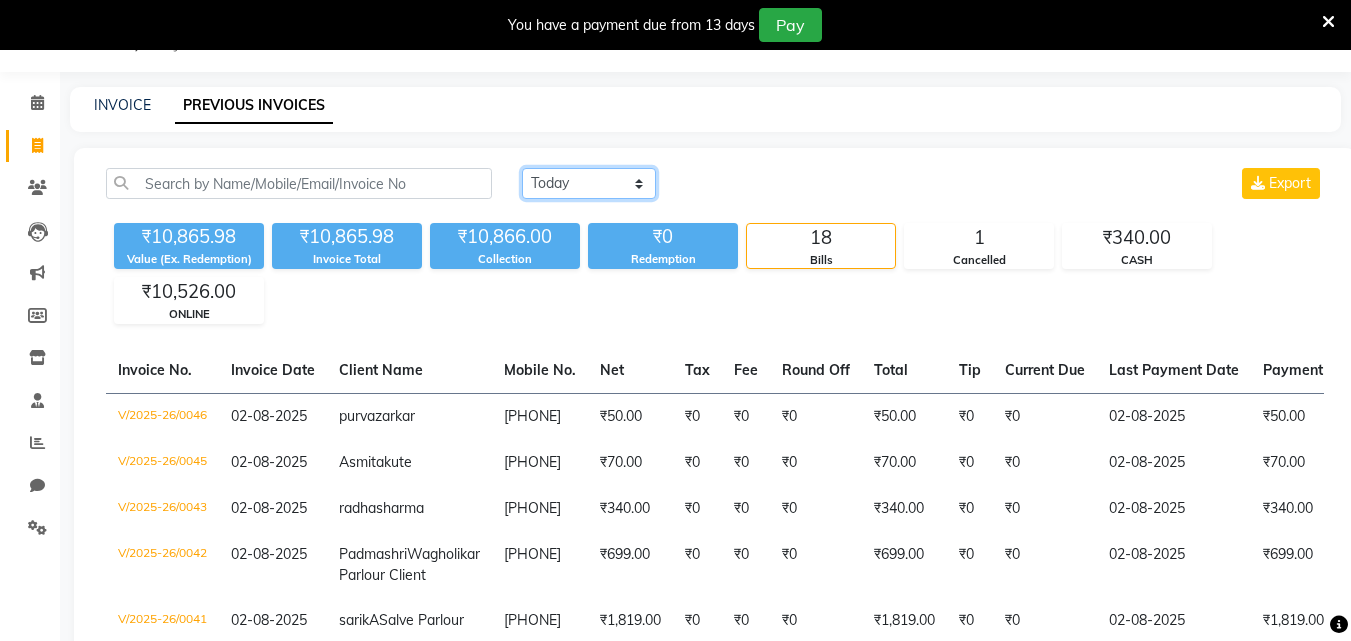 click on "Today Yesterday Custom Range" 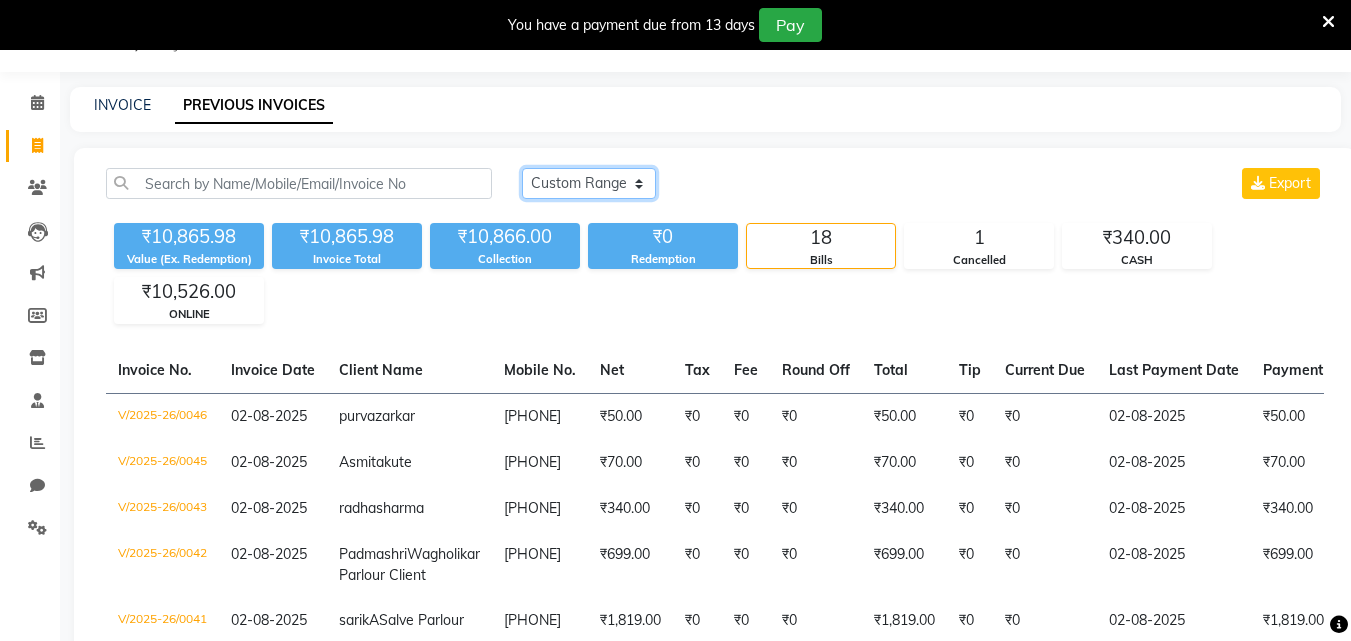 click on "Today Yesterday Custom Range" 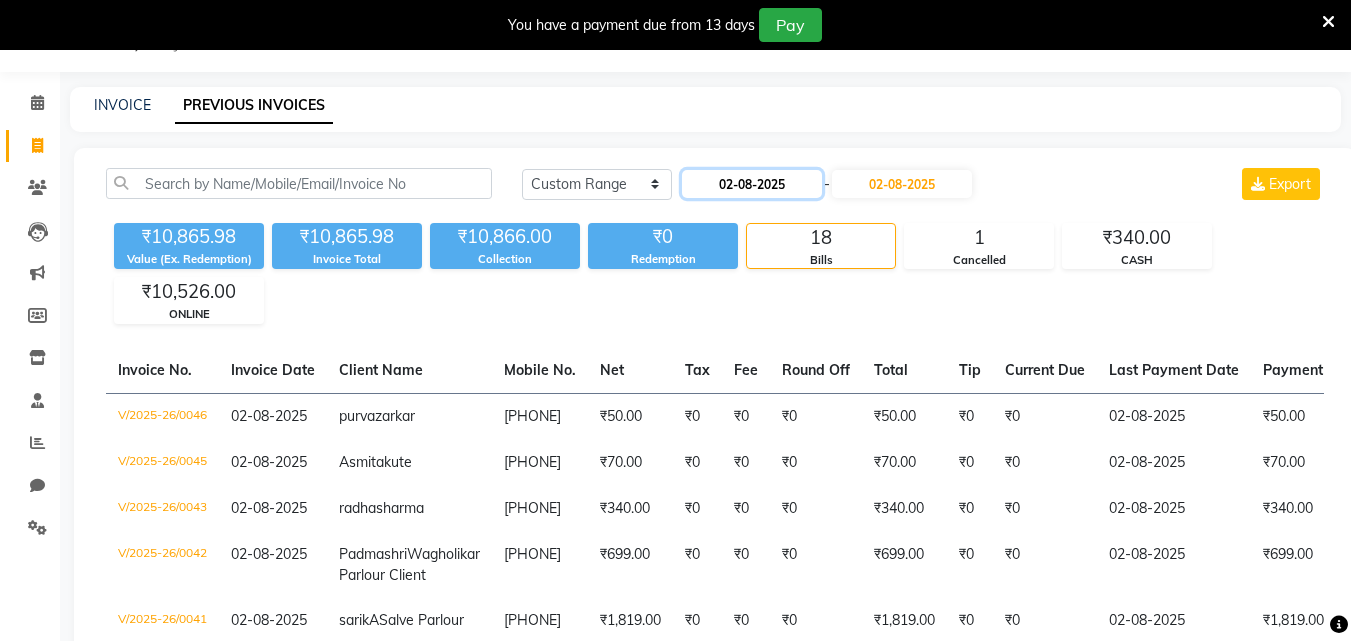 click on "02-08-2025" 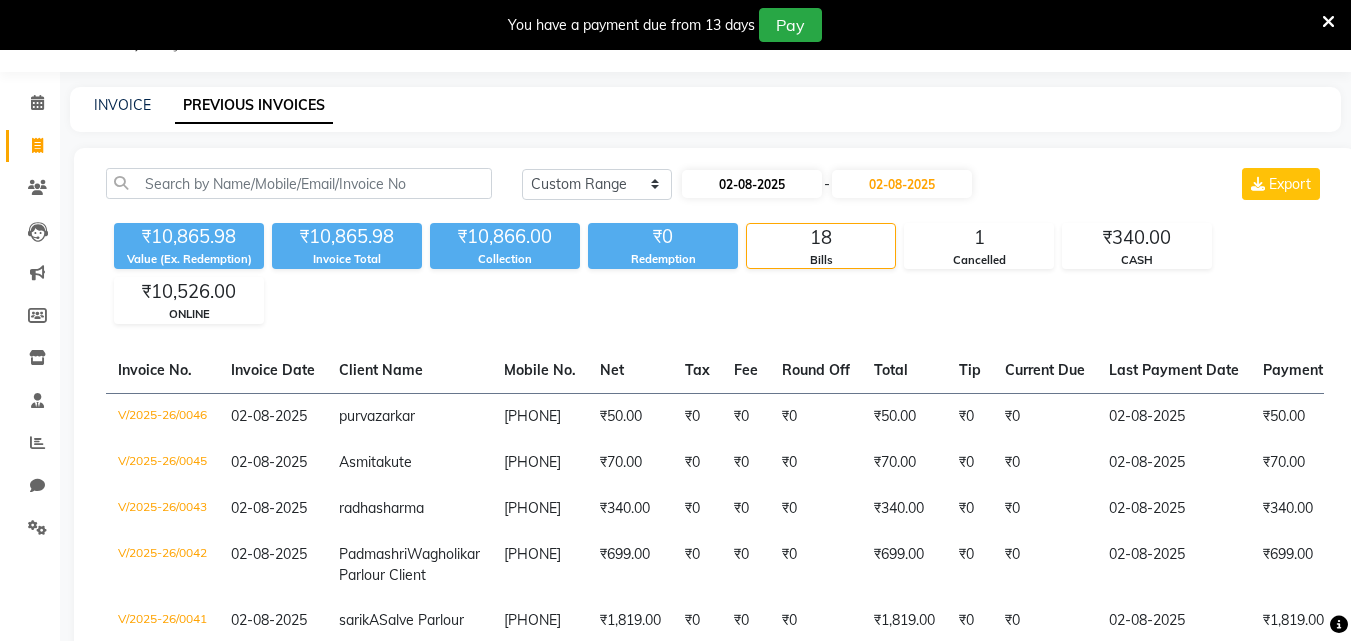 select on "8" 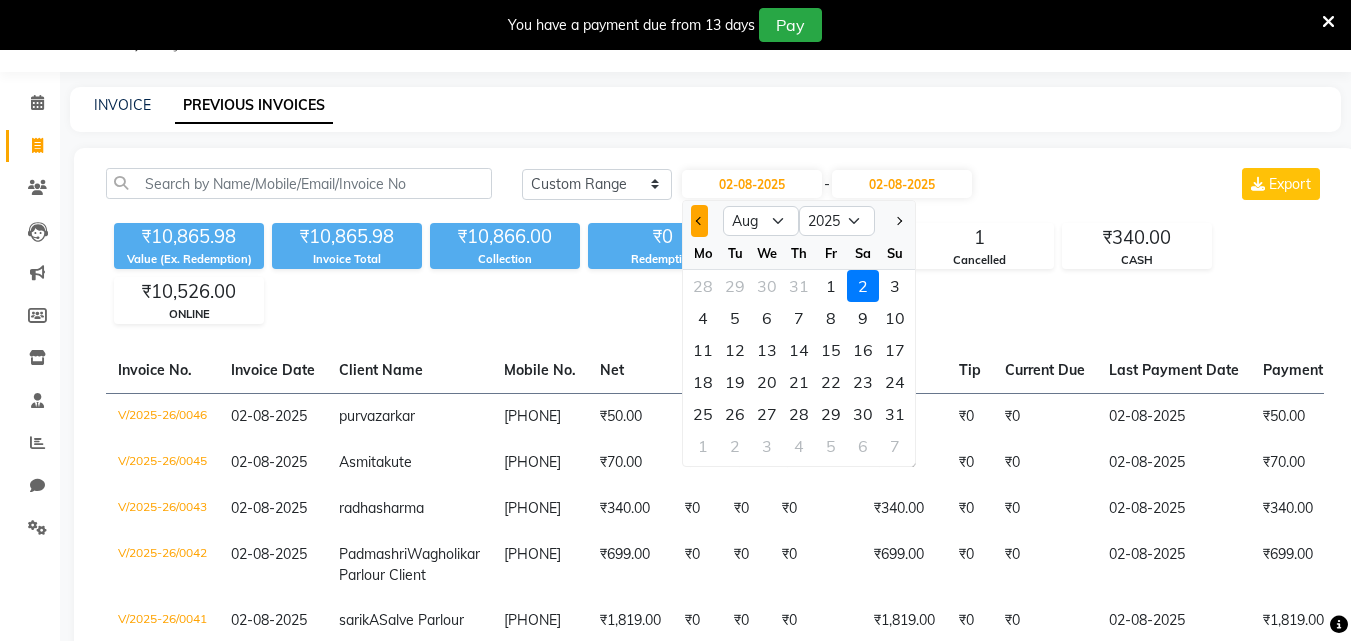 click 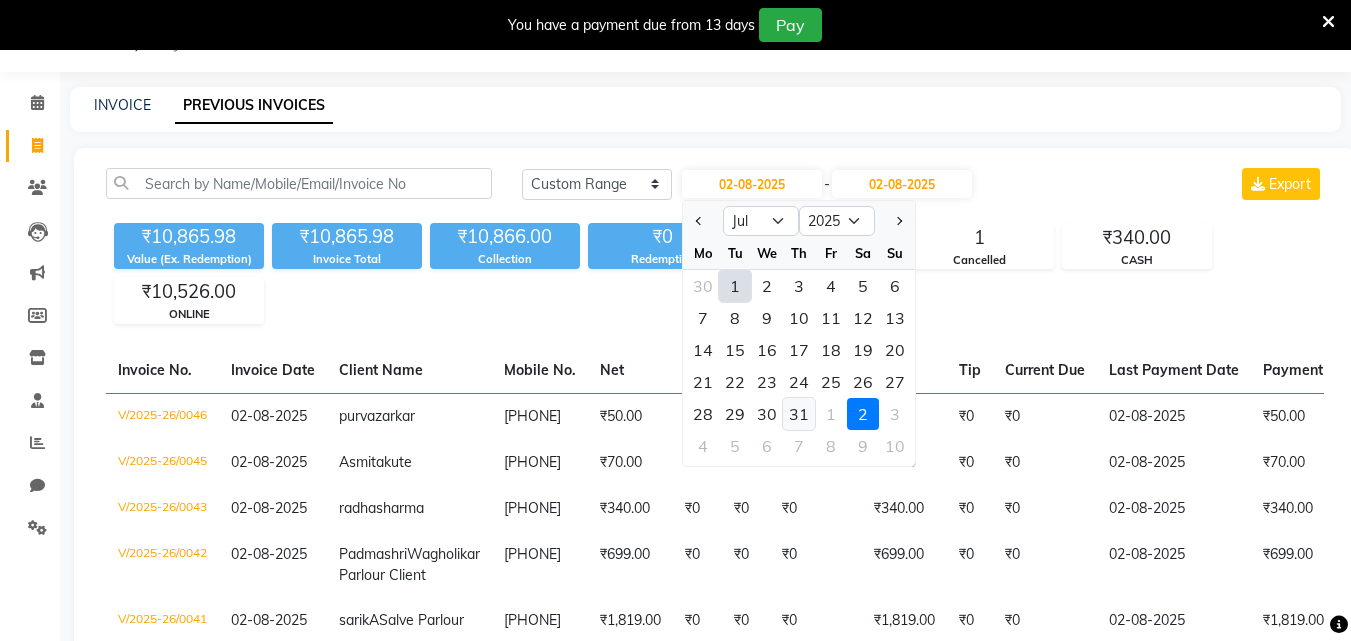 click on "31" 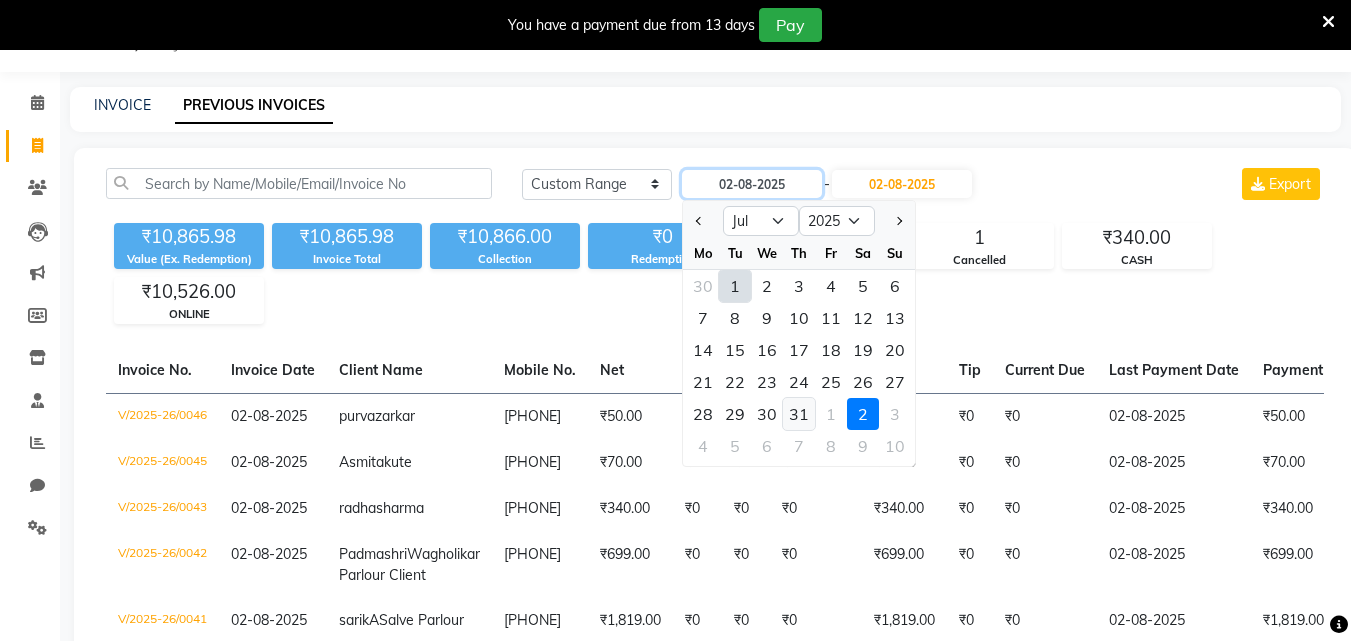 type on "31-07-2025" 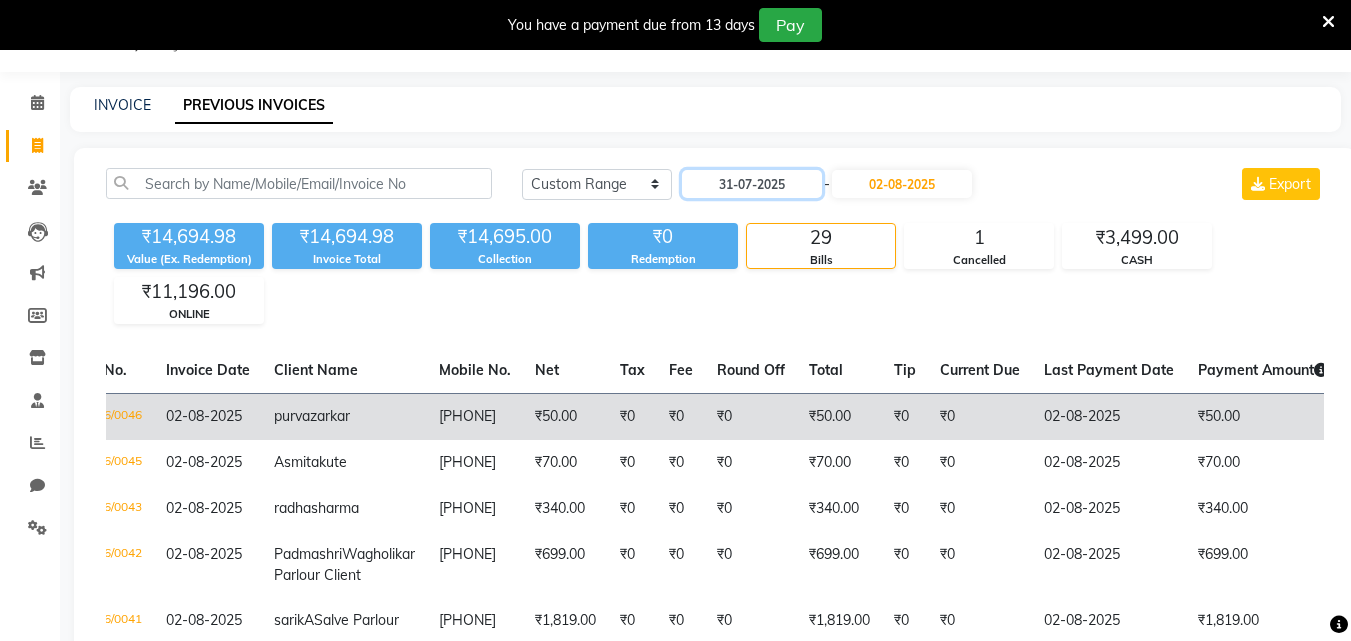 scroll, scrollTop: 0, scrollLeft: 0, axis: both 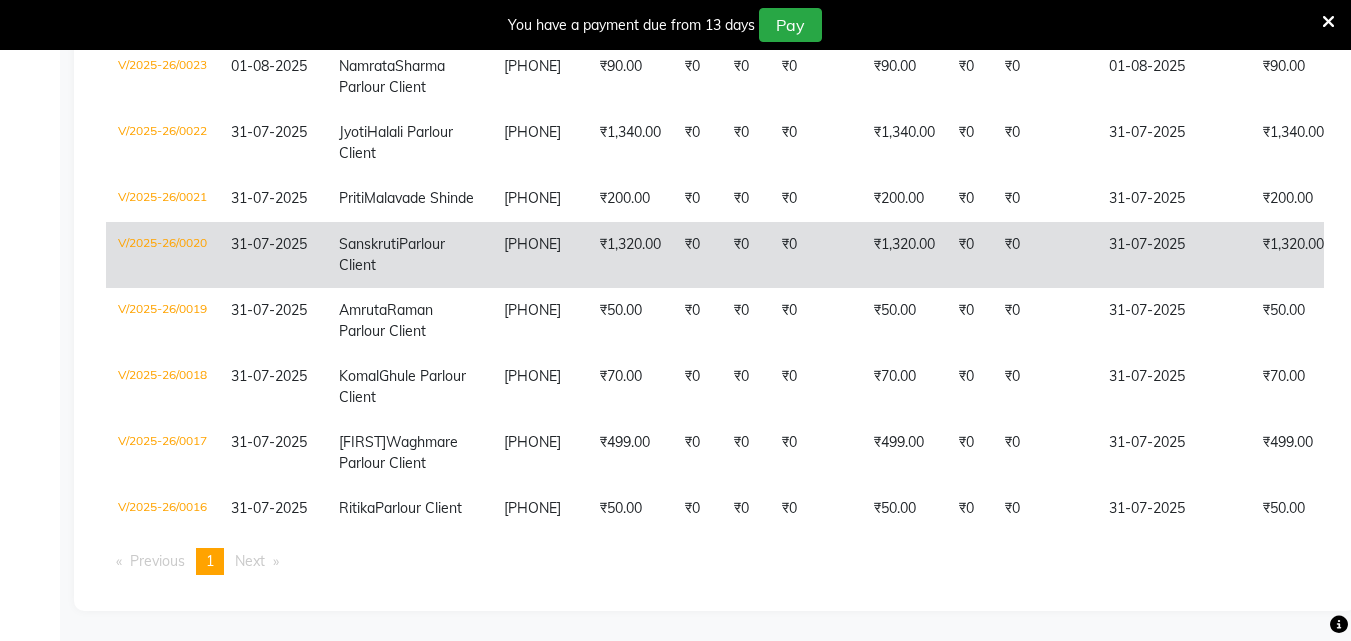 click on "₹0" 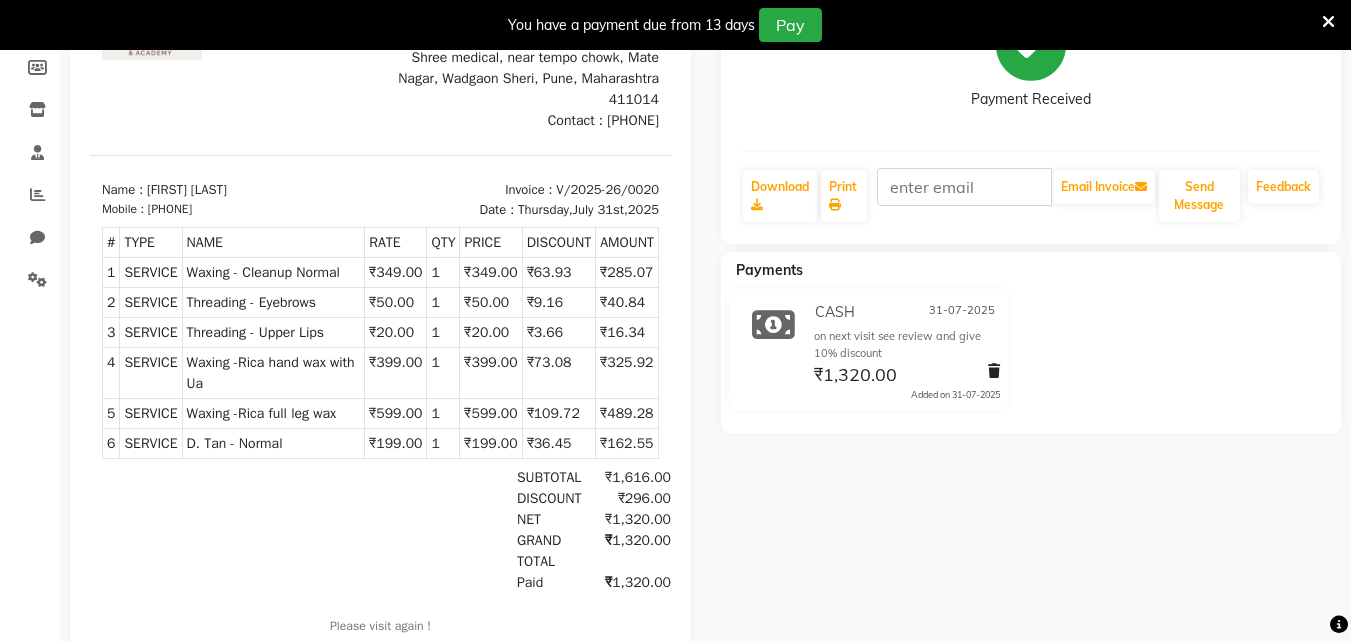 scroll, scrollTop: 0, scrollLeft: 0, axis: both 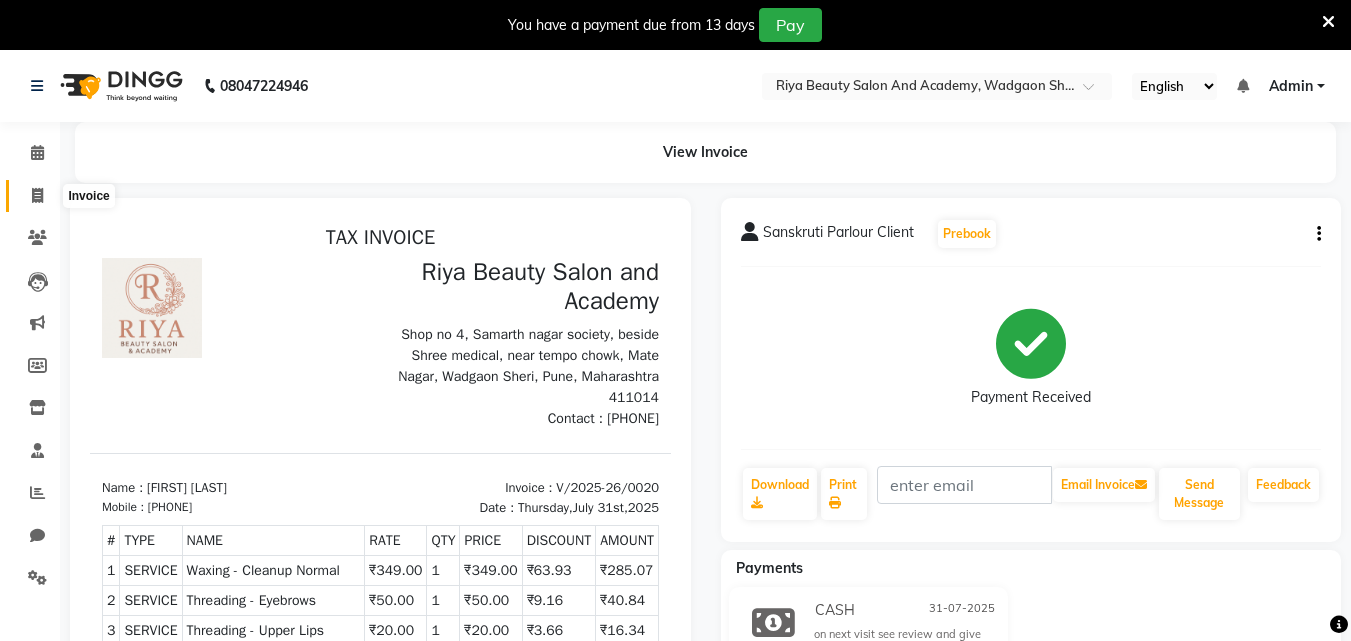click 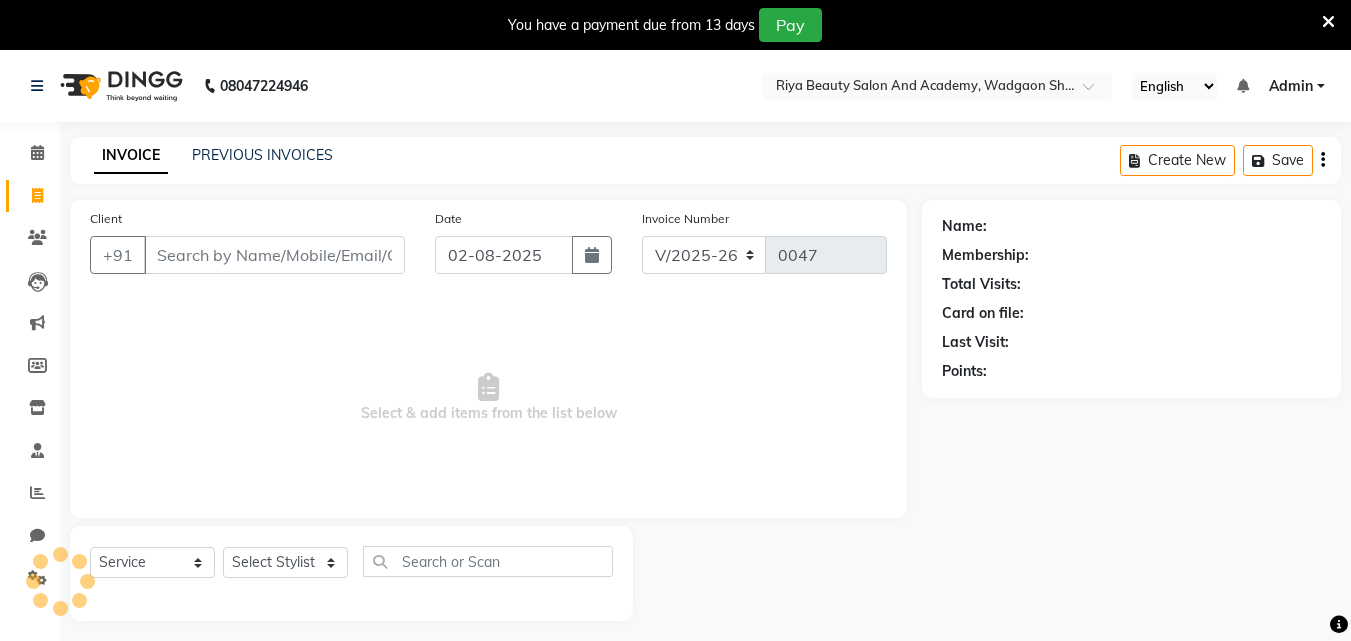 scroll, scrollTop: 50, scrollLeft: 0, axis: vertical 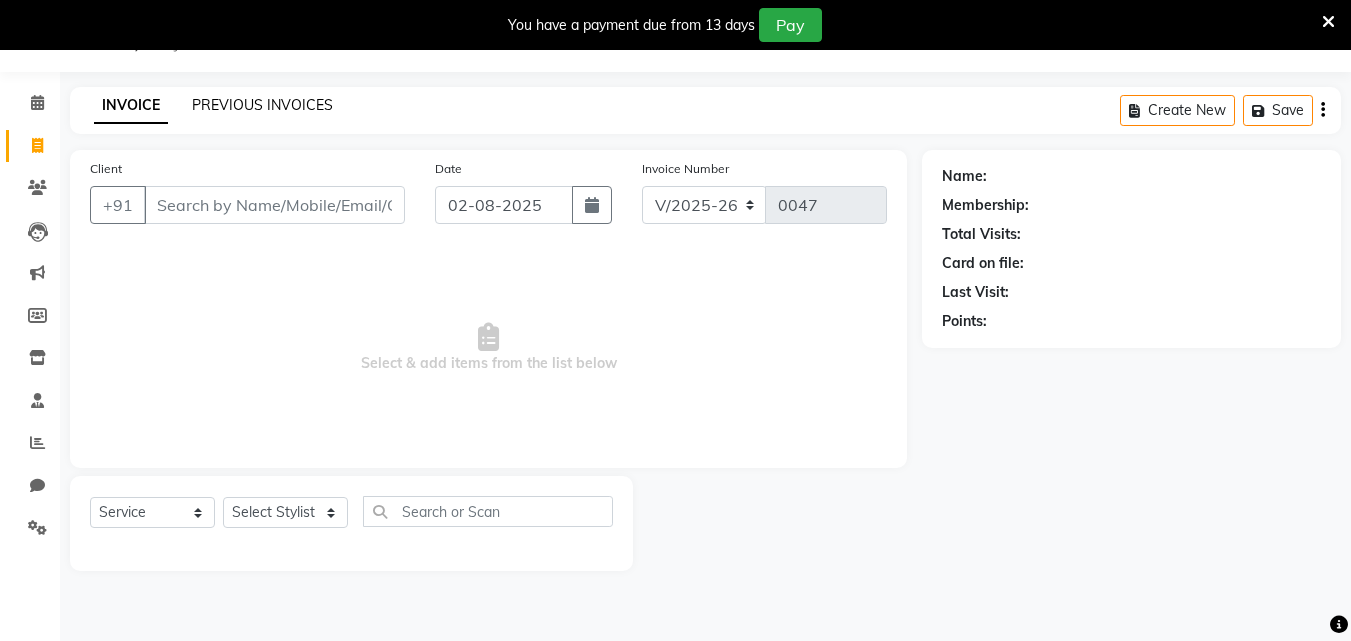 click on "PREVIOUS INVOICES" 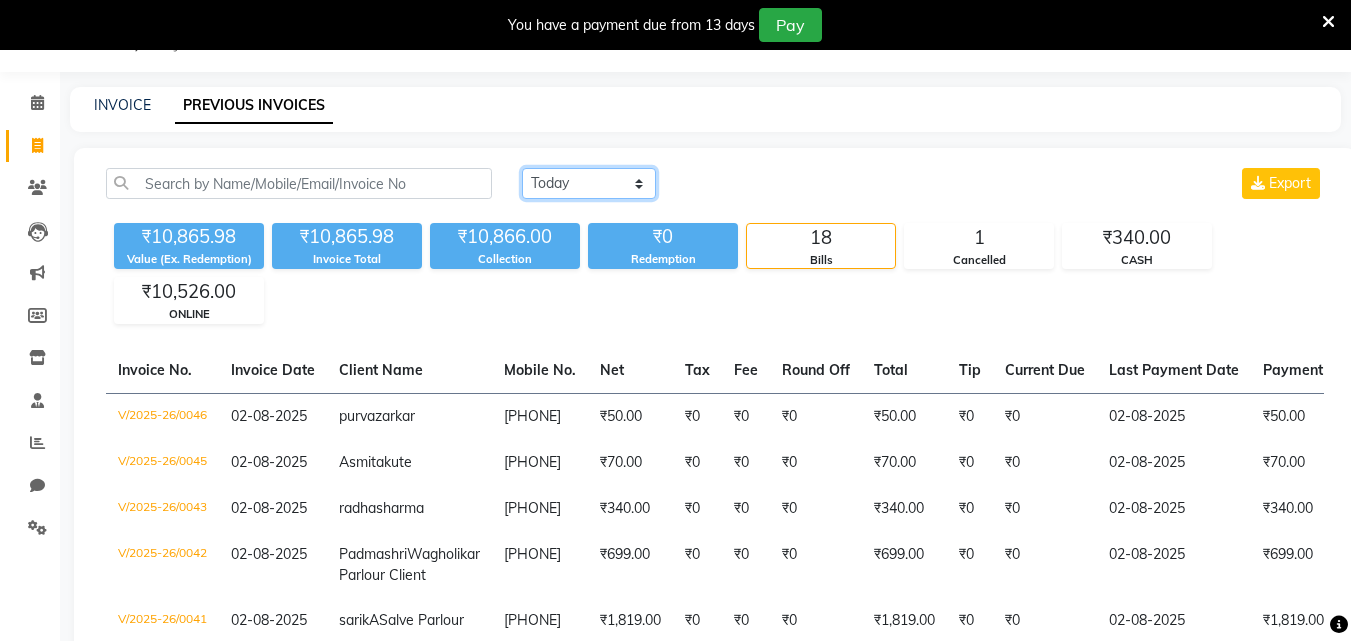 click on "Today Yesterday Custom Range" 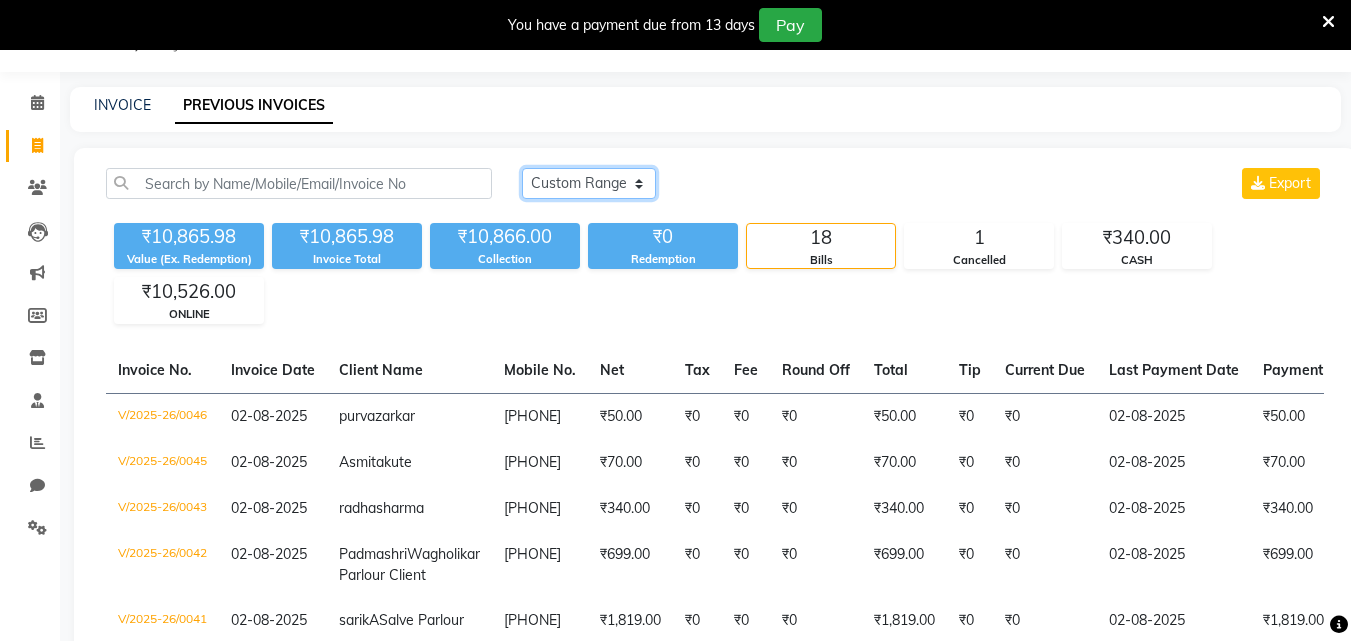 click on "Today Yesterday Custom Range" 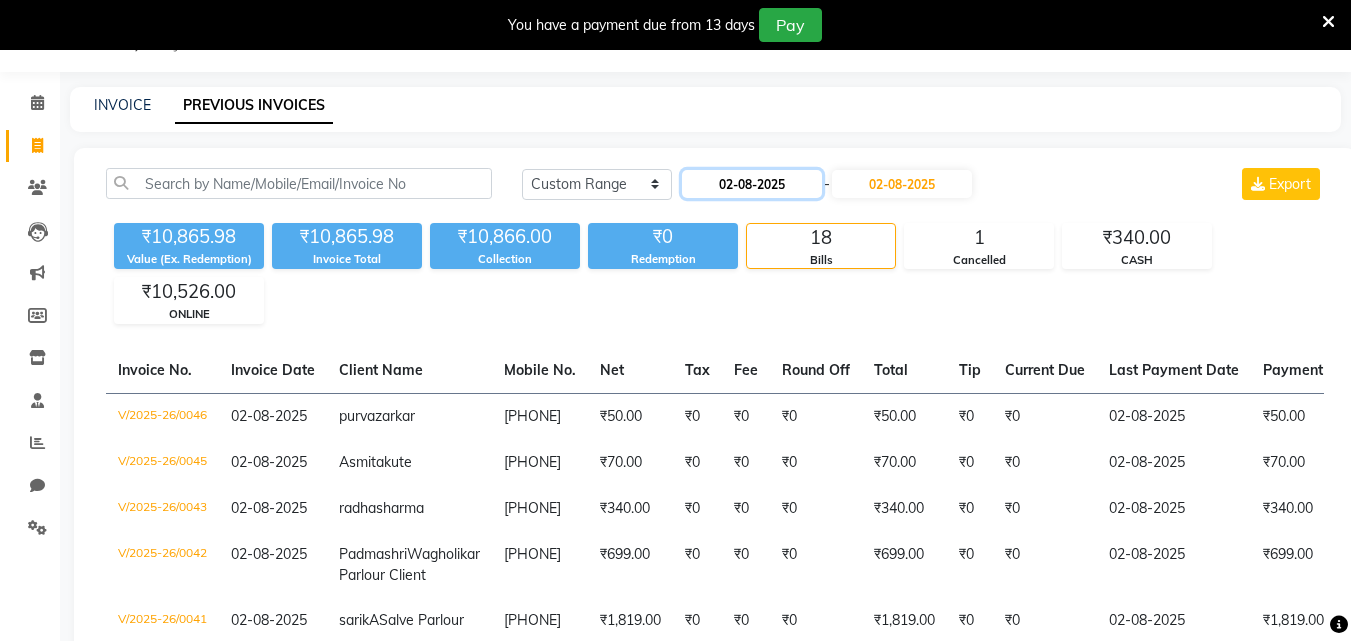 click on "02-08-2025" 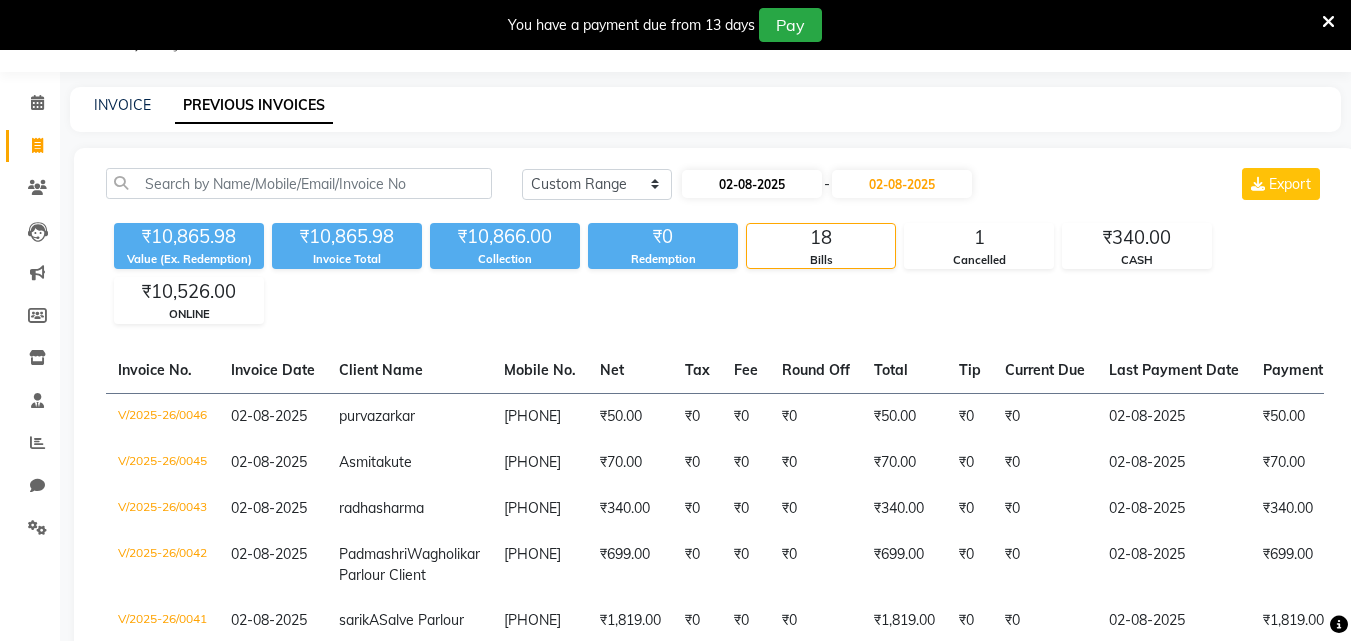select on "8" 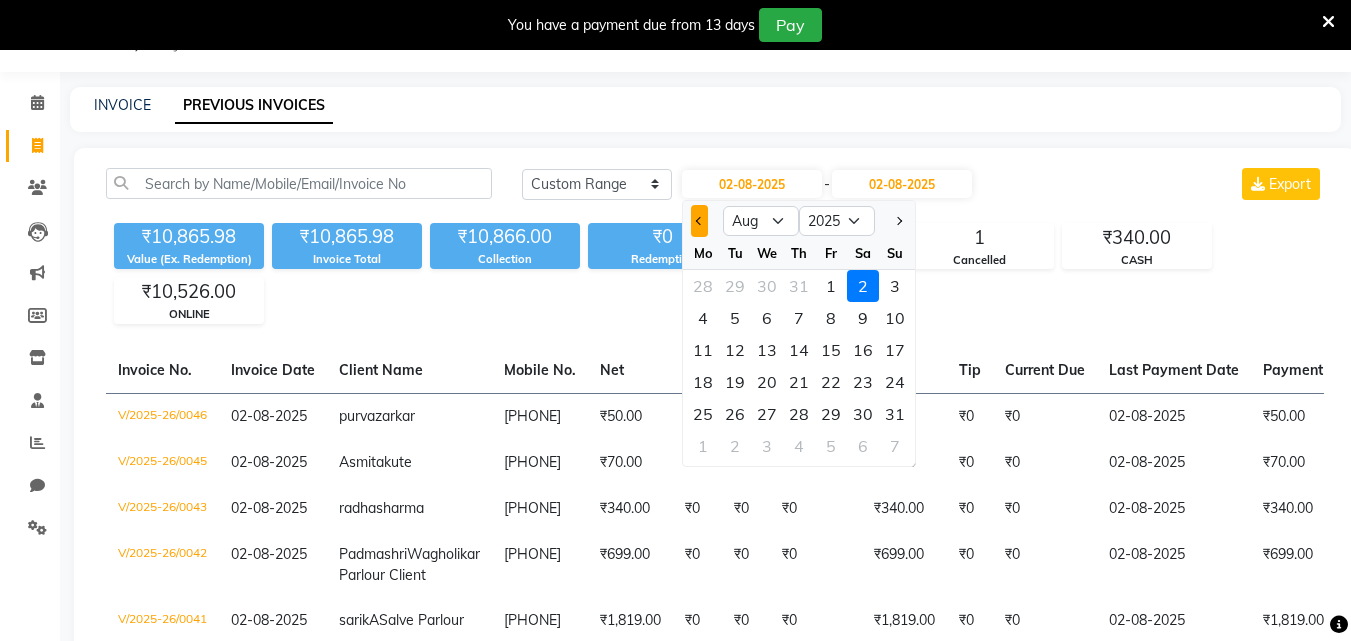 click 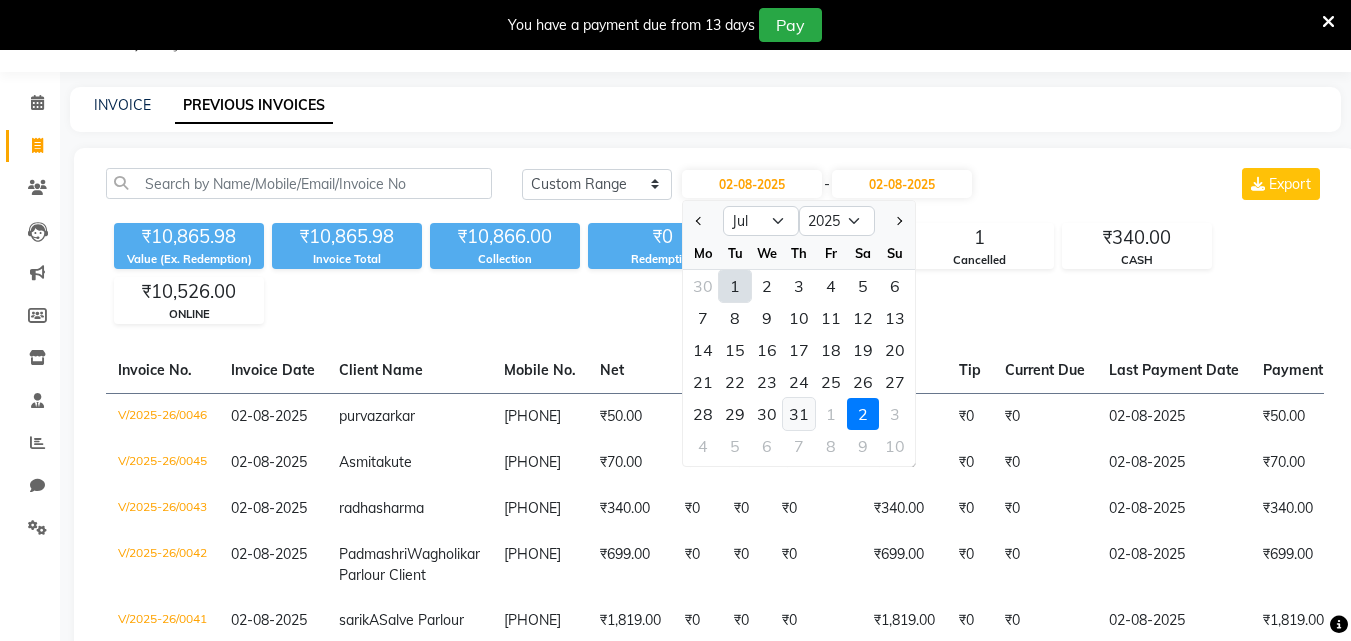 click on "31" 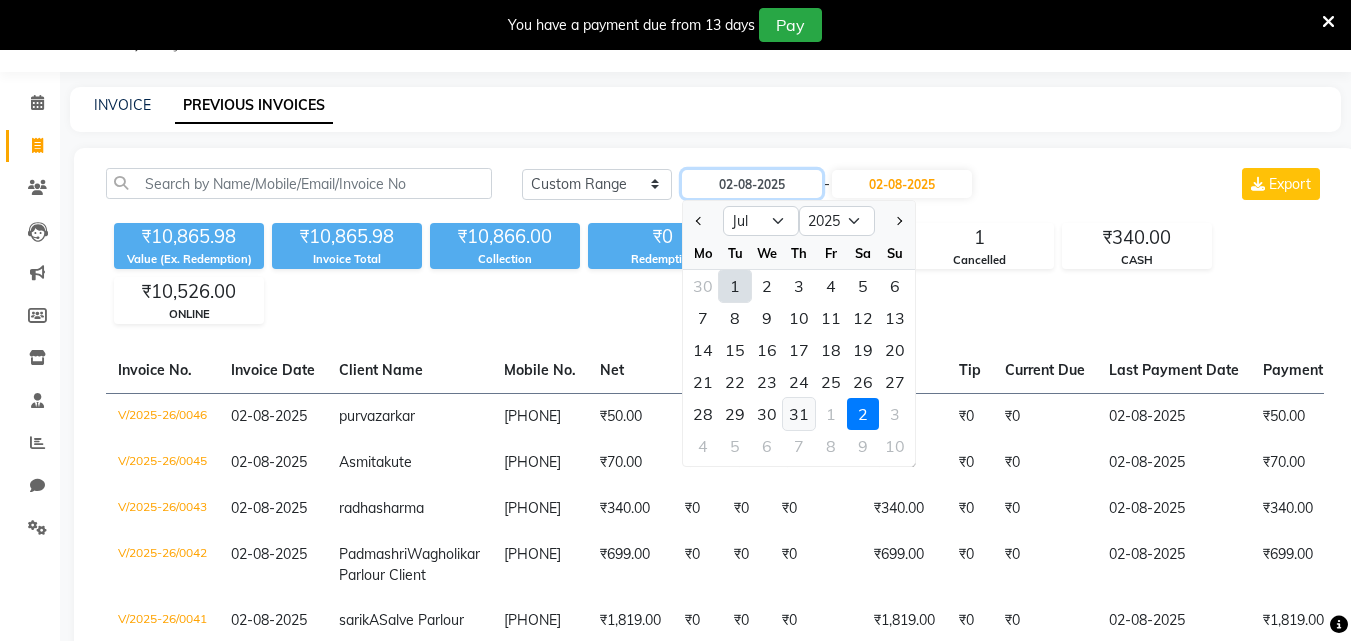 type on "31-07-2025" 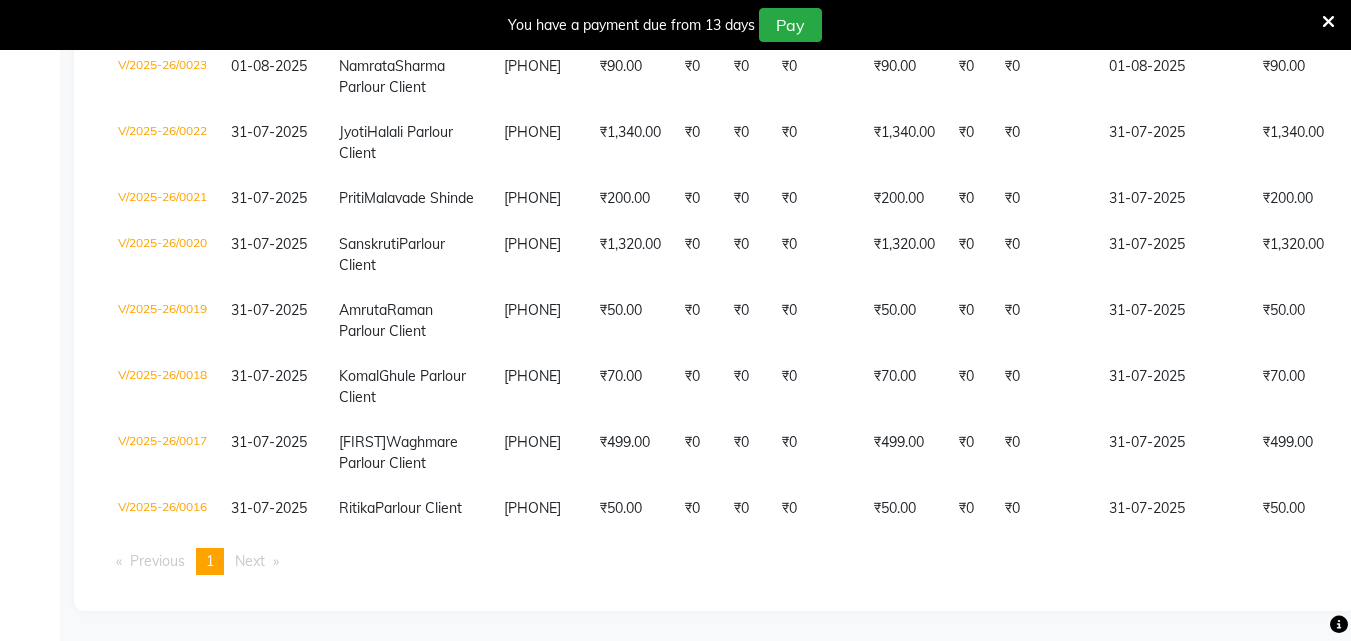 scroll, scrollTop: 1818, scrollLeft: 0, axis: vertical 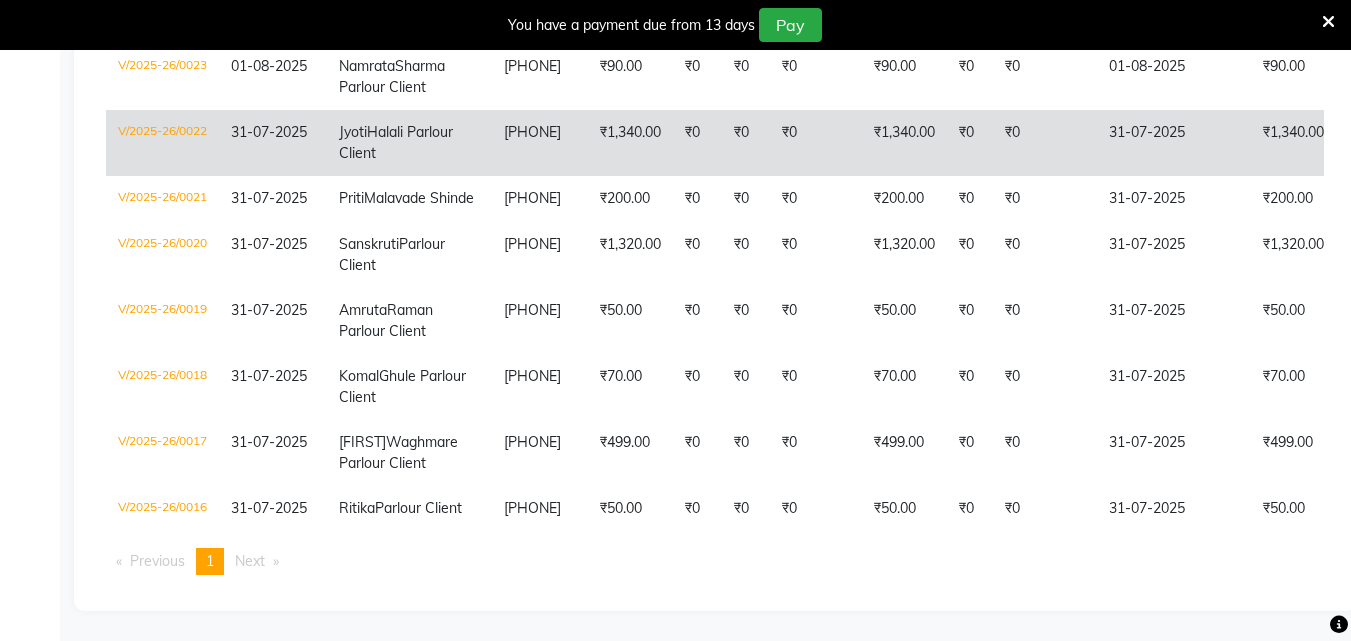 click on "₹0" 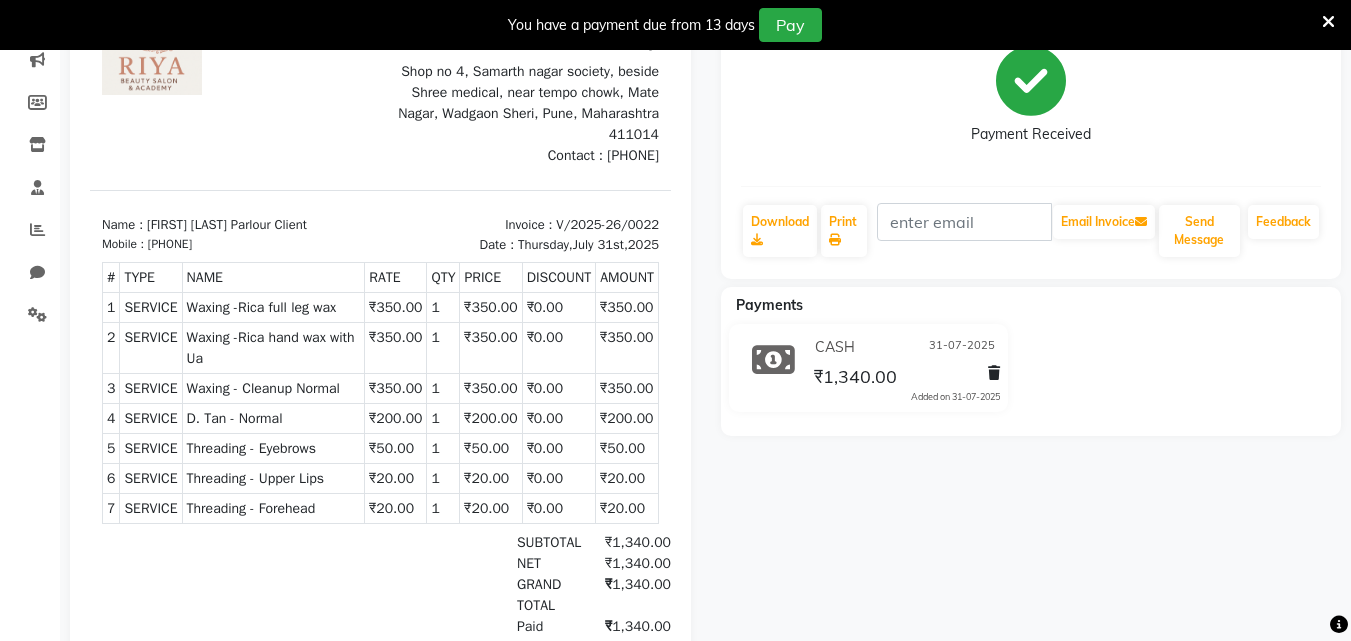 scroll, scrollTop: 16, scrollLeft: 0, axis: vertical 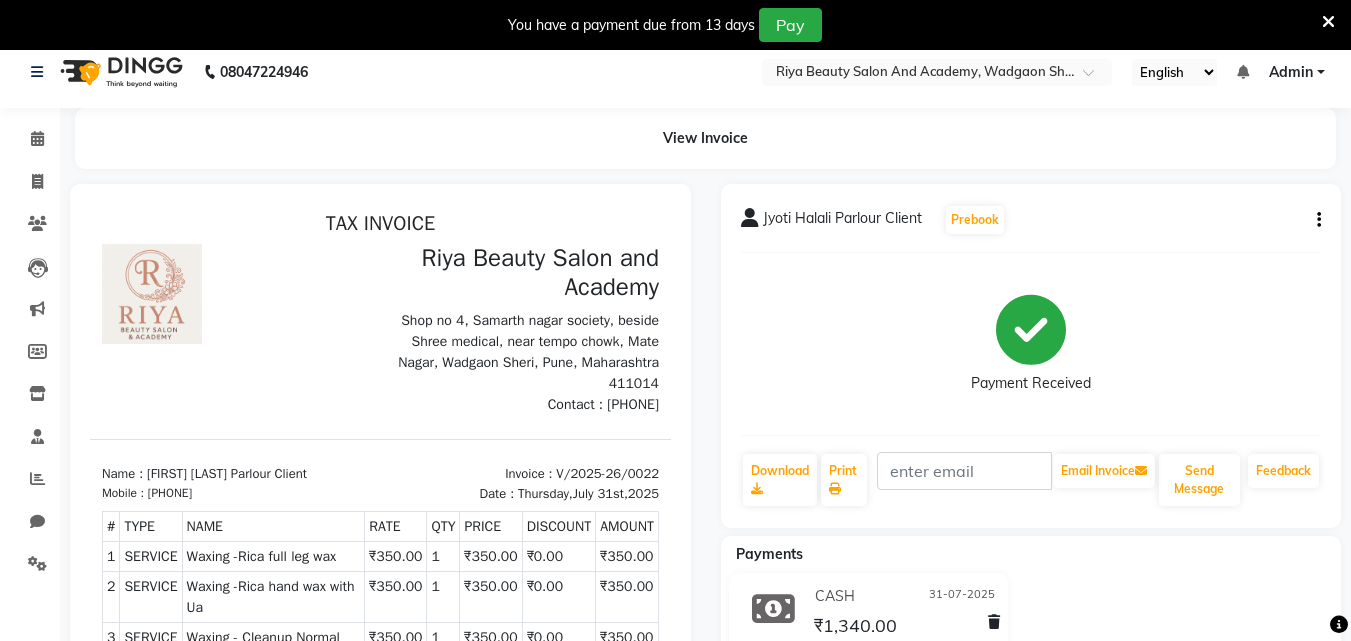 click on "[FIRST] [LAST] Parlour Client  Prebook   Payment Received  Download  Print   Email Invoice   Send Message Feedback" 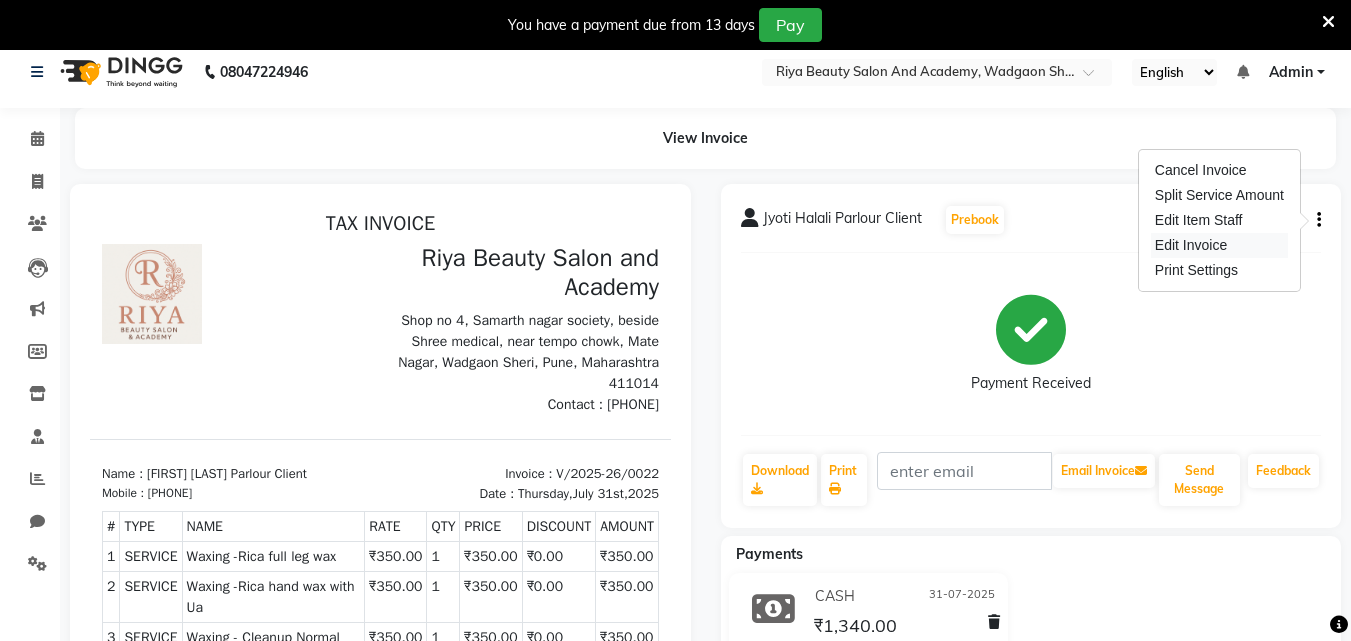 click on "Edit Invoice" at bounding box center [1219, 245] 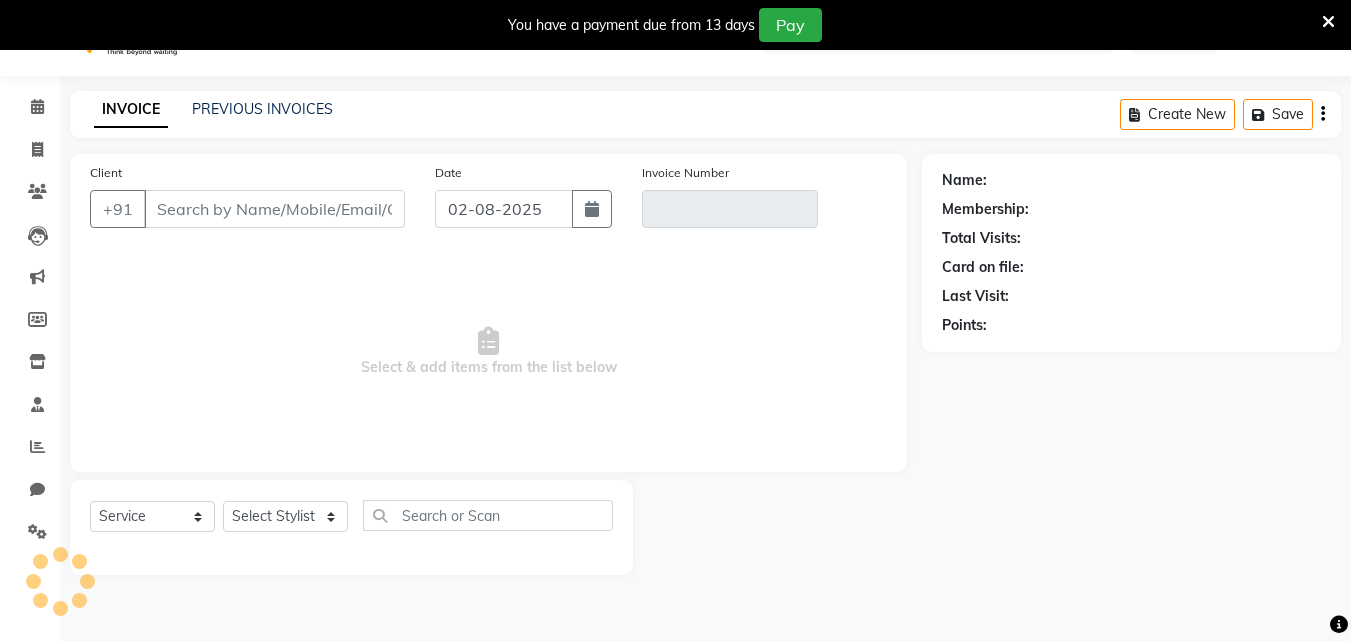 scroll, scrollTop: 50, scrollLeft: 0, axis: vertical 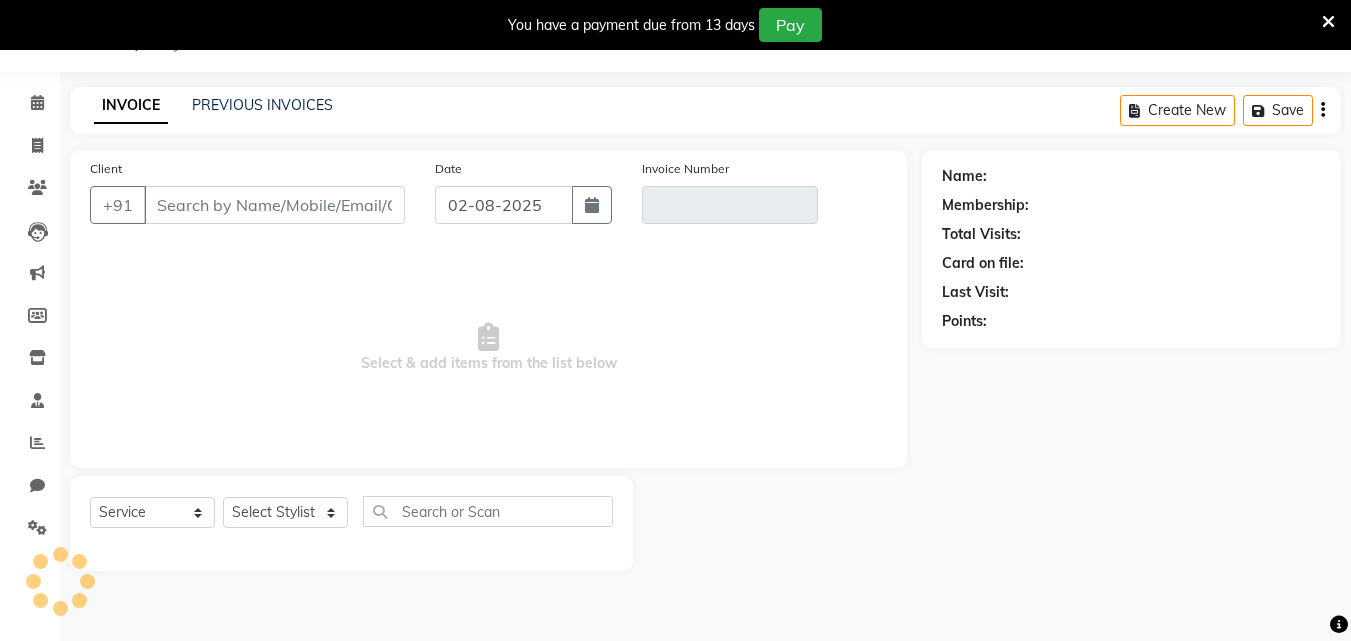 type on "[PHONE]" 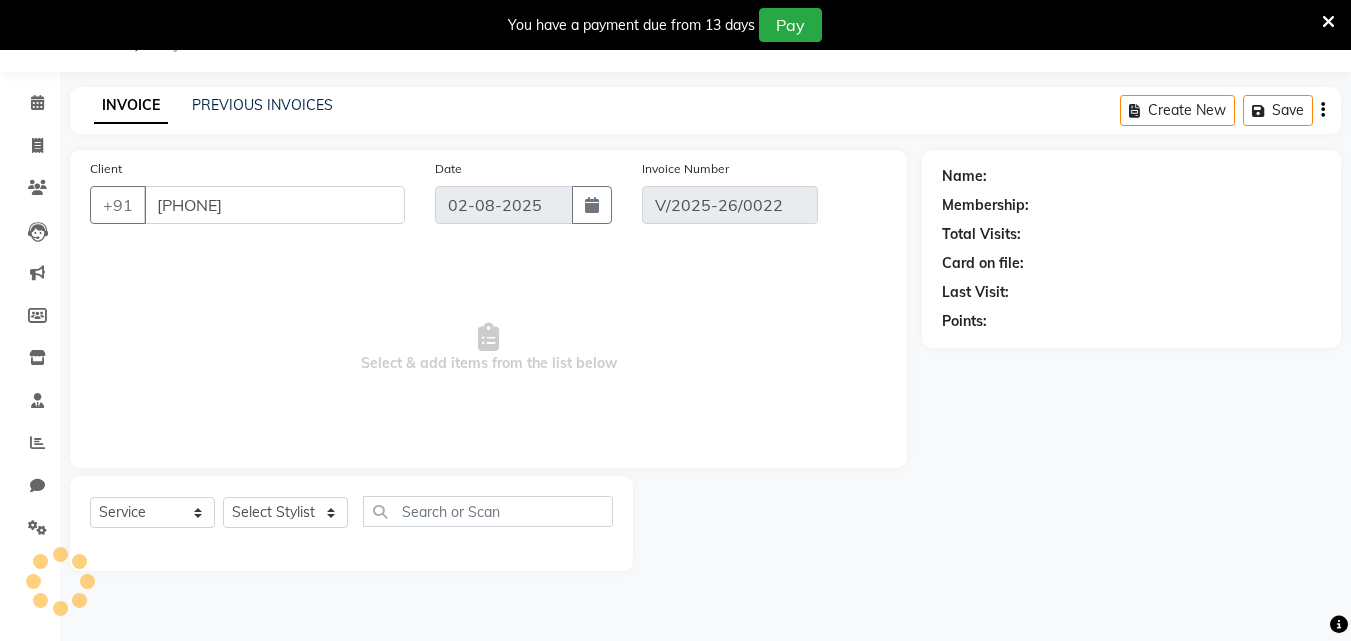 type on "31-07-2025" 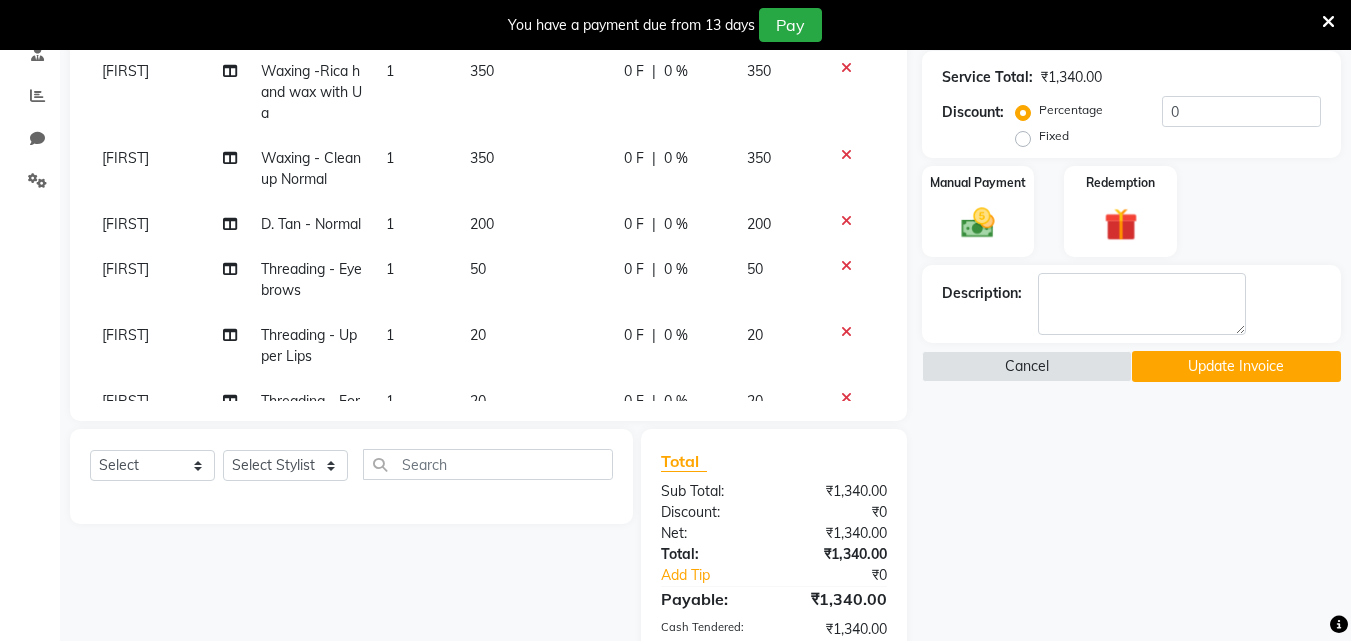 scroll, scrollTop: 393, scrollLeft: 0, axis: vertical 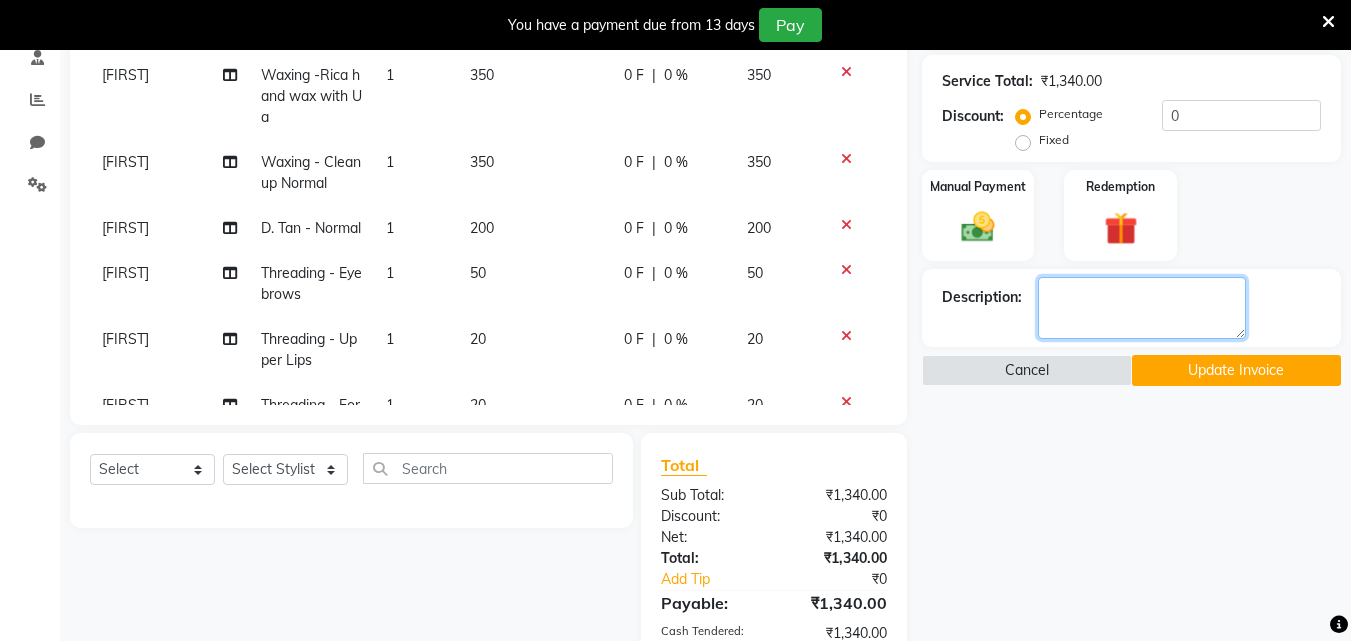 click 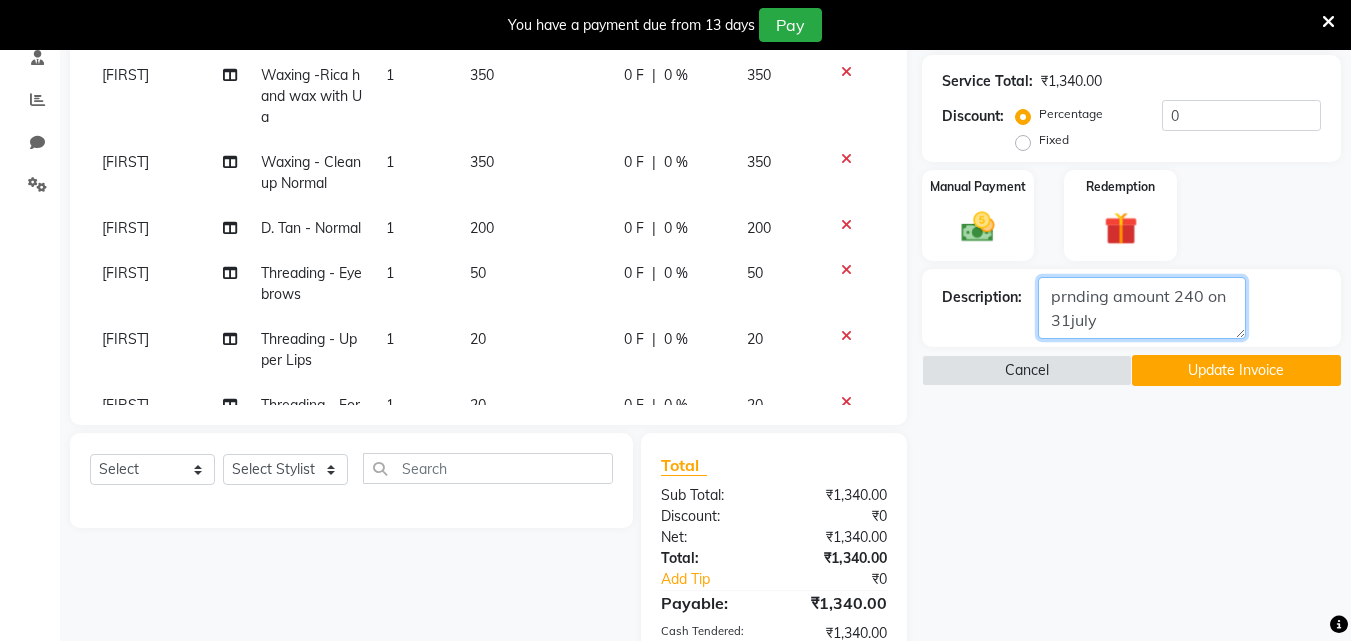type on "prnding amount 240 on 31july" 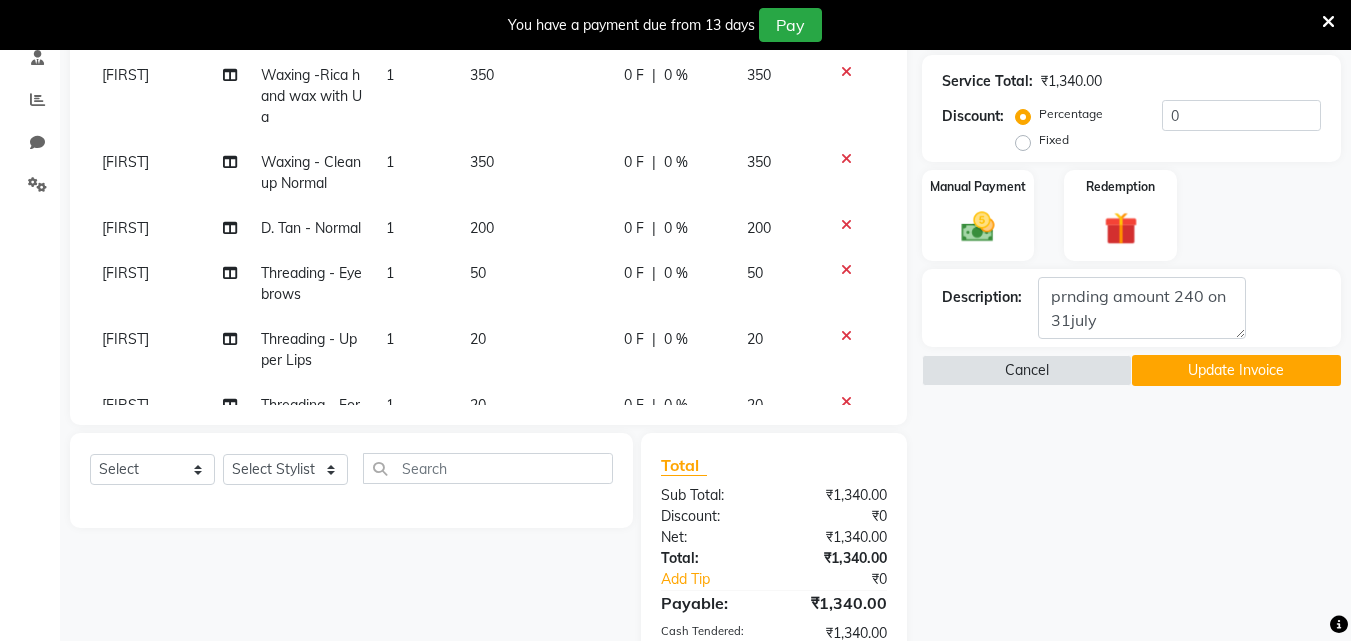 click on "Update Invoice" 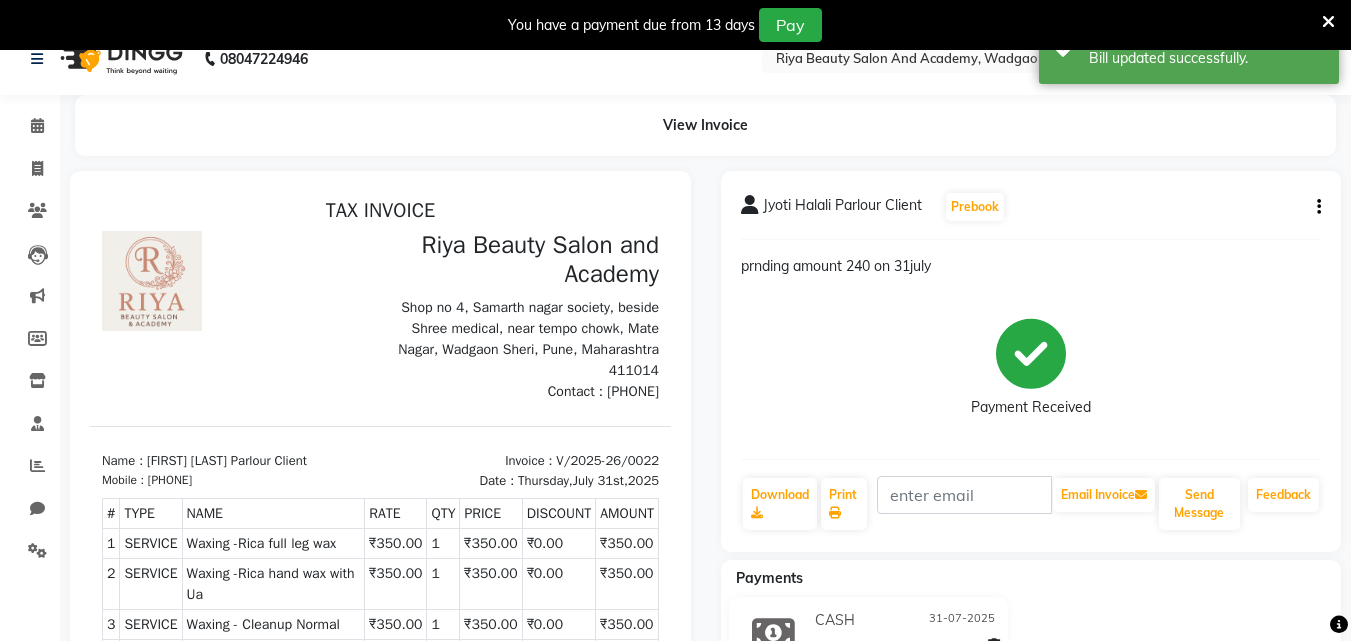scroll, scrollTop: 0, scrollLeft: 0, axis: both 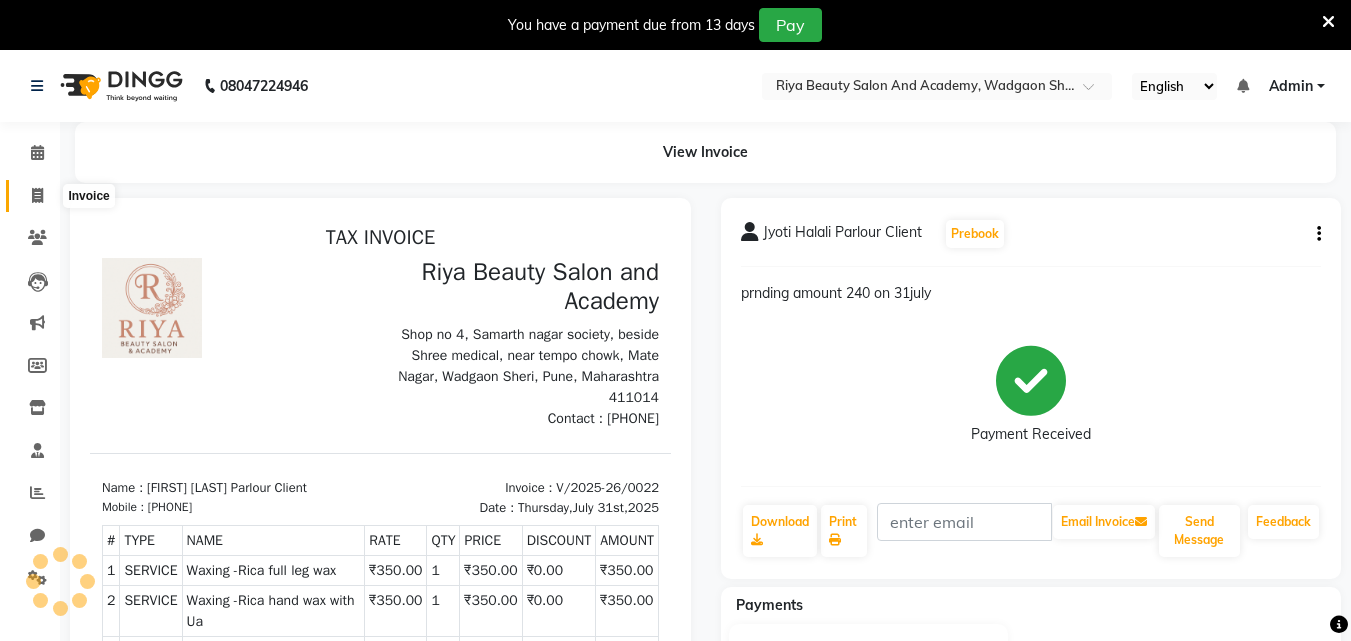 click 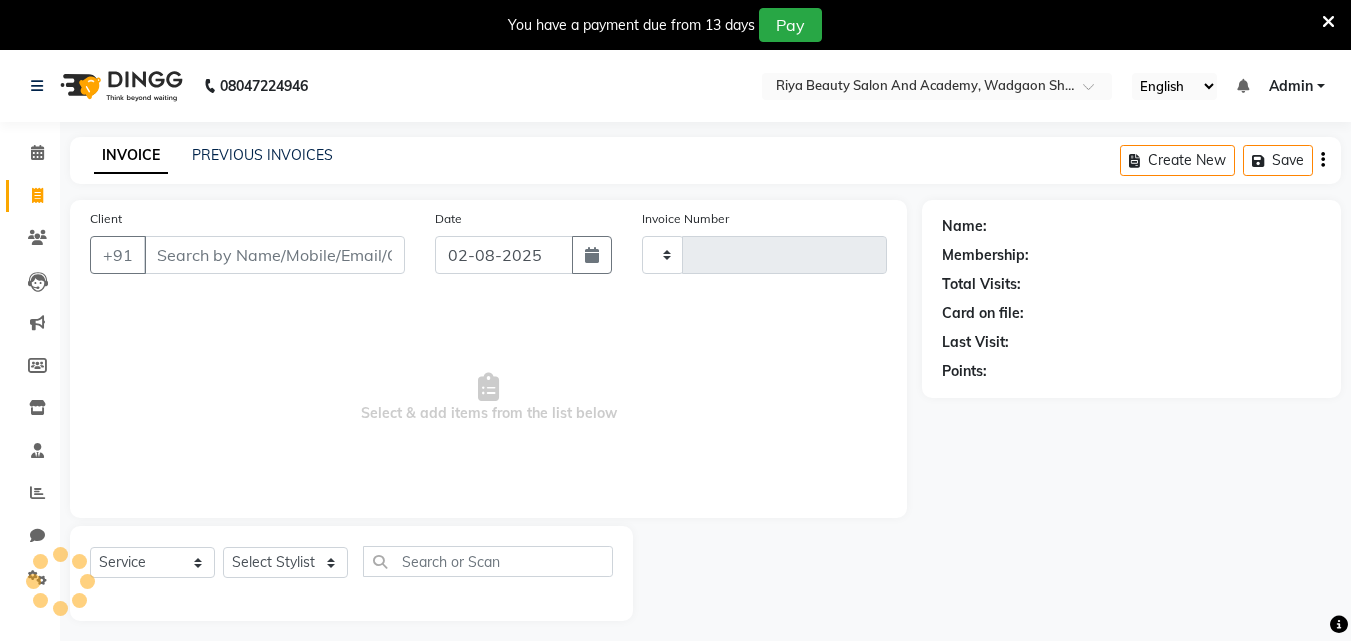 scroll, scrollTop: 50, scrollLeft: 0, axis: vertical 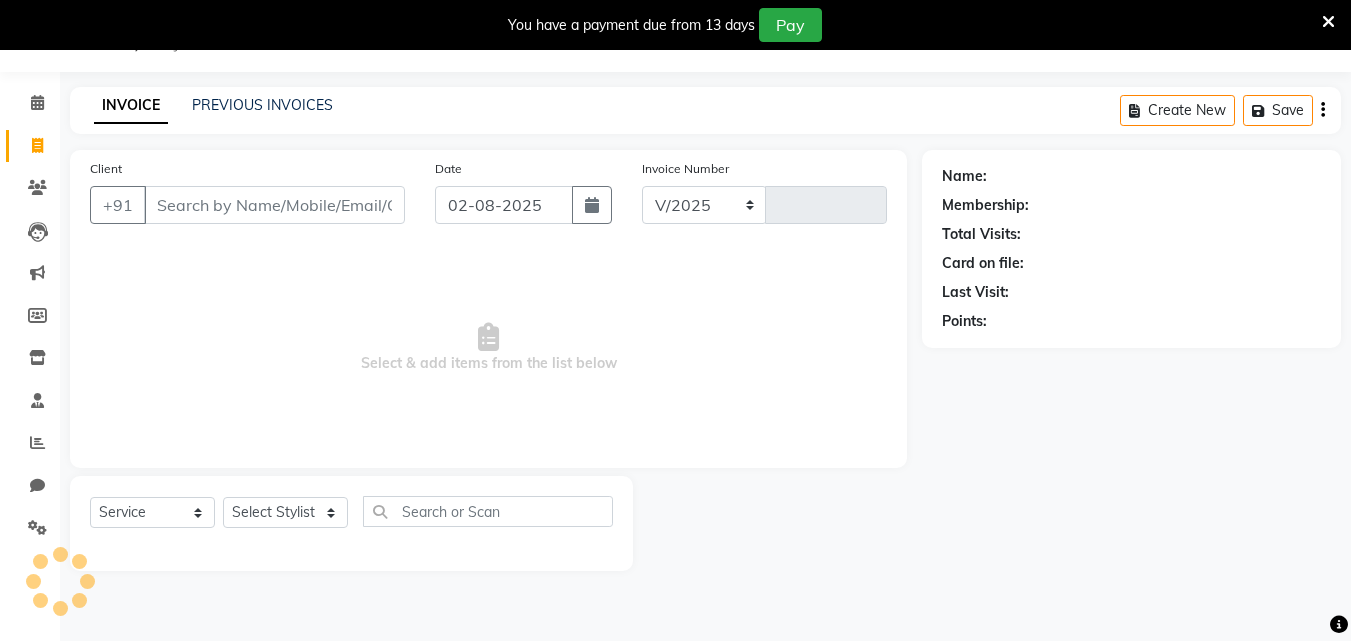 select on "8620" 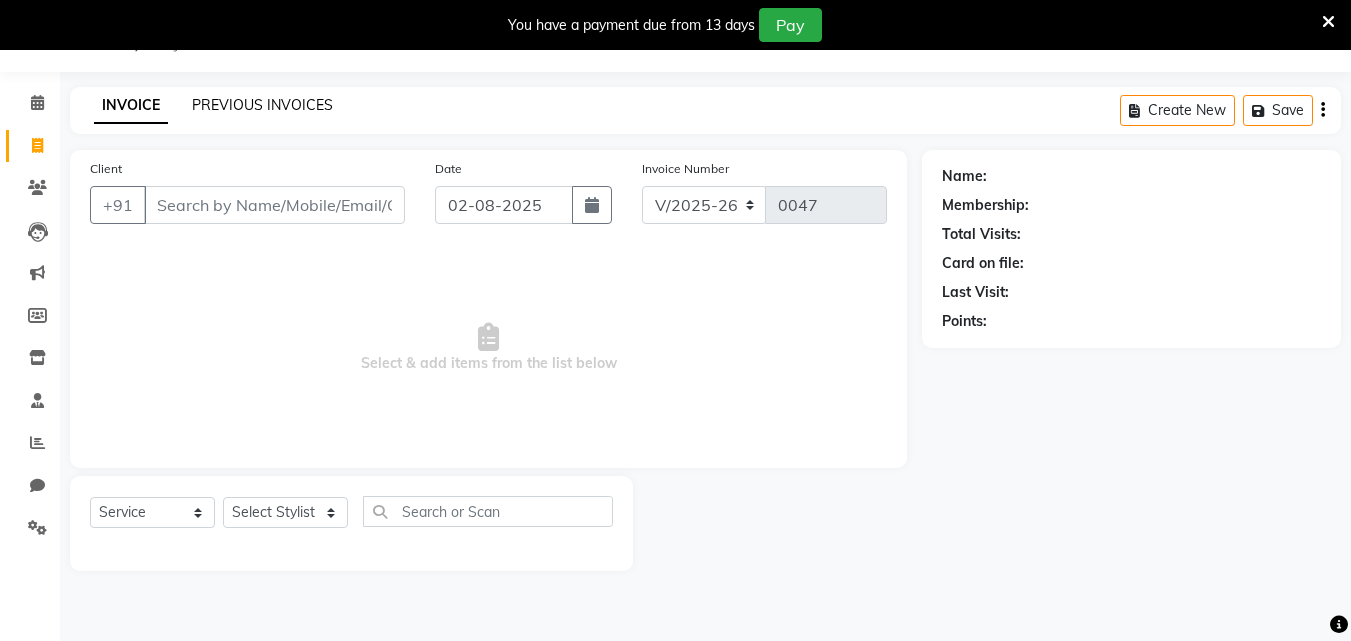 click on "PREVIOUS INVOICES" 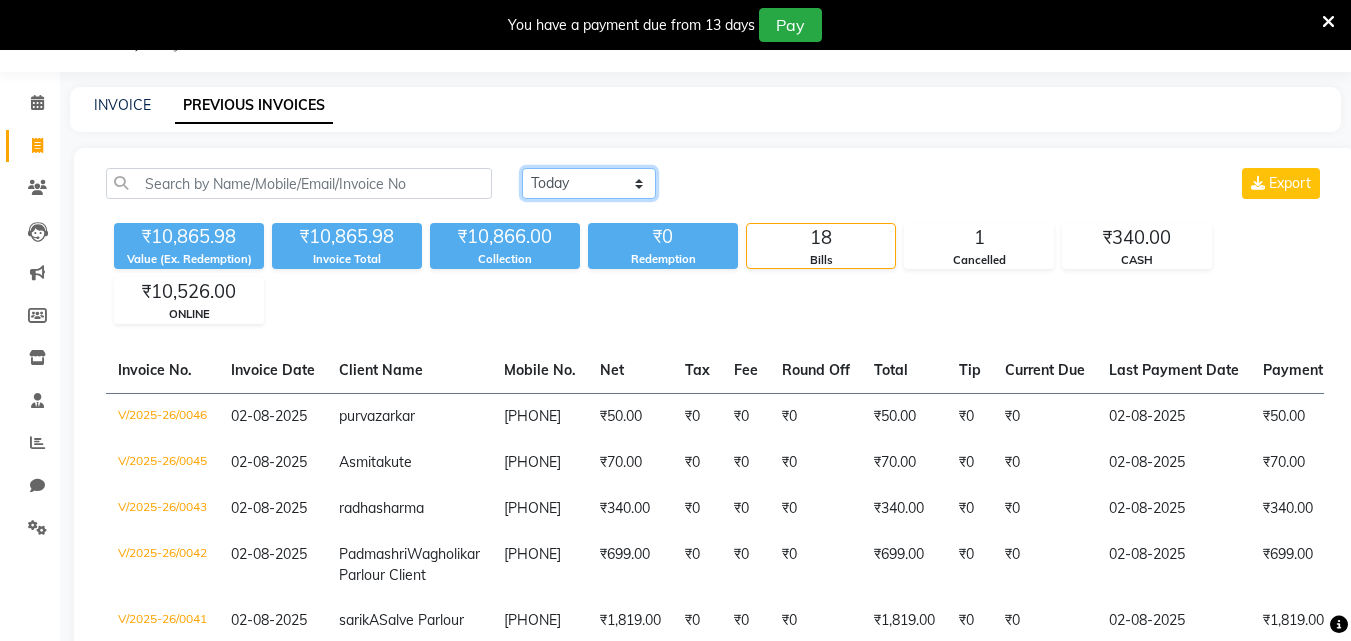 click on "Today Yesterday Custom Range" 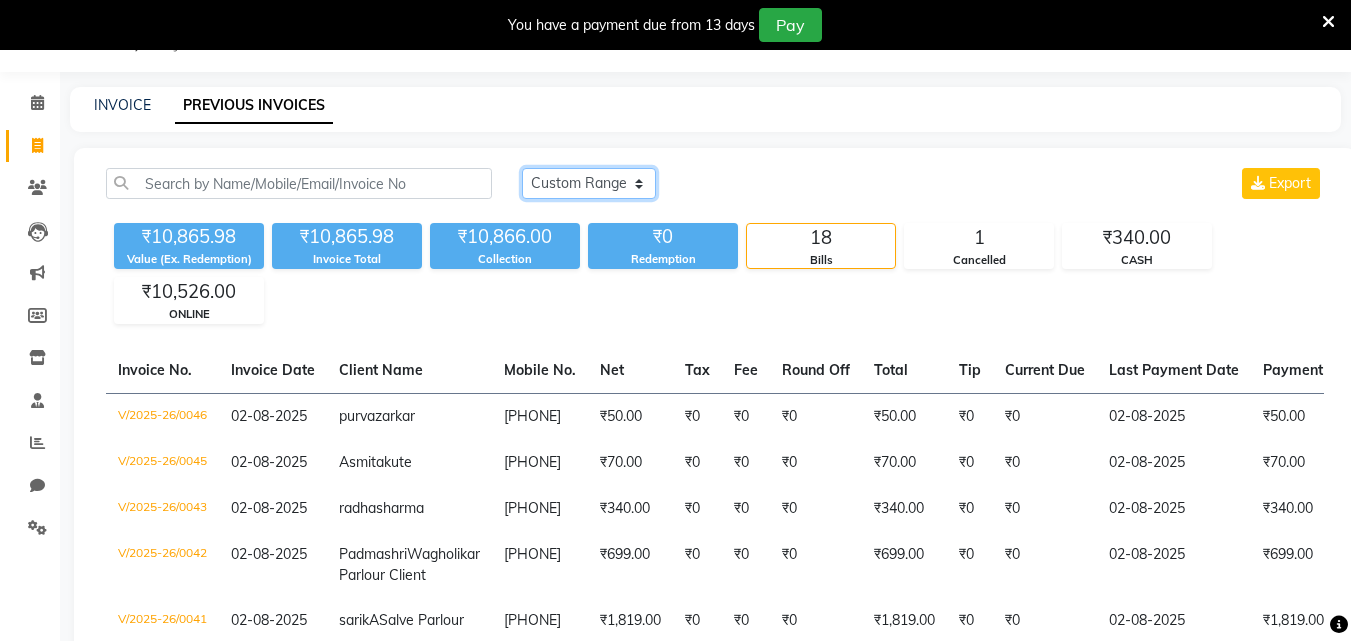 click on "Today Yesterday Custom Range" 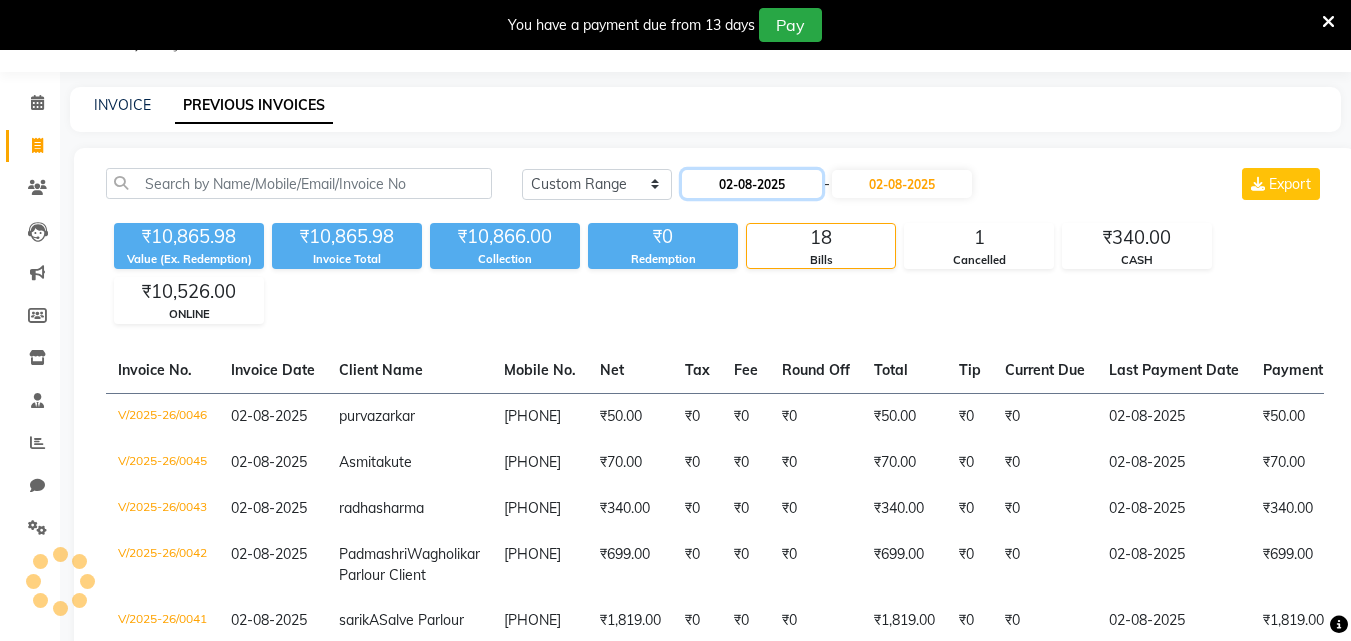 click on "02-08-2025" 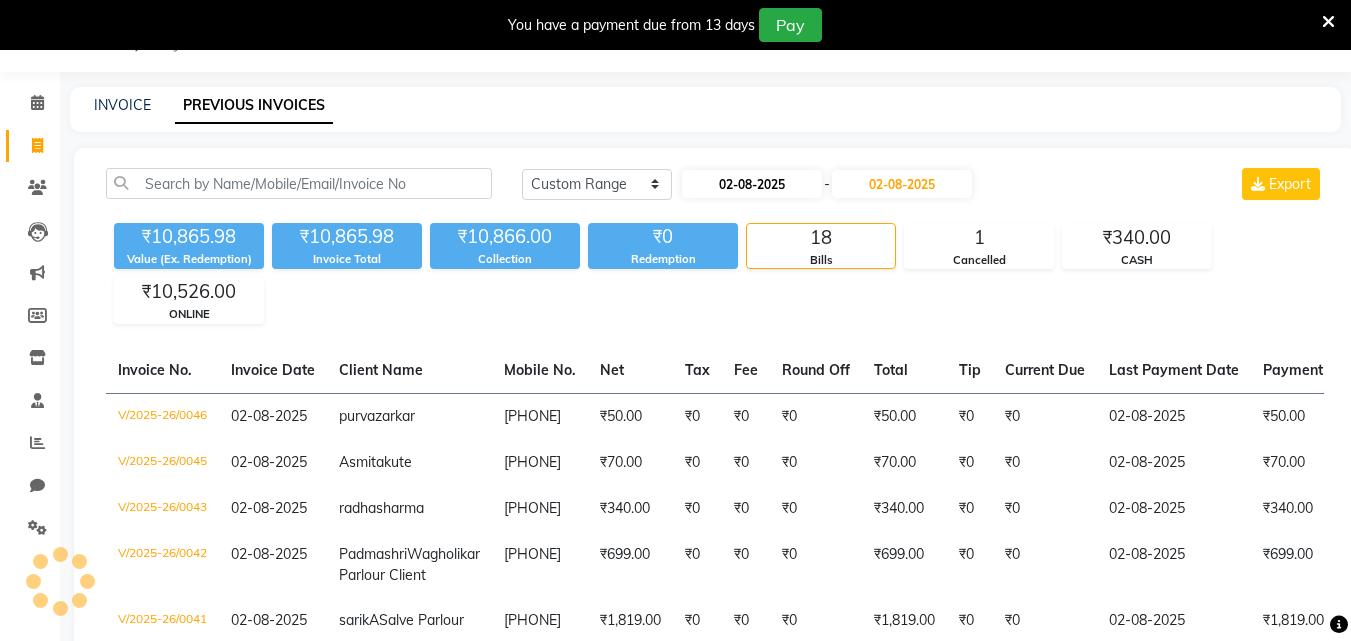select on "8" 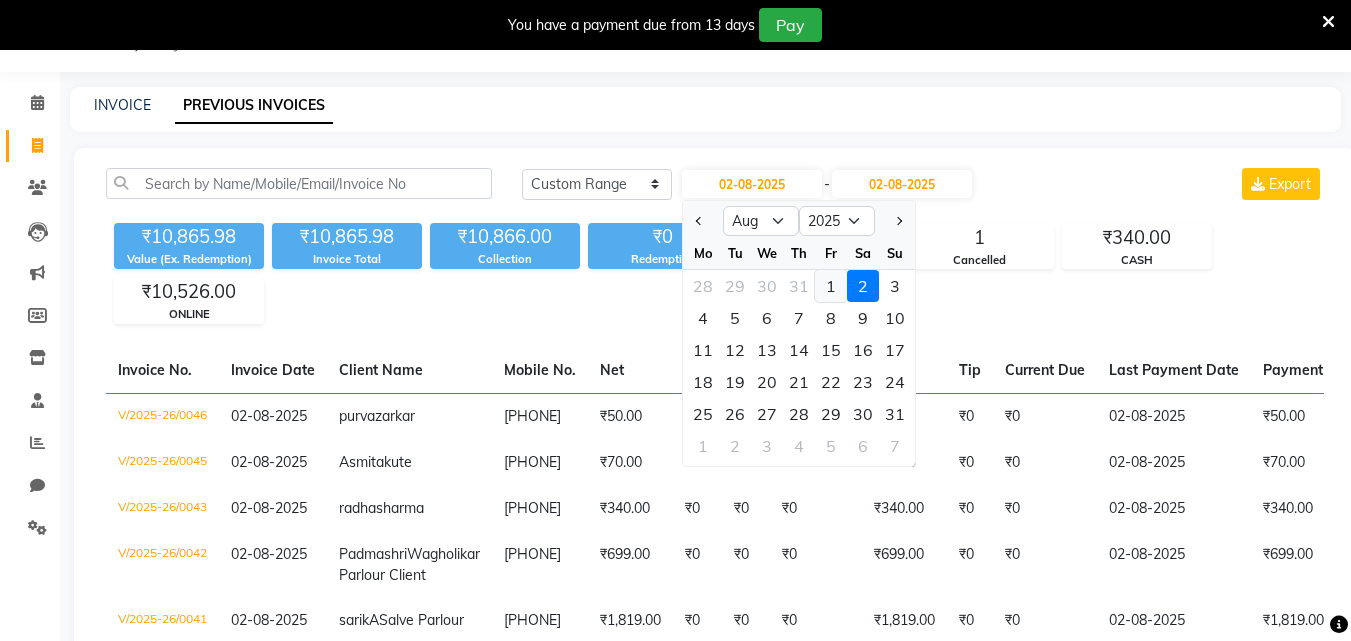 click on "1" 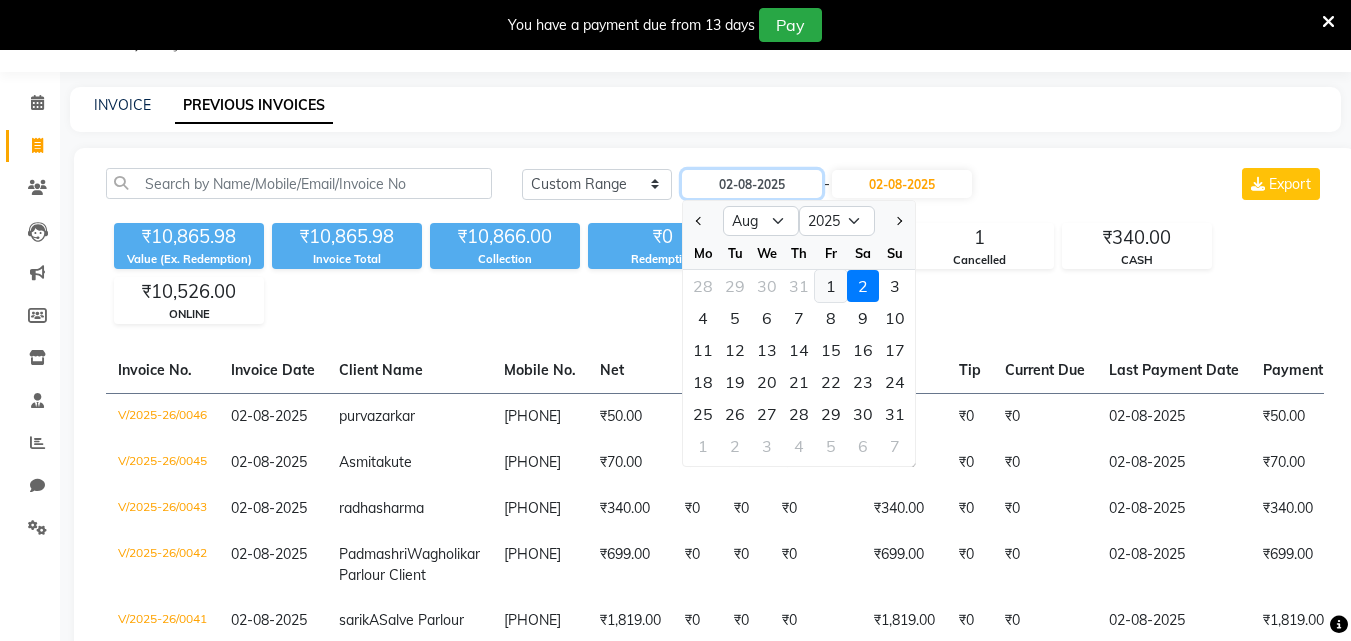 type on "01-08-2025" 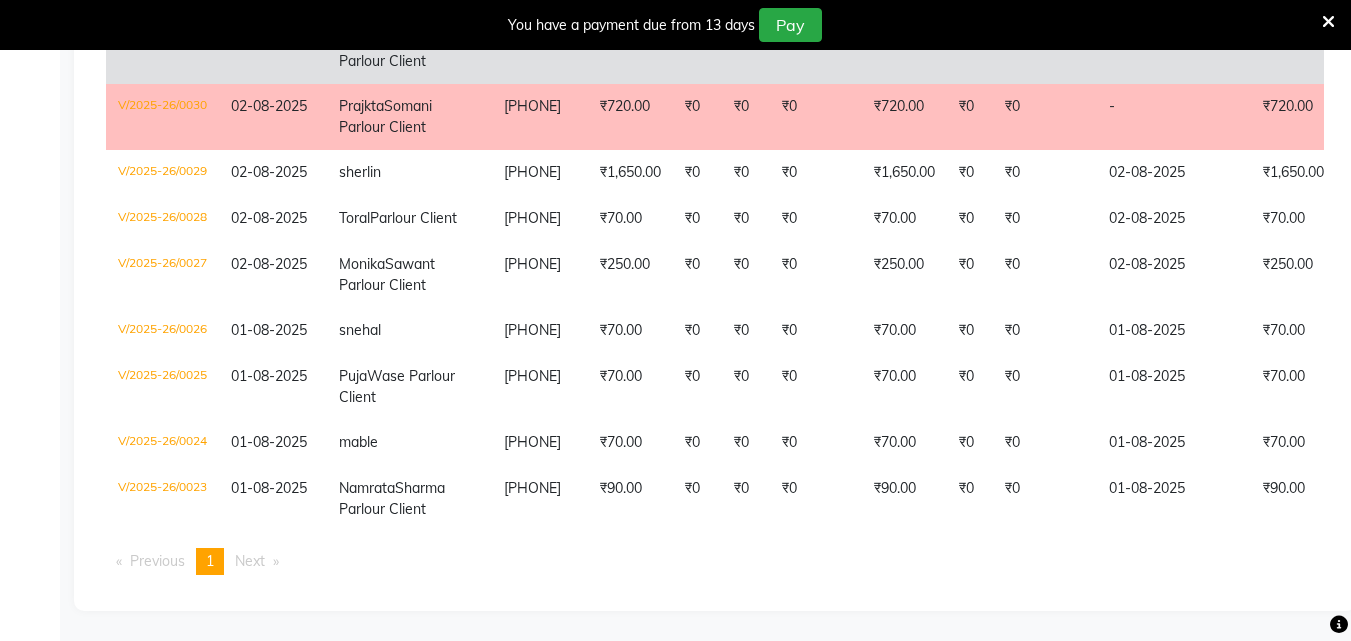 scroll, scrollTop: 1765, scrollLeft: 0, axis: vertical 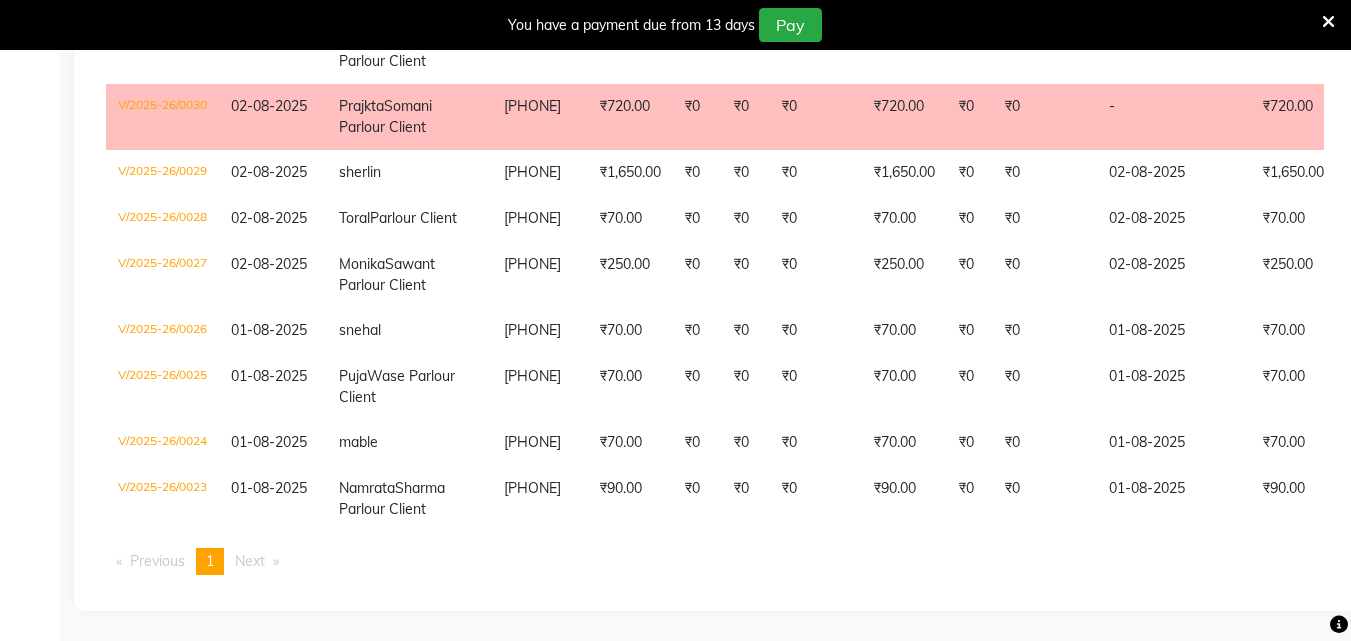 click on "Today Yesterday Custom Range 01-08-2025 - 02-08-2025 Export ₹11,165.98 Value (Ex. Redemption) ₹11,165.98 Invoice Total  ₹11,166.00 Collection ₹0 Redemption 22 Bills 1 Cancelled ₹340.00 CASH ₹10,826.00 ONLINE  Invoice No.   Invoice Date   Client Name   Mobile No.   Net   Tax   Fee   Round Off   Total   Tip   Current Due   Last Payment Date   Payment Amount   Payment Methods   Cancel Reason   Status   V/2025-26/0046  02-08-2025 purva  zarkar 9405100641 ₹50.00 ₹0  ₹0  ₹0 ₹50.00 ₹0 ₹0 02-08-2025 ₹50.00  ONLINE - PAID  V/2025-26/0045  02-08-2025 Asmita  kute 9371566616 ₹70.00 ₹0  ₹0  ₹0 ₹70.00 ₹0 ₹0 02-08-2025 ₹70.00  ONLINE - PAID  V/2025-26/0043  02-08-2025 radha  sharma 8875767821 ₹340.00 ₹0  ₹0  ₹0 ₹340.00 ₹0 ₹0 02-08-2025 ₹340.00  CASH - PAID  V/2025-26/0042  02-08-2025 Padmashri  Wagholikar Parlour Client 7499006113 ₹699.00 ₹0  ₹0  ₹0 ₹699.00 ₹0 ₹0 02-08-2025 ₹699.00  ONLINE - PAID  V/2025-26/0041  02-08-2025 sarikA  Salve Parlour -" 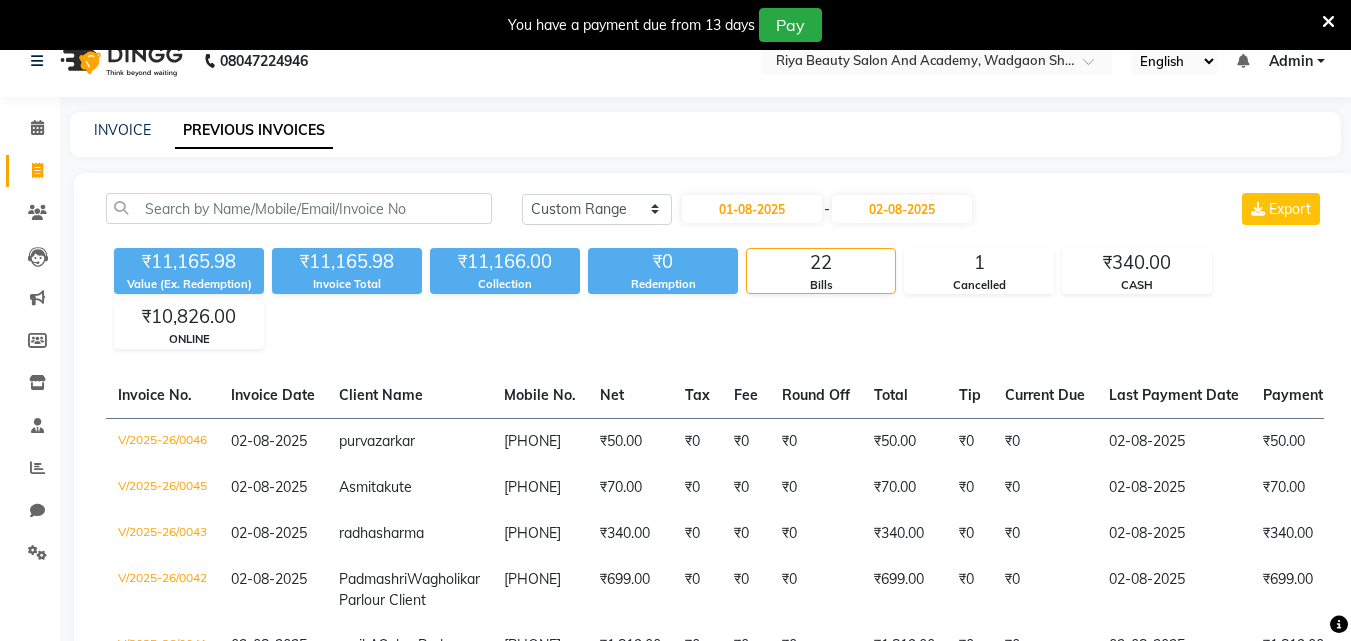 scroll, scrollTop: 0, scrollLeft: 0, axis: both 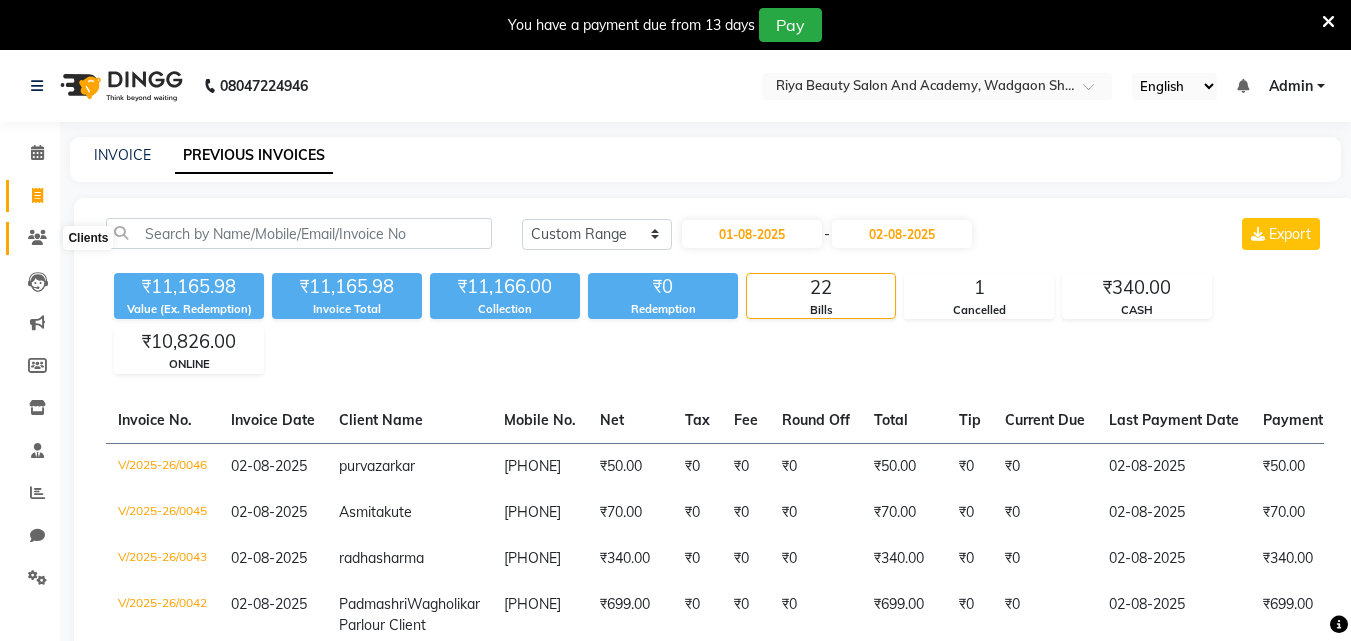 click 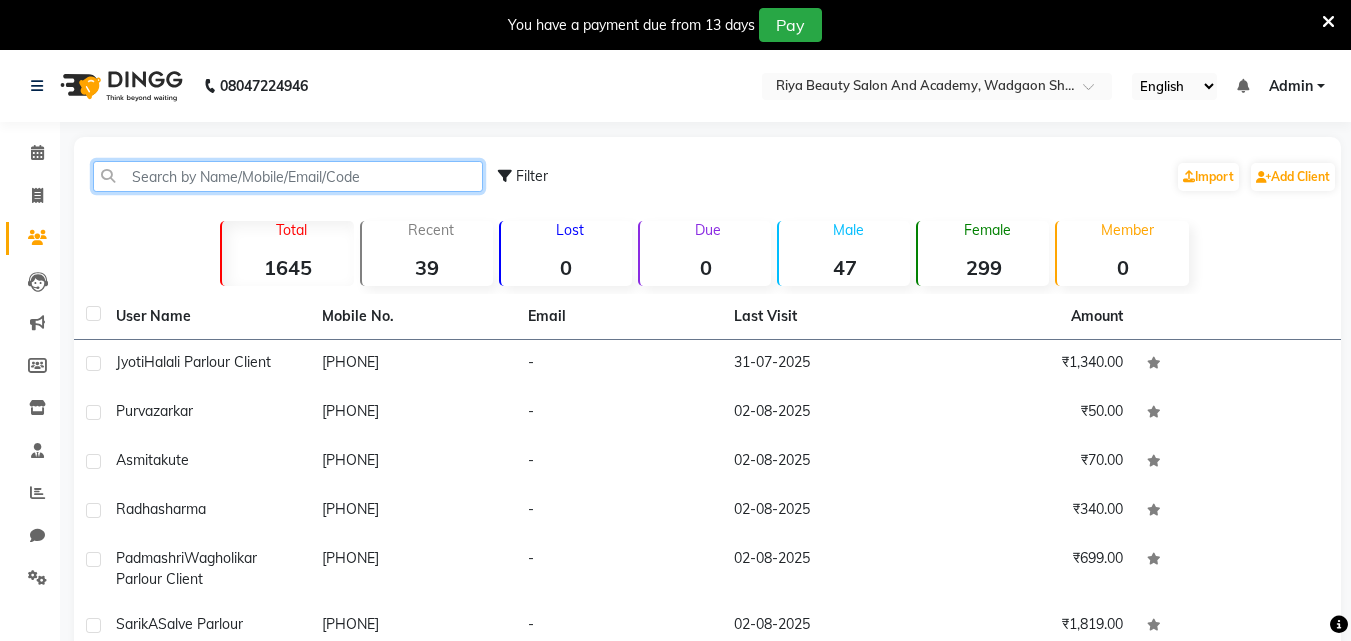 click 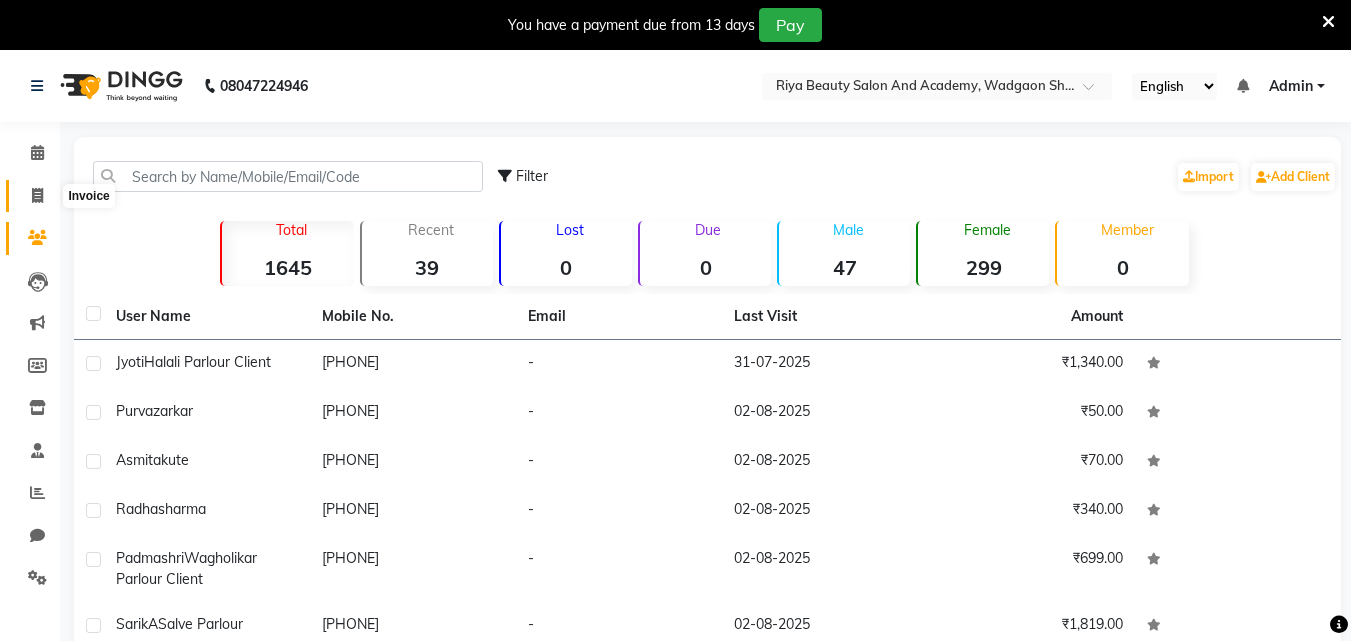 click 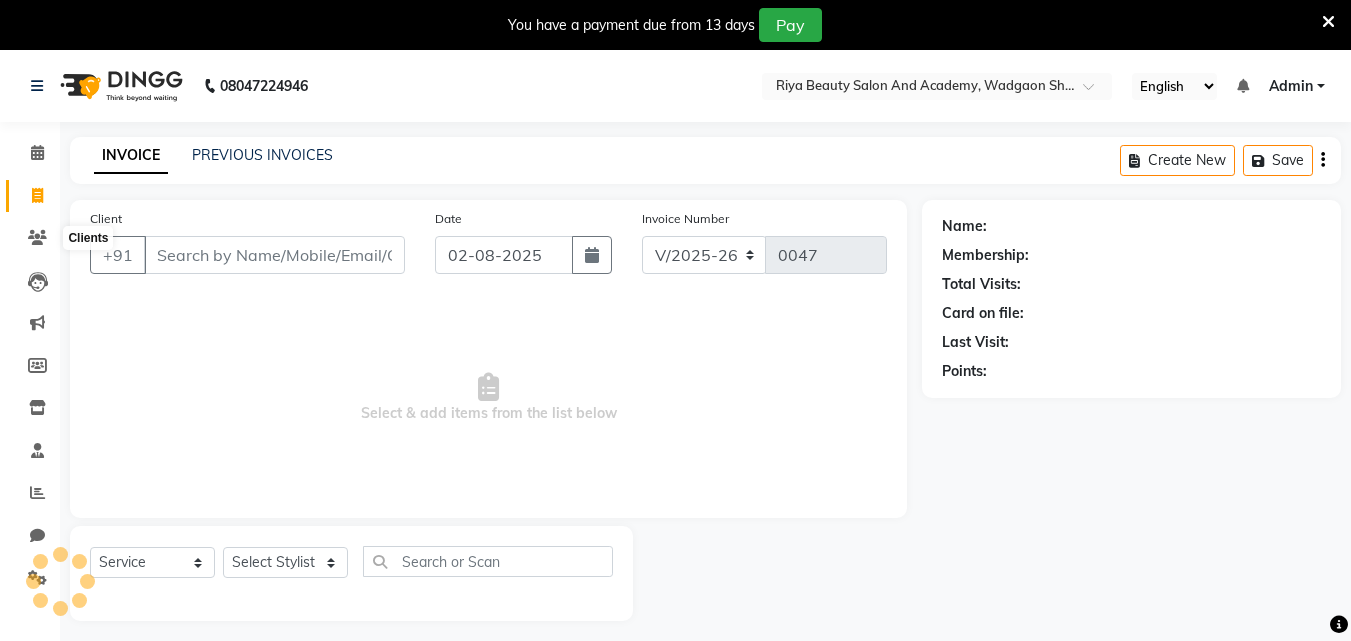 scroll, scrollTop: 50, scrollLeft: 0, axis: vertical 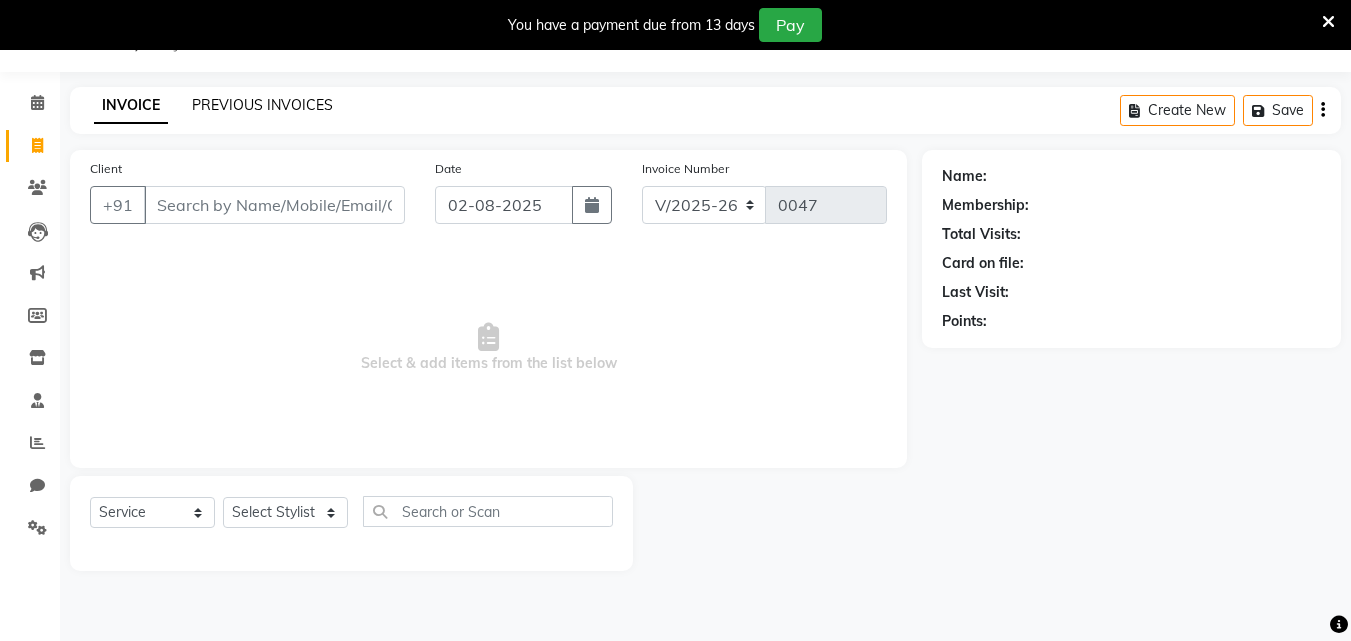 click on "PREVIOUS INVOICES" 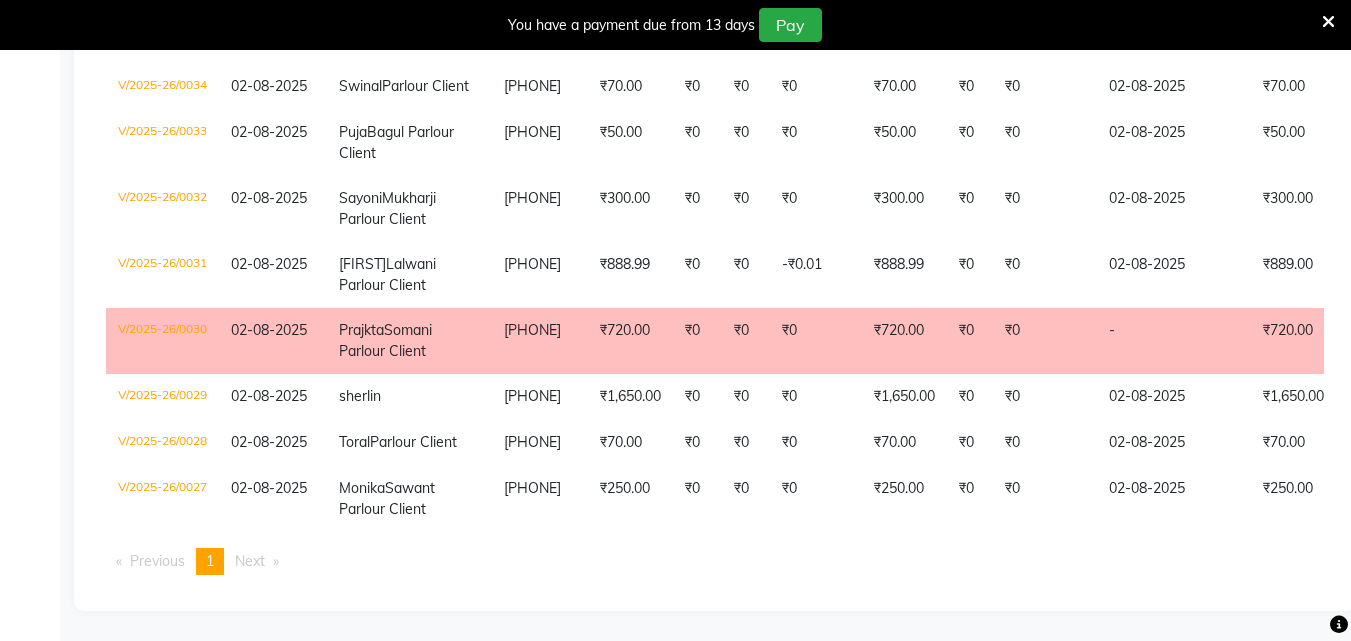 scroll, scrollTop: 1445, scrollLeft: 0, axis: vertical 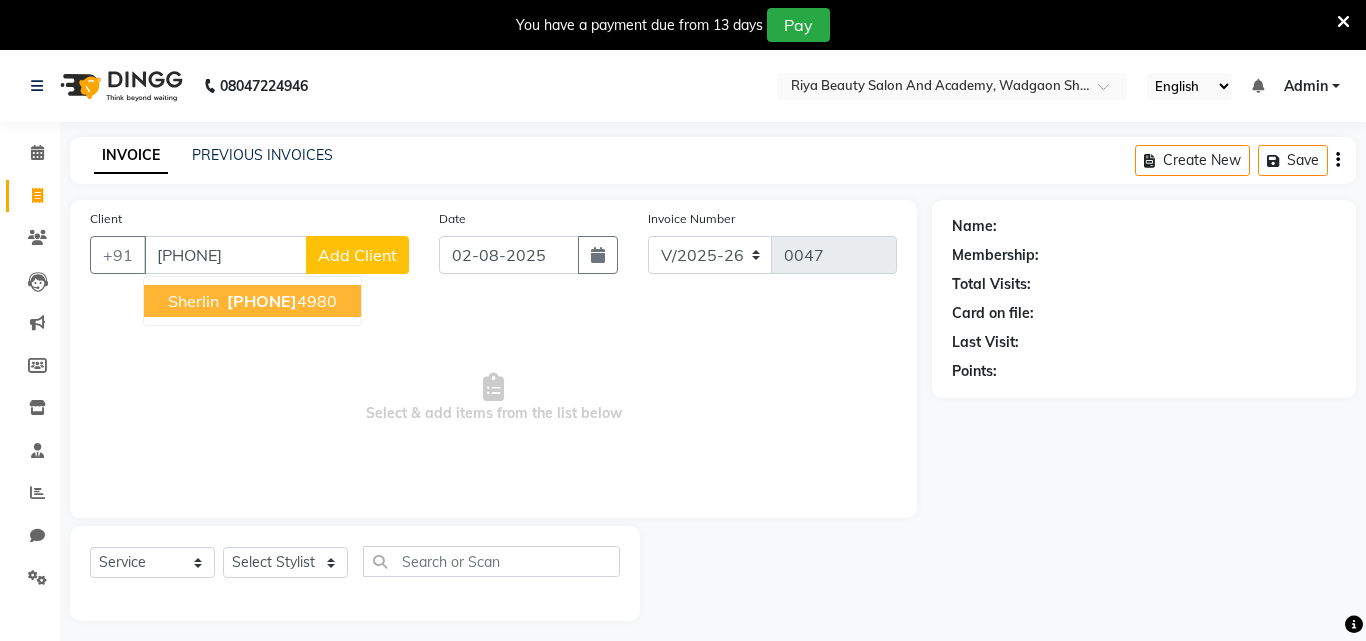 select on "8620" 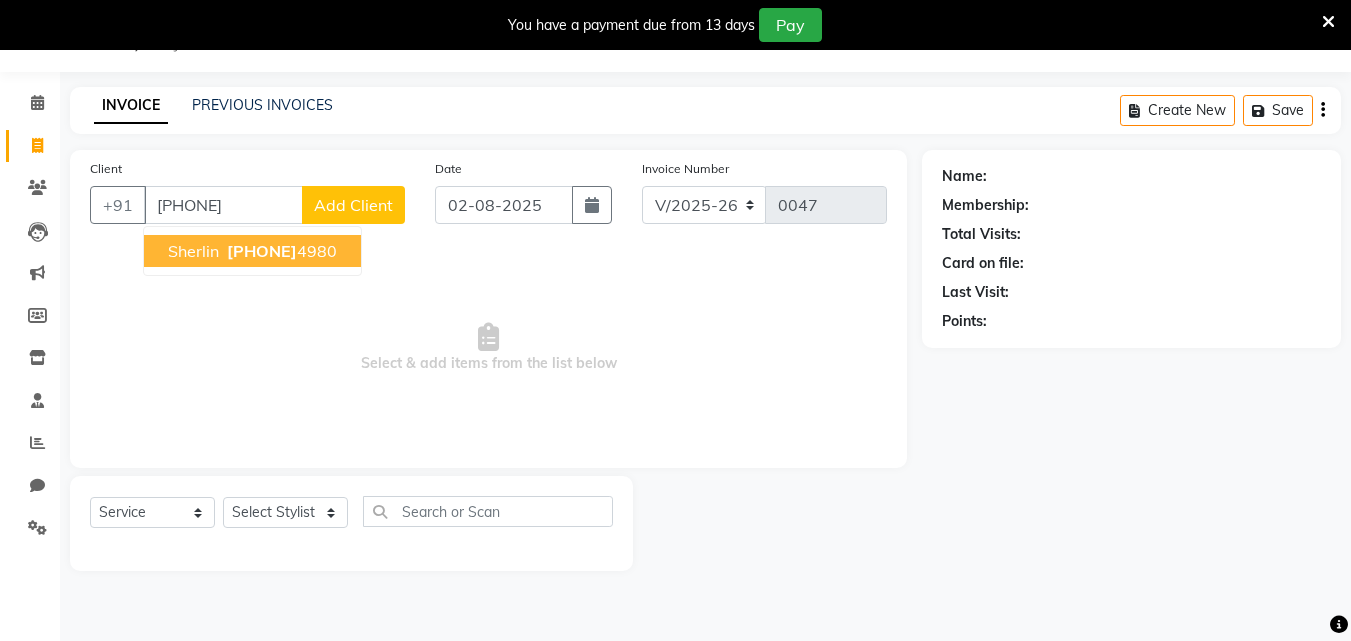 scroll, scrollTop: 0, scrollLeft: 0, axis: both 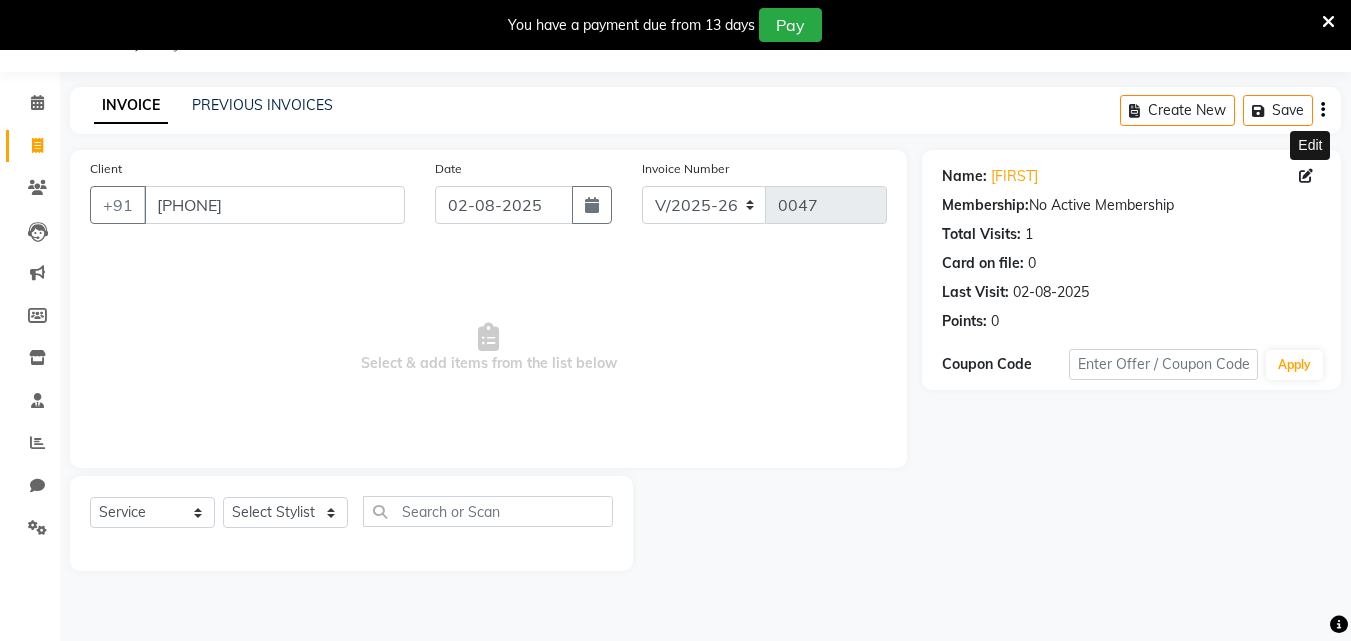 click 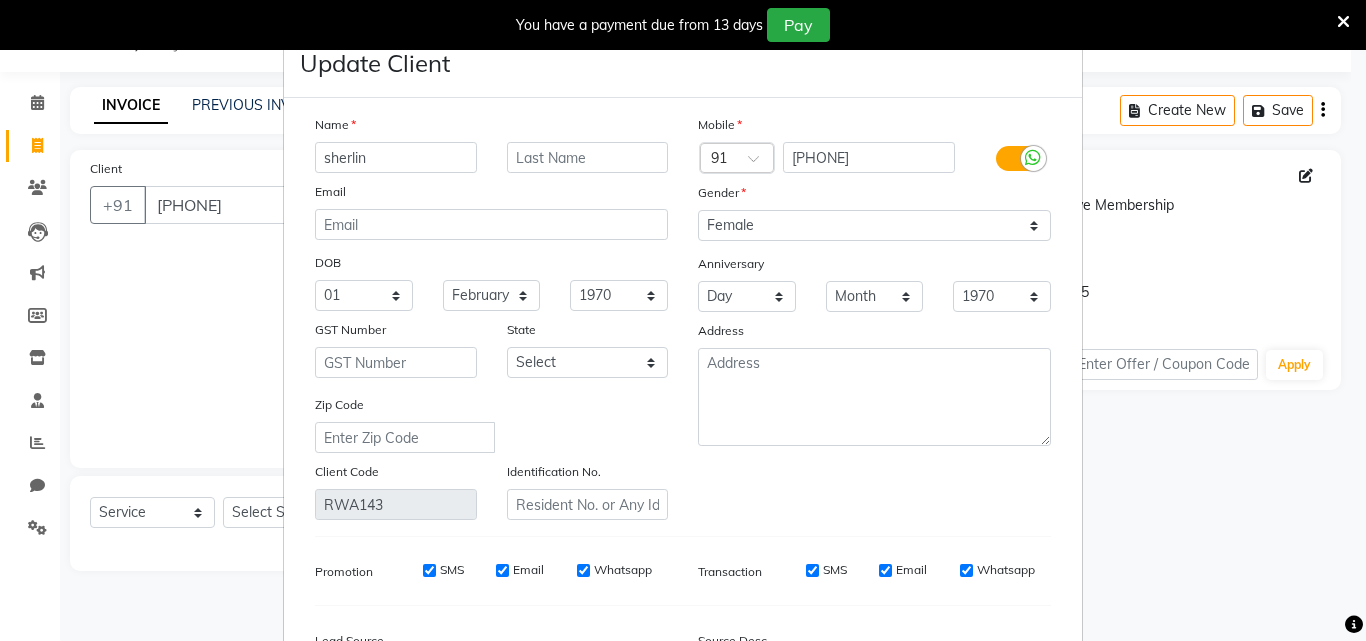 click on "sherlin" at bounding box center (396, 157) 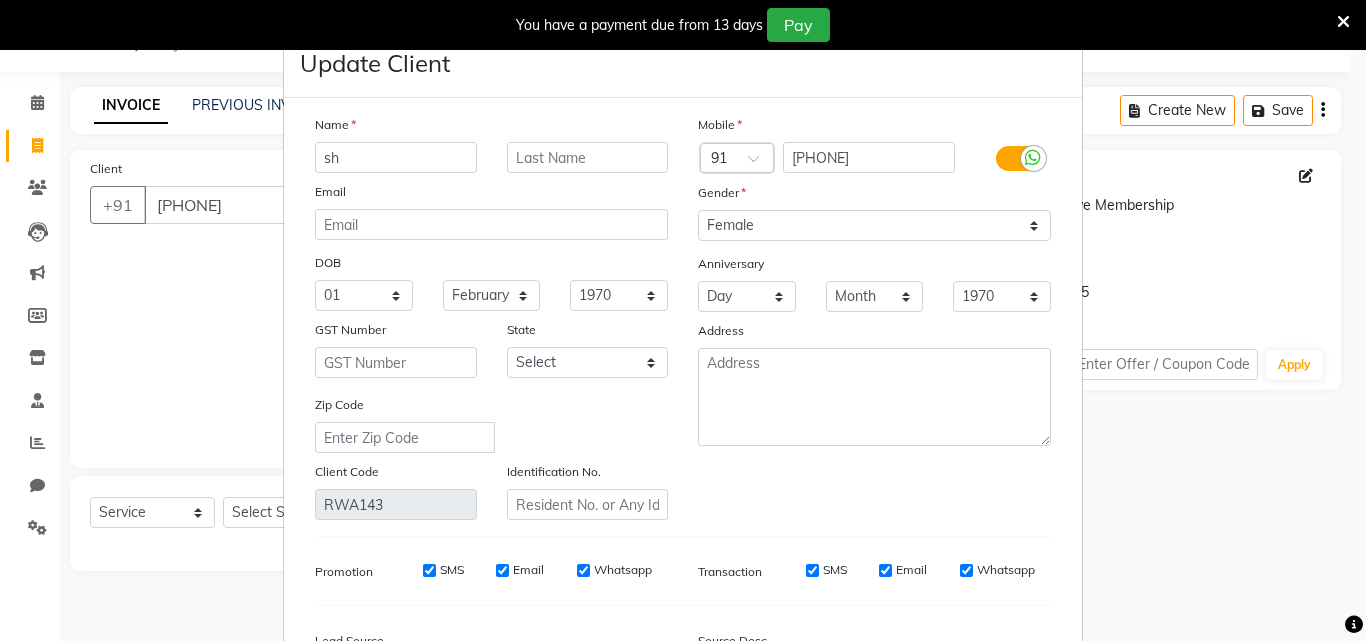 type on "s" 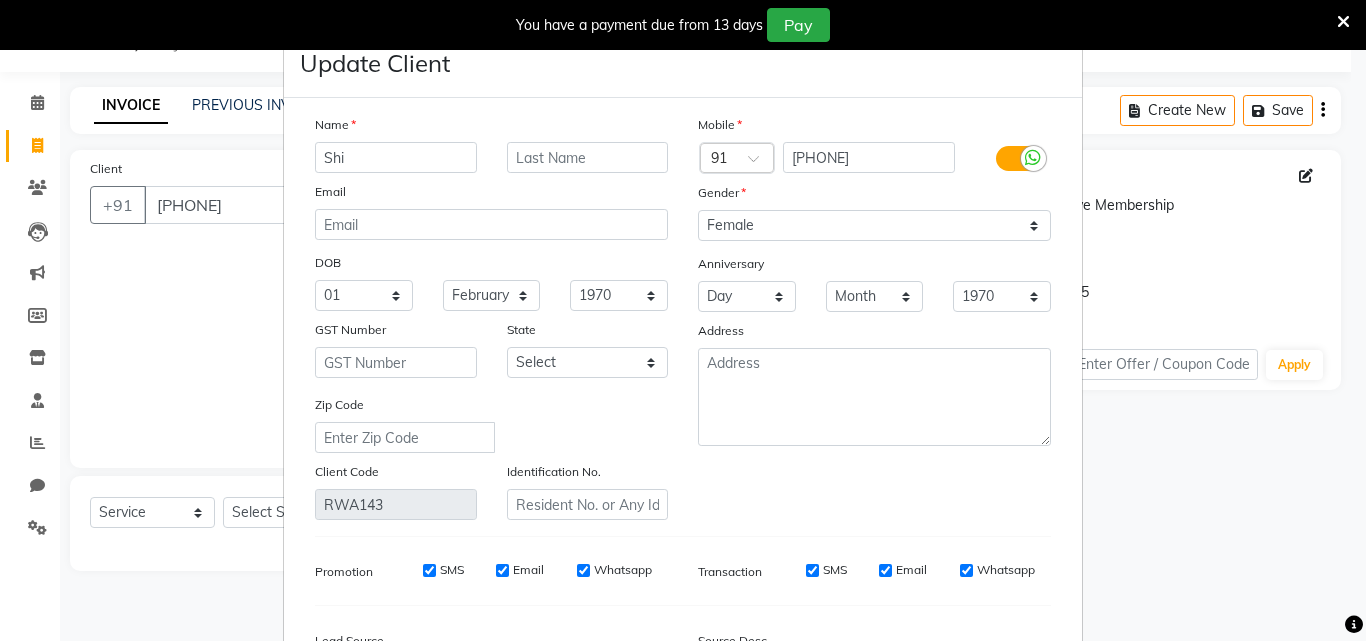 click on "Shi" at bounding box center (396, 157) 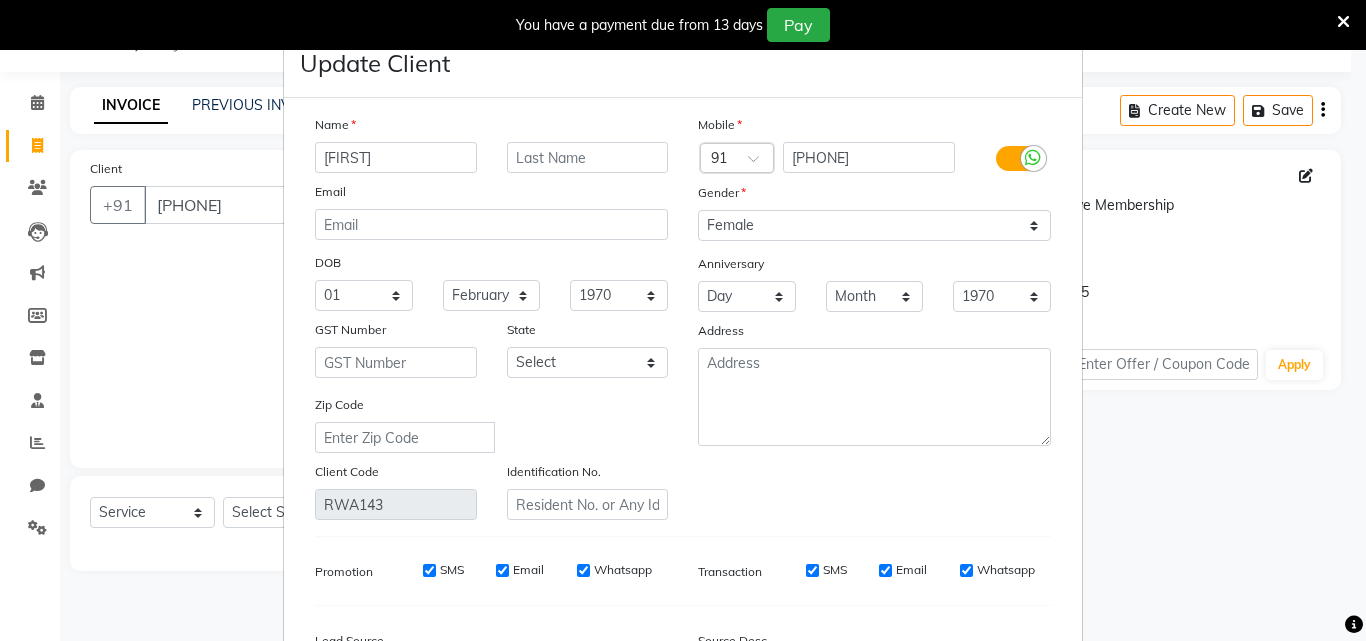 type on "[FIRST]" 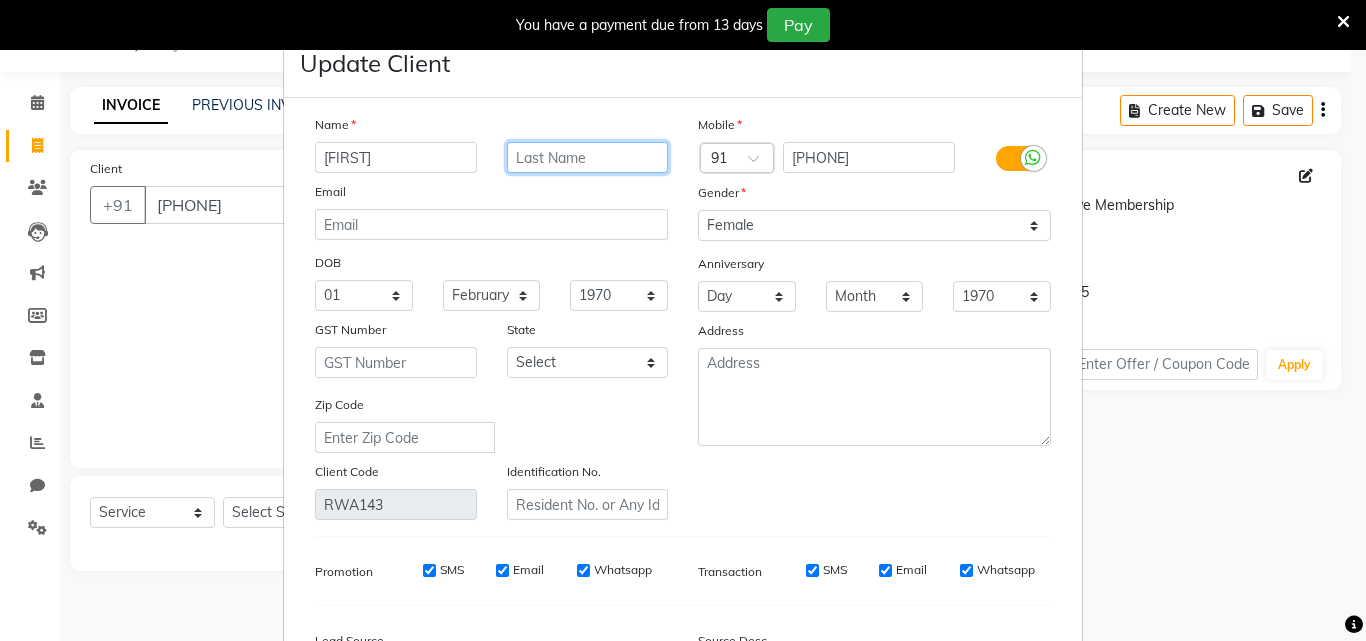 click at bounding box center [588, 157] 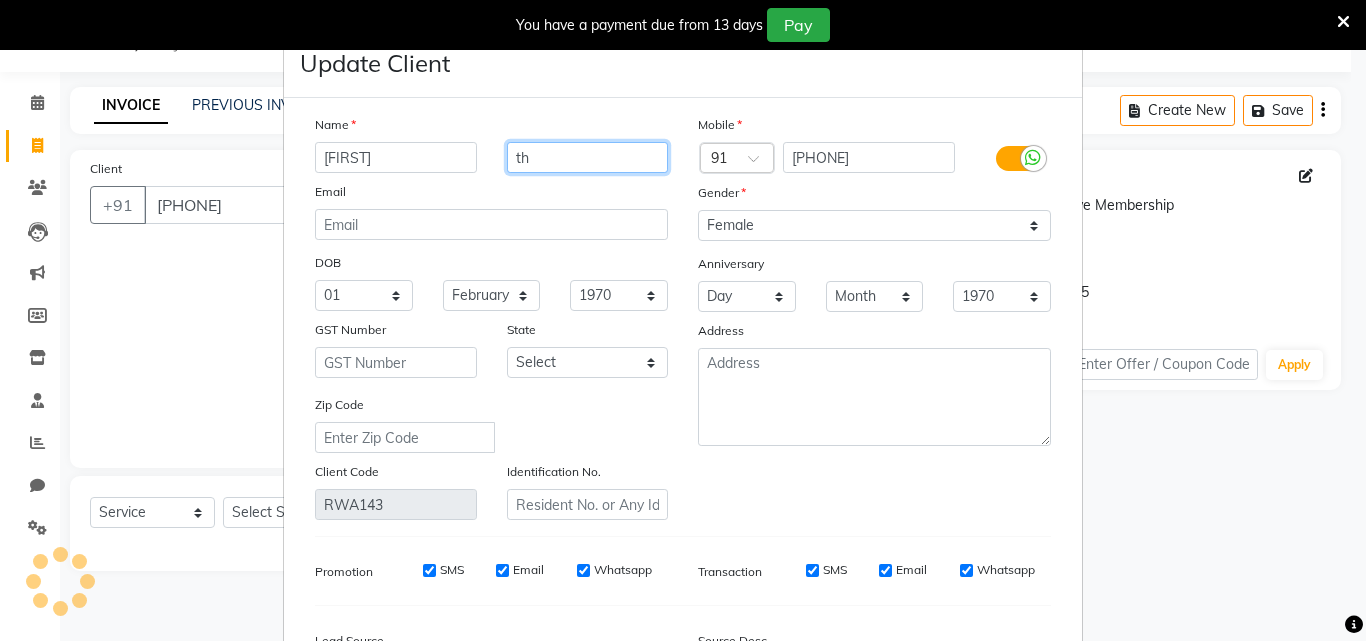 type on "t" 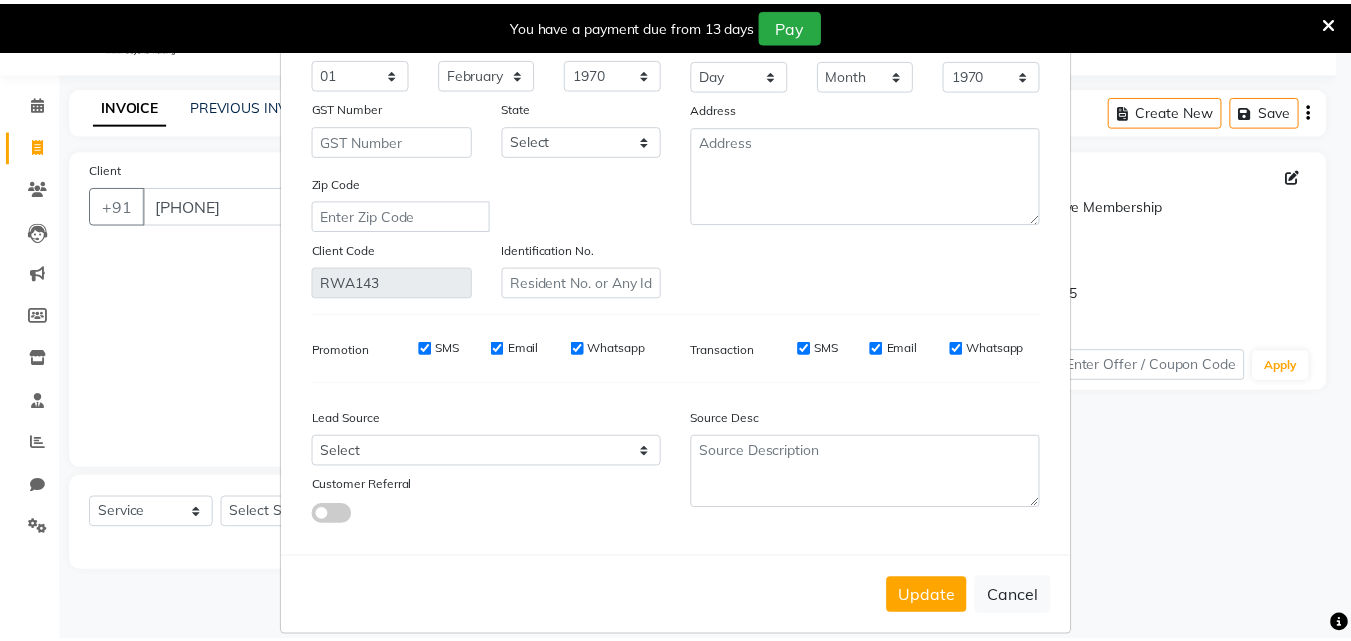 scroll, scrollTop: 223, scrollLeft: 0, axis: vertical 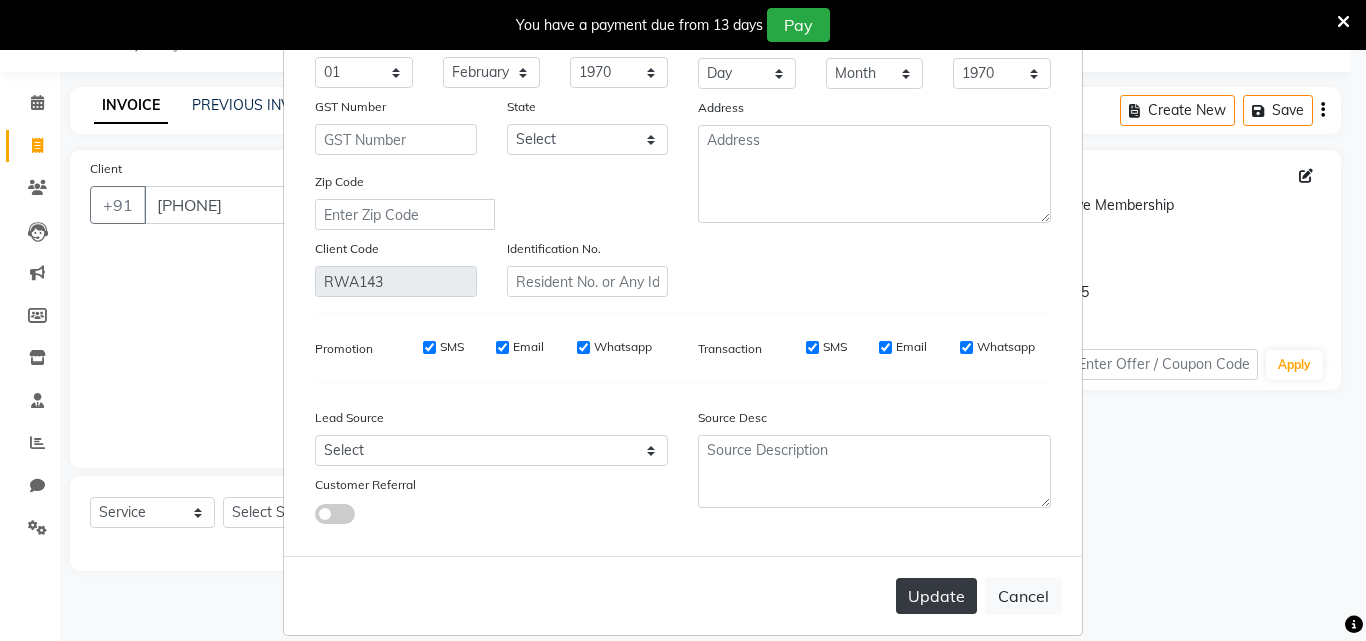 type on "Thomas" 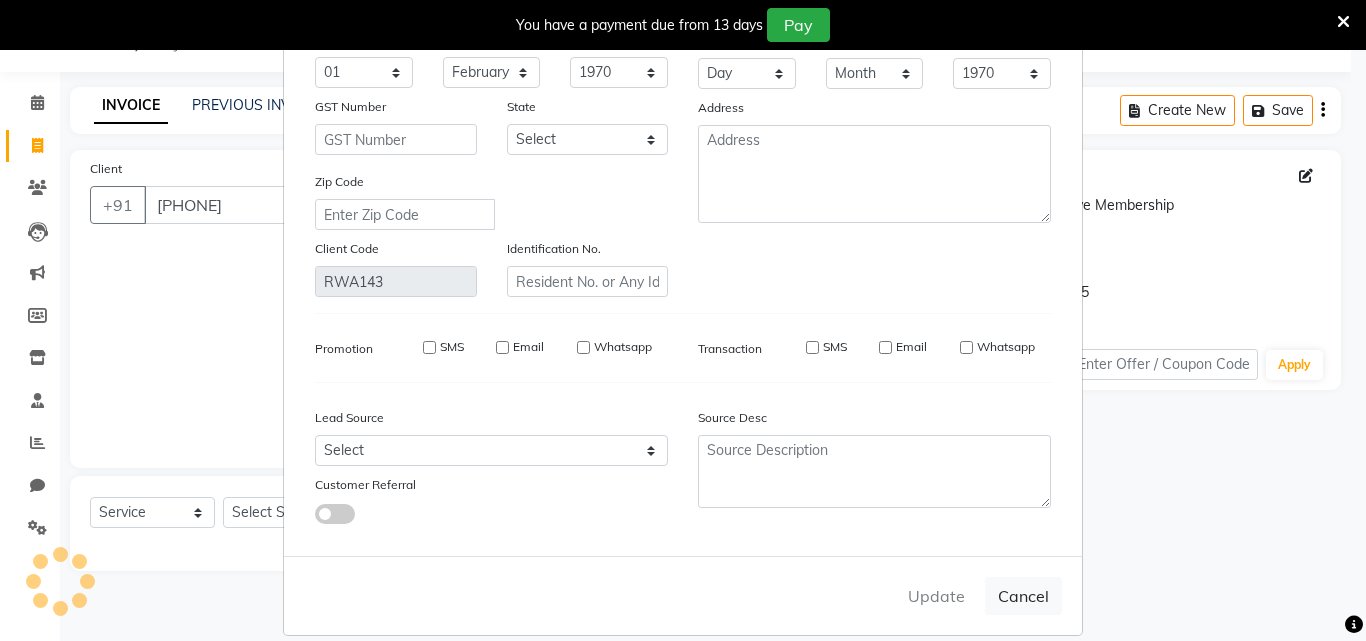 type 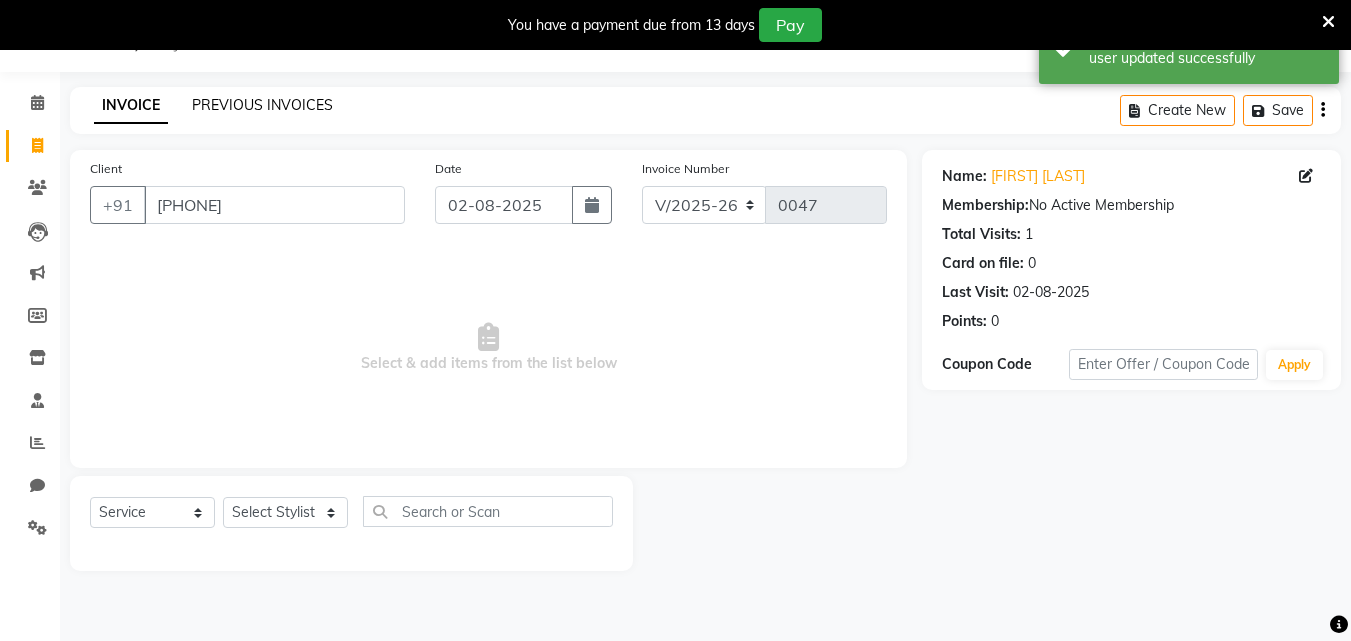 click on "PREVIOUS INVOICES" 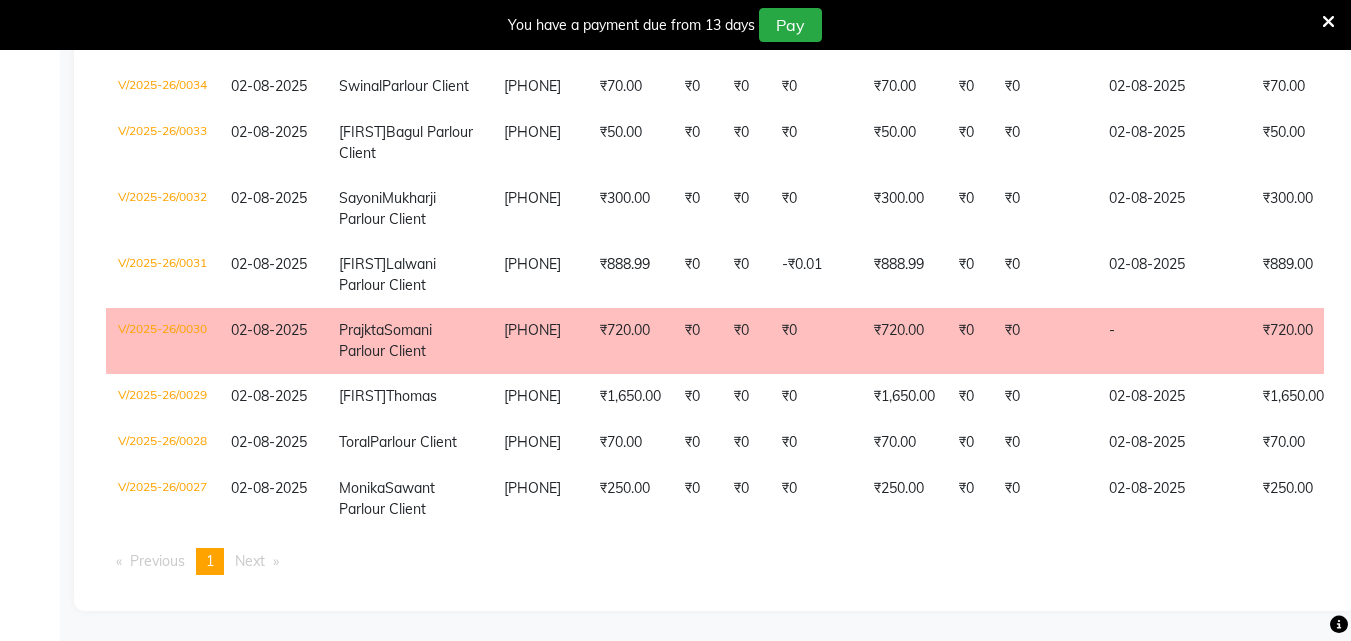 scroll, scrollTop: 1487, scrollLeft: 0, axis: vertical 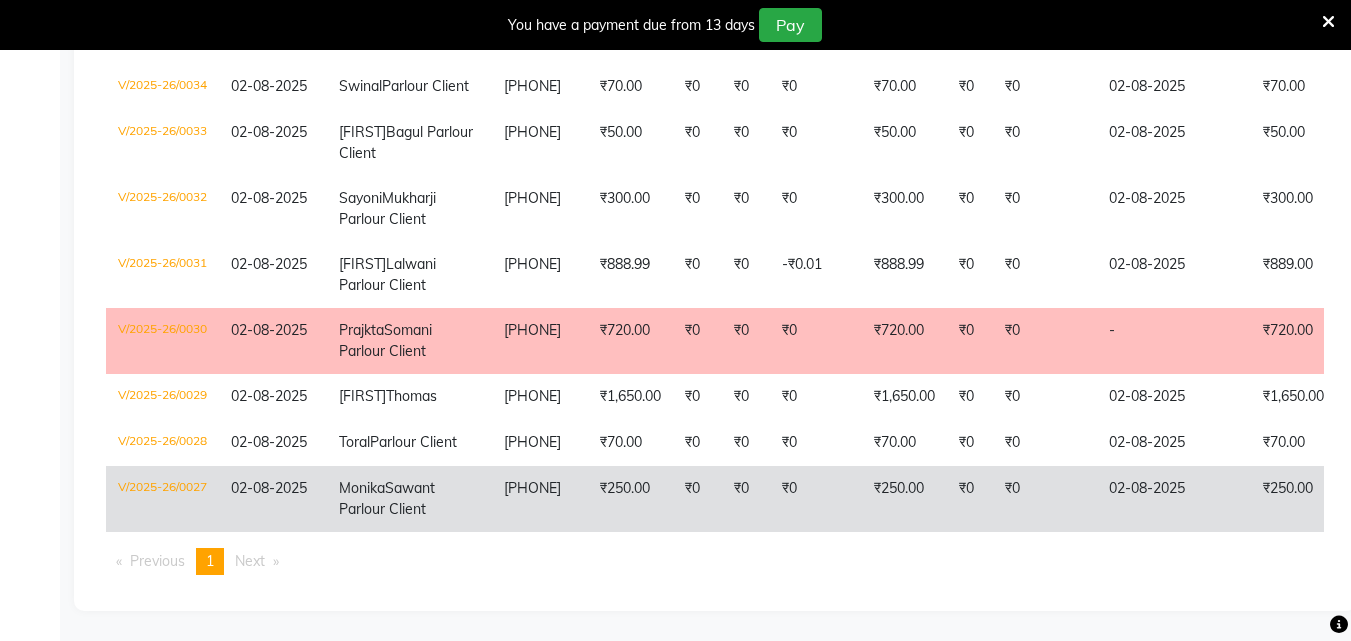 click on "[FIRST] [LAST] Client" 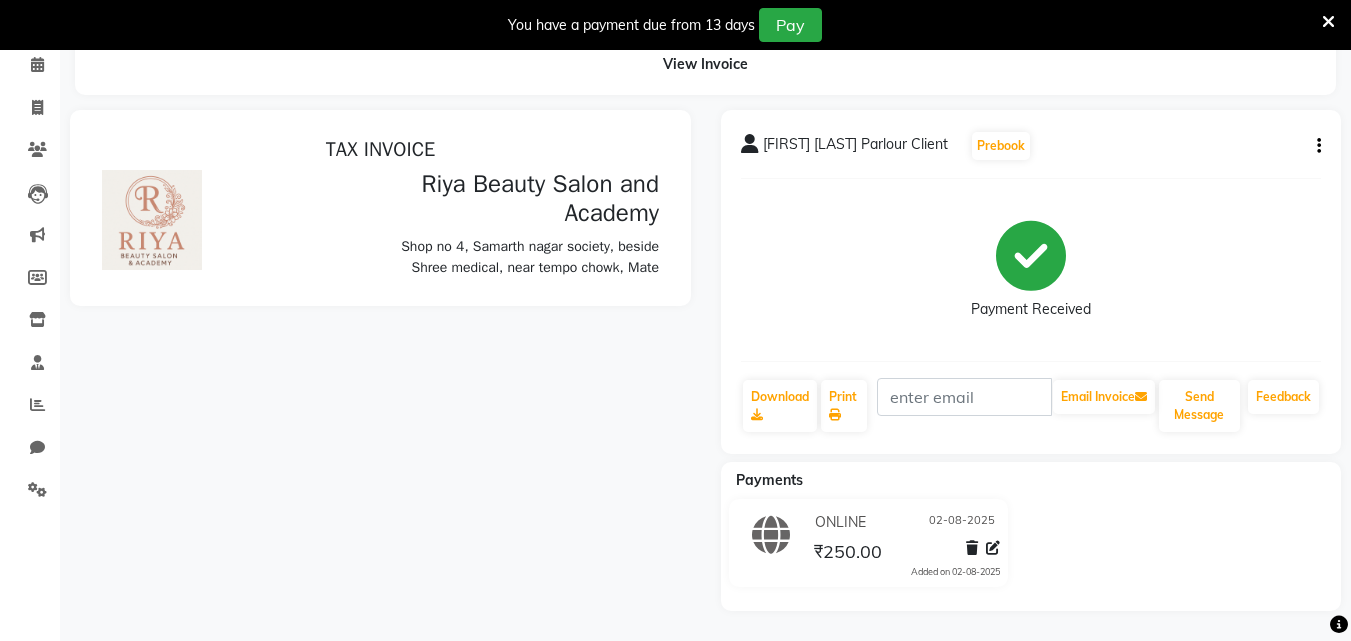 scroll, scrollTop: 0, scrollLeft: 0, axis: both 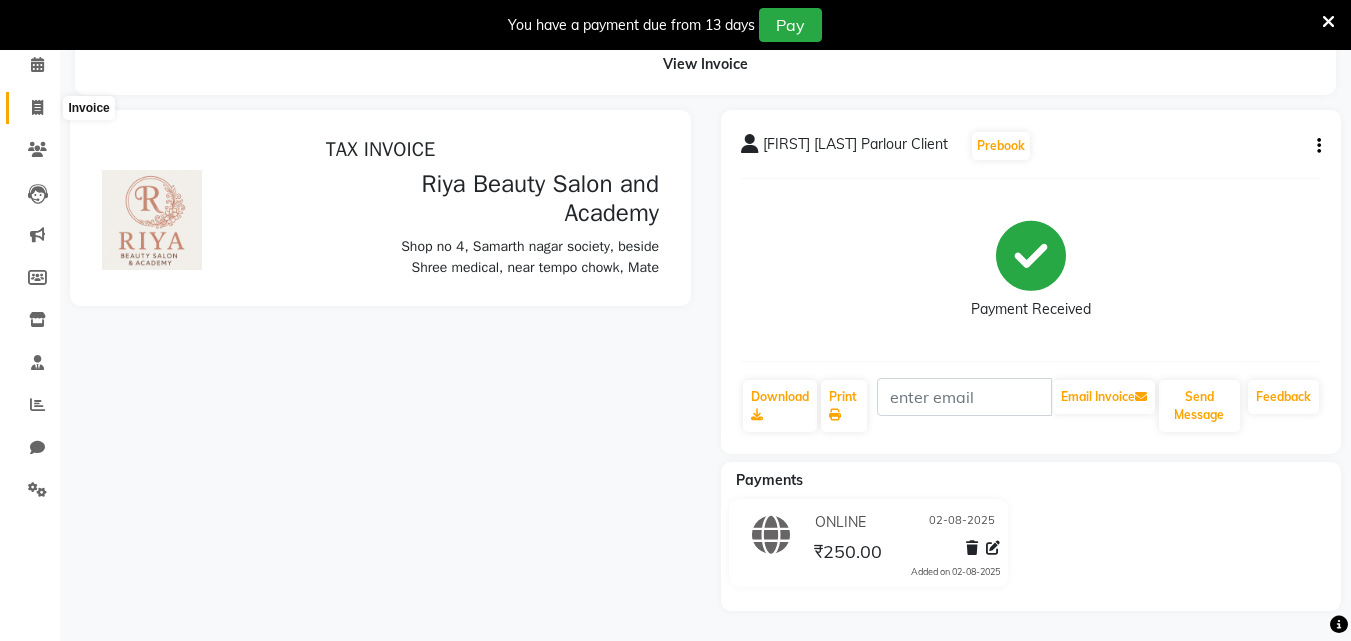 click 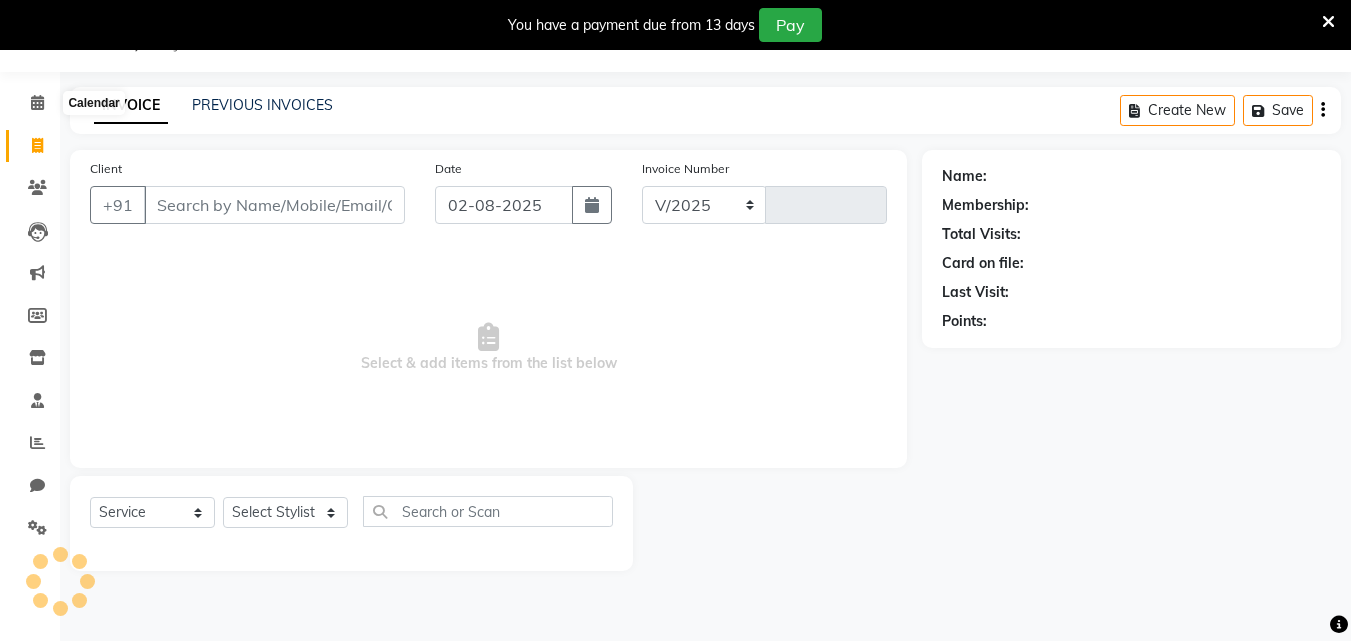 select on "8620" 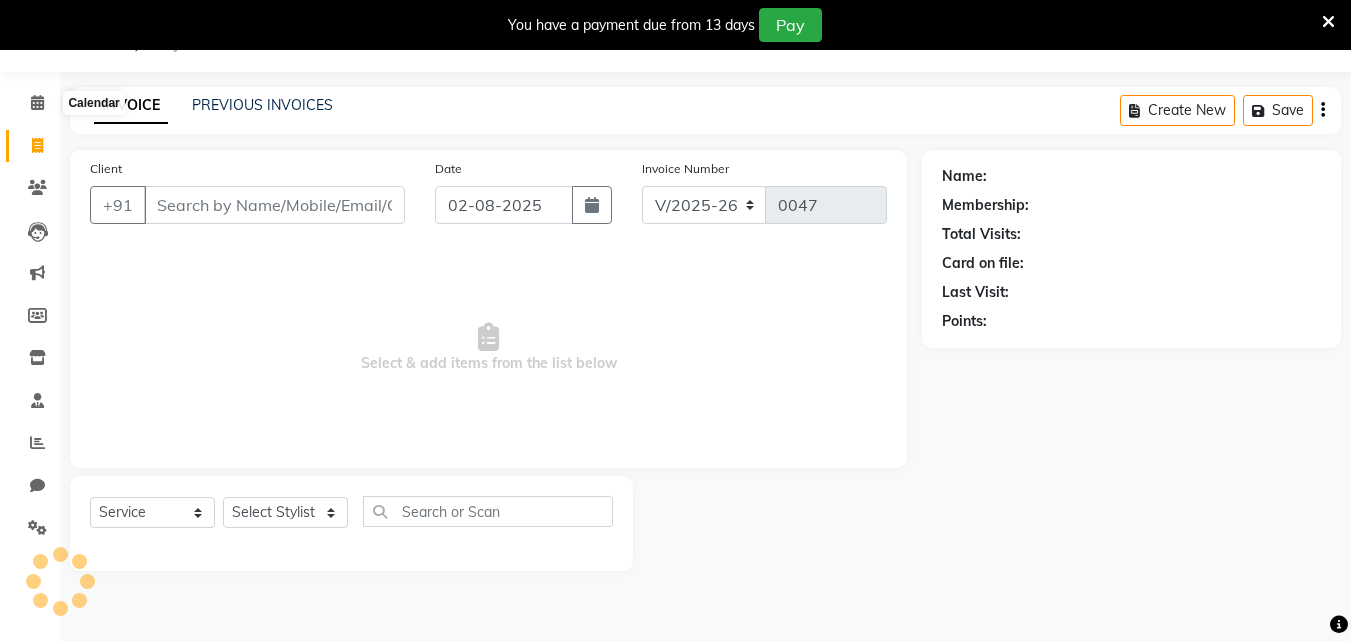 scroll, scrollTop: 50, scrollLeft: 0, axis: vertical 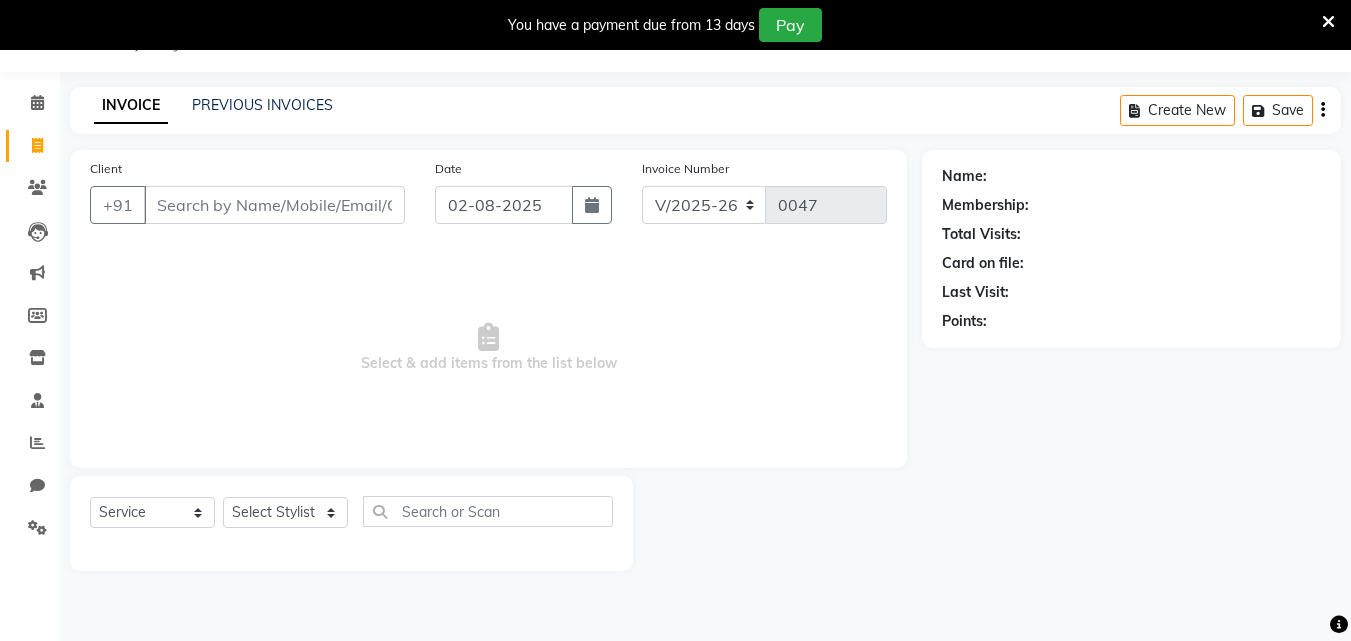 click 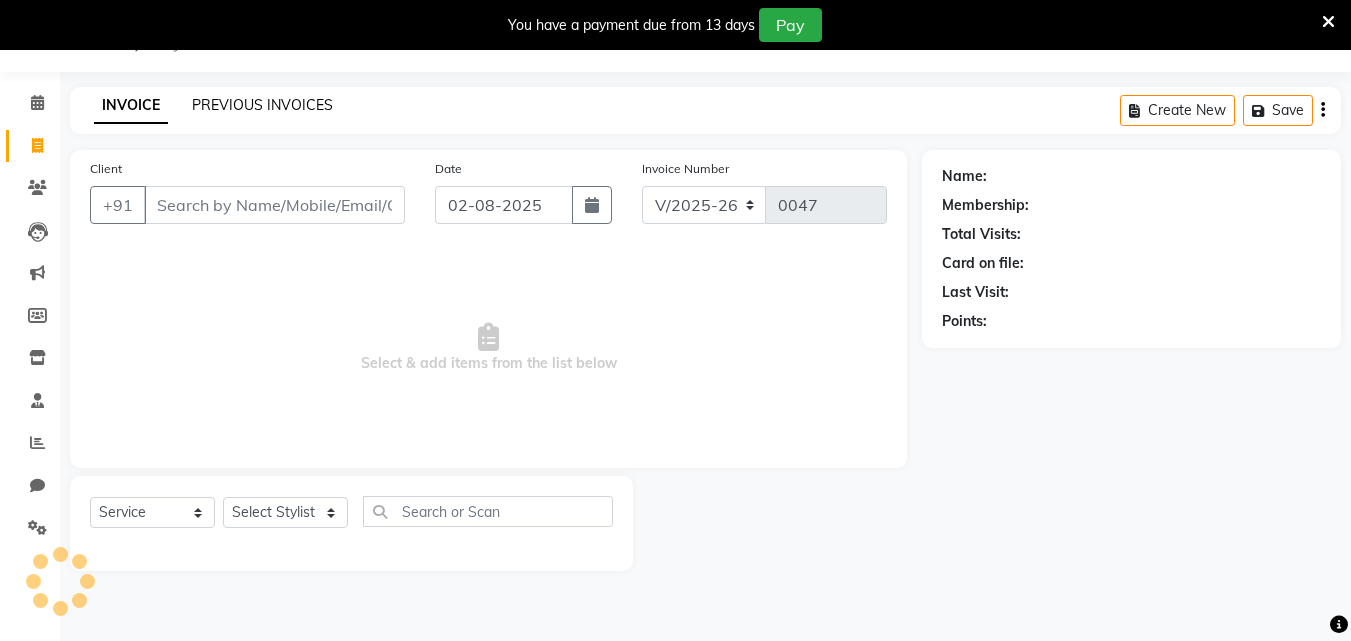 click on "PREVIOUS INVOICES" 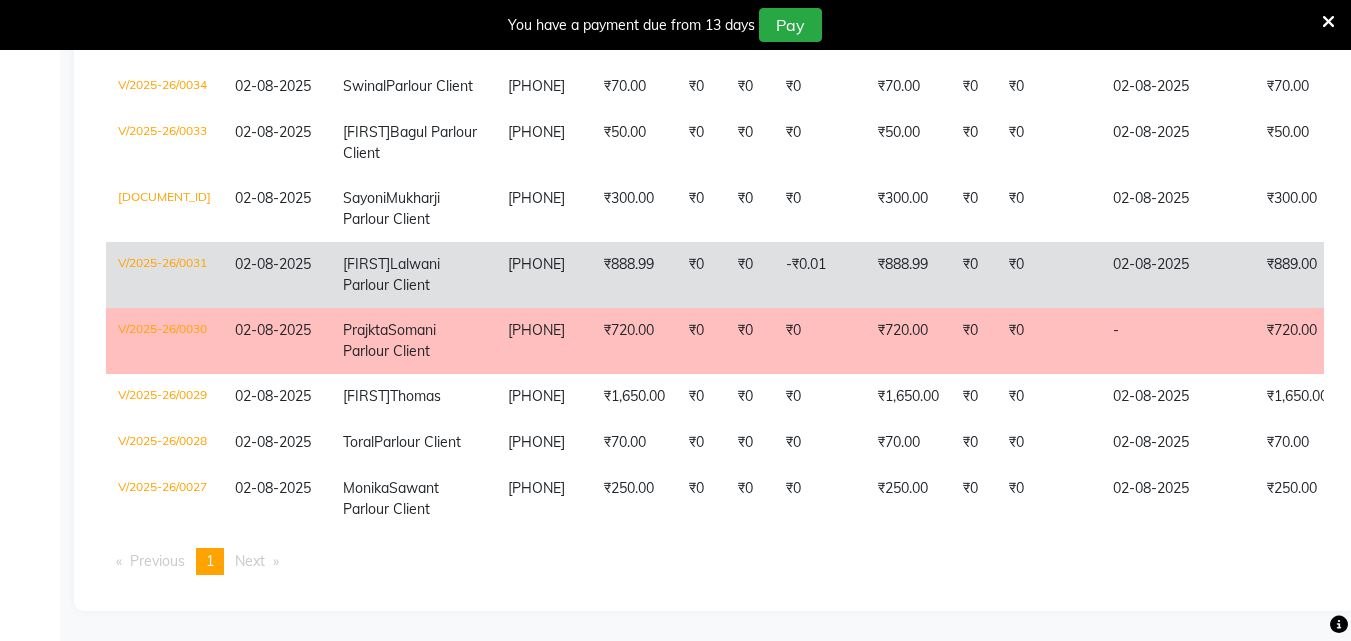 scroll, scrollTop: 1498, scrollLeft: 0, axis: vertical 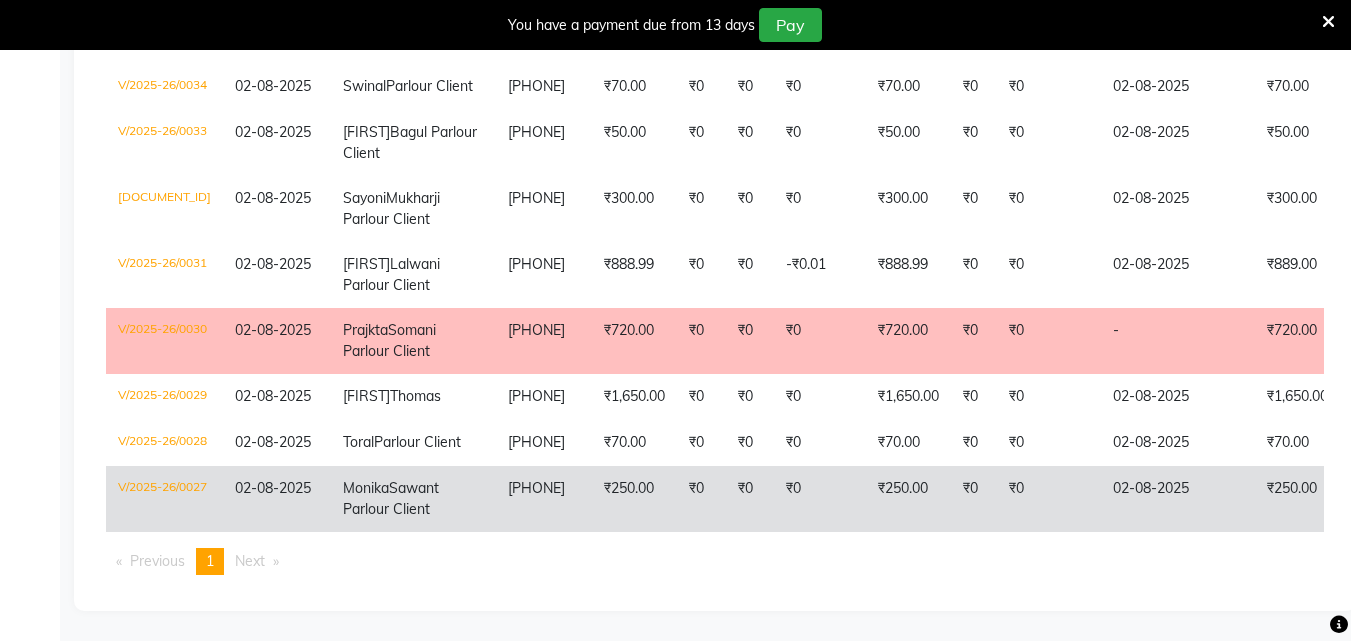 click on "Sawant Parlour Client" 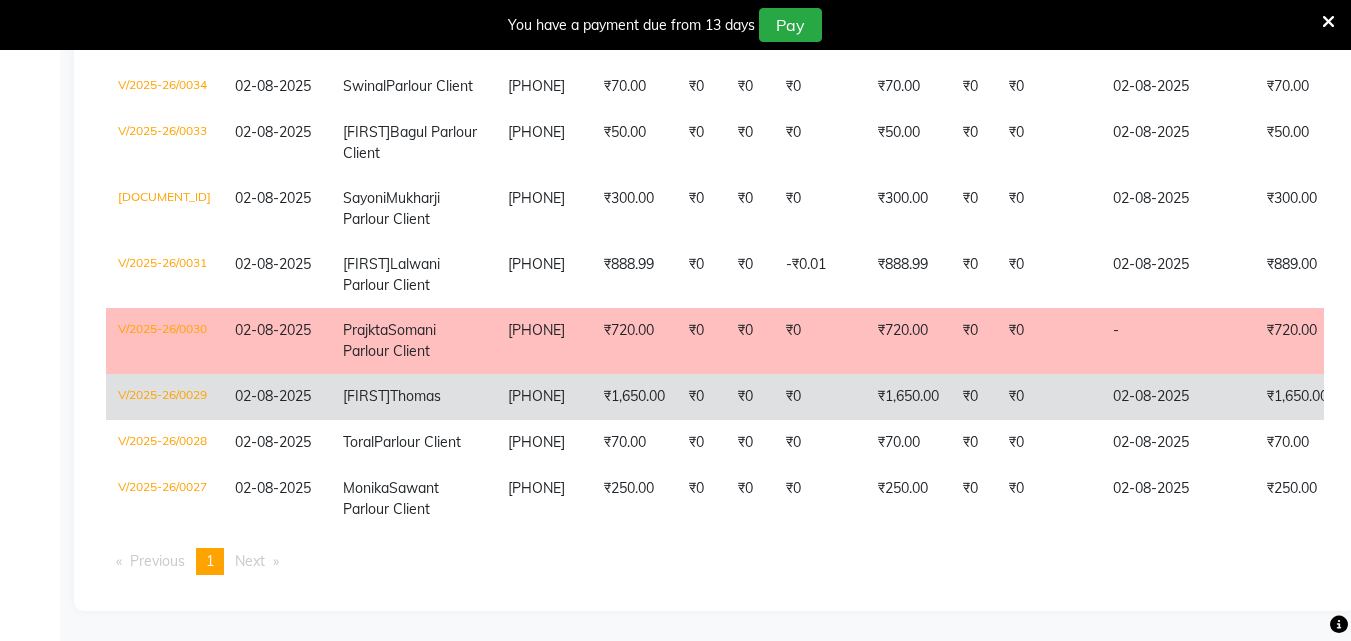 click on "[PHONE]" 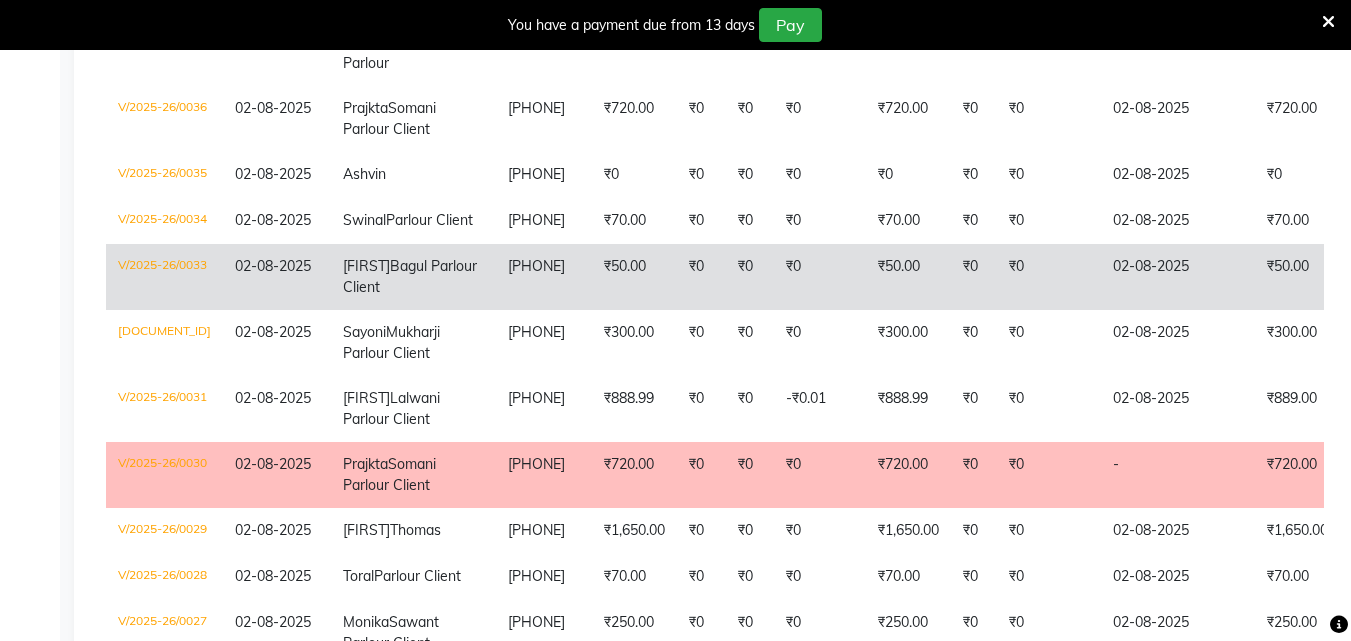 scroll, scrollTop: 811, scrollLeft: 0, axis: vertical 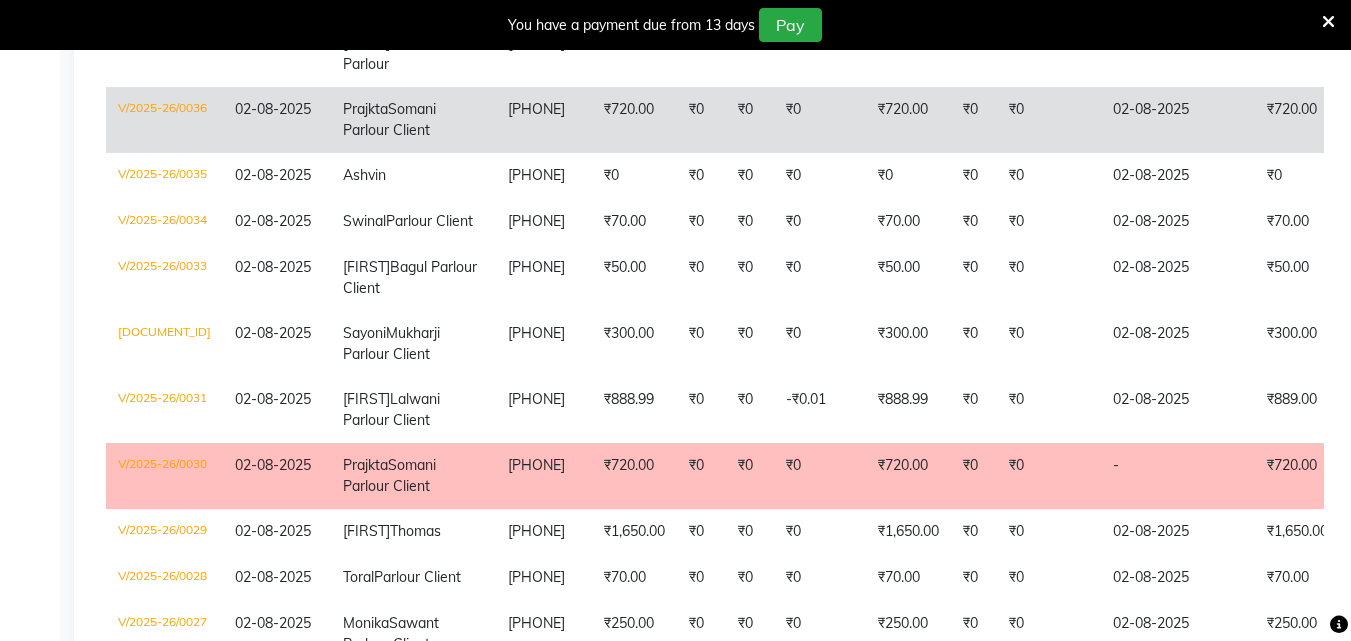 click on "[PHONE]" 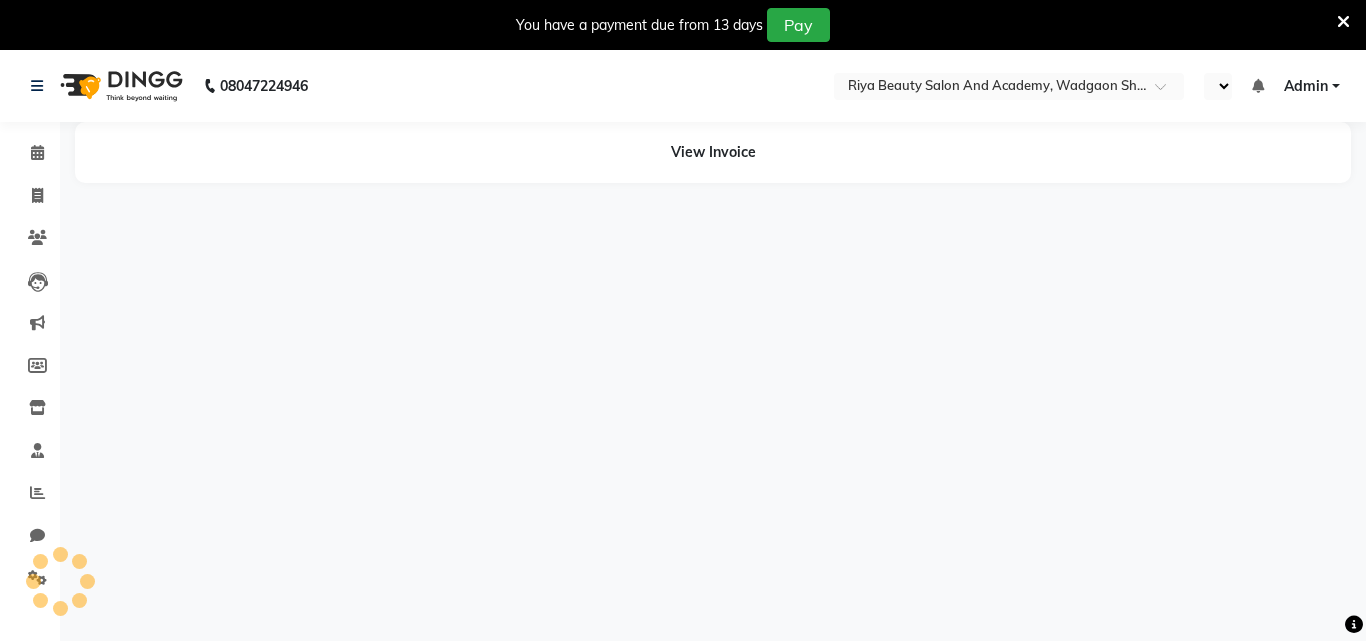 select on "en" 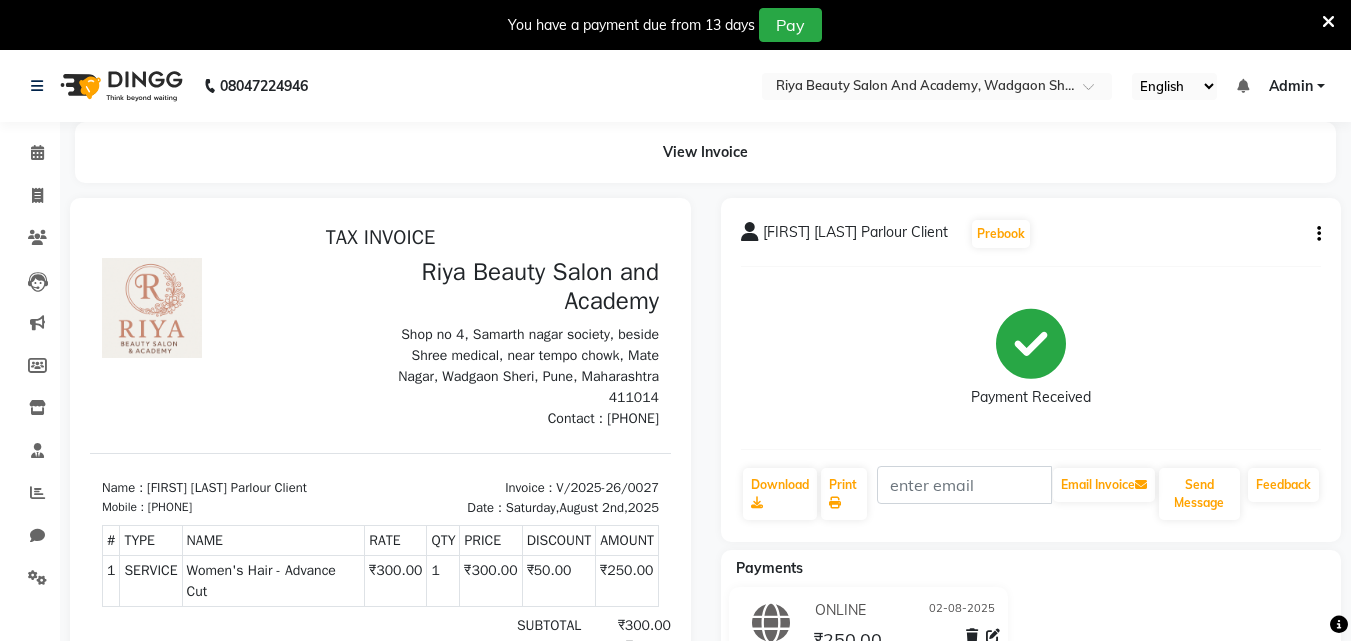 scroll, scrollTop: 0, scrollLeft: 0, axis: both 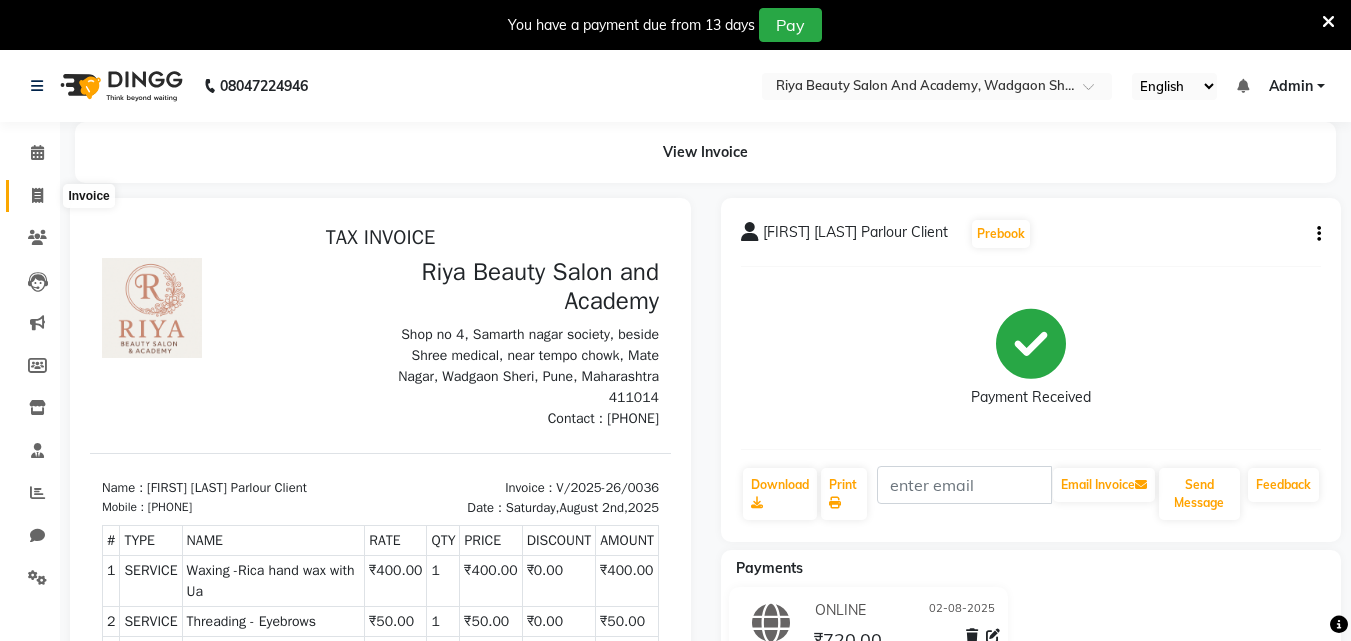 click 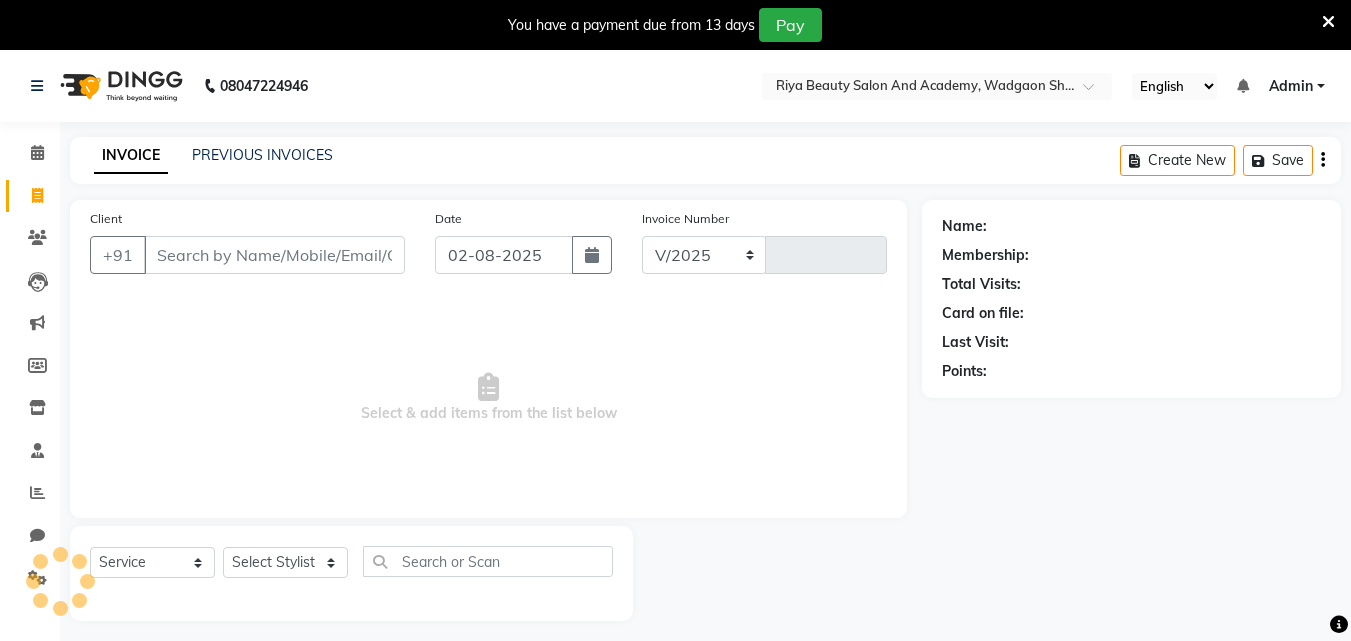 select on "8620" 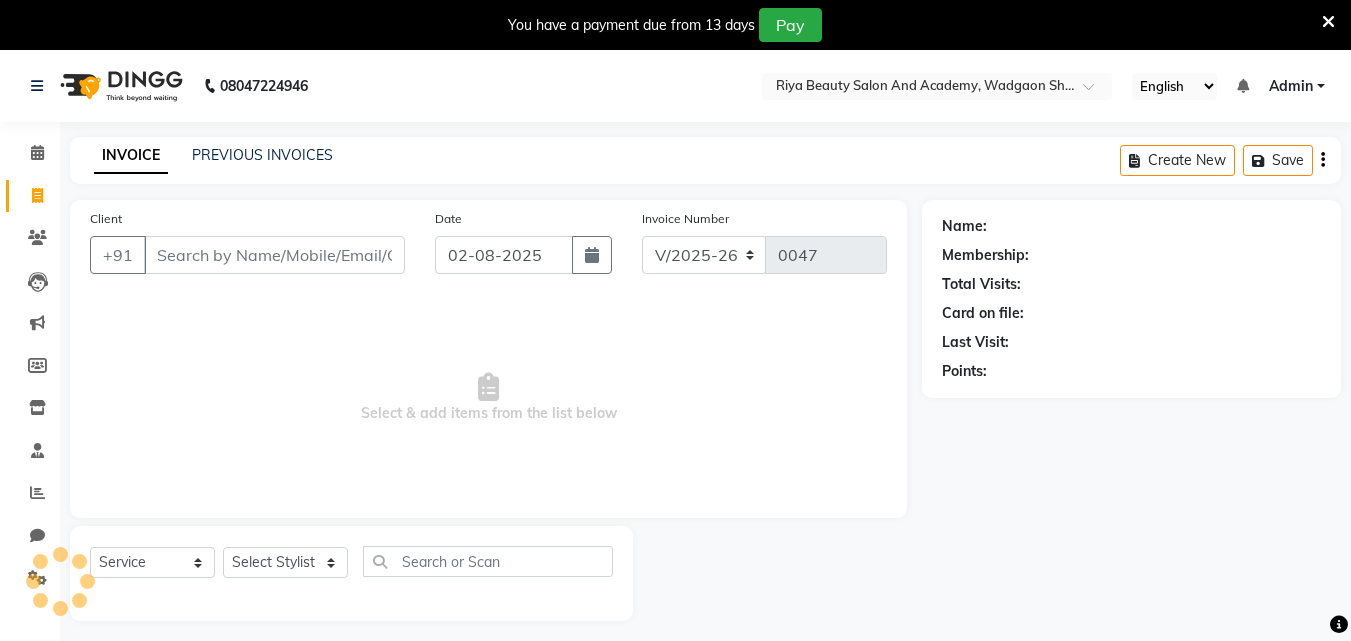 scroll, scrollTop: 50, scrollLeft: 0, axis: vertical 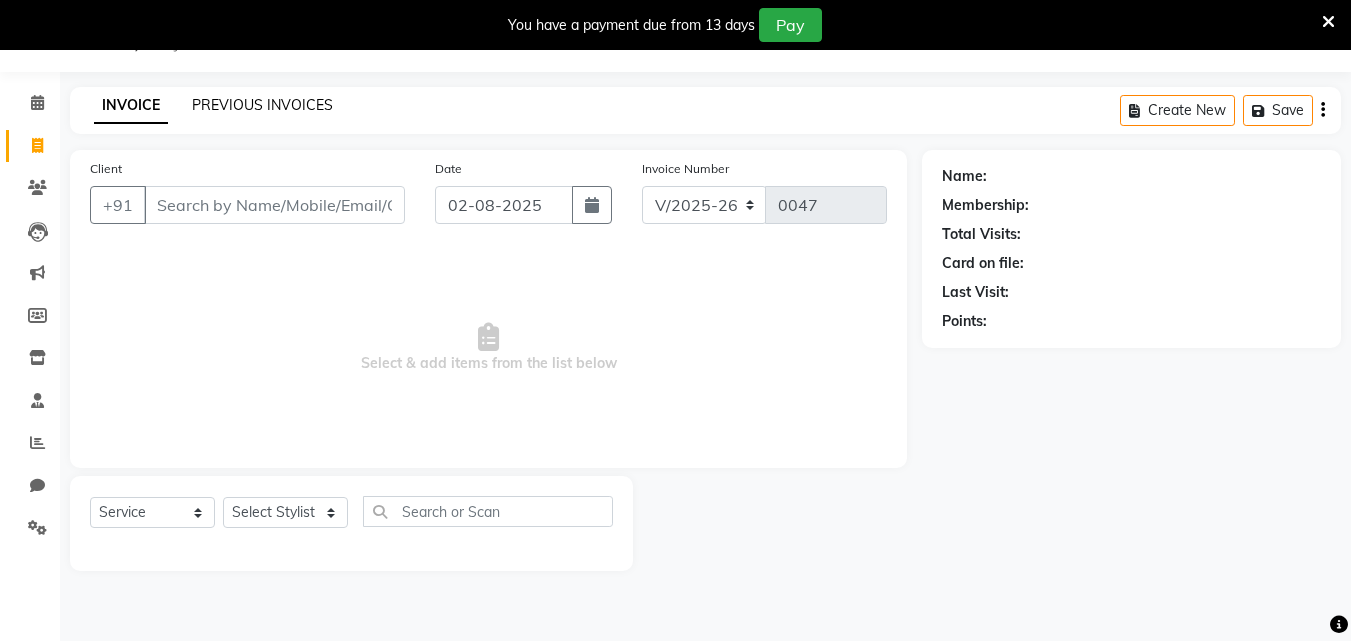 click on "PREVIOUS INVOICES" 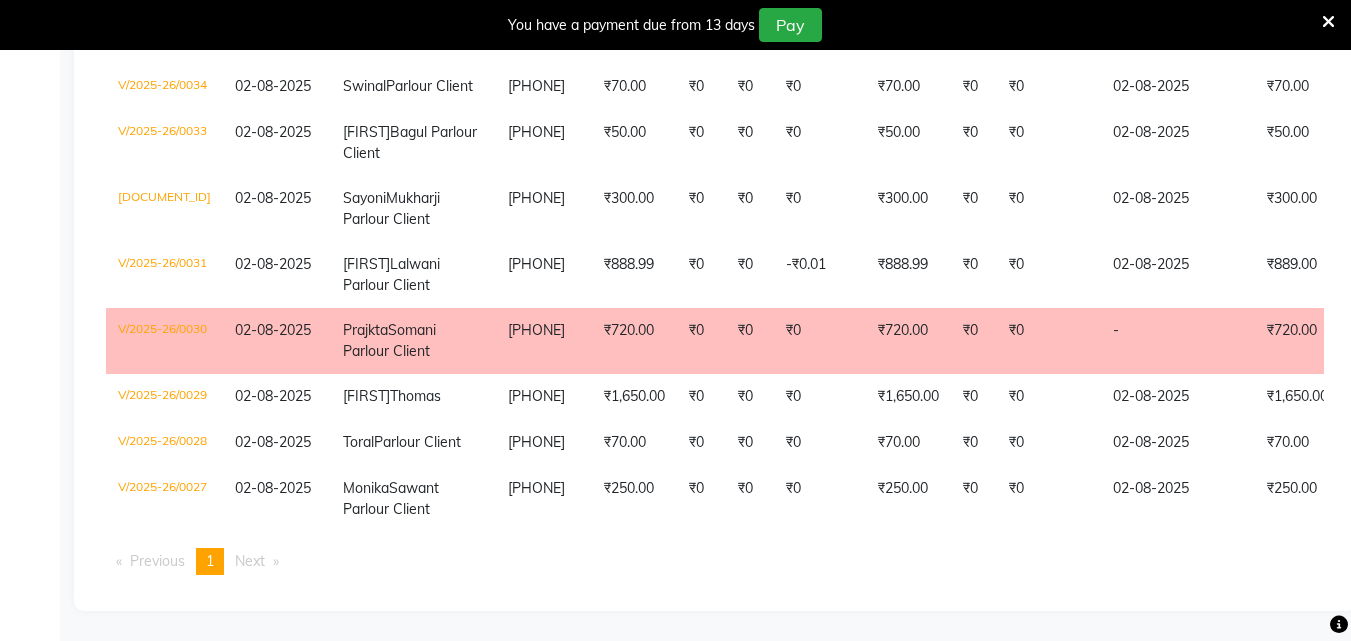 scroll, scrollTop: 1368, scrollLeft: 0, axis: vertical 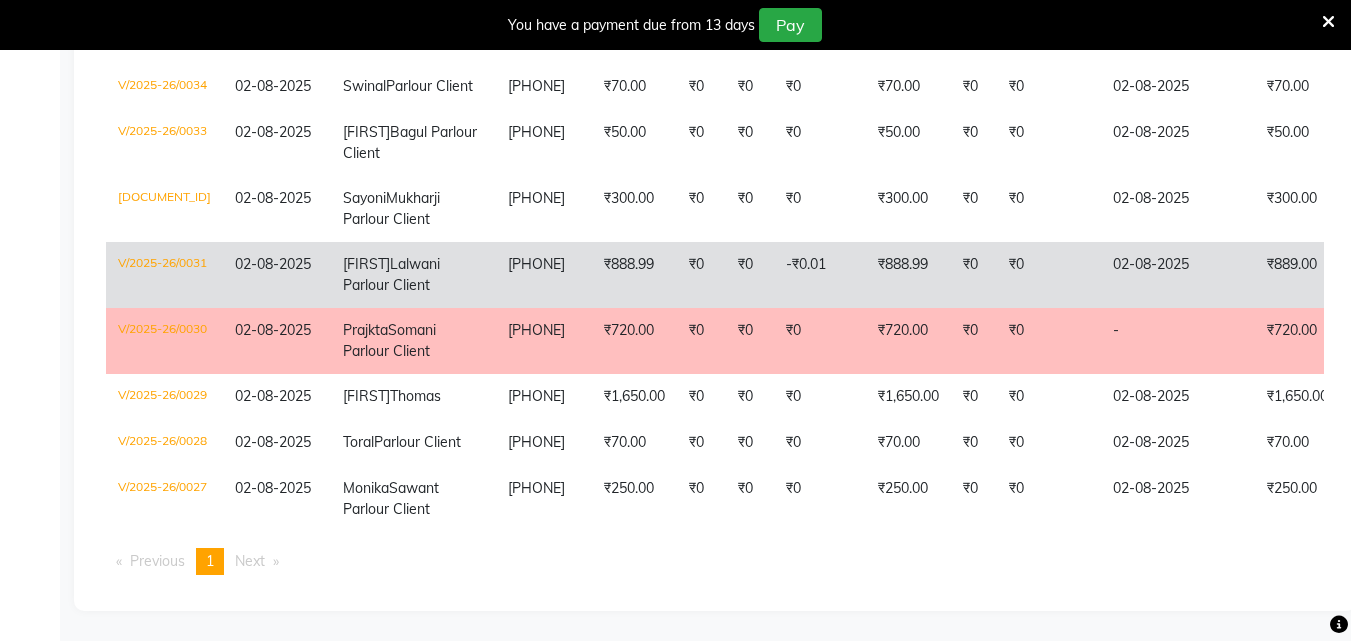 click on "[PHONE]" 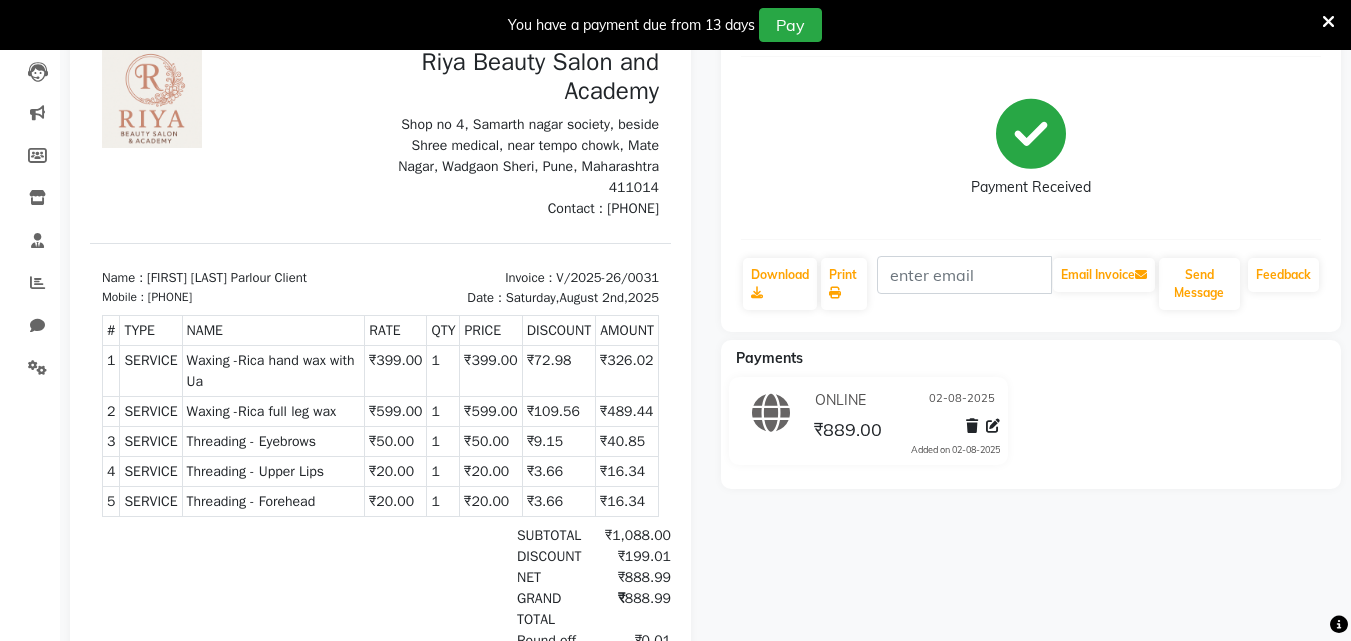 scroll, scrollTop: 0, scrollLeft: 0, axis: both 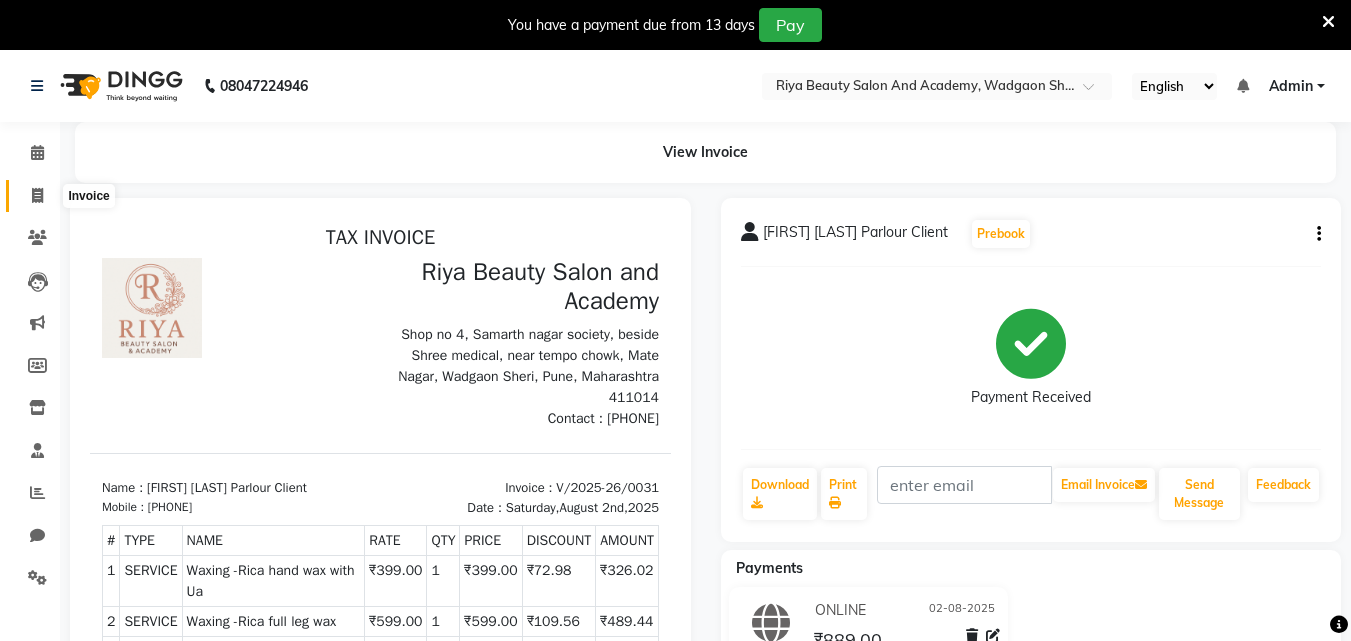 click 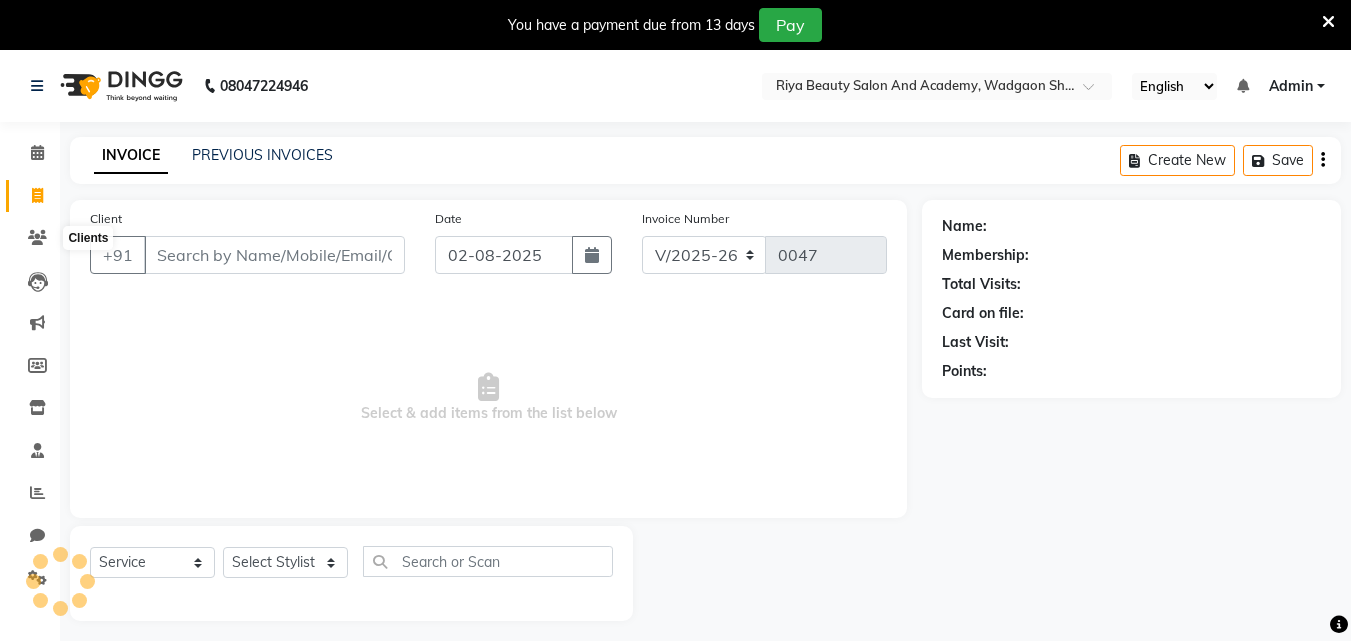 scroll, scrollTop: 50, scrollLeft: 0, axis: vertical 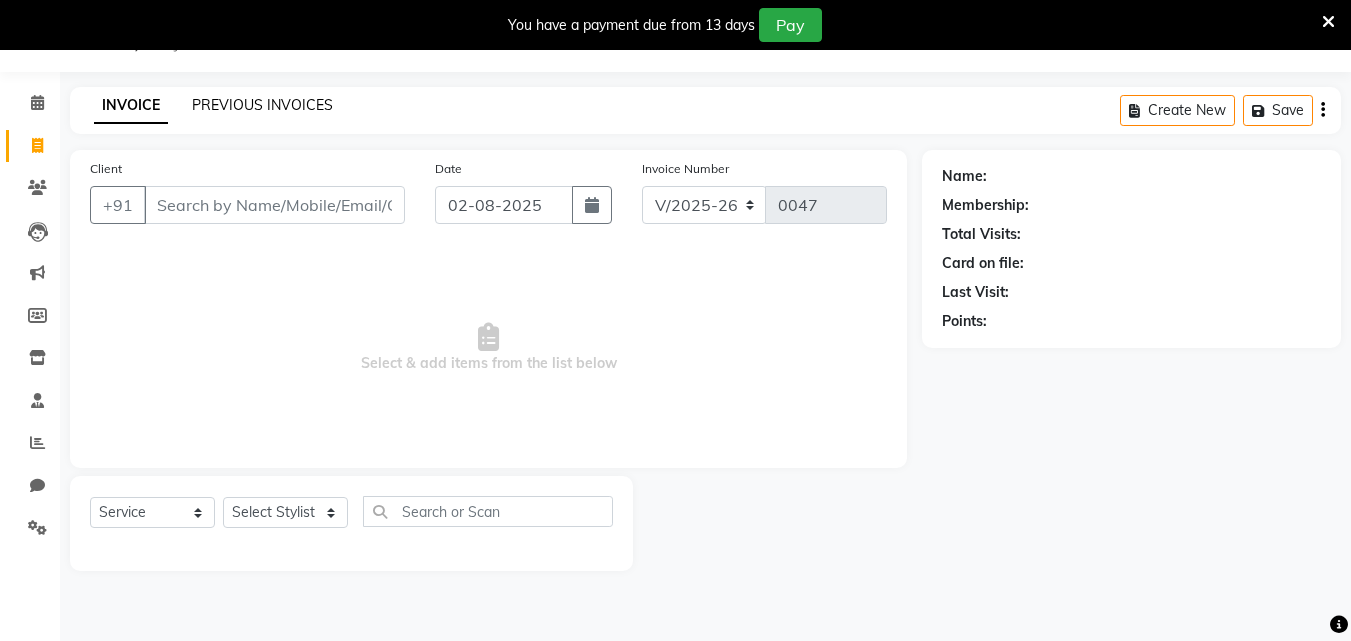 click on "PREVIOUS INVOICES" 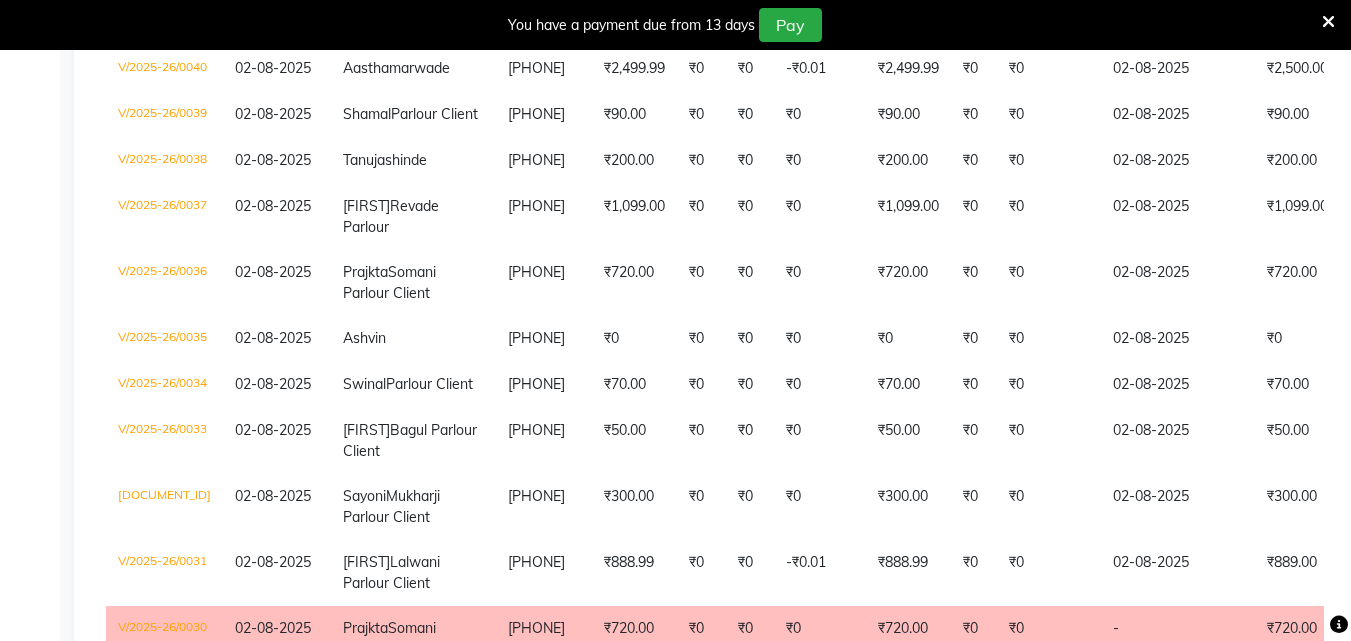 scroll, scrollTop: 673, scrollLeft: 0, axis: vertical 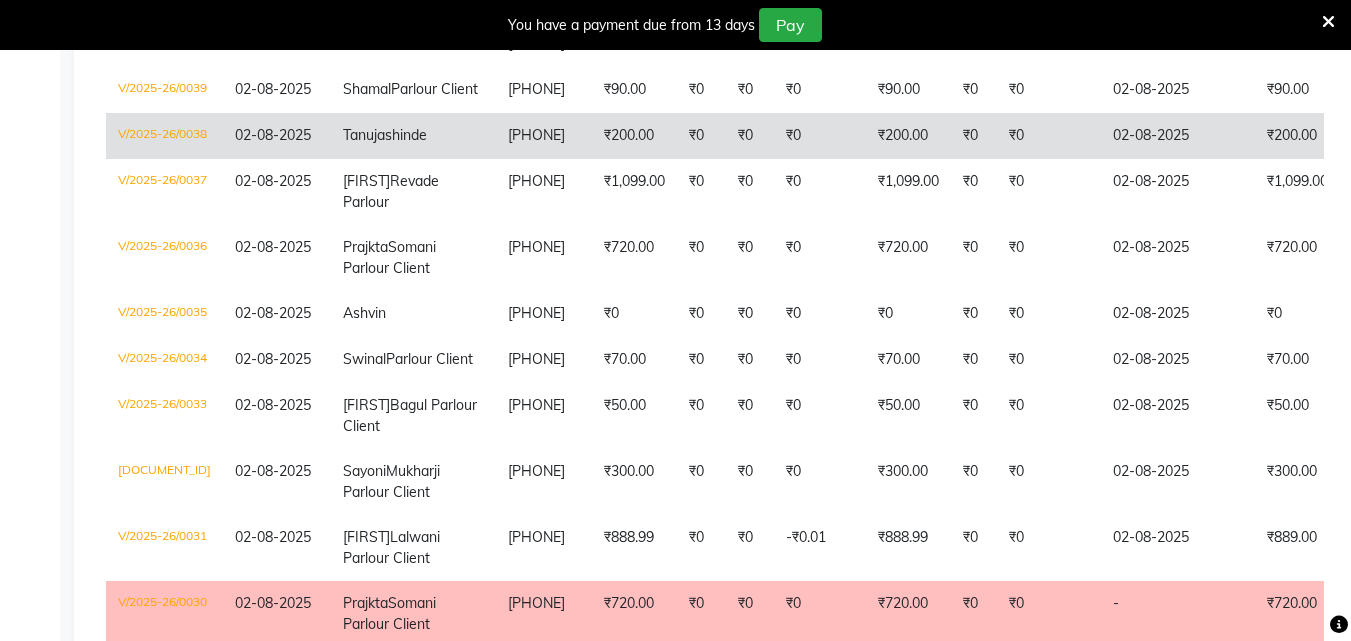 click on "₹200.00" 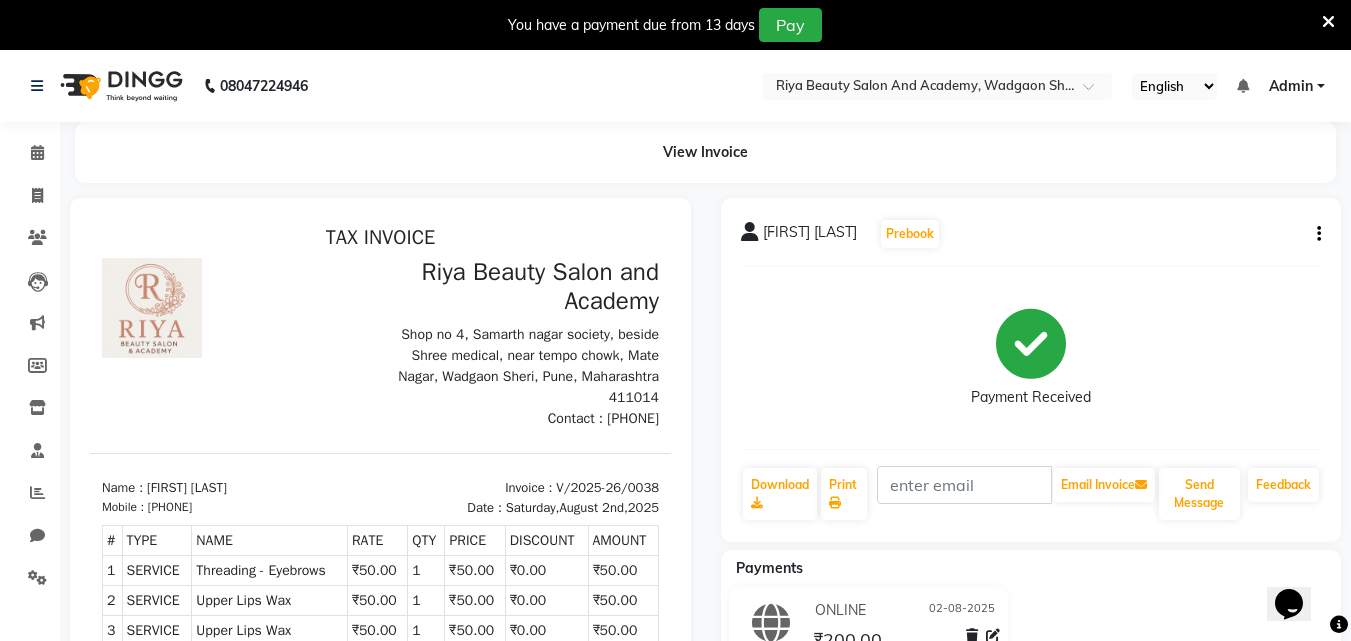 scroll, scrollTop: 0, scrollLeft: 0, axis: both 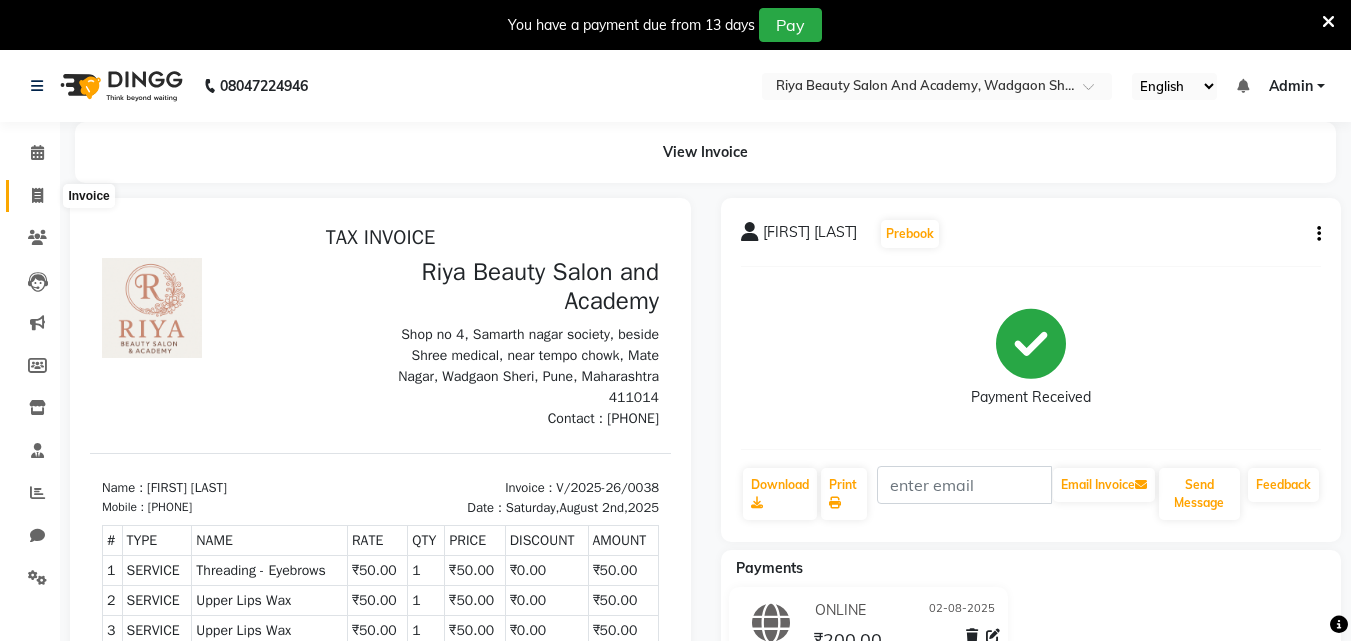 click 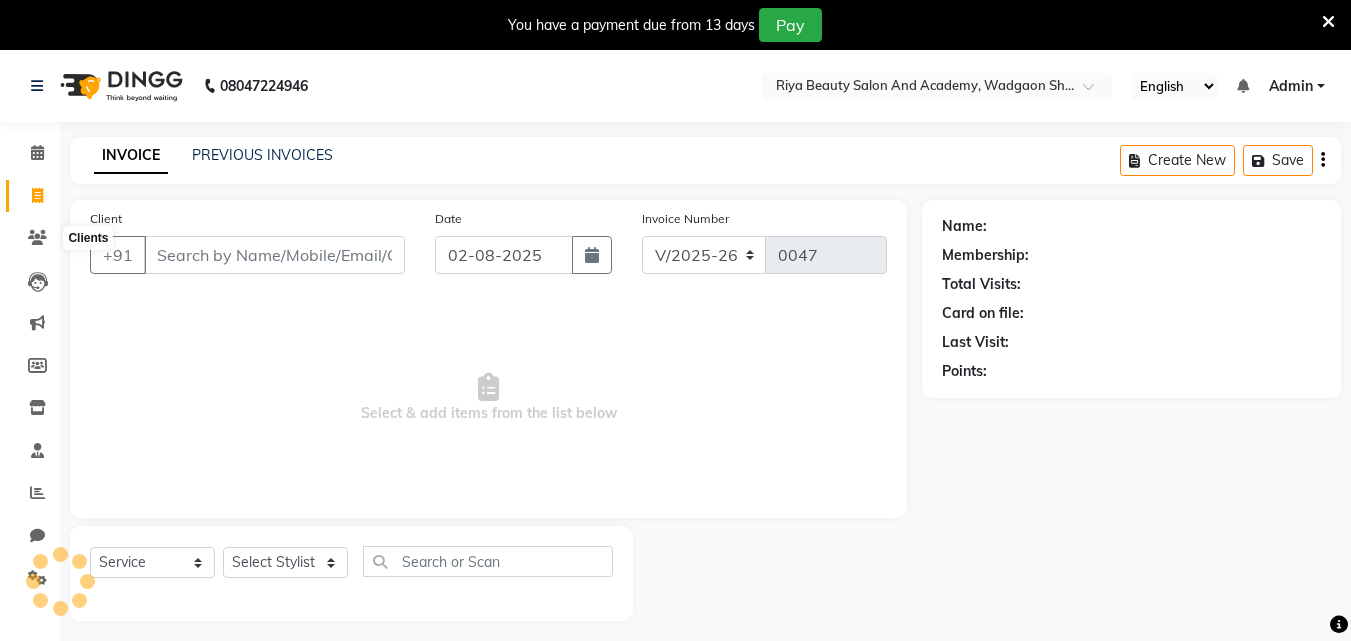 scroll, scrollTop: 50, scrollLeft: 0, axis: vertical 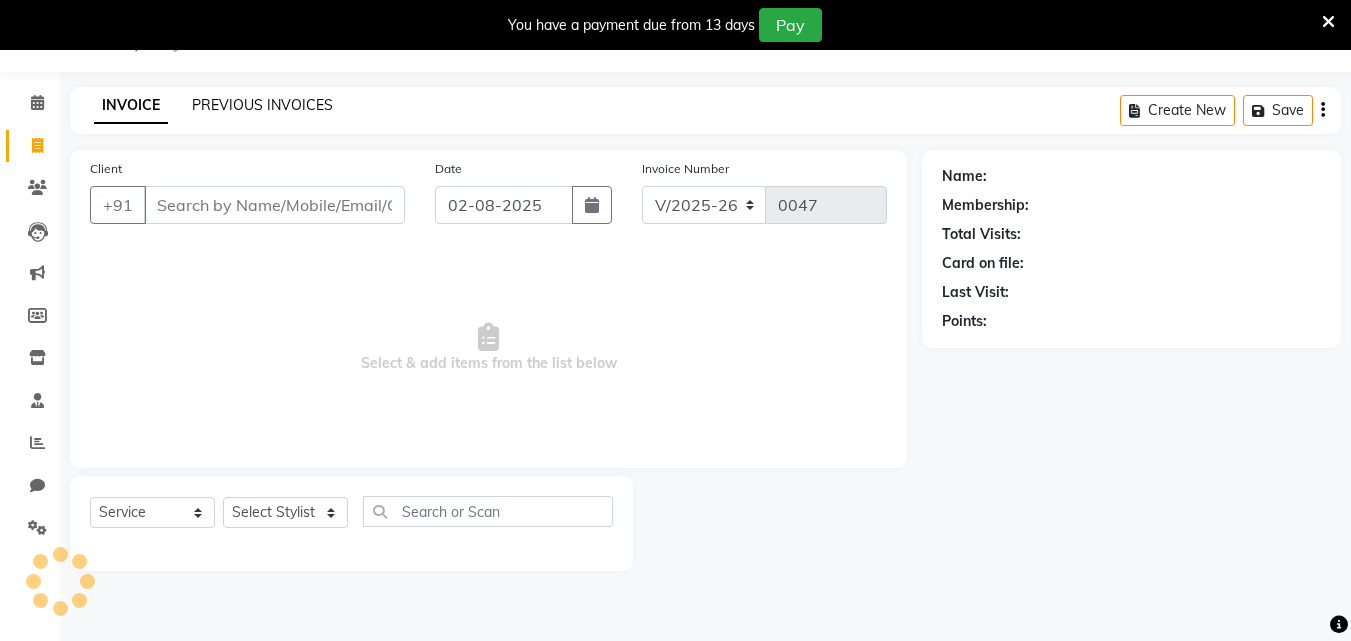 click on "PREVIOUS INVOICES" 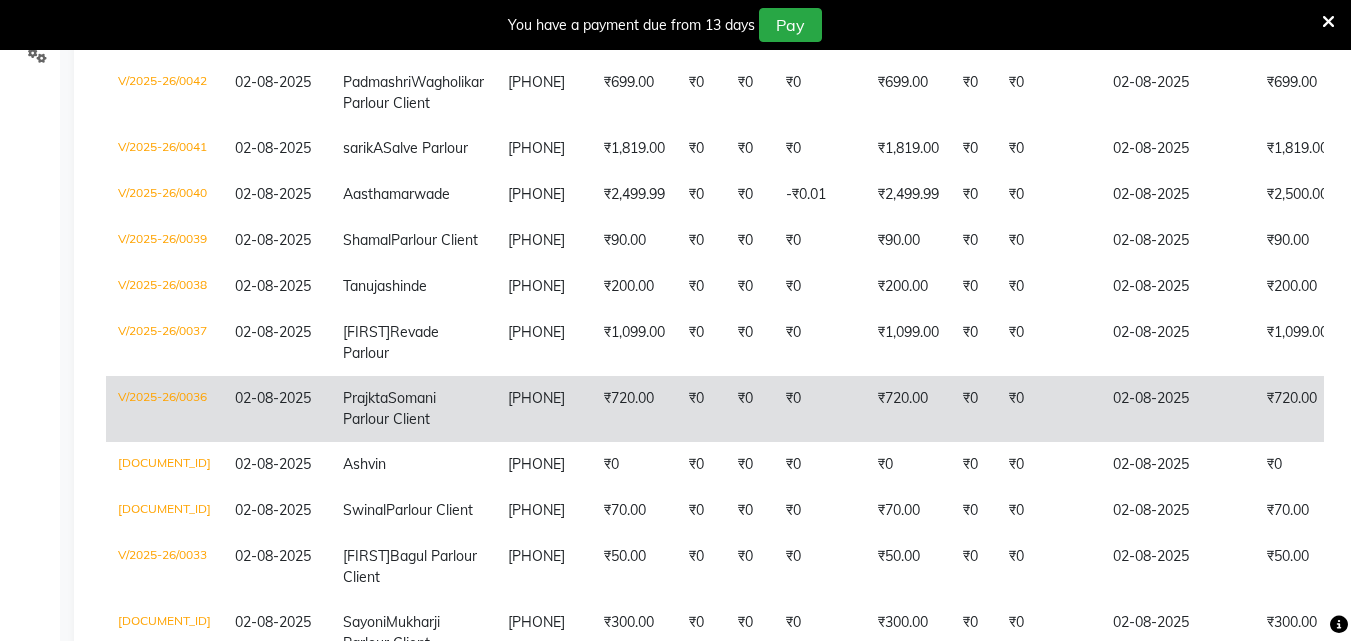 scroll, scrollTop: 439, scrollLeft: 0, axis: vertical 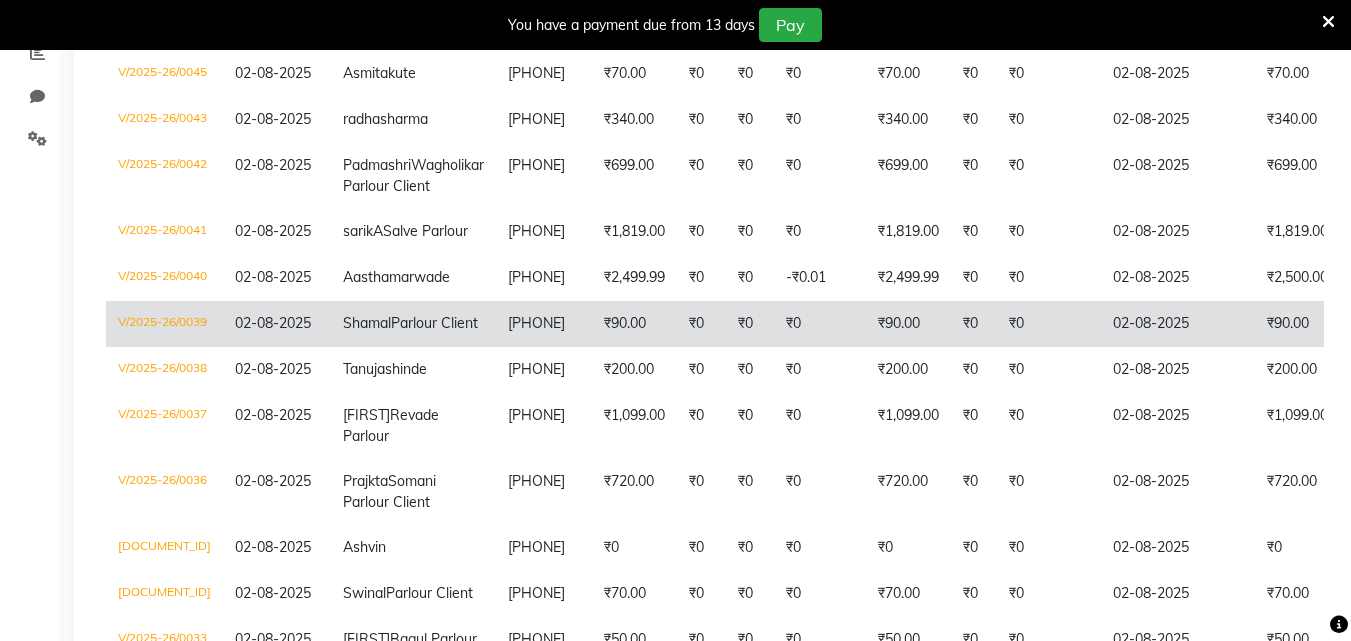 click on "[PHONE]" 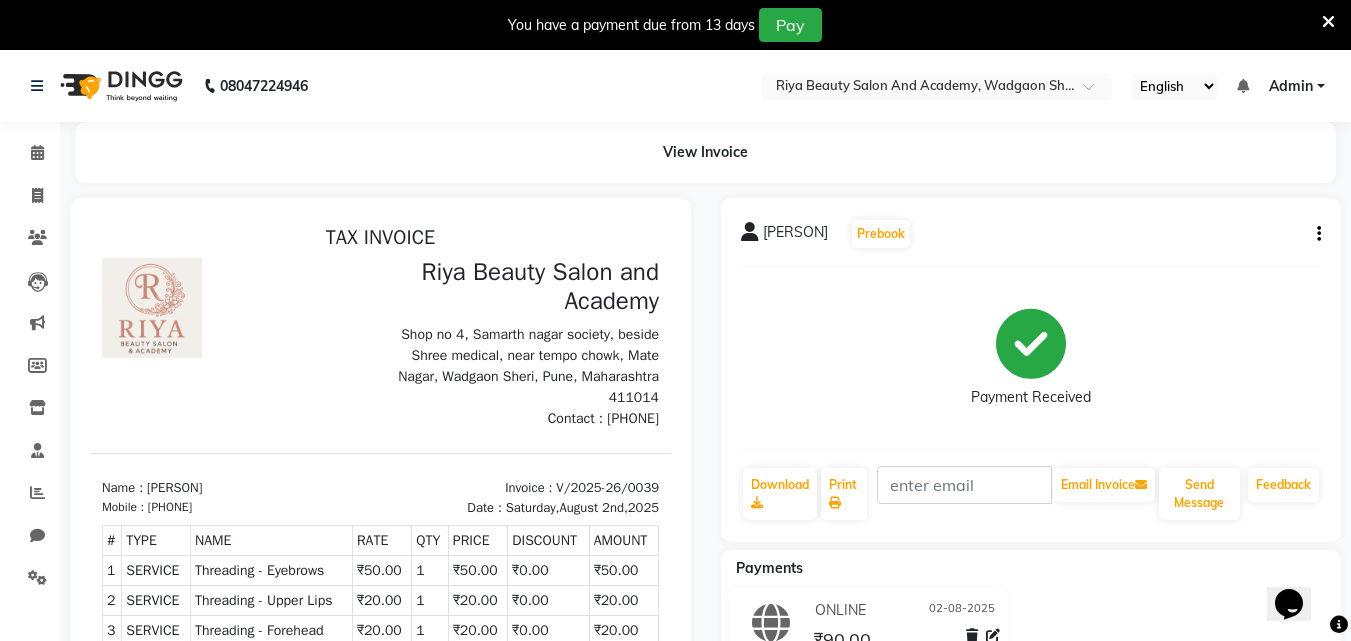 scroll, scrollTop: 0, scrollLeft: 0, axis: both 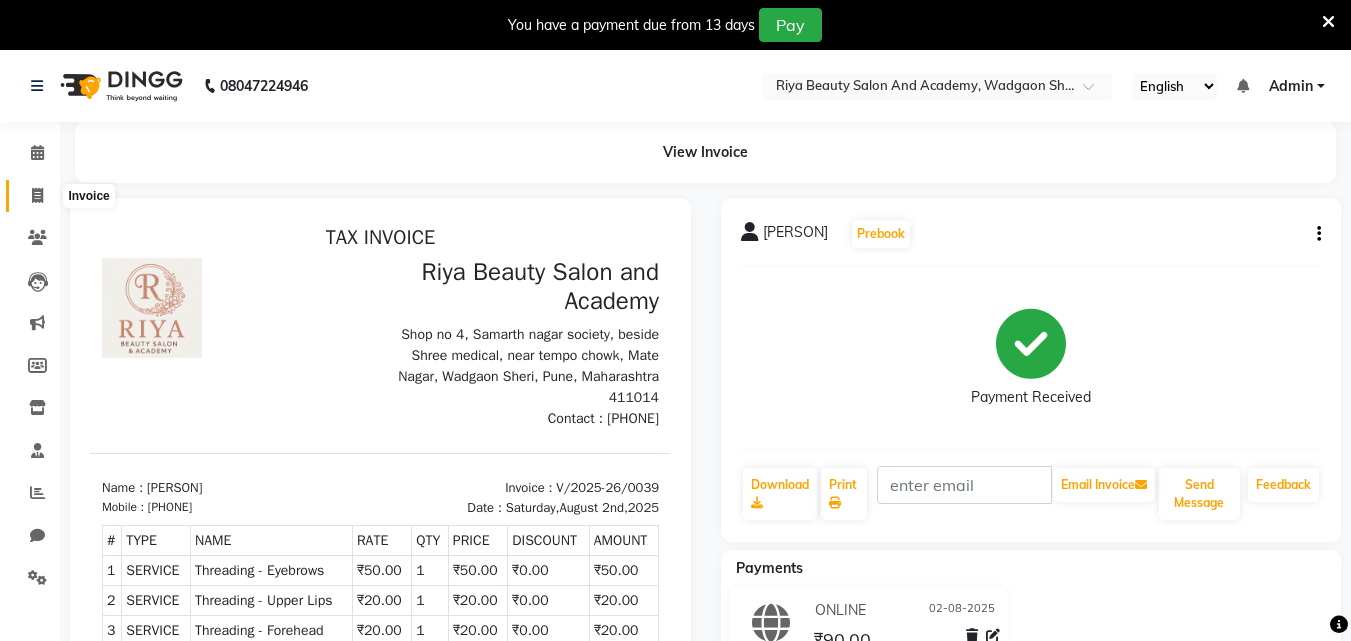 click 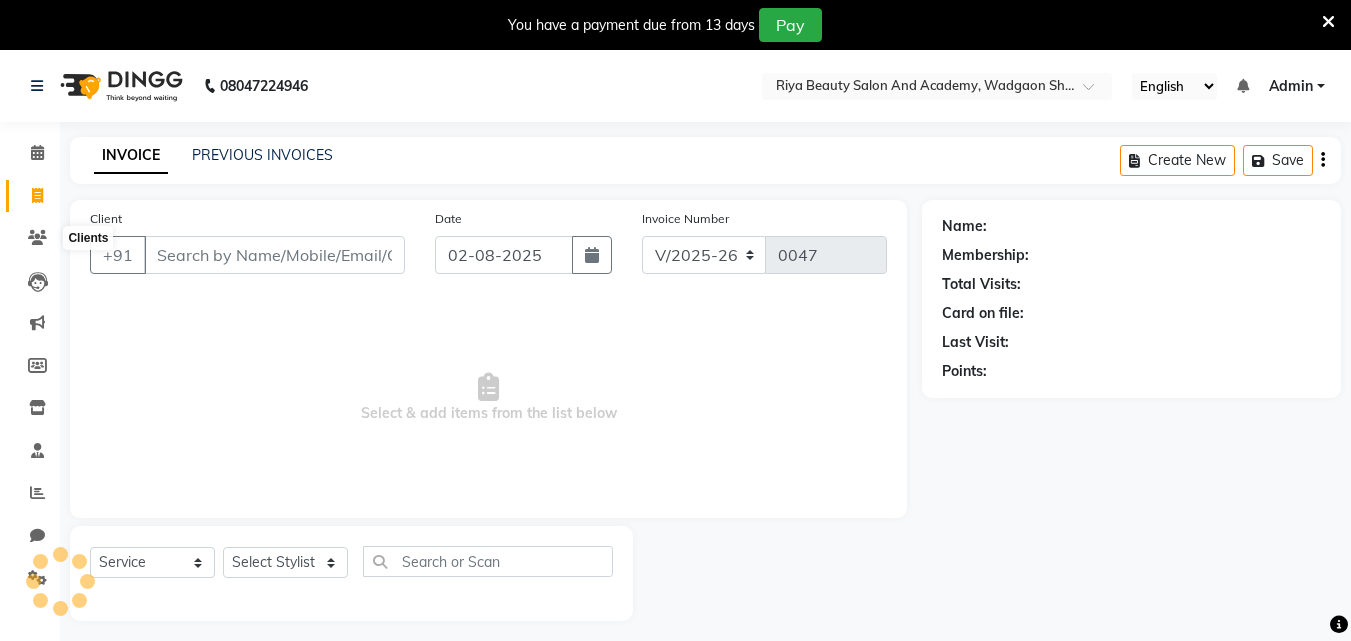 scroll, scrollTop: 50, scrollLeft: 0, axis: vertical 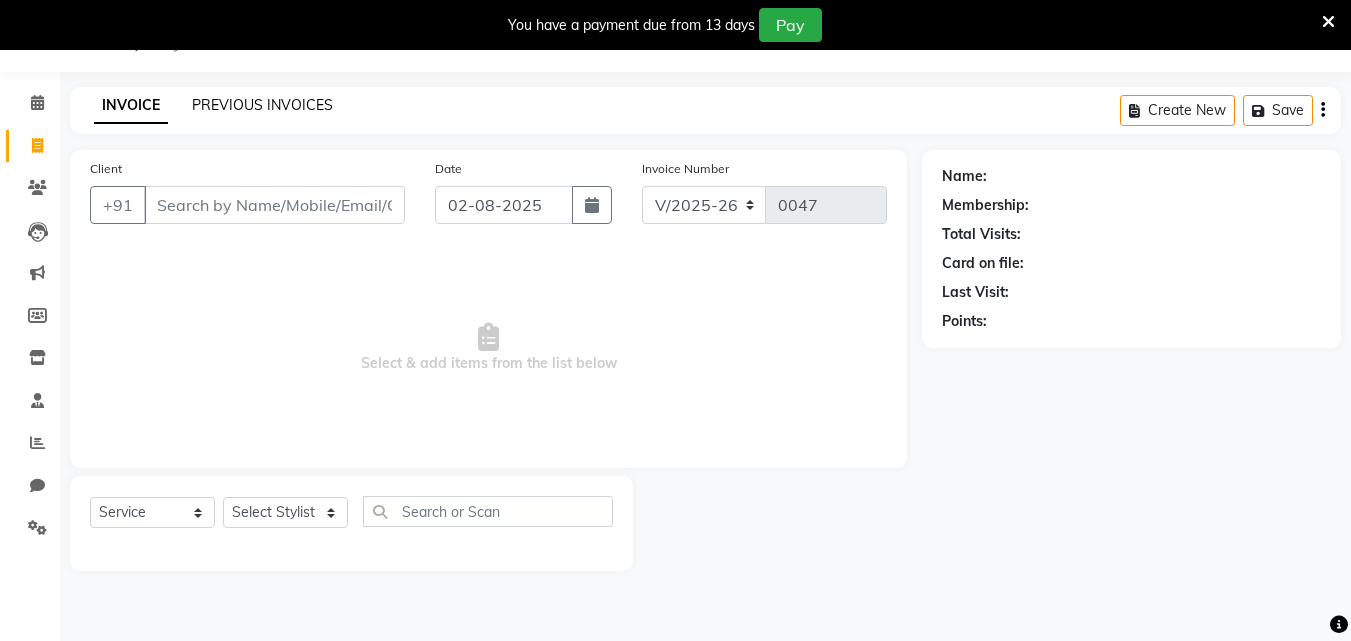 click on "PREVIOUS INVOICES" 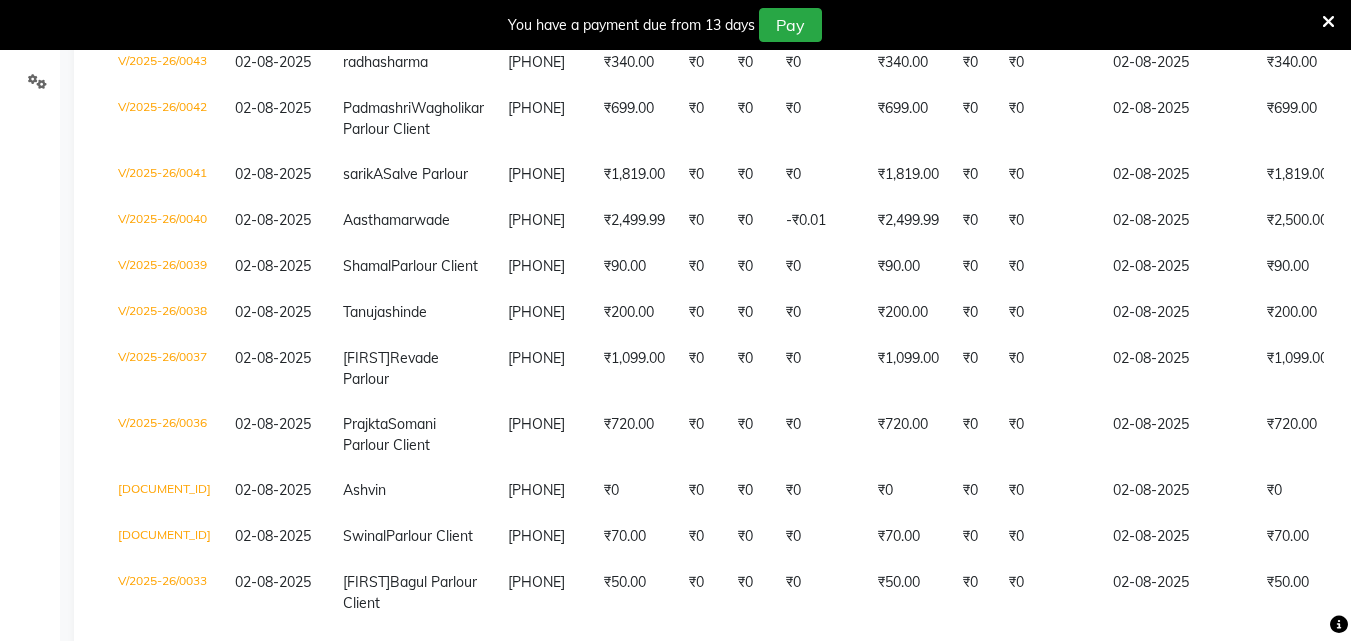 scroll, scrollTop: 500, scrollLeft: 0, axis: vertical 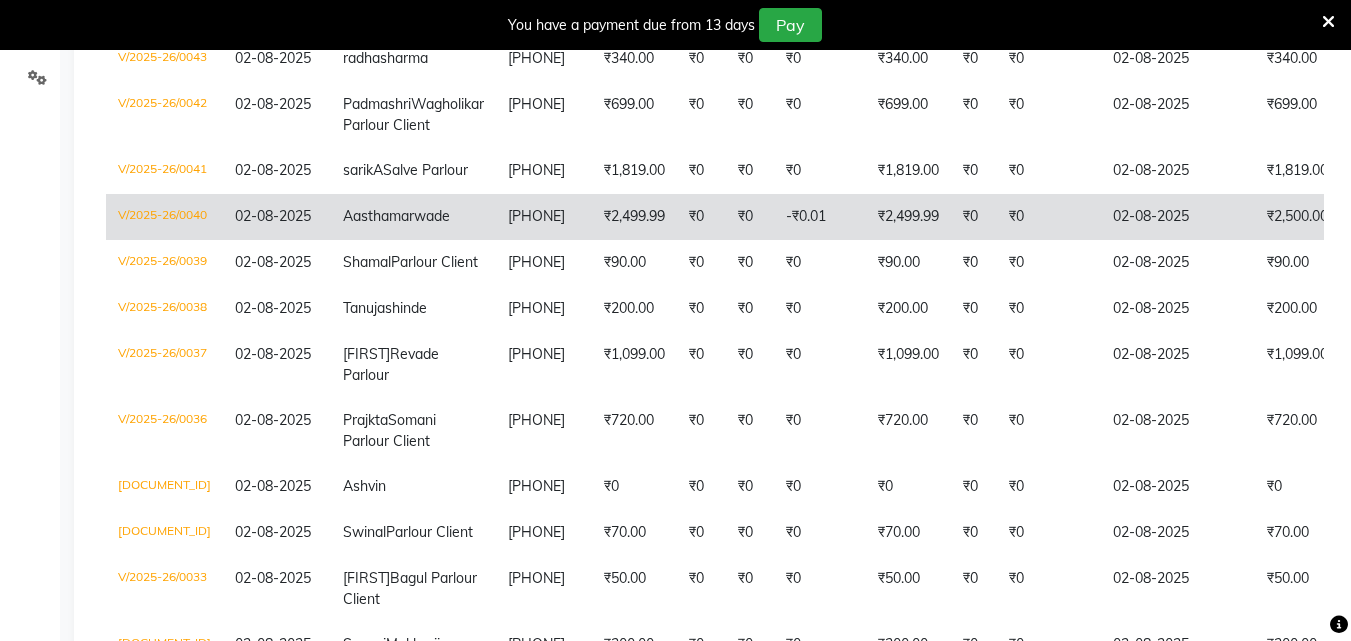 click on "₹2,499.99" 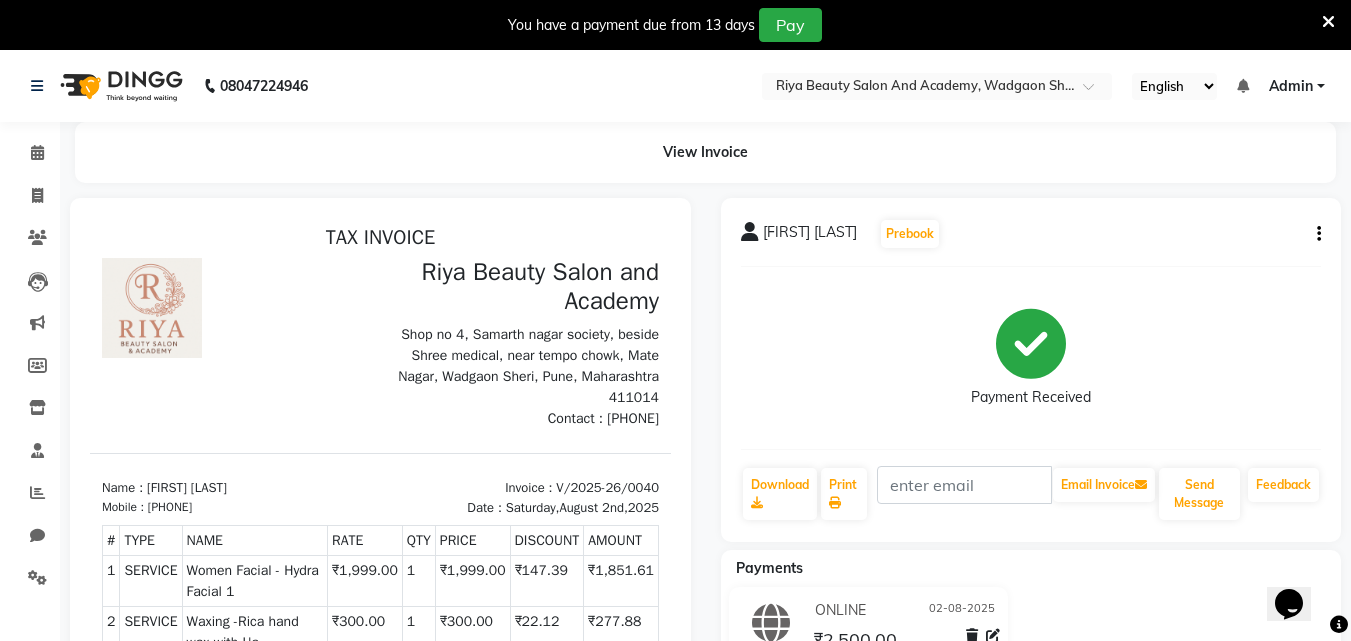 scroll, scrollTop: 0, scrollLeft: 0, axis: both 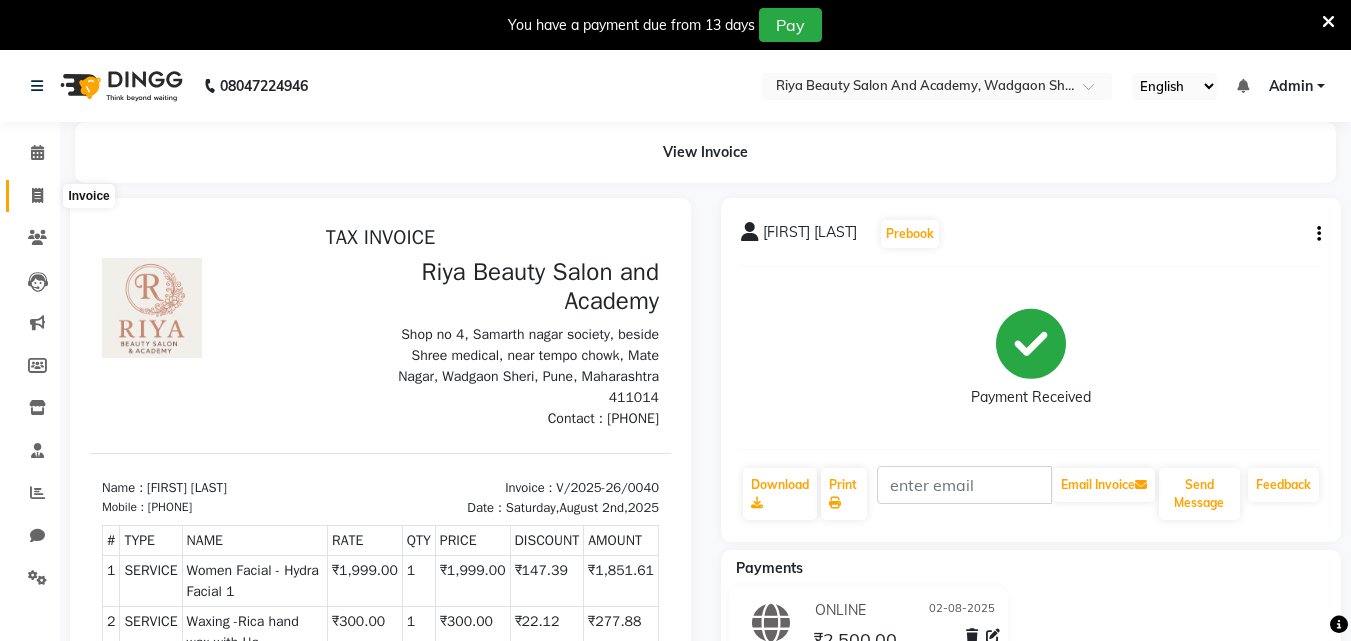 click 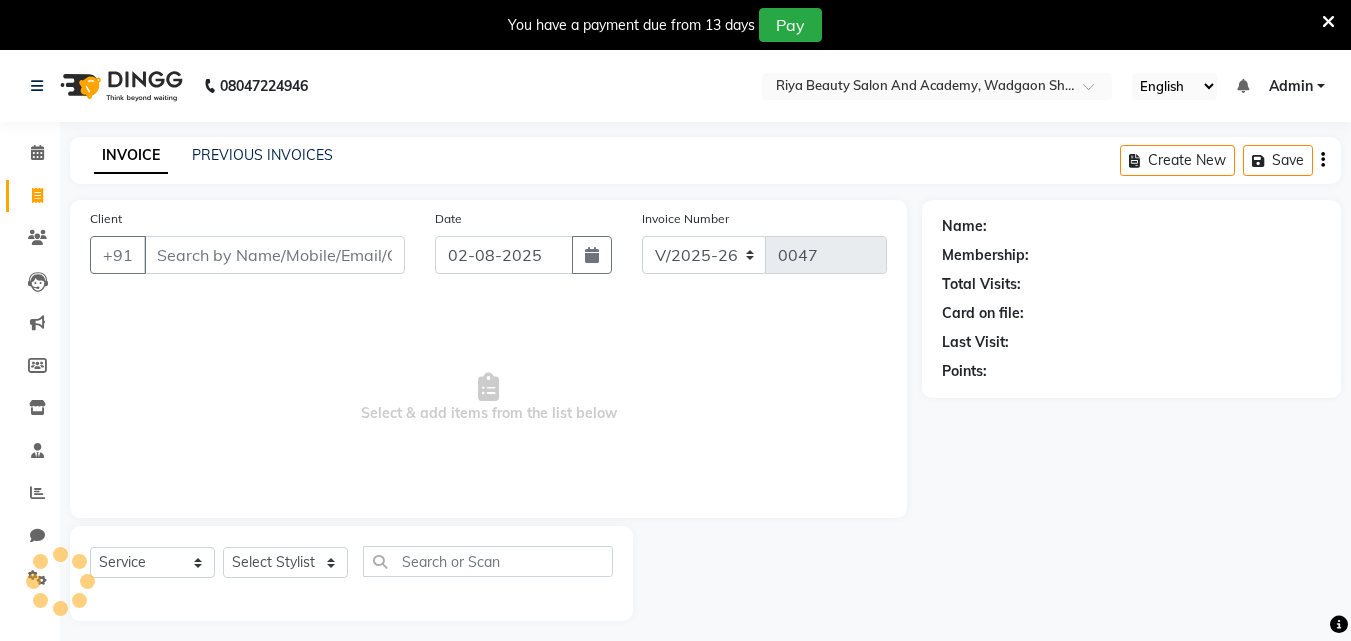 scroll, scrollTop: 50, scrollLeft: 0, axis: vertical 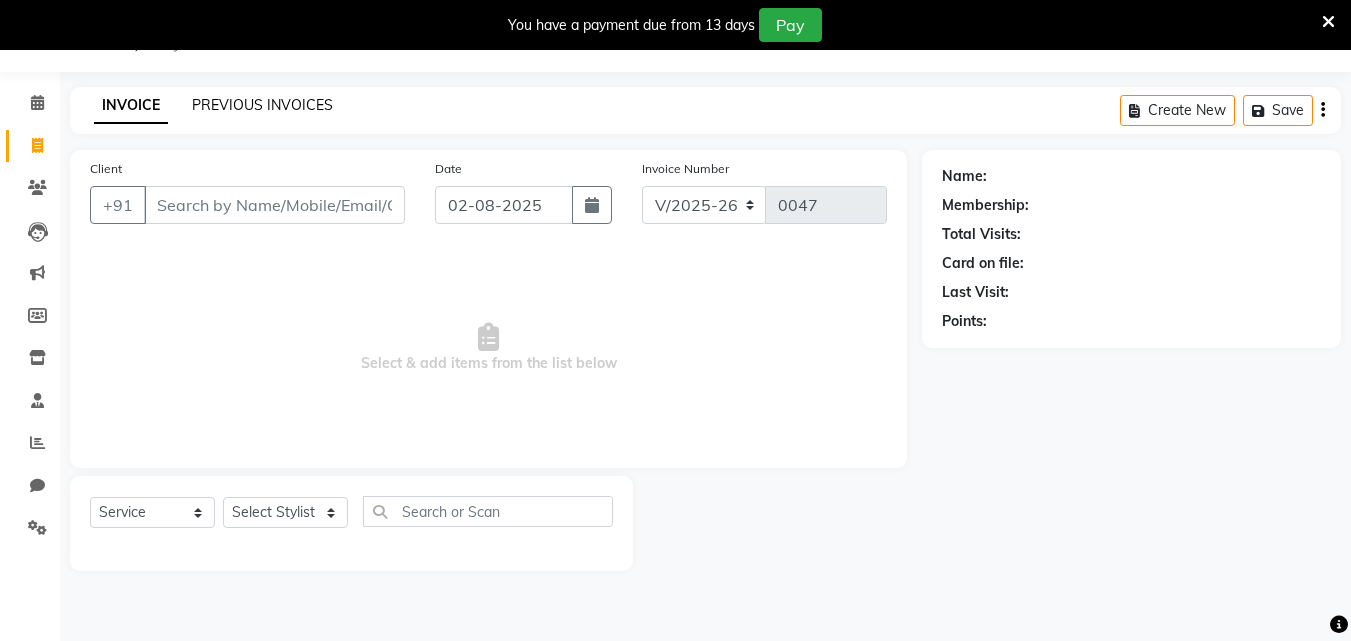 click on "PREVIOUS INVOICES" 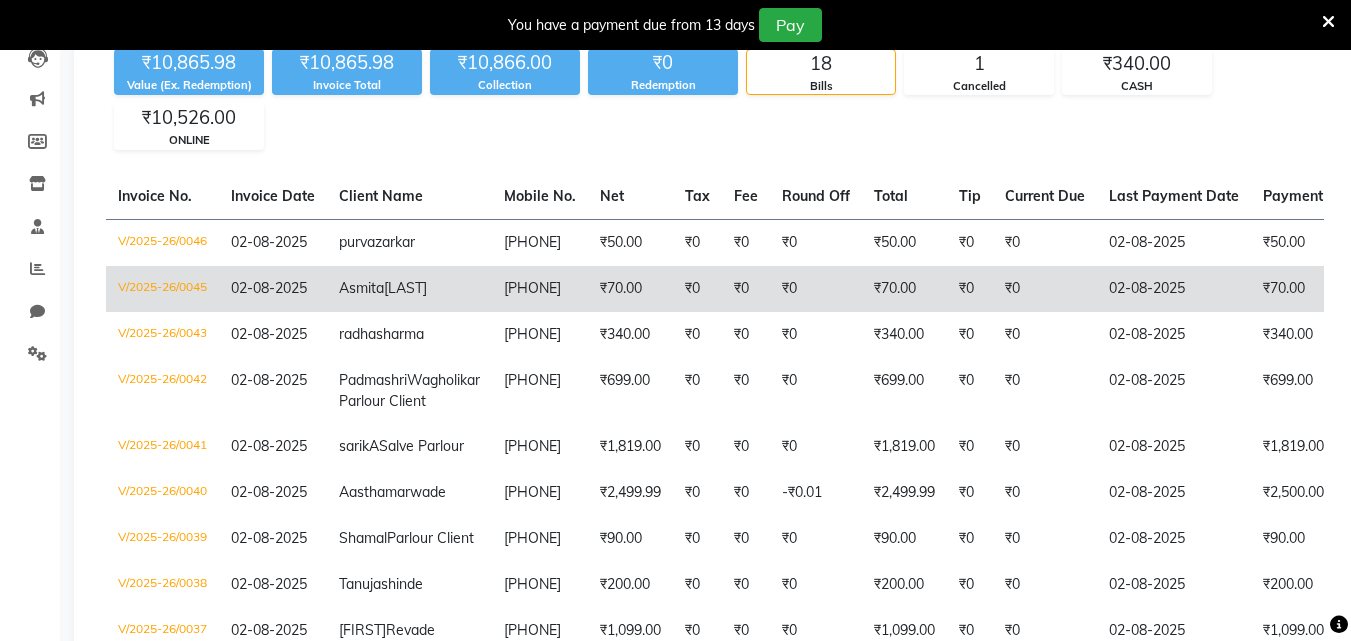 scroll, scrollTop: 423, scrollLeft: 0, axis: vertical 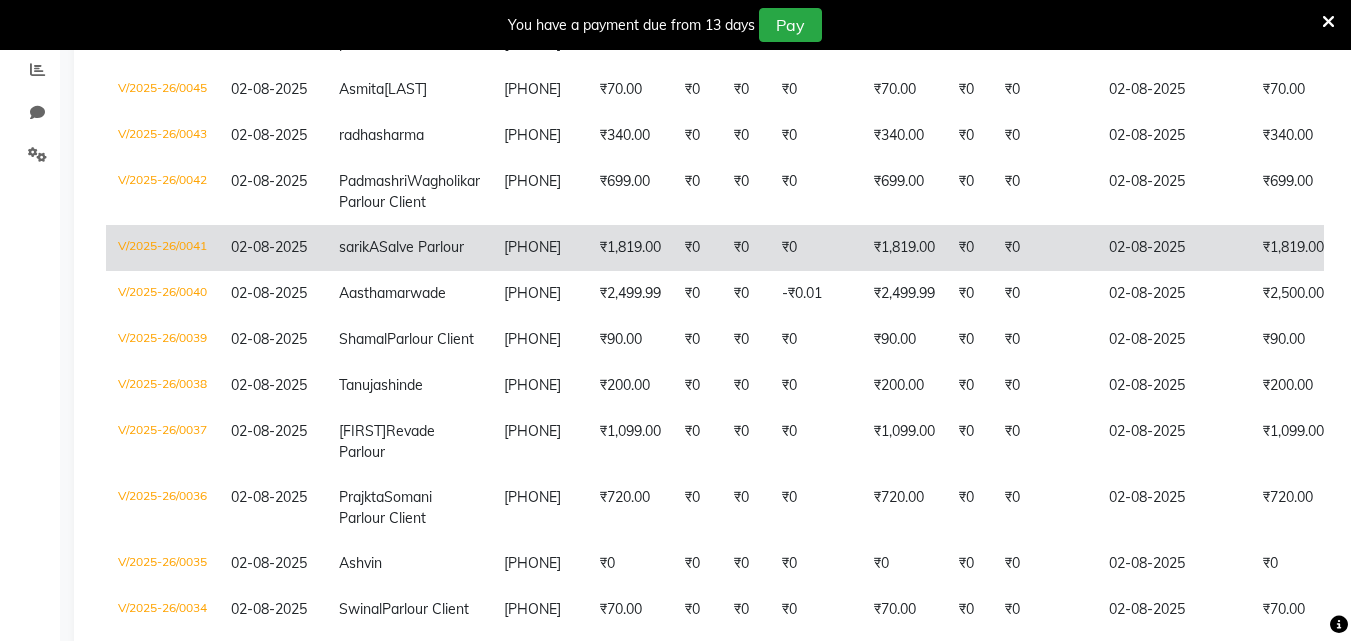 click on "[PHONE]" 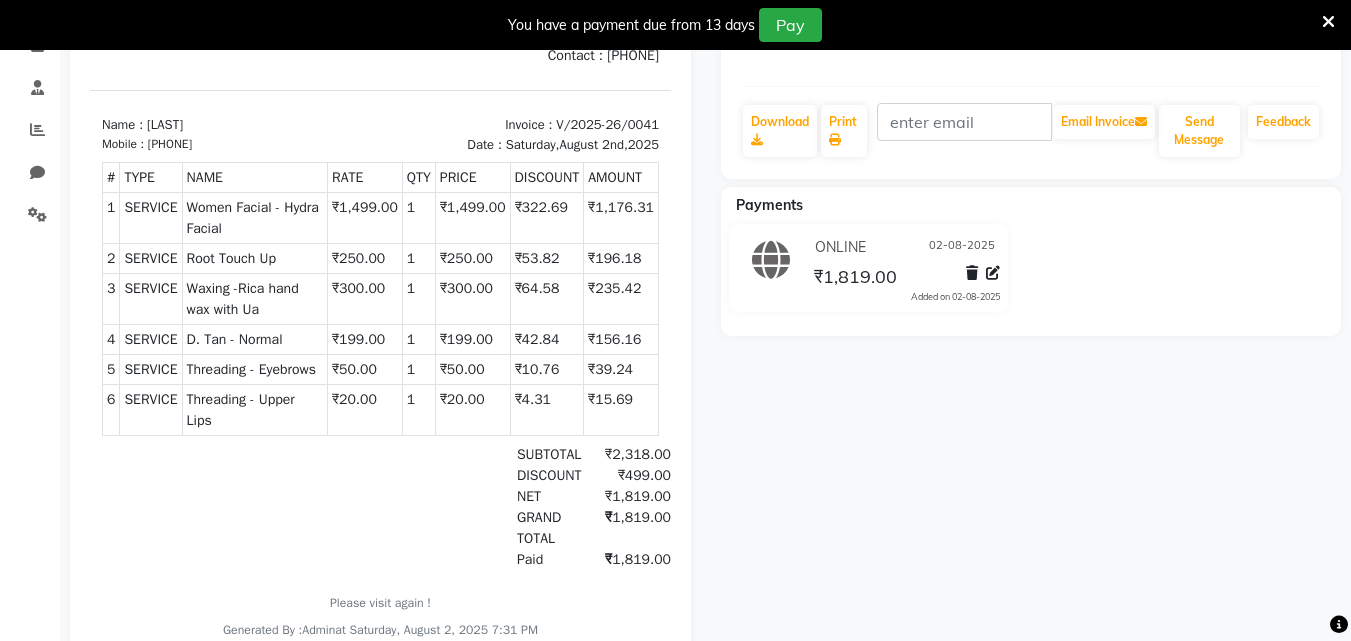 scroll, scrollTop: 16, scrollLeft: 0, axis: vertical 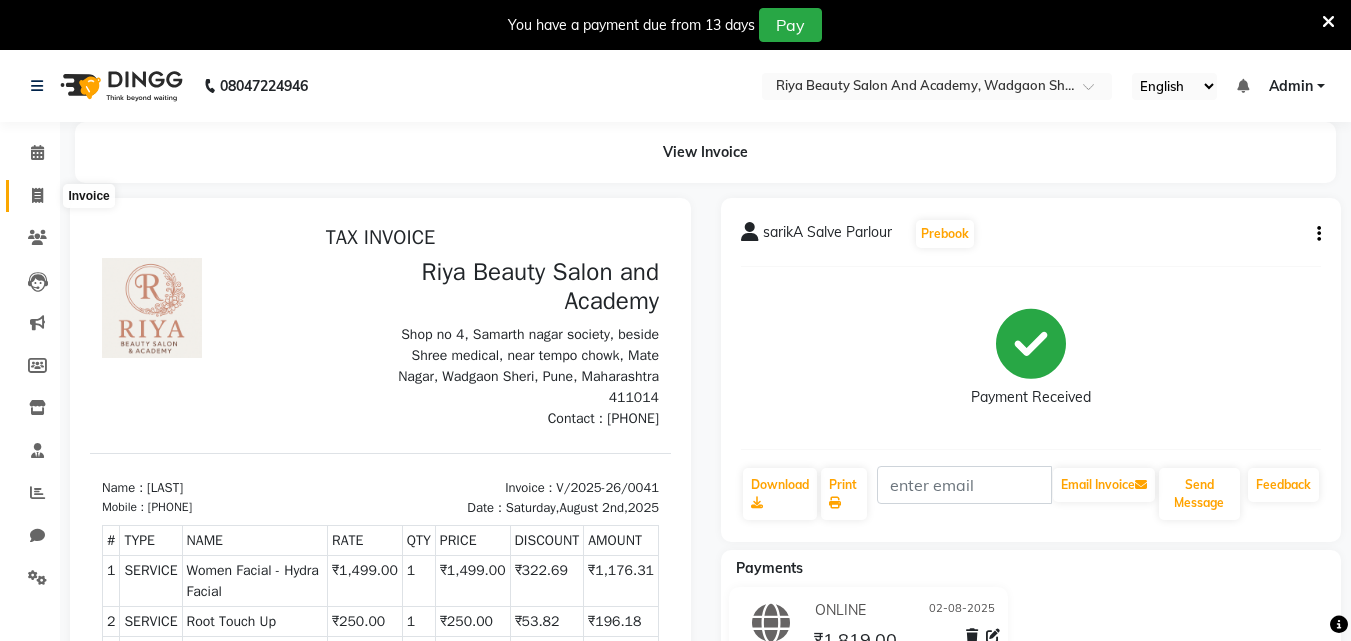 click 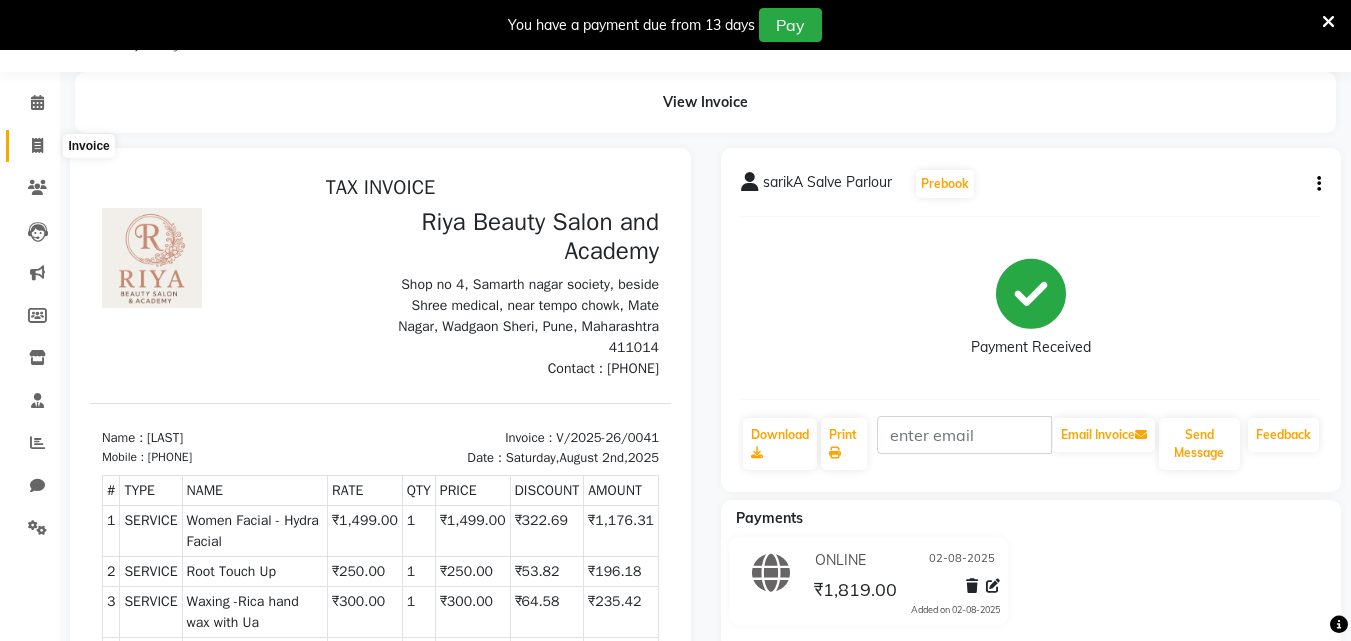 select on "8620" 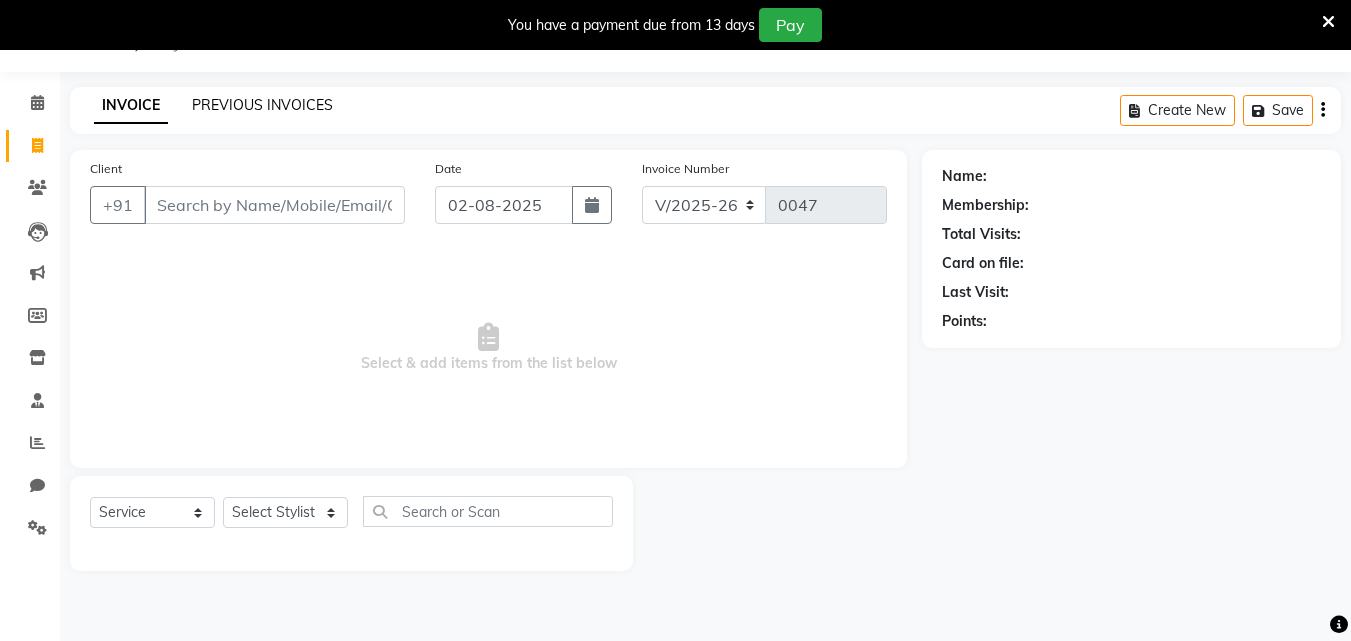 click on "PREVIOUS INVOICES" 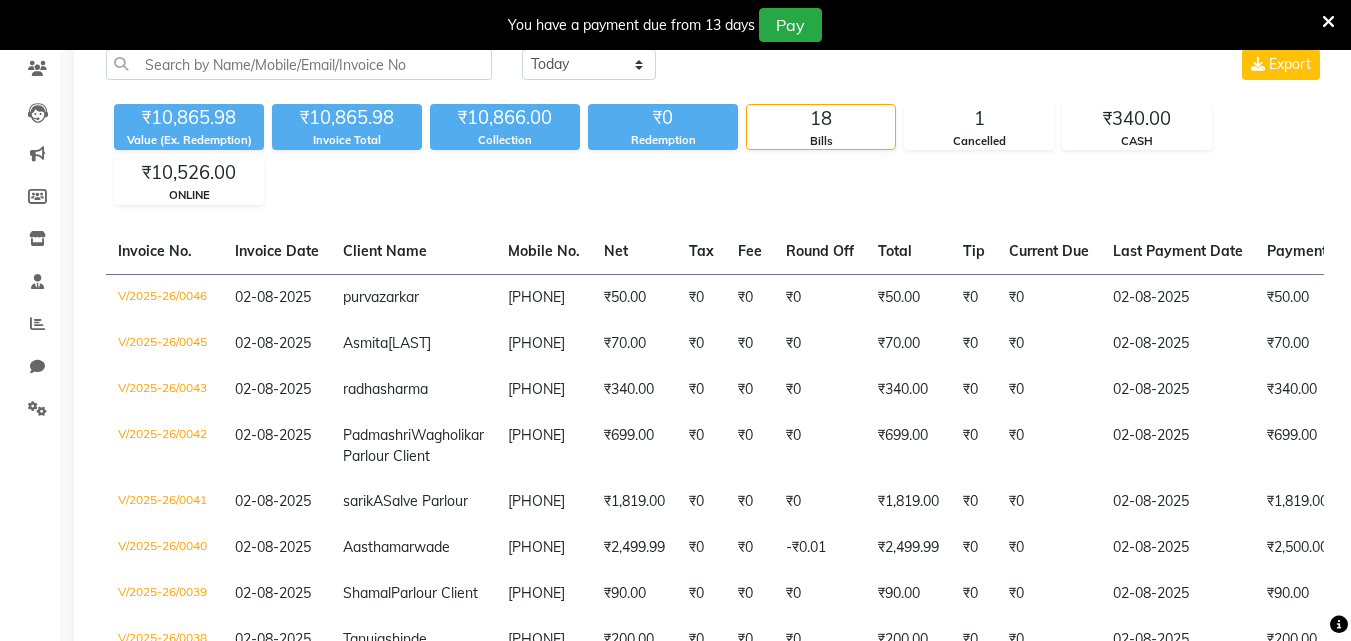 scroll, scrollTop: 162, scrollLeft: 0, axis: vertical 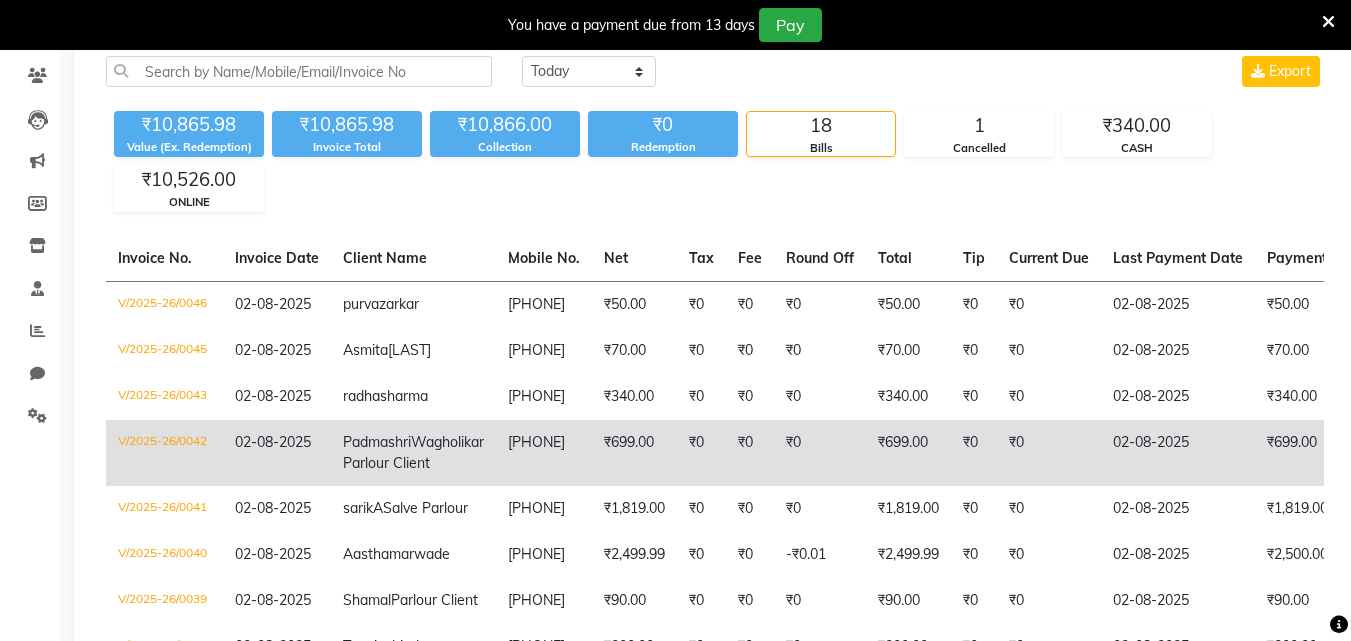 click on "[PHONE]" 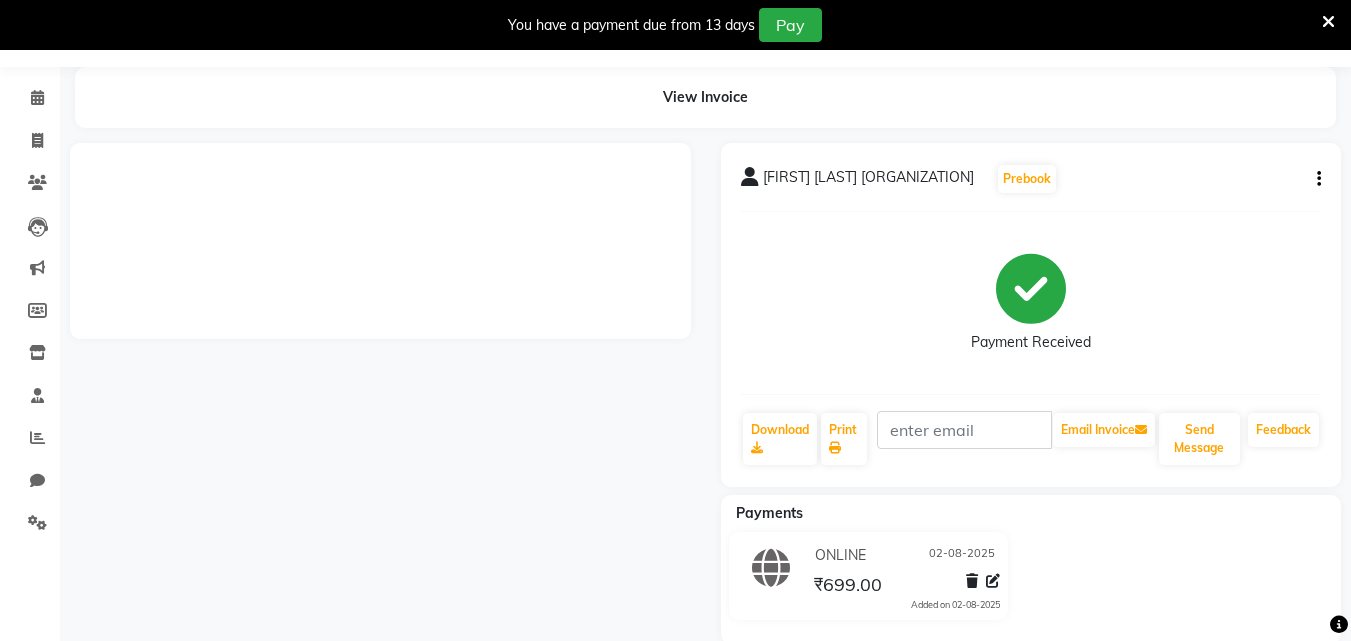 scroll, scrollTop: 88, scrollLeft: 0, axis: vertical 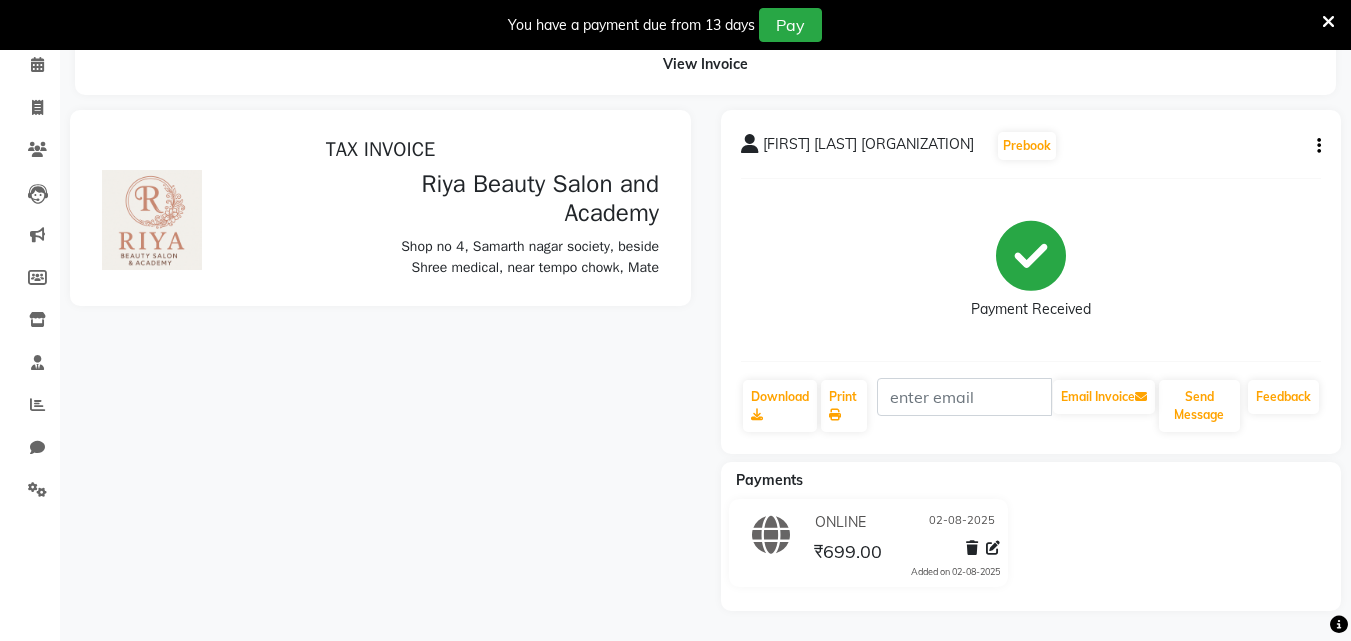 click at bounding box center (380, 360) 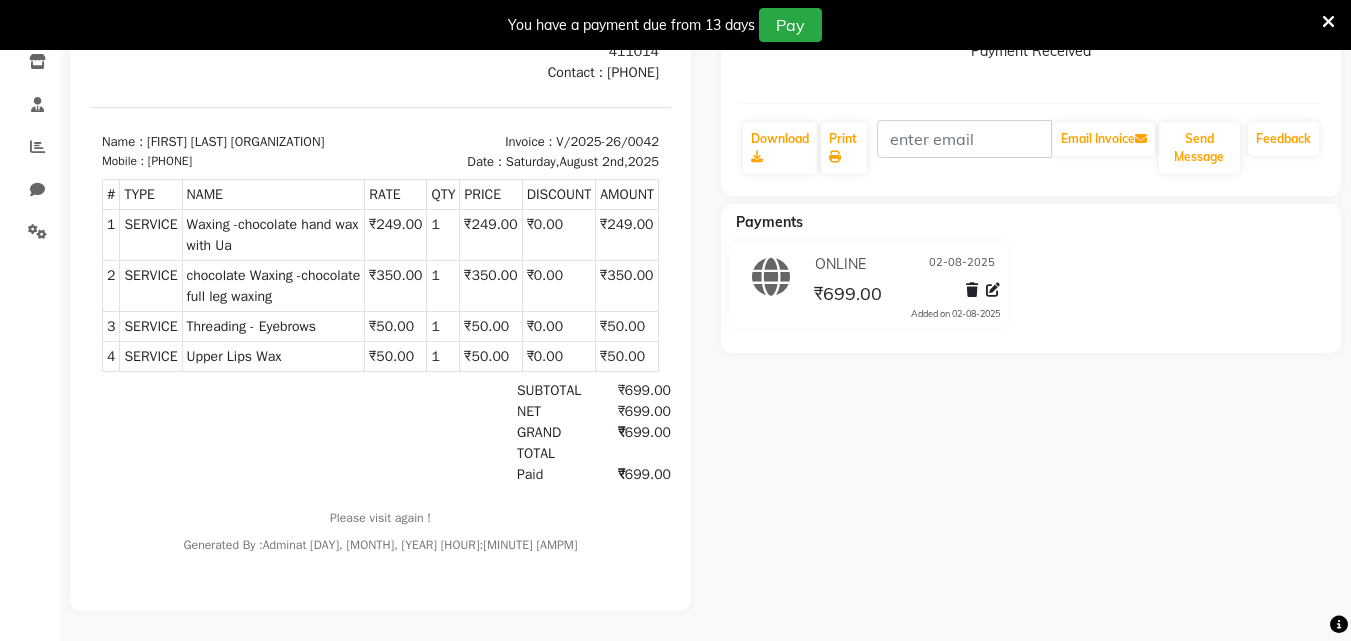 scroll, scrollTop: 358, scrollLeft: 0, axis: vertical 